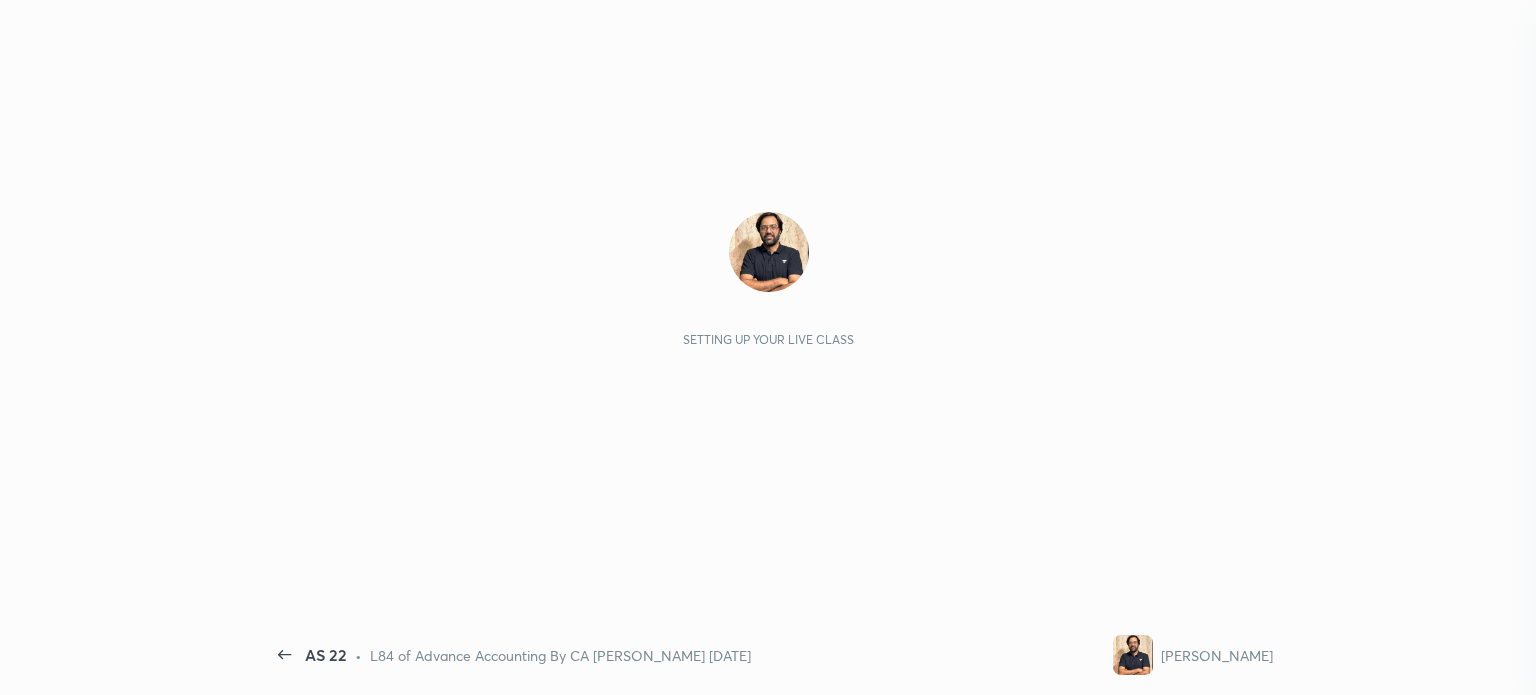 scroll, scrollTop: 0, scrollLeft: 0, axis: both 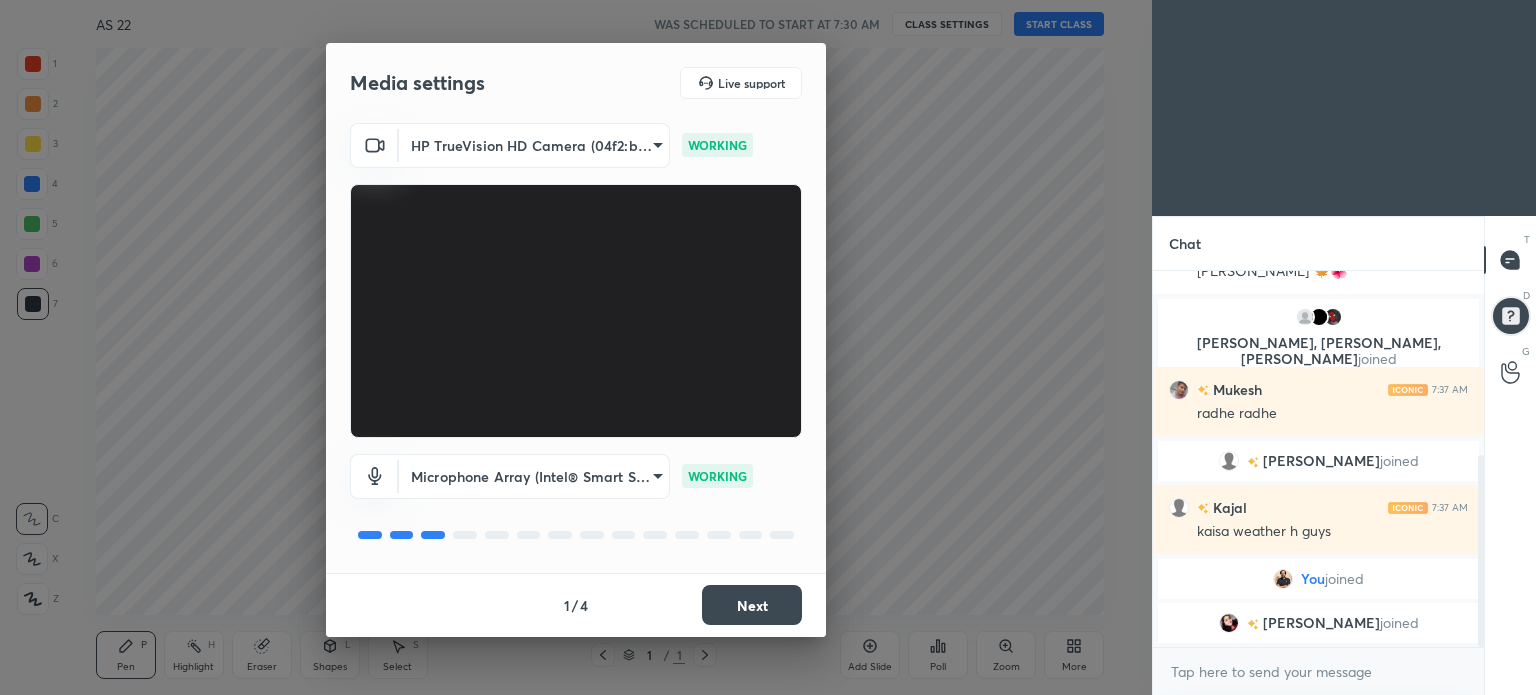 click on "Next" at bounding box center (752, 605) 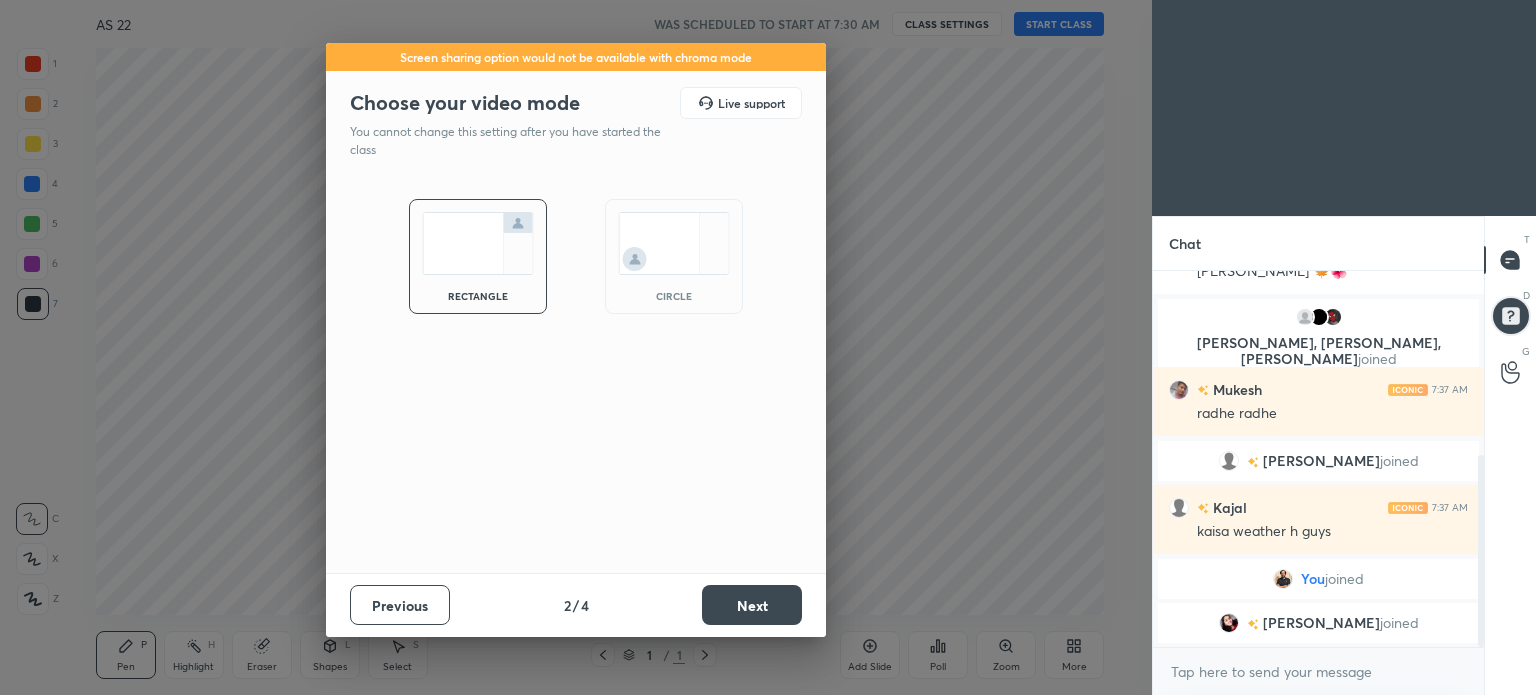 click on "Next" at bounding box center (752, 605) 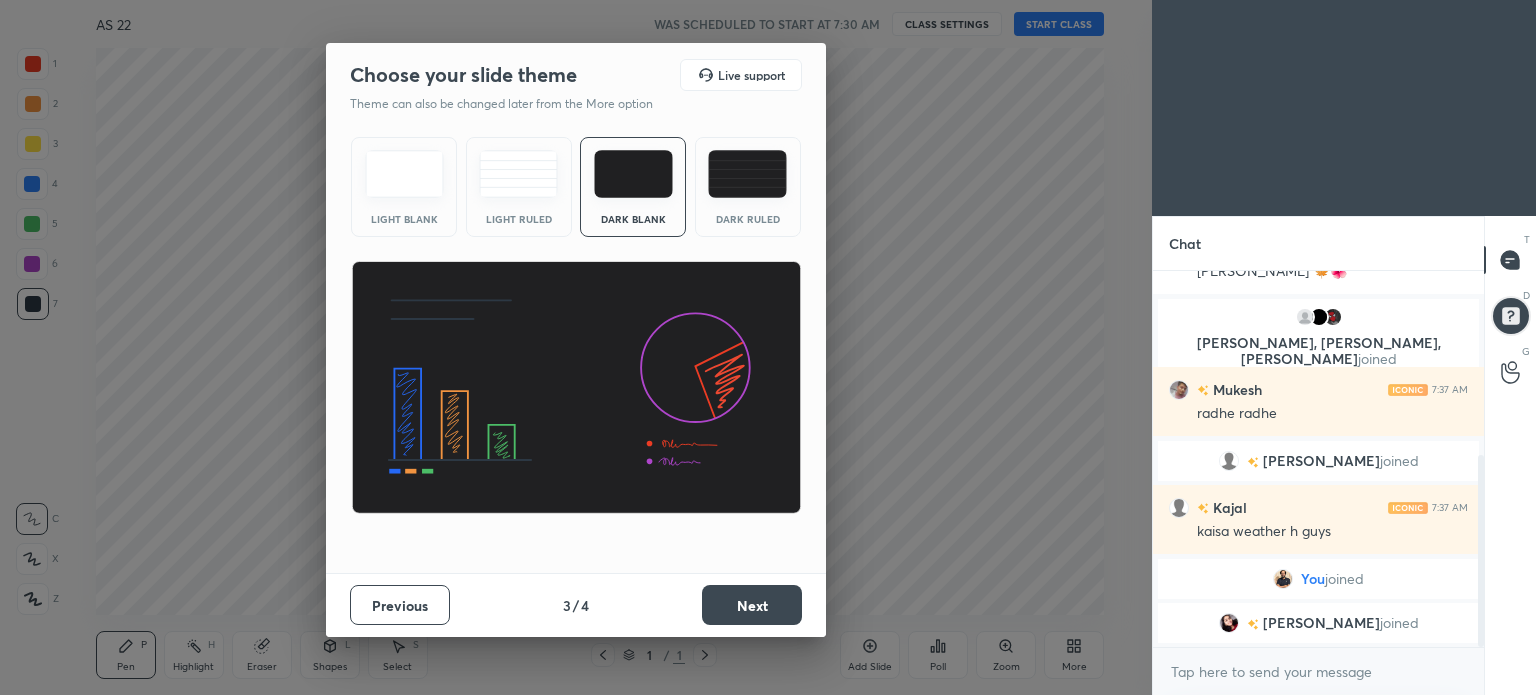 scroll, scrollTop: 384, scrollLeft: 0, axis: vertical 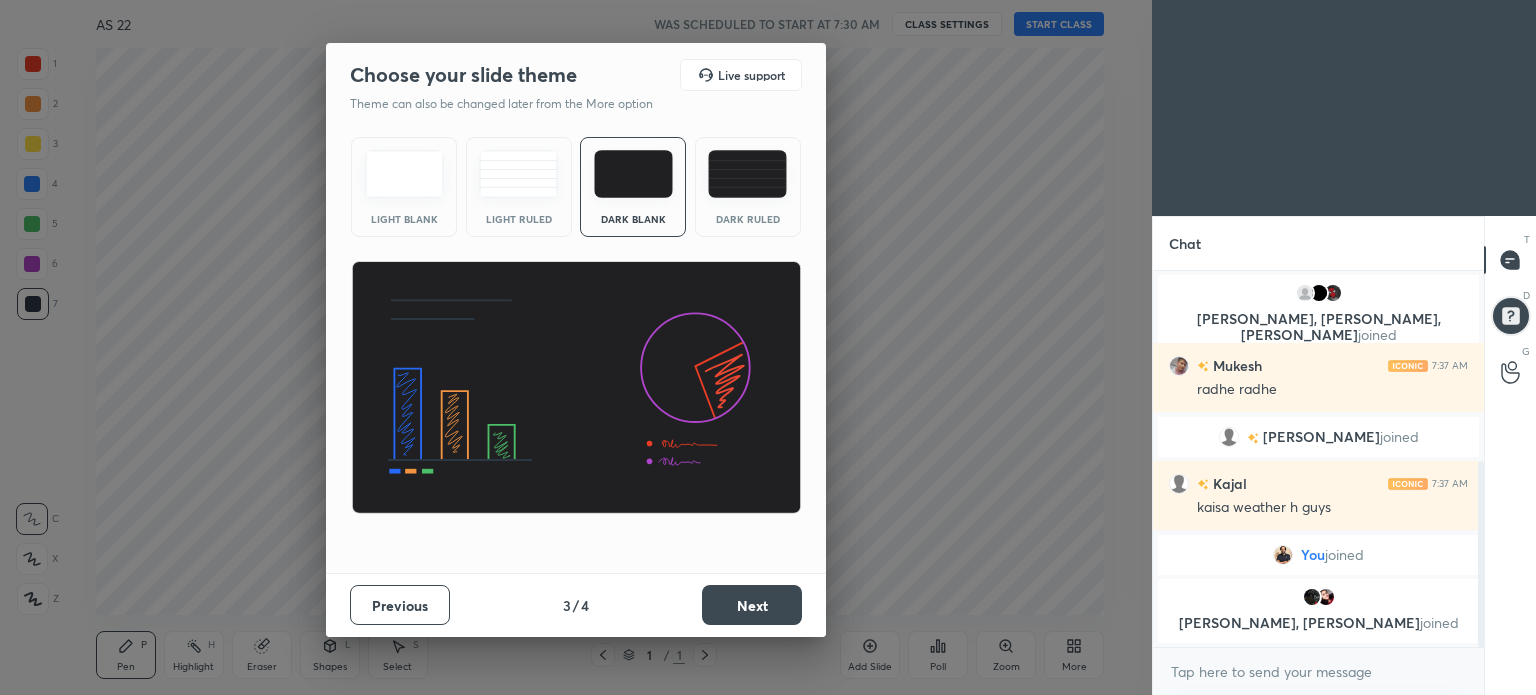 click at bounding box center (747, 174) 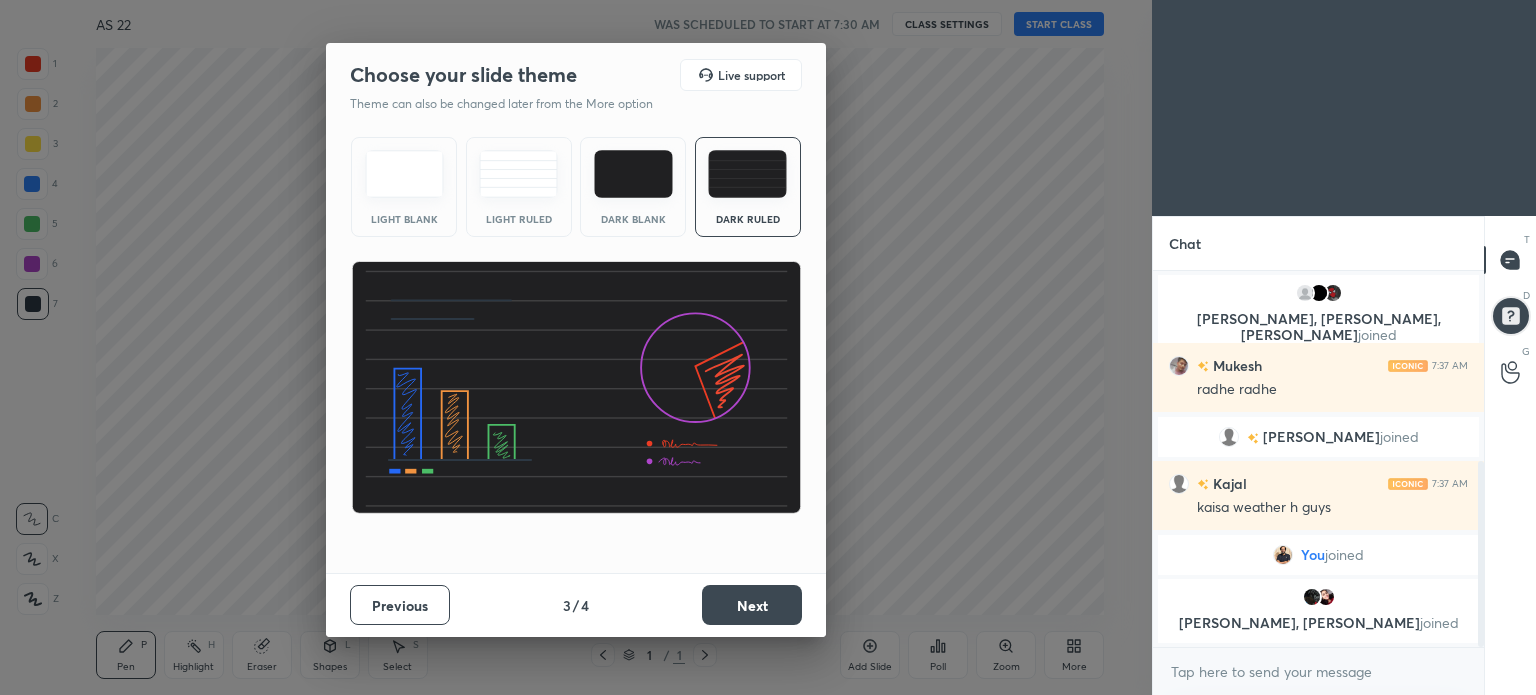 click on "Next" at bounding box center (752, 605) 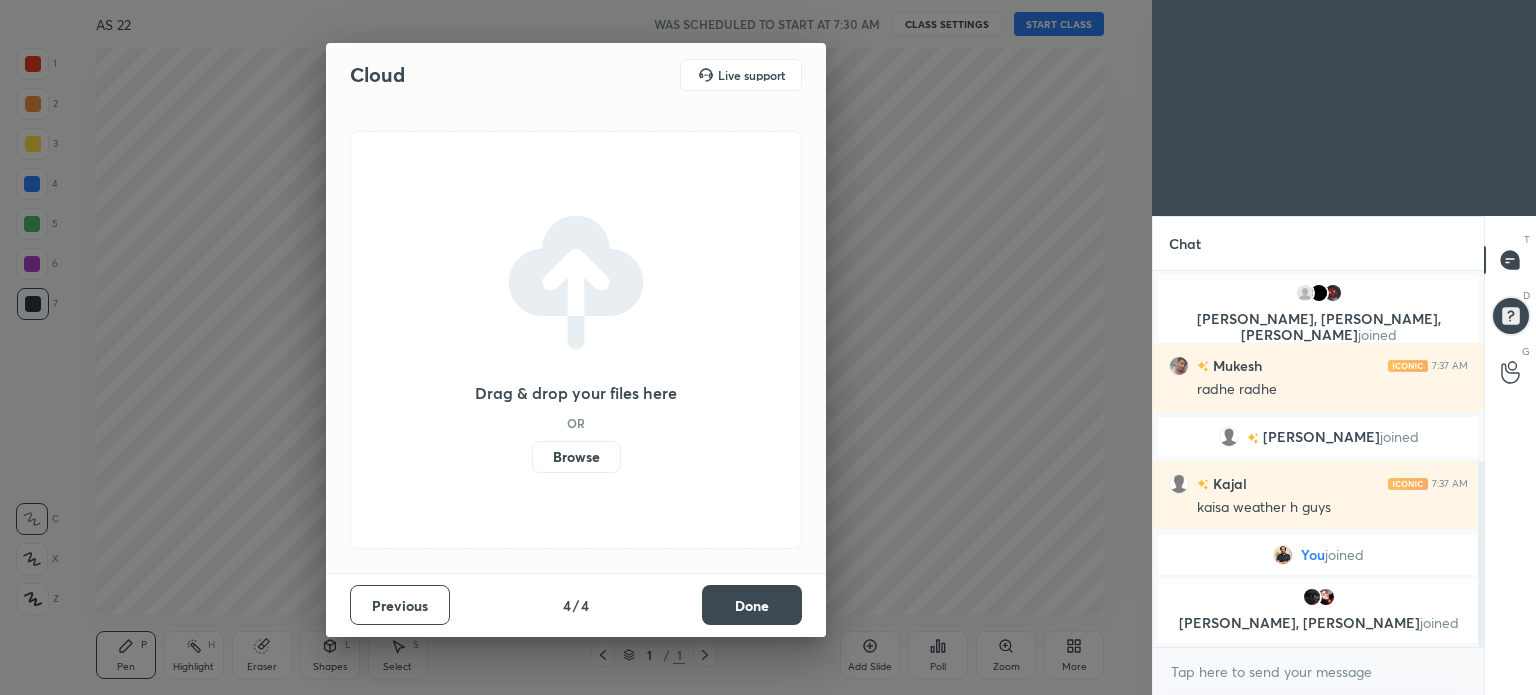 click on "Done" at bounding box center (752, 605) 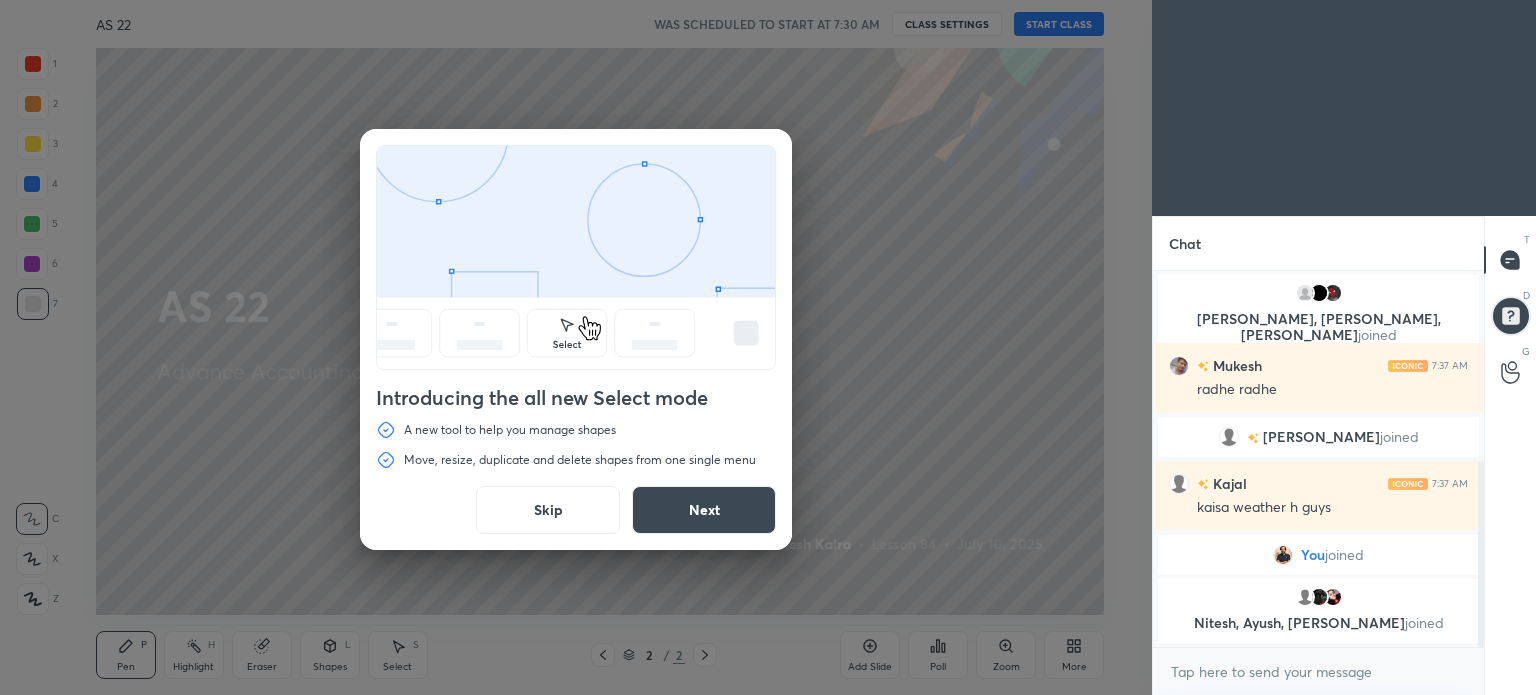 click on "Skip" at bounding box center [548, 510] 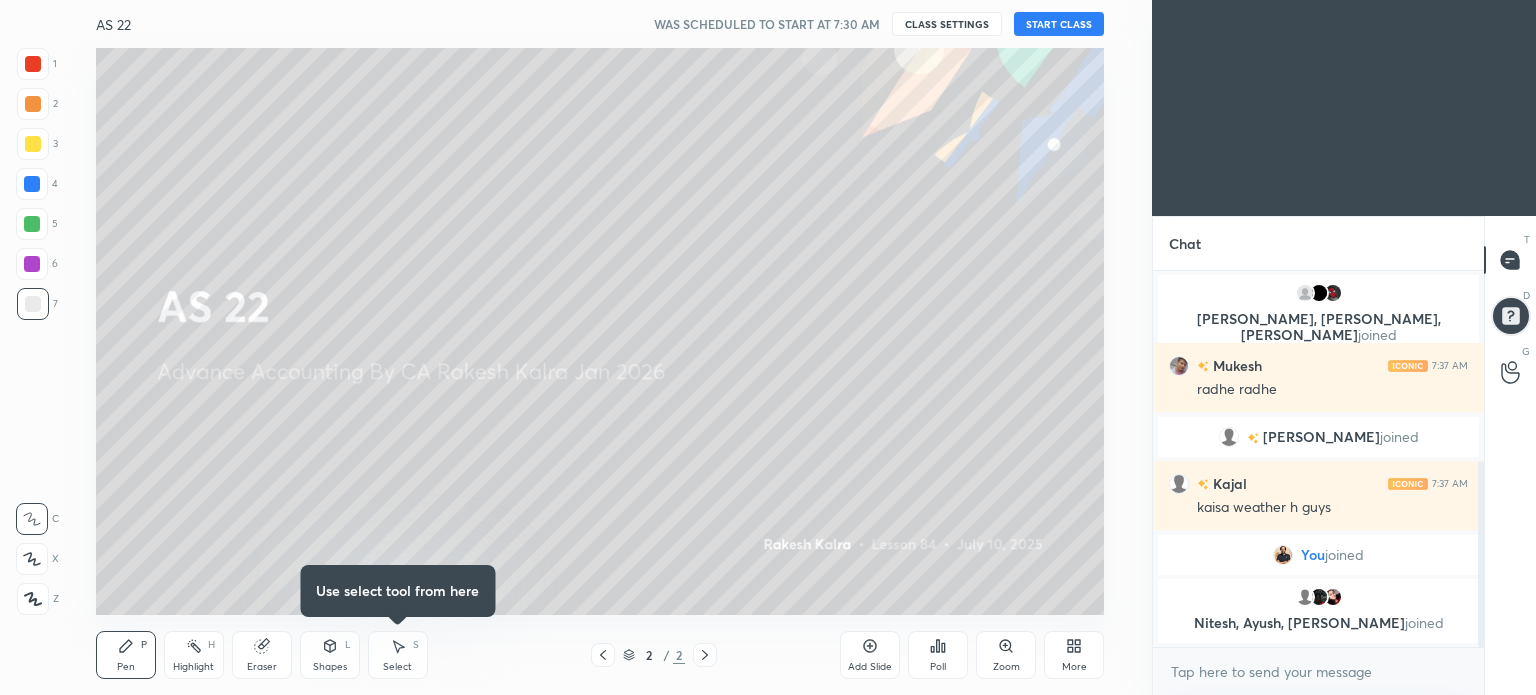 click on "START CLASS" at bounding box center [1059, 24] 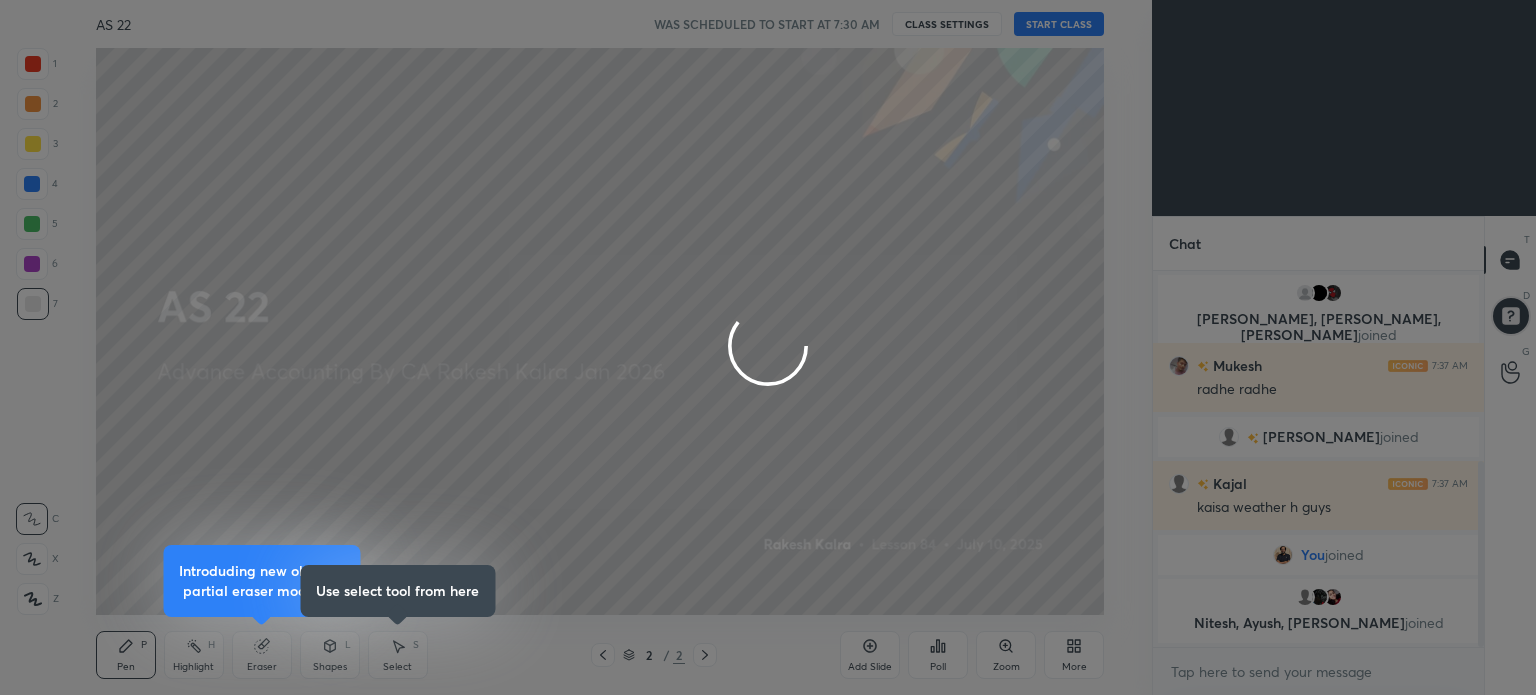type on "x" 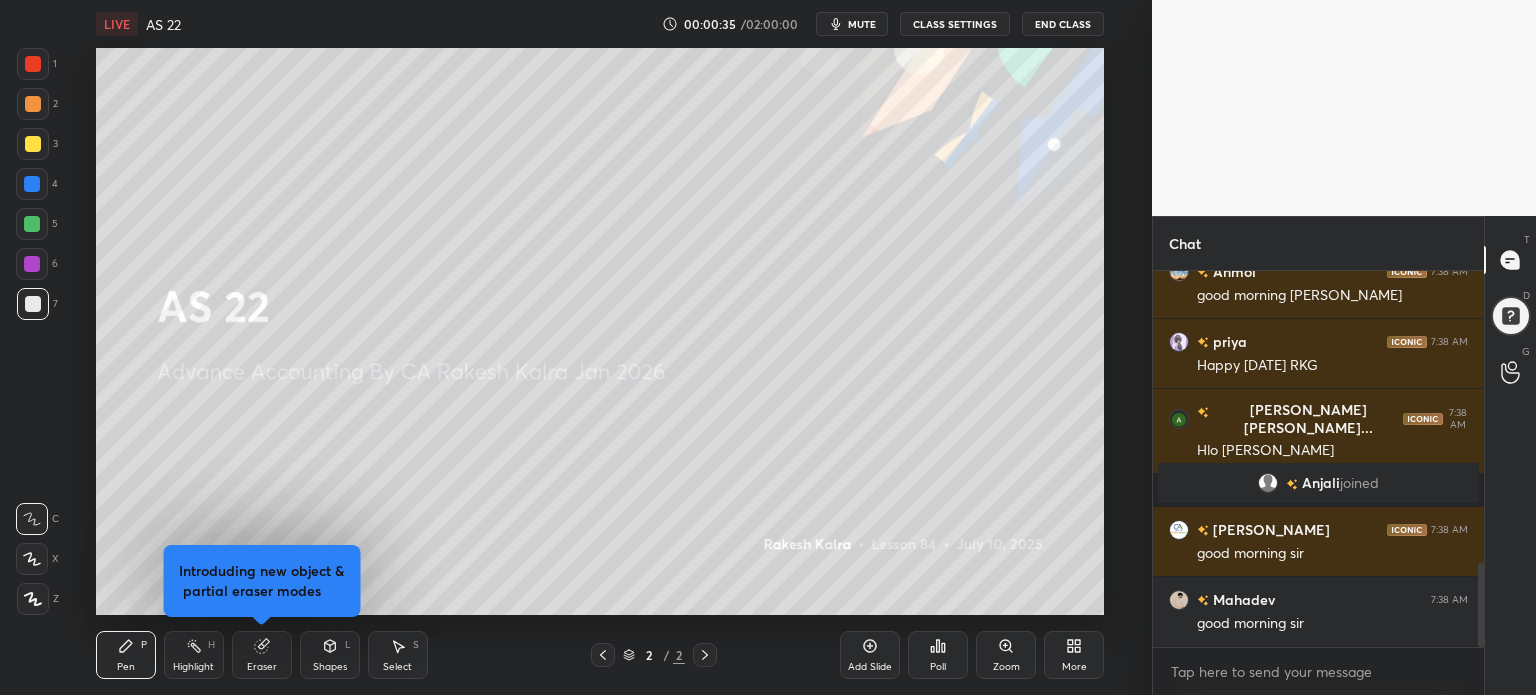 scroll, scrollTop: 1378, scrollLeft: 0, axis: vertical 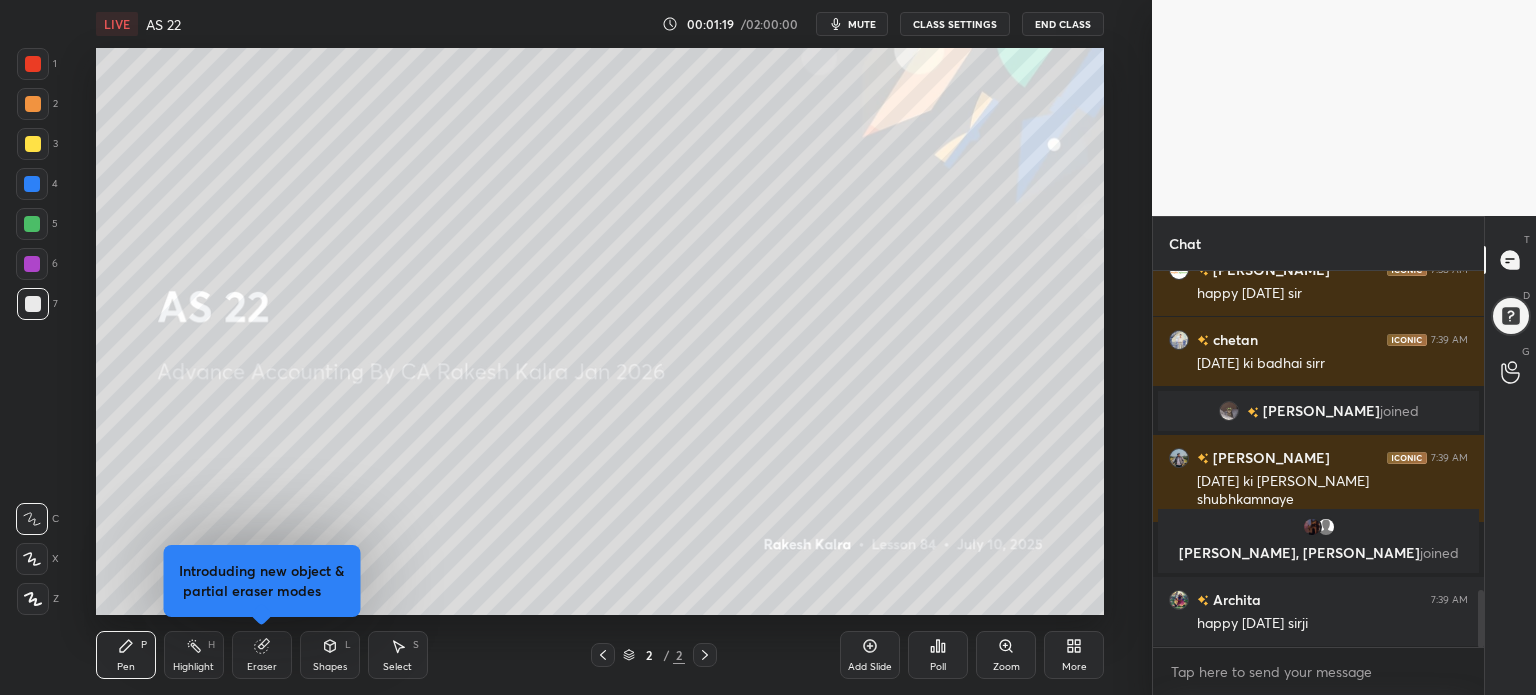 type 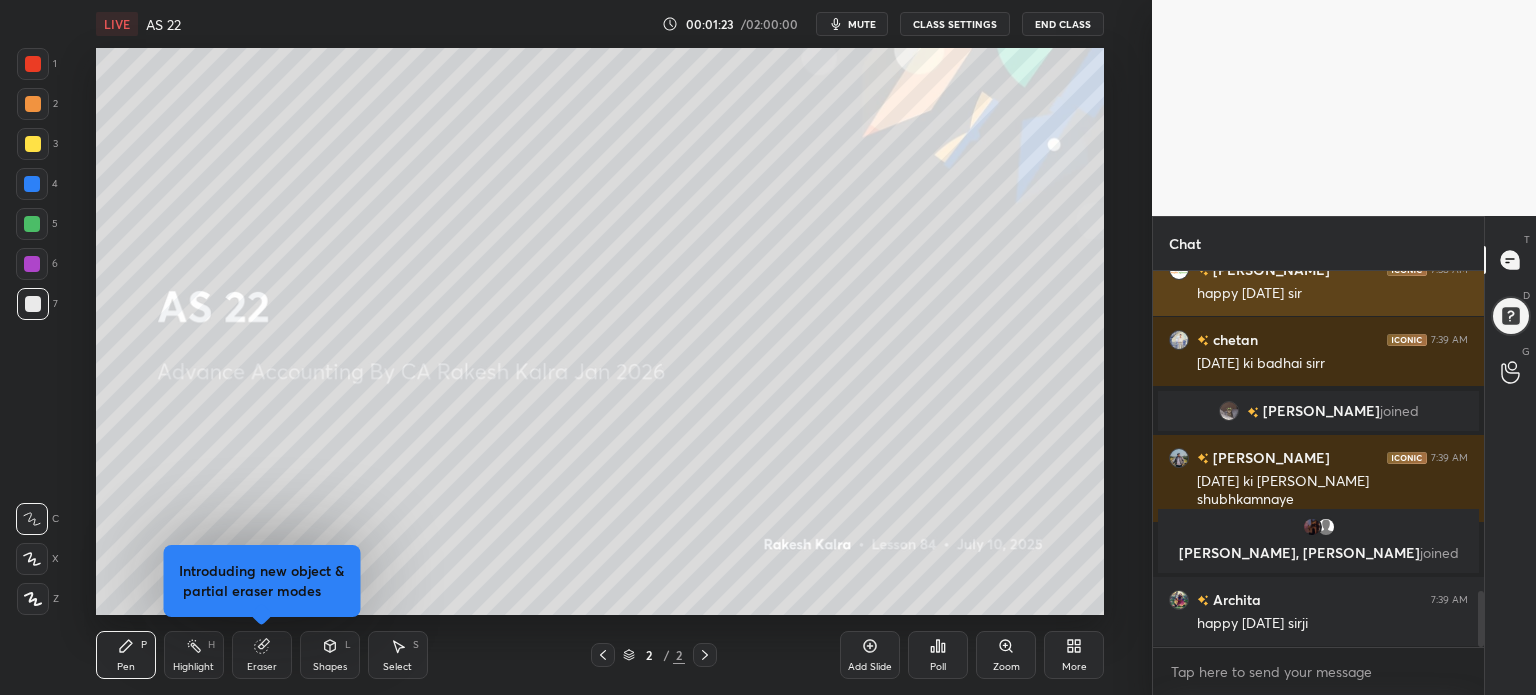 scroll, scrollTop: 2160, scrollLeft: 0, axis: vertical 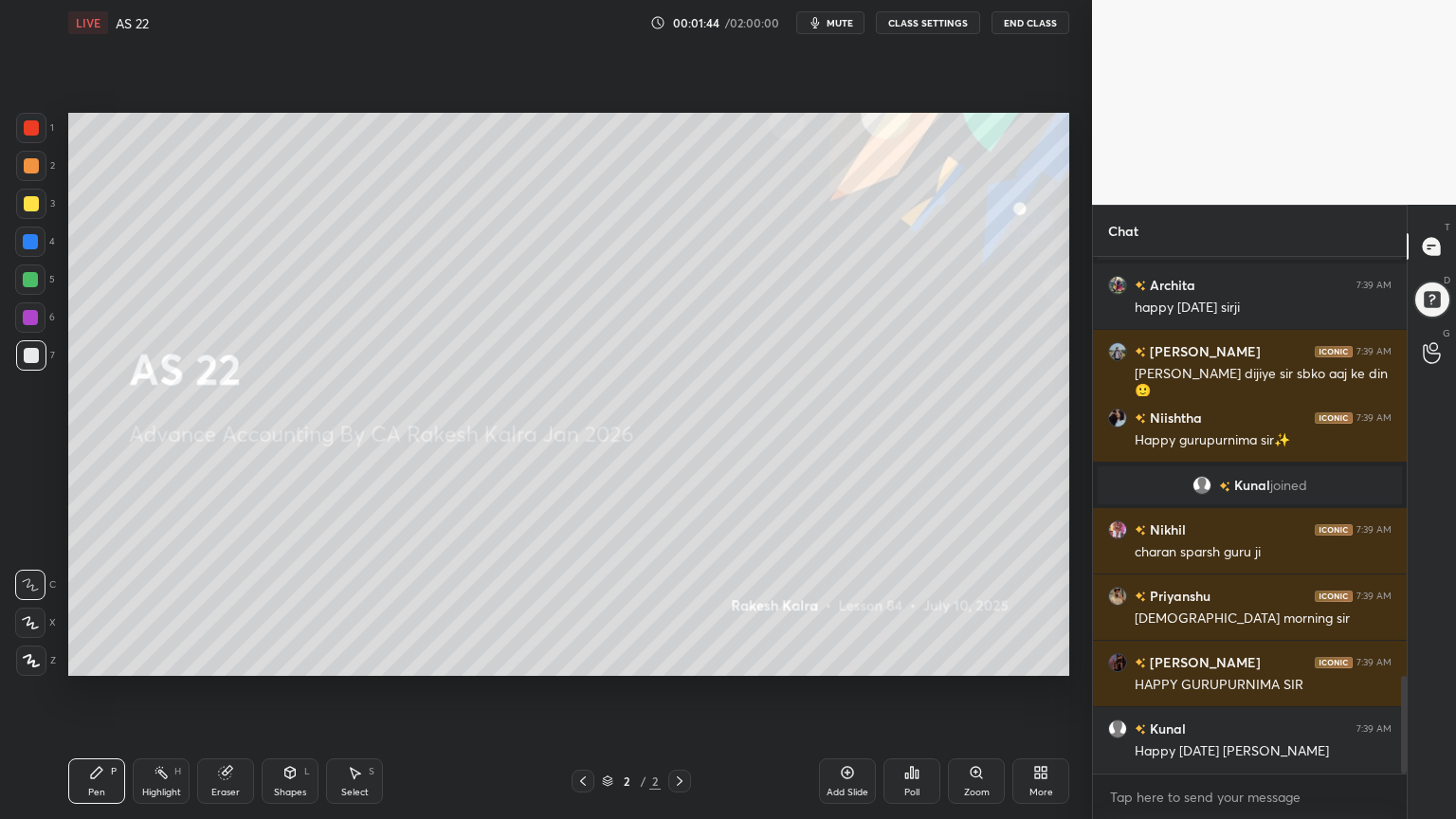 click on "More" at bounding box center [1041, 781] 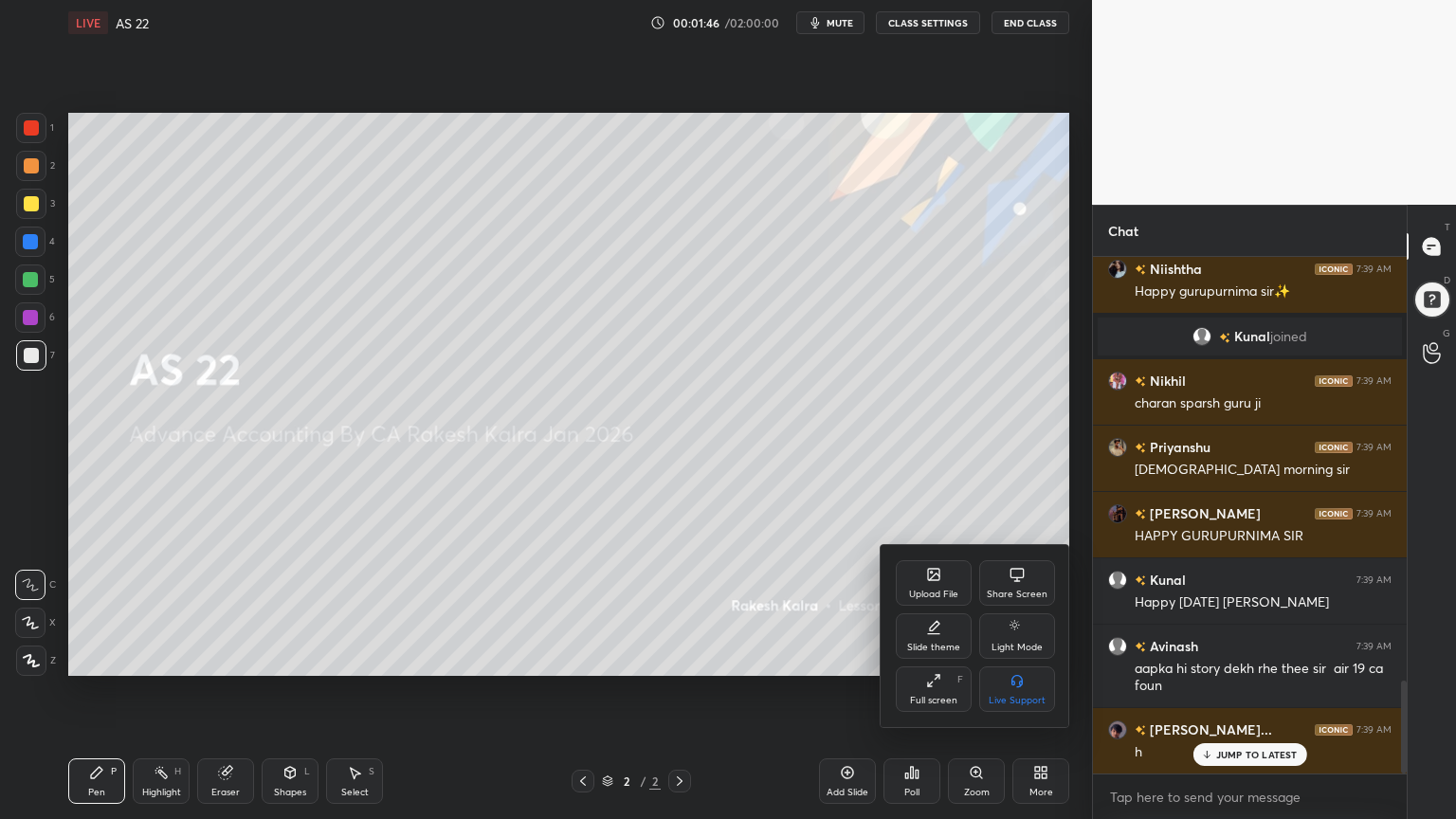scroll, scrollTop: 2426, scrollLeft: 0, axis: vertical 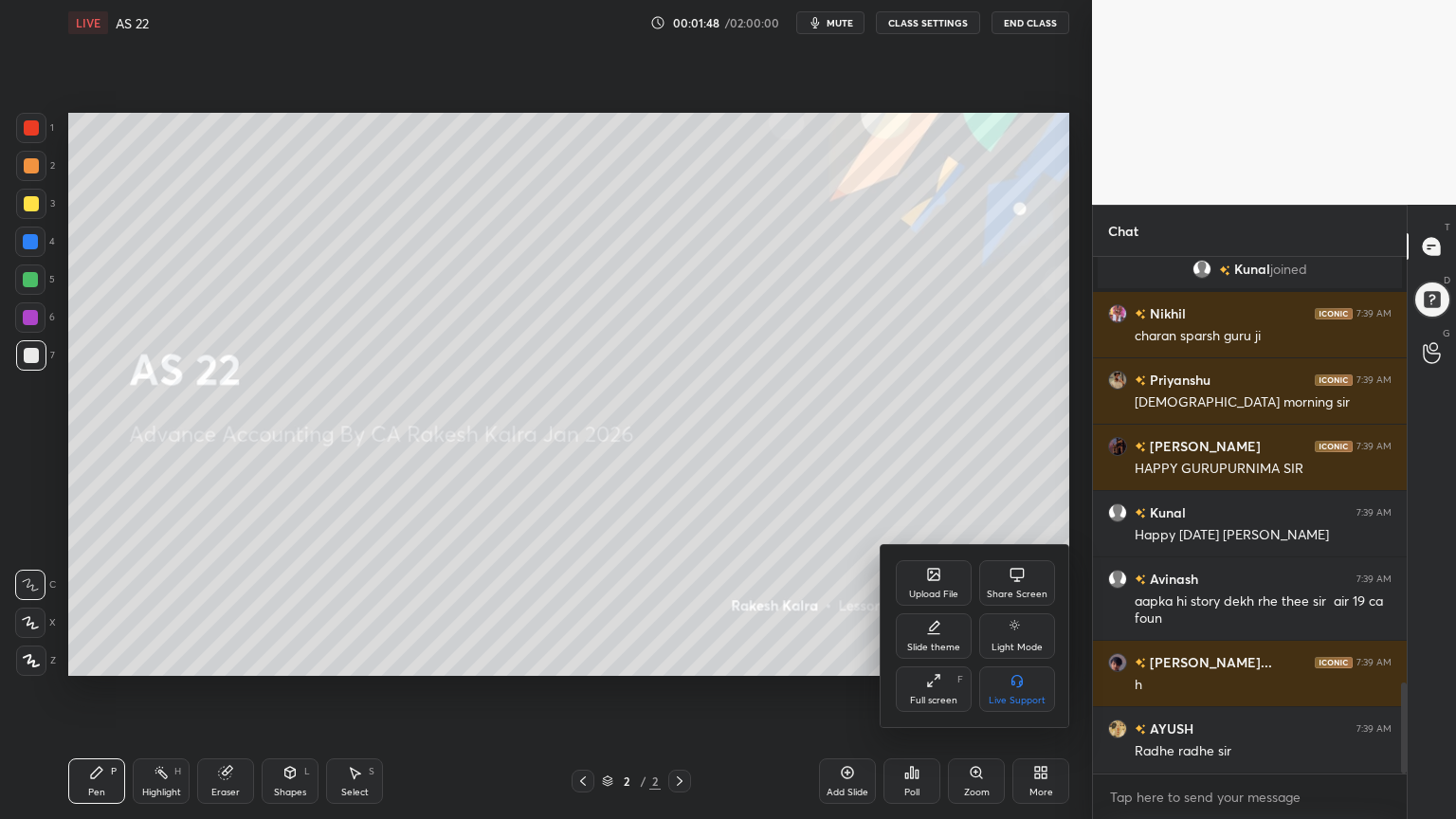 click on "Slide theme" at bounding box center (934, 636) 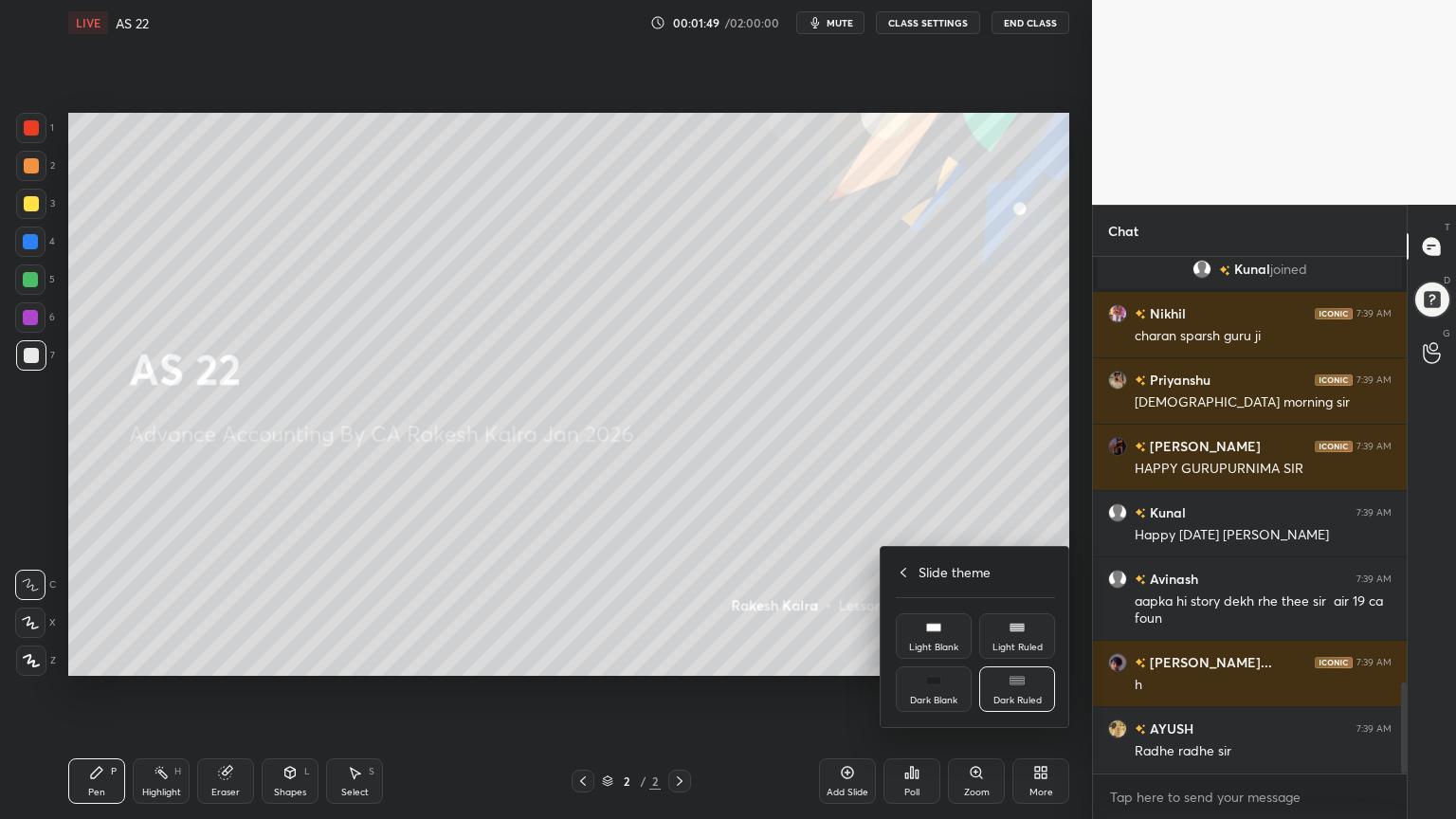 click on "Light Ruled" at bounding box center [1017, 636] 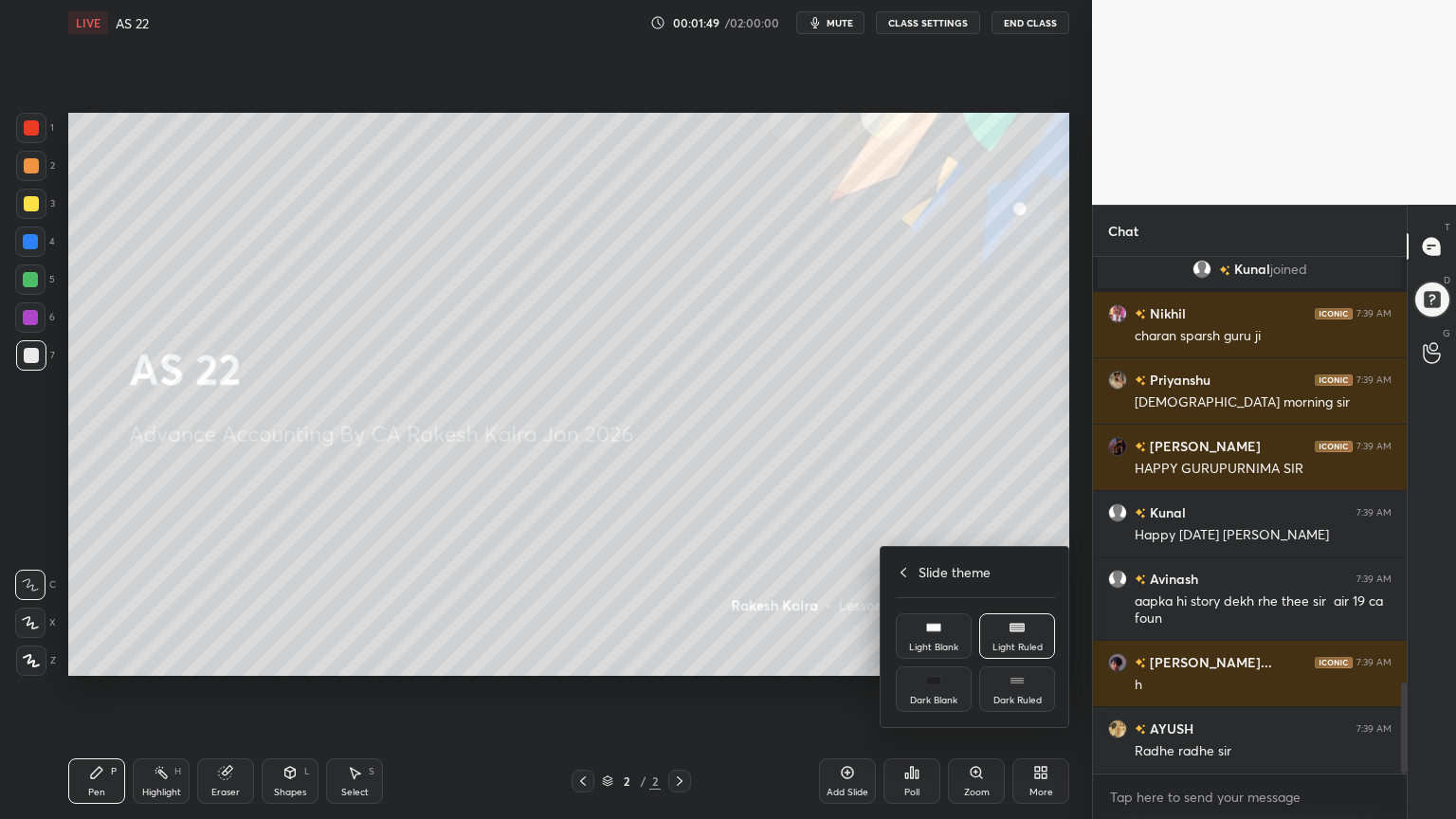 click at bounding box center (728, 410) 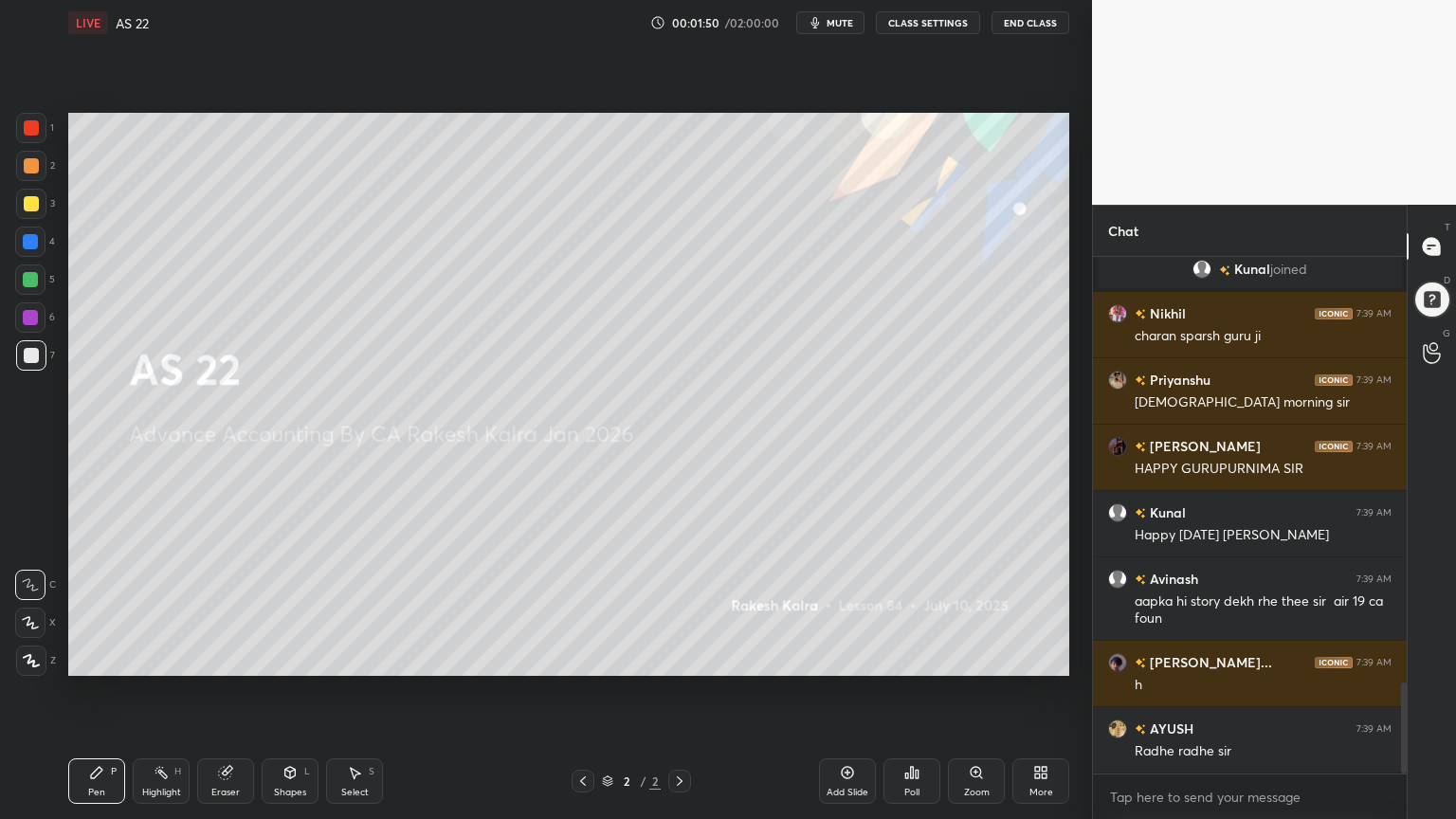 click on "Add Slide" at bounding box center [847, 781] 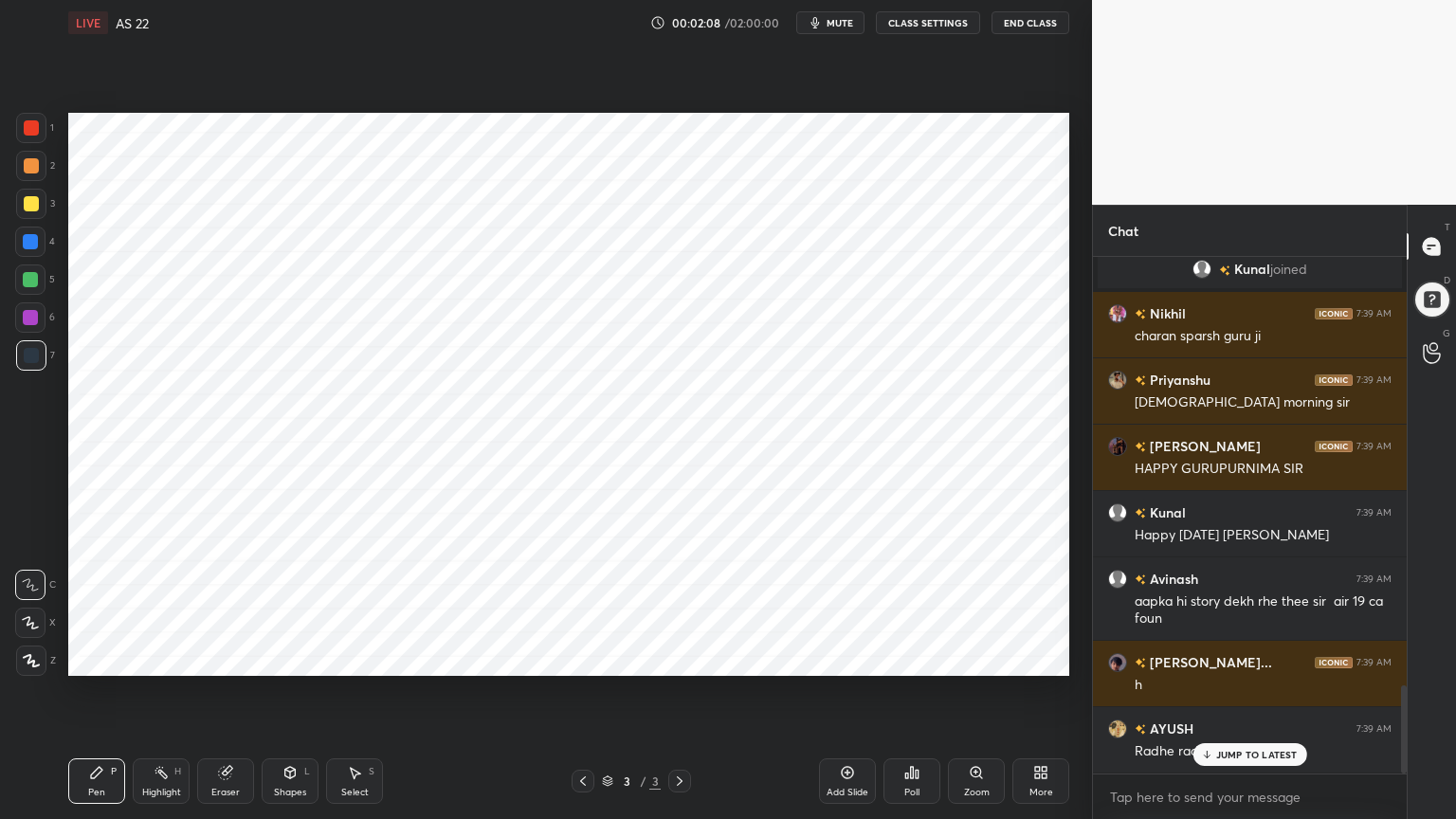 scroll, scrollTop: 2525, scrollLeft: 0, axis: vertical 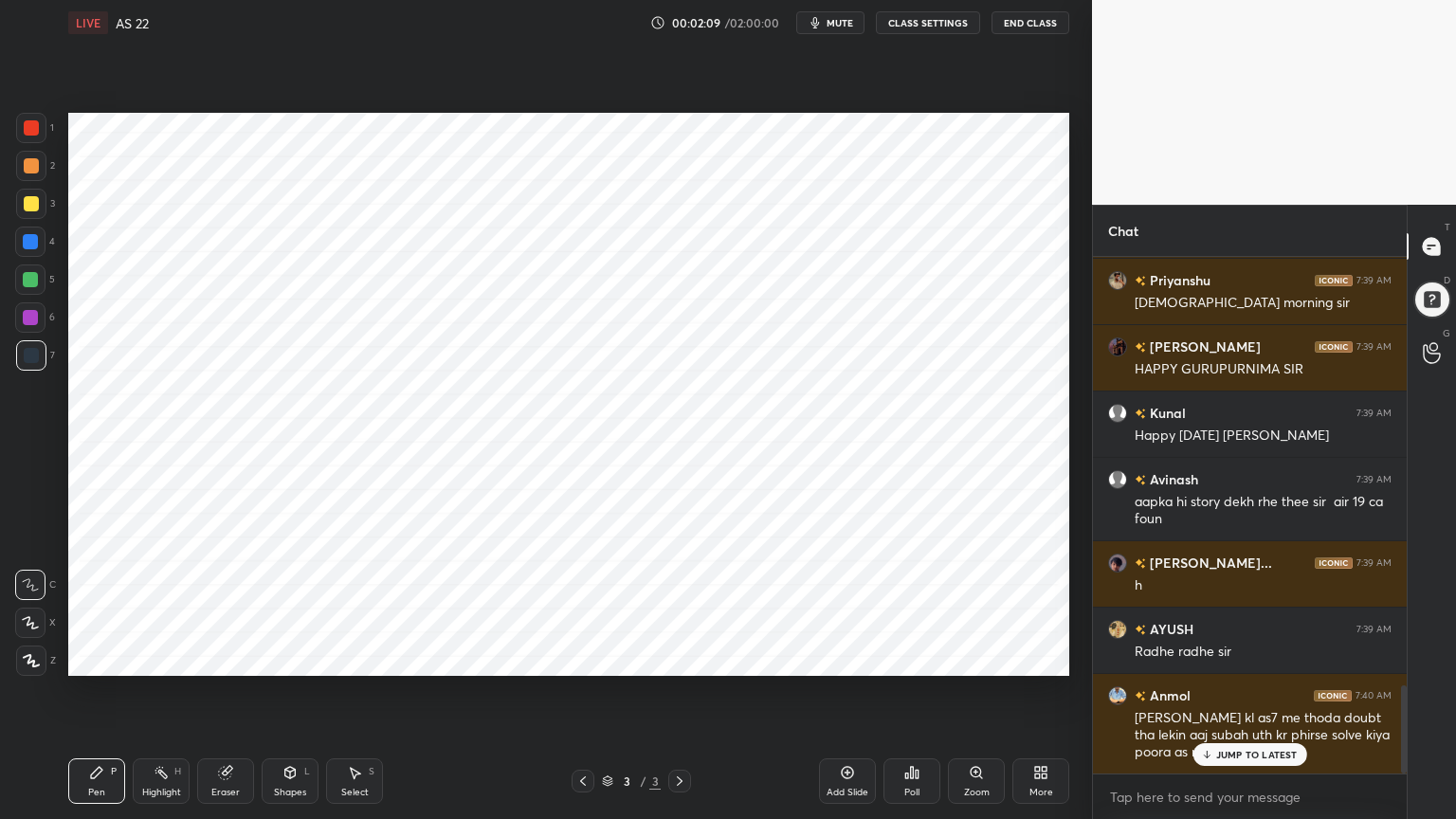 click at bounding box center (30, 242) 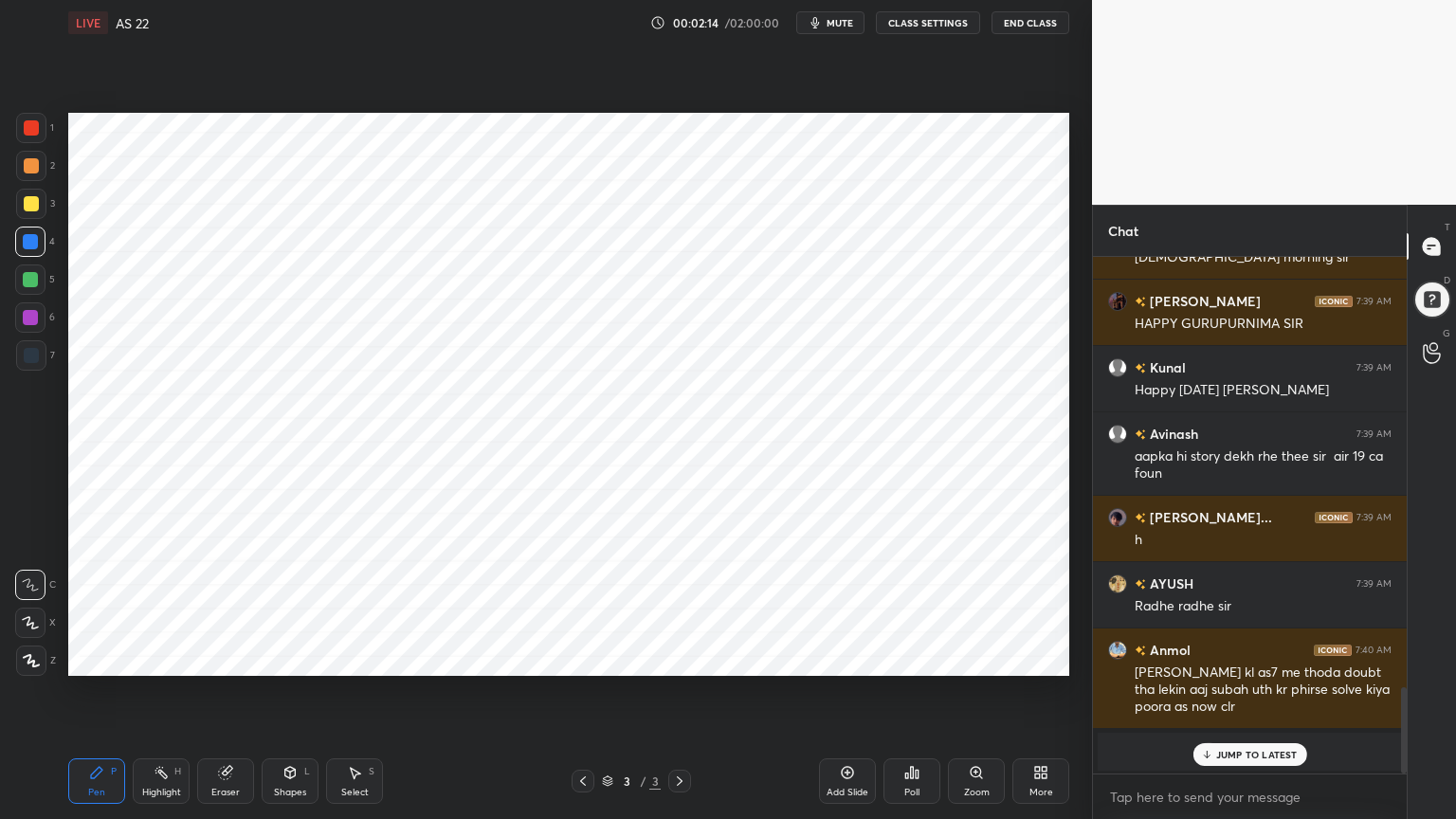 scroll, scrollTop: 2654, scrollLeft: 0, axis: vertical 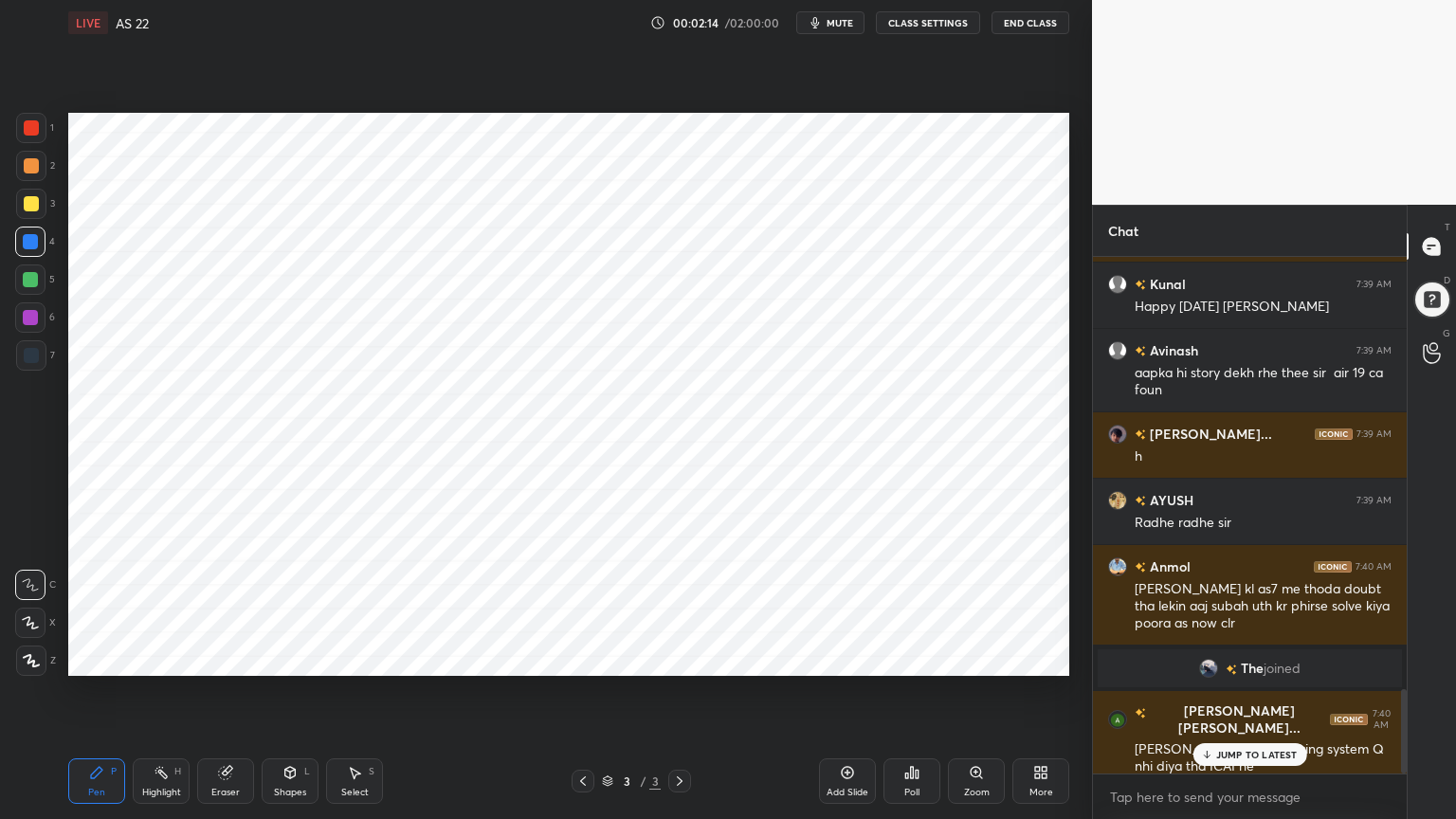 click 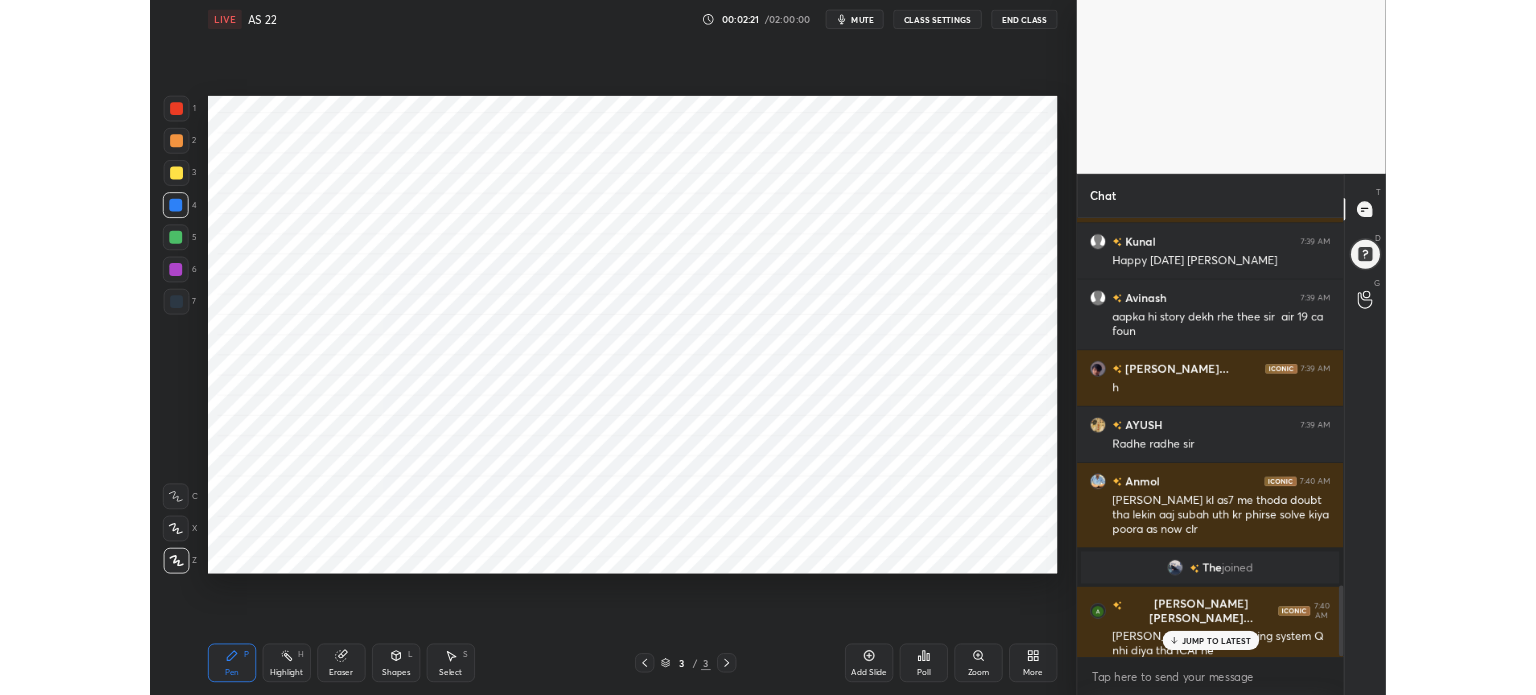 scroll, scrollTop: 2848, scrollLeft: 0, axis: vertical 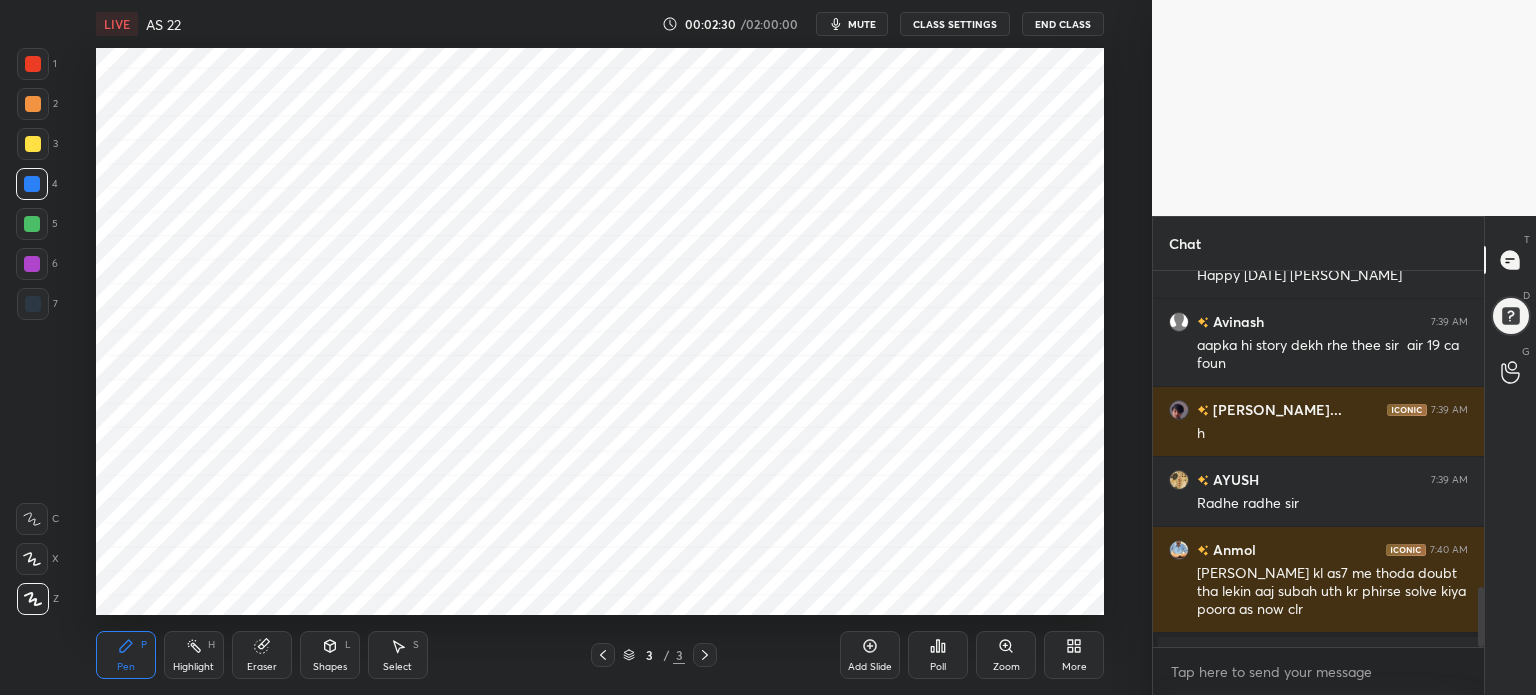 type on "x" 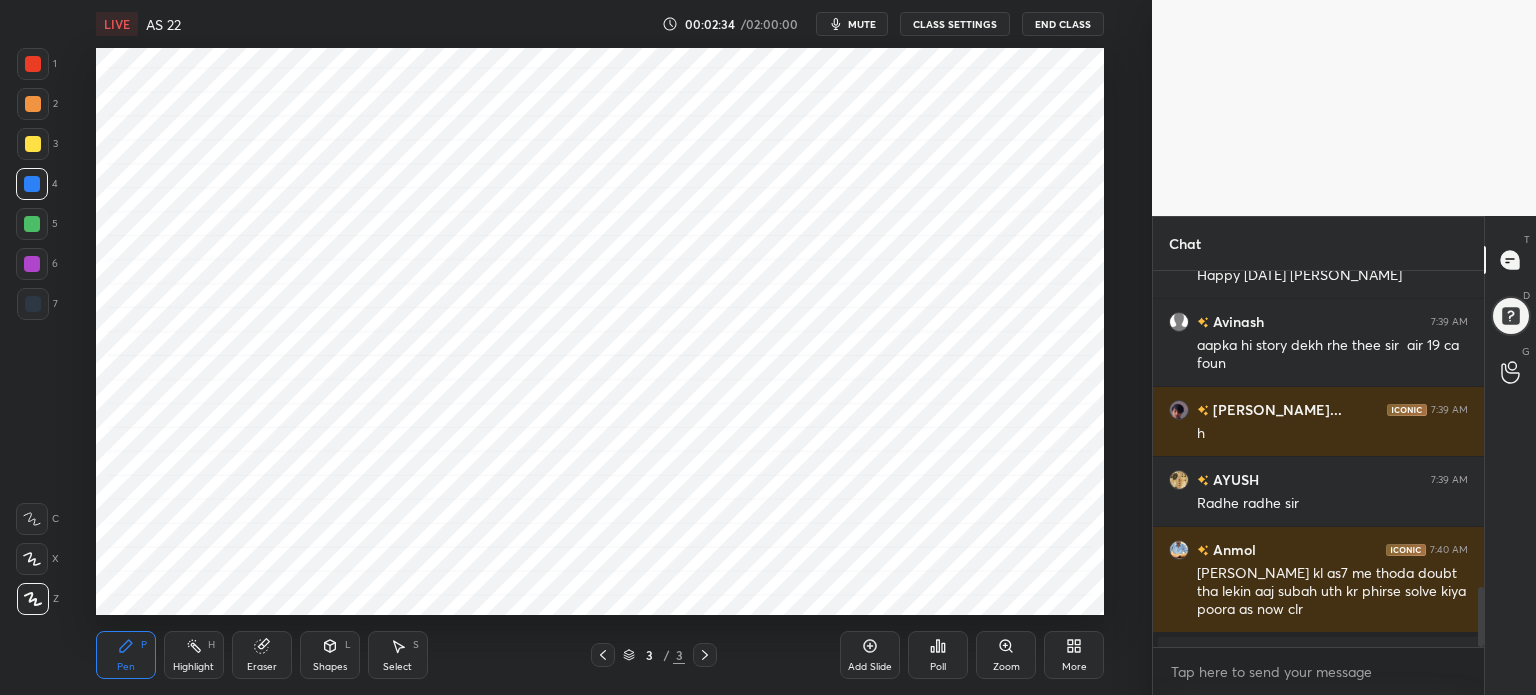 scroll, scrollTop: 3088, scrollLeft: 0, axis: vertical 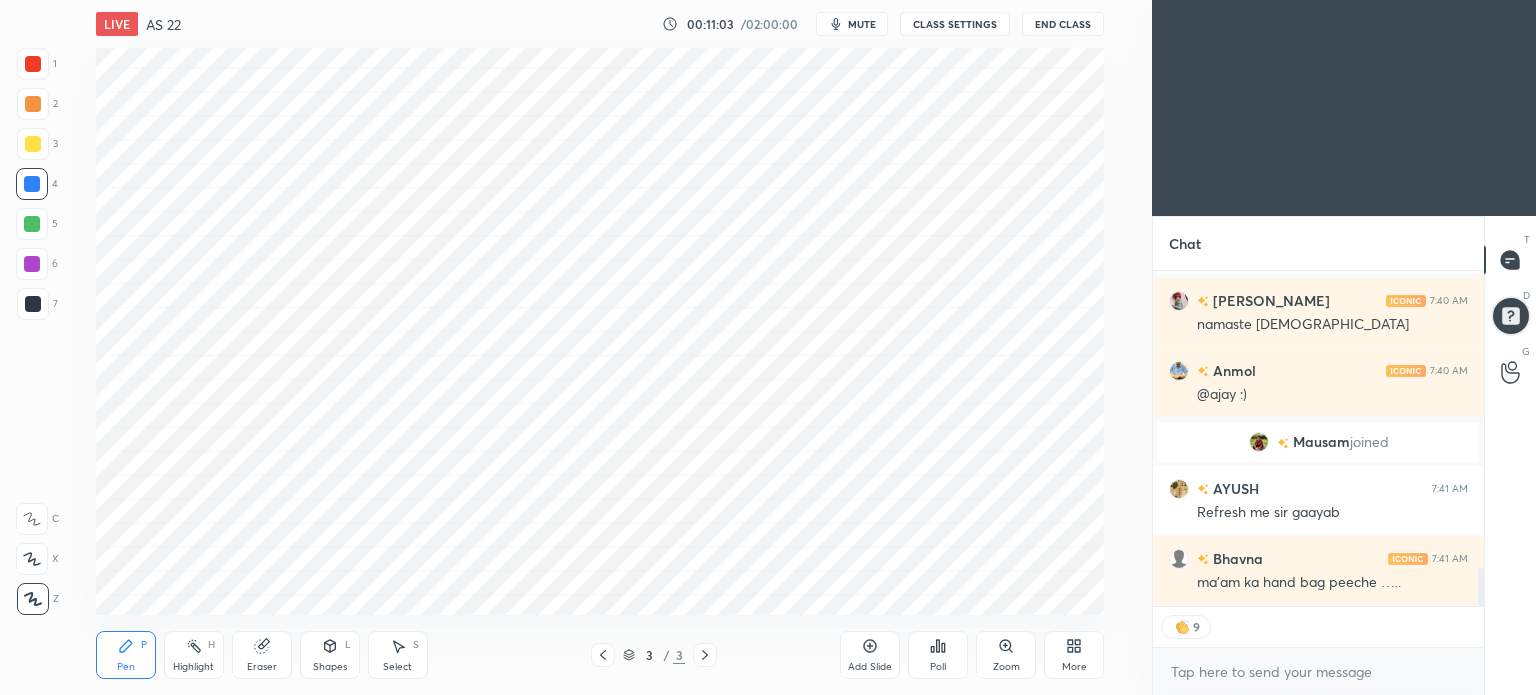 click on "More" at bounding box center [1074, 655] 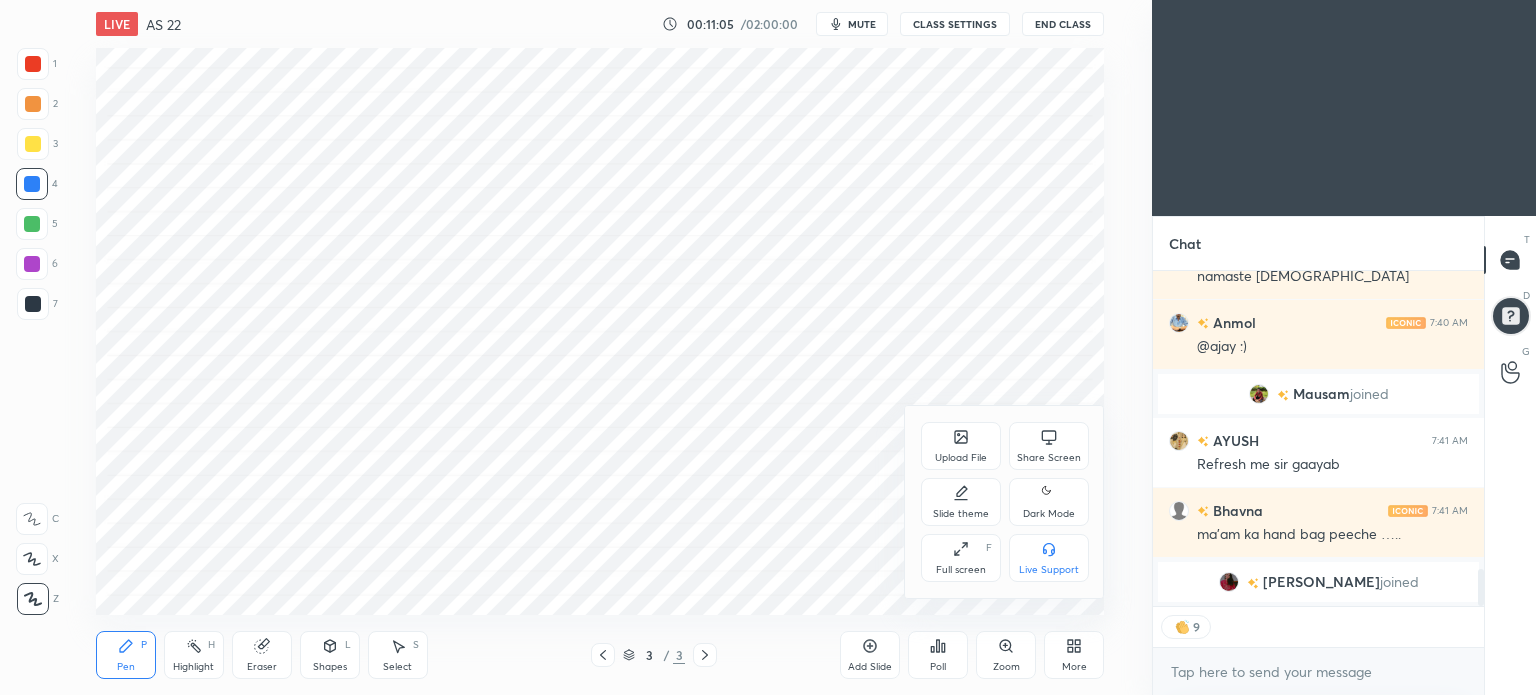 scroll, scrollTop: 2751, scrollLeft: 0, axis: vertical 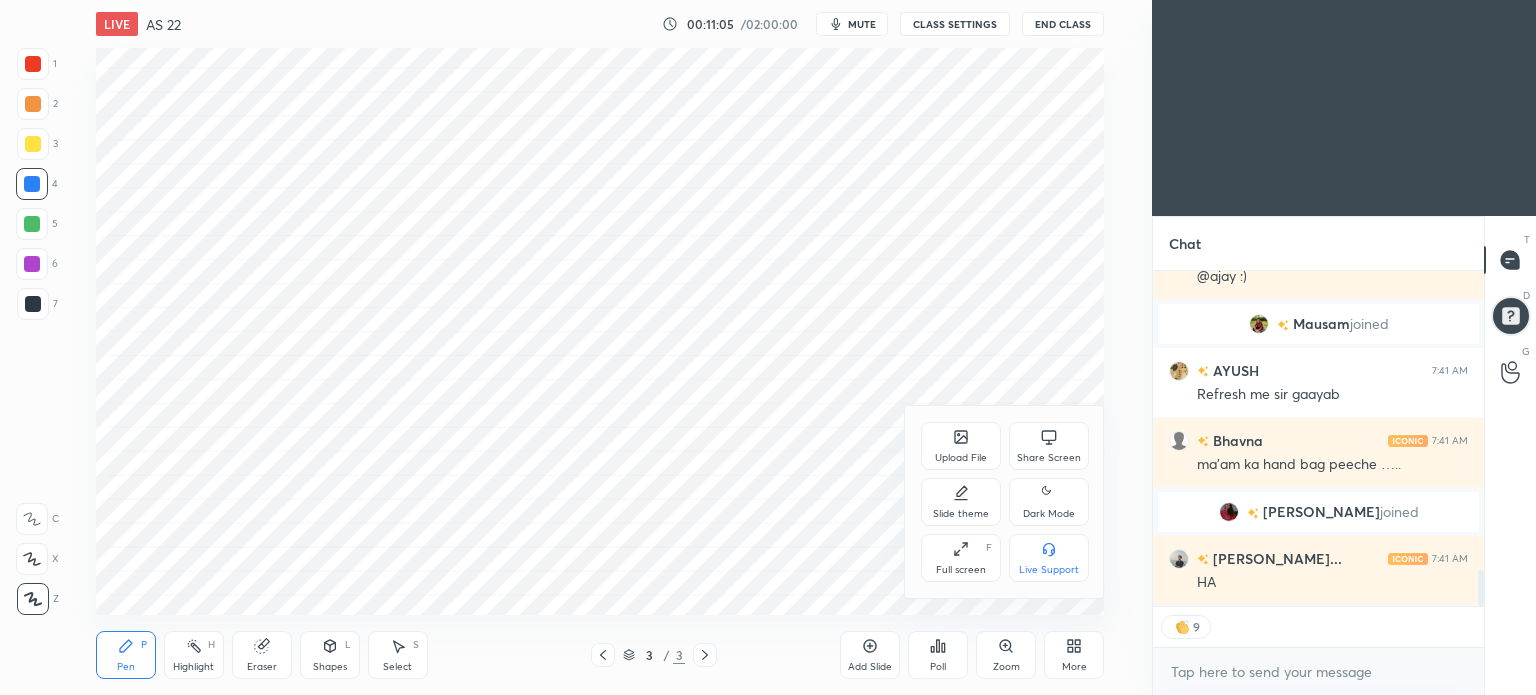 click on "Slide theme" at bounding box center (961, 514) 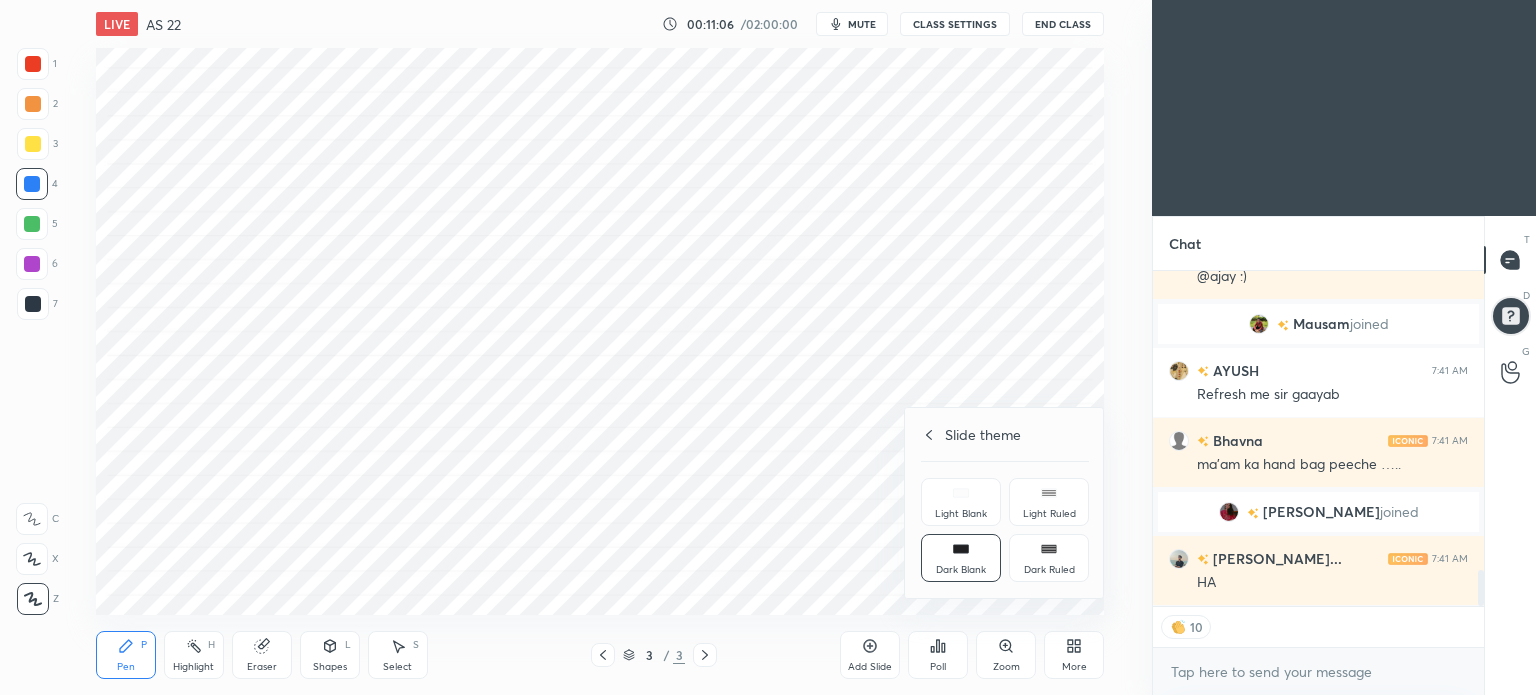 click on "Light Ruled" at bounding box center (1049, 502) 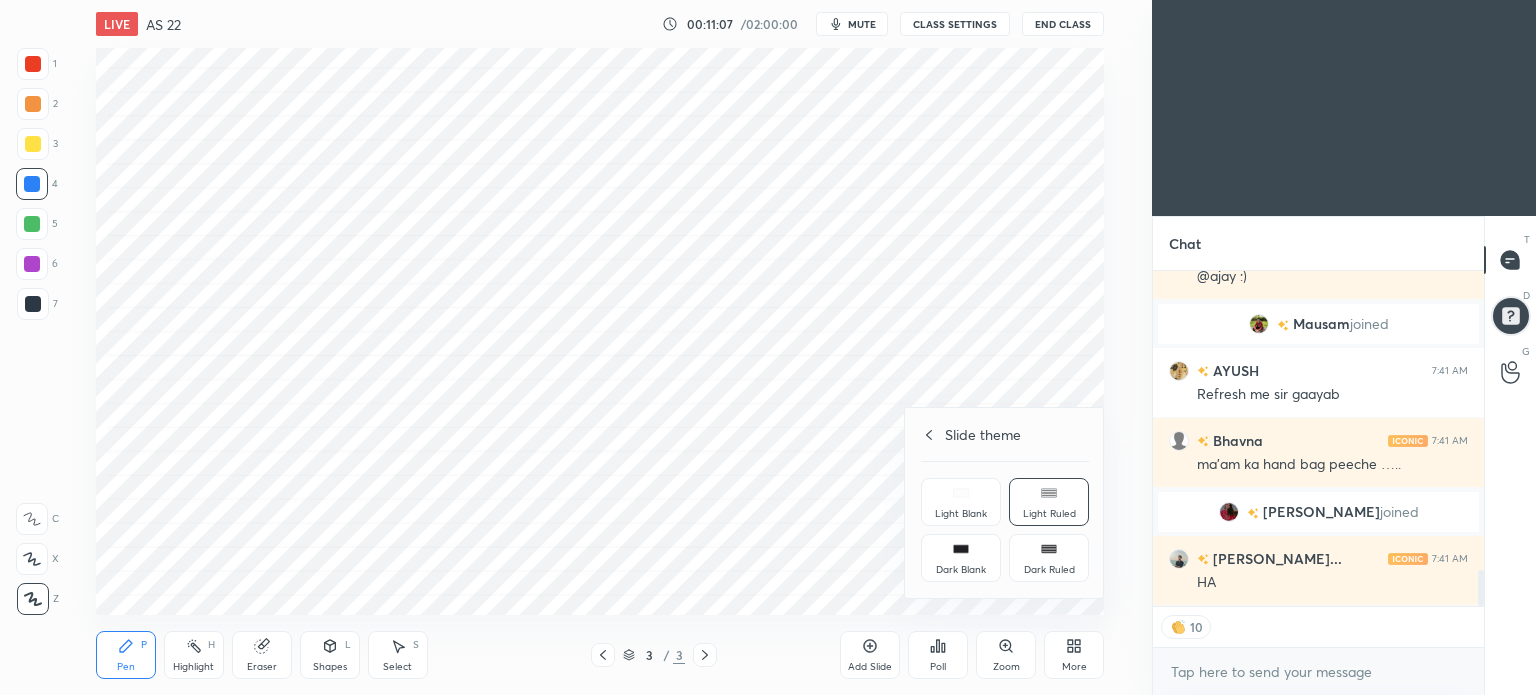 click at bounding box center [768, 347] 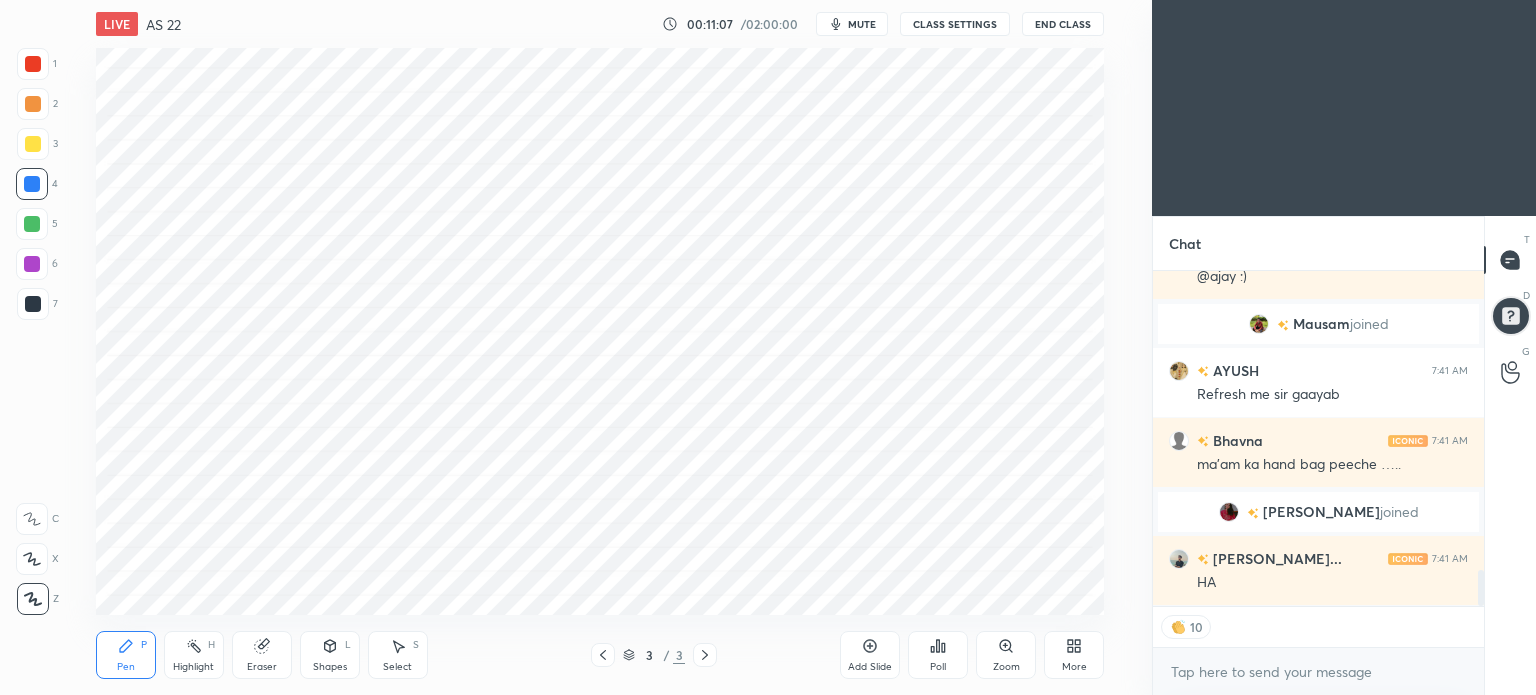 scroll, scrollTop: 2799, scrollLeft: 0, axis: vertical 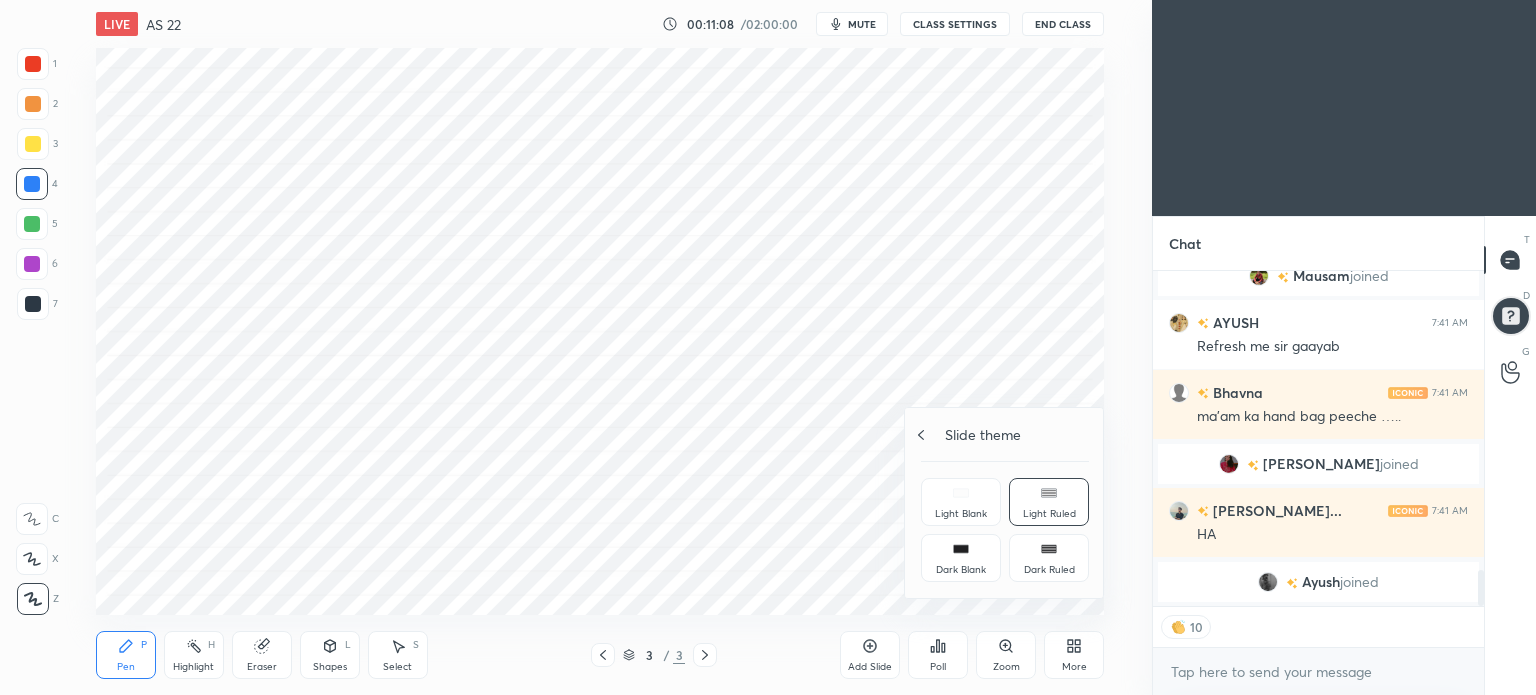 click on "Slide theme" at bounding box center (1005, 434) 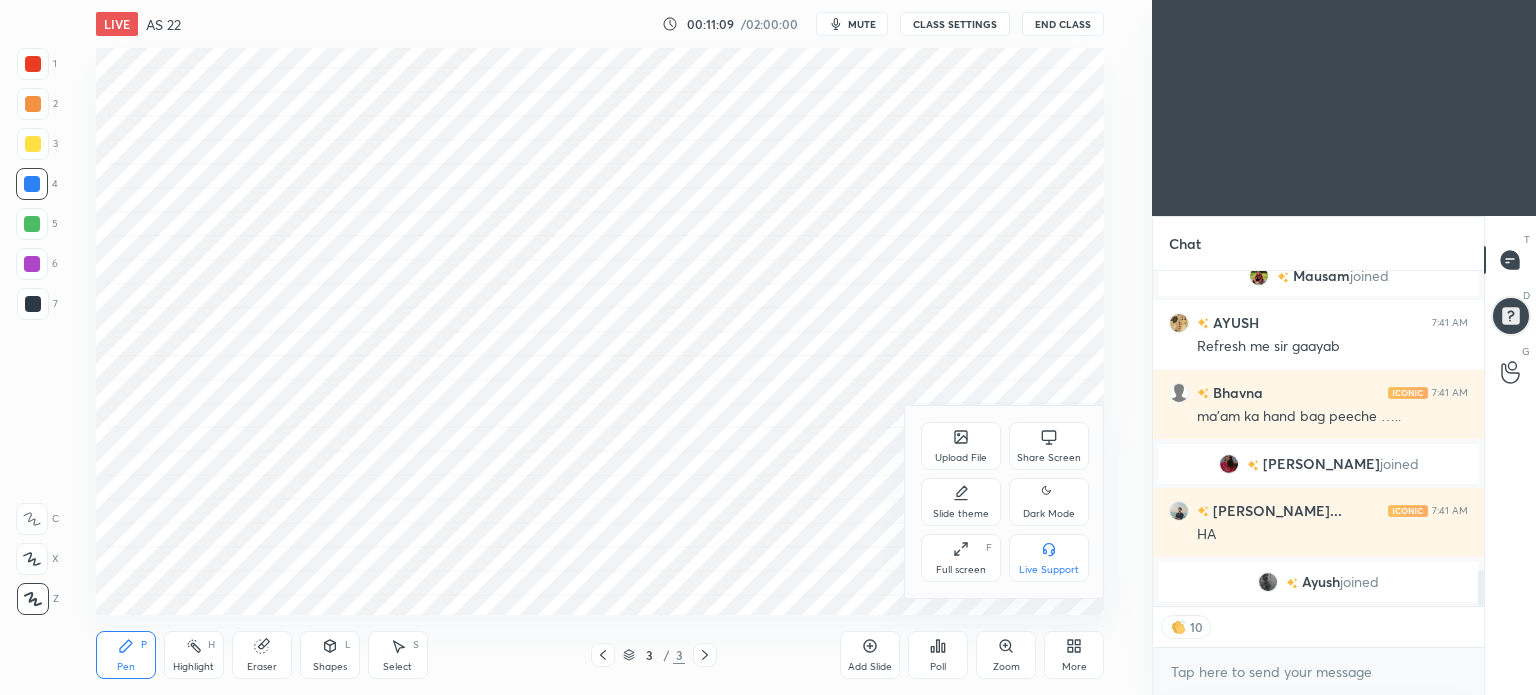 click on "Dark Mode" at bounding box center (1049, 514) 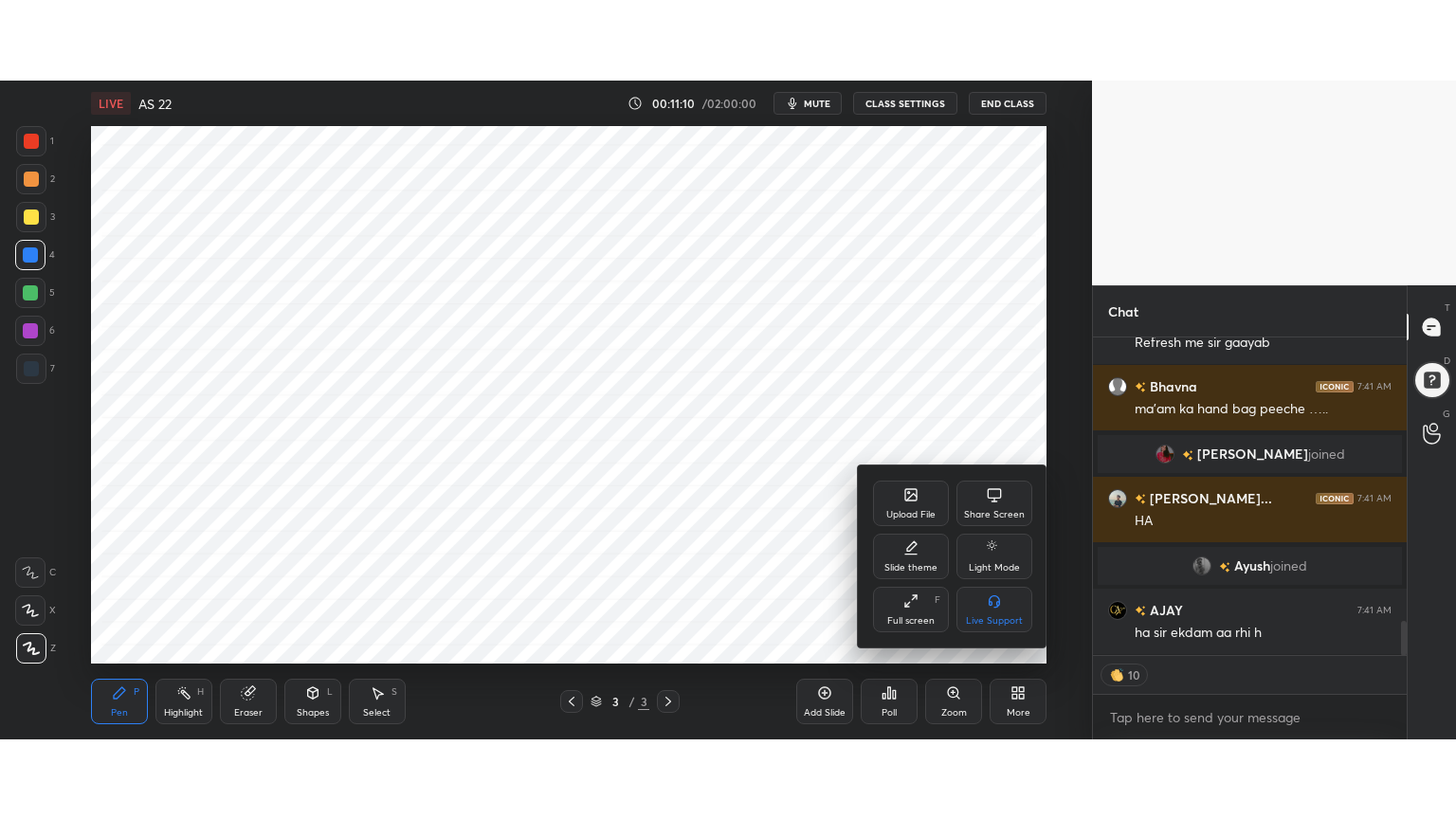 scroll 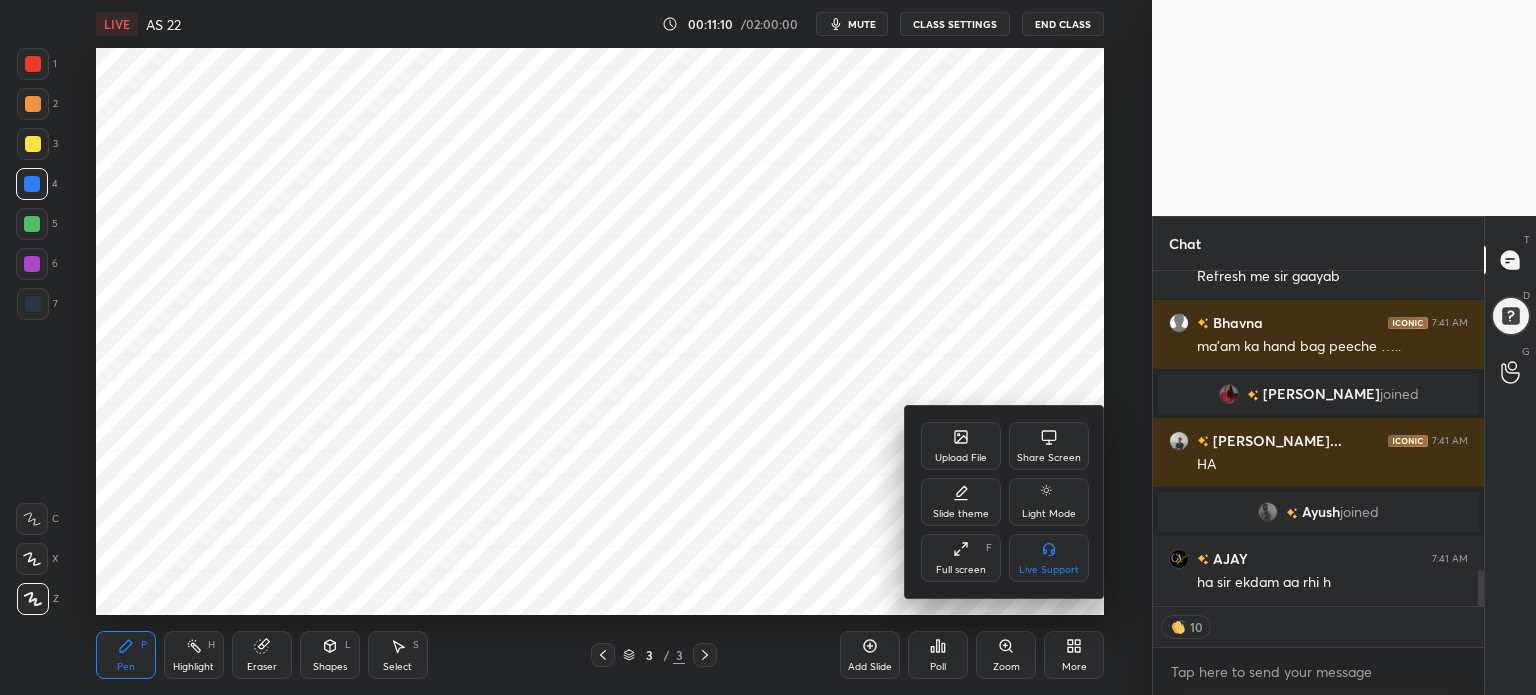 click at bounding box center [768, 347] 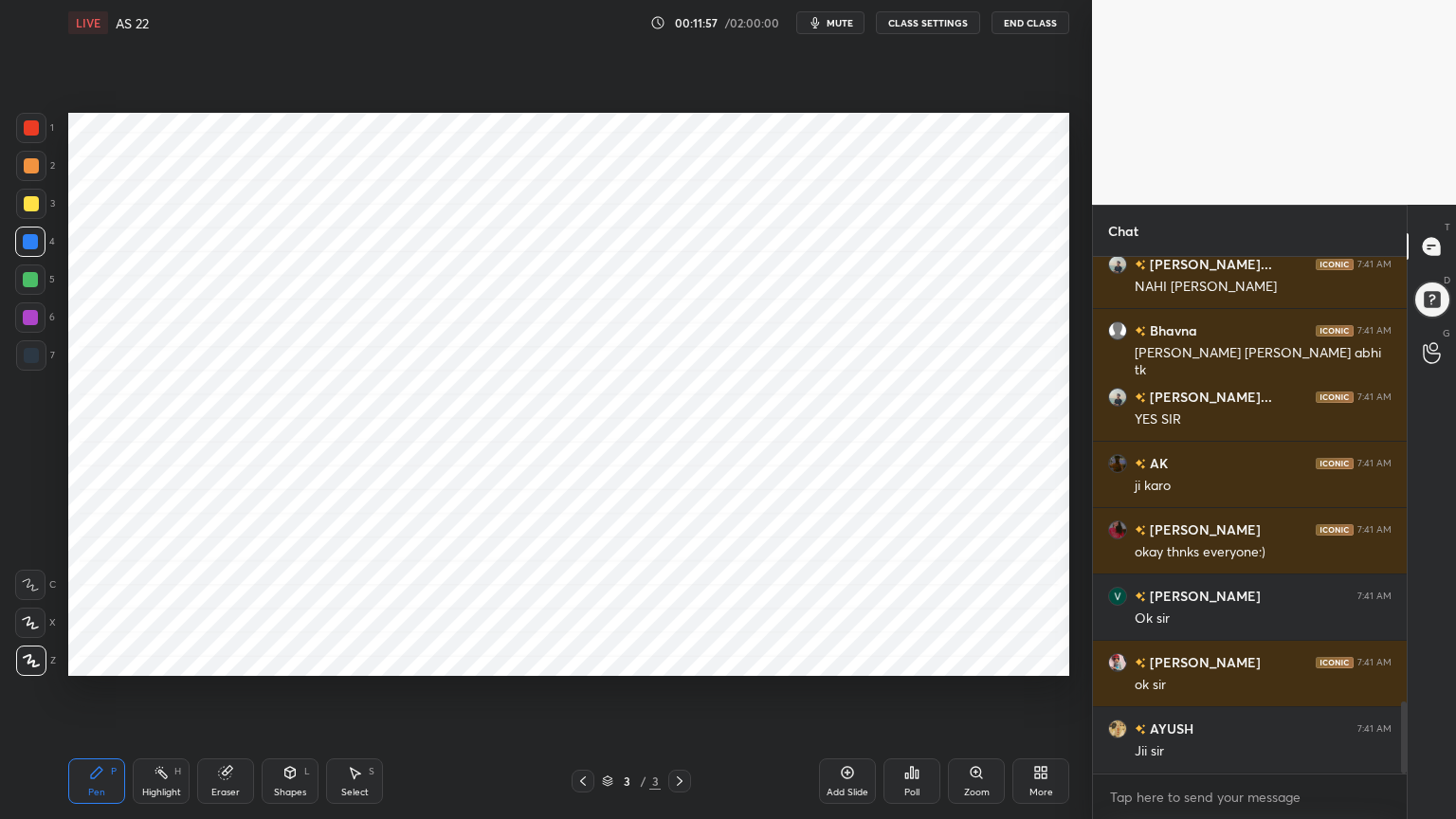 click 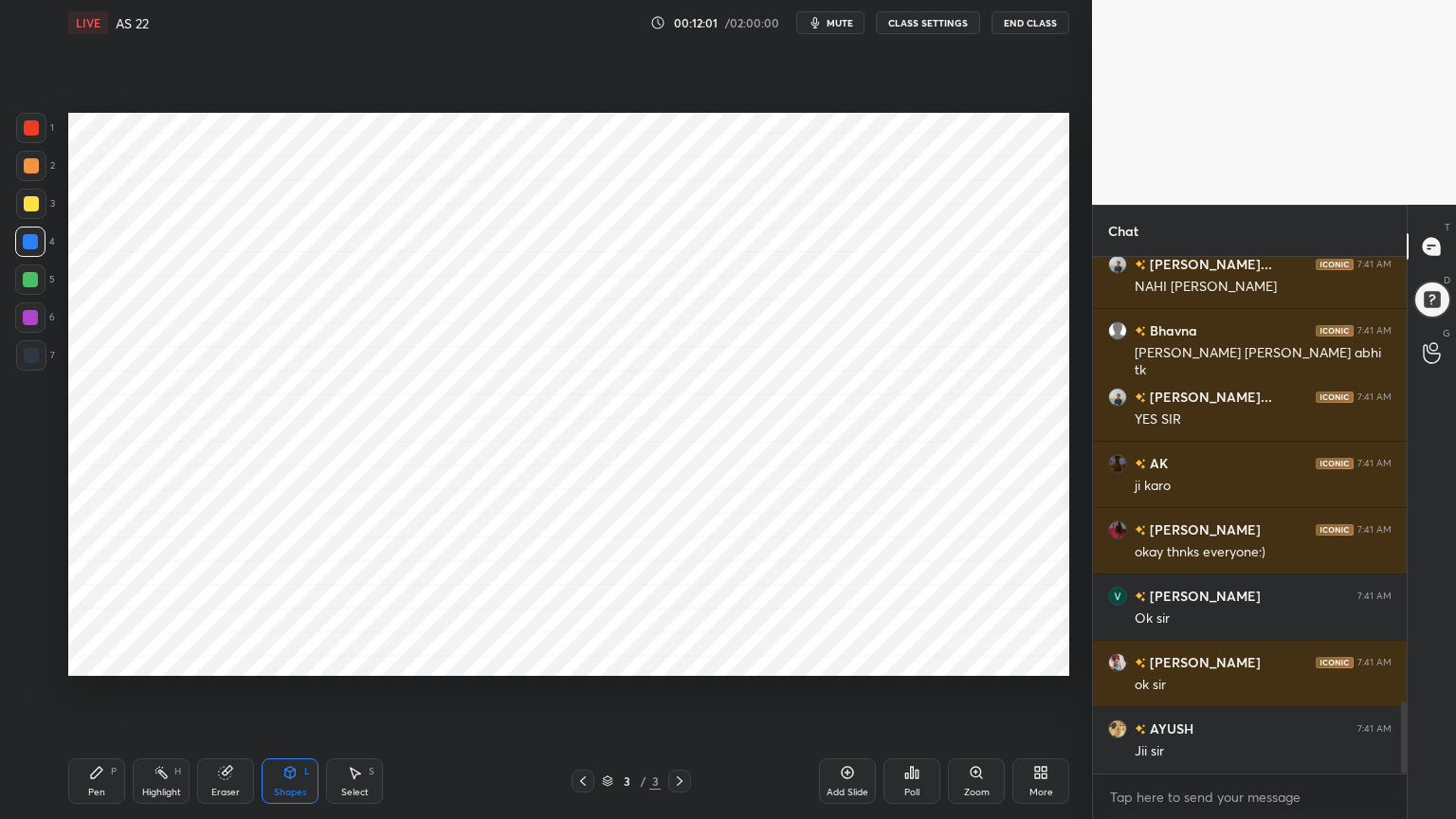 click 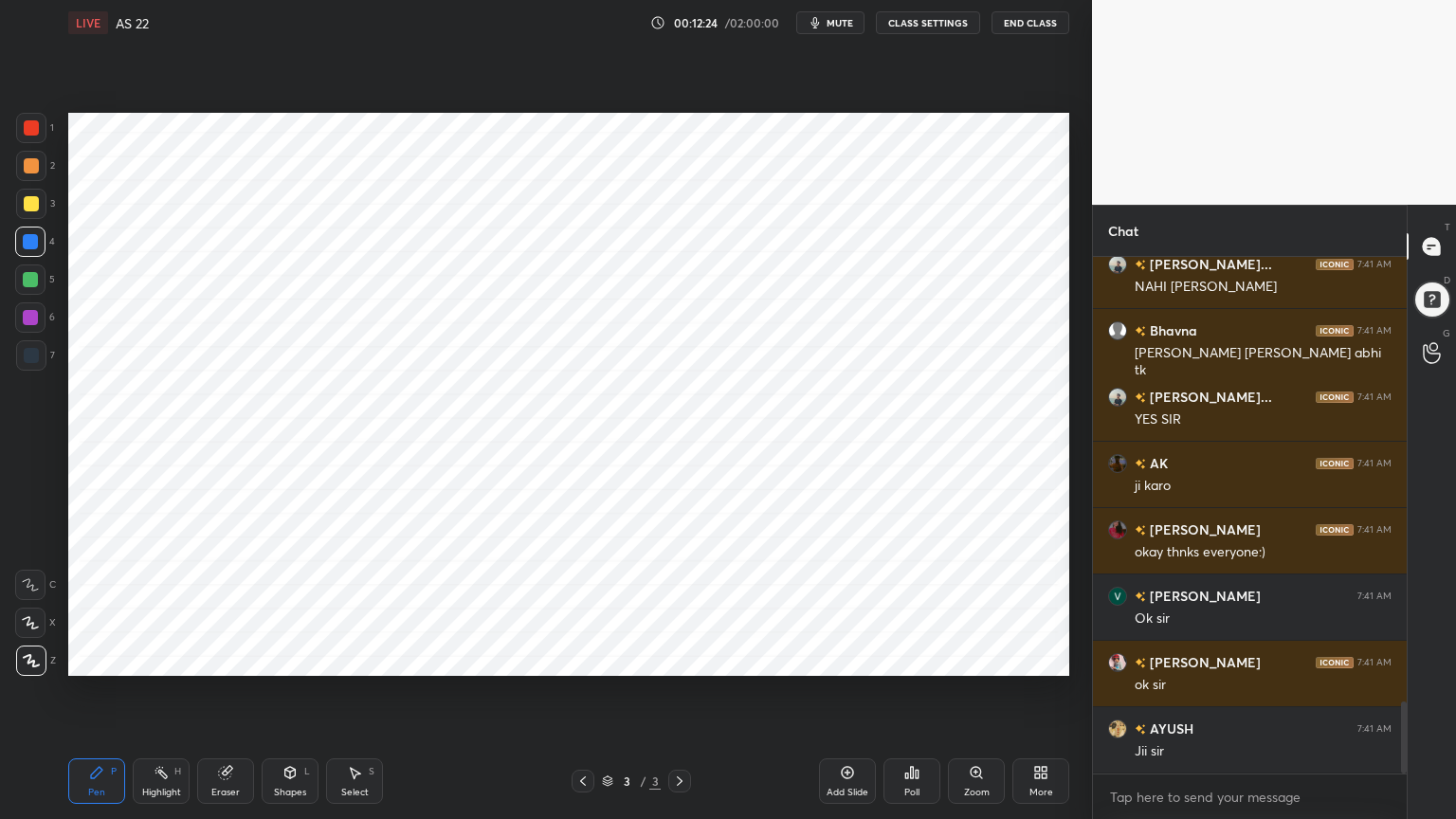 click at bounding box center [31, 355] 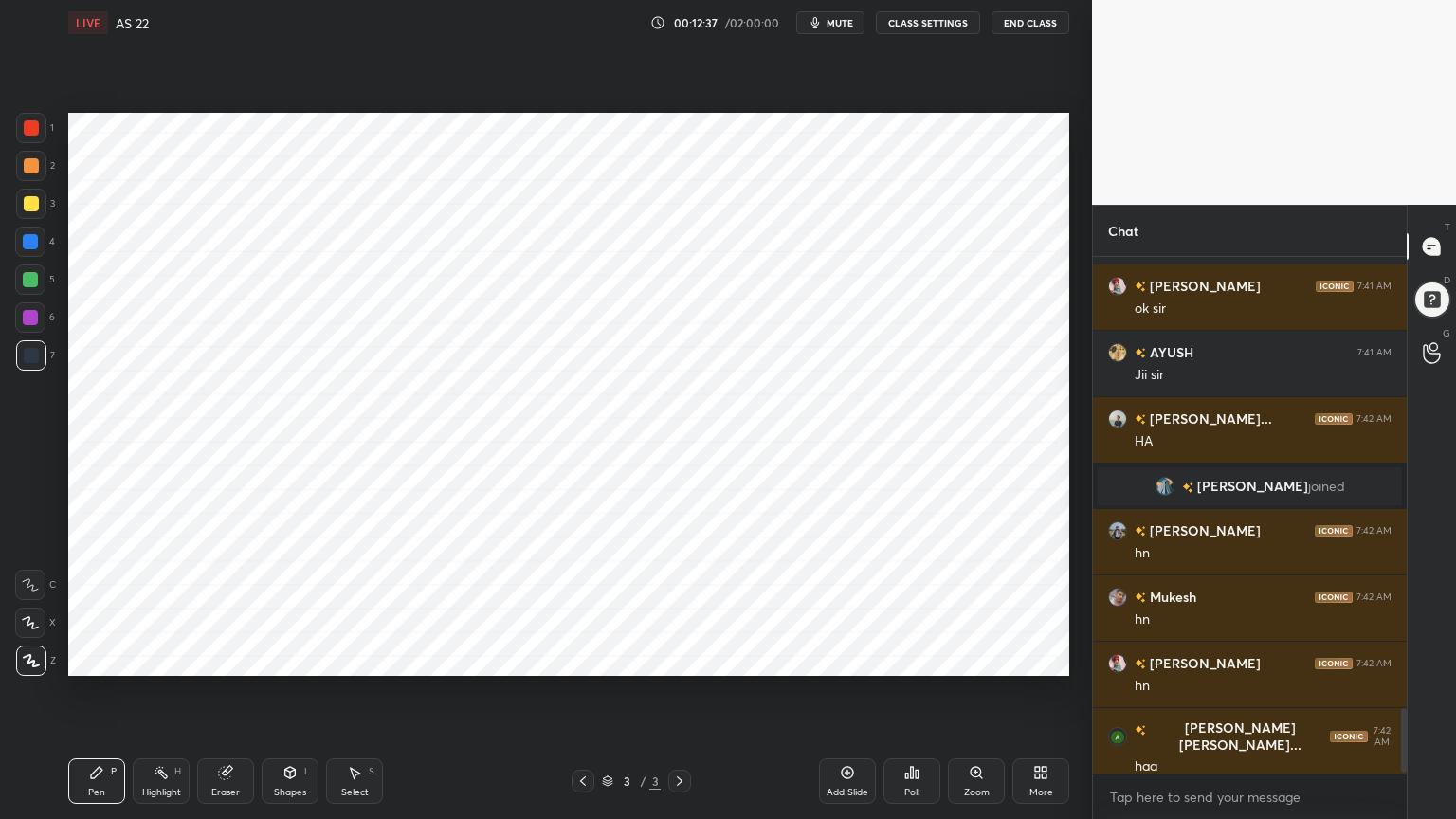 scroll, scrollTop: 3609, scrollLeft: 0, axis: vertical 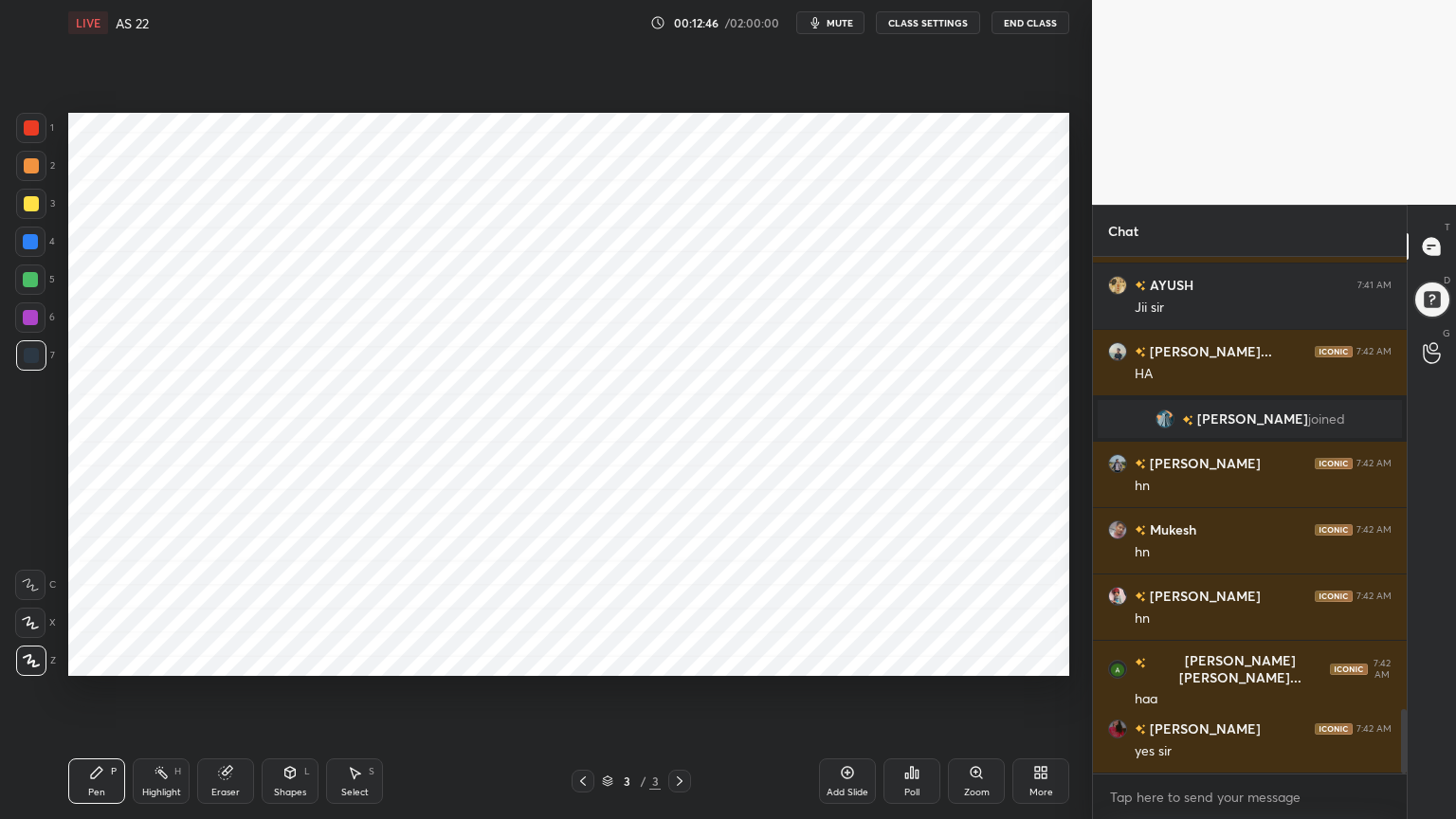 click at bounding box center [30, 318] 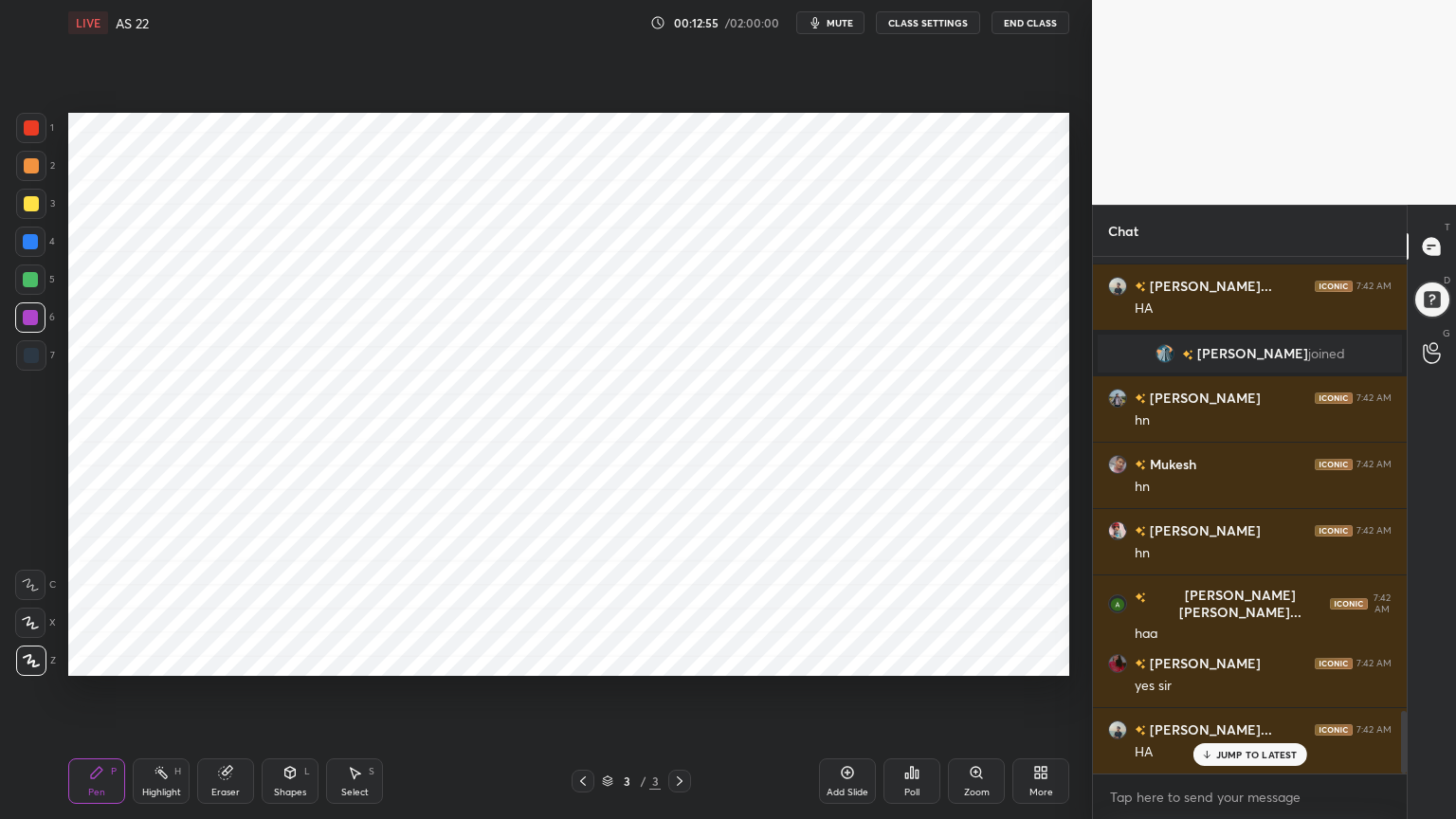 scroll, scrollTop: 3720, scrollLeft: 0, axis: vertical 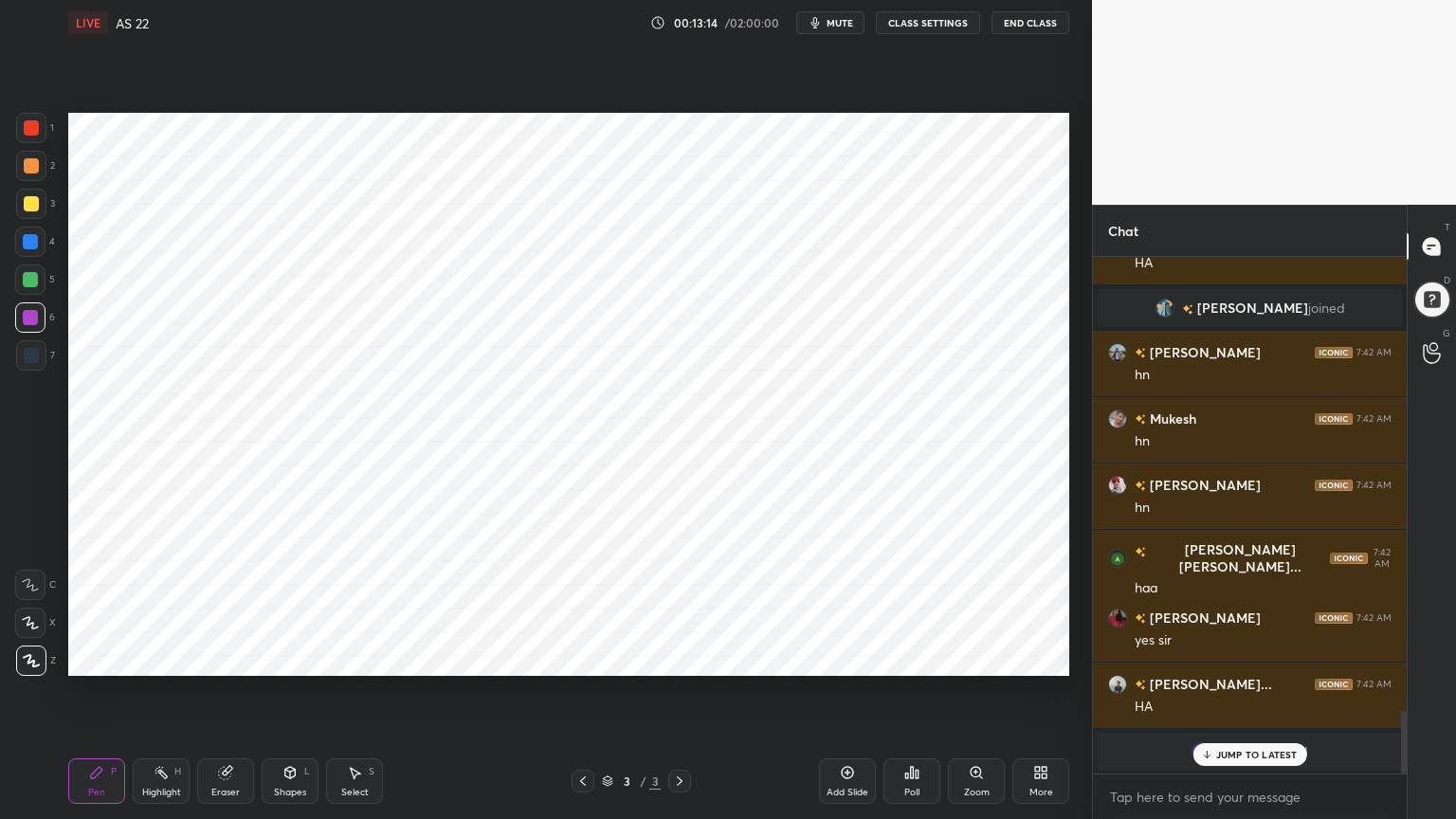 click at bounding box center (31, 128) 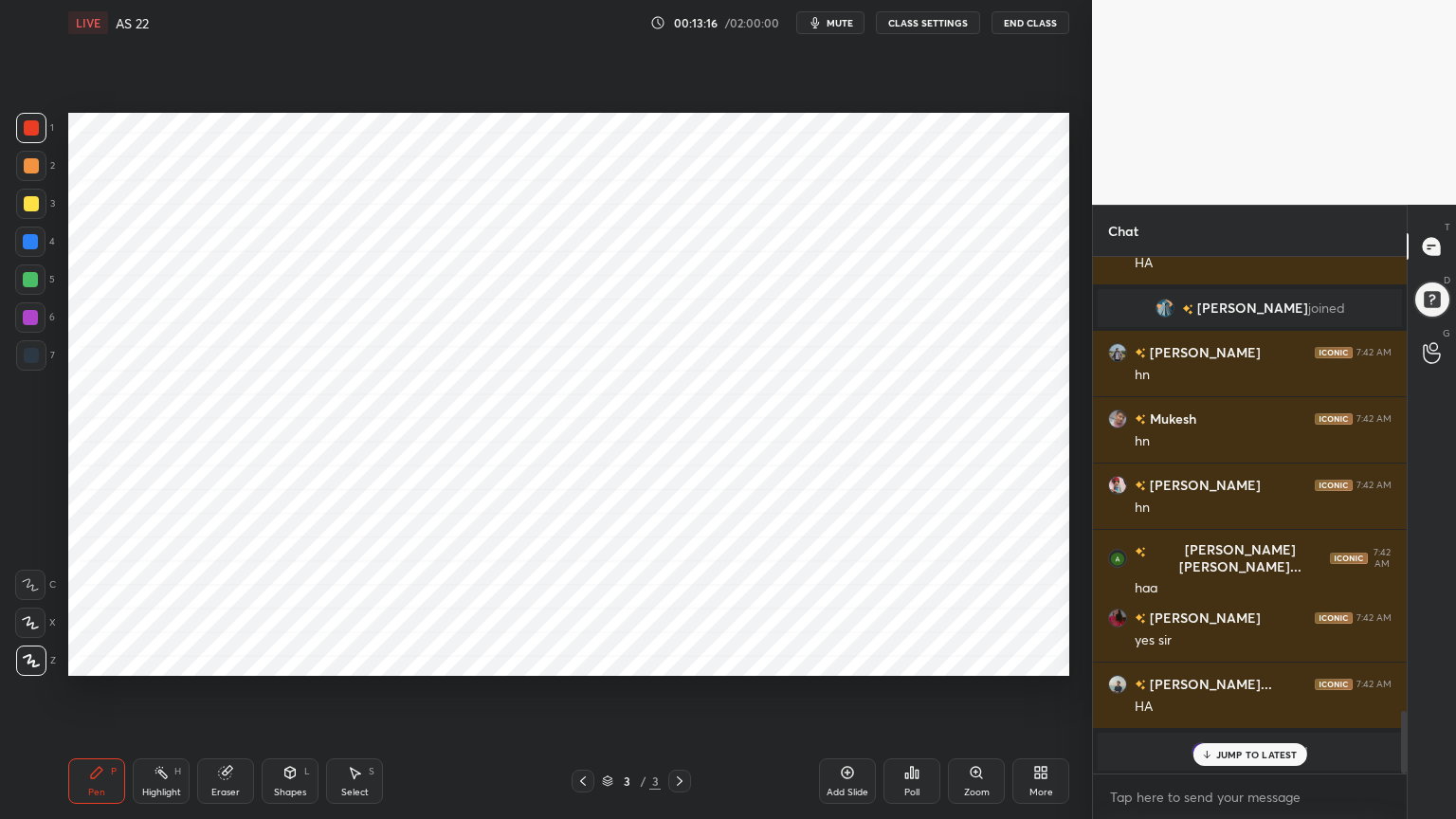 click at bounding box center (30, 318) 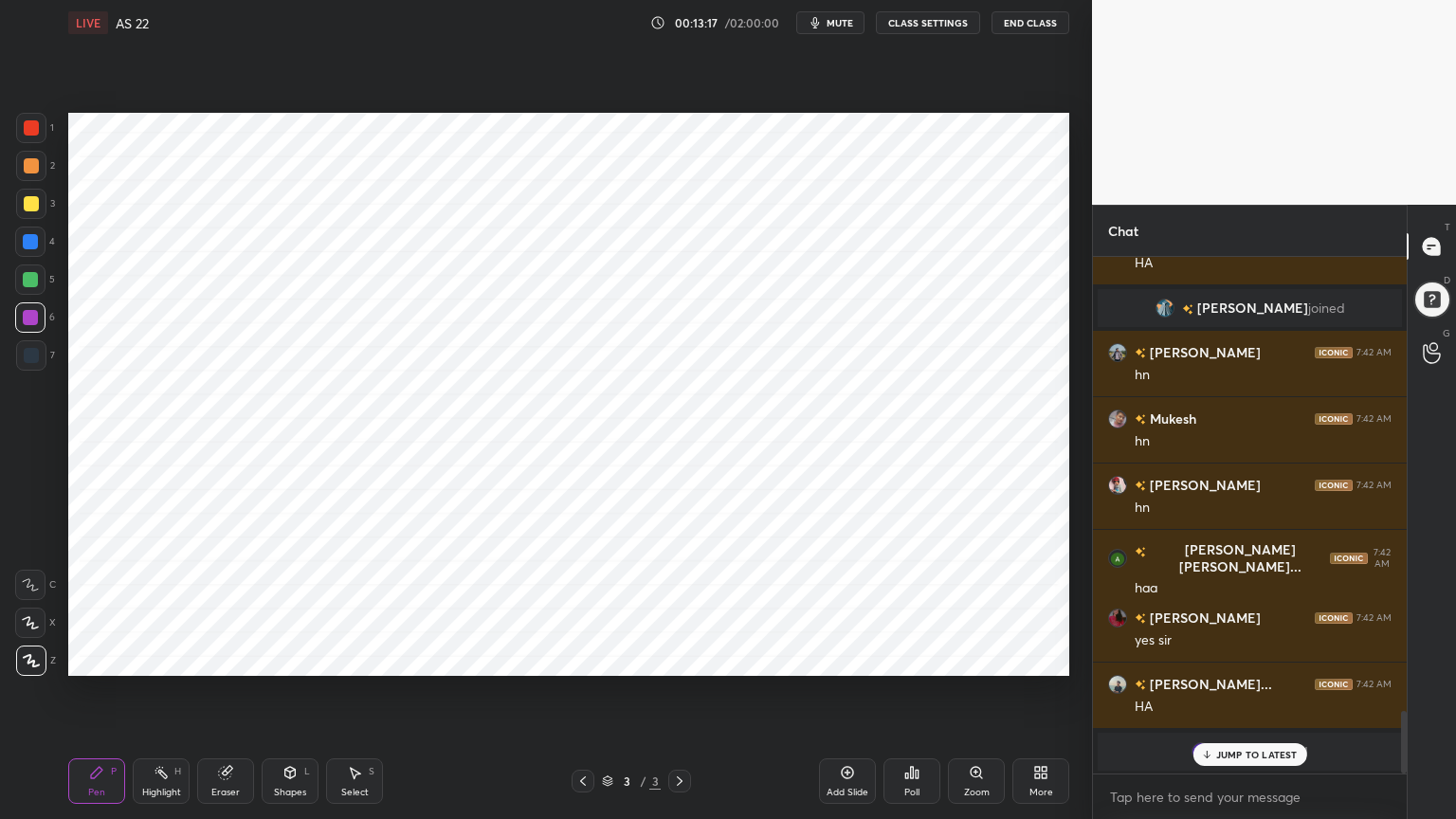 scroll, scrollTop: 3787, scrollLeft: 0, axis: vertical 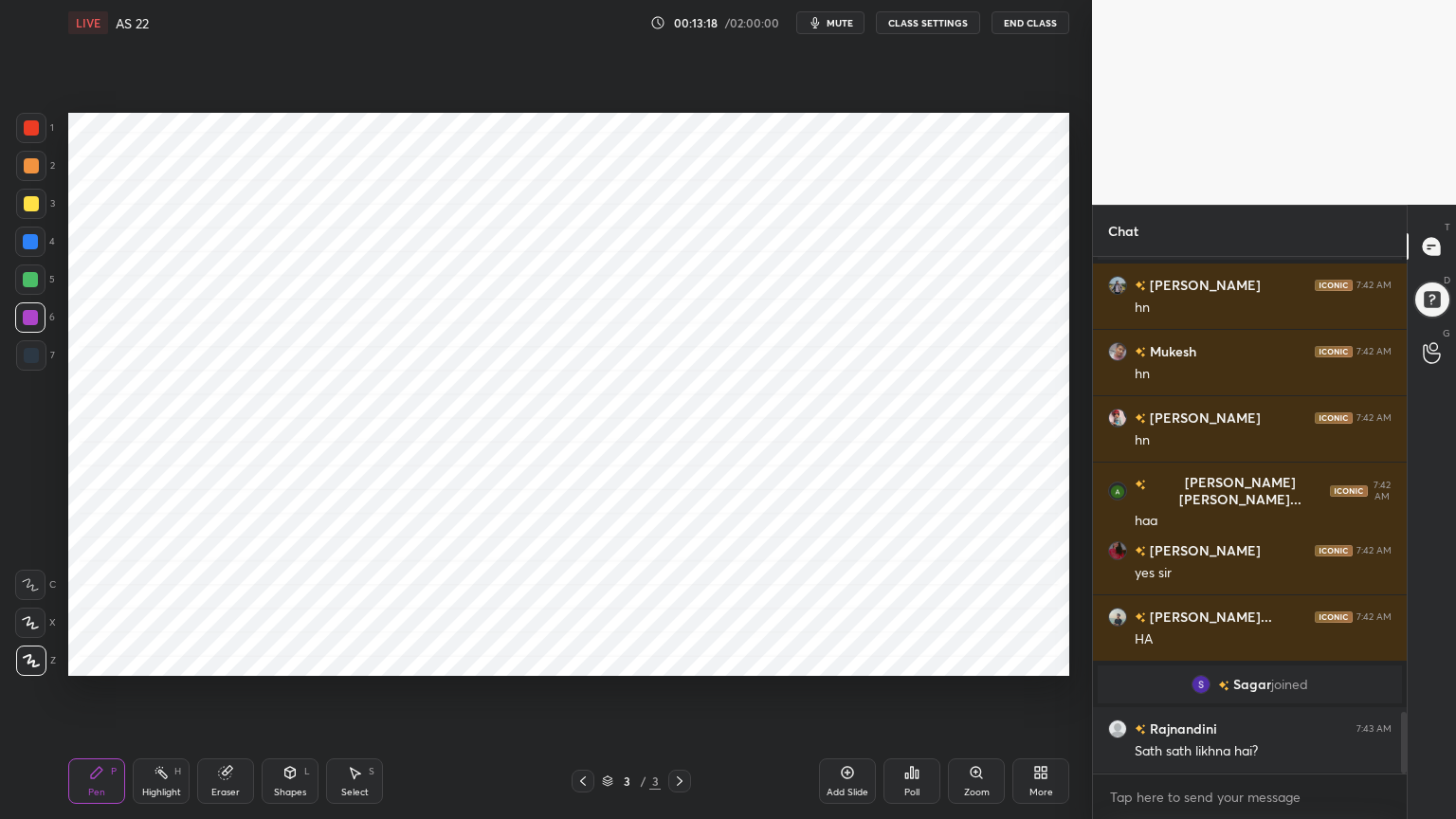click on "7" at bounding box center (35, 359) 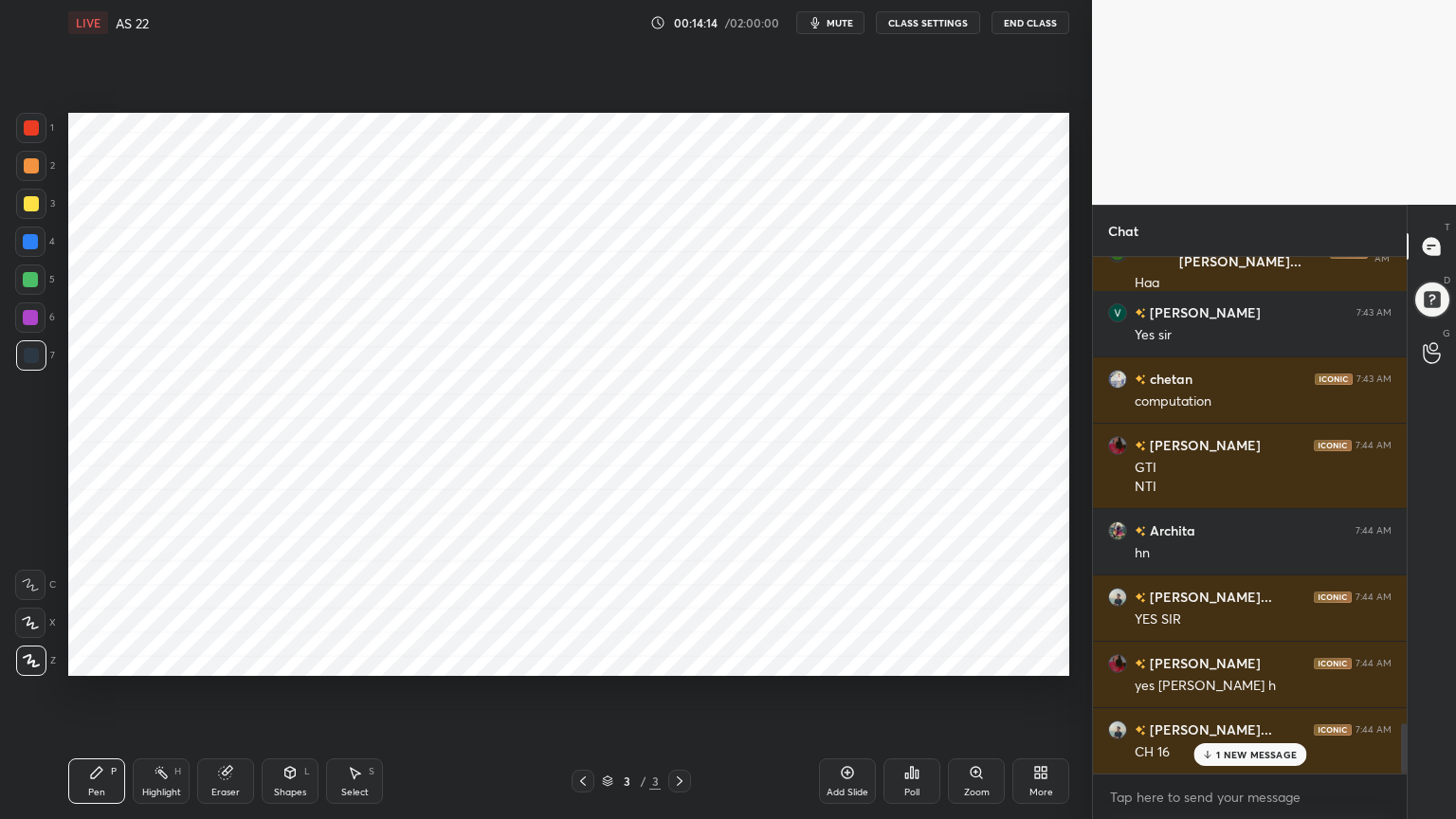 scroll, scrollTop: 4831, scrollLeft: 0, axis: vertical 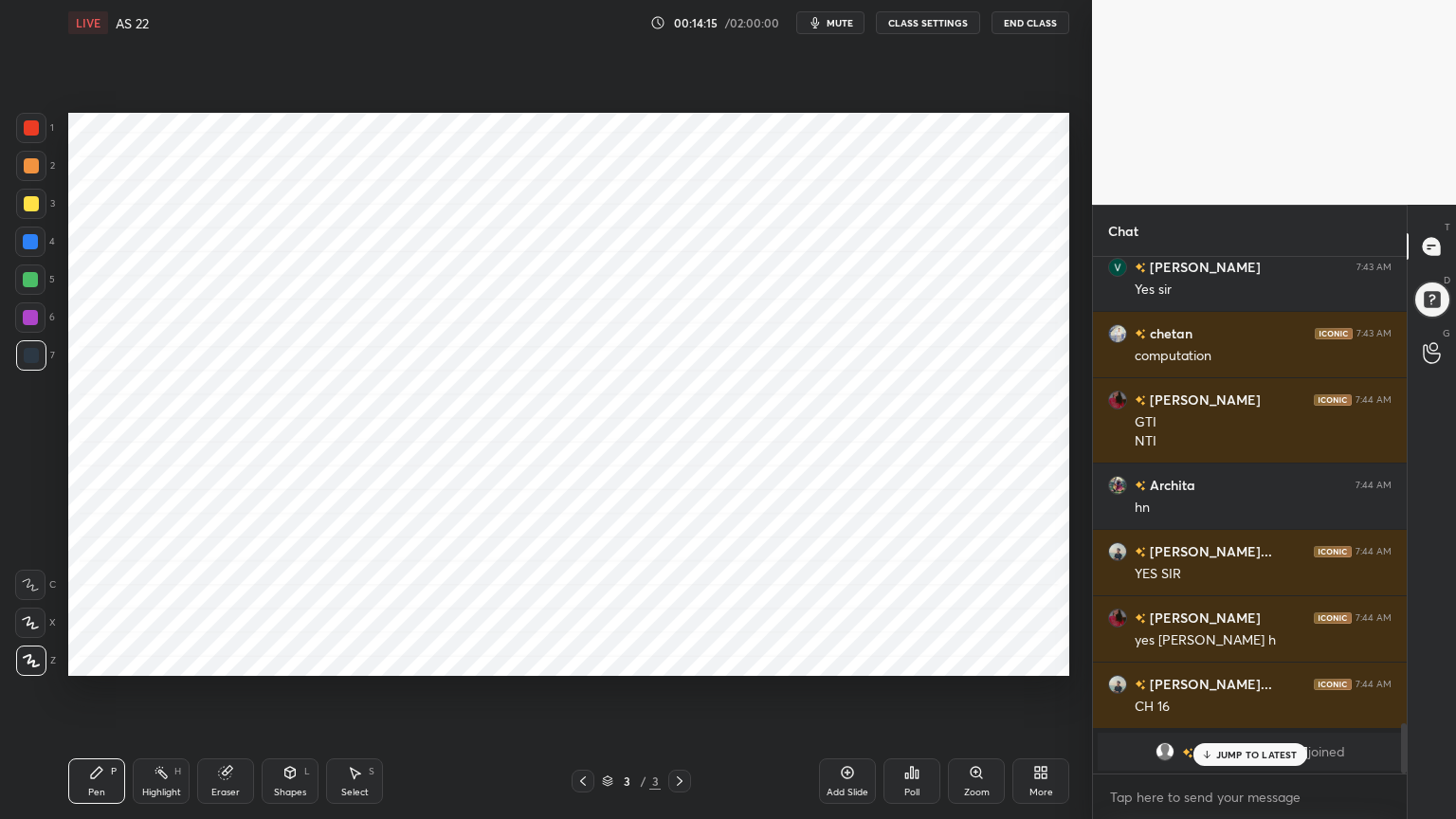 click at bounding box center [30, 318] 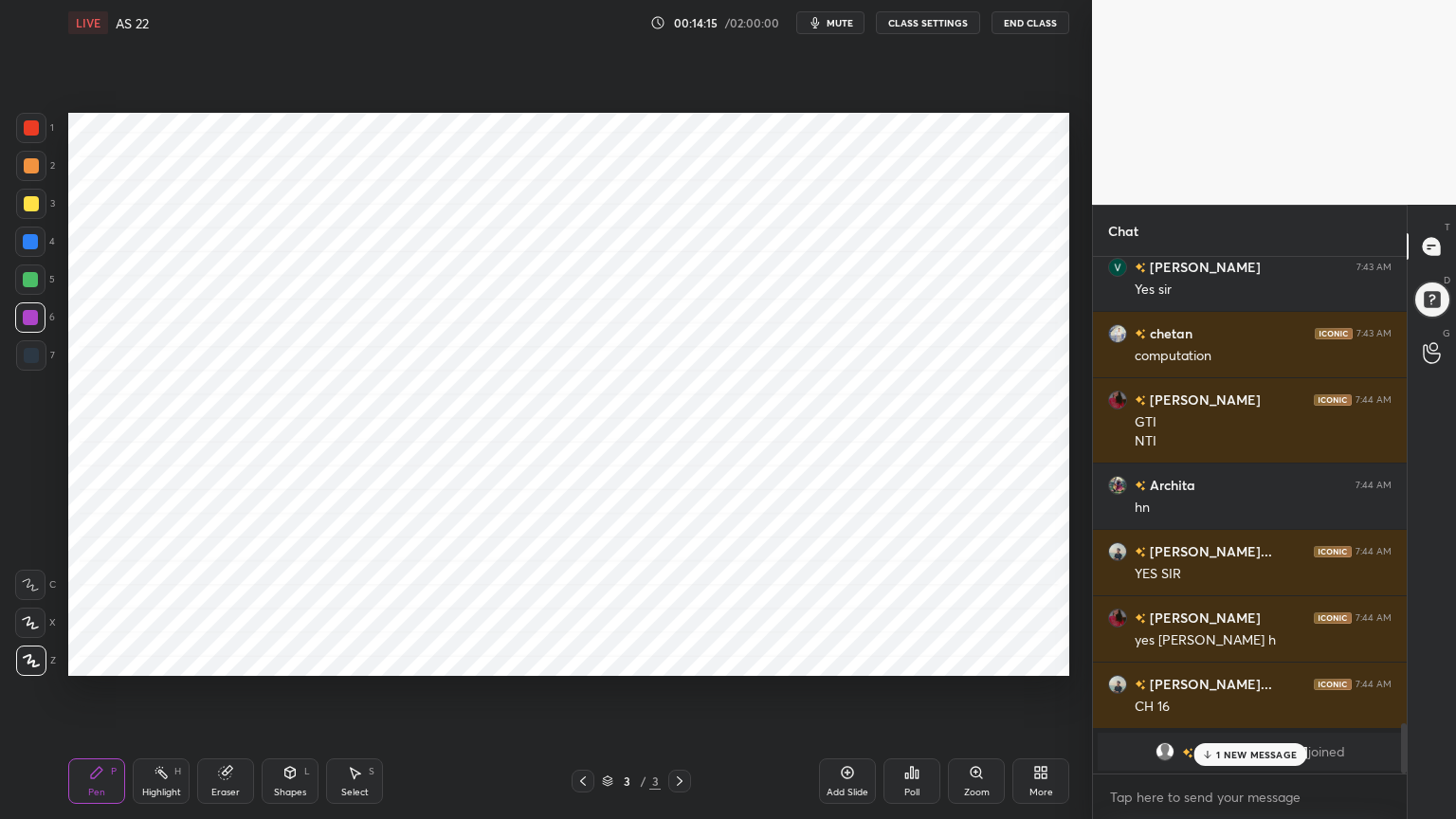 scroll, scrollTop: 4898, scrollLeft: 0, axis: vertical 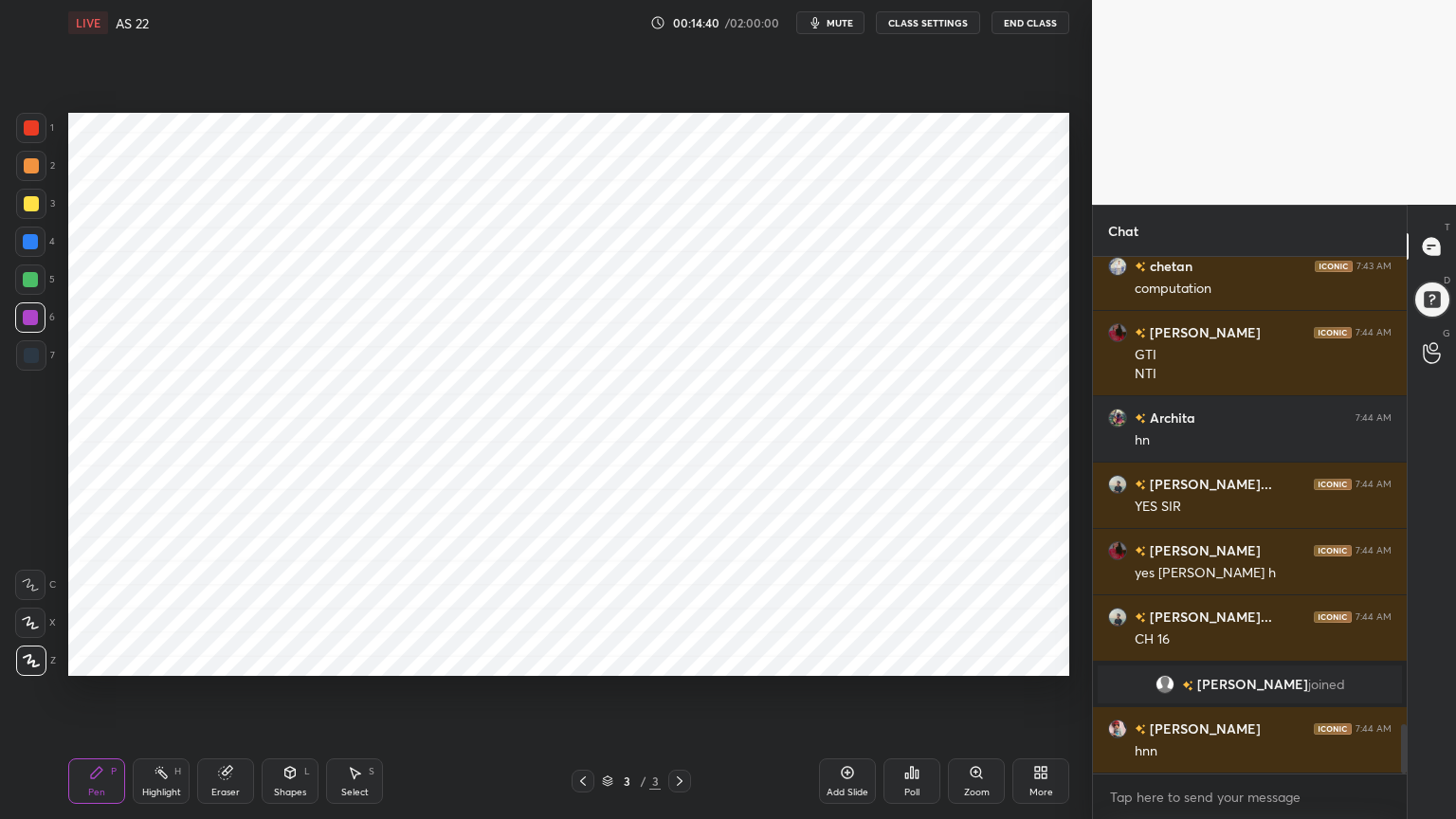 click on "4" at bounding box center (35, 242) 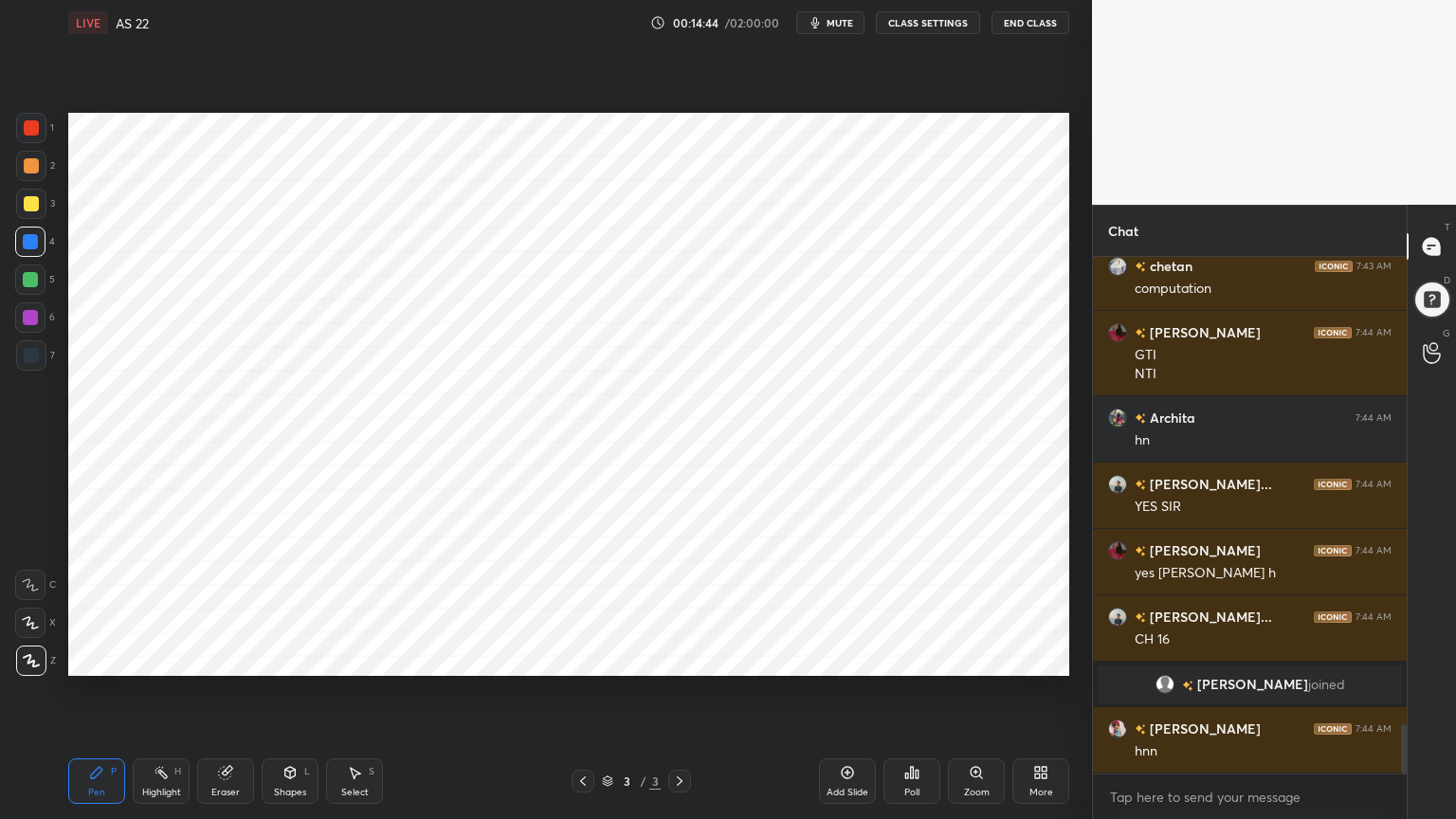 click on "Highlight" at bounding box center [161, 792] 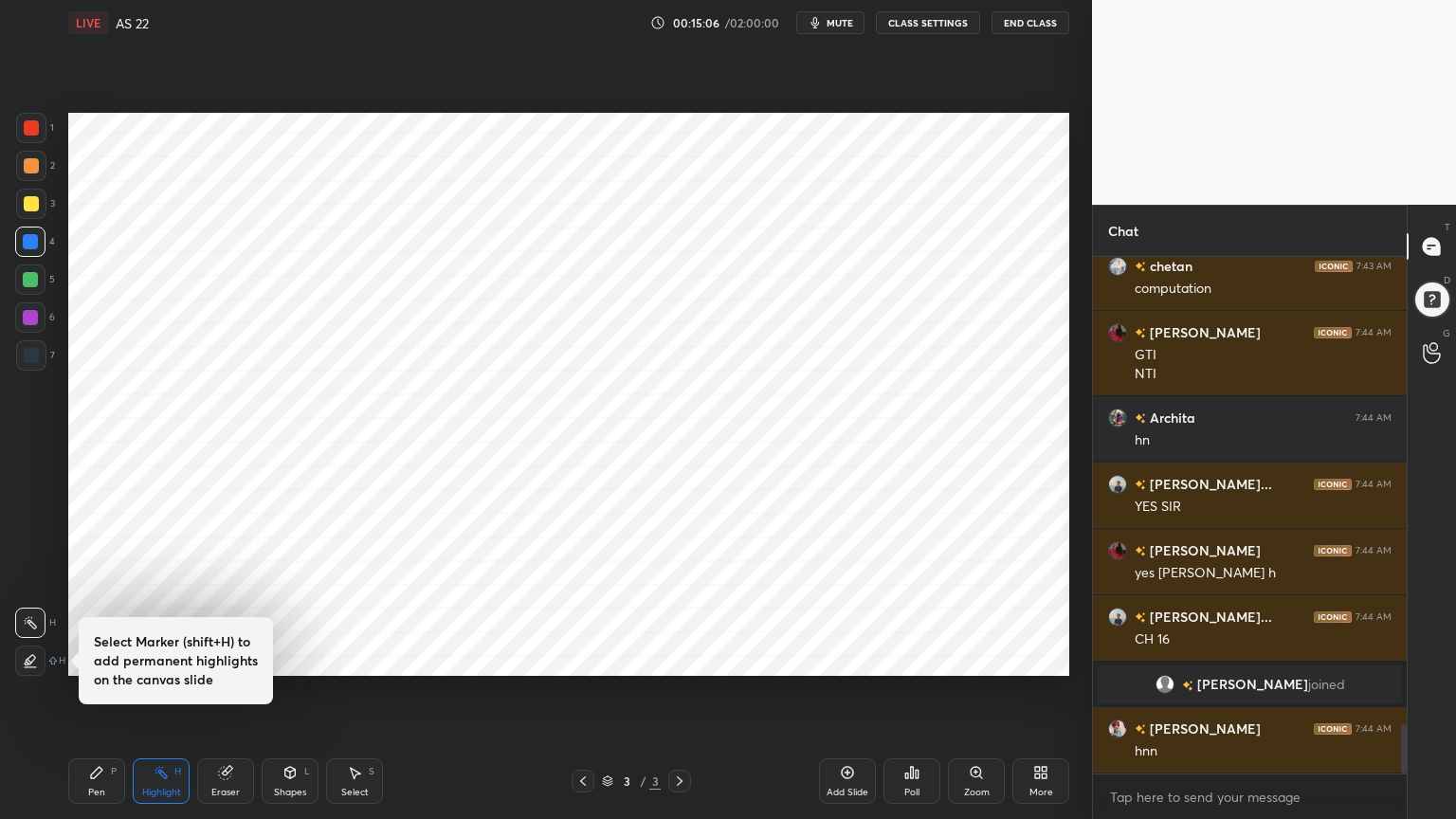 scroll, scrollTop: 4963, scrollLeft: 0, axis: vertical 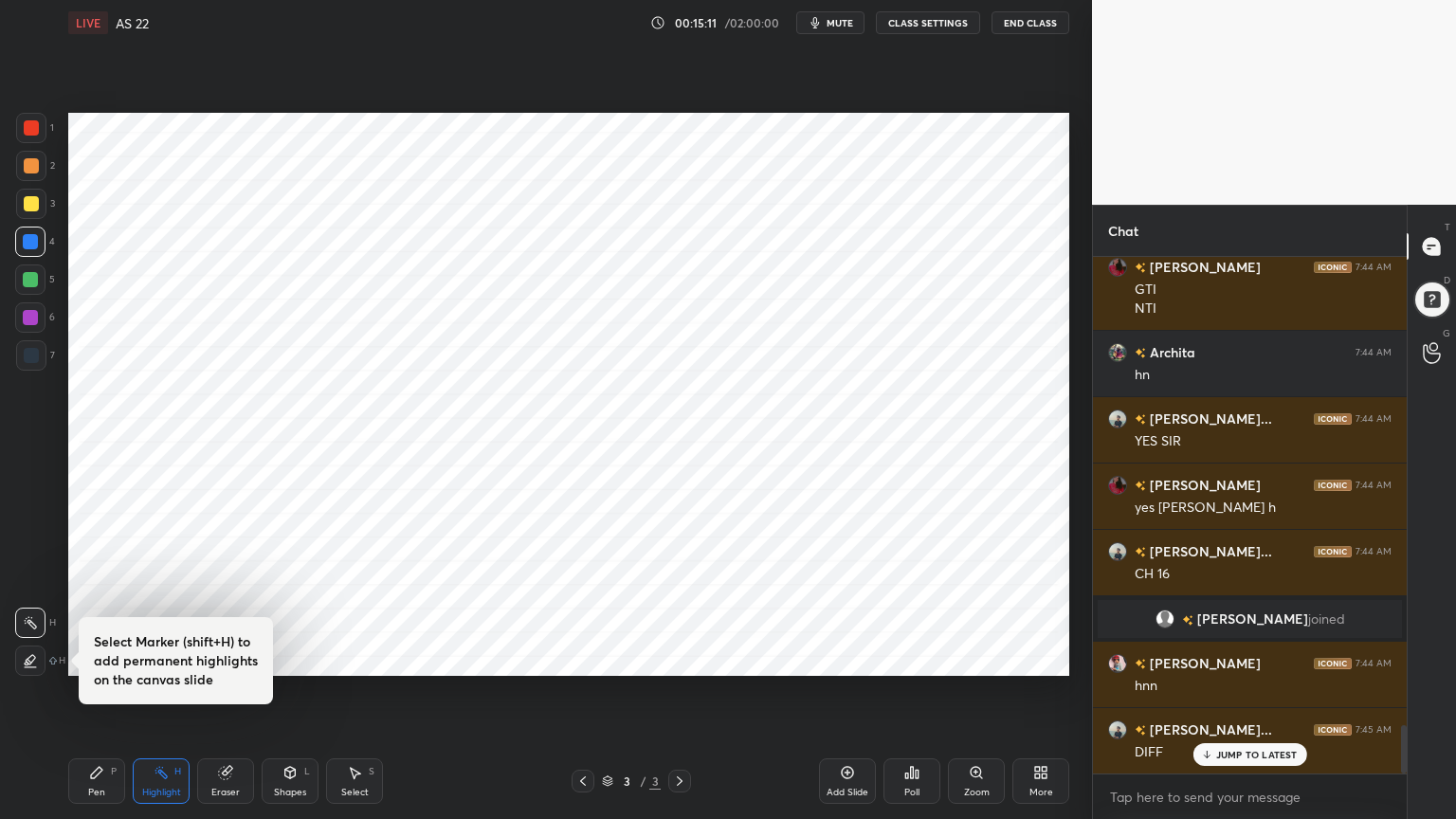 click on "Pen" at bounding box center [97, 792] 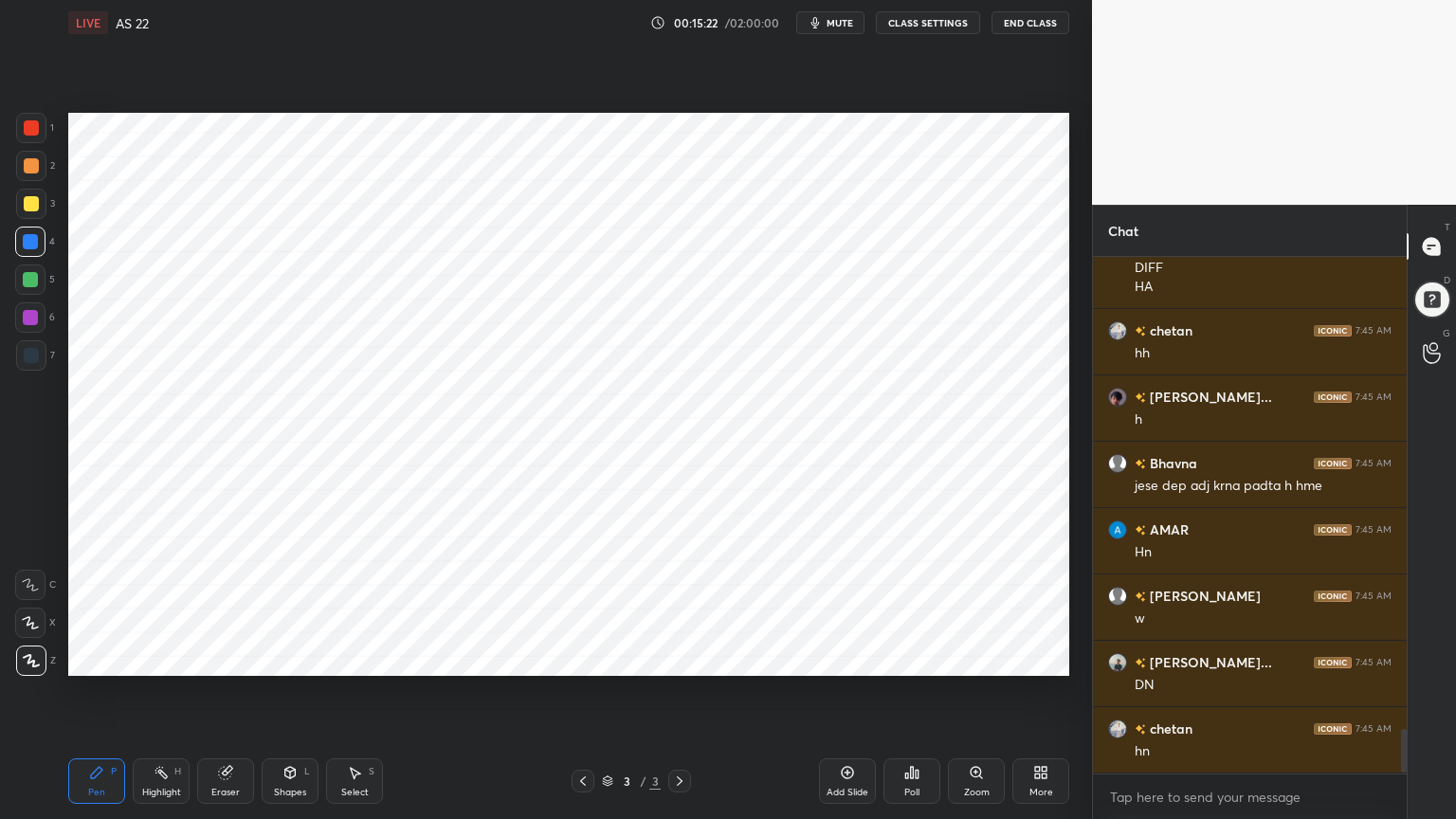 scroll, scrollTop: 5513, scrollLeft: 0, axis: vertical 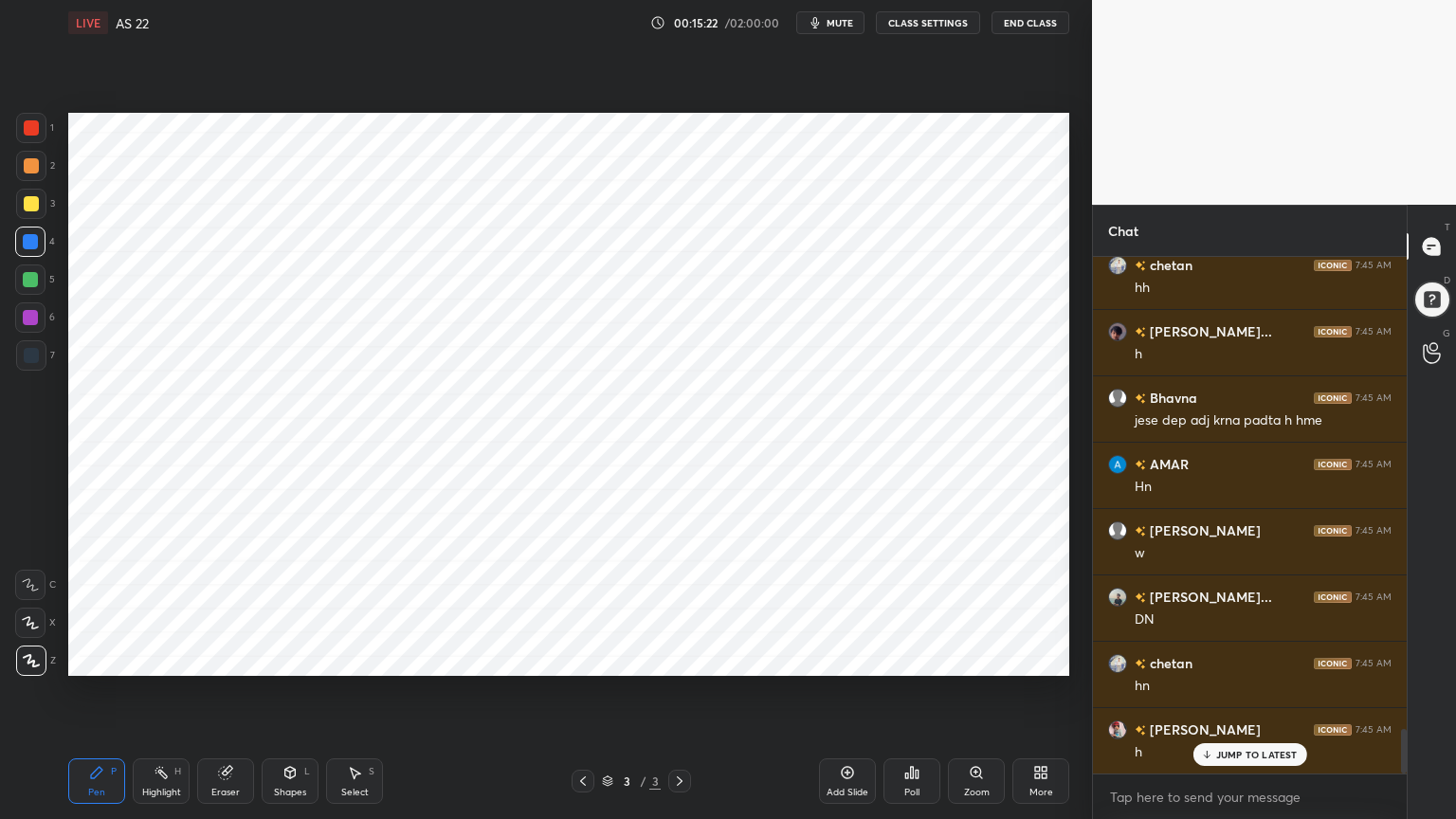 click on "Add Slide" at bounding box center (847, 781) 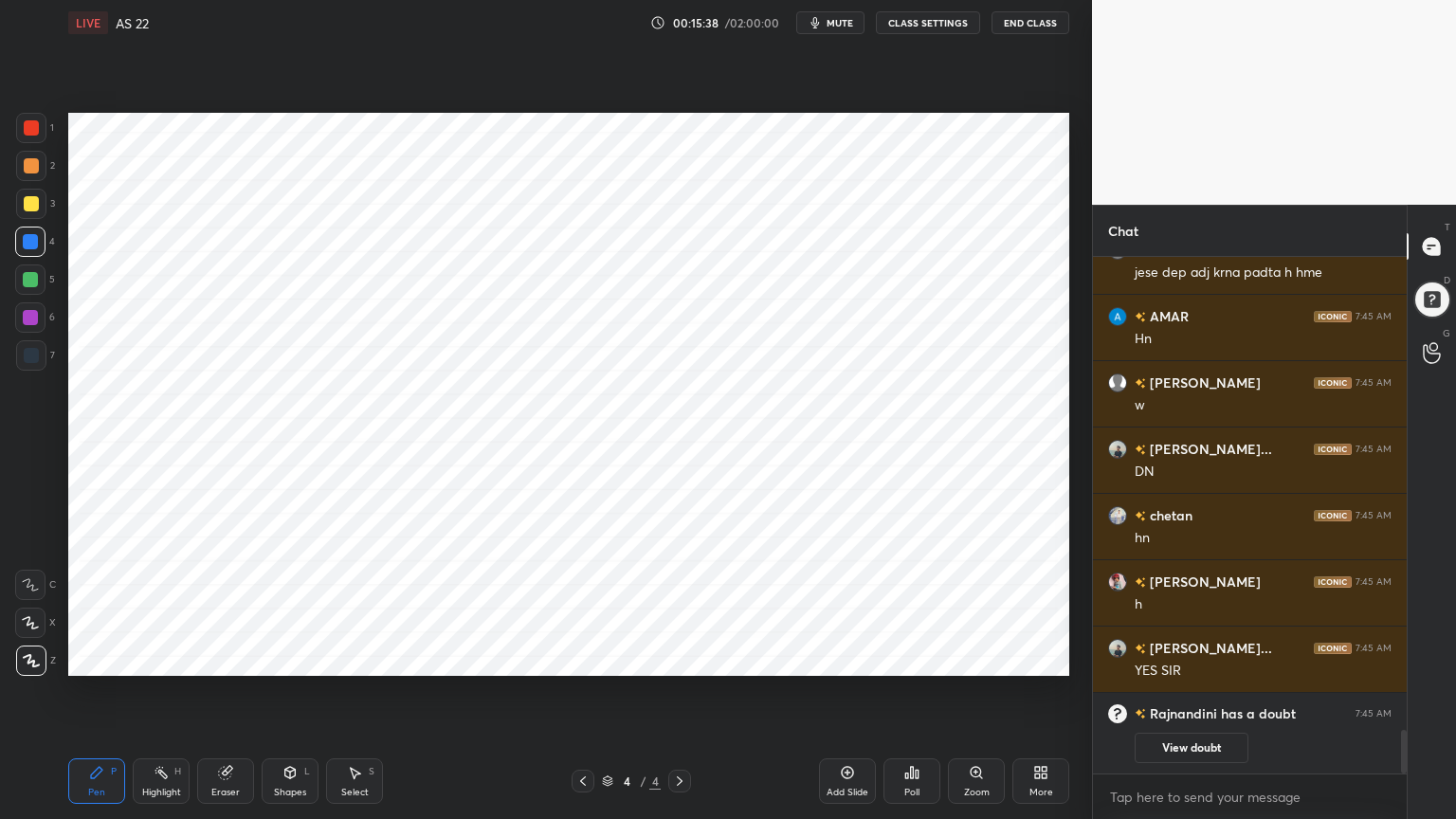 scroll, scrollTop: 5183, scrollLeft: 0, axis: vertical 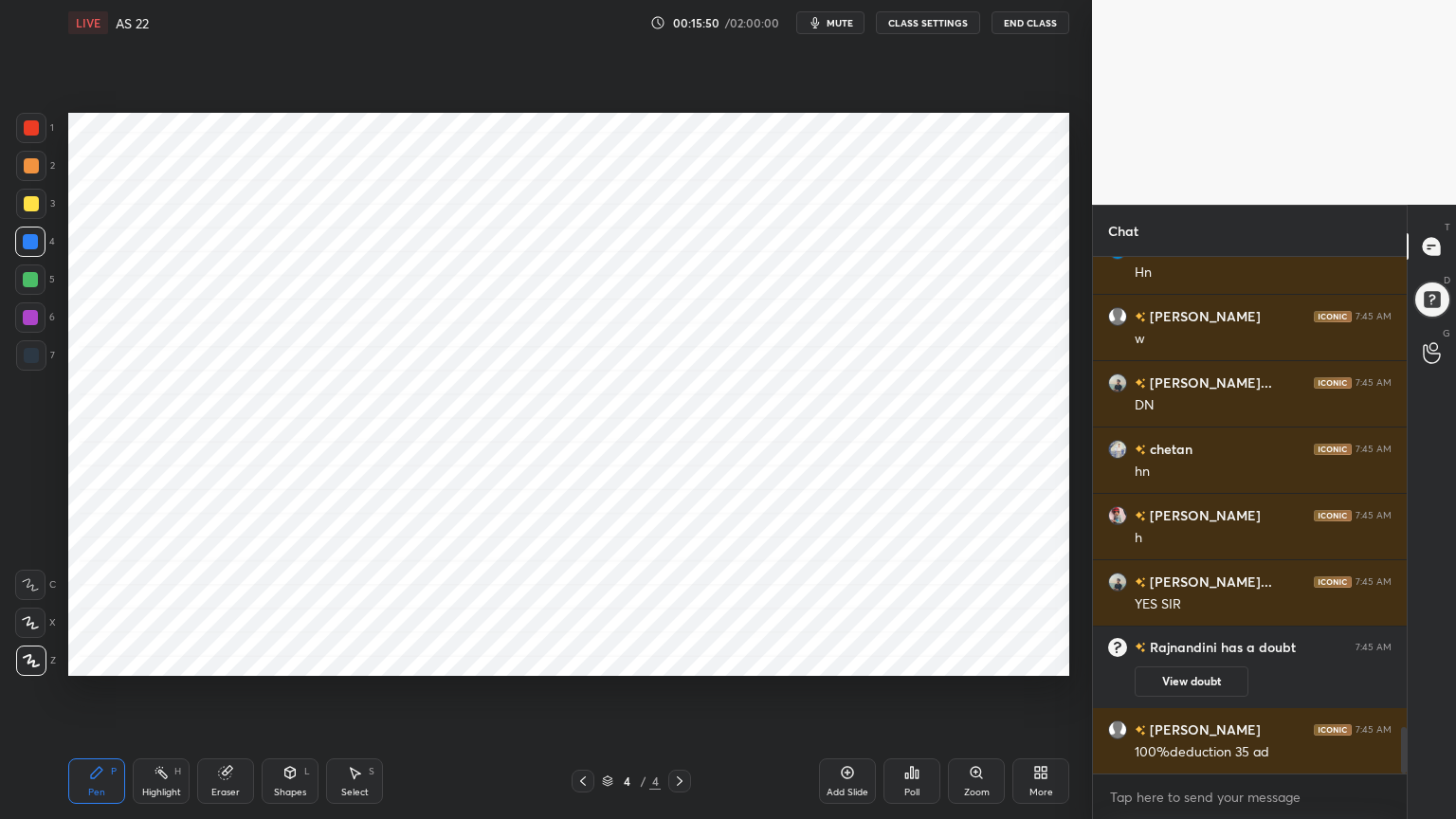 click on "Shapes L" at bounding box center (290, 781) 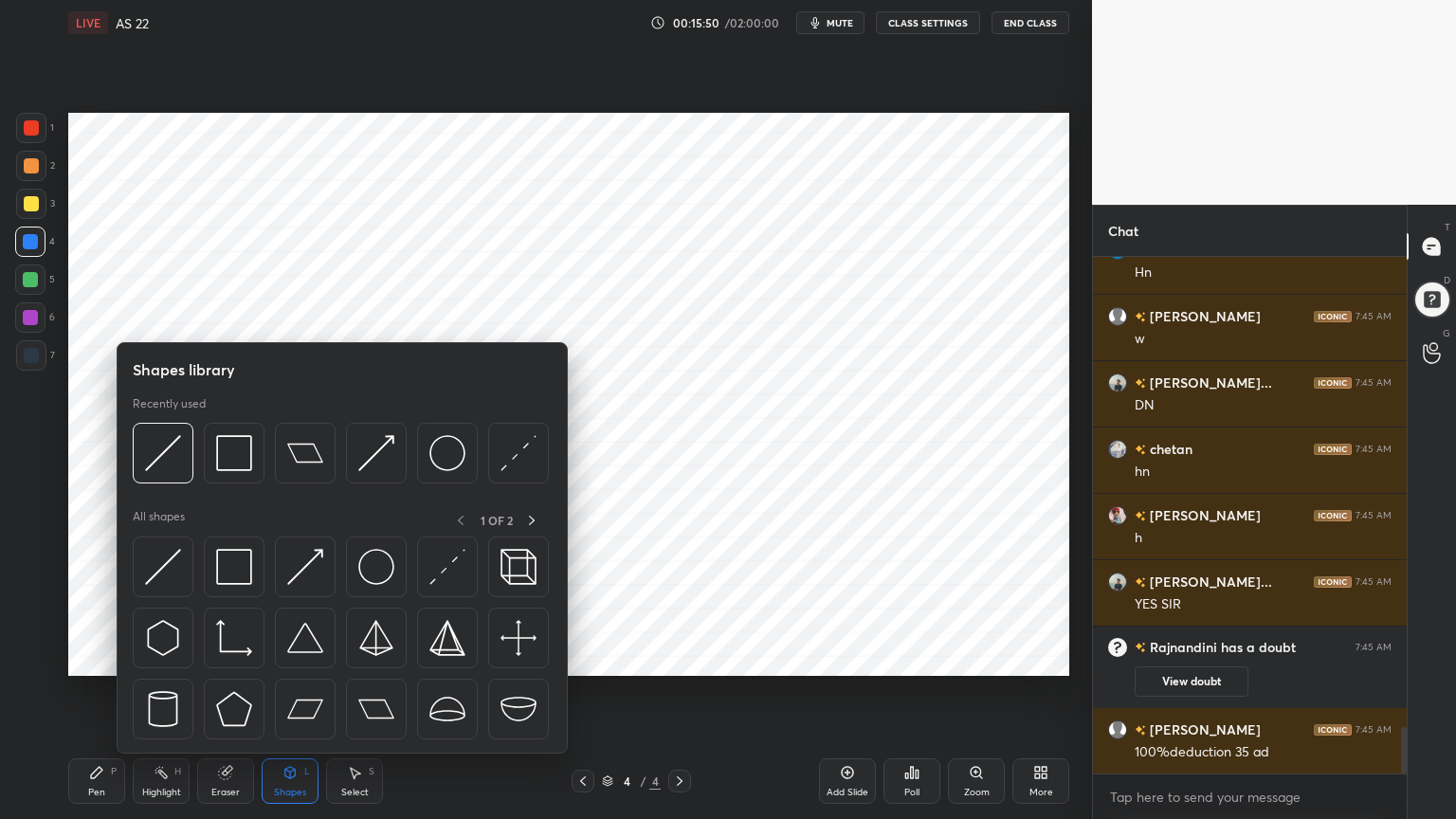 click on "Shapes L" at bounding box center [290, 781] 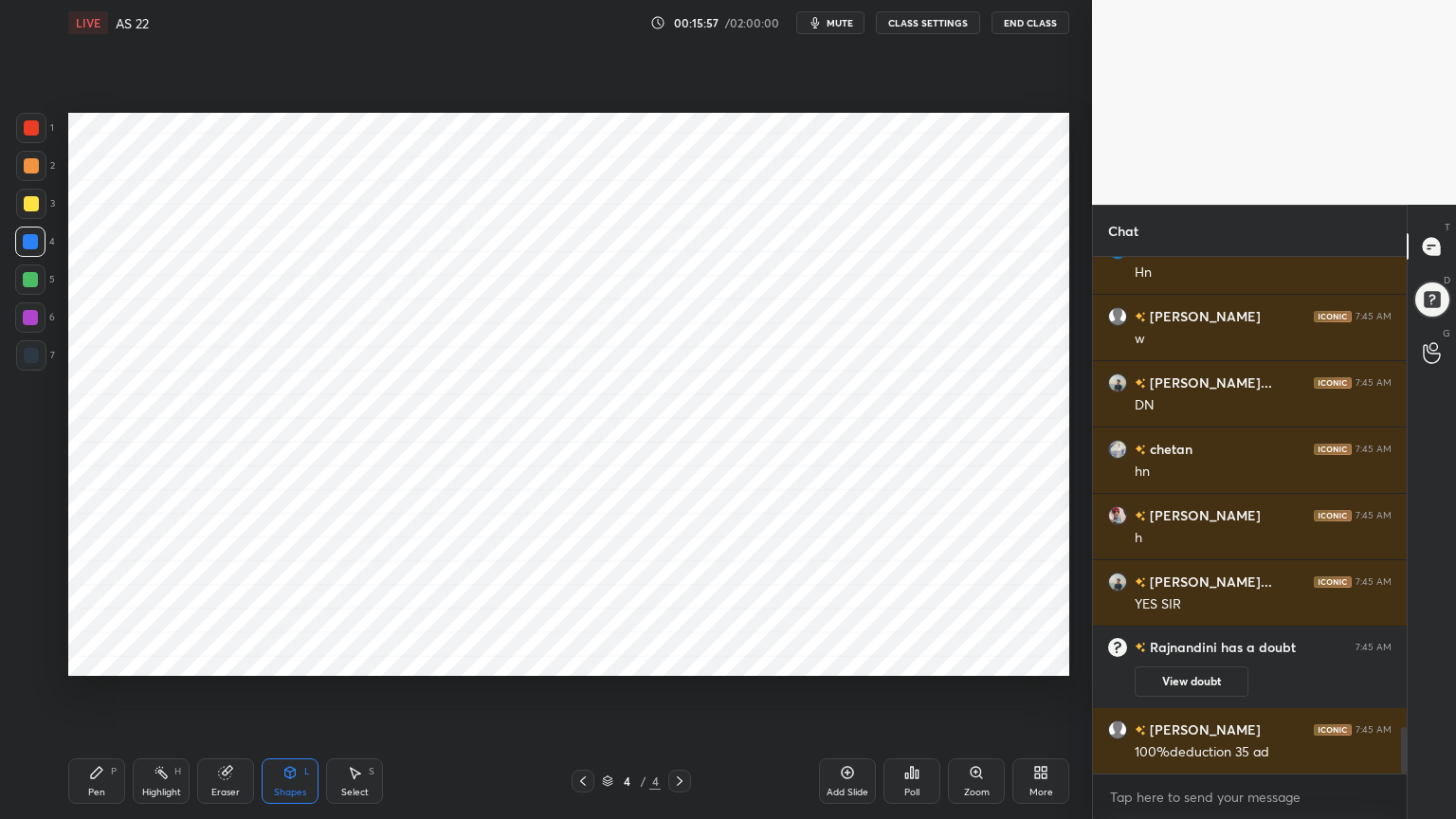 scroll, scrollTop: 5229, scrollLeft: 0, axis: vertical 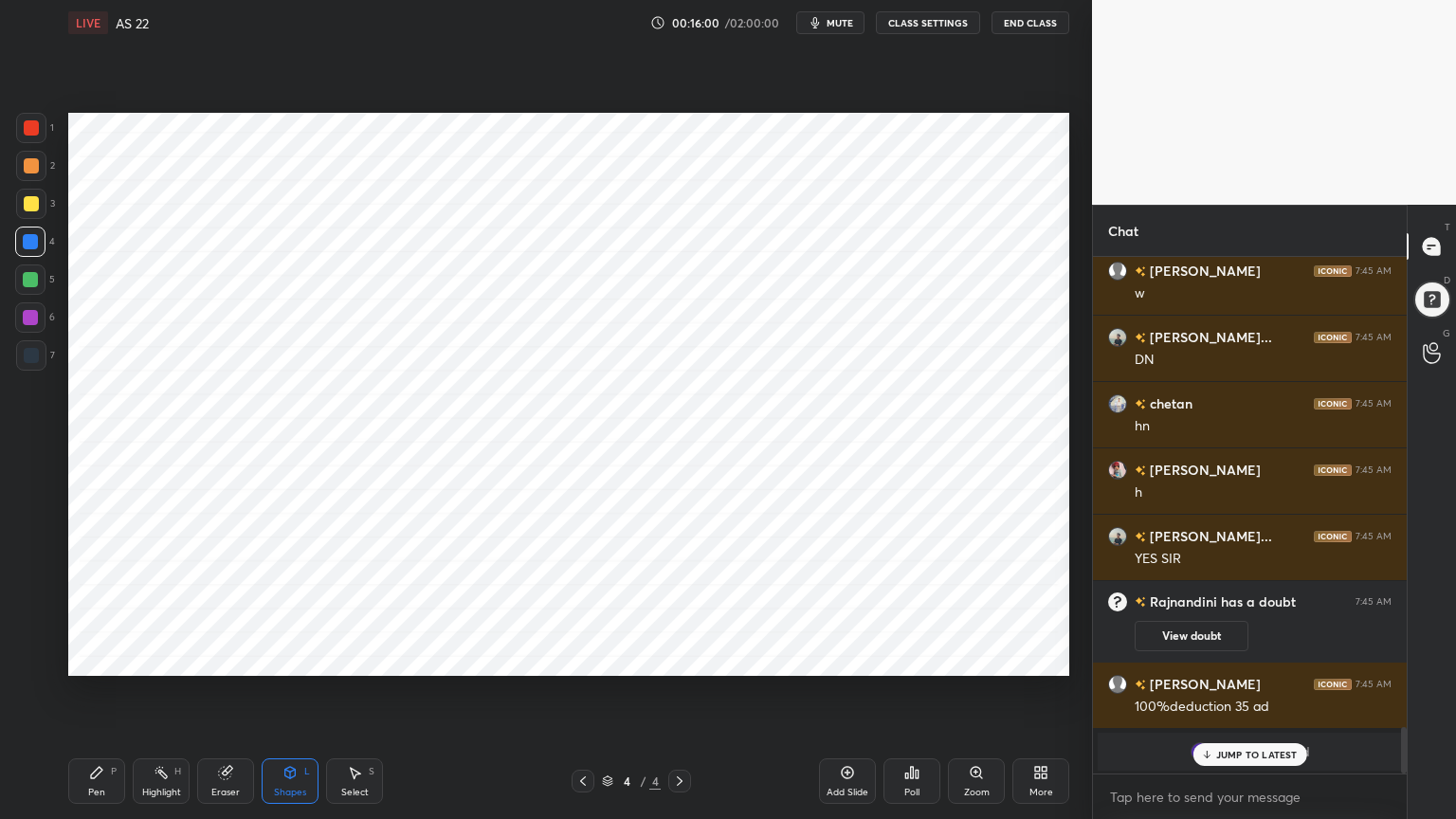 click on "Pen P" at bounding box center [97, 781] 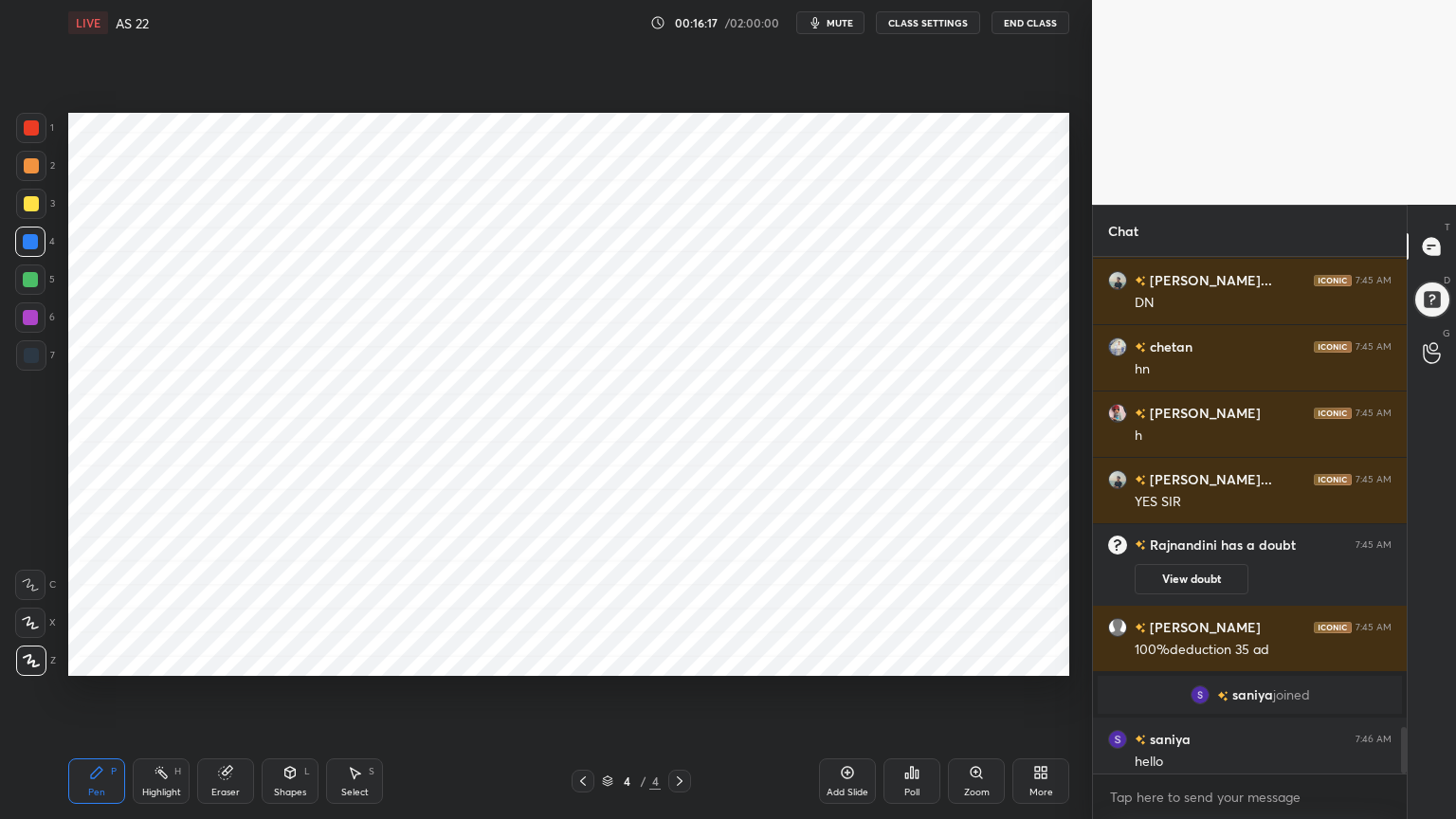 scroll, scrollTop: 5239, scrollLeft: 0, axis: vertical 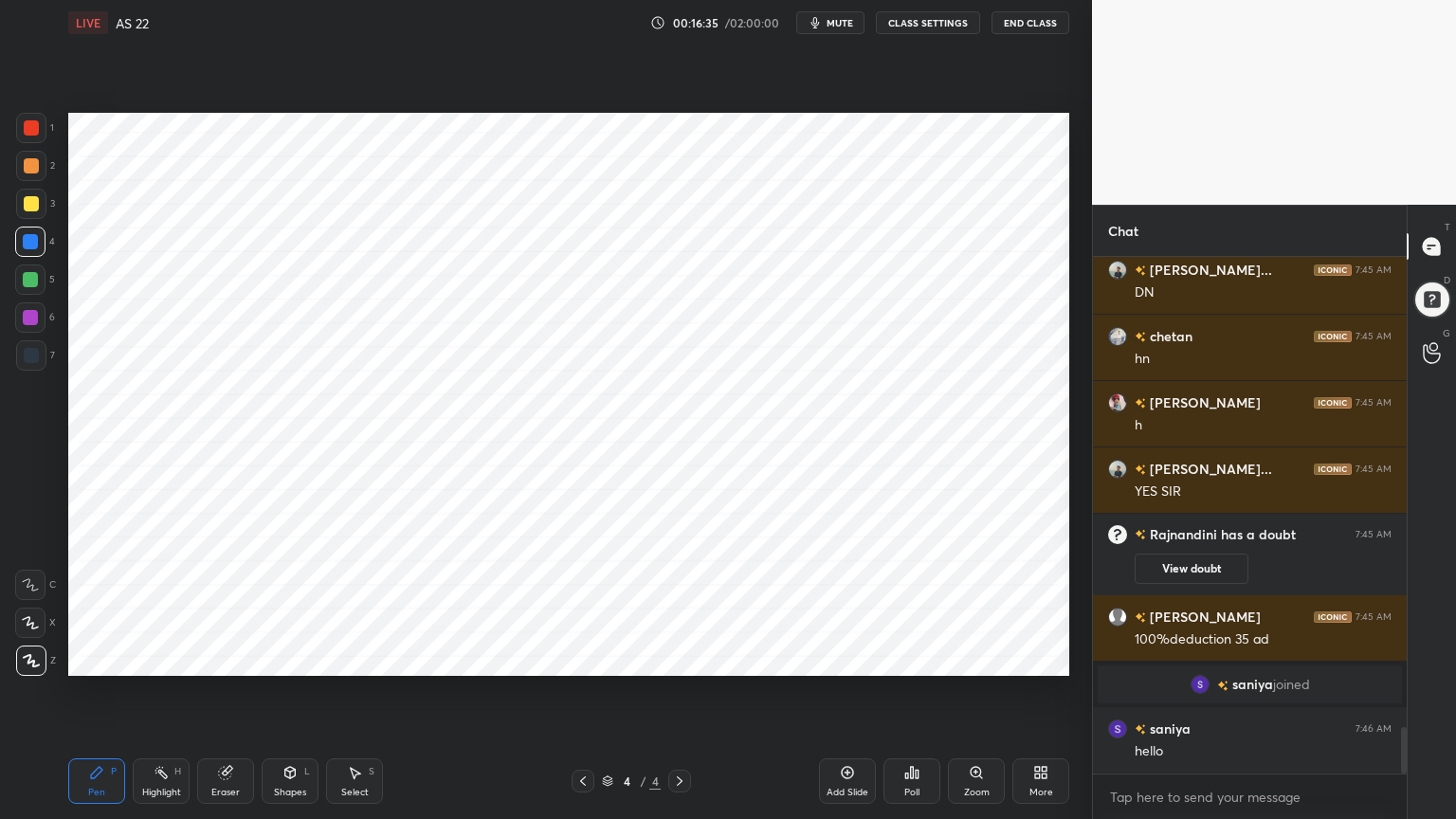 click at bounding box center (31, 355) 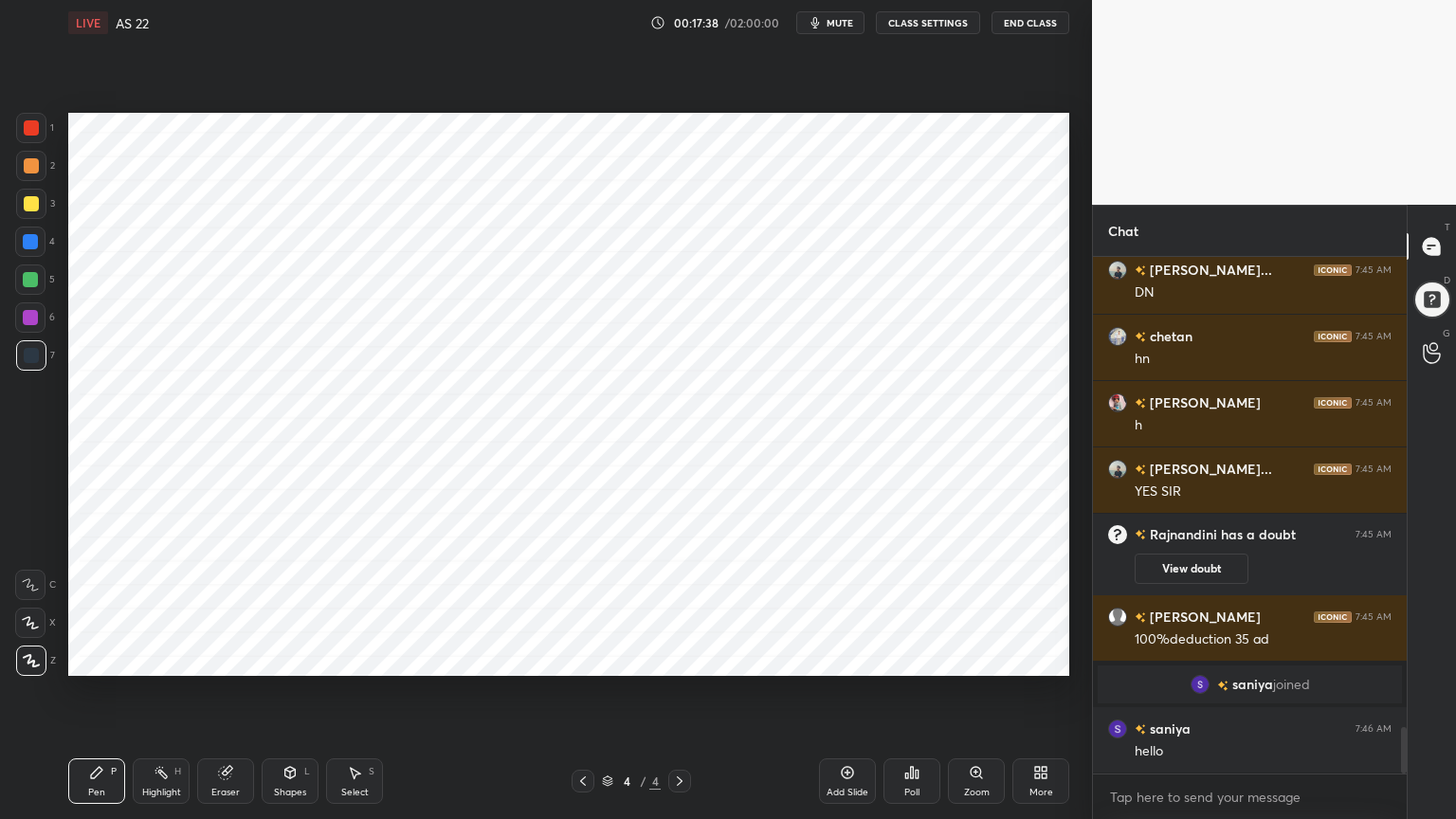 click at bounding box center (31, 128) 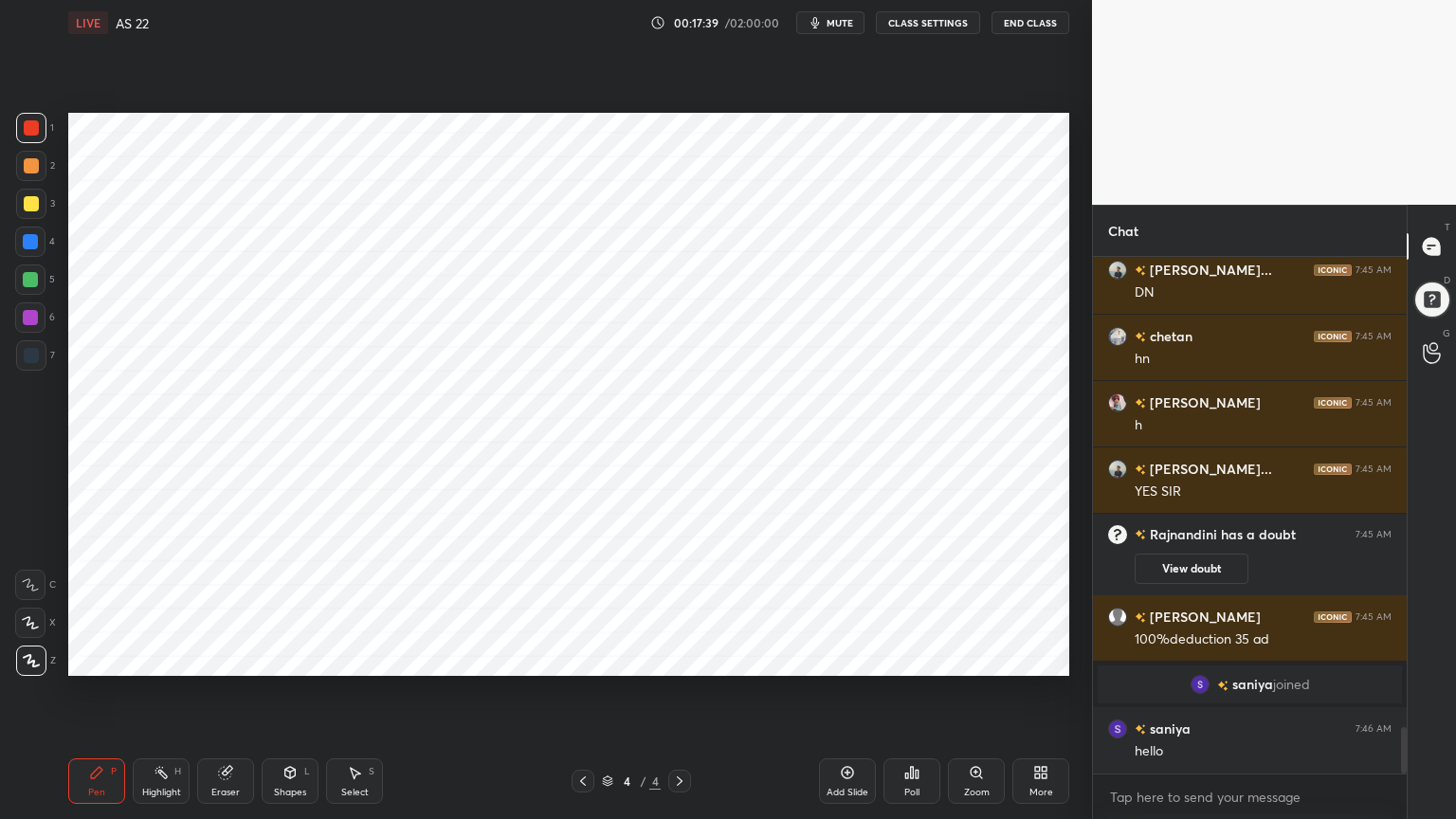 click at bounding box center [30, 318] 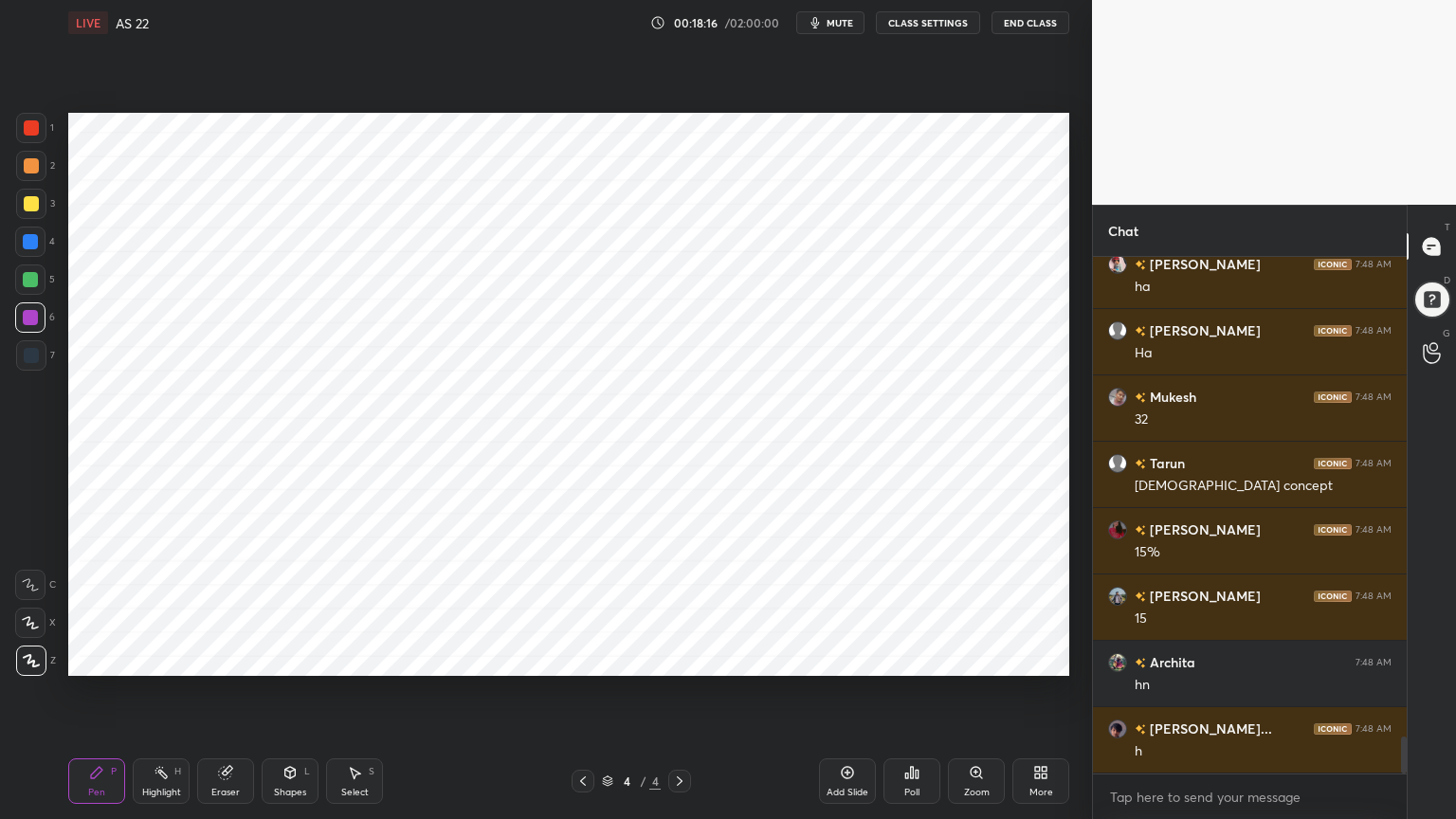 scroll, scrollTop: 6723, scrollLeft: 0, axis: vertical 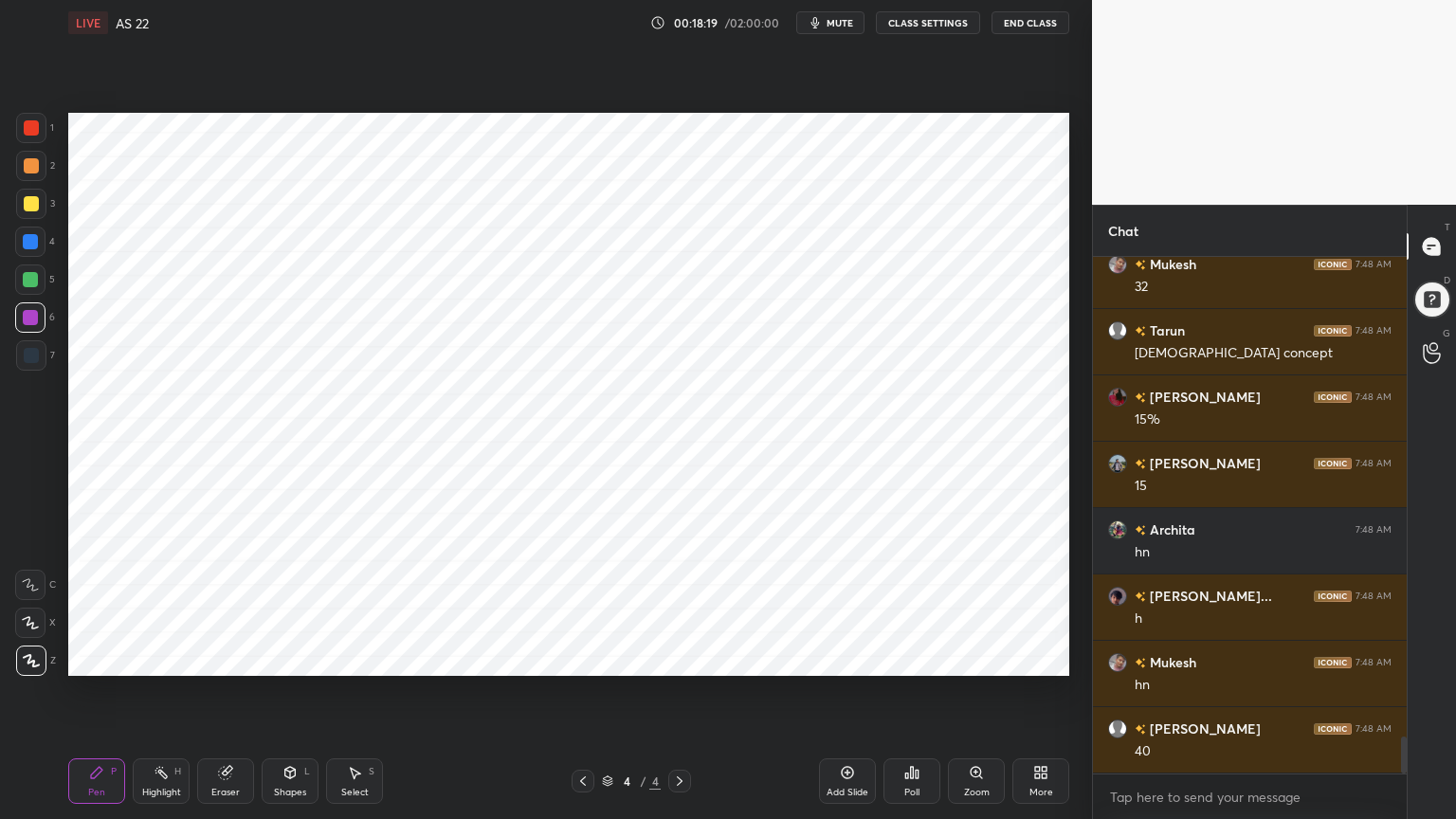 click on "T Messages (T) D Doubts (D) G Raise Hand (G)" at bounding box center [1431, 512] 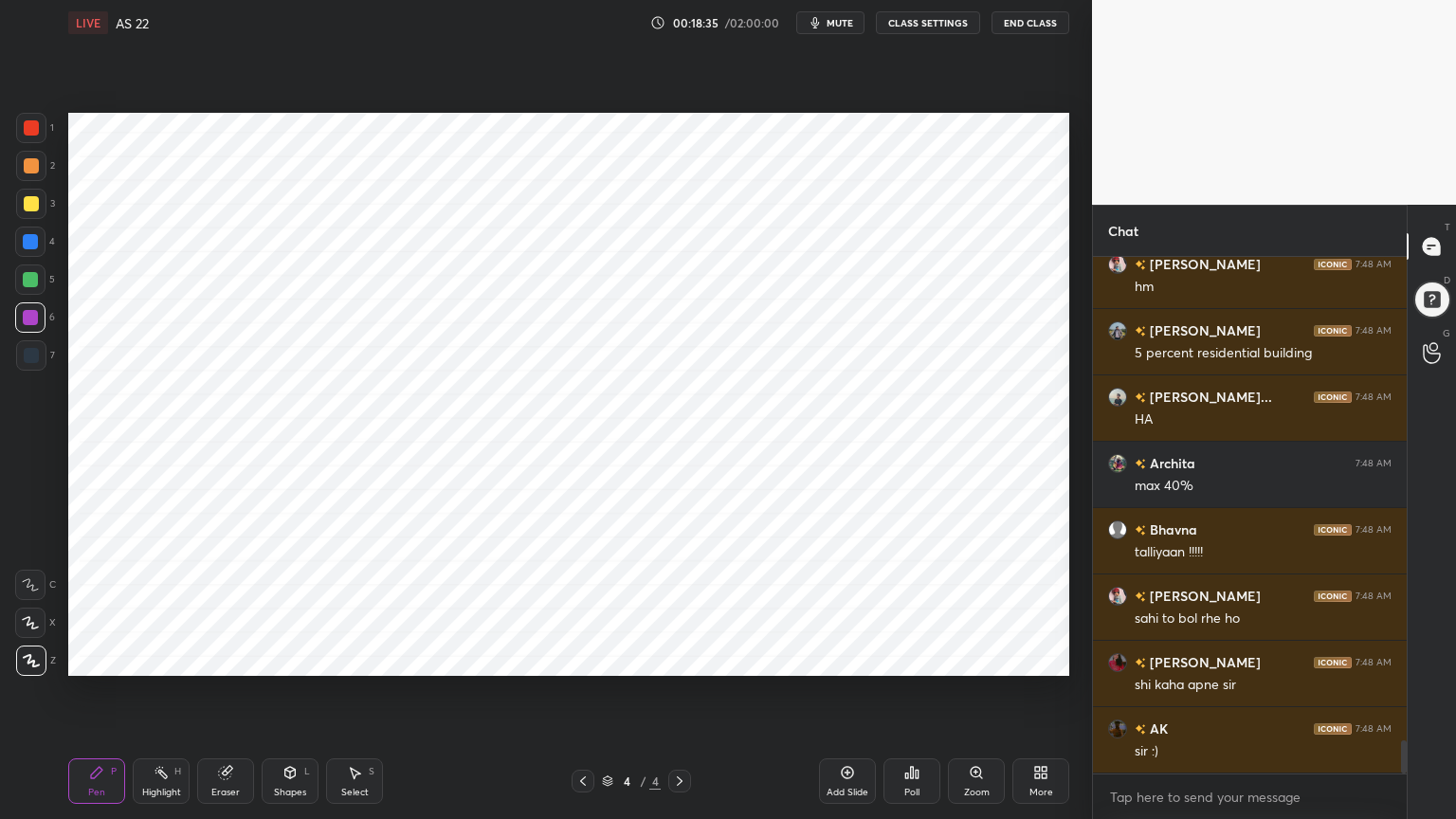 scroll, scrollTop: 7519, scrollLeft: 0, axis: vertical 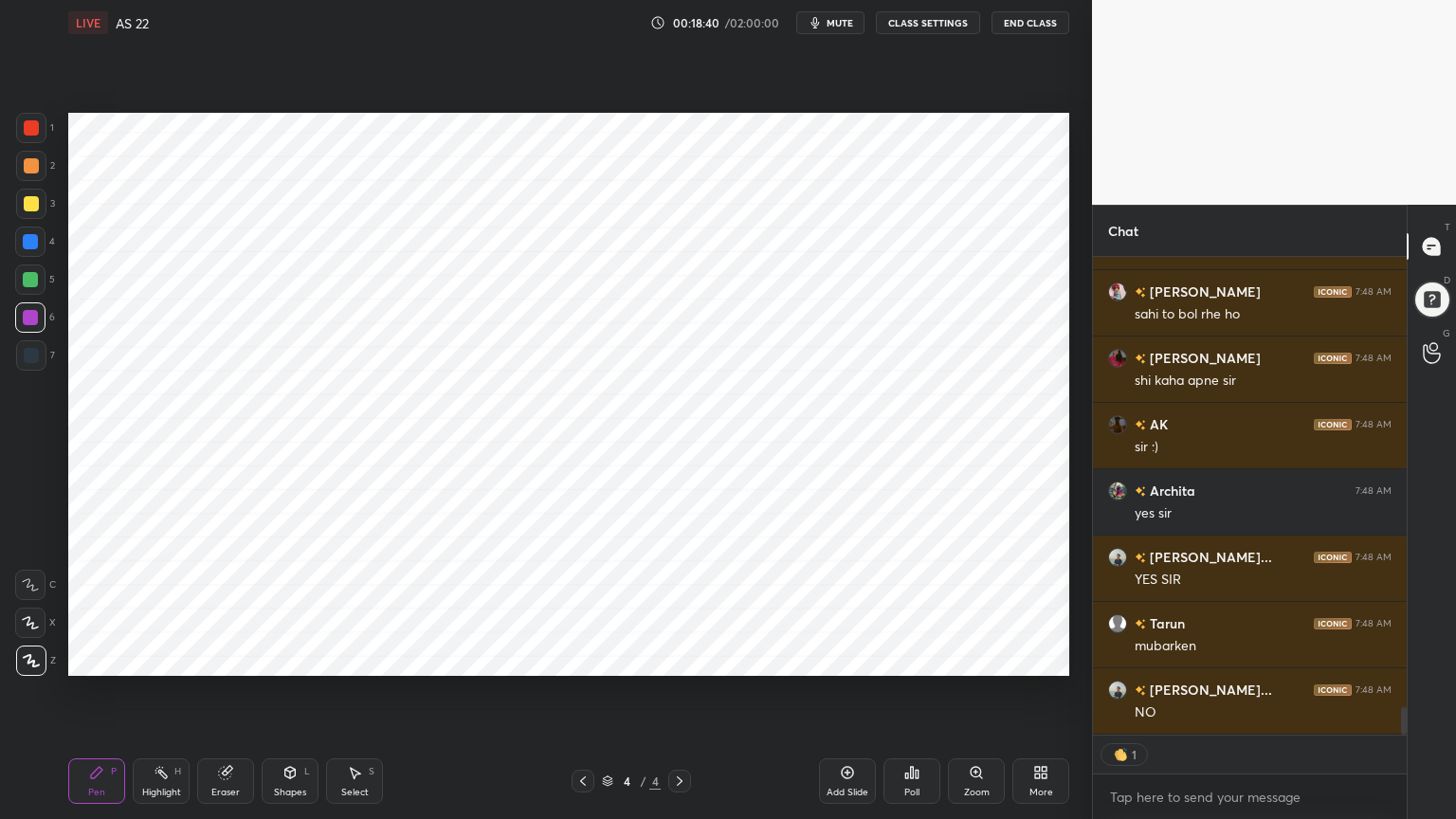 click on "Highlight H" at bounding box center [161, 781] 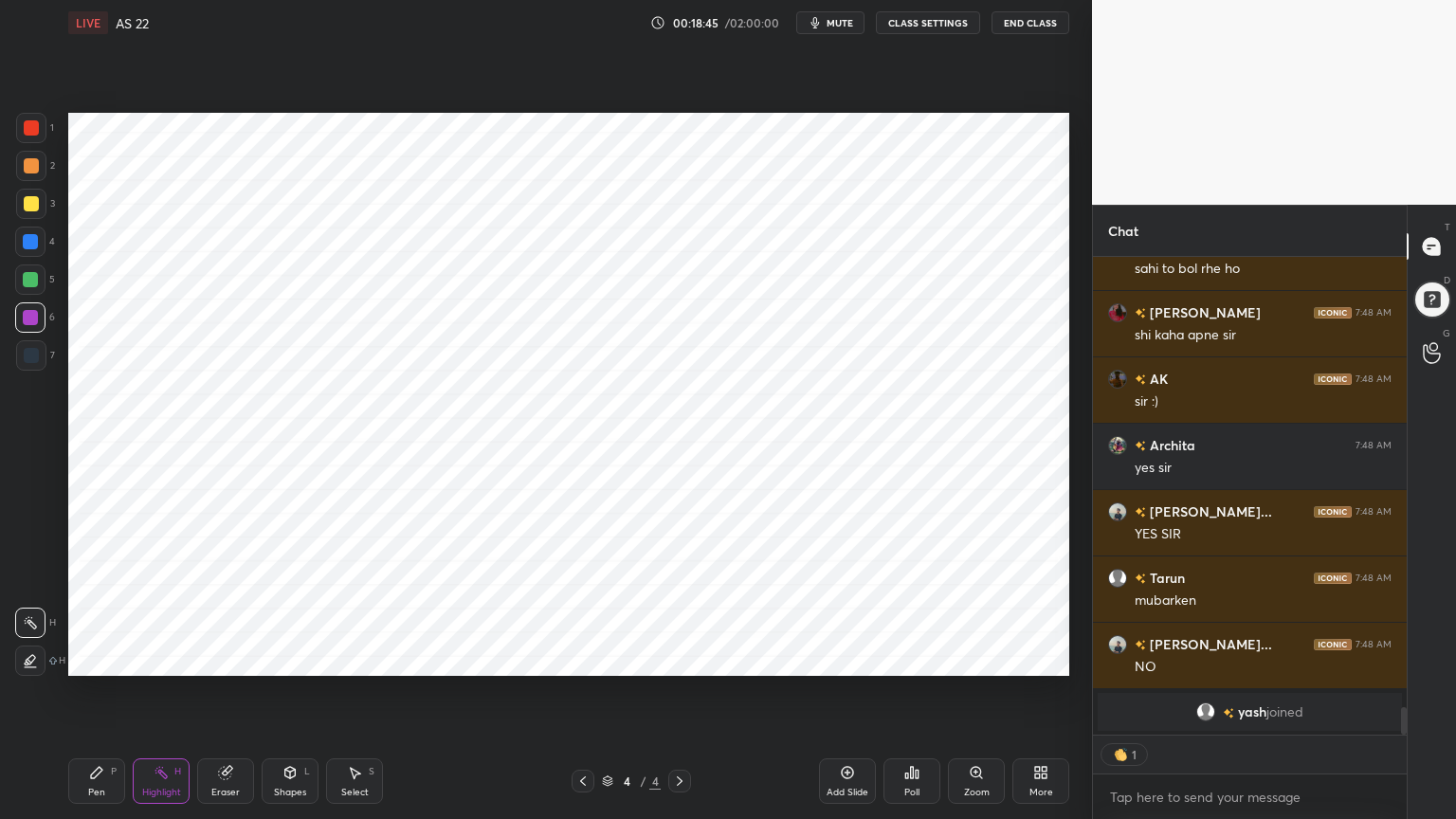 type on "x" 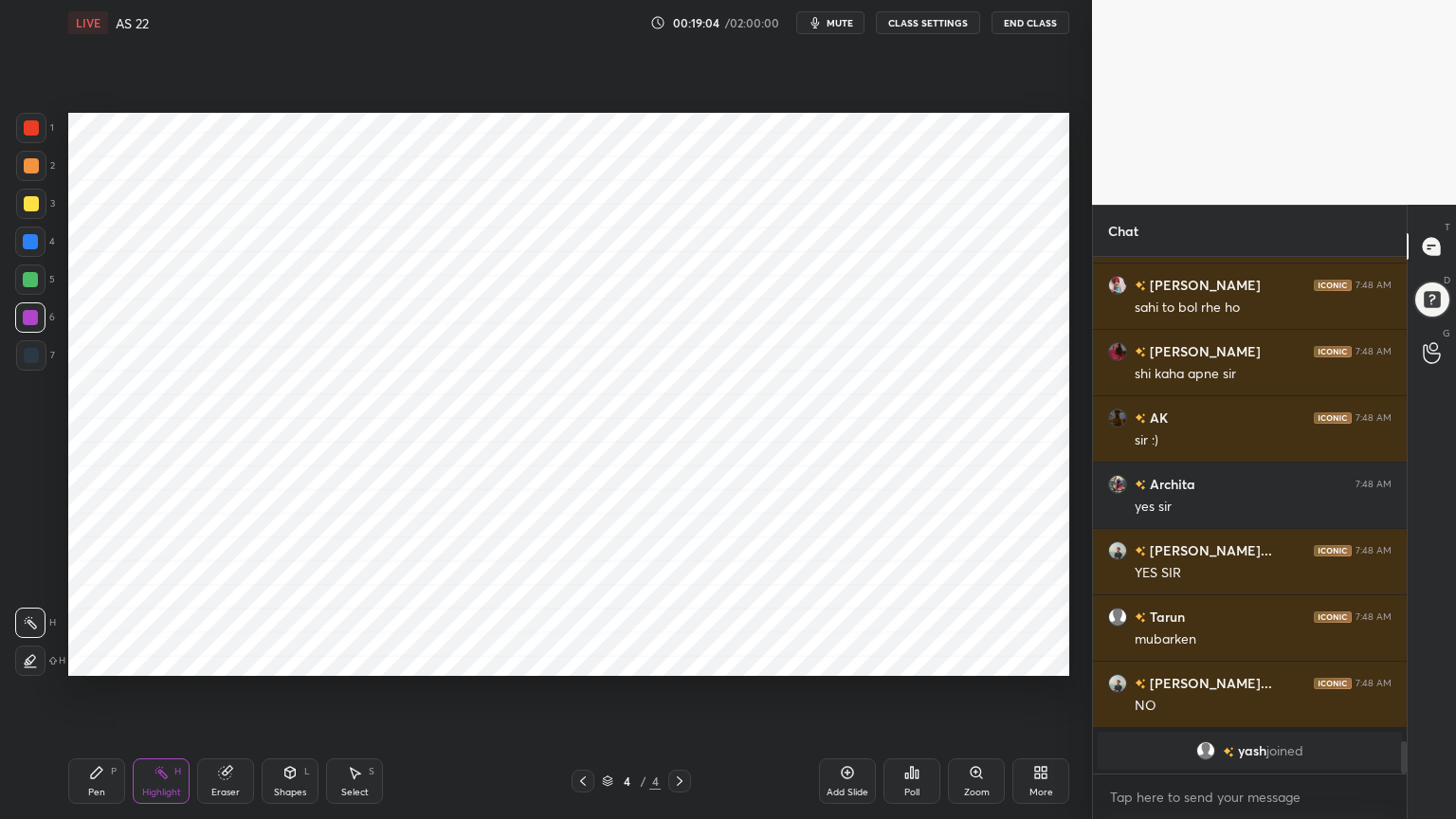 click on "Add Slide" at bounding box center [847, 781] 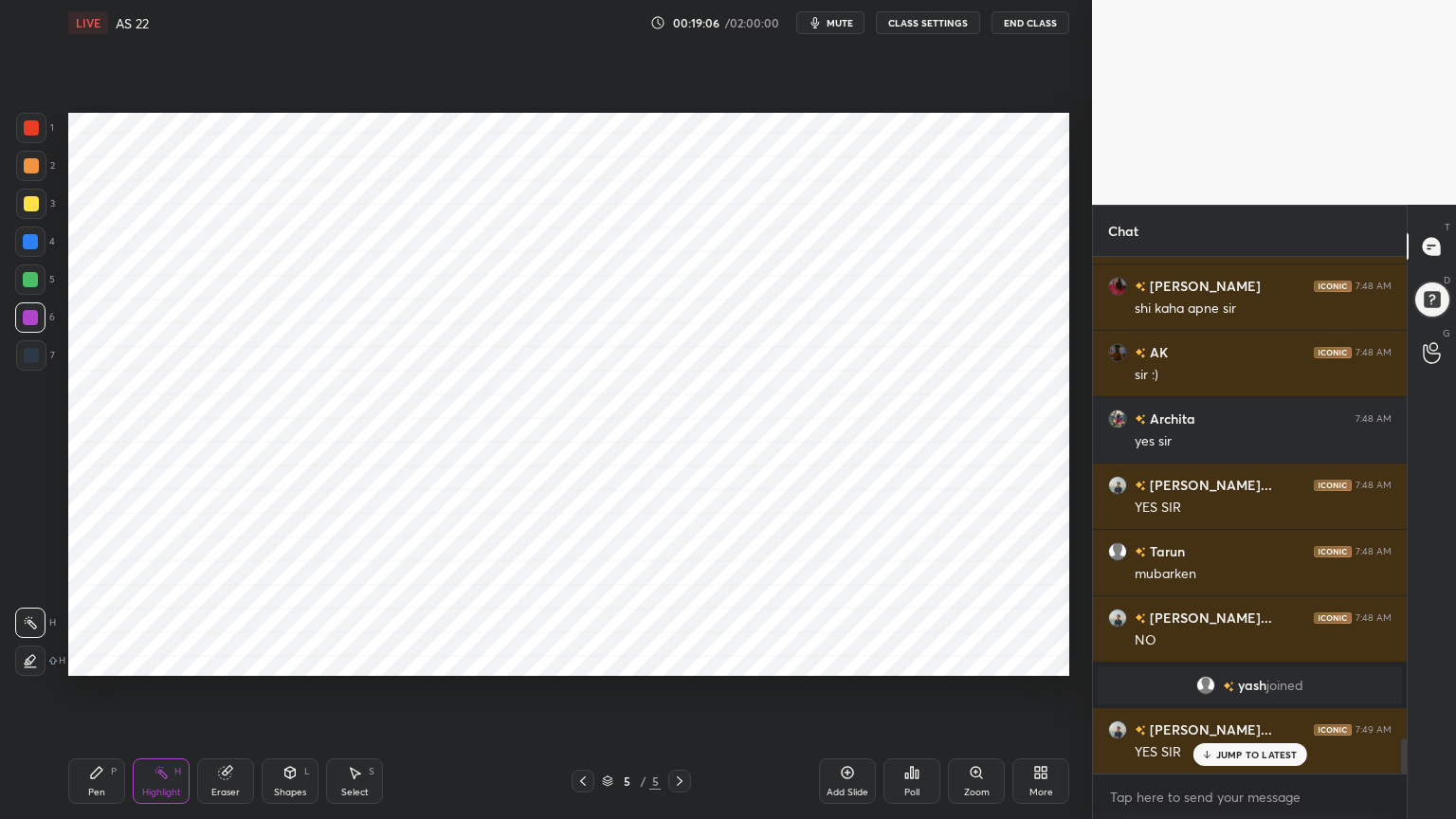 scroll, scrollTop: 7185, scrollLeft: 0, axis: vertical 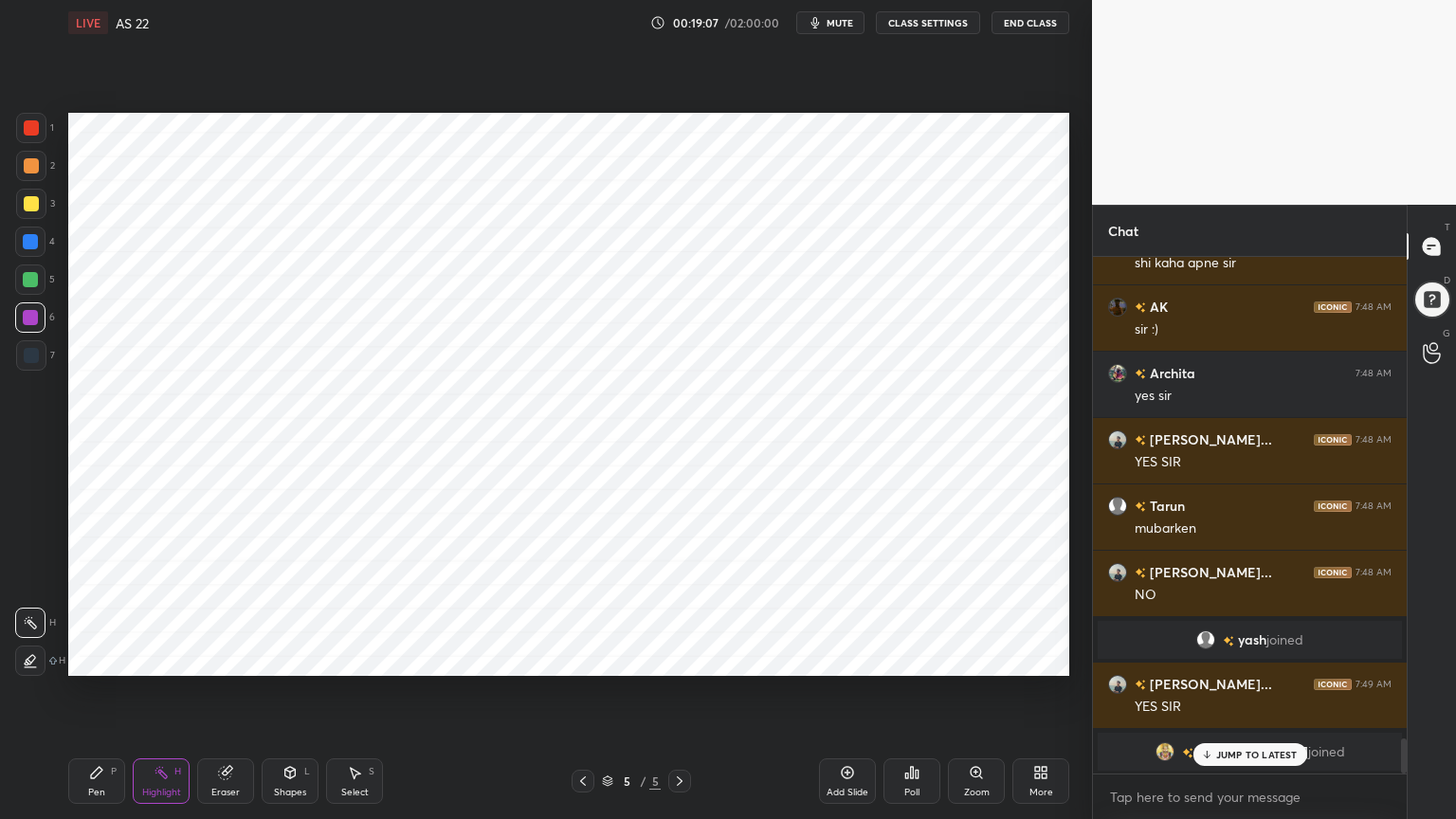 click at bounding box center (30, 242) 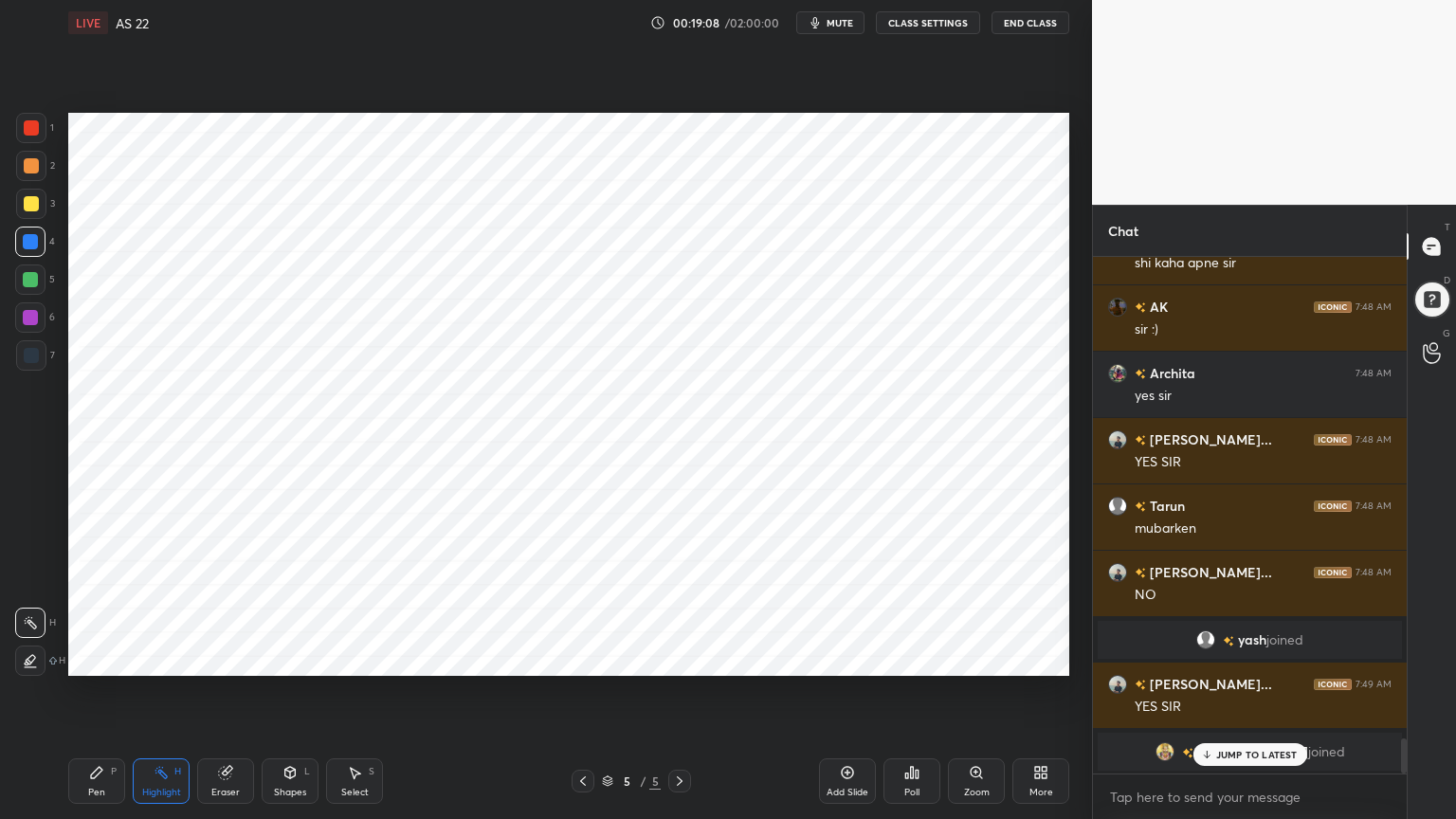 click on "Pen P" at bounding box center [97, 781] 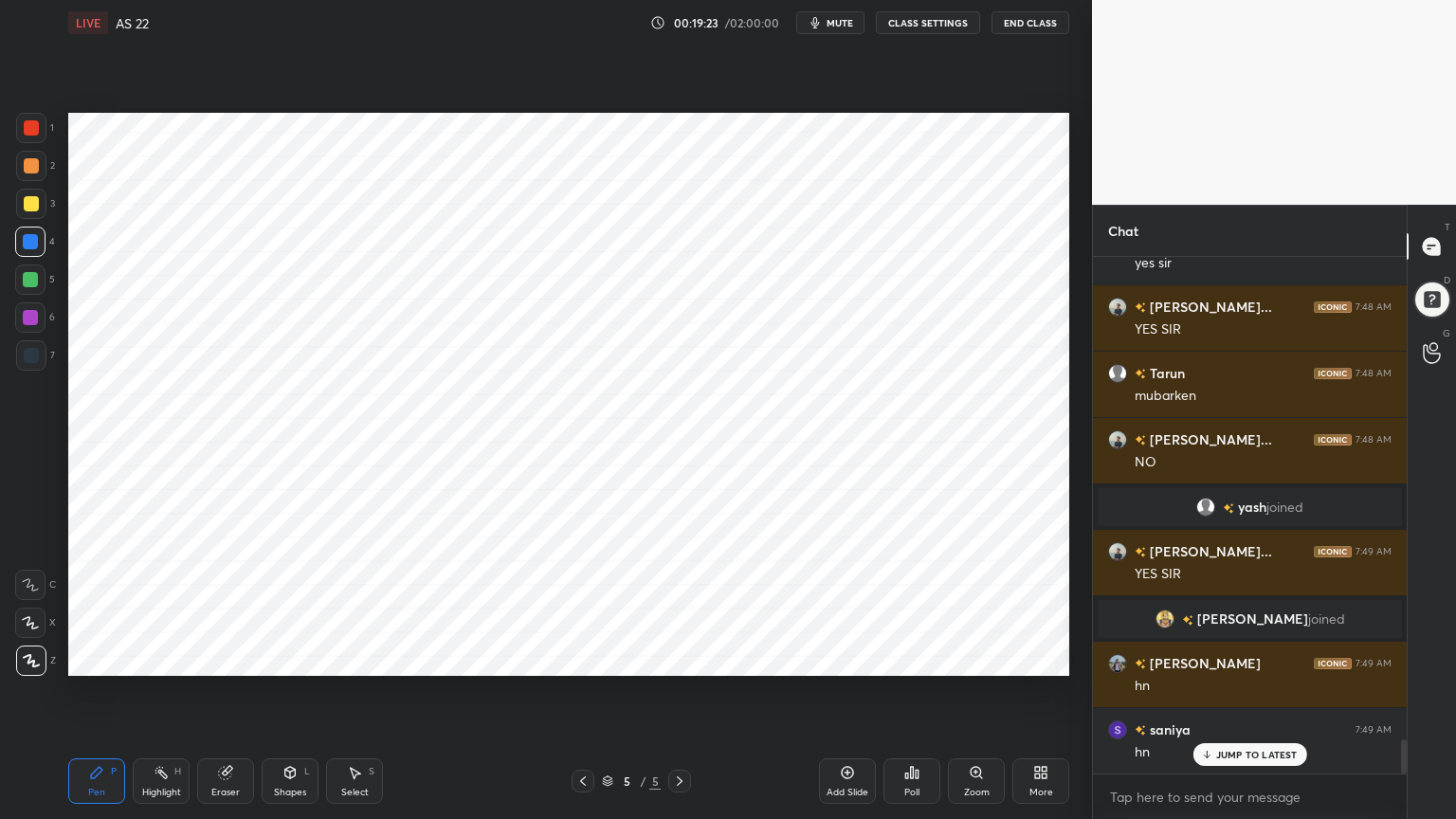 scroll, scrollTop: 7363, scrollLeft: 0, axis: vertical 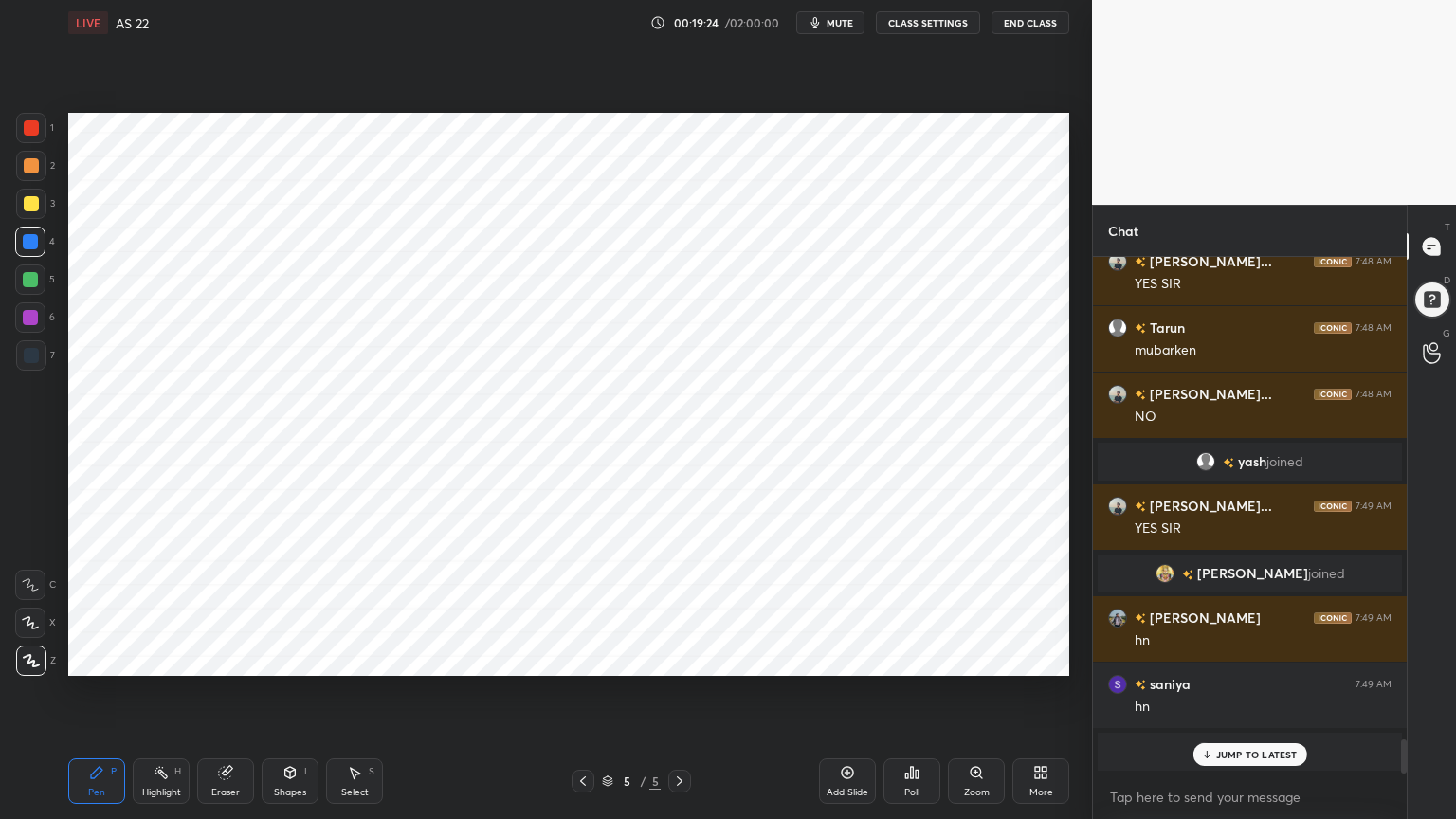 click on "Shapes L" at bounding box center (290, 781) 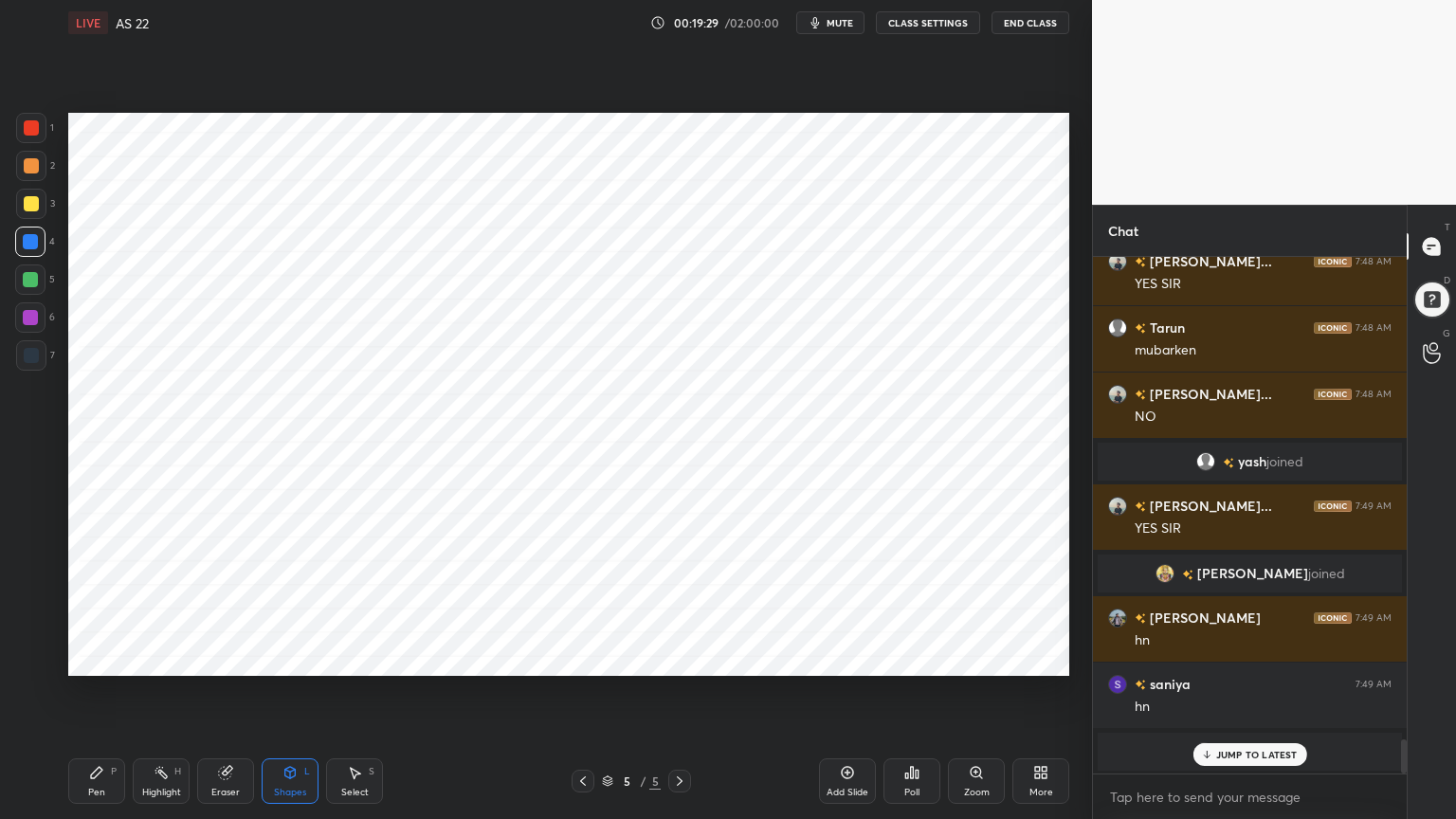 click on "Pen" at bounding box center (97, 792) 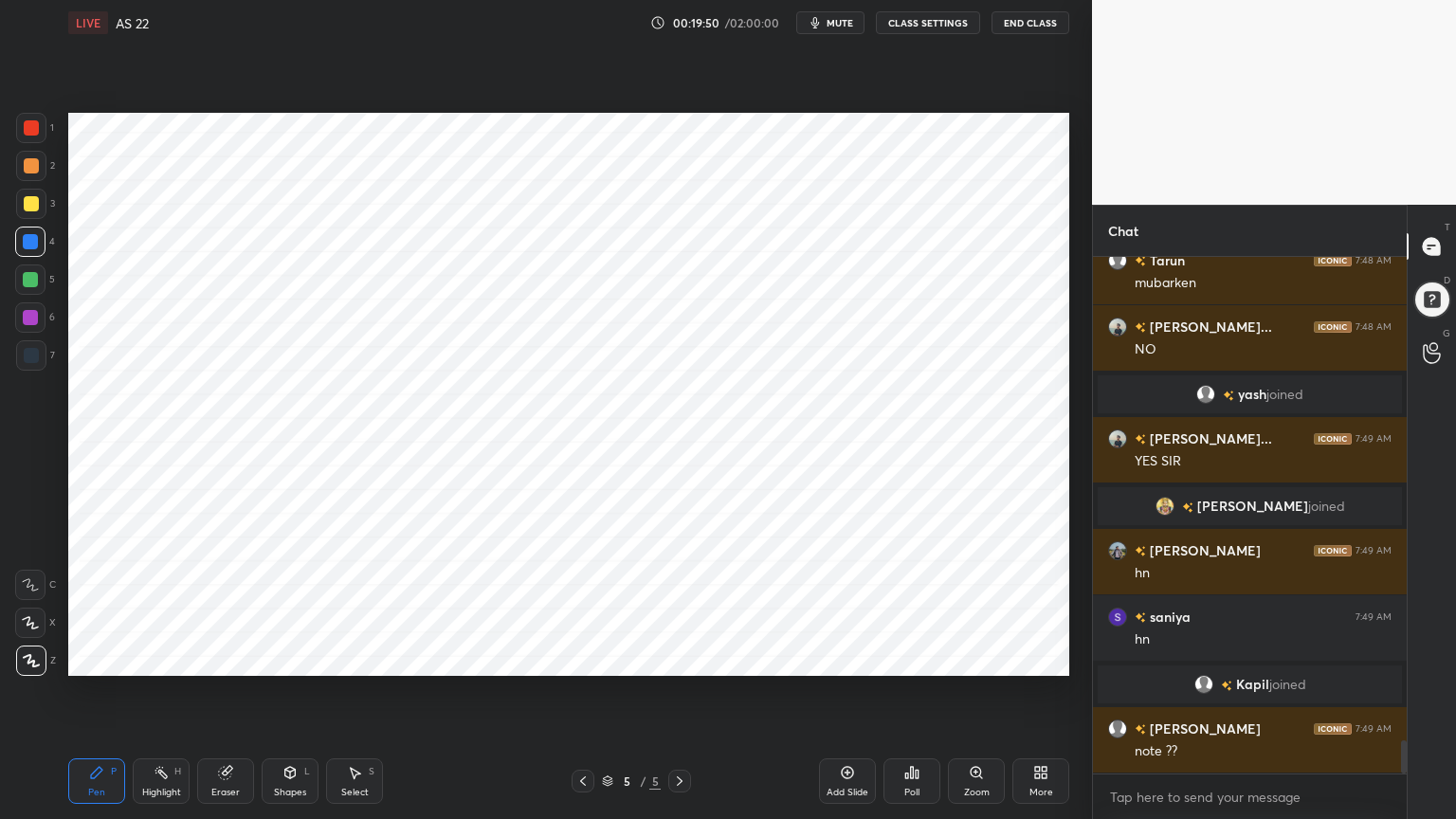 scroll, scrollTop: 7496, scrollLeft: 0, axis: vertical 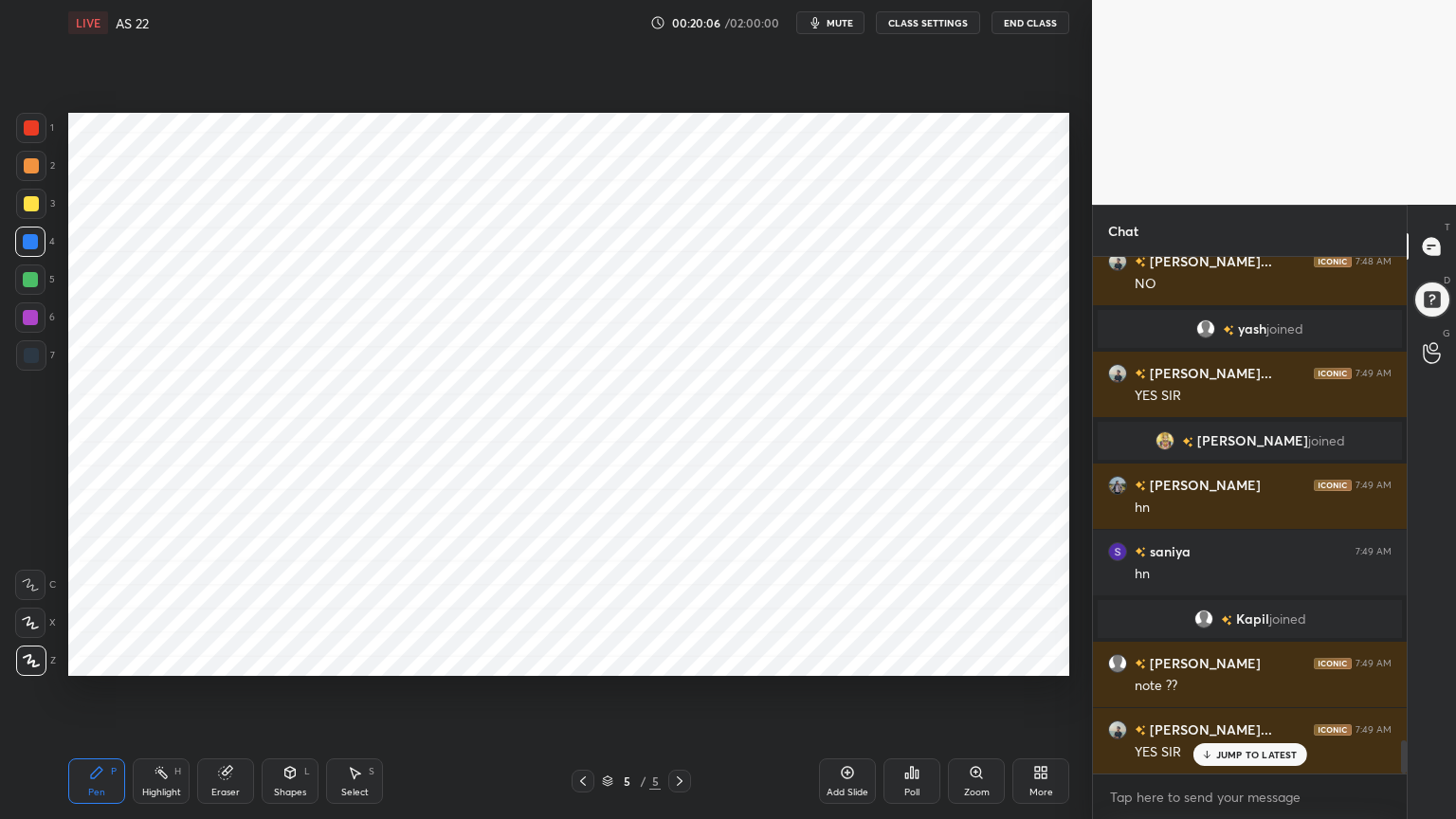 click at bounding box center [30, 318] 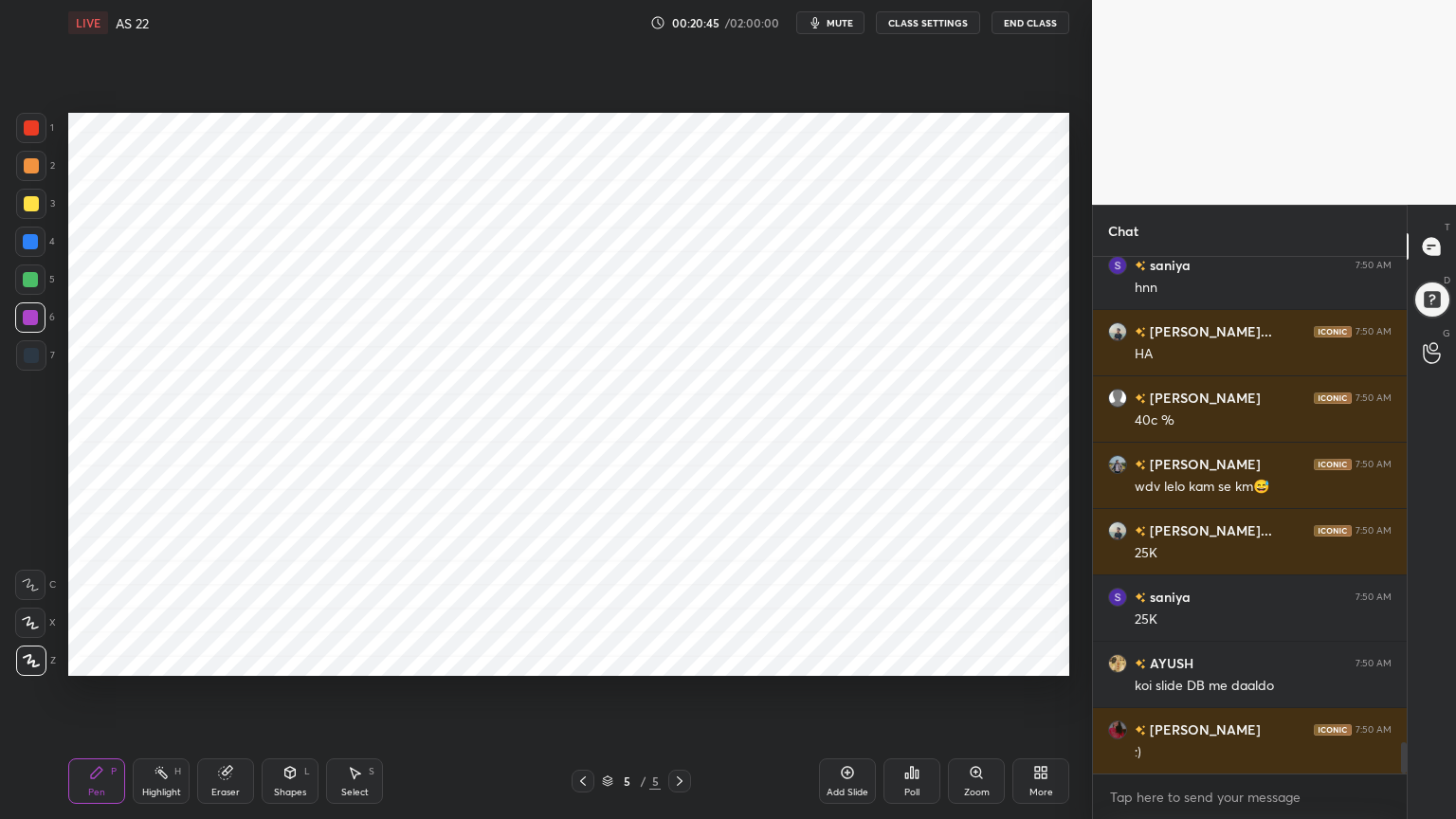 scroll, scrollTop: 8094, scrollLeft: 0, axis: vertical 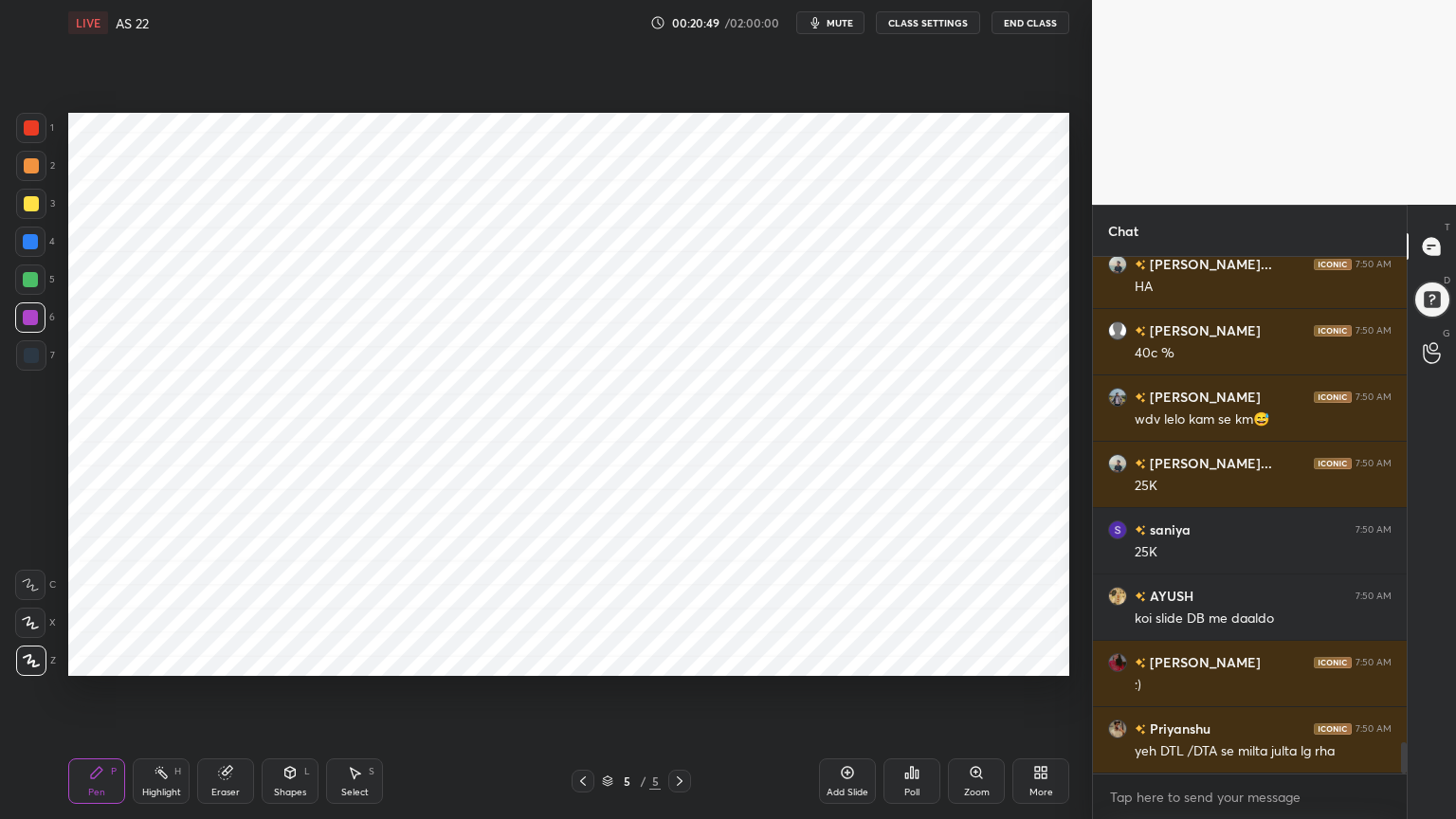click at bounding box center [31, 355] 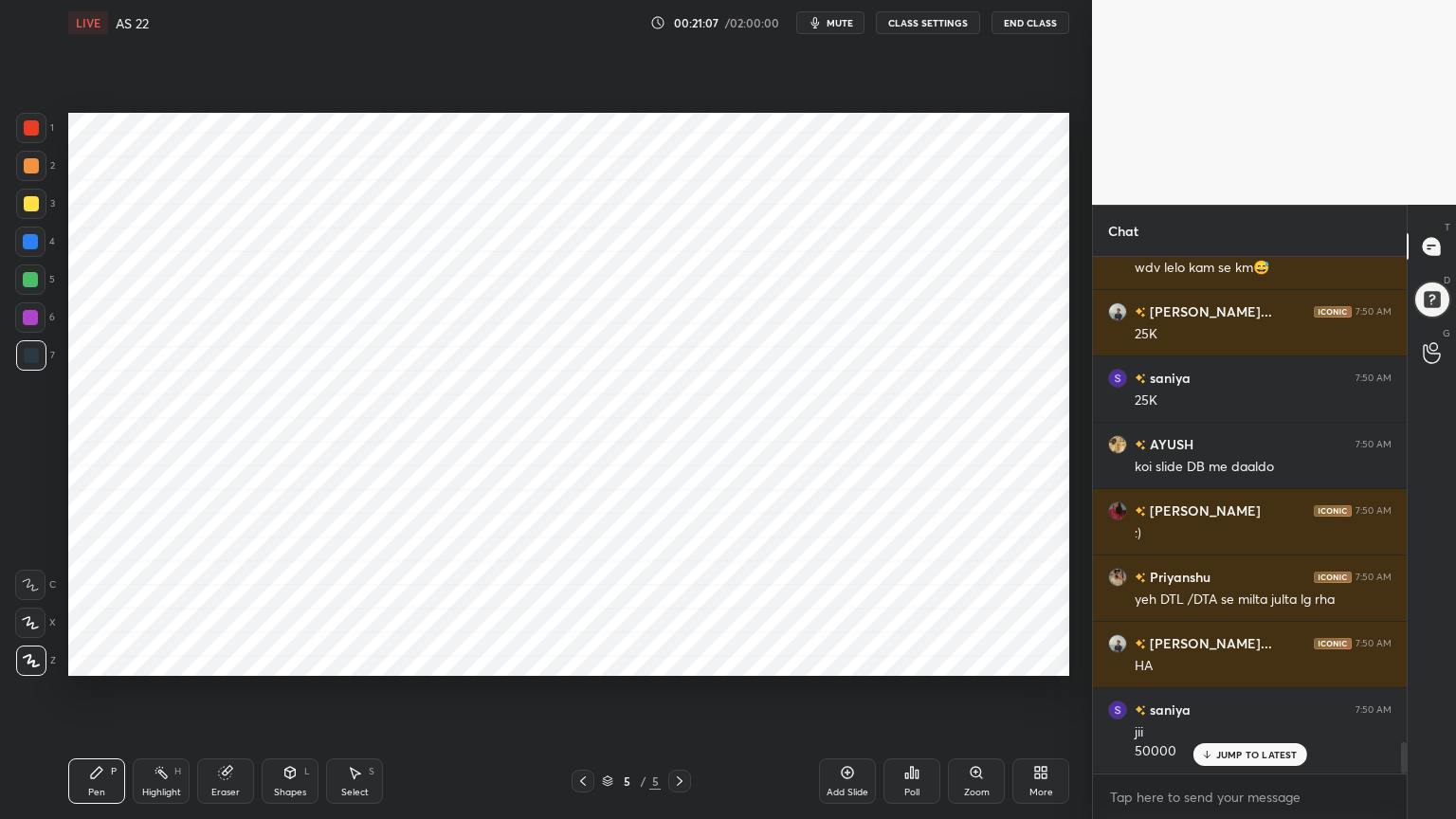 scroll, scrollTop: 8008, scrollLeft: 0, axis: vertical 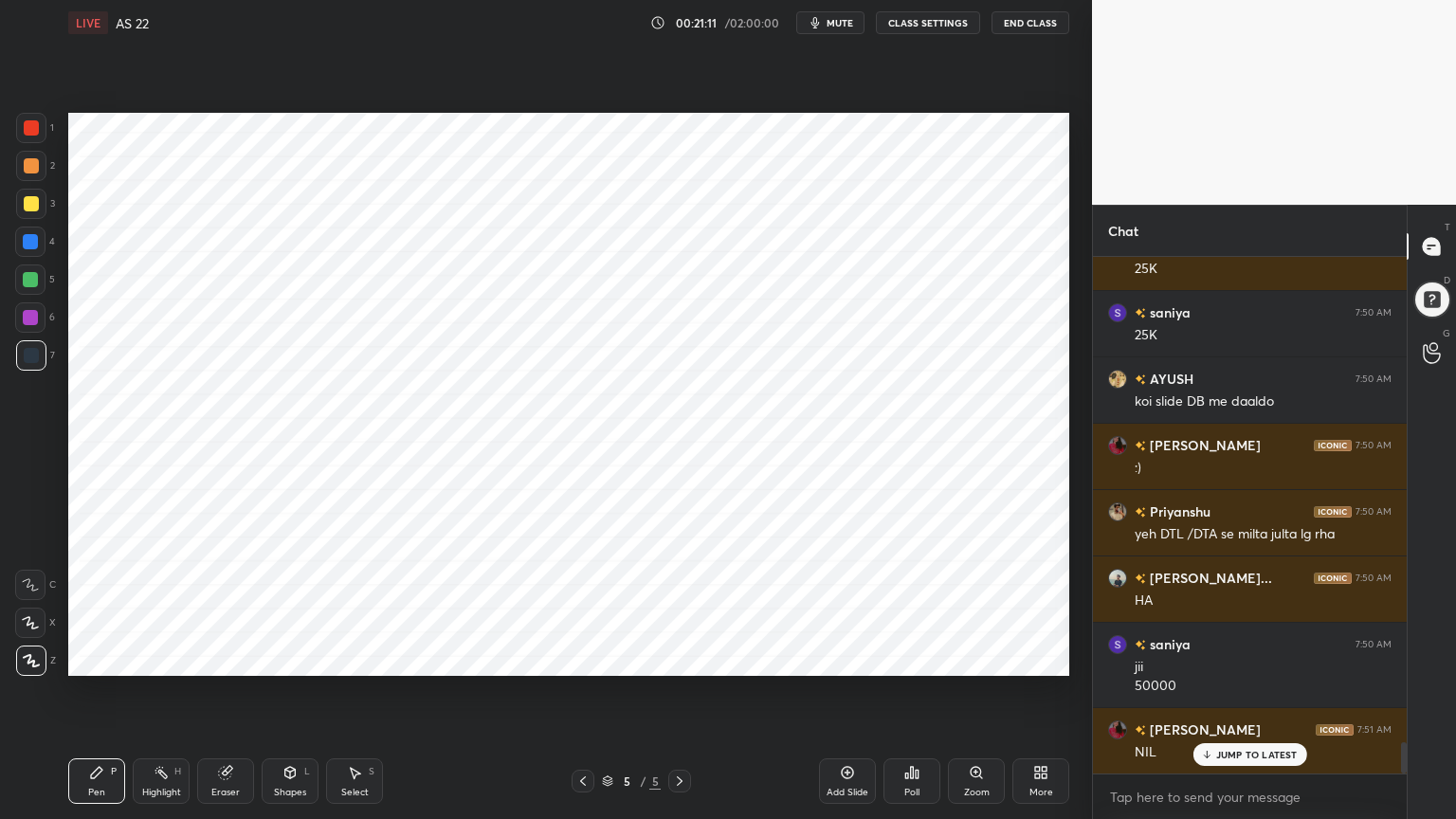 click on "Highlight H" at bounding box center (161, 781) 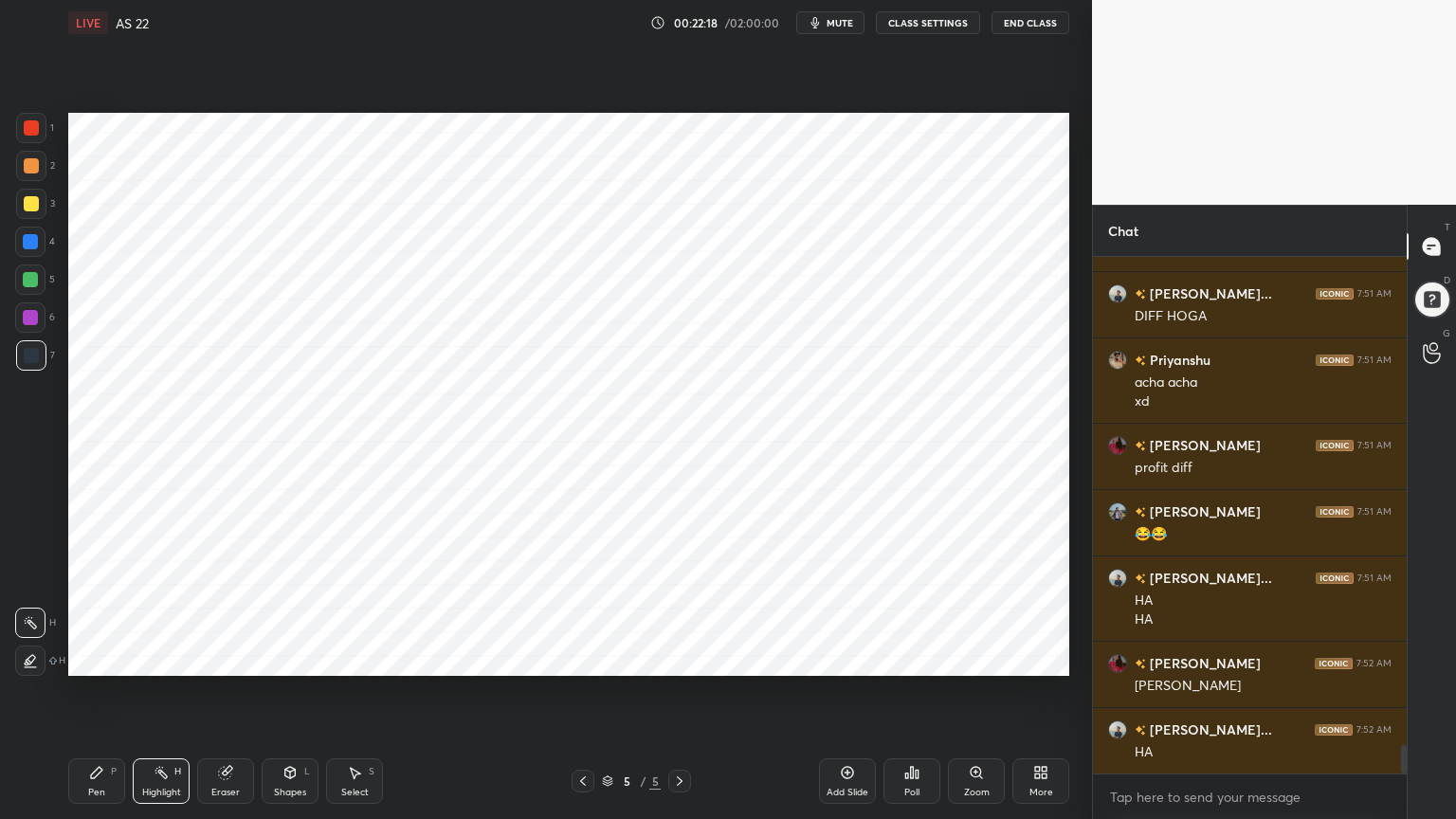 scroll, scrollTop: 8777, scrollLeft: 0, axis: vertical 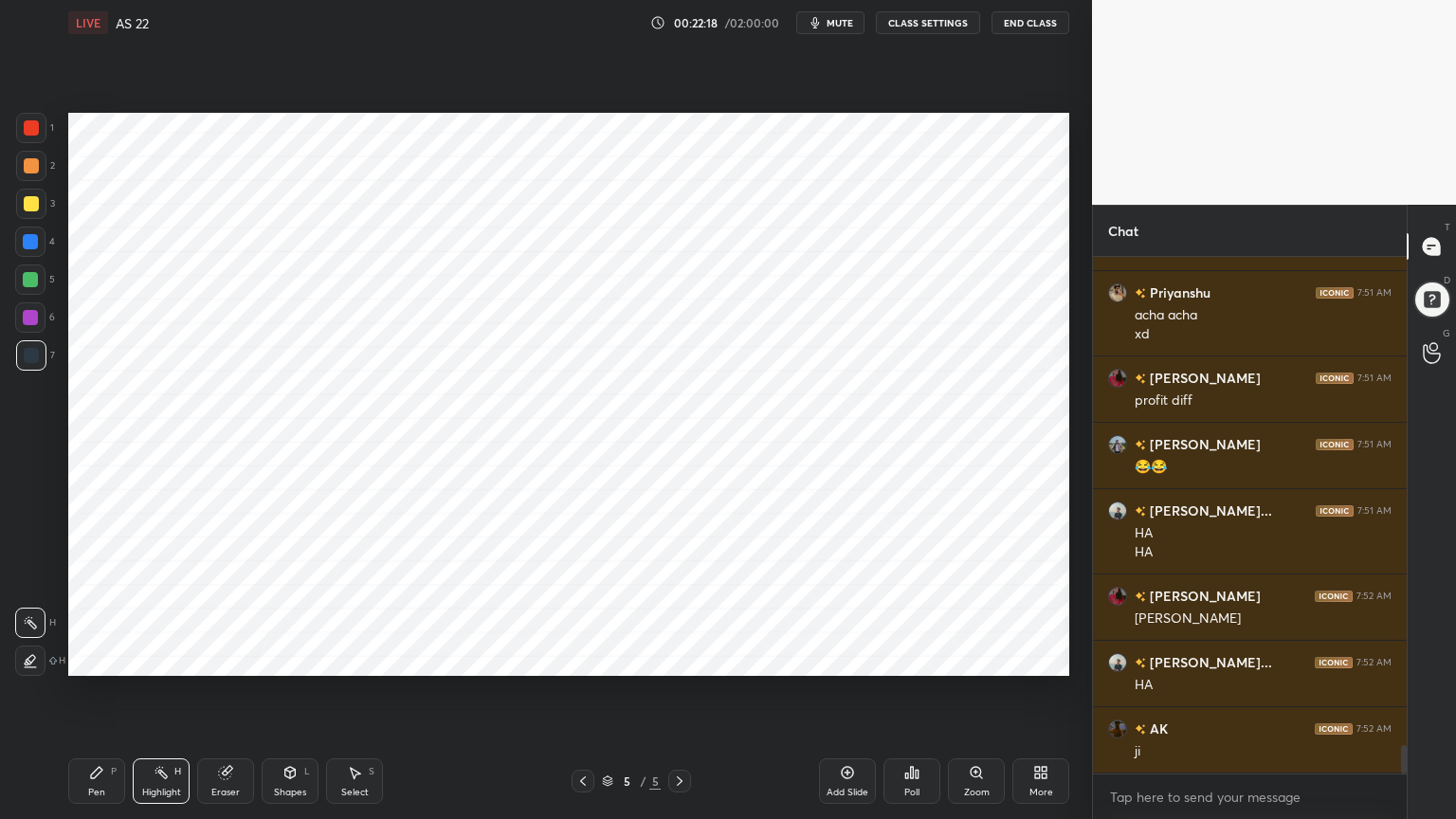 click on "Eraser" at bounding box center (226, 792) 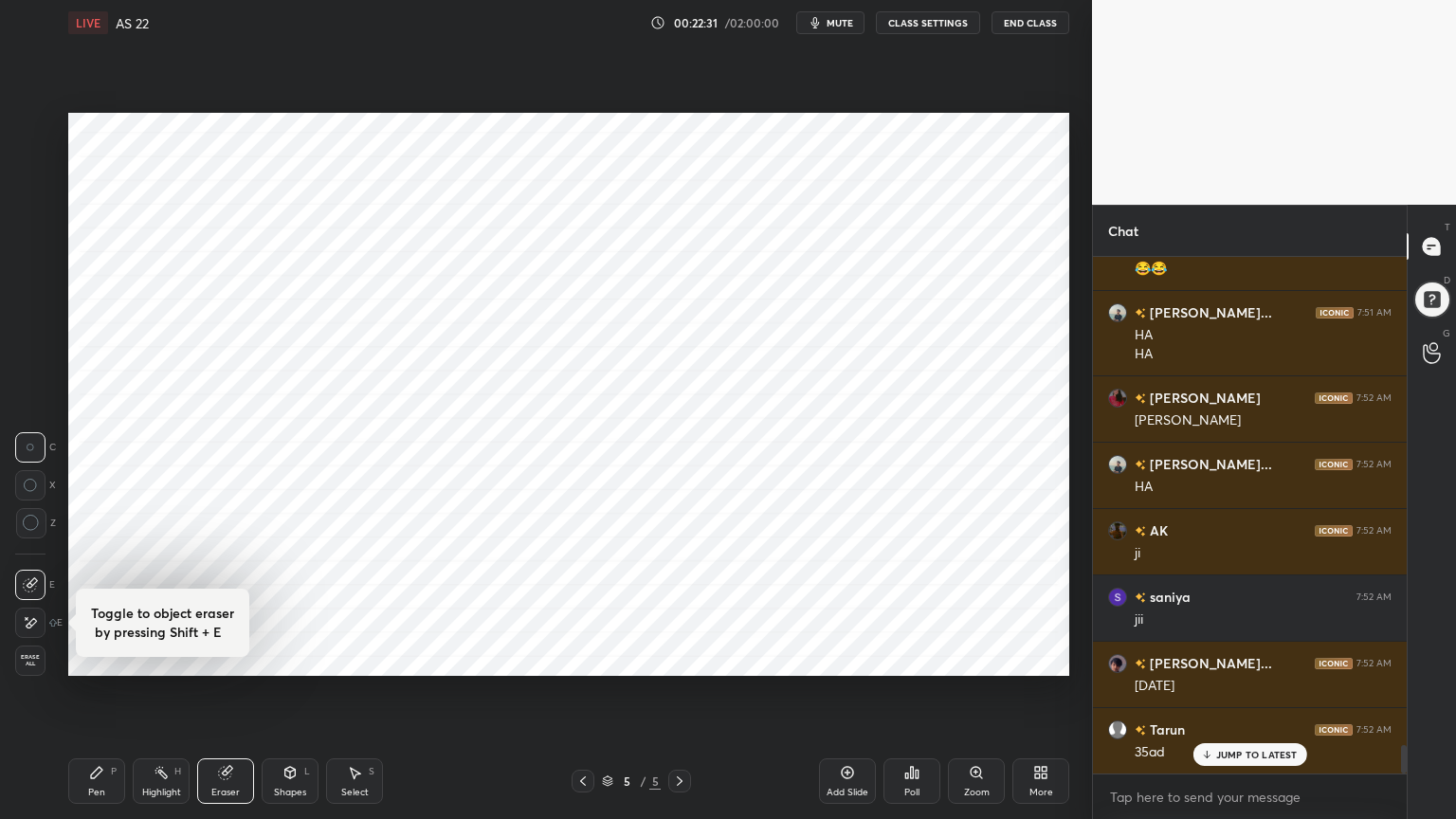 scroll, scrollTop: 9108, scrollLeft: 0, axis: vertical 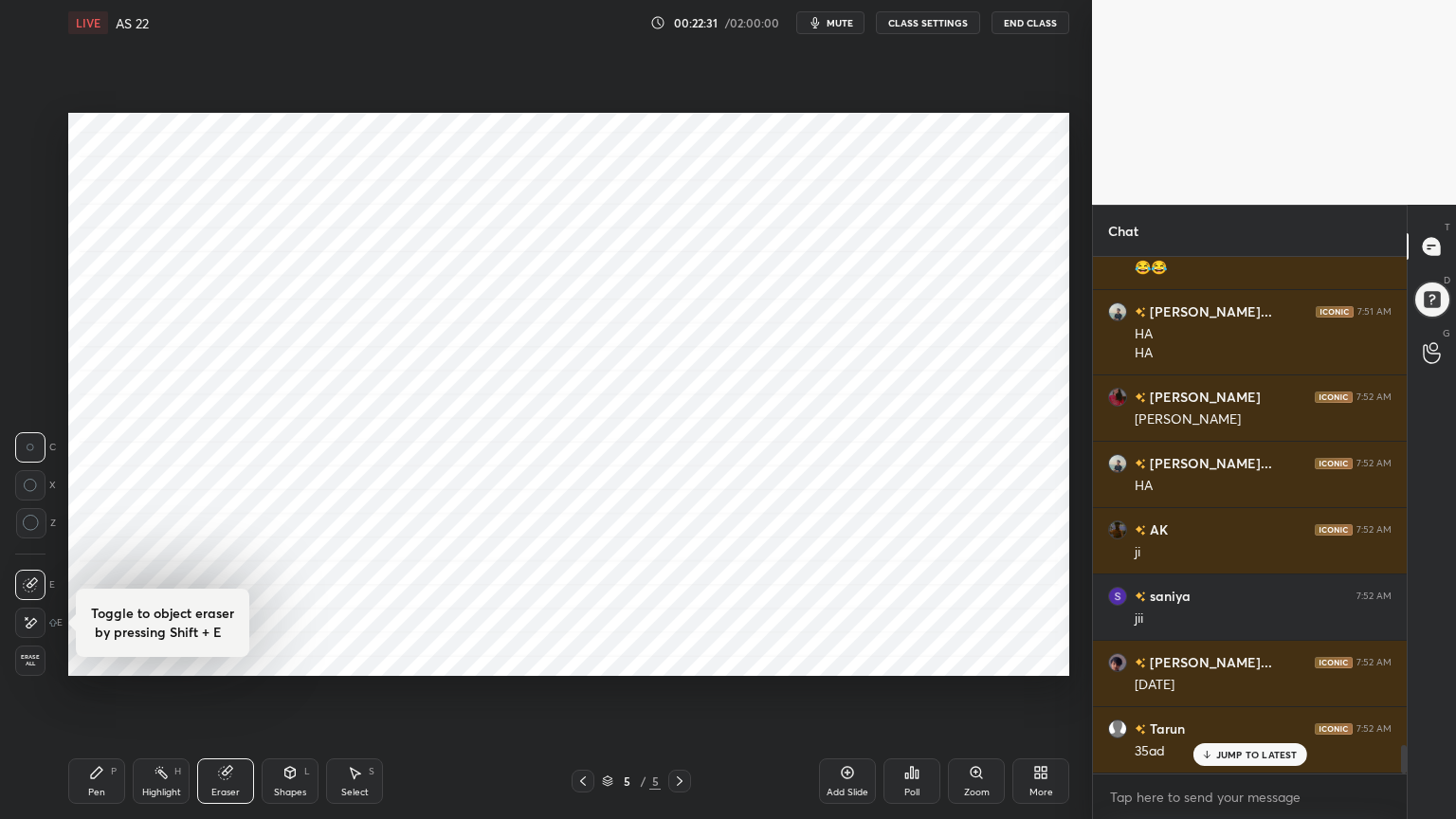 click on "Pen P" at bounding box center (97, 781) 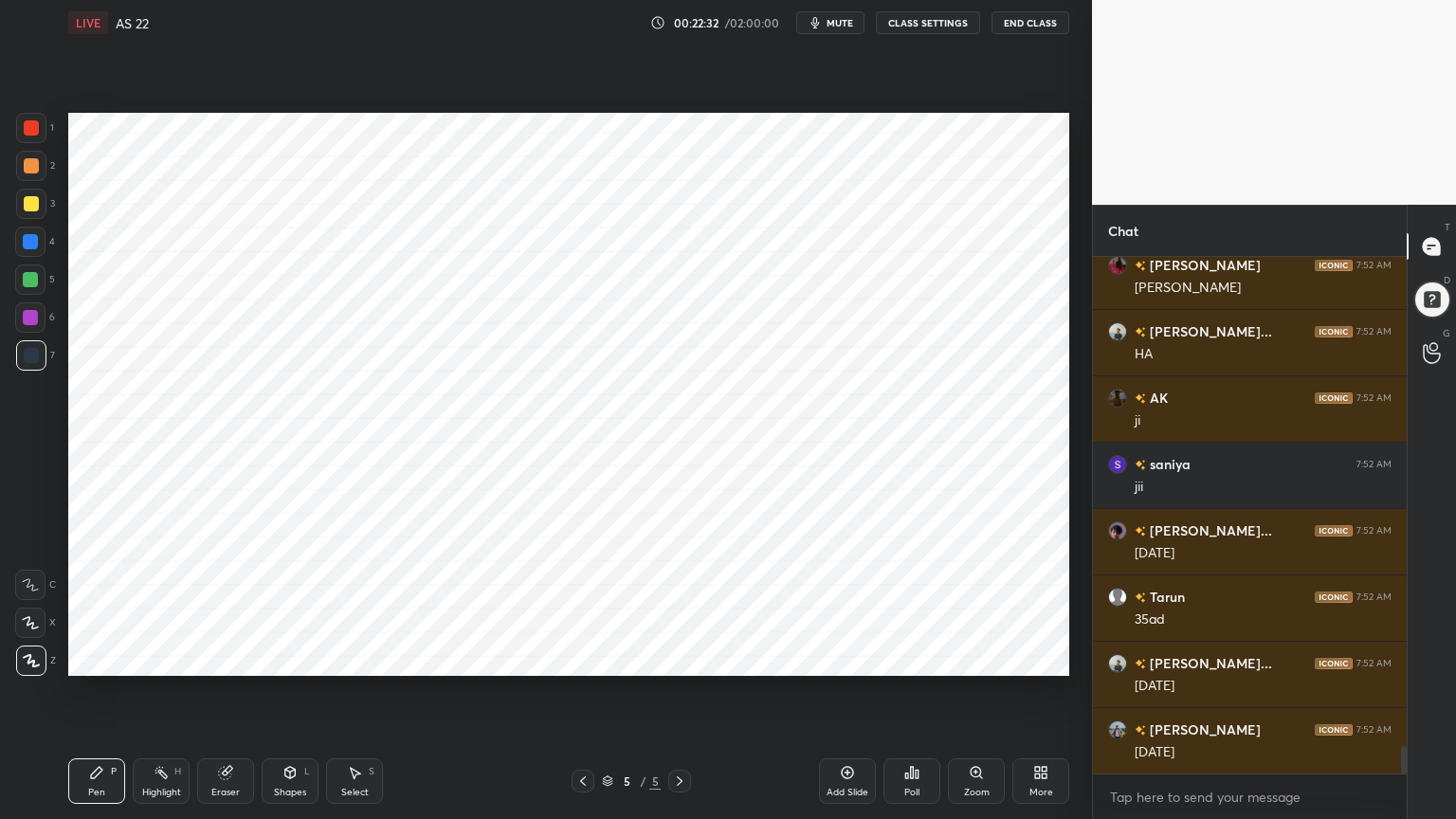 scroll, scrollTop: 9175, scrollLeft: 0, axis: vertical 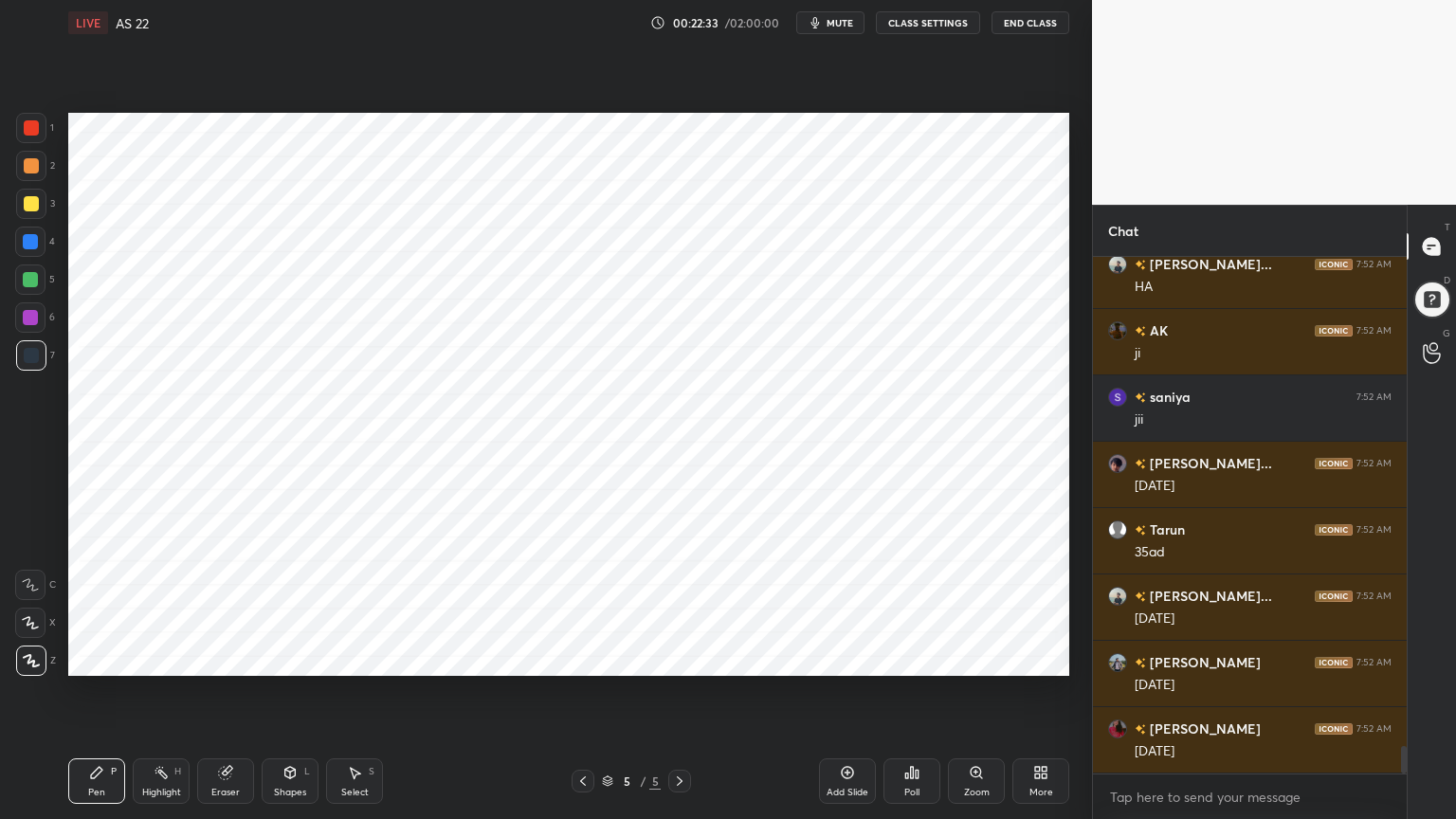 click at bounding box center (30, 242) 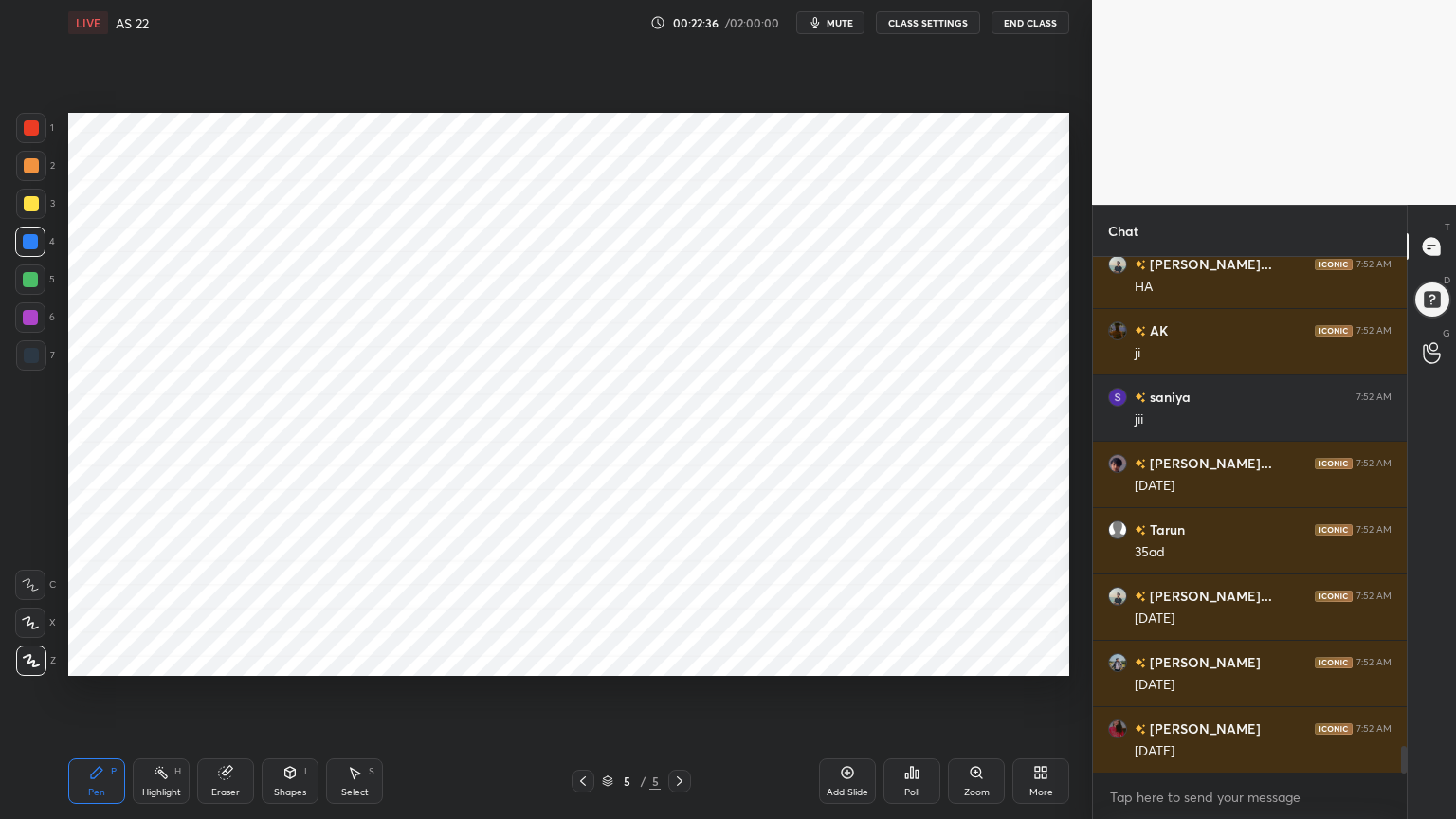 scroll, scrollTop: 9240, scrollLeft: 0, axis: vertical 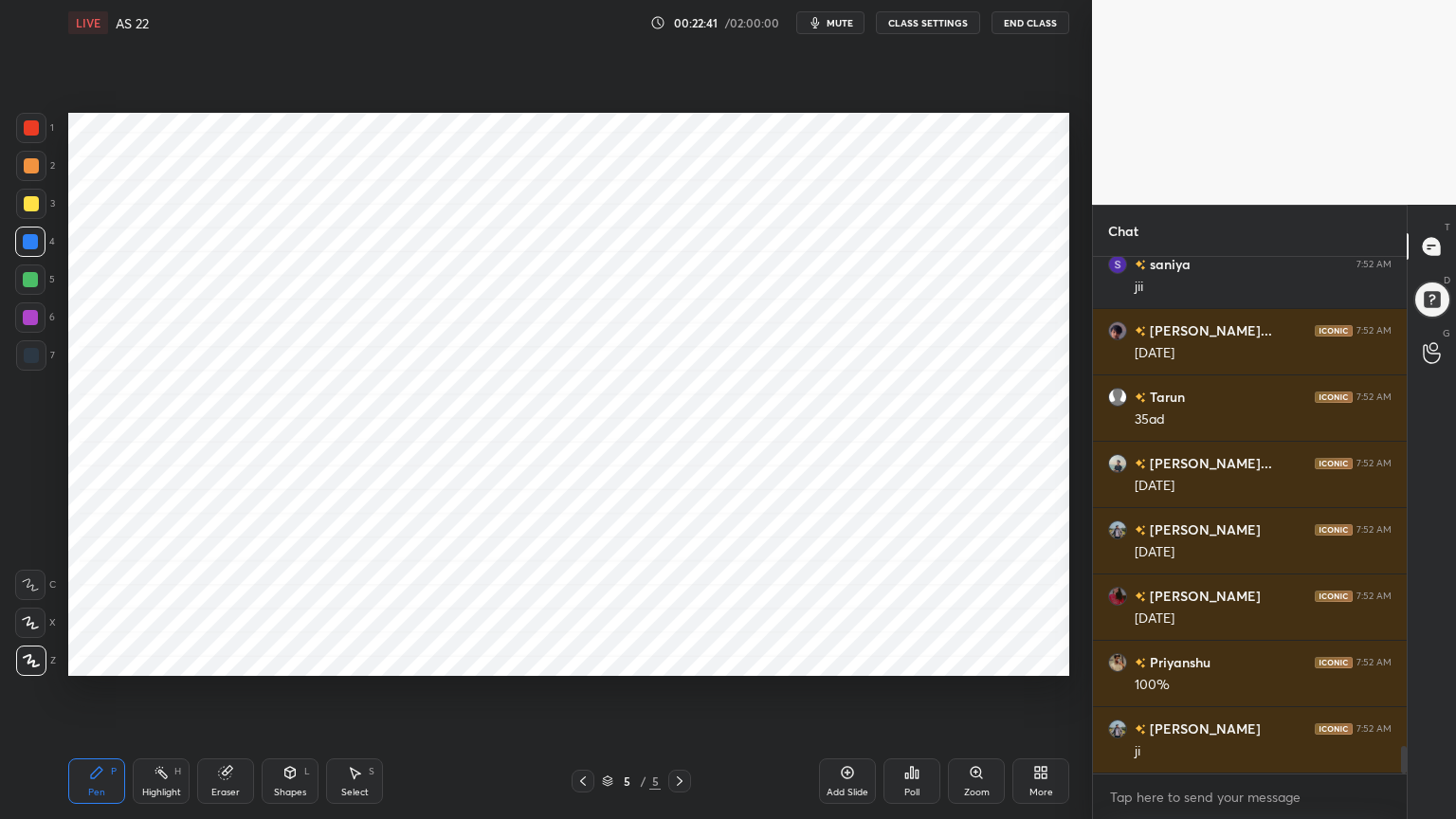 click at bounding box center [30, 318] 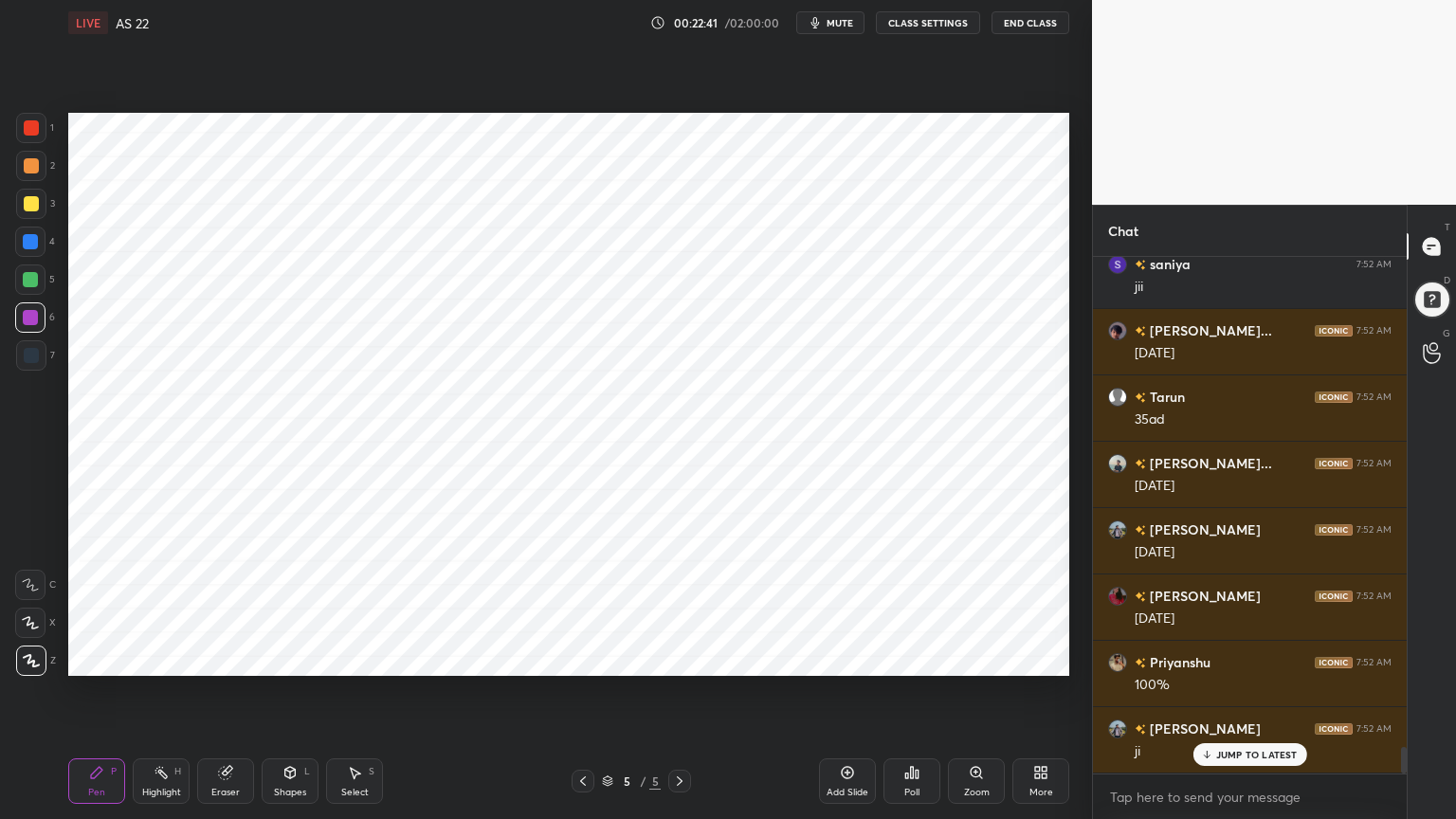 scroll, scrollTop: 9373, scrollLeft: 0, axis: vertical 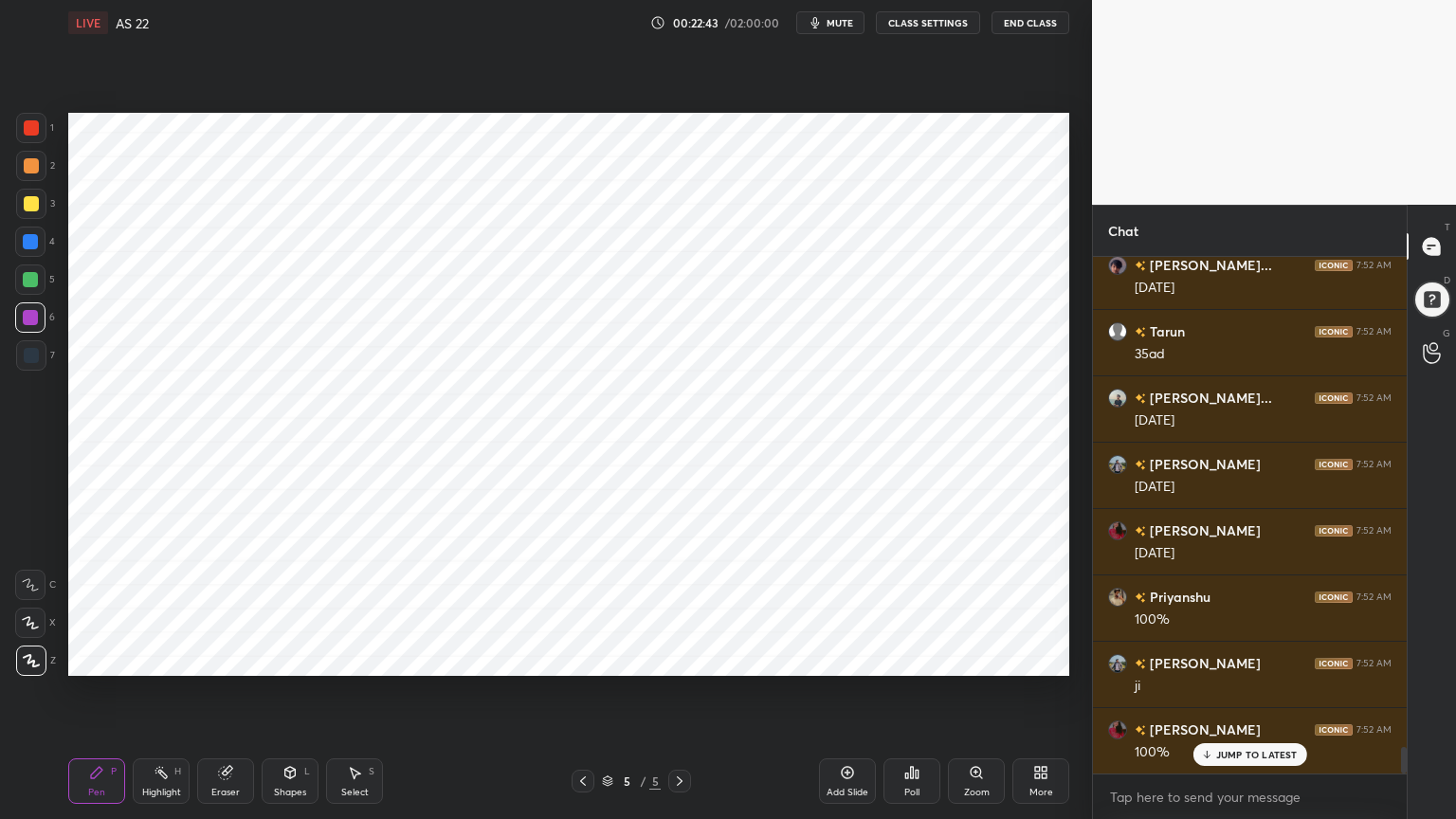 click at bounding box center [31, 355] 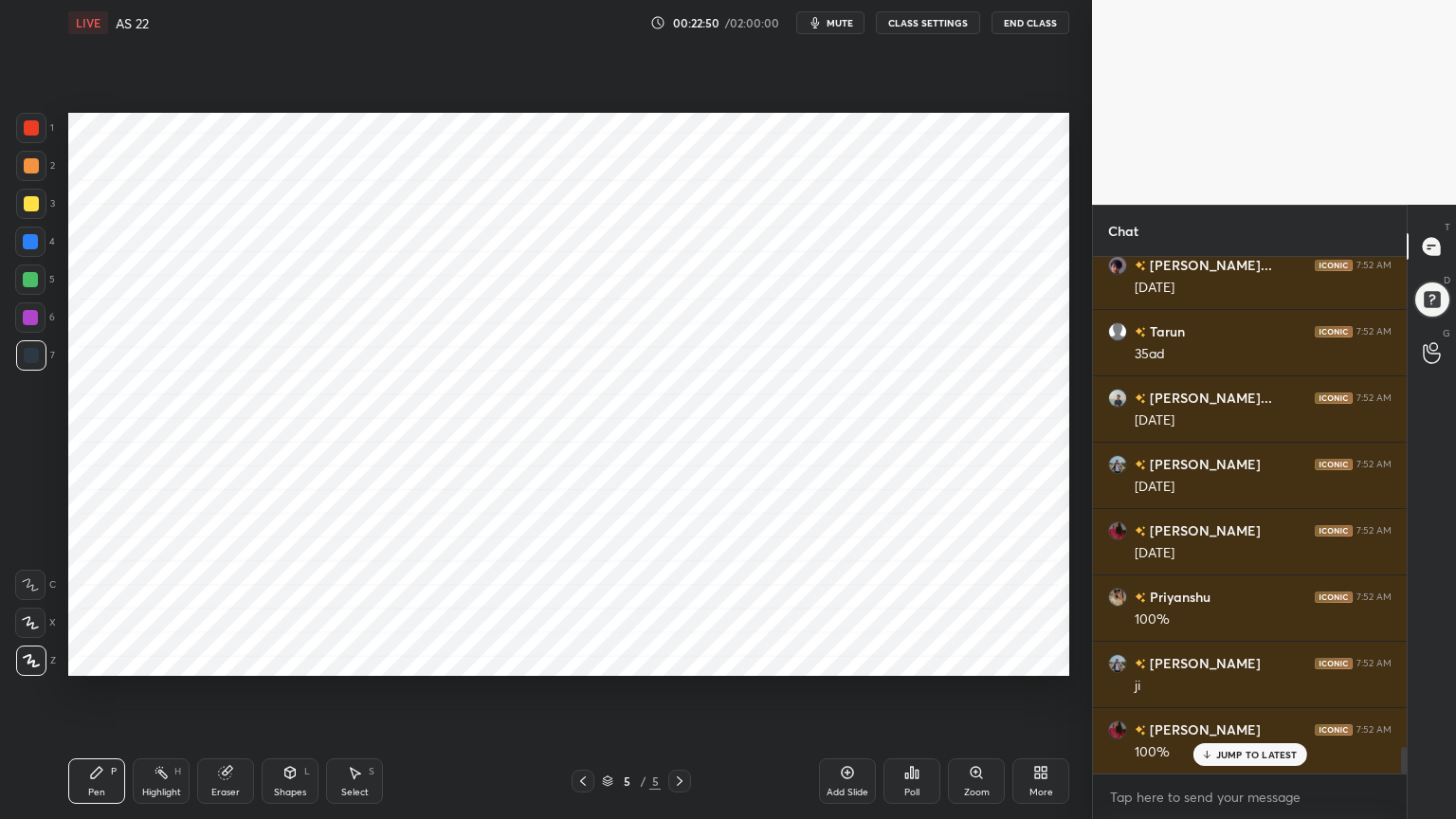 scroll, scrollTop: 9440, scrollLeft: 0, axis: vertical 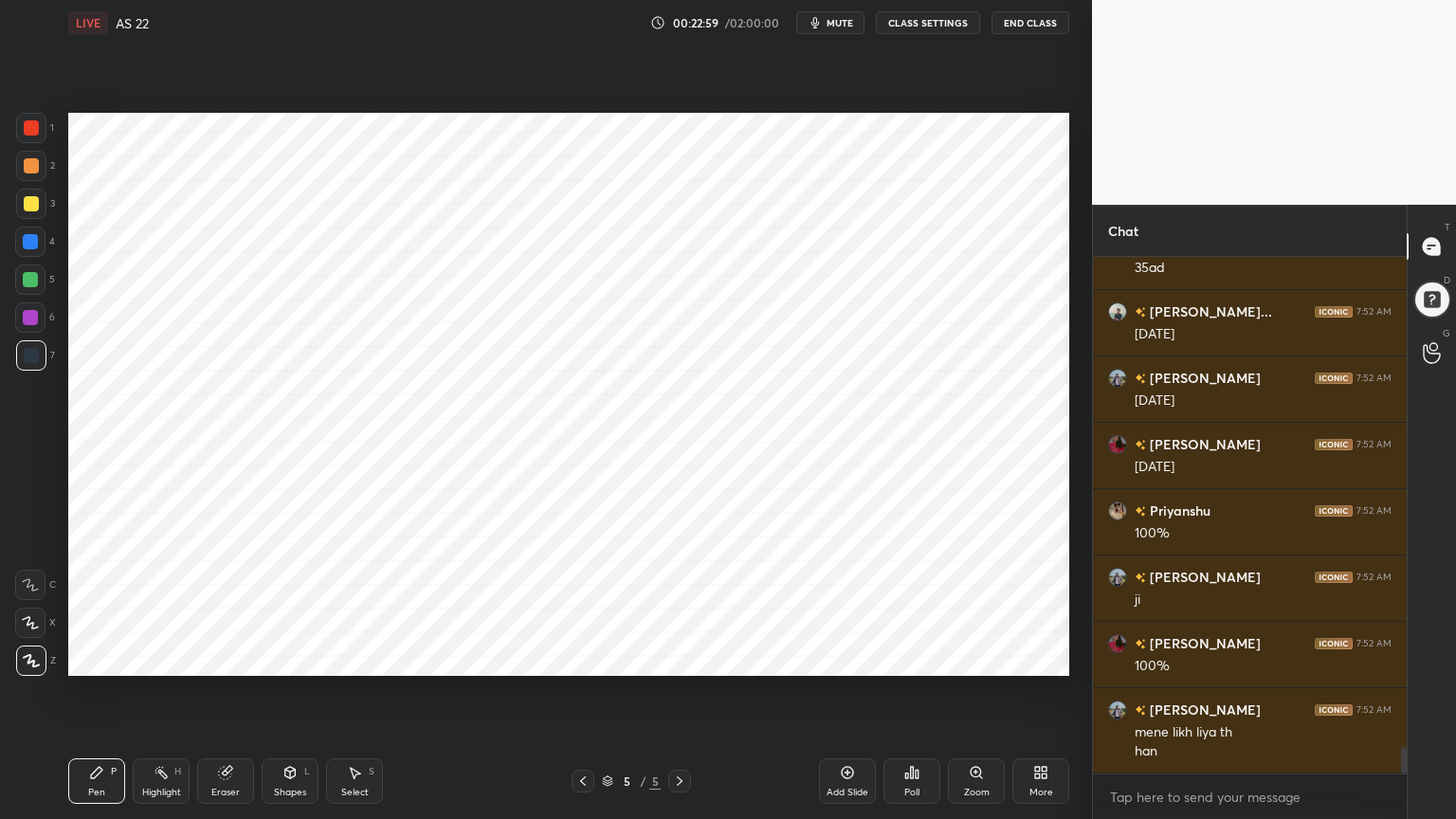 click on "H" at bounding box center [177, 772] 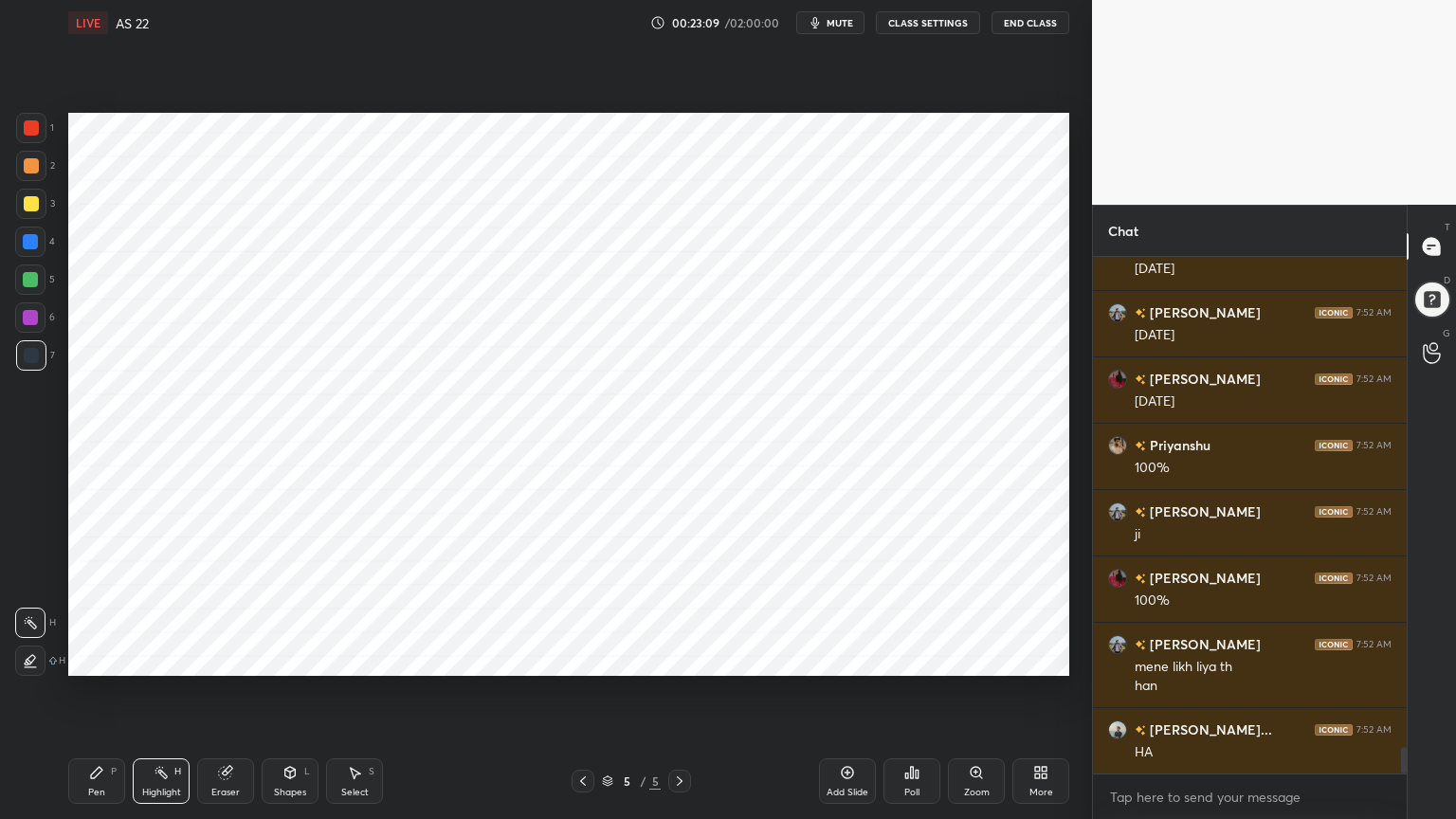 scroll, scrollTop: 9592, scrollLeft: 0, axis: vertical 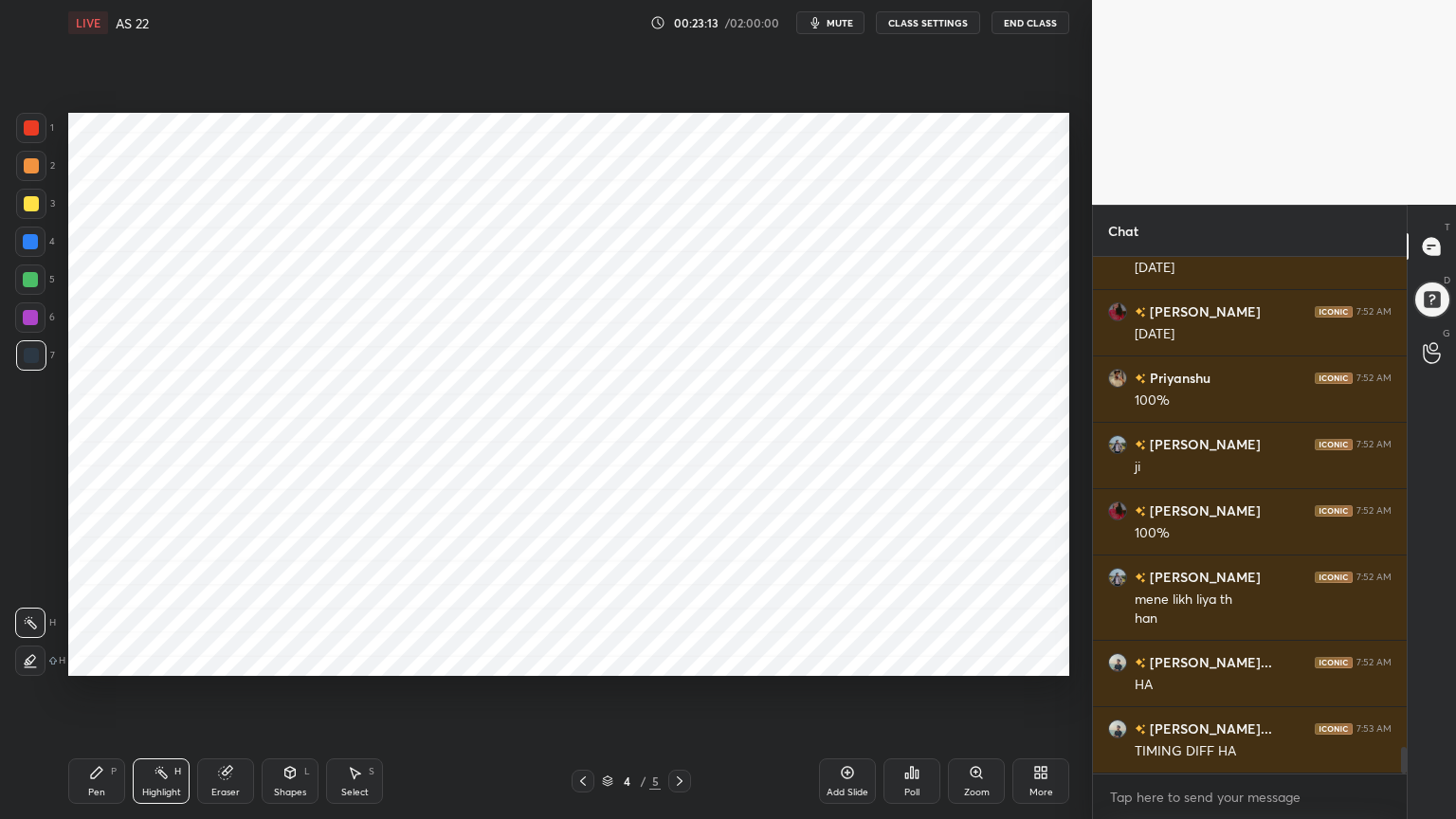 click 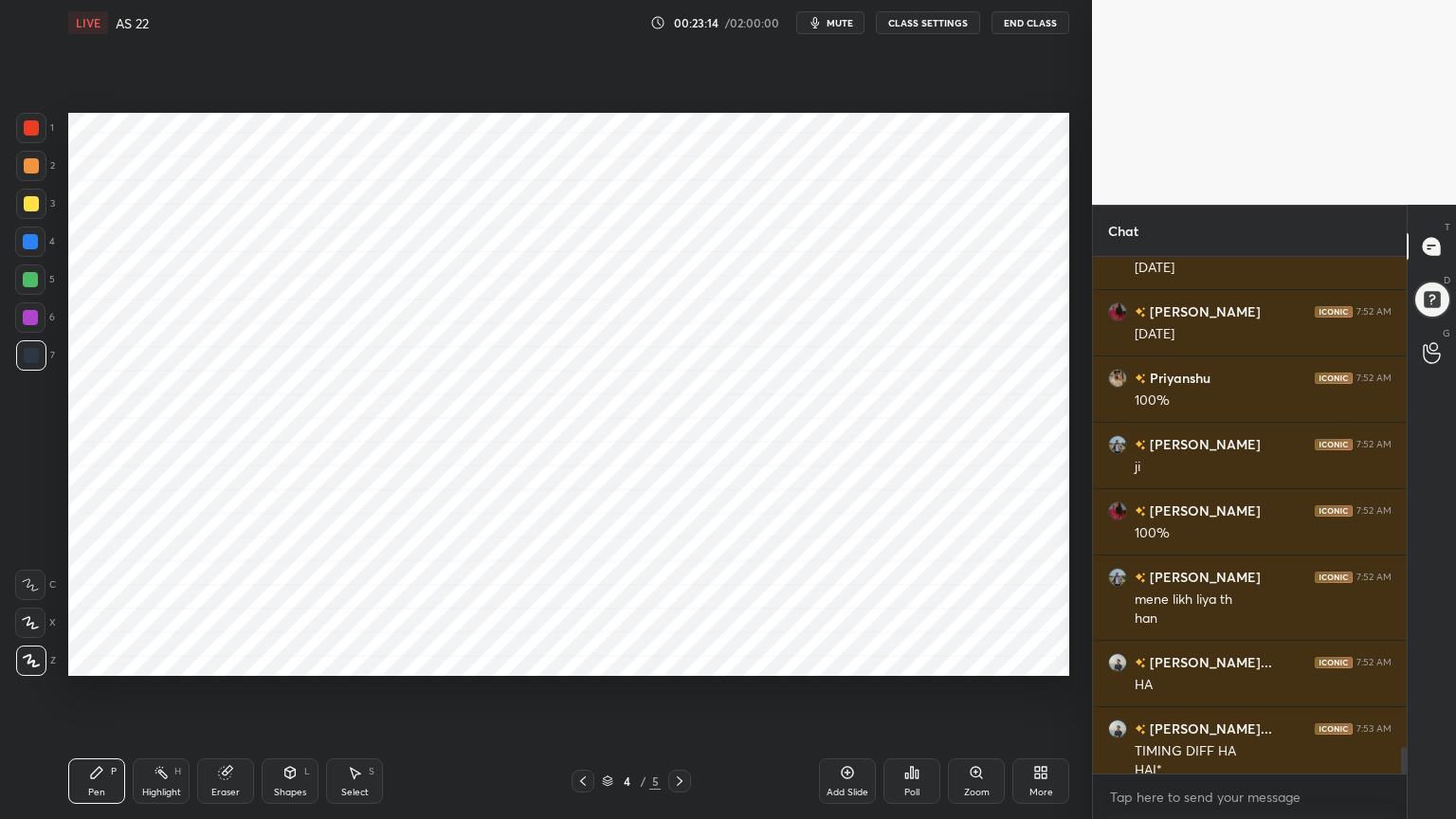 scroll, scrollTop: 9611, scrollLeft: 0, axis: vertical 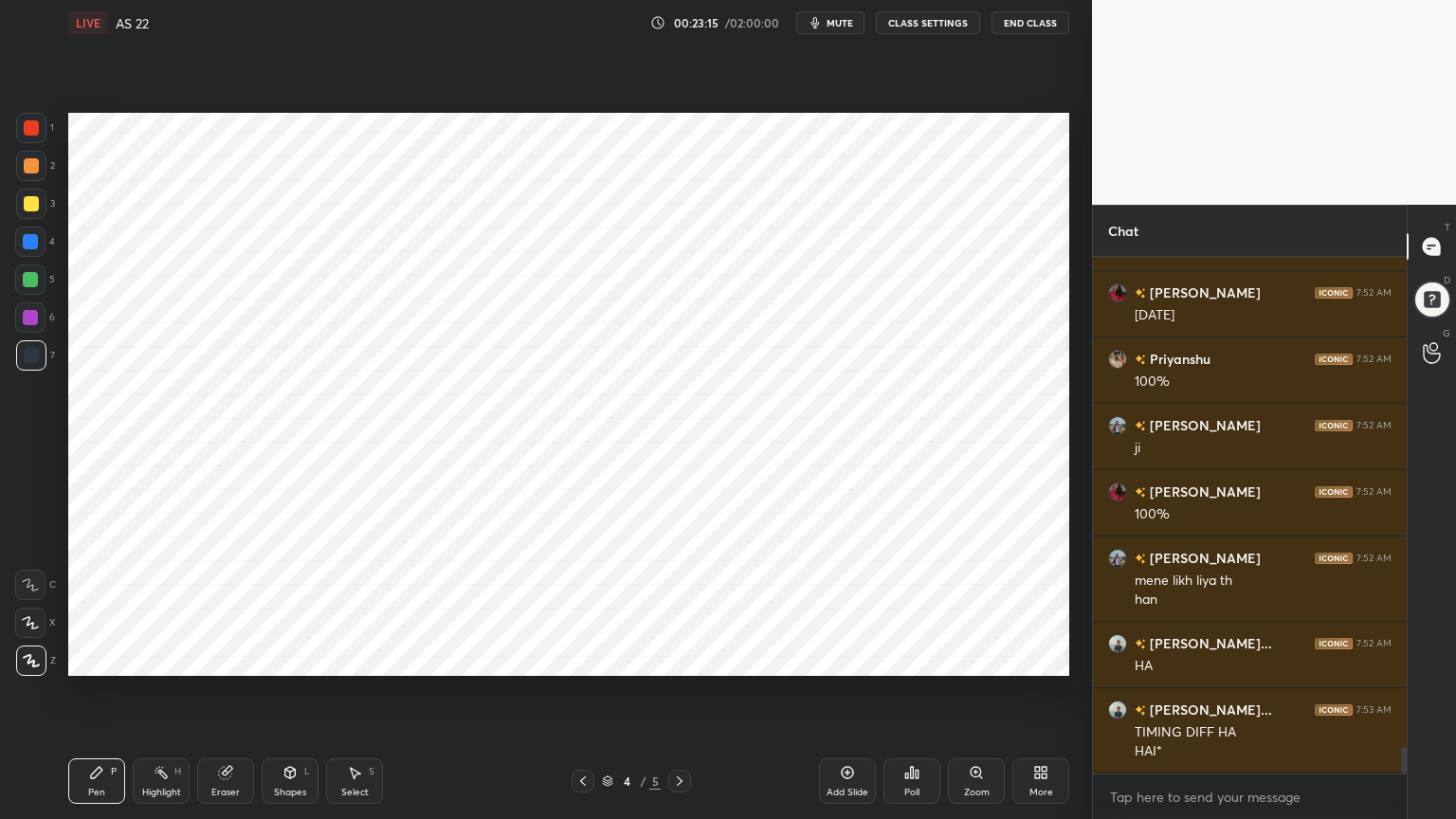 click at bounding box center [30, 318] 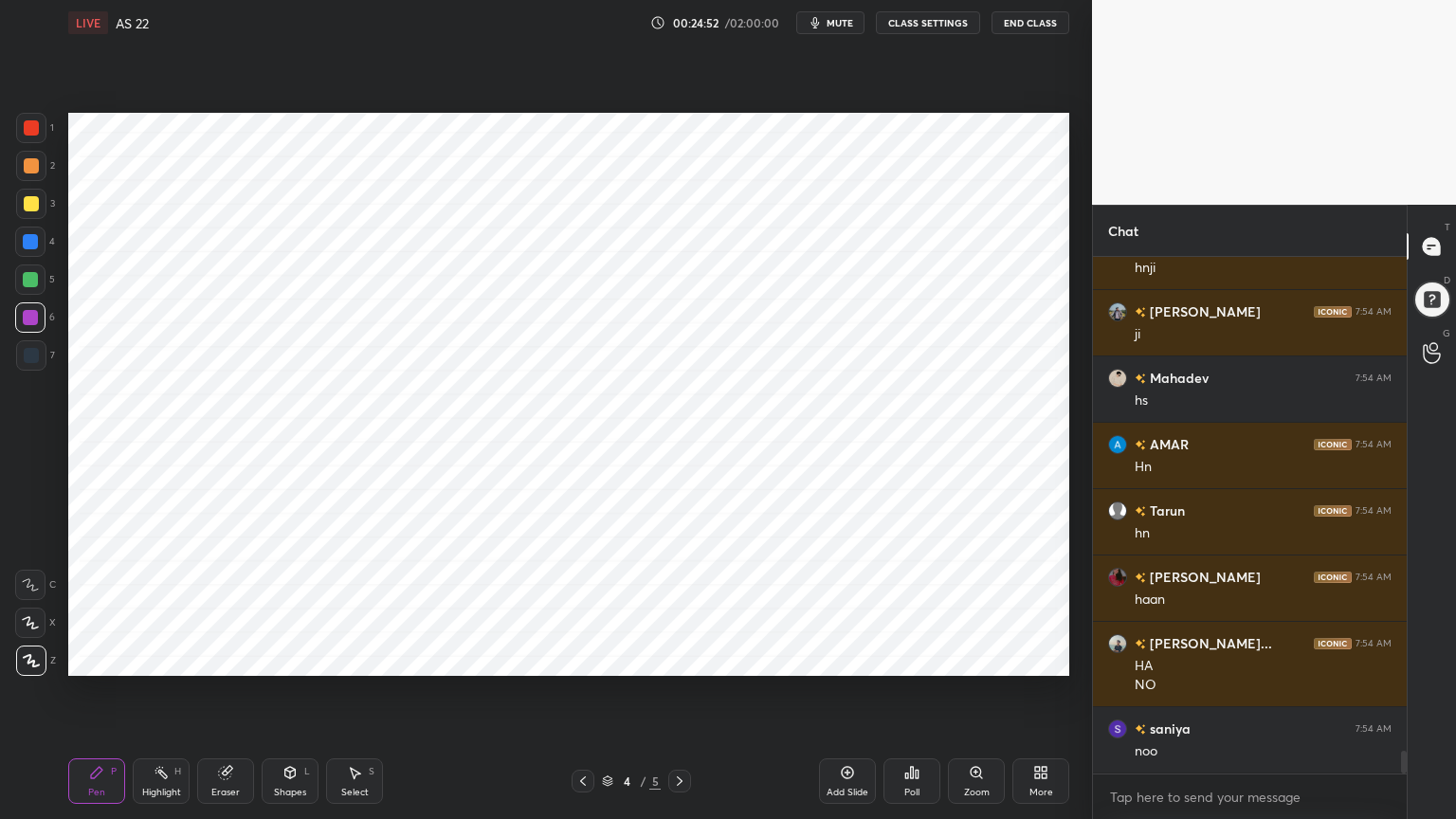 scroll, scrollTop: 11345, scrollLeft: 0, axis: vertical 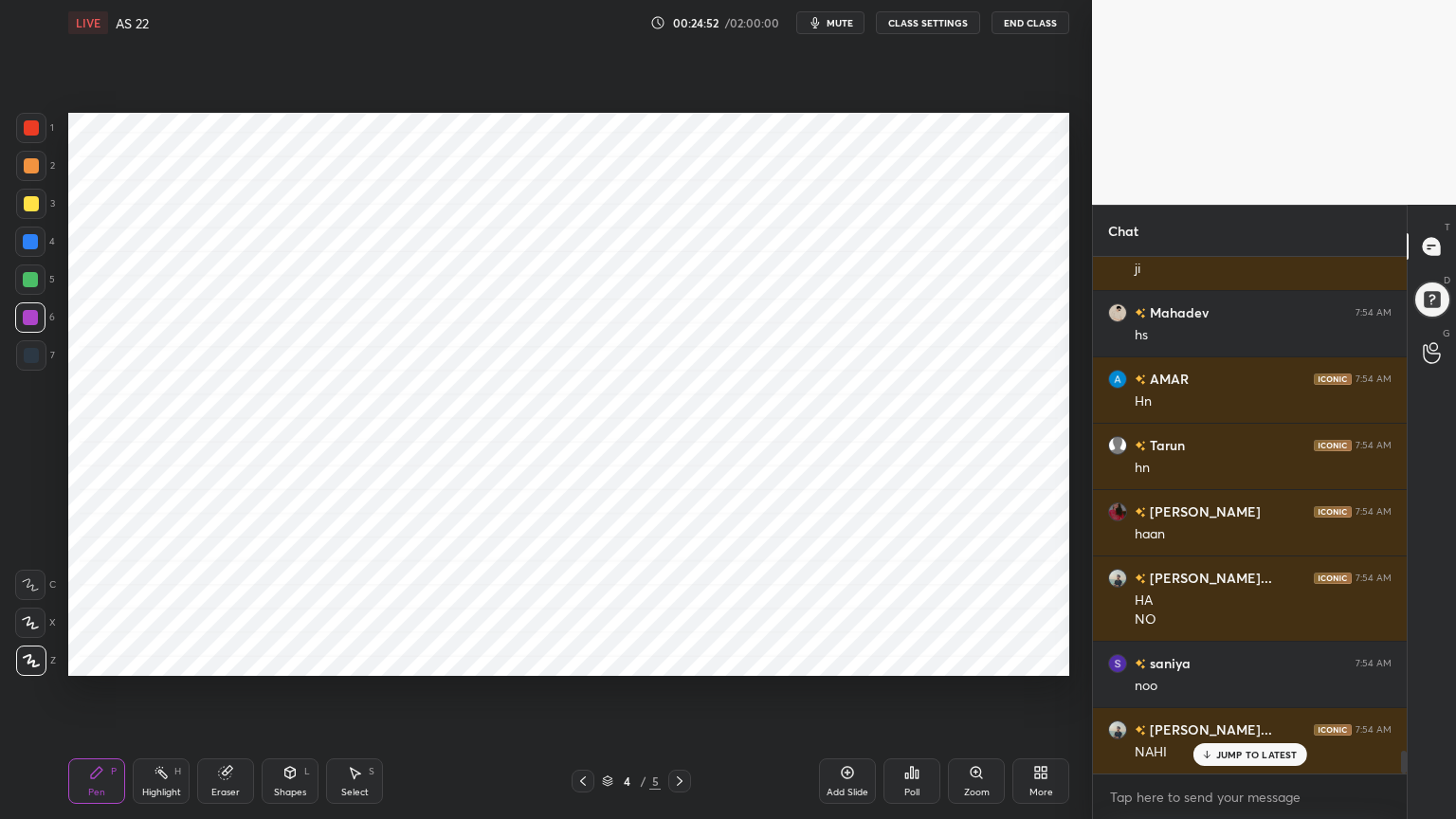 click at bounding box center (31, 355) 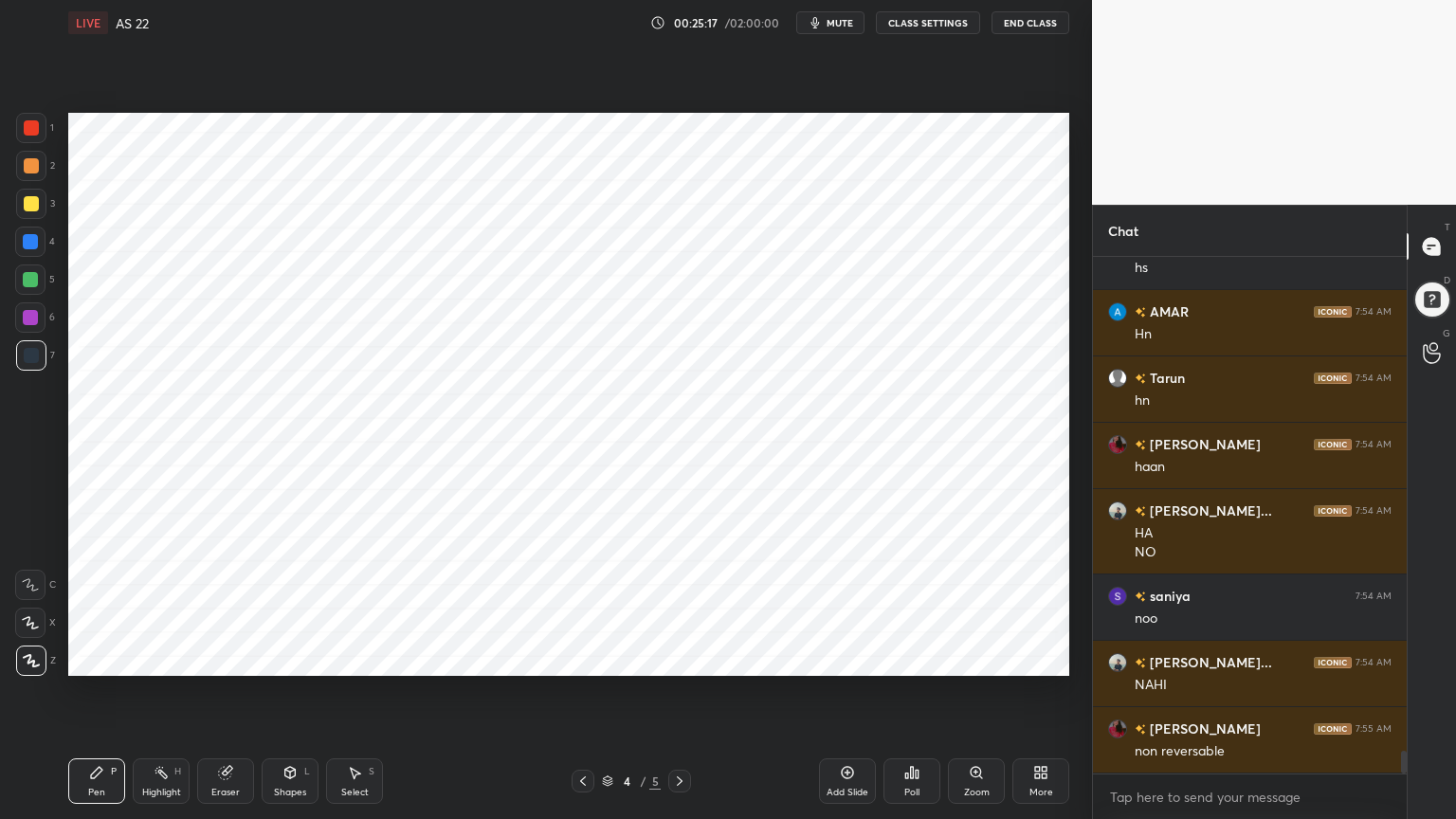 scroll, scrollTop: 11477, scrollLeft: 0, axis: vertical 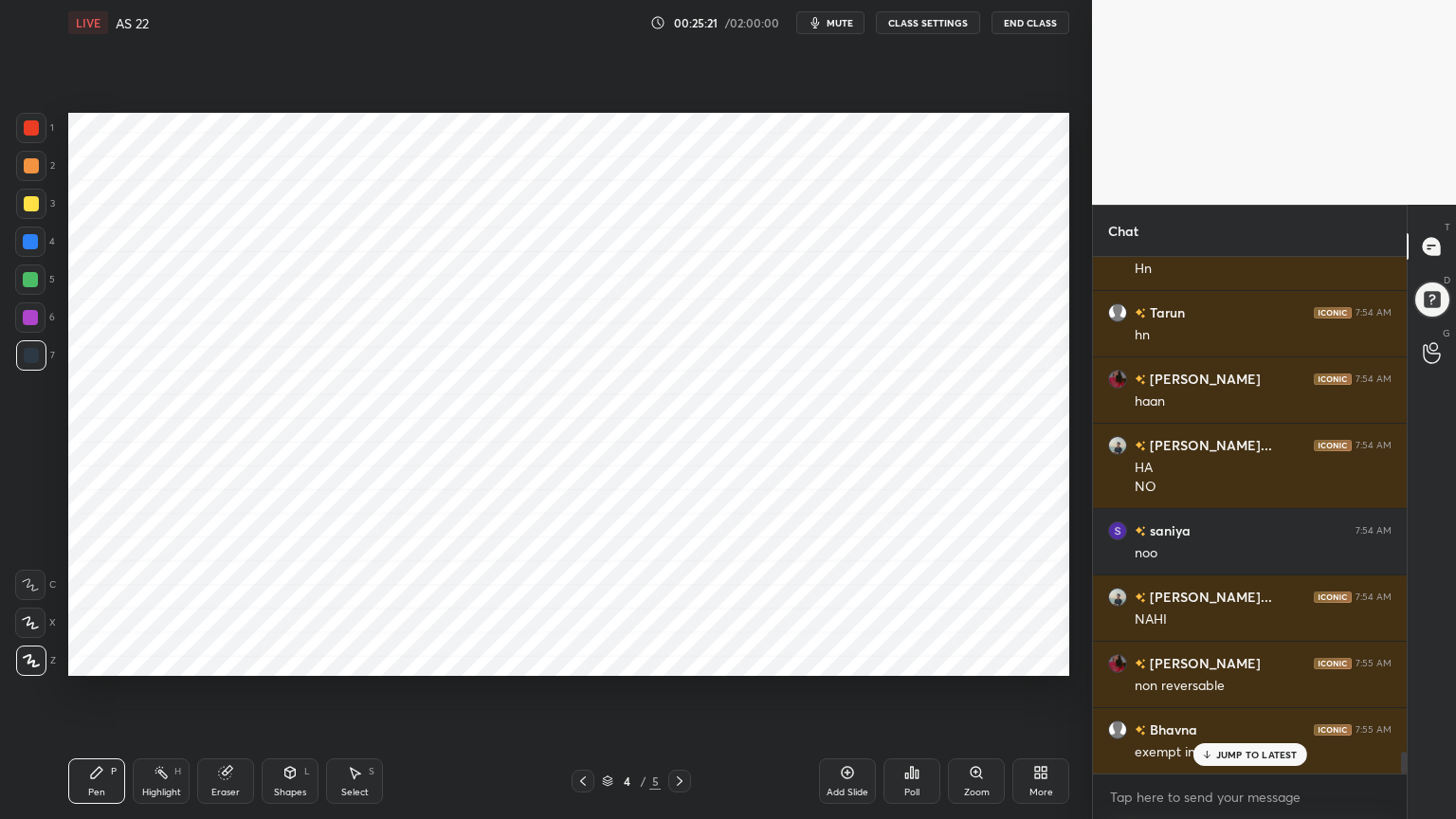 click at bounding box center (30, 318) 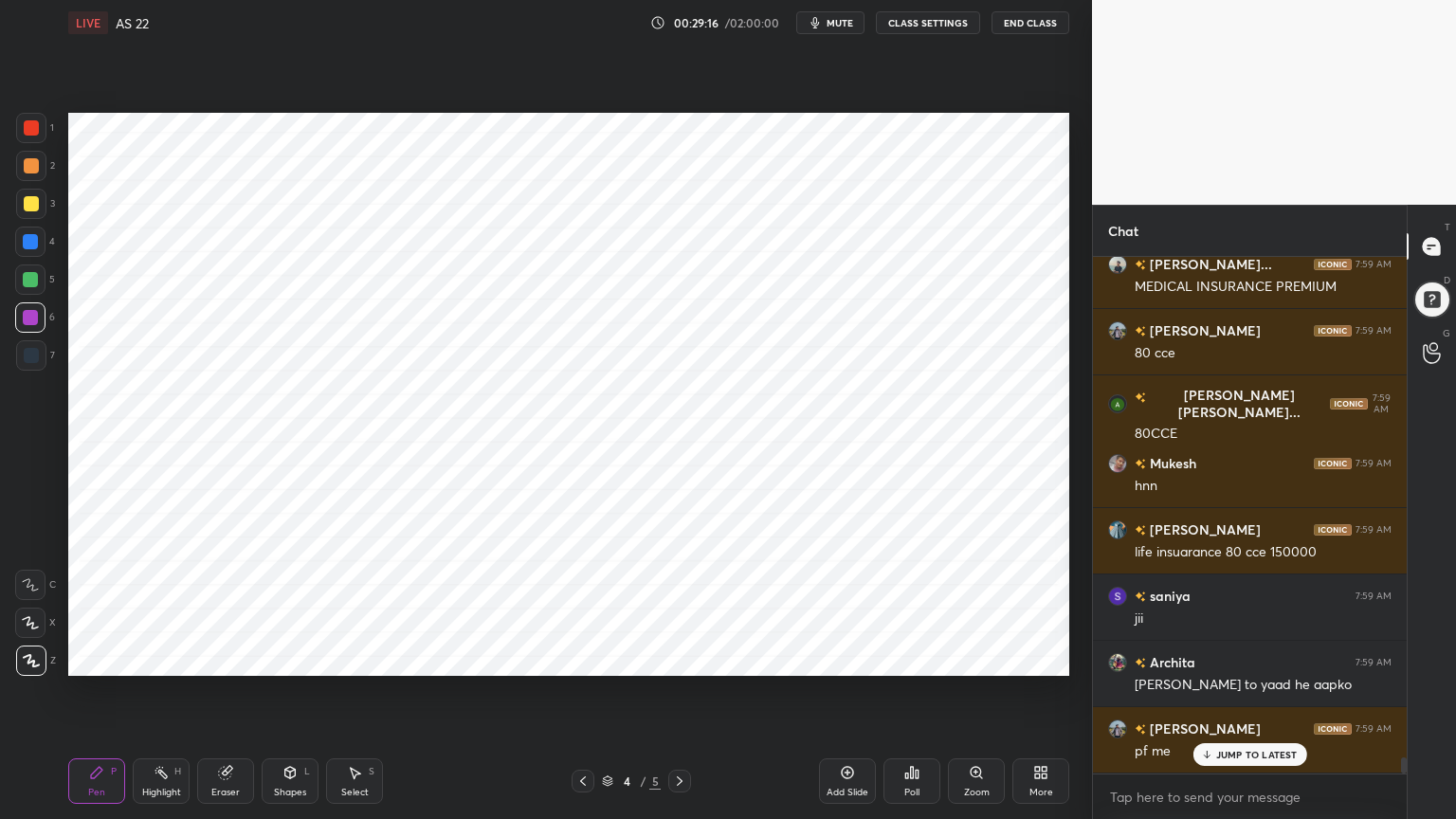 scroll, scrollTop: 16198, scrollLeft: 0, axis: vertical 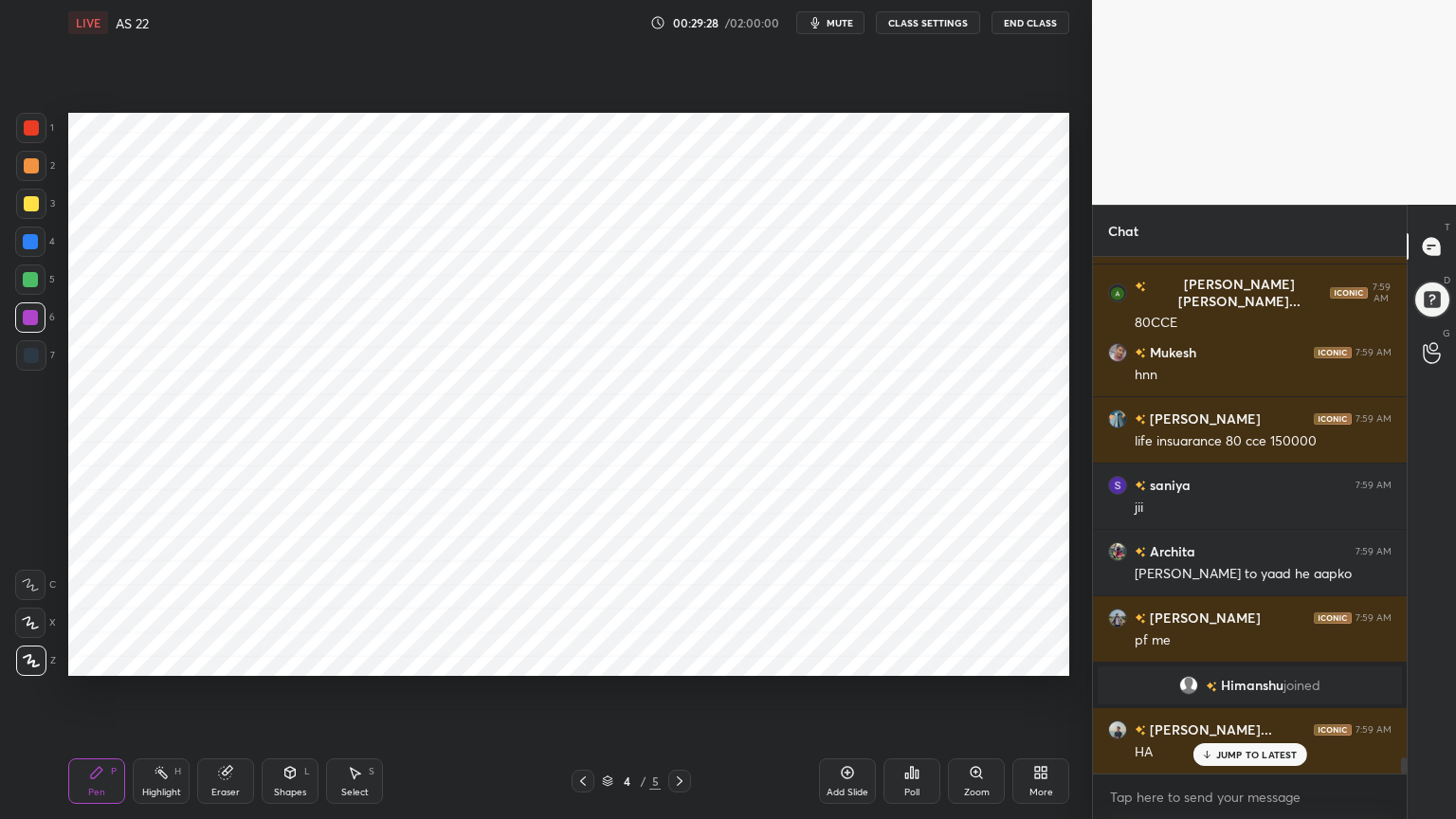 click 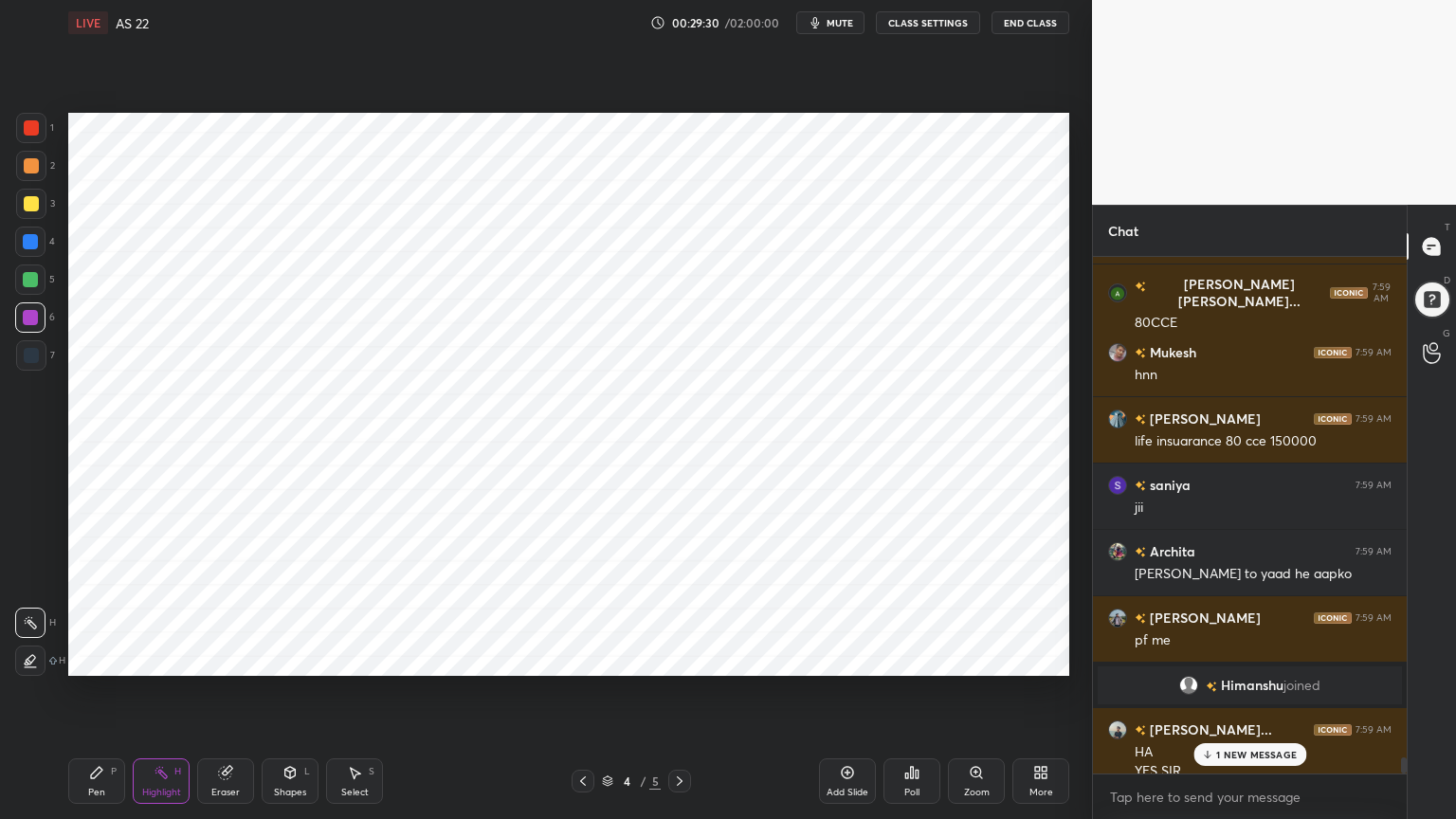 scroll, scrollTop: 16217, scrollLeft: 0, axis: vertical 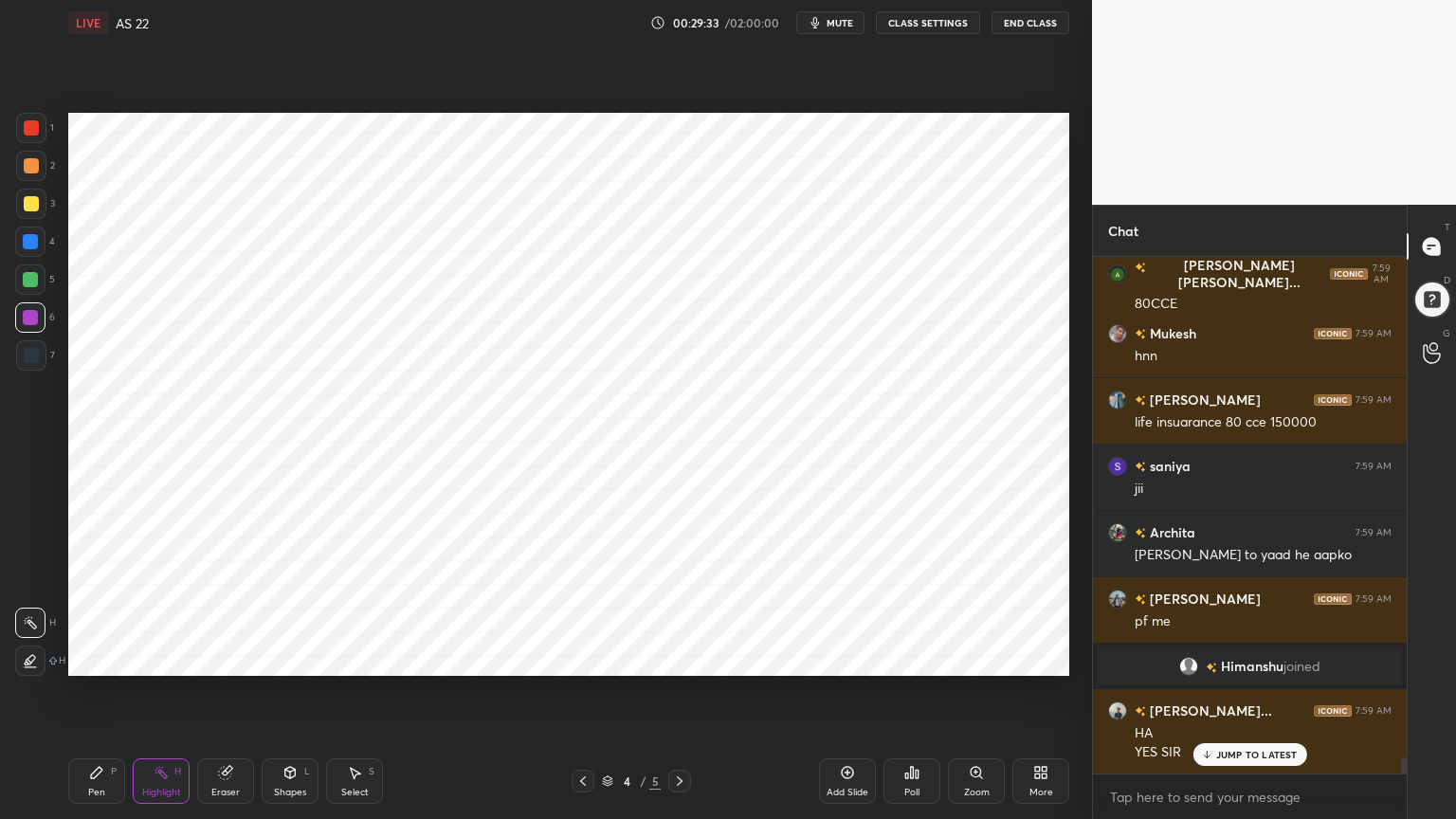 click at bounding box center (31, 128) 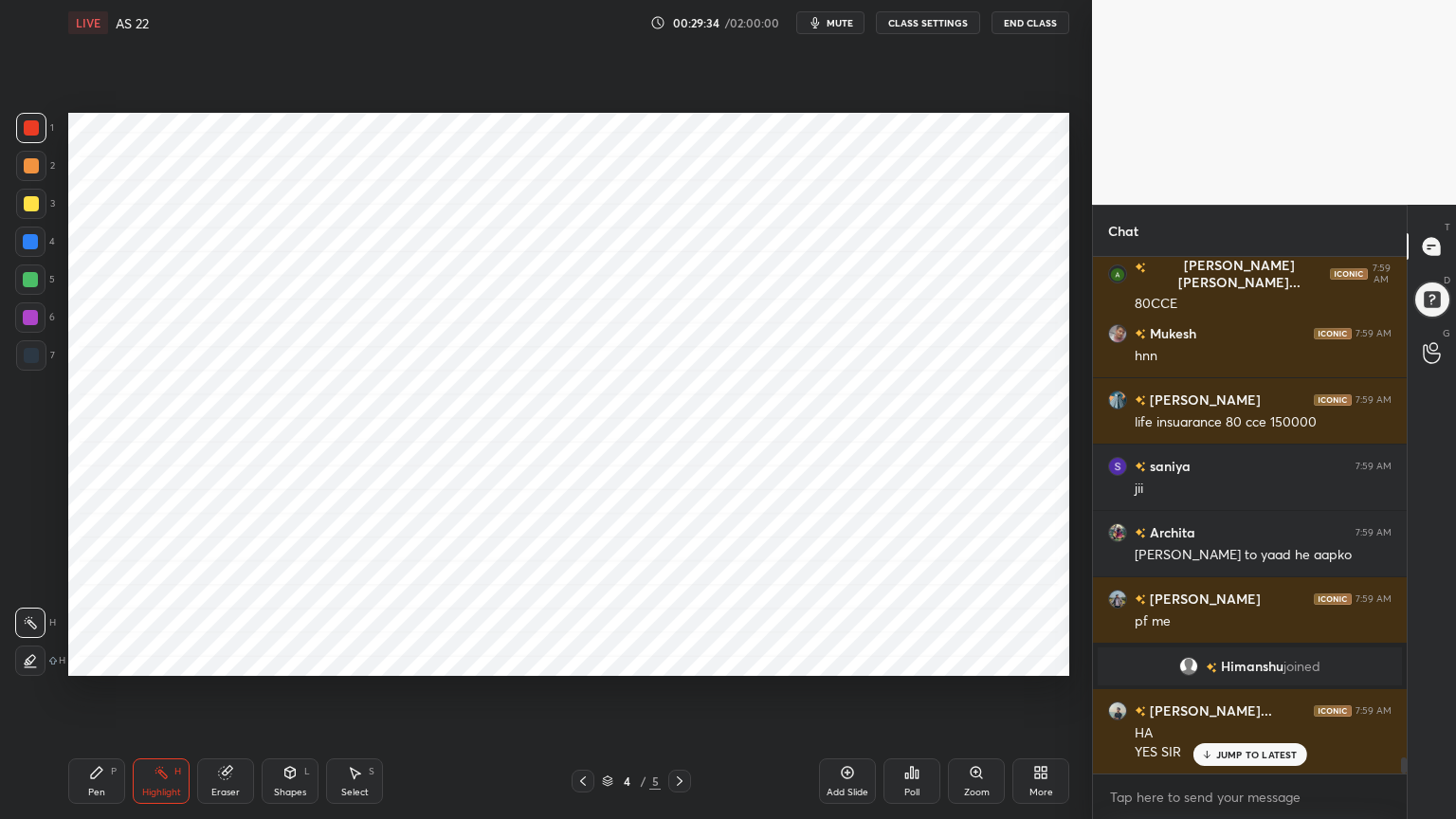 click 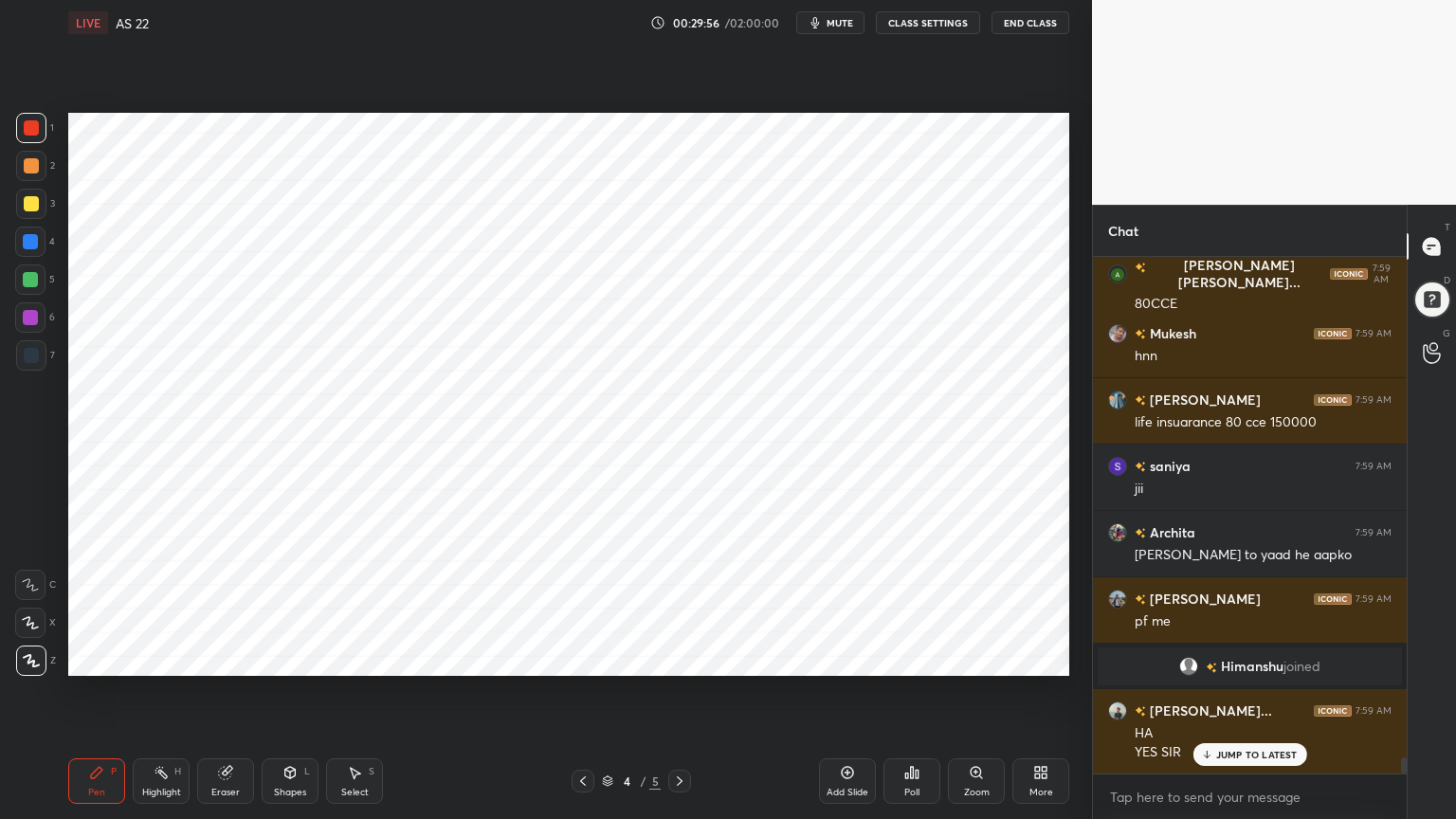 scroll, scrollTop: 16236, scrollLeft: 0, axis: vertical 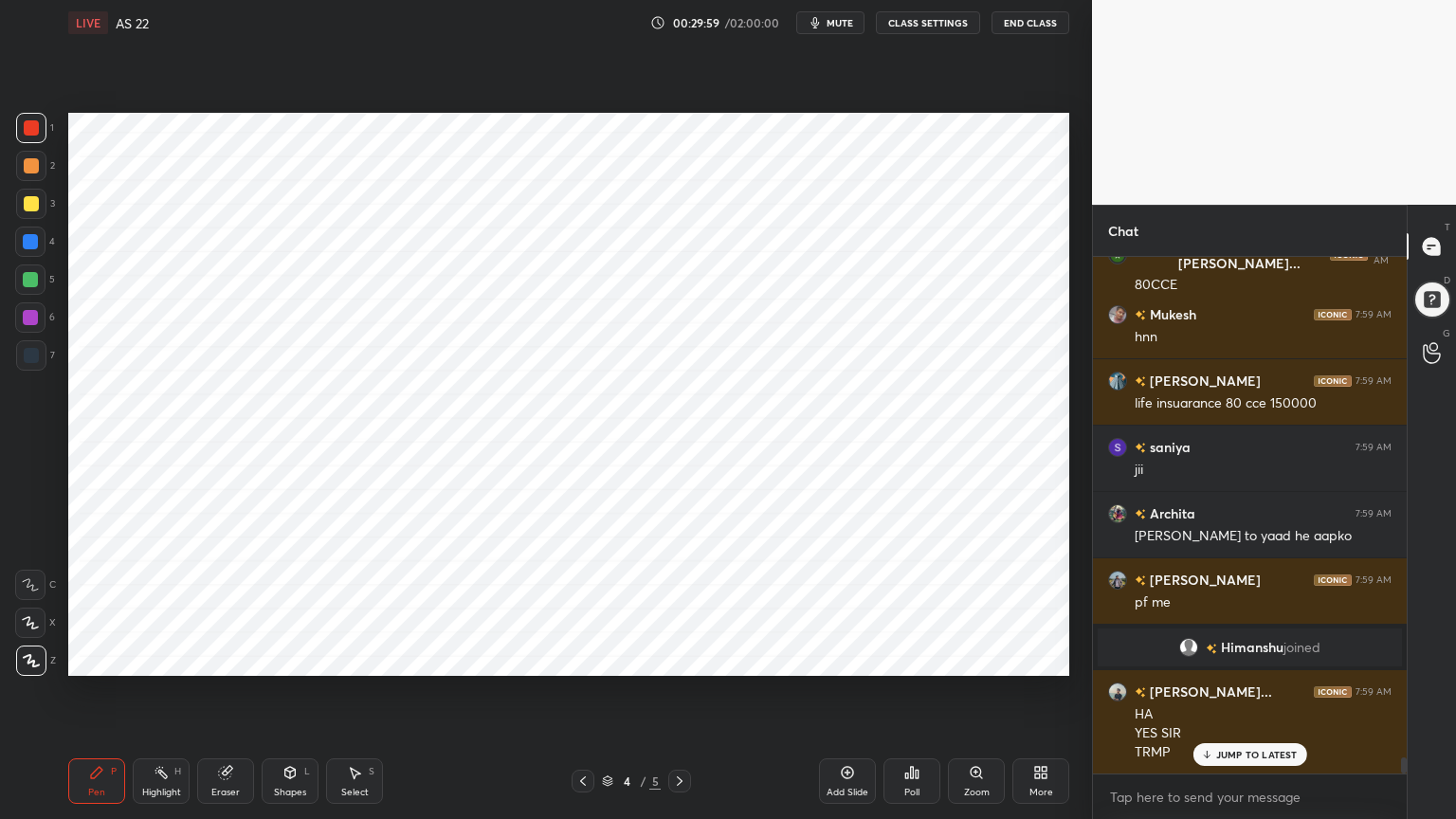 click on "Add Slide" at bounding box center (847, 781) 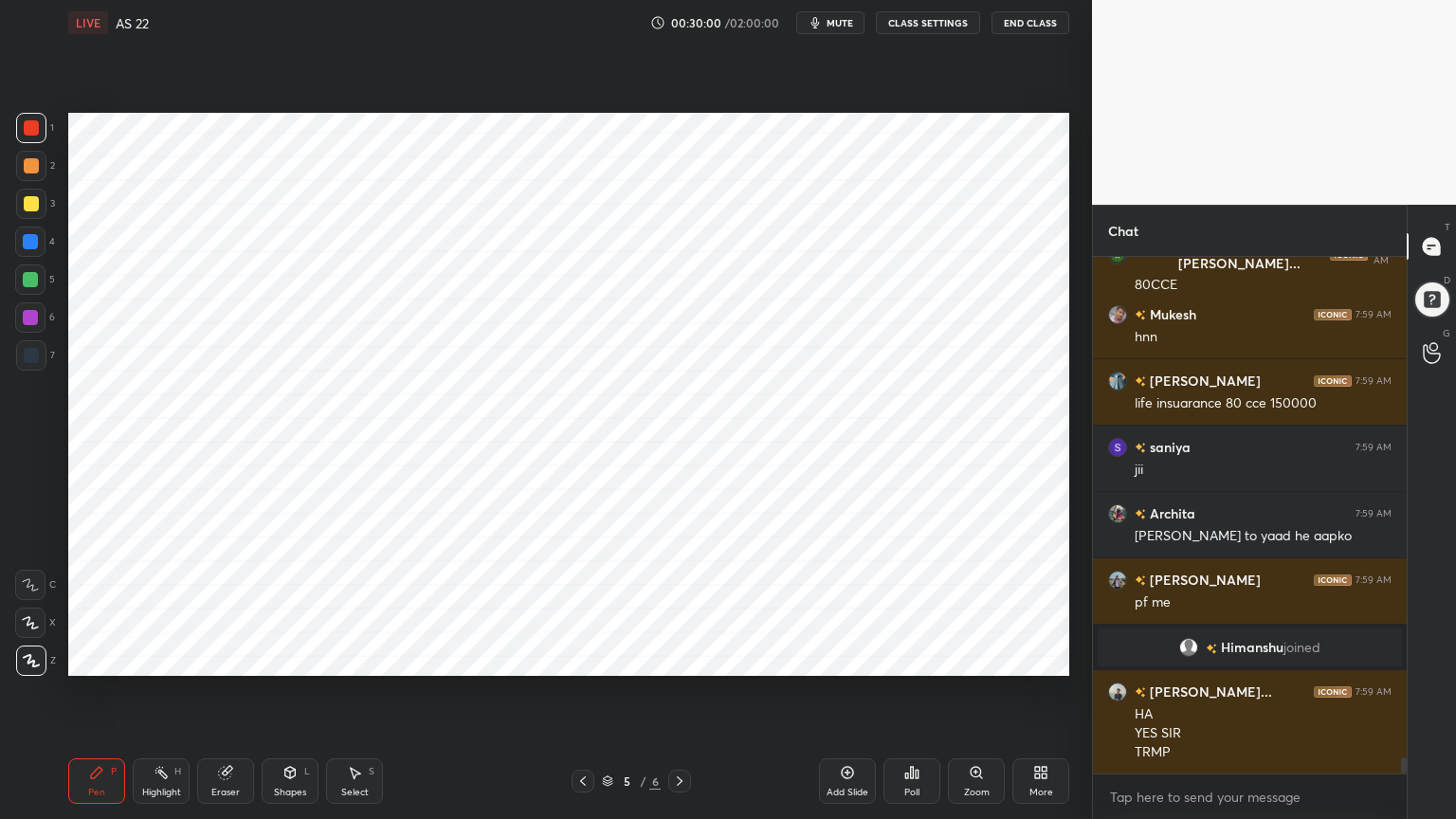 scroll, scrollTop: 16303, scrollLeft: 0, axis: vertical 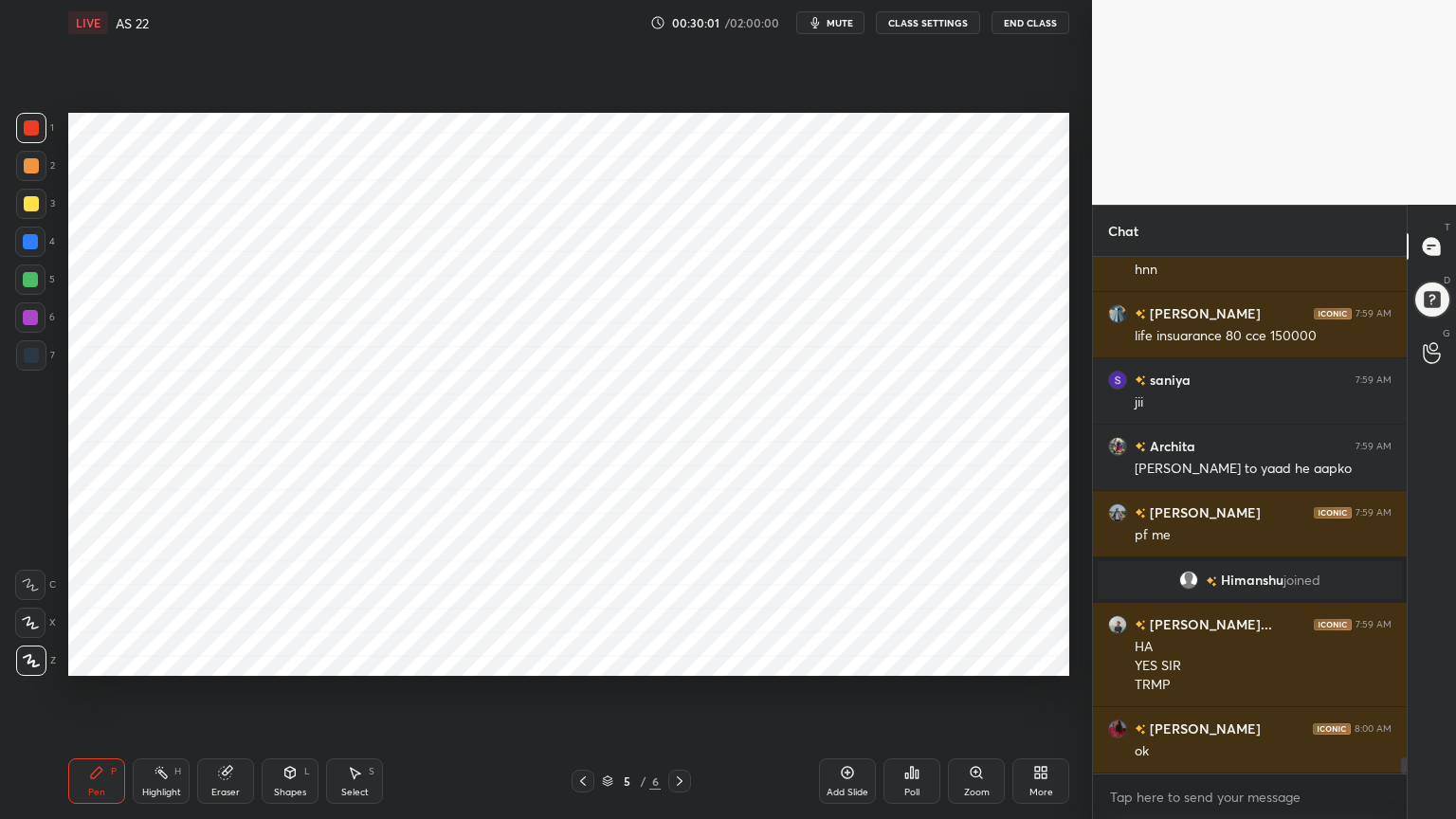 click at bounding box center (30, 242) 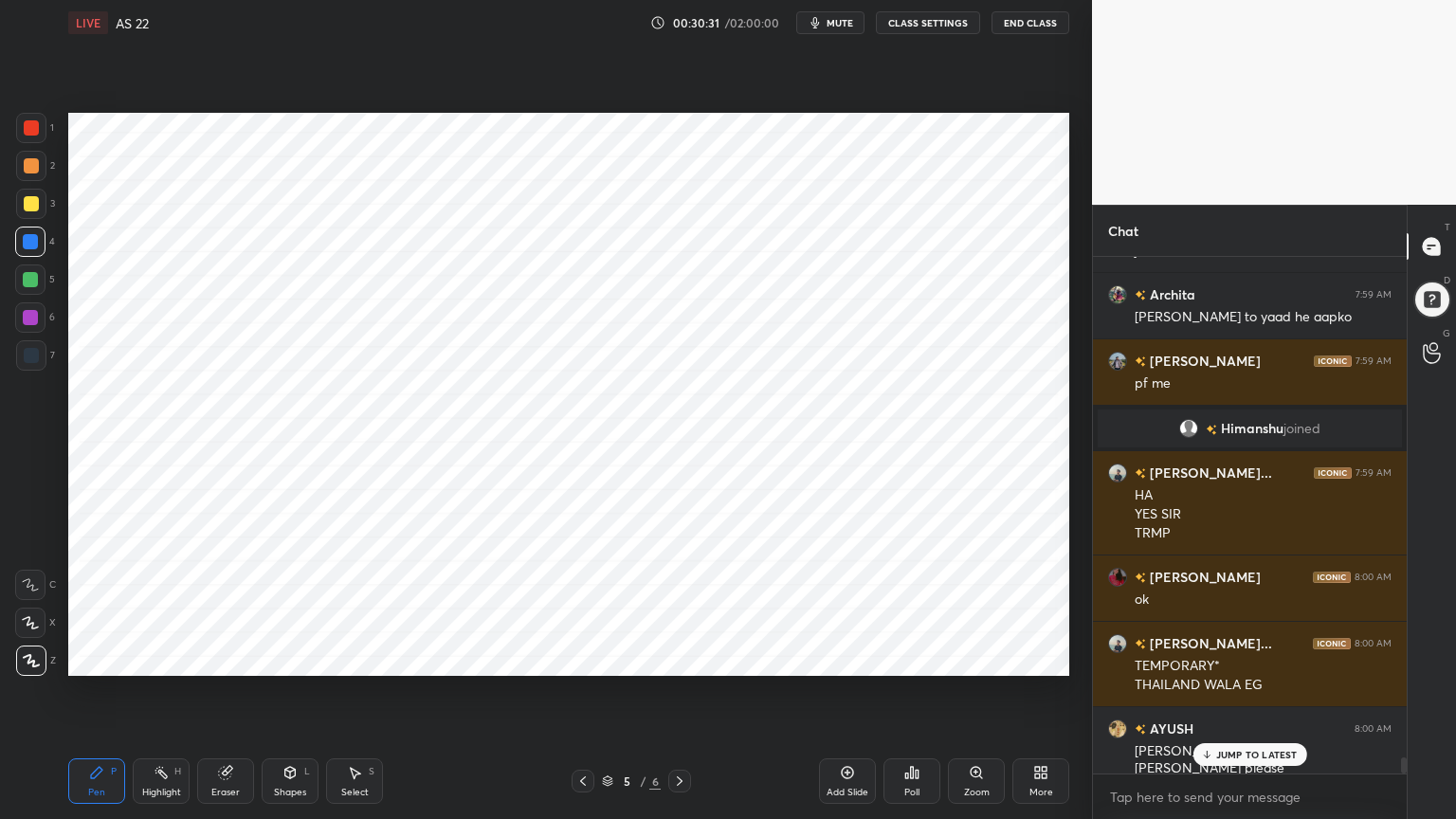 scroll, scrollTop: 16520, scrollLeft: 0, axis: vertical 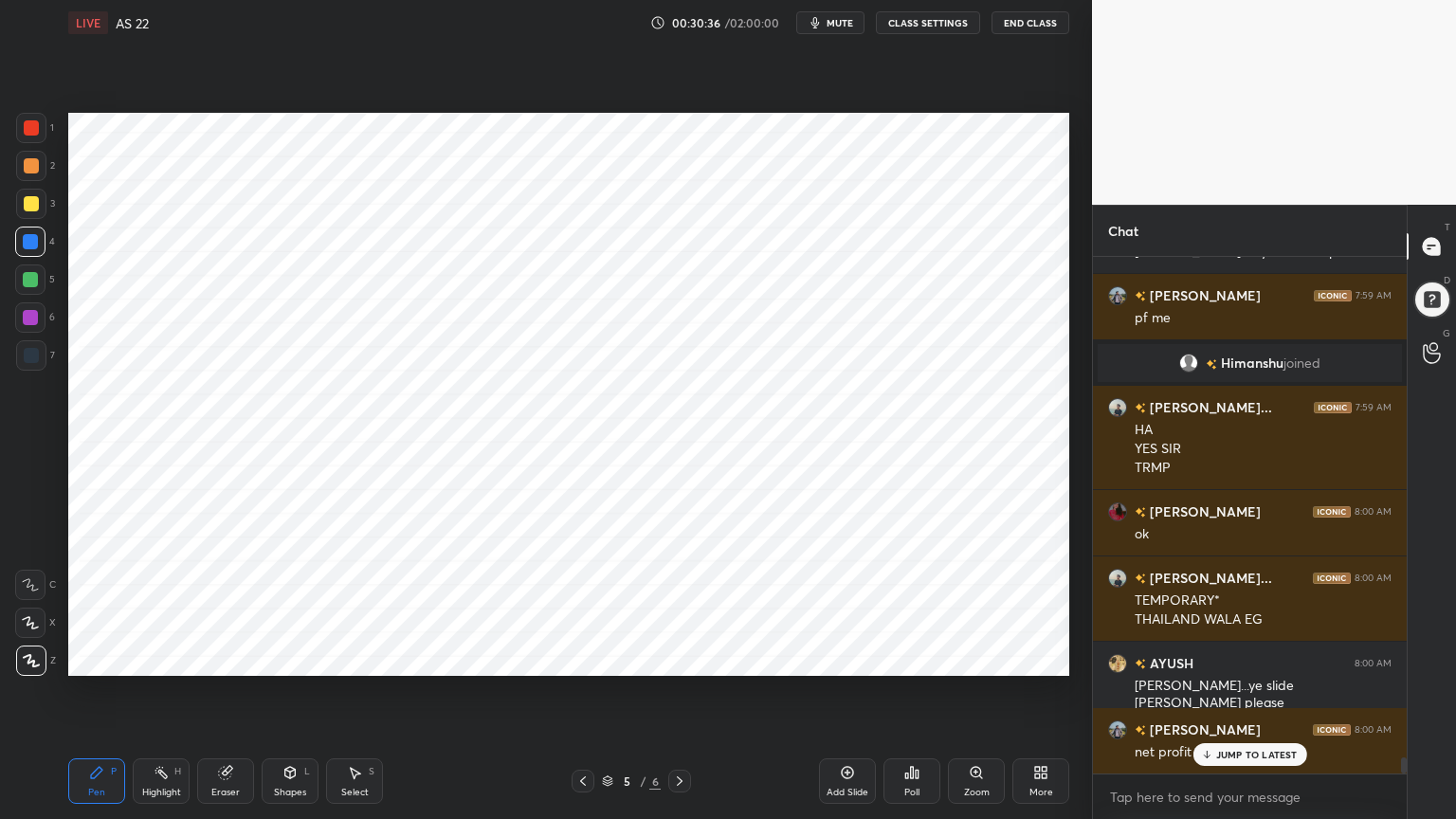 click on "Highlight" at bounding box center (161, 792) 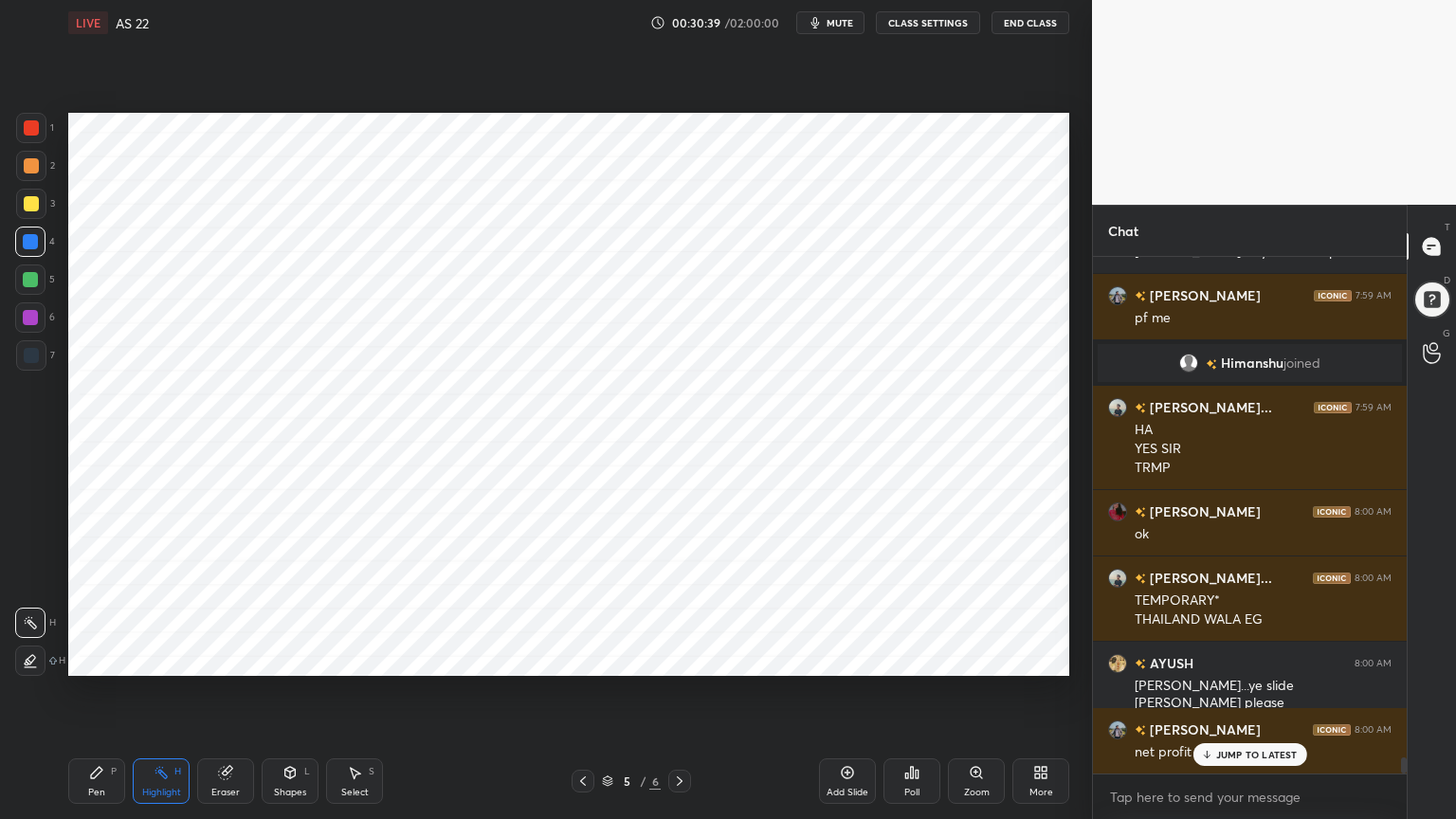click at bounding box center [30, 318] 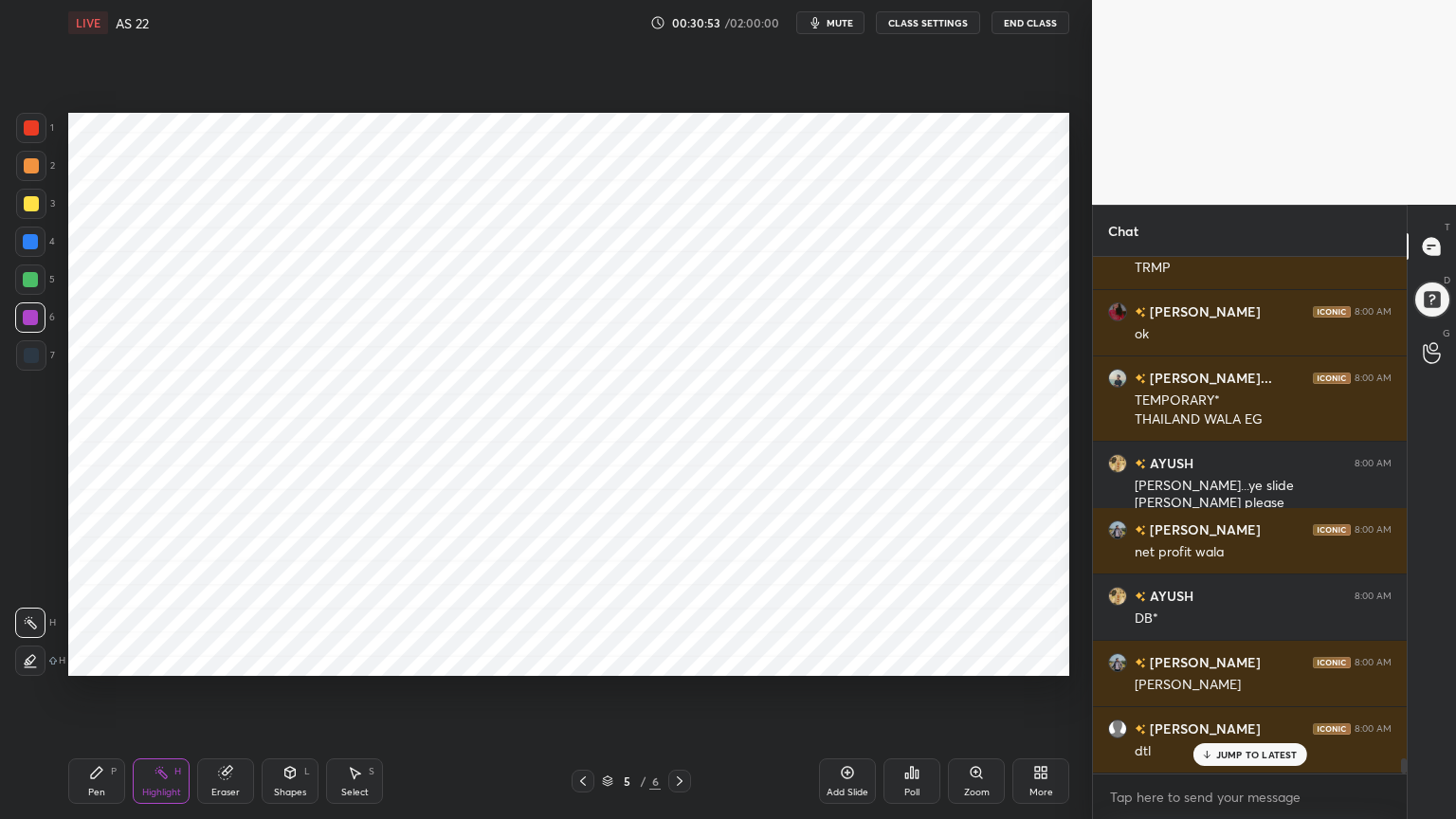 scroll, scrollTop: 16786, scrollLeft: 0, axis: vertical 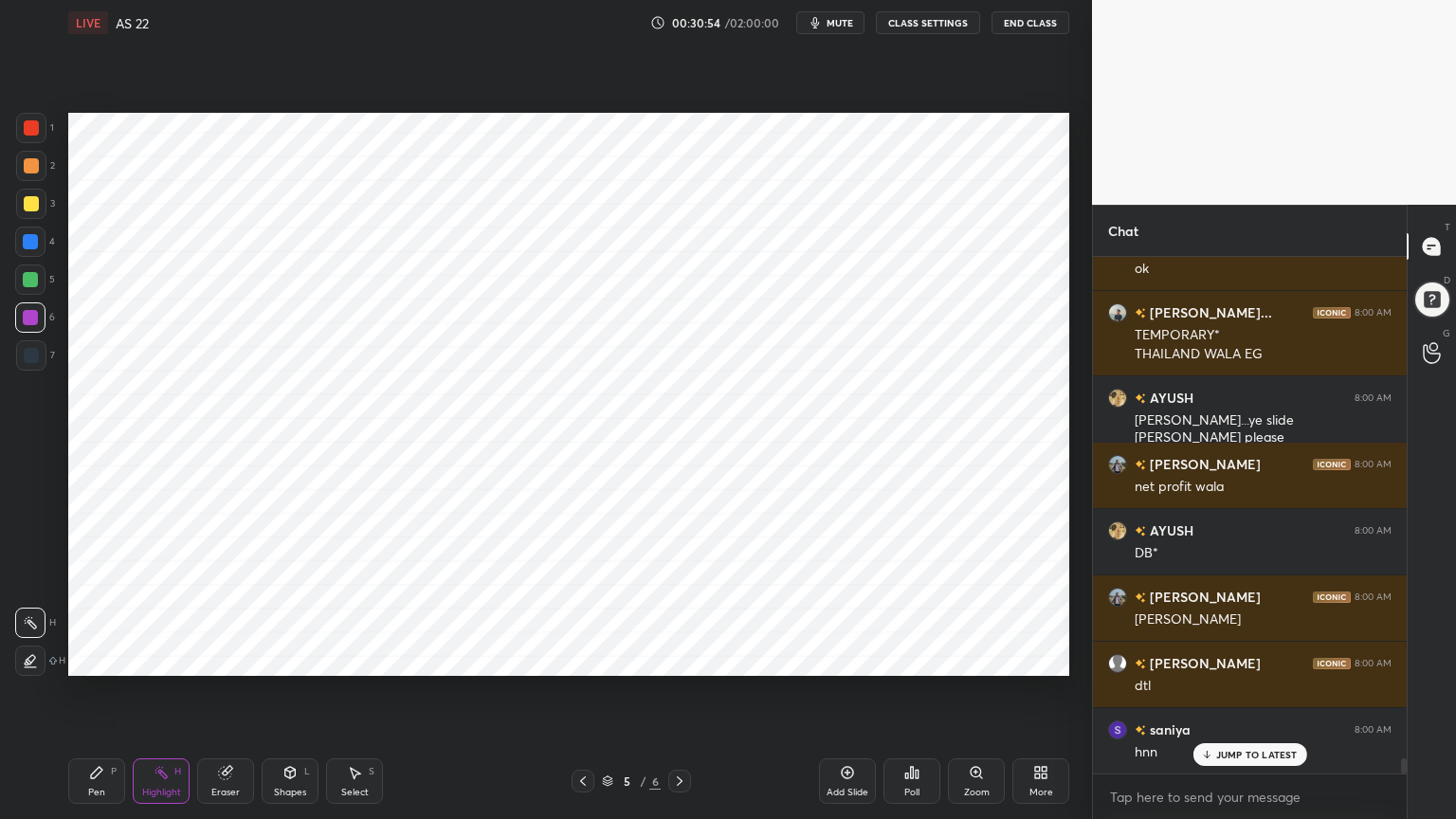 click 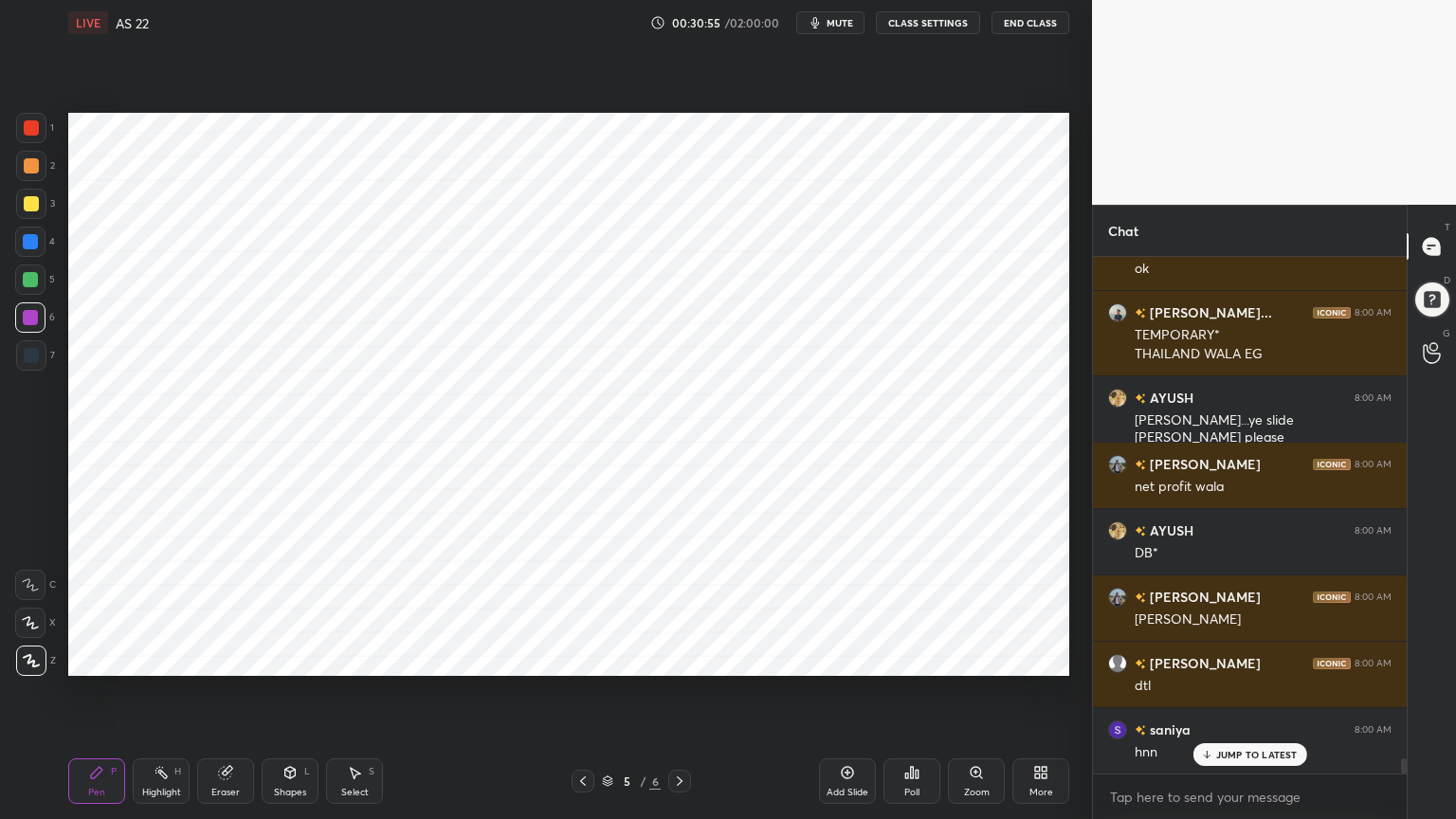 click at bounding box center (31, 128) 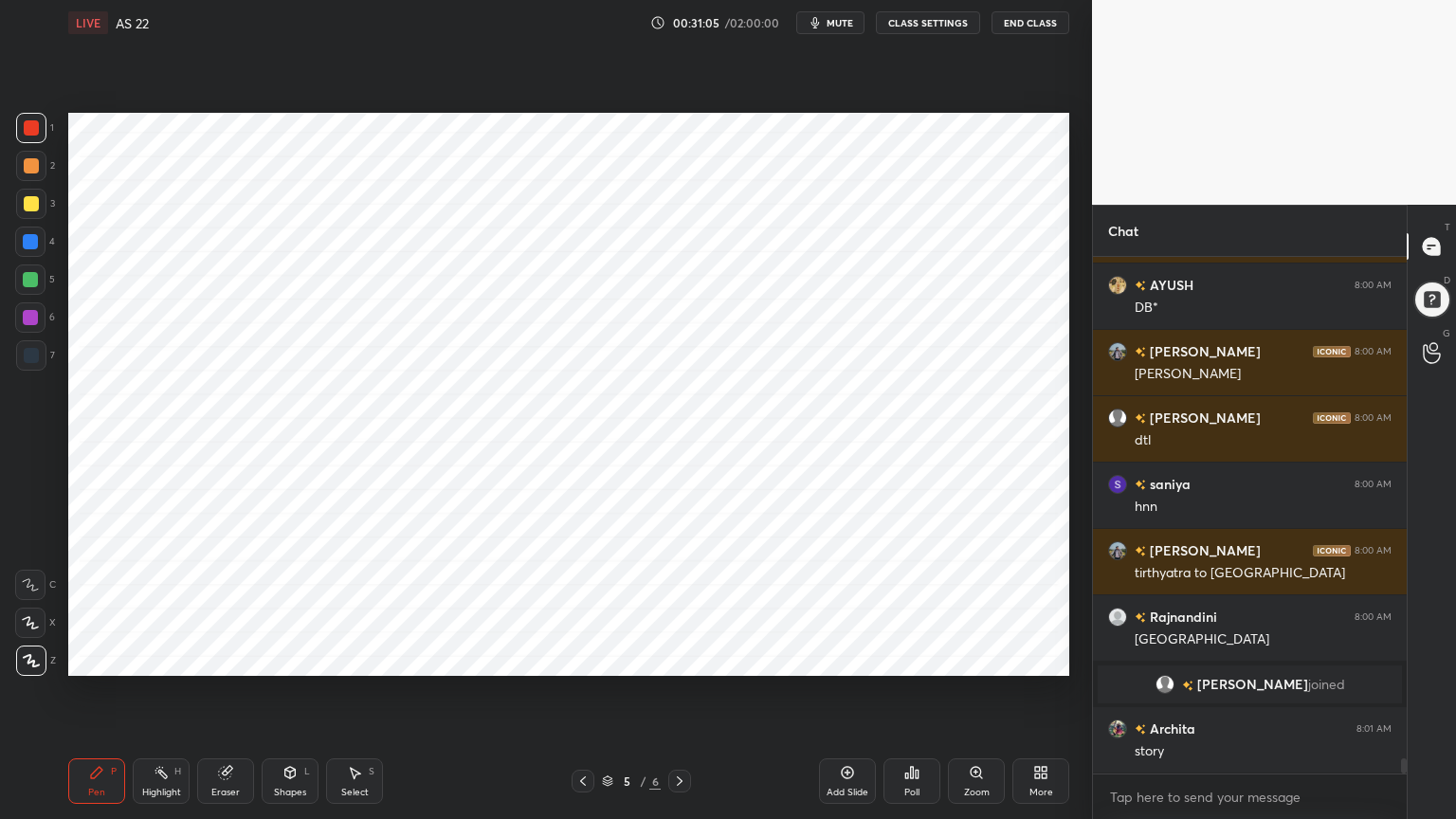 scroll, scrollTop: 17097, scrollLeft: 0, axis: vertical 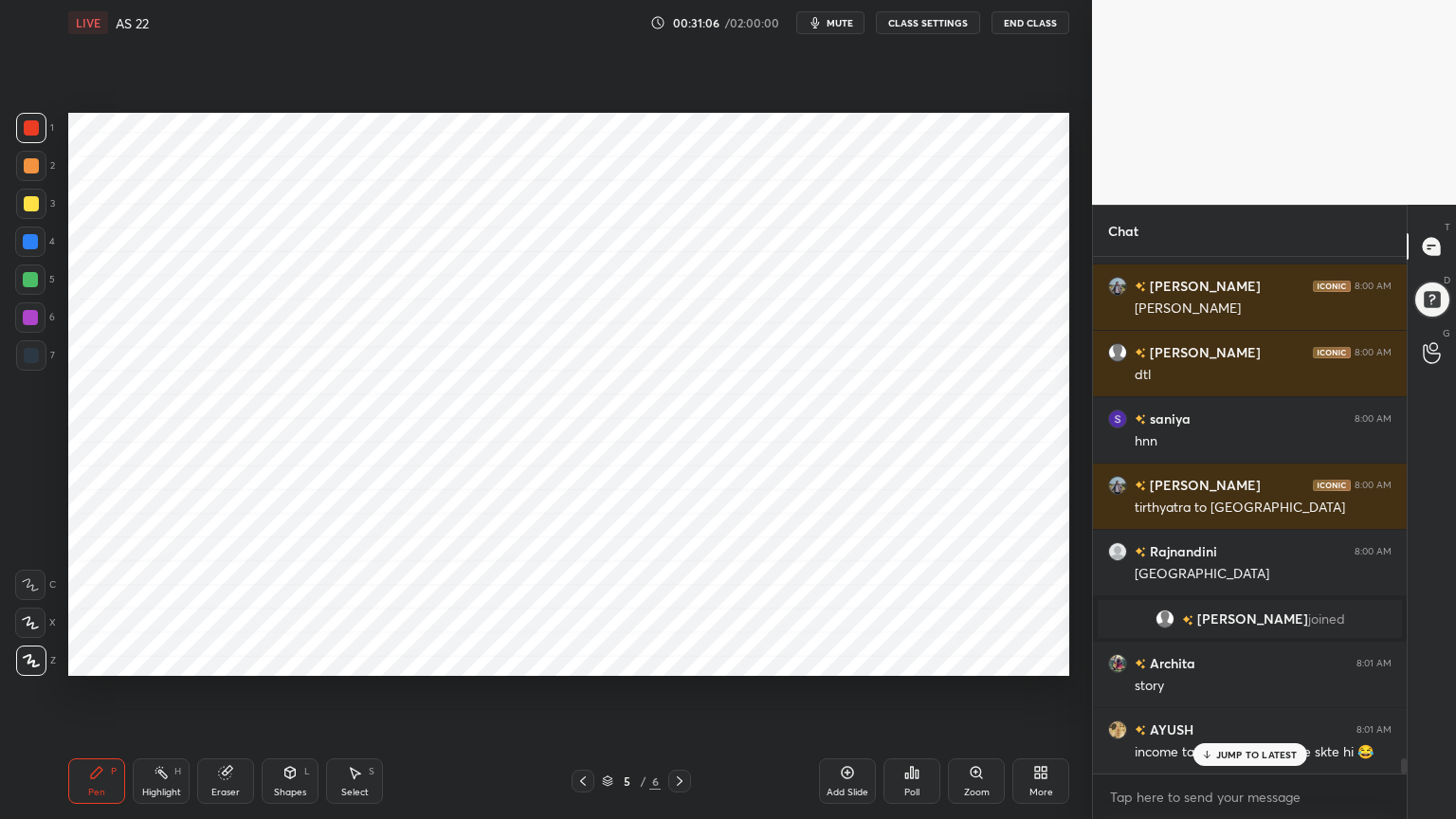 click at bounding box center (30, 242) 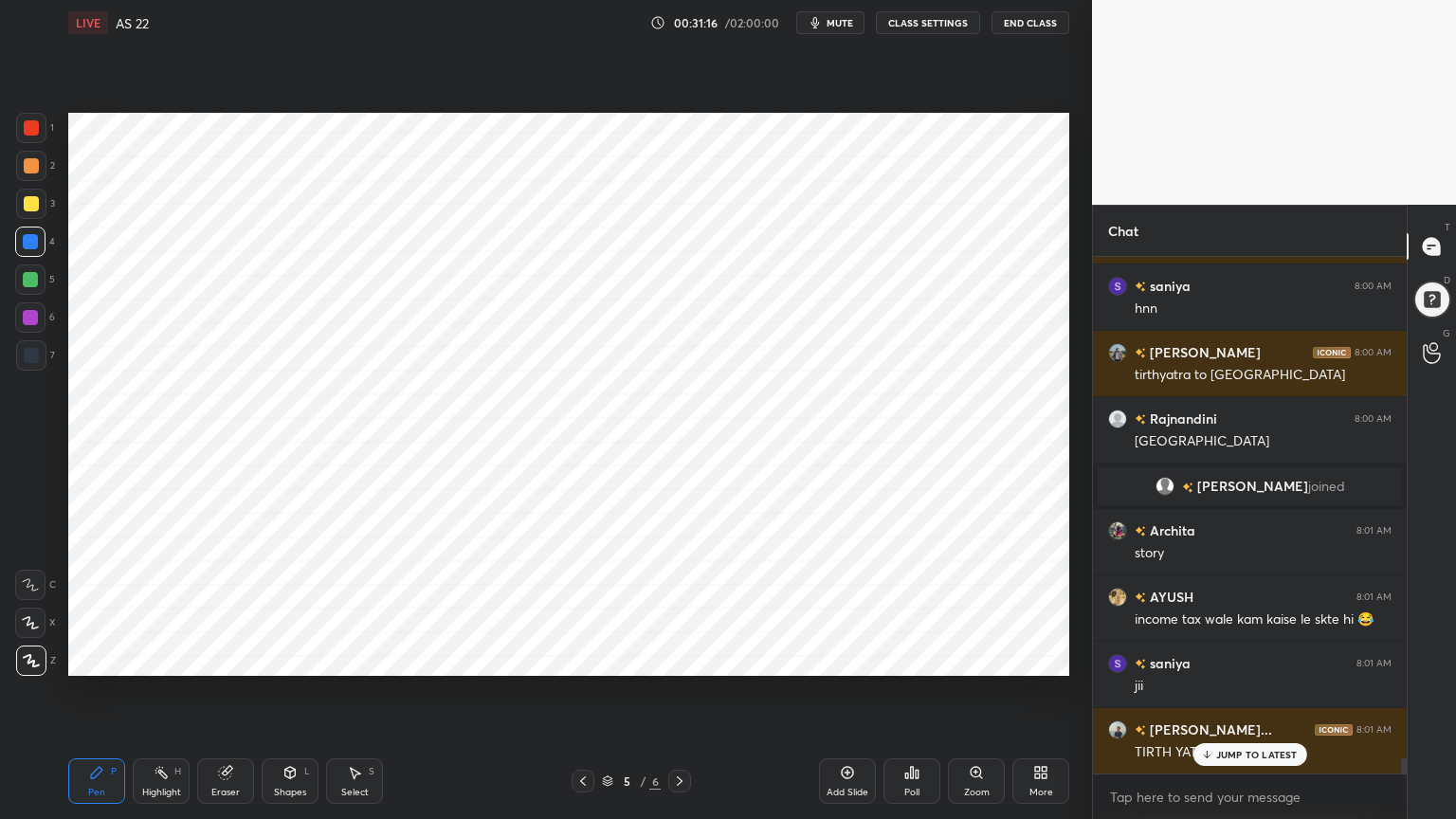 scroll, scrollTop: 17313, scrollLeft: 0, axis: vertical 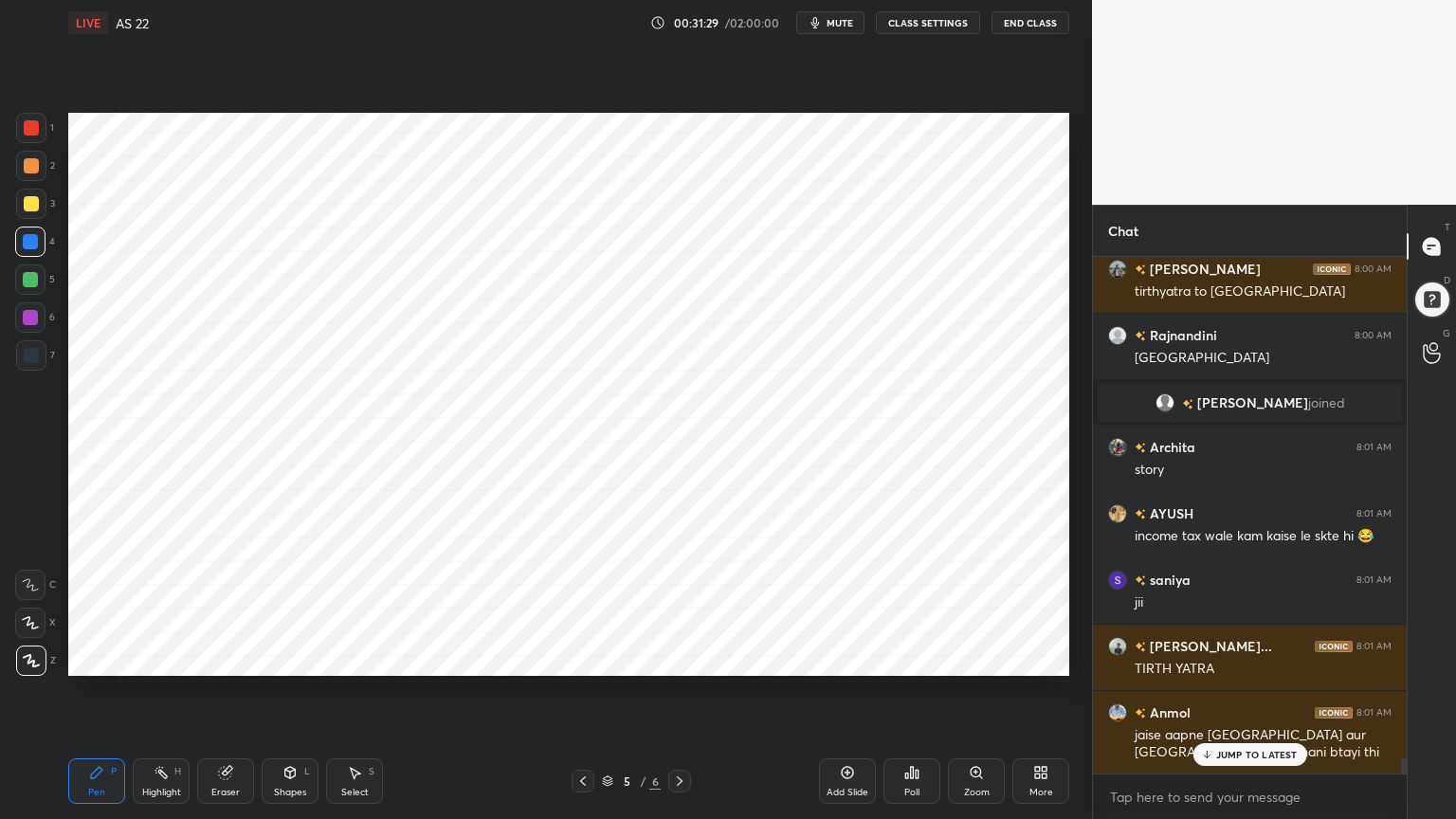 click at bounding box center (31, 128) 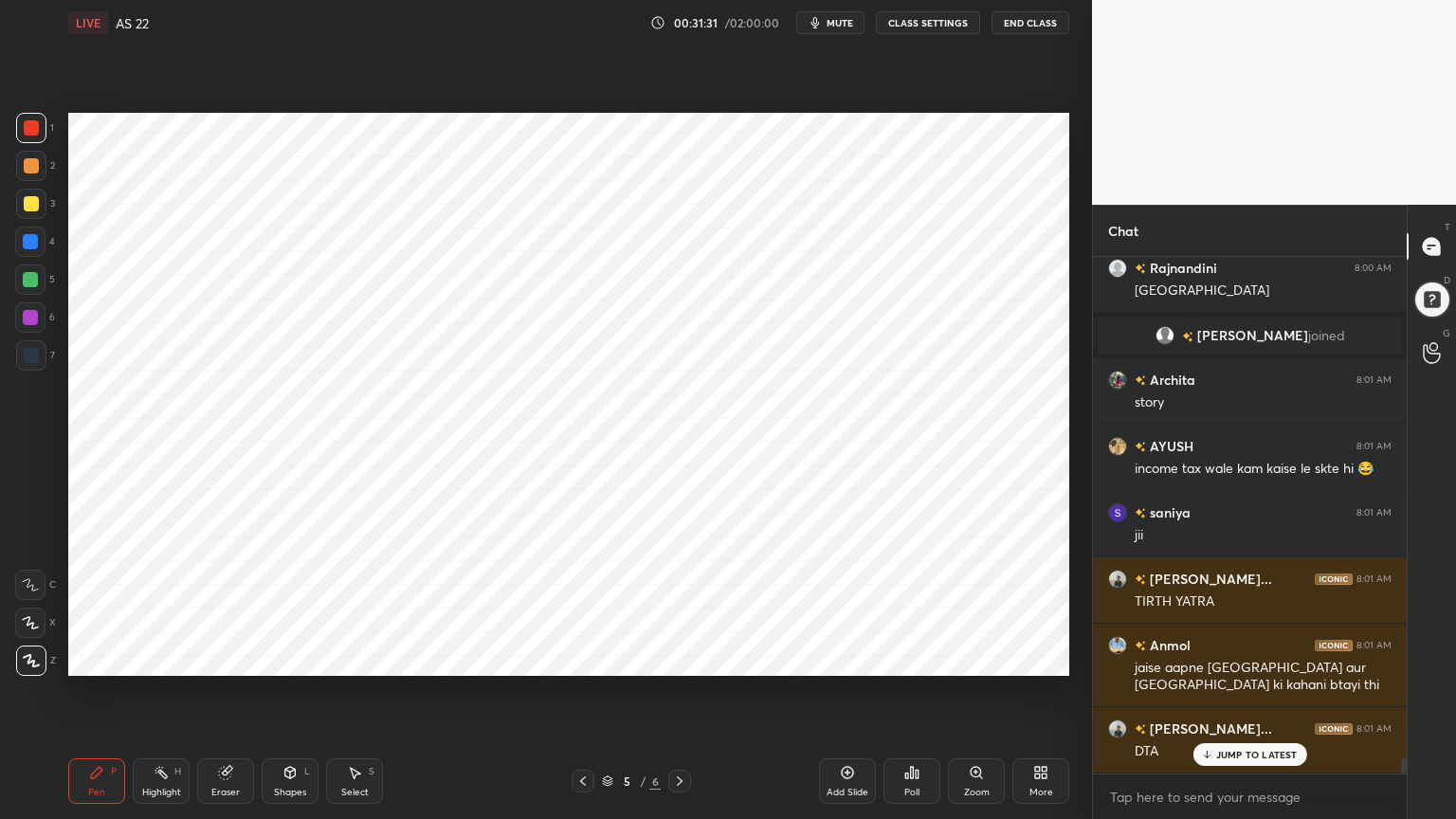 scroll, scrollTop: 17445, scrollLeft: 0, axis: vertical 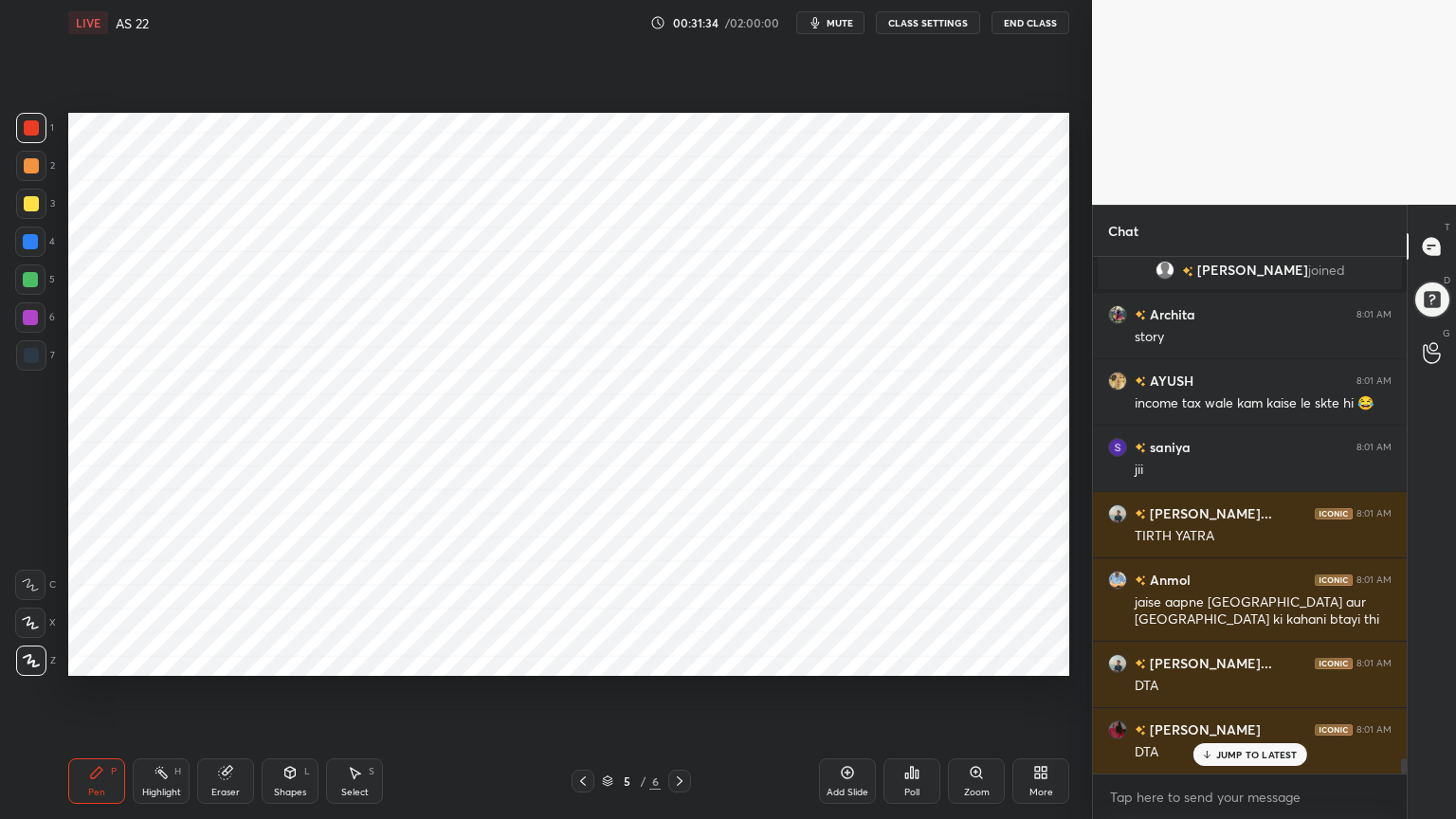 click at bounding box center [30, 280] 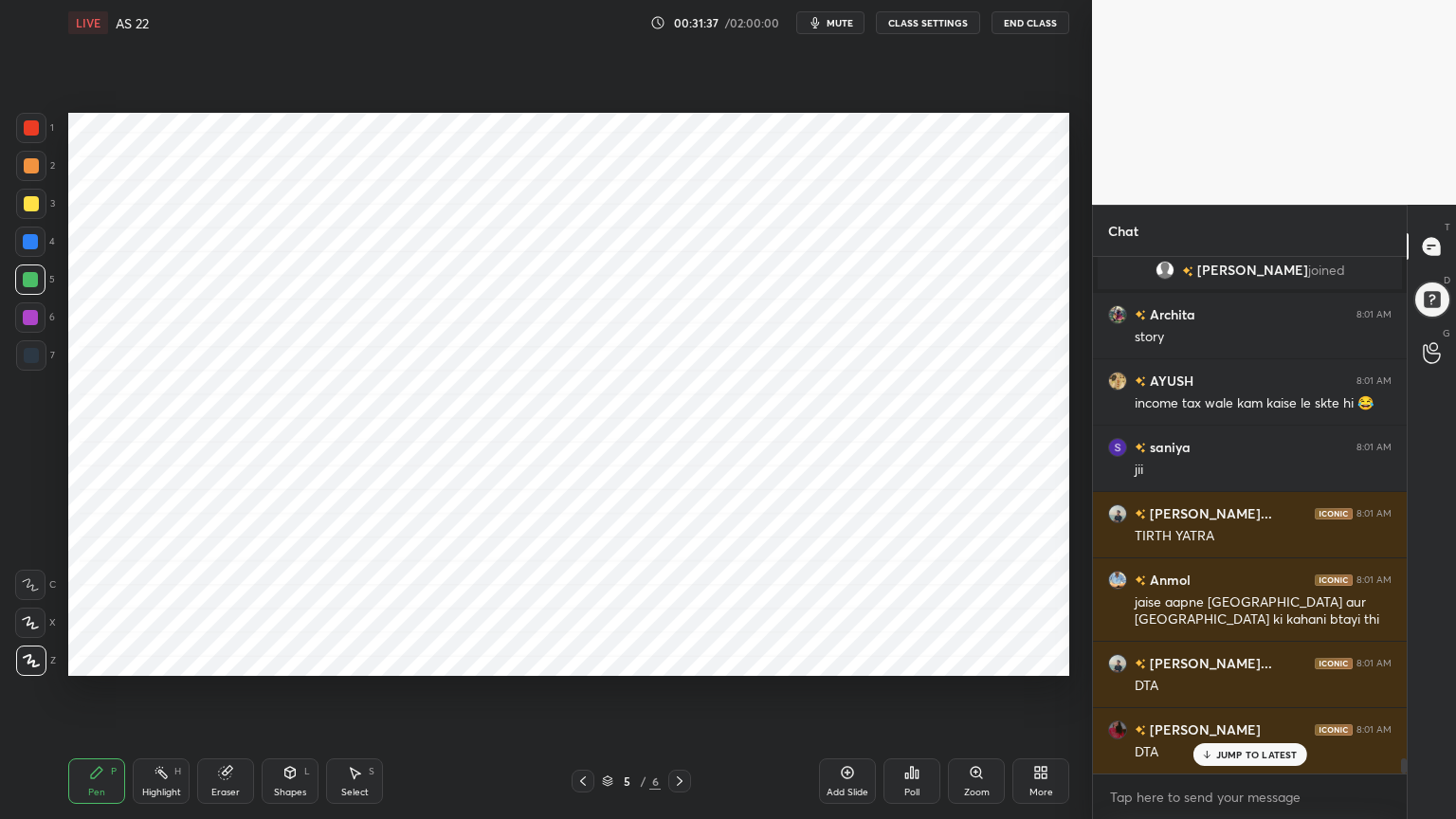 scroll, scrollTop: 17513, scrollLeft: 0, axis: vertical 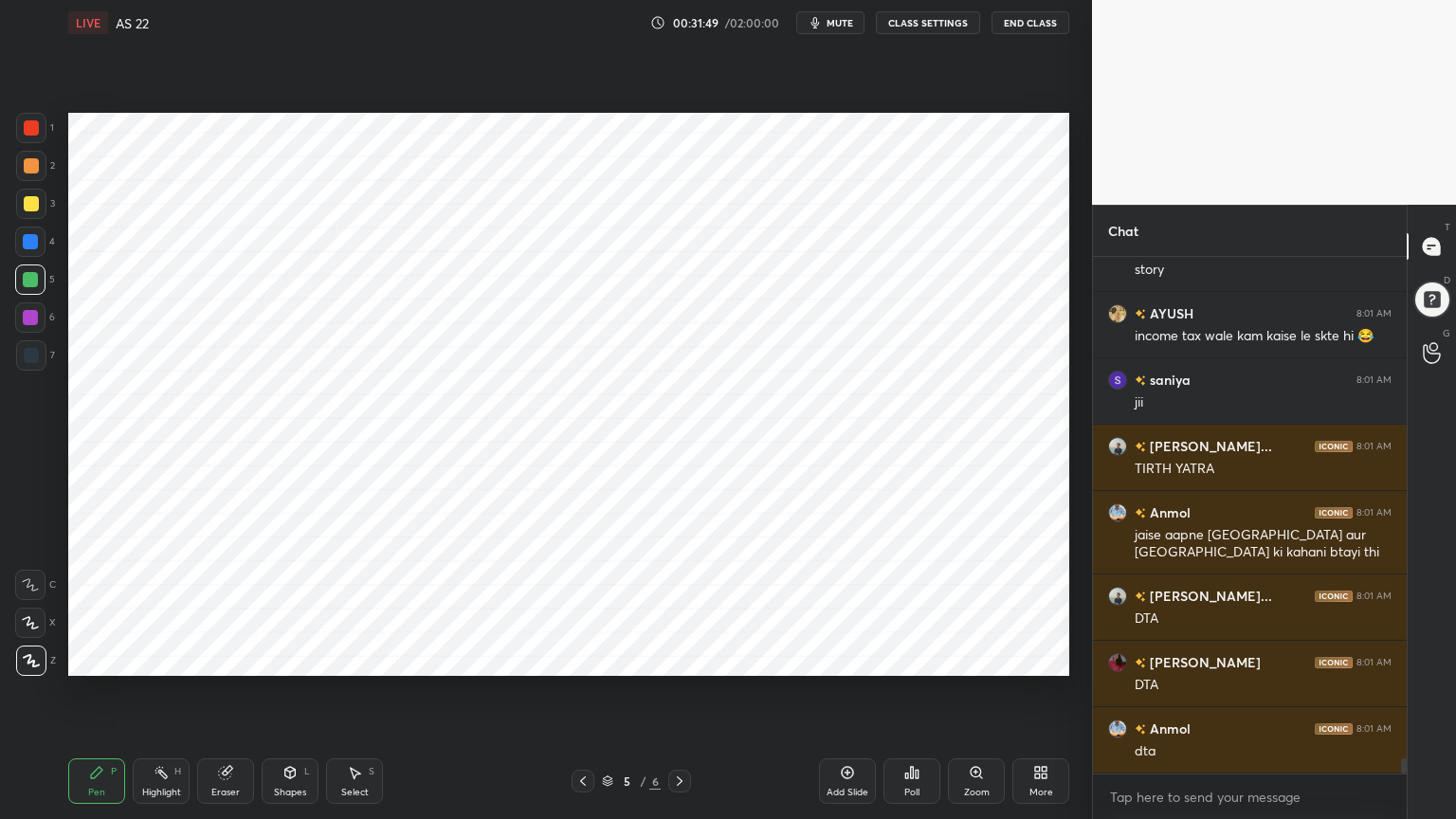 click 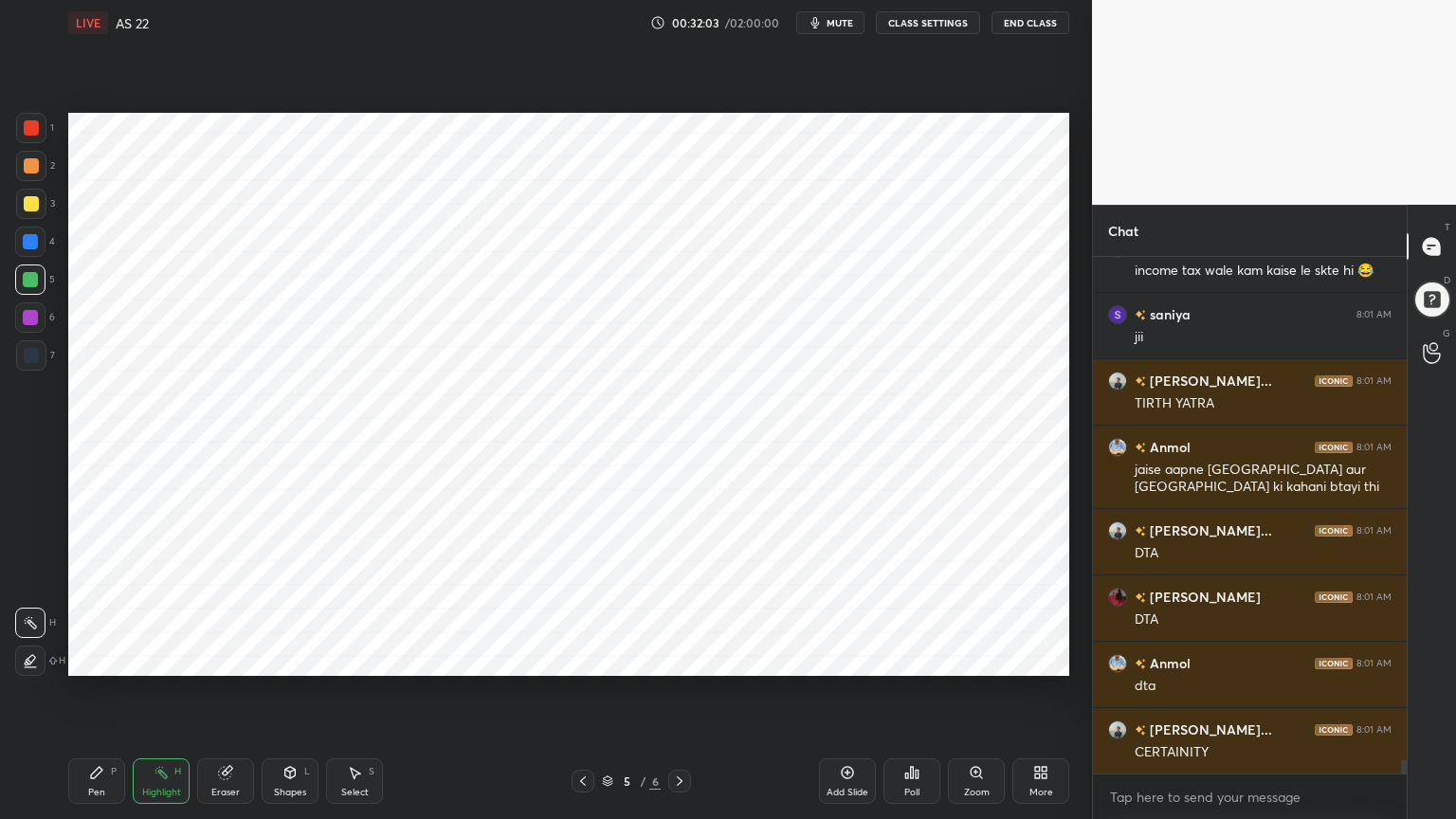 scroll, scrollTop: 17645, scrollLeft: 0, axis: vertical 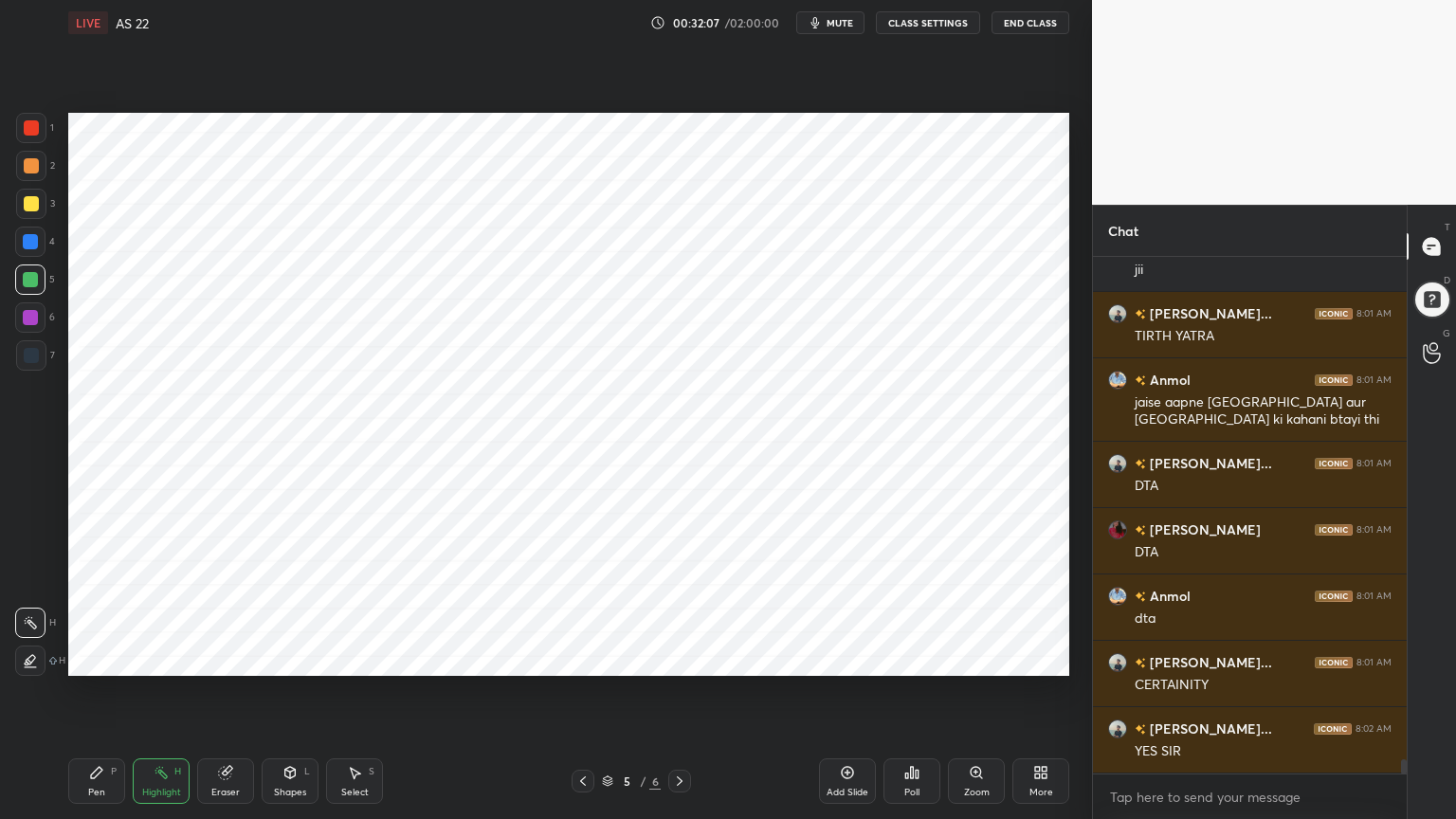 click on "Pen P" at bounding box center (97, 781) 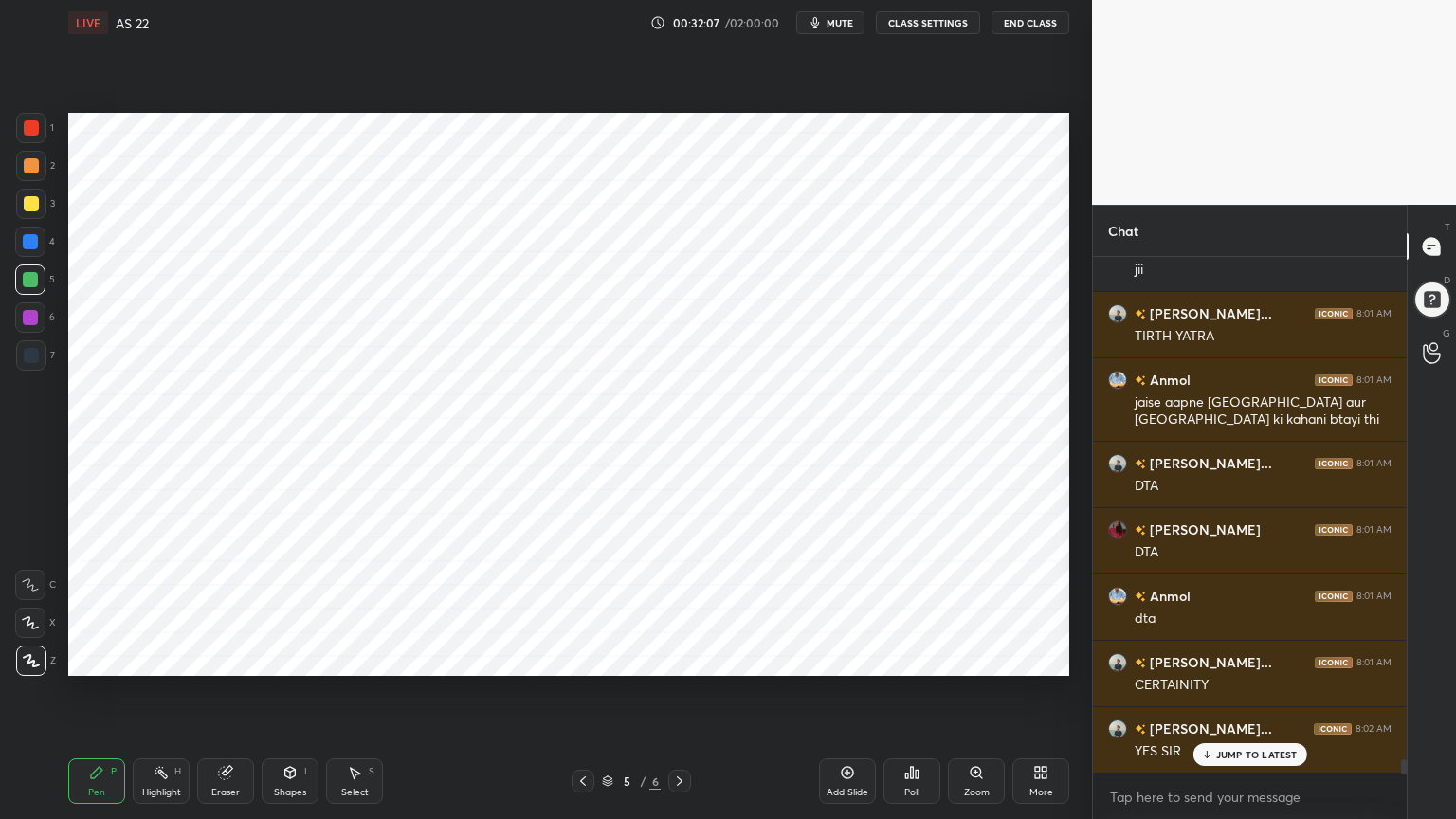 scroll, scrollTop: 17711, scrollLeft: 0, axis: vertical 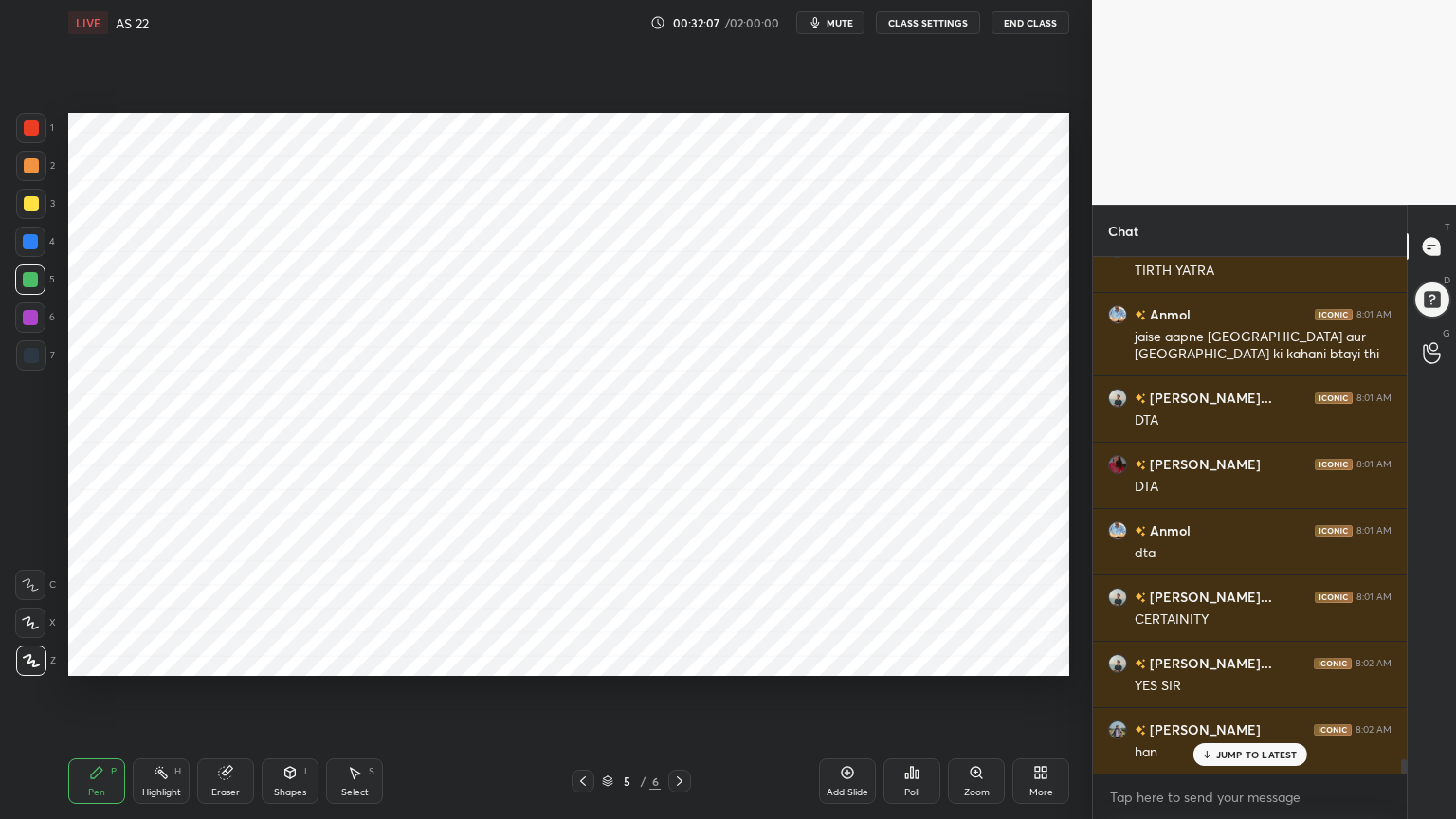 click at bounding box center (30, 242) 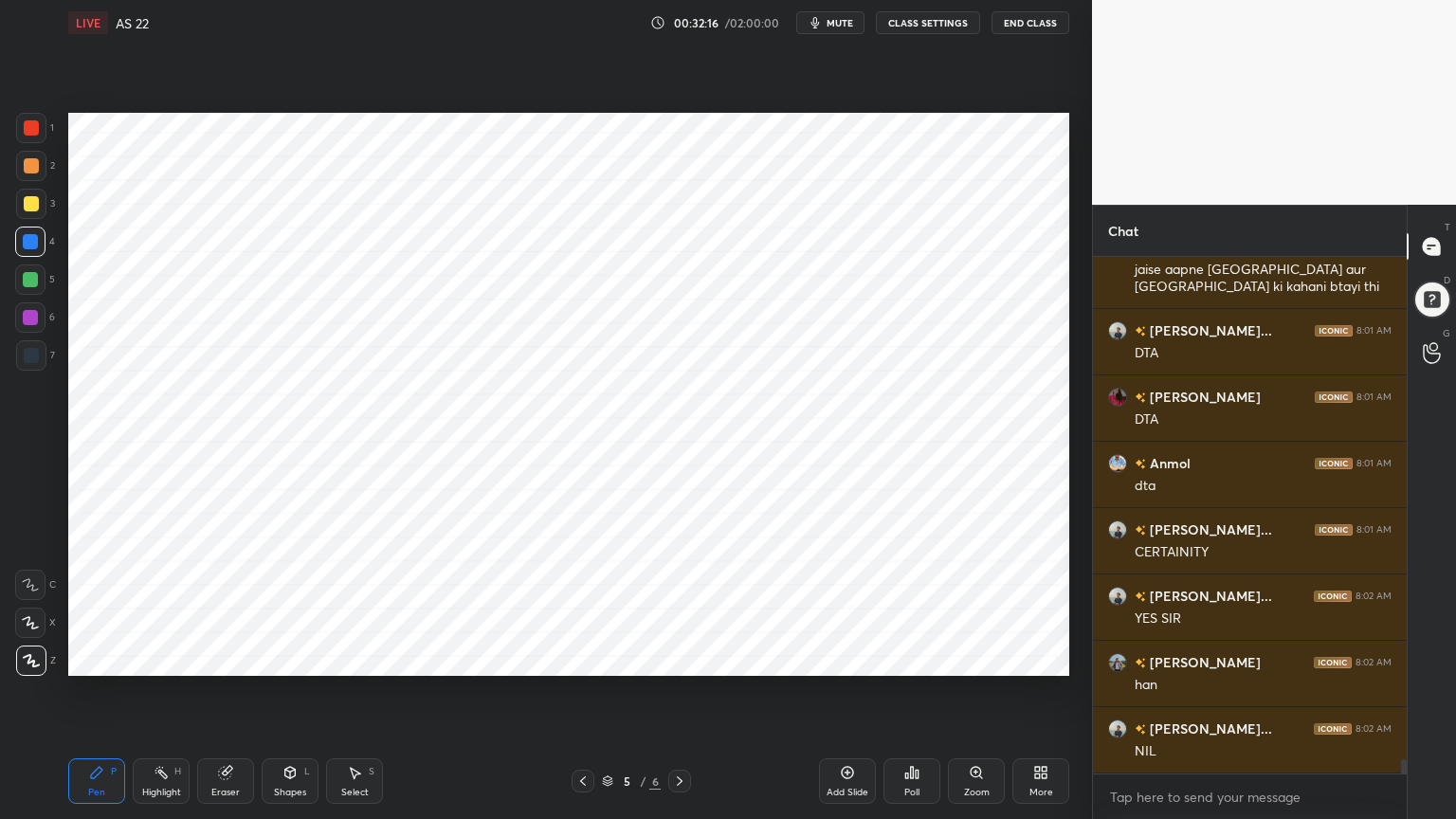 scroll, scrollTop: 17844, scrollLeft: 0, axis: vertical 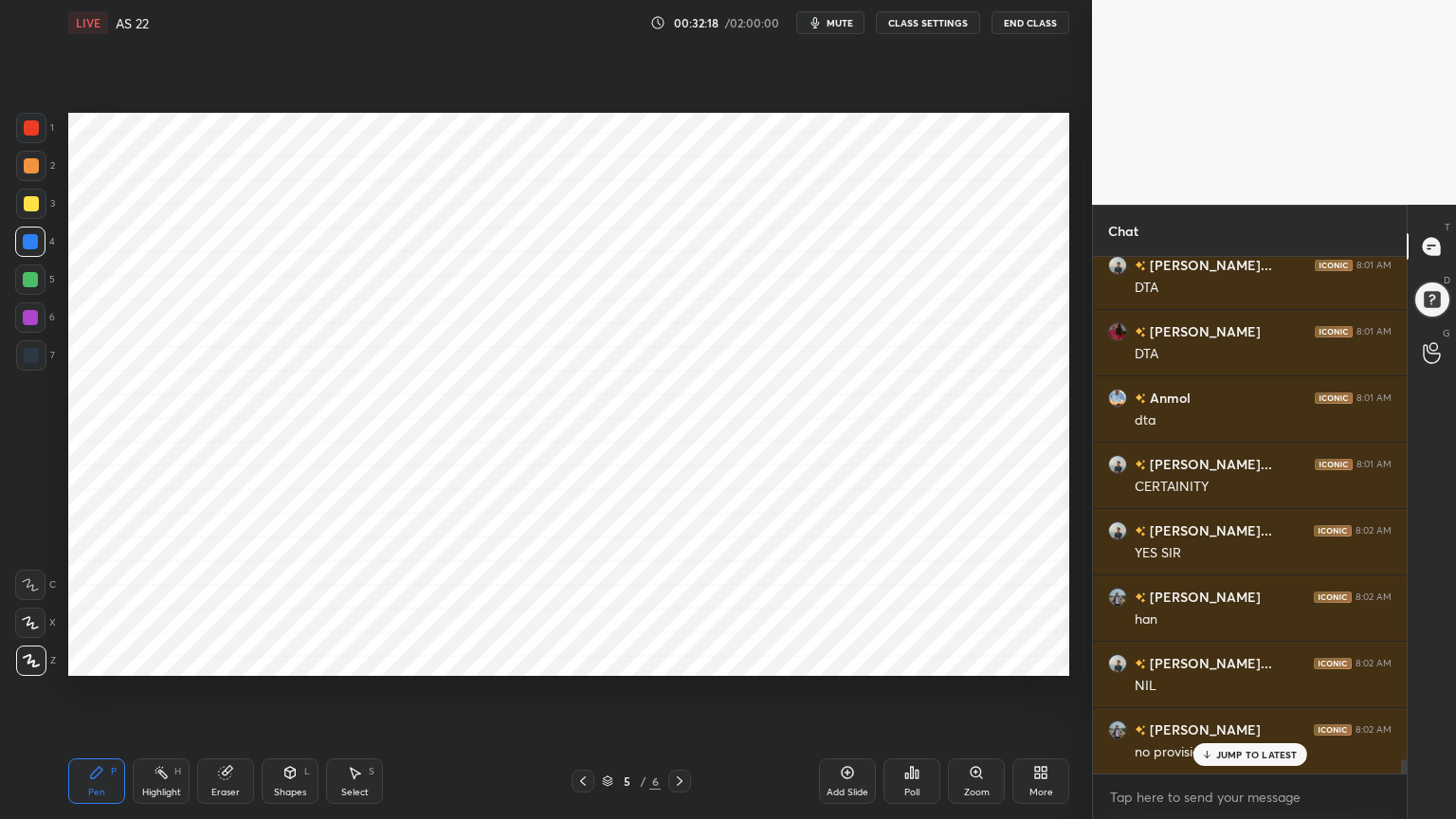 click at bounding box center [31, 128] 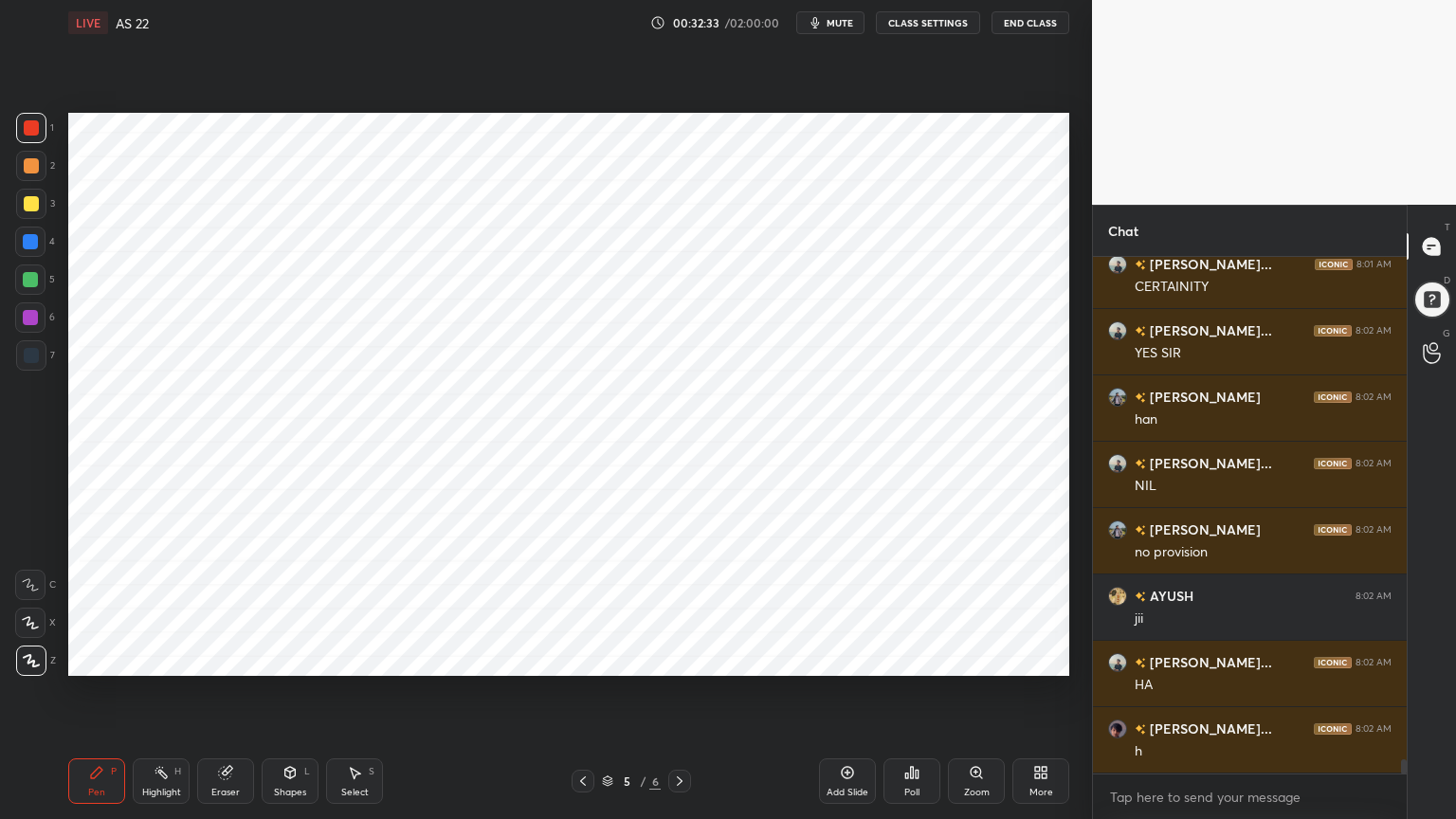 scroll, scrollTop: 18109, scrollLeft: 0, axis: vertical 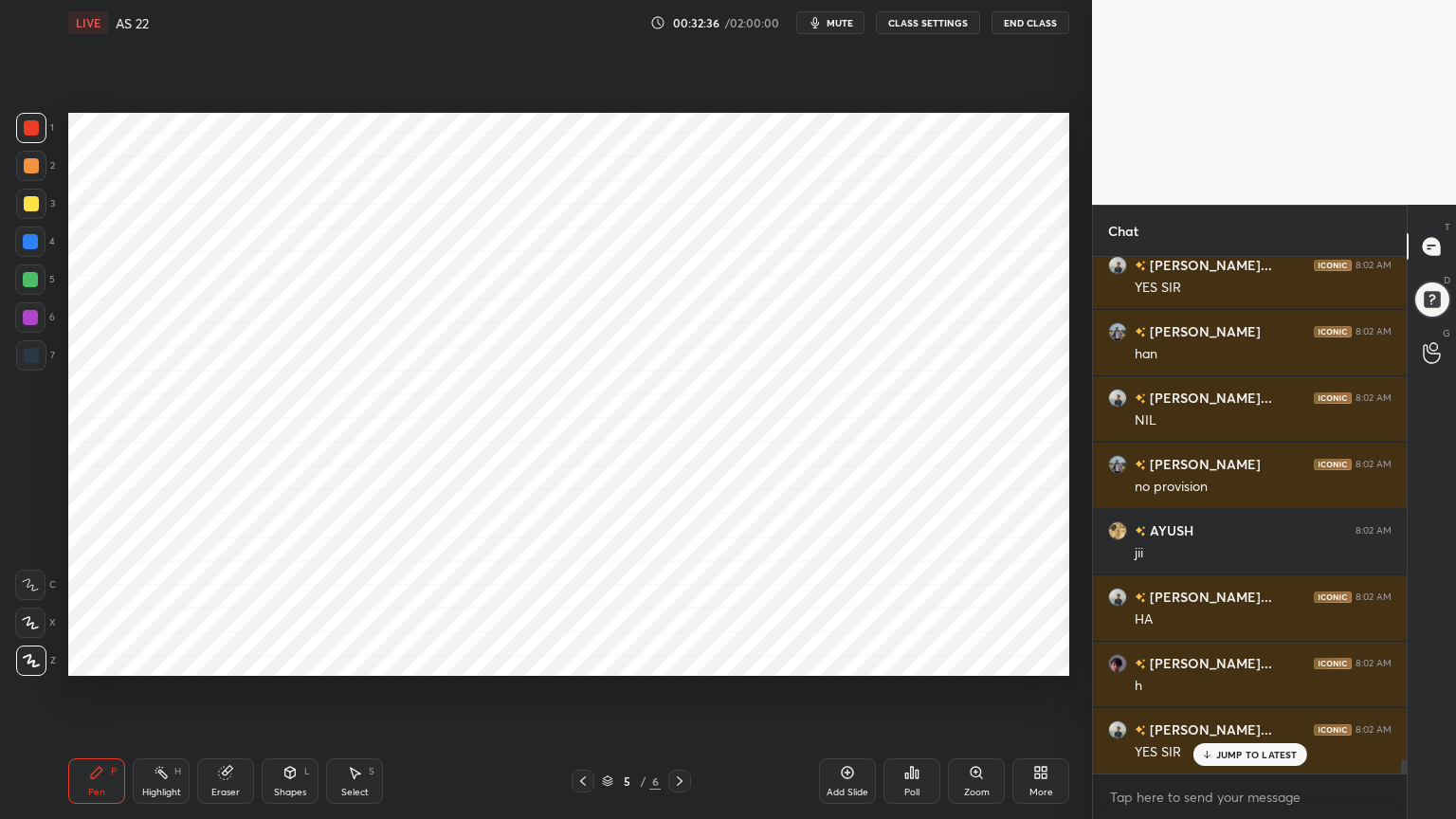 click at bounding box center (30, 242) 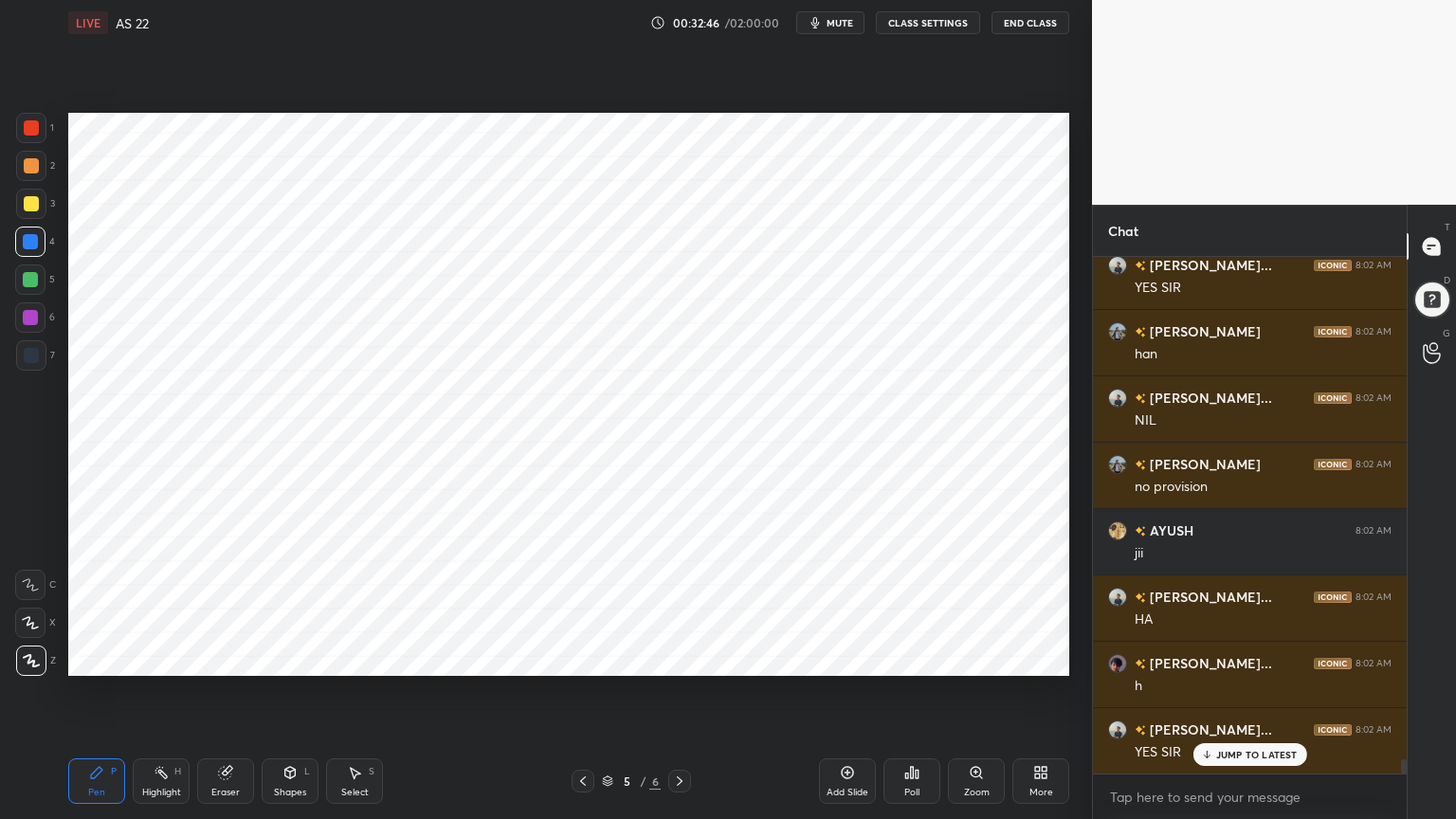 click on "Shapes" at bounding box center [290, 792] 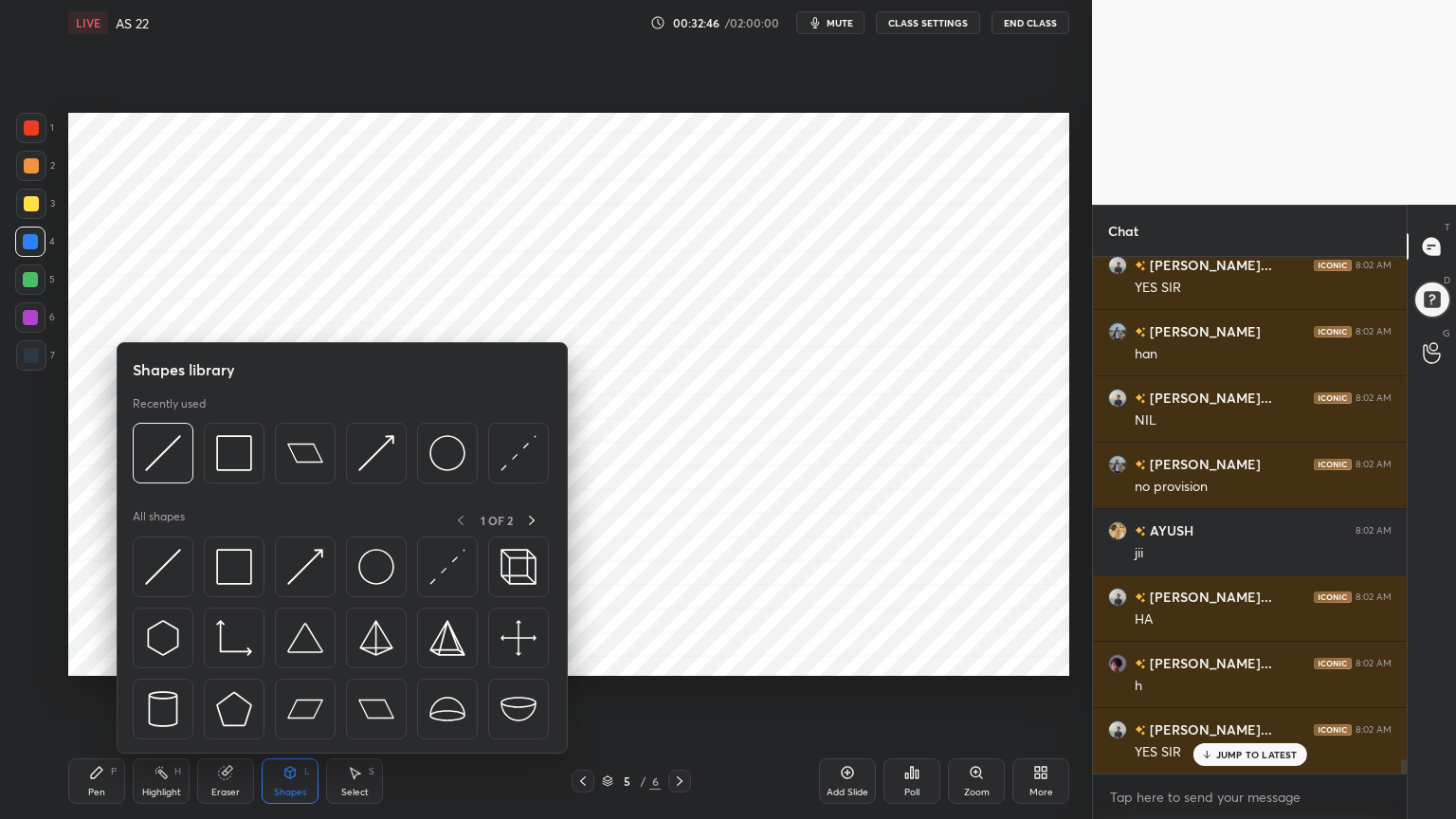 click on "Shapes" at bounding box center [290, 792] 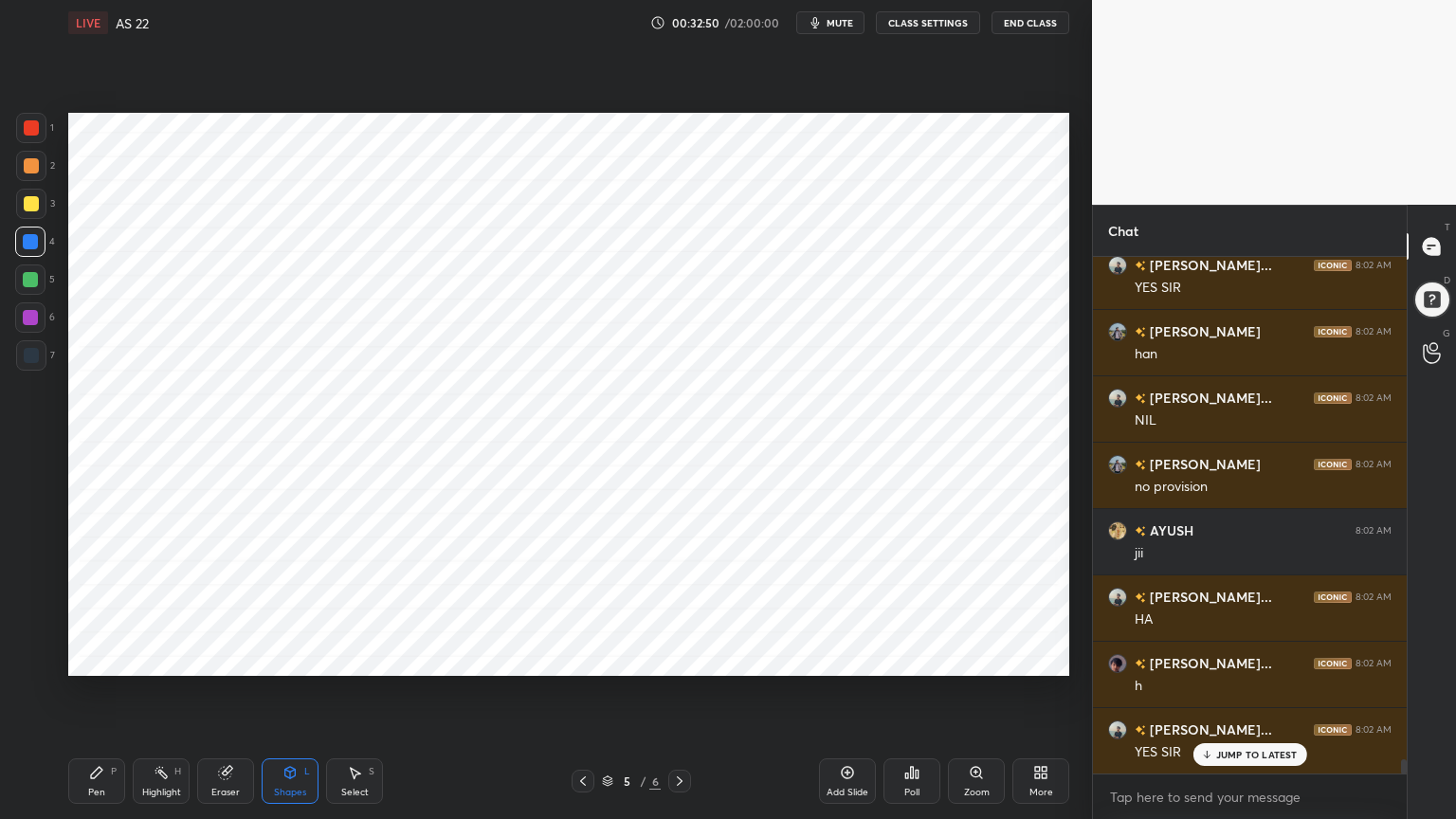 click on "Pen P" at bounding box center [97, 781] 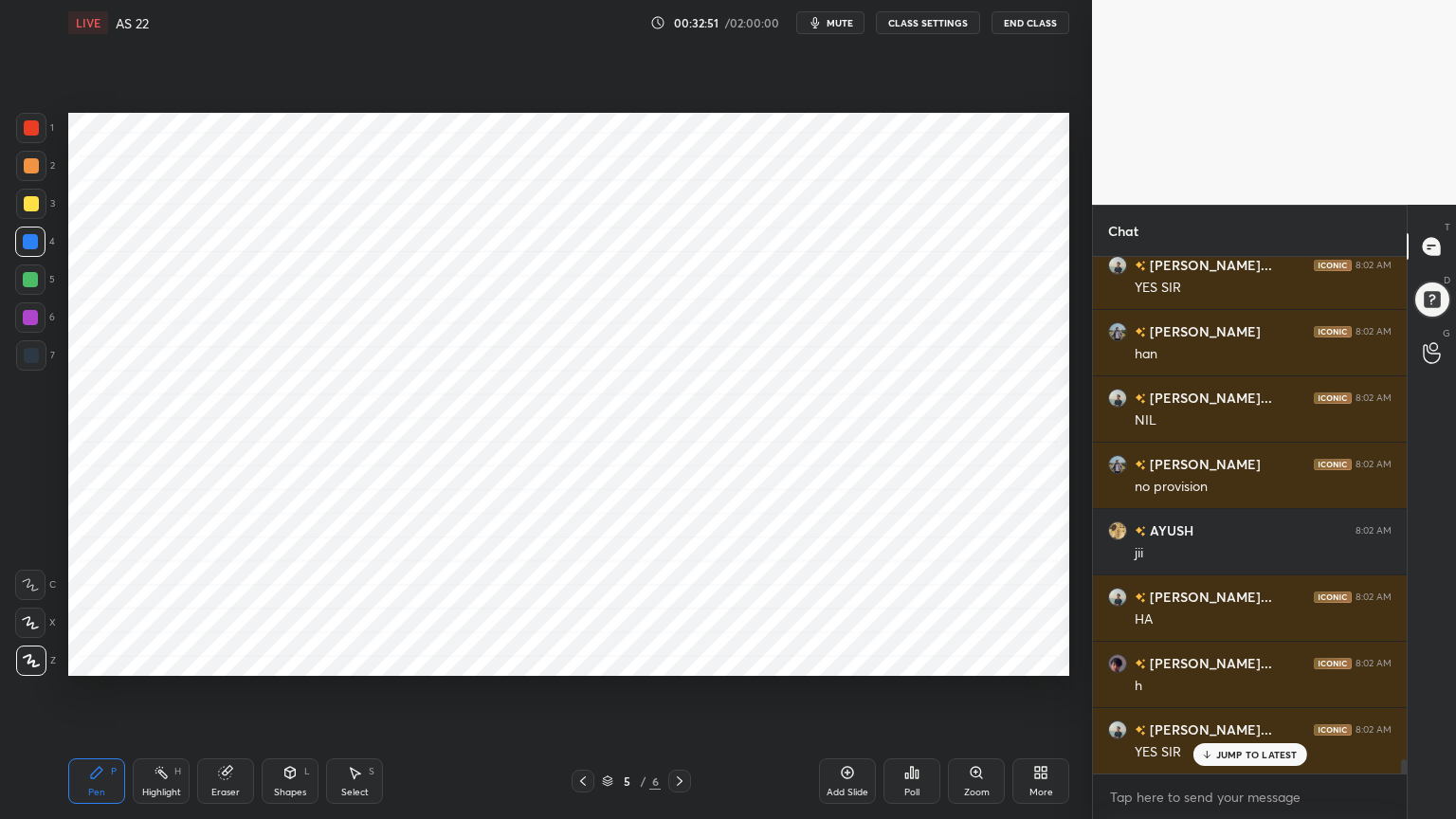 click at bounding box center (31, 355) 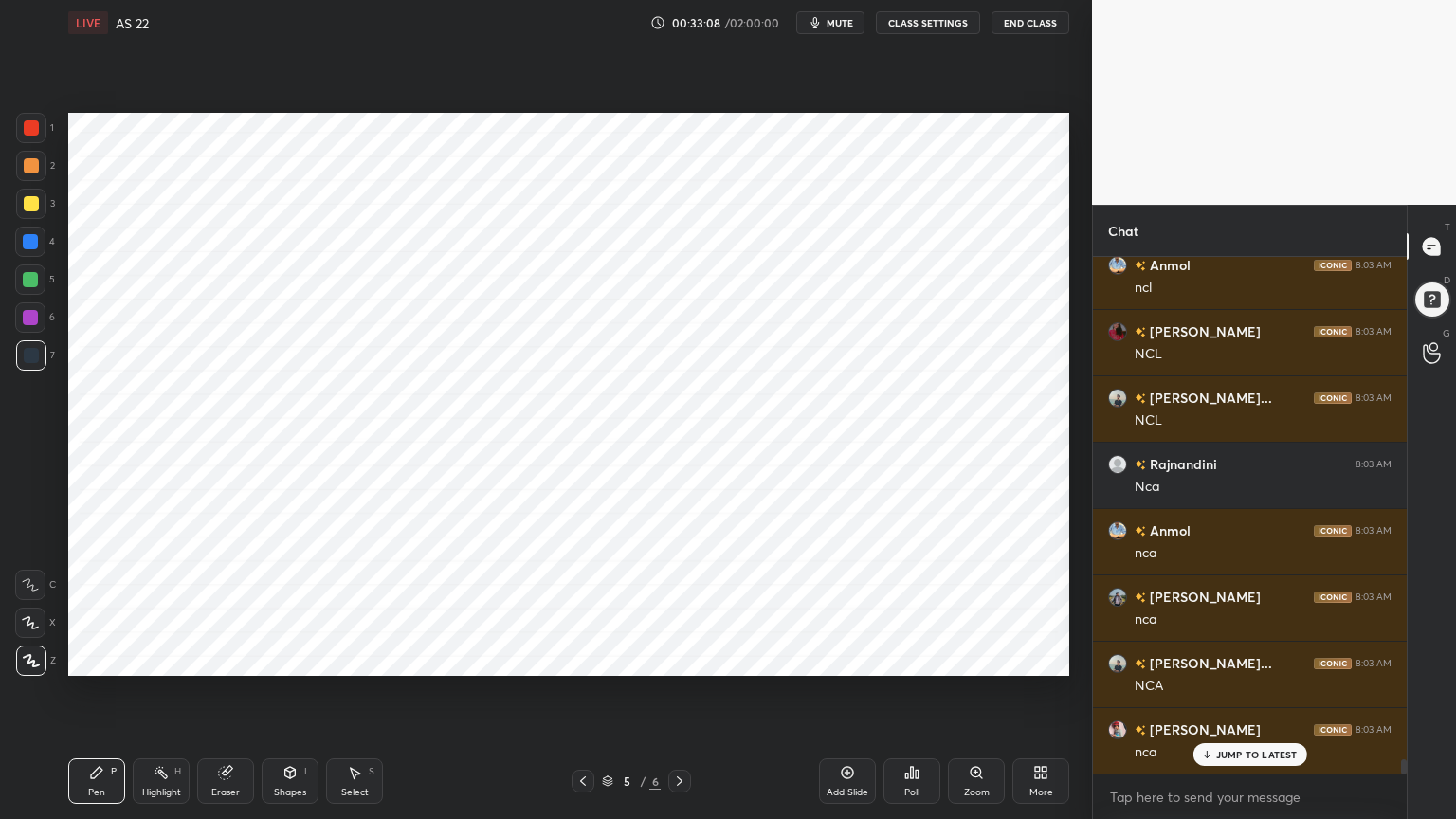 scroll, scrollTop: 18707, scrollLeft: 0, axis: vertical 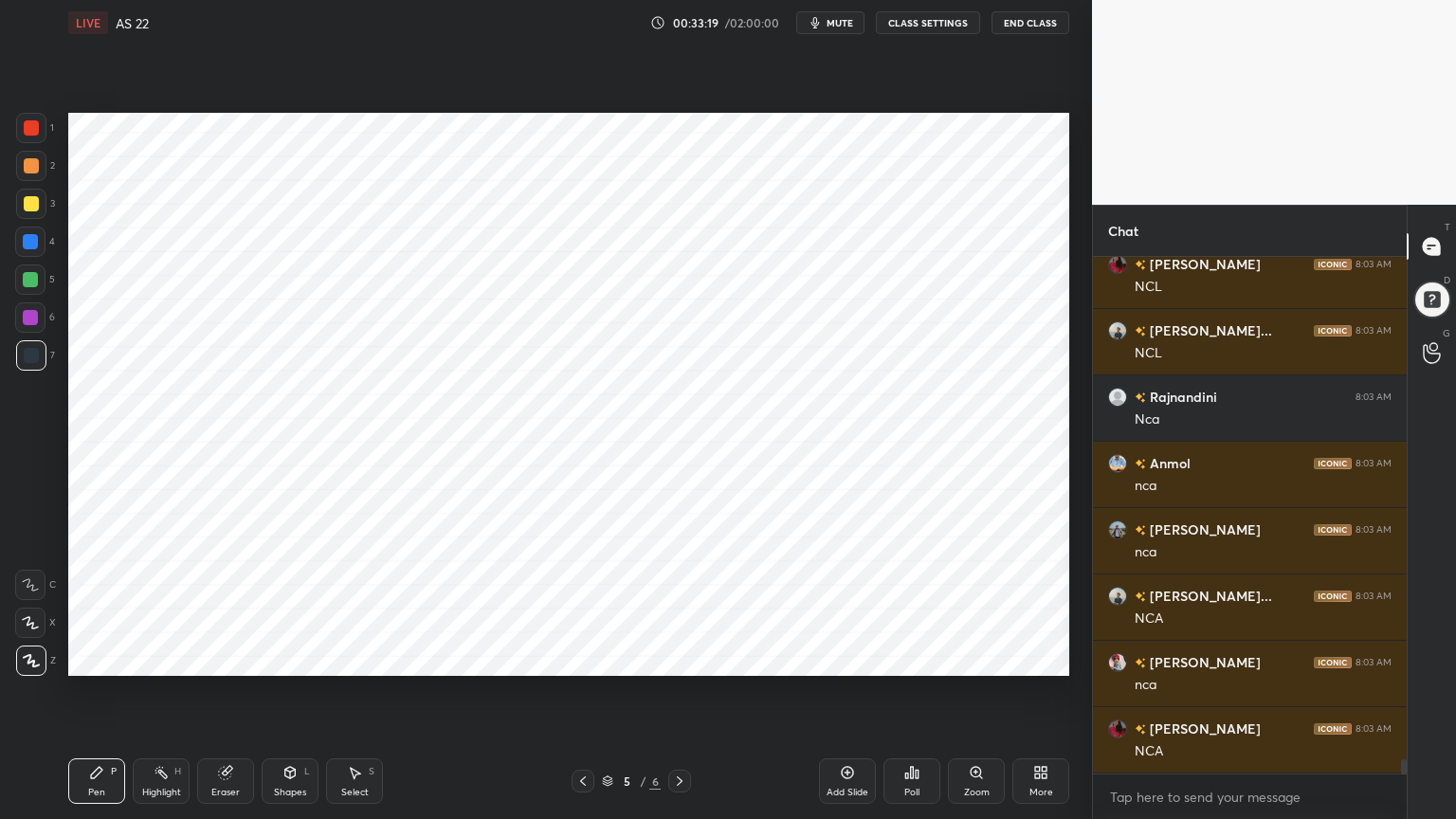 click on "Setting up your live class Poll for   secs No correct answer Start poll" at bounding box center (569, 394) 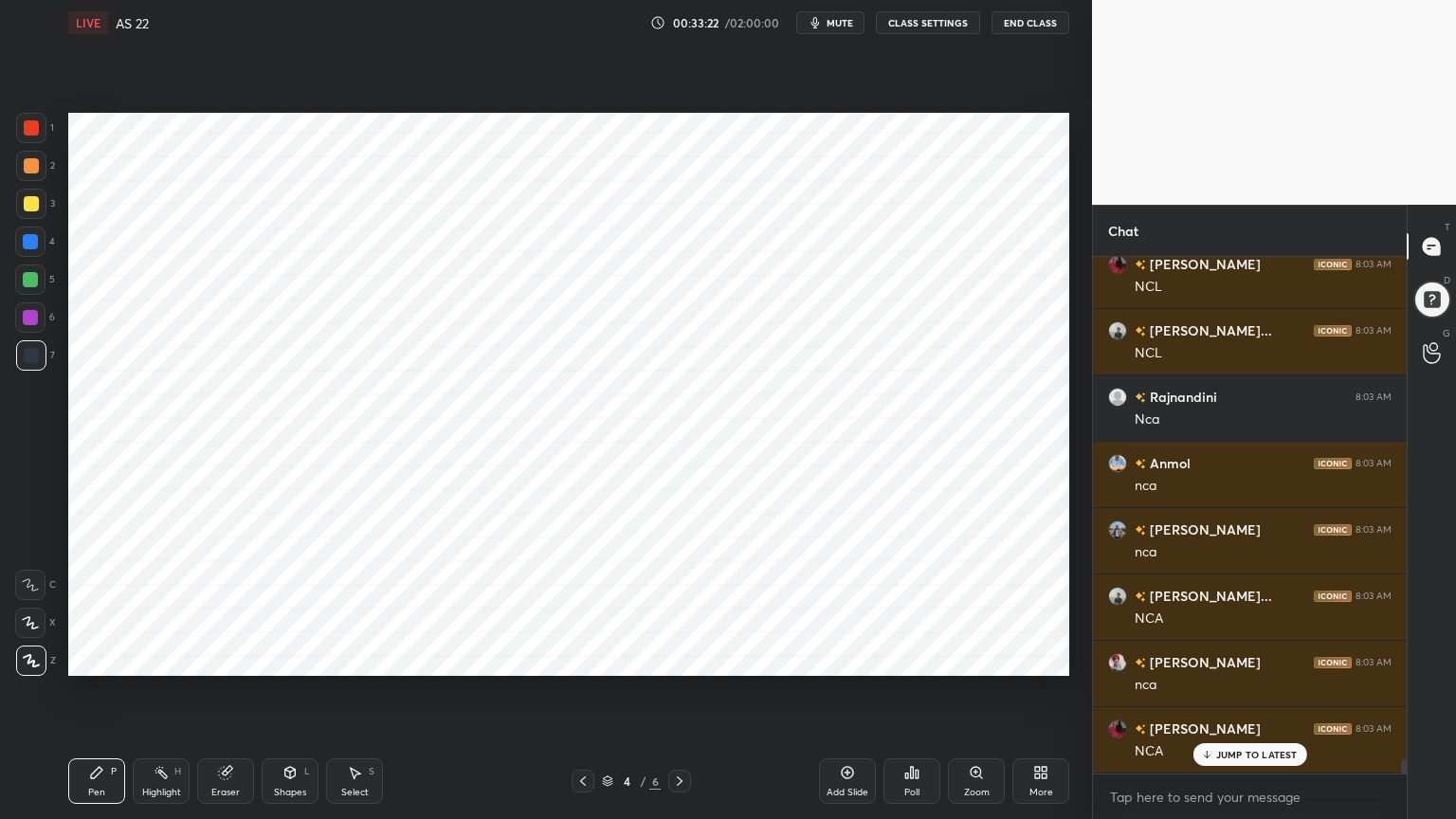 scroll, scrollTop: 18773, scrollLeft: 0, axis: vertical 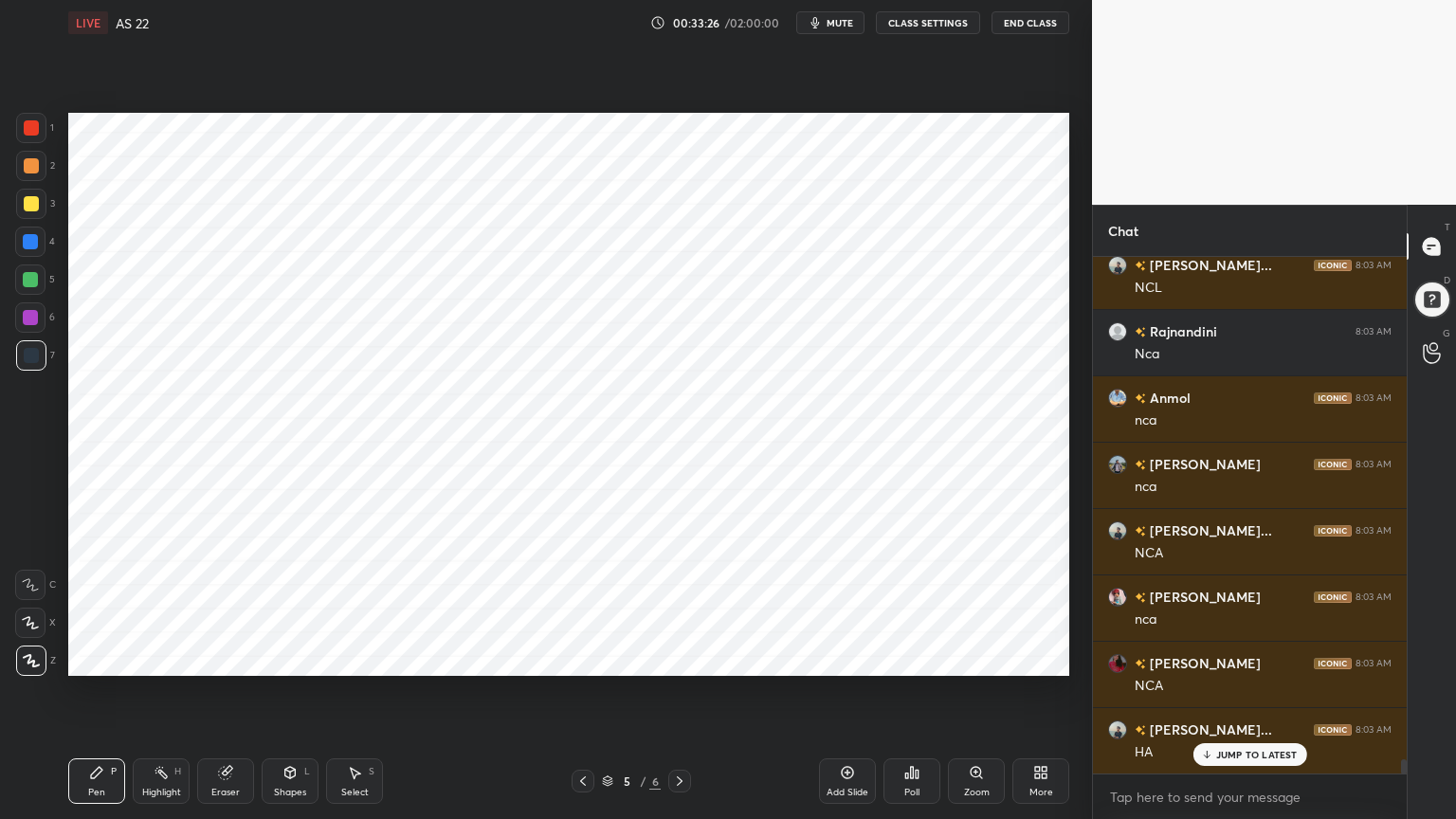 click 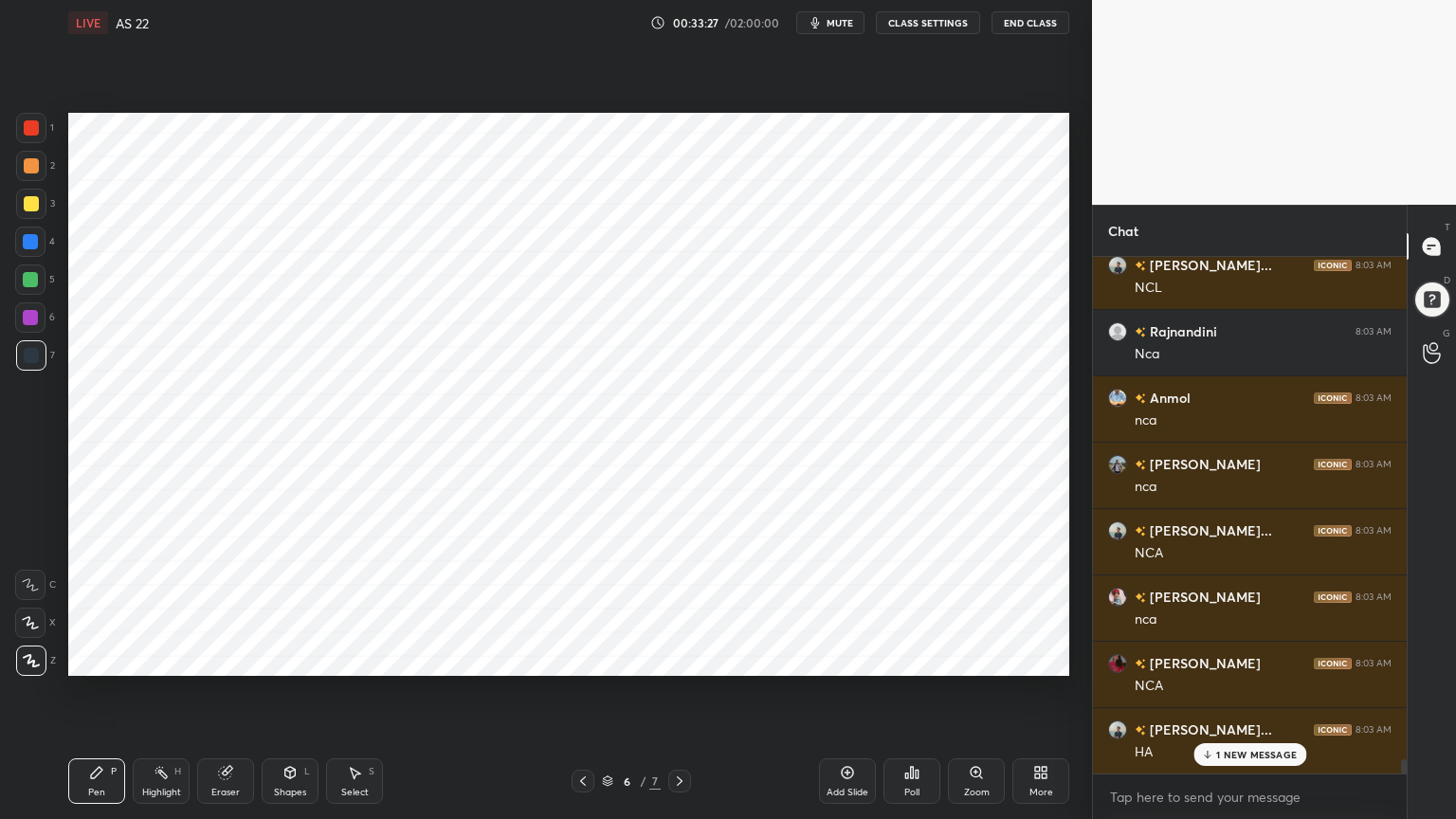 scroll, scrollTop: 18840, scrollLeft: 0, axis: vertical 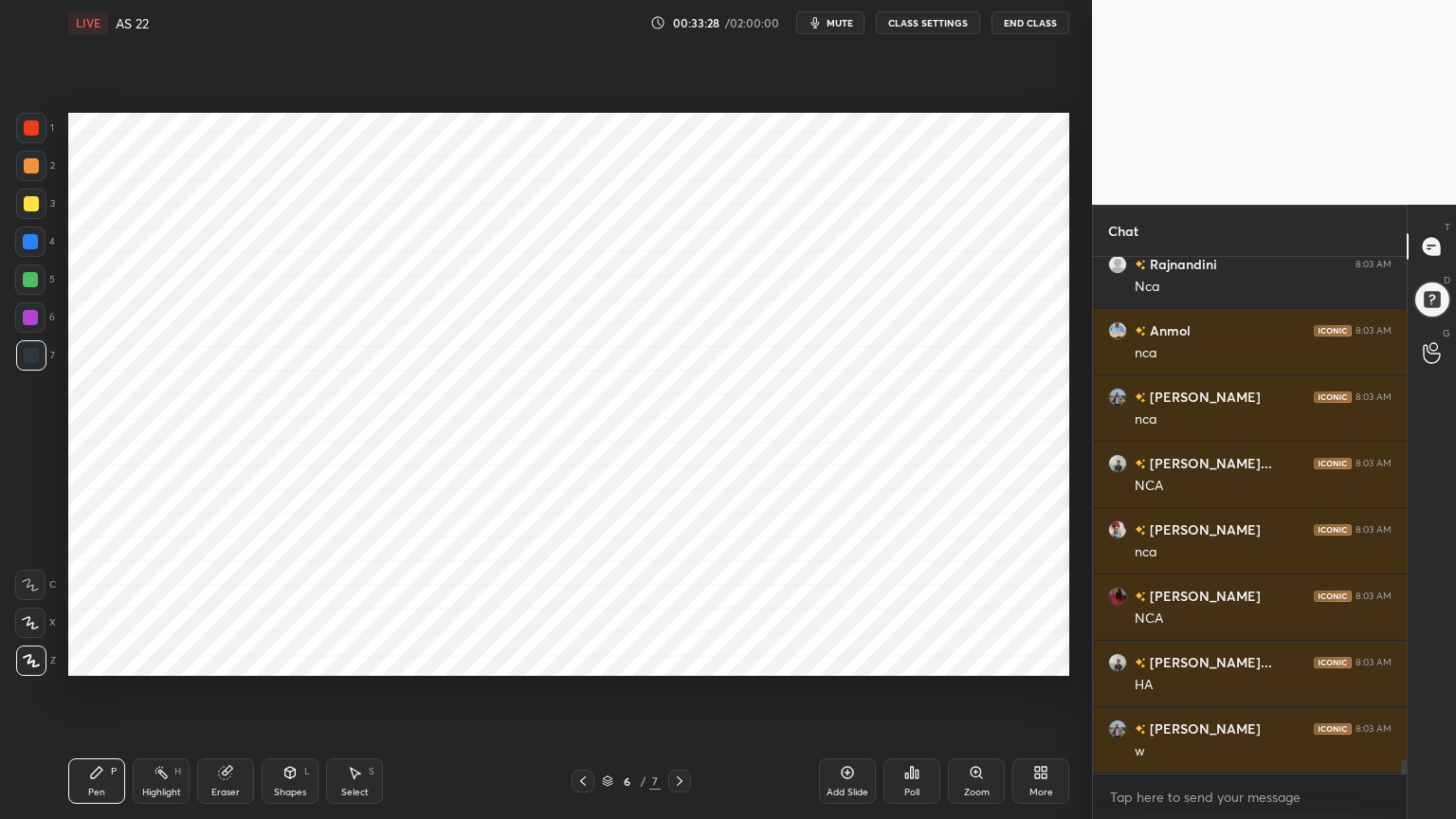 click at bounding box center [30, 242] 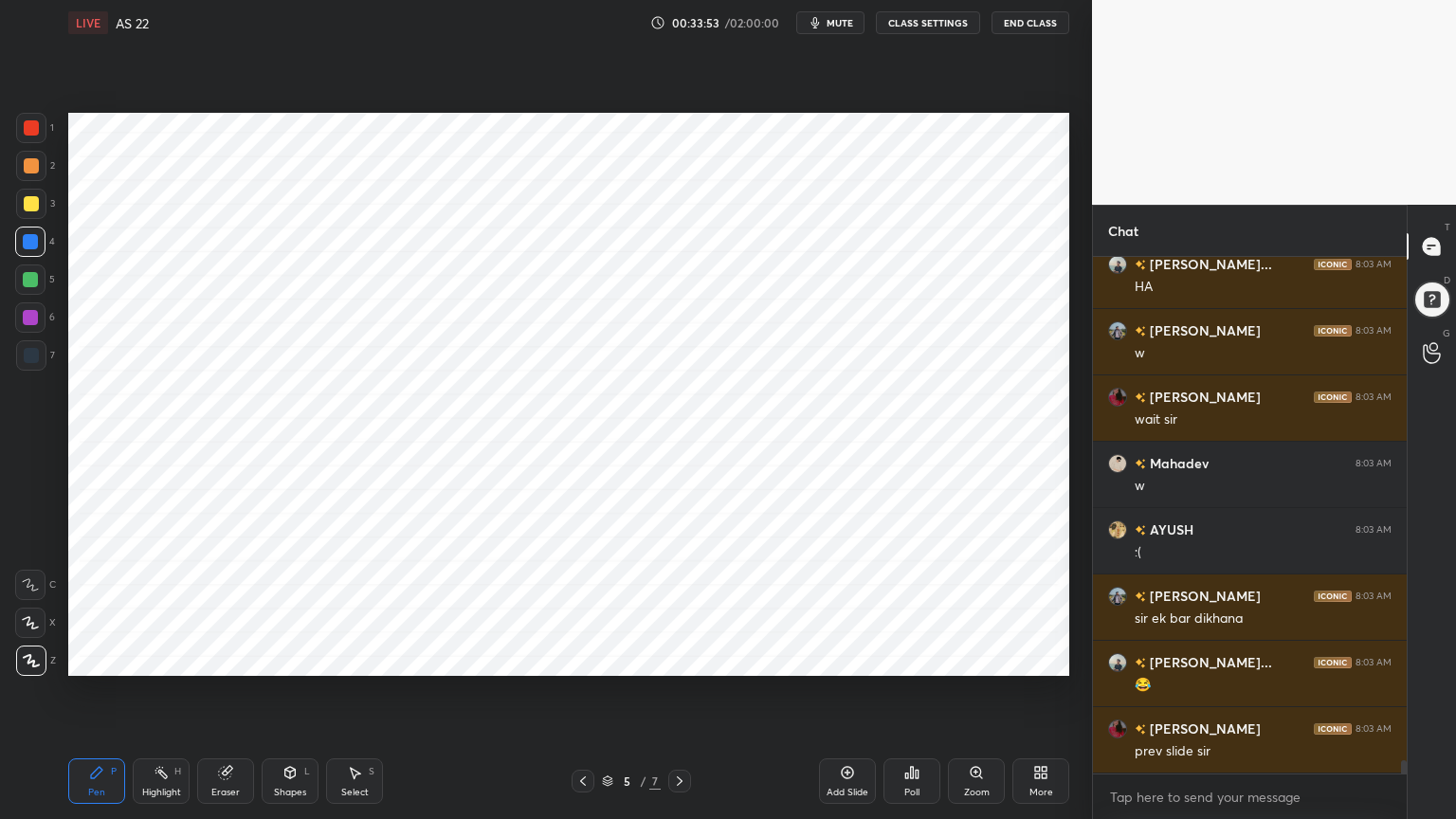 scroll, scrollTop: 19303, scrollLeft: 0, axis: vertical 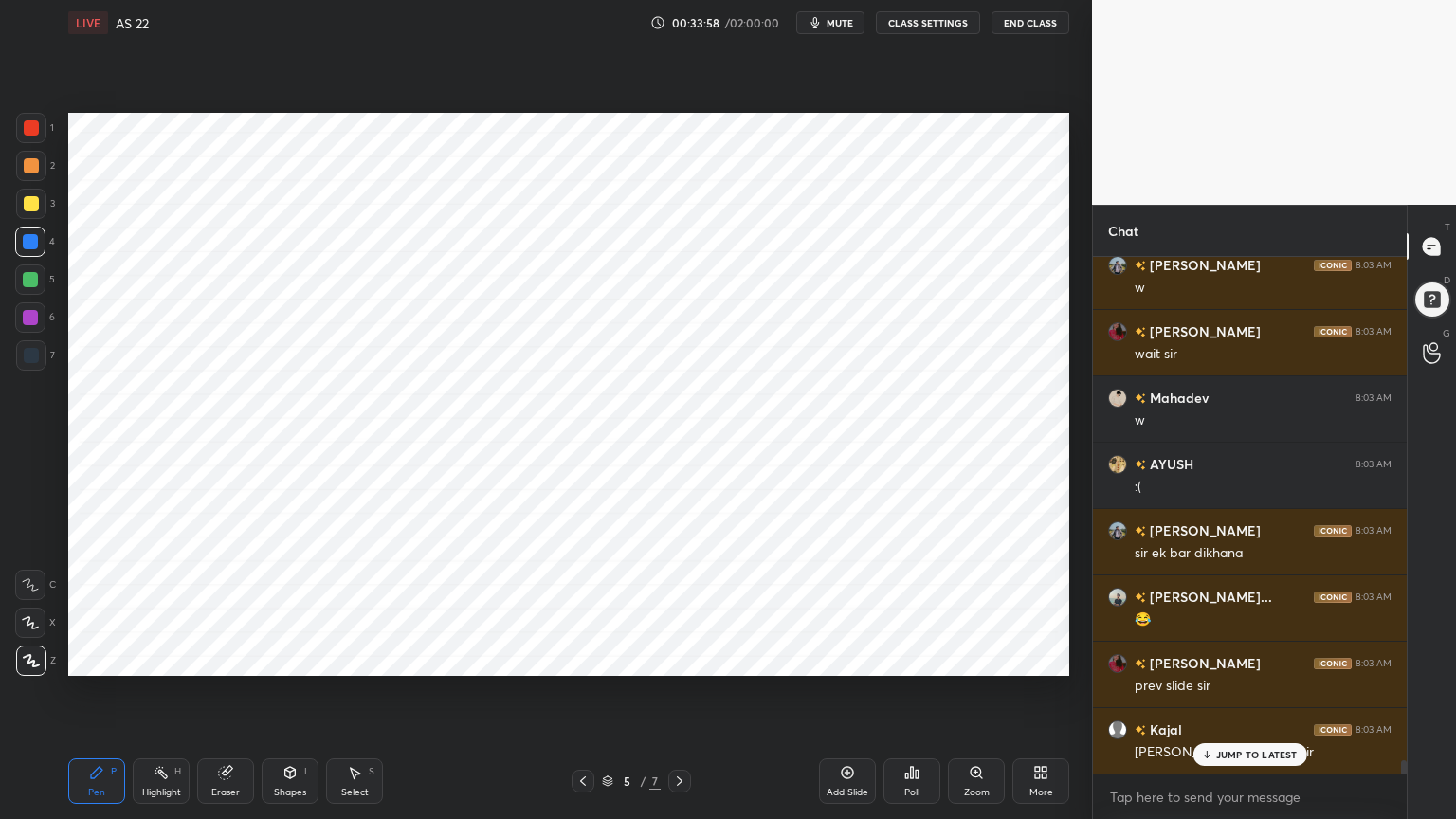 click on "LIVE AS 22 00:33:58 /  02:00:00 mute CLASS SETTINGS End Class" at bounding box center [569, 23] 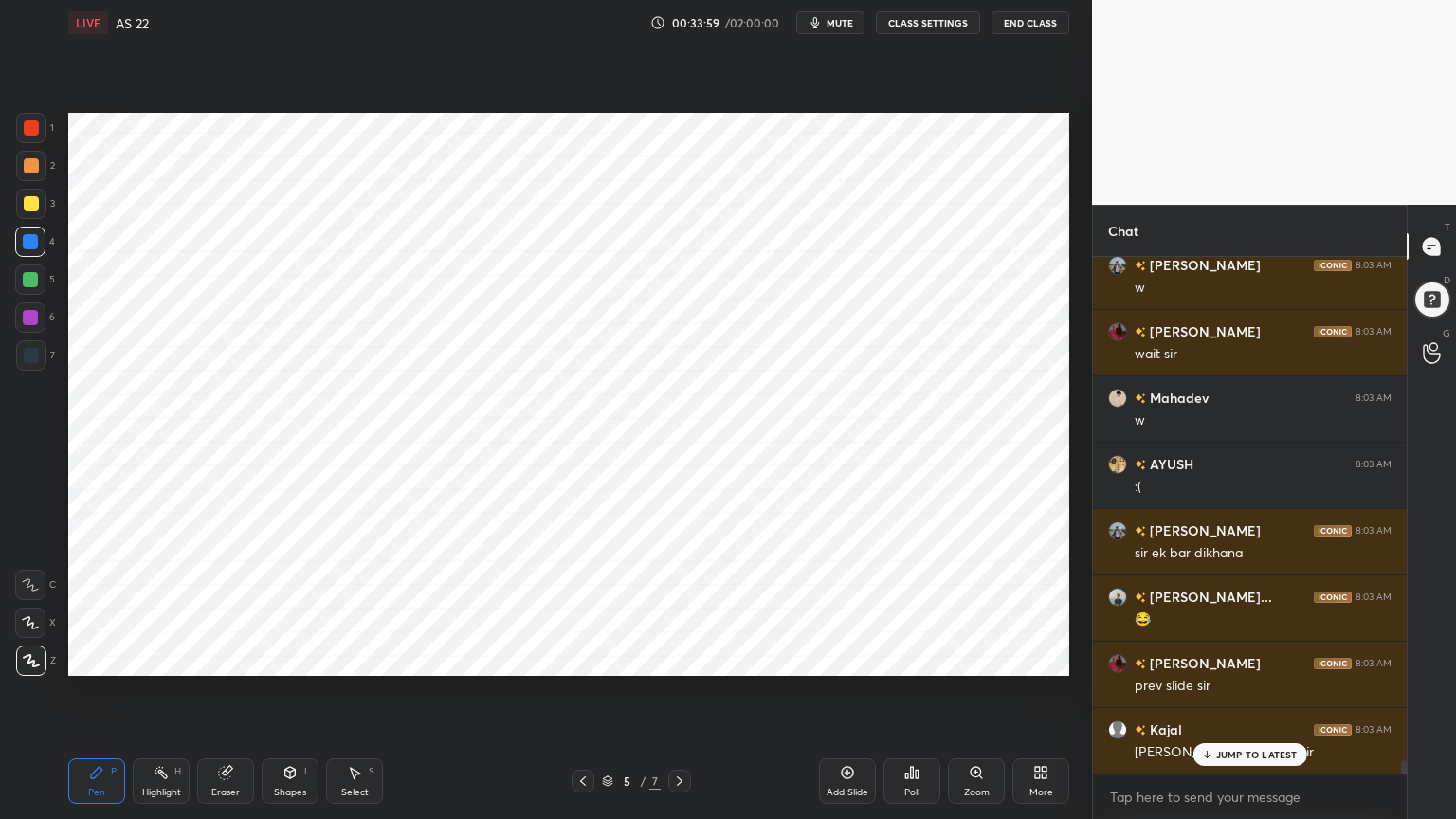 click on "mute" at bounding box center [840, 23] 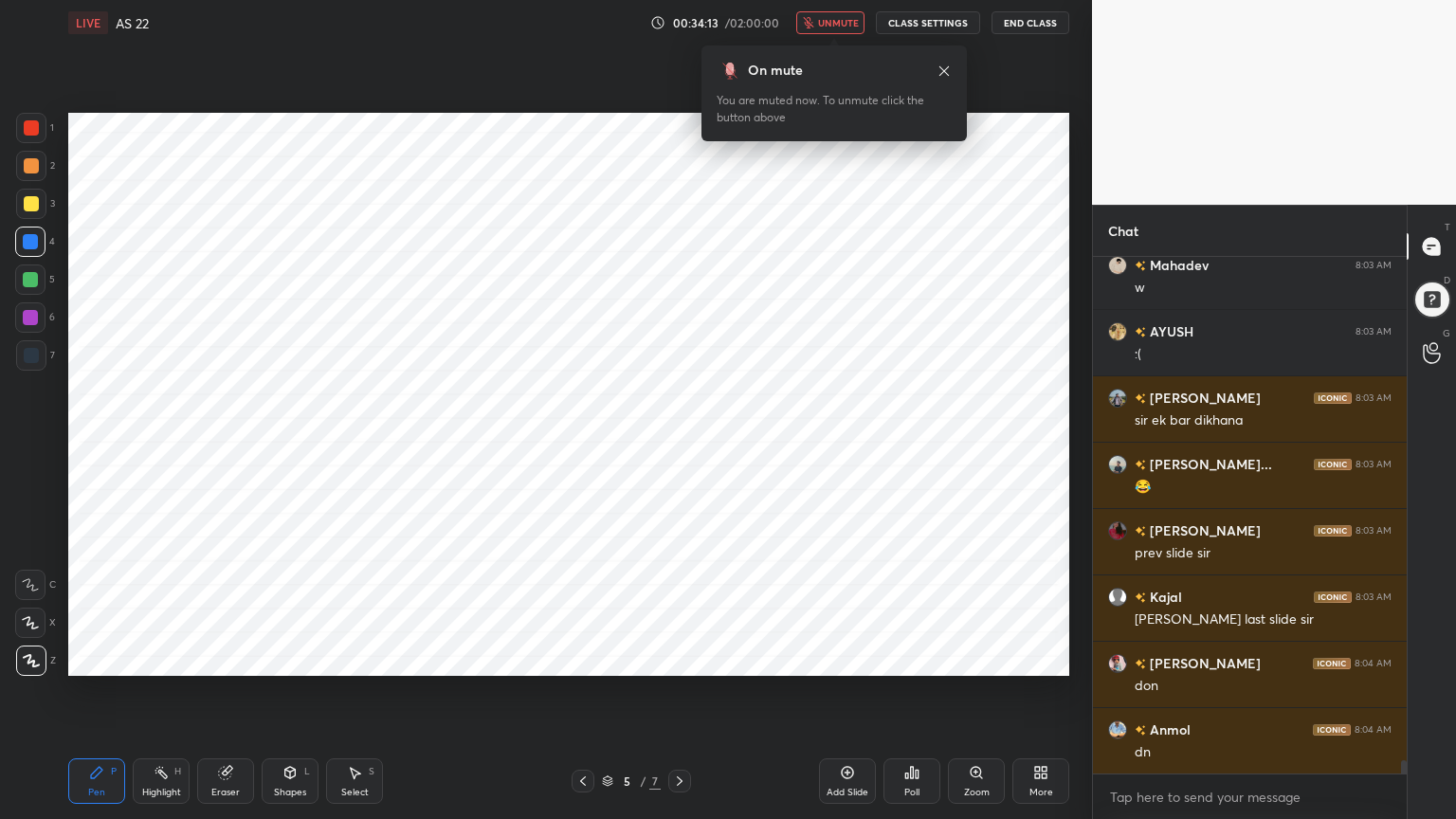 scroll, scrollTop: 19503, scrollLeft: 0, axis: vertical 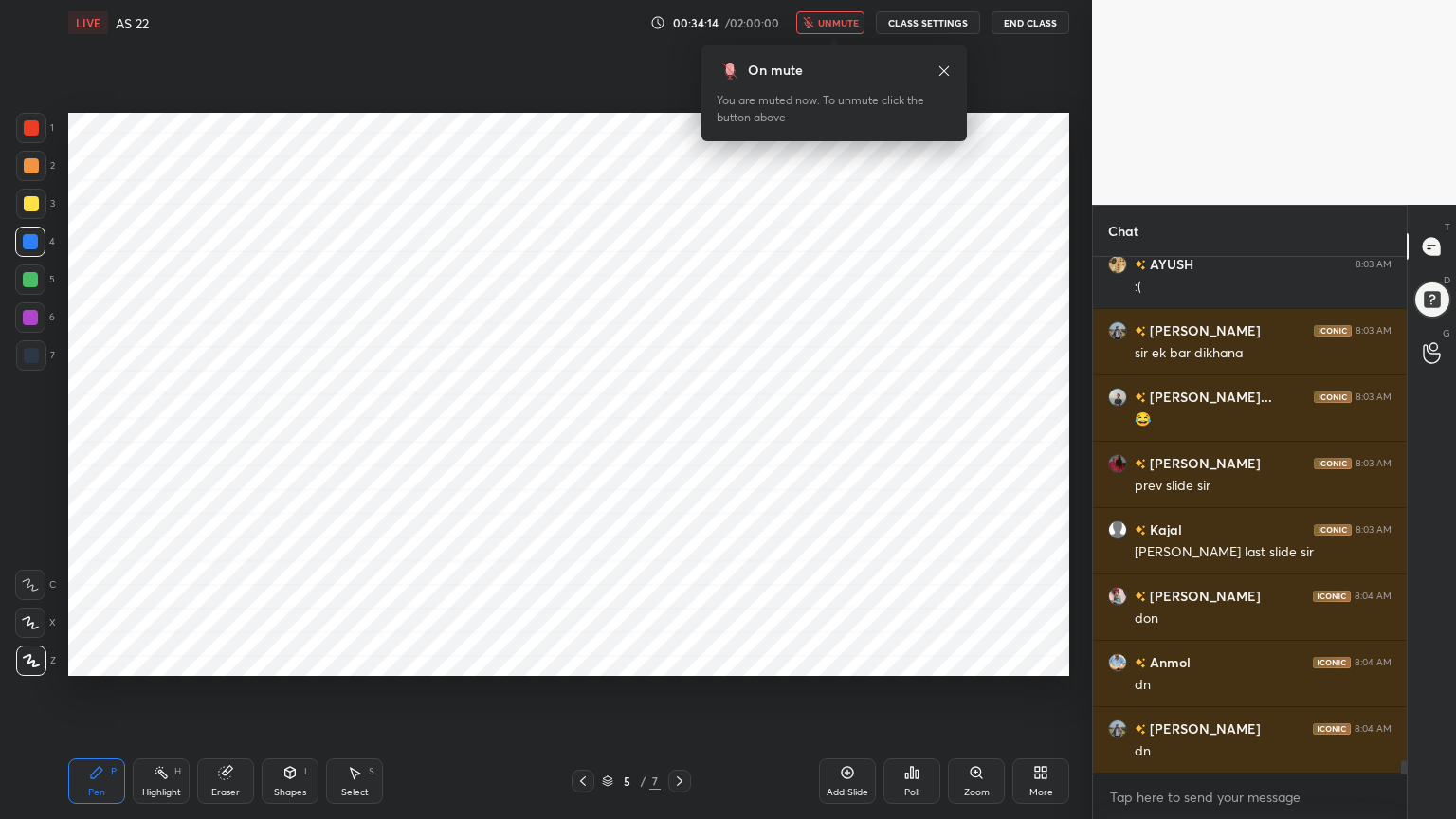 click on "unmute" at bounding box center [838, 23] 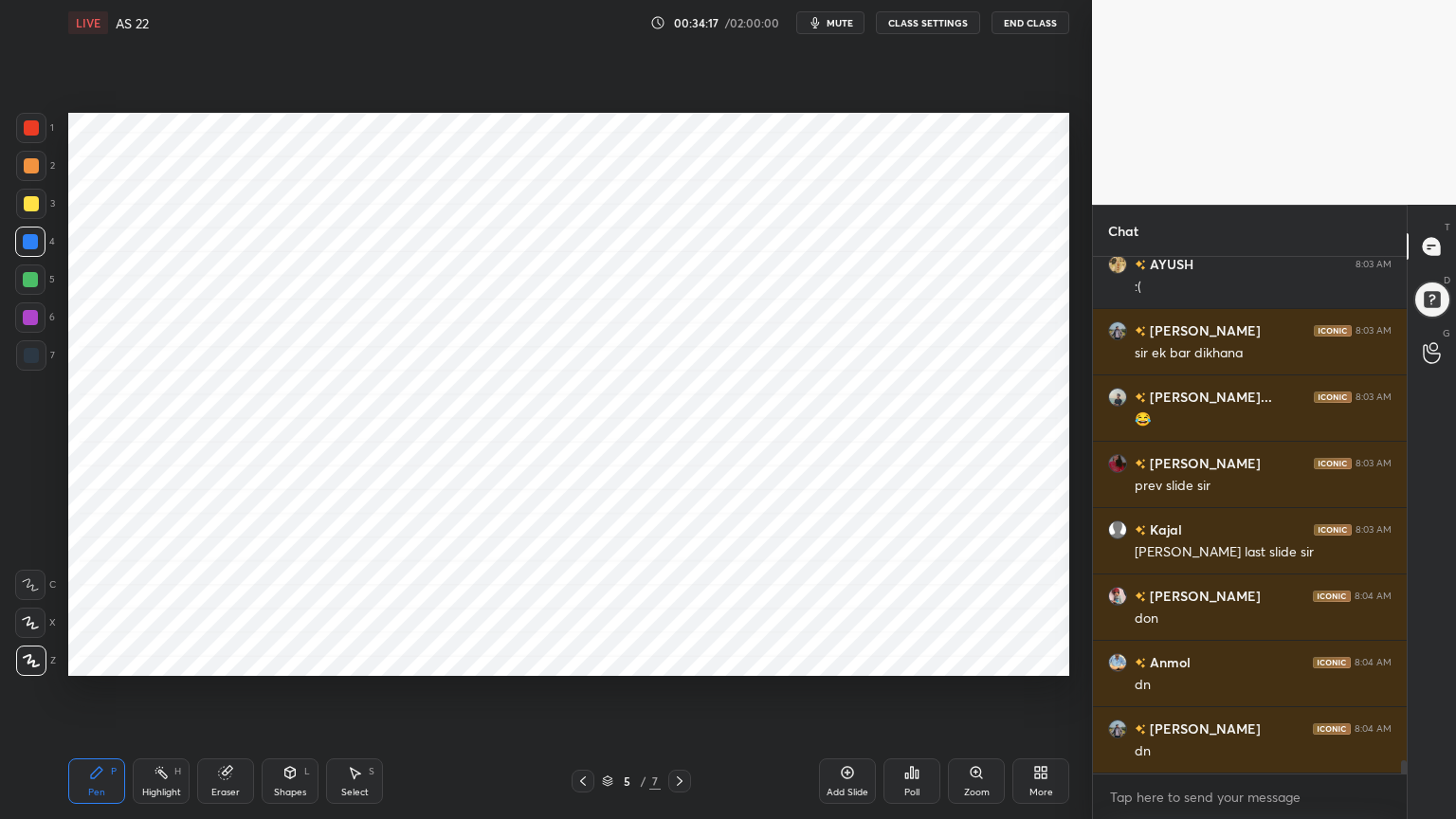 type 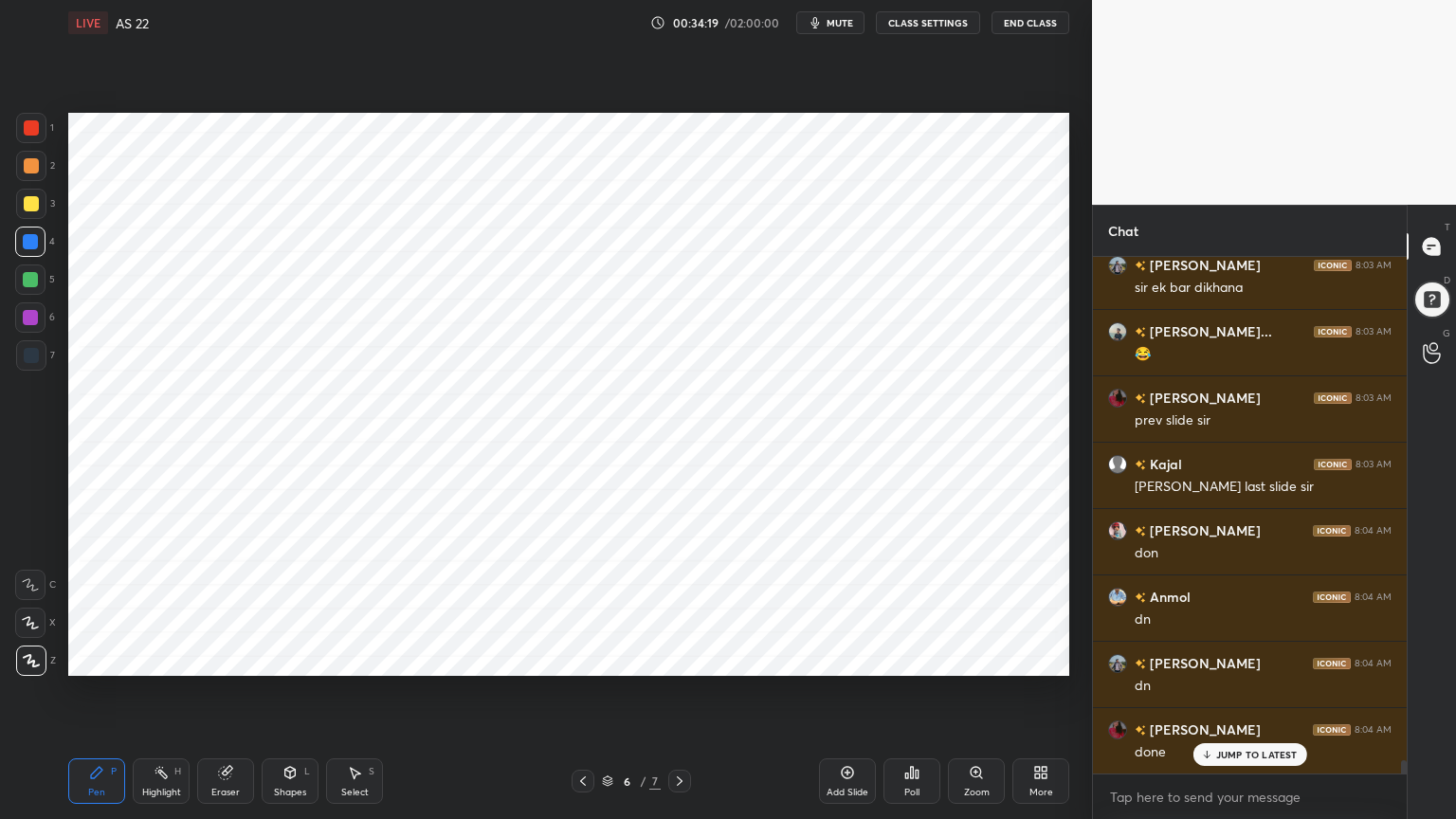 scroll, scrollTop: 19636, scrollLeft: 0, axis: vertical 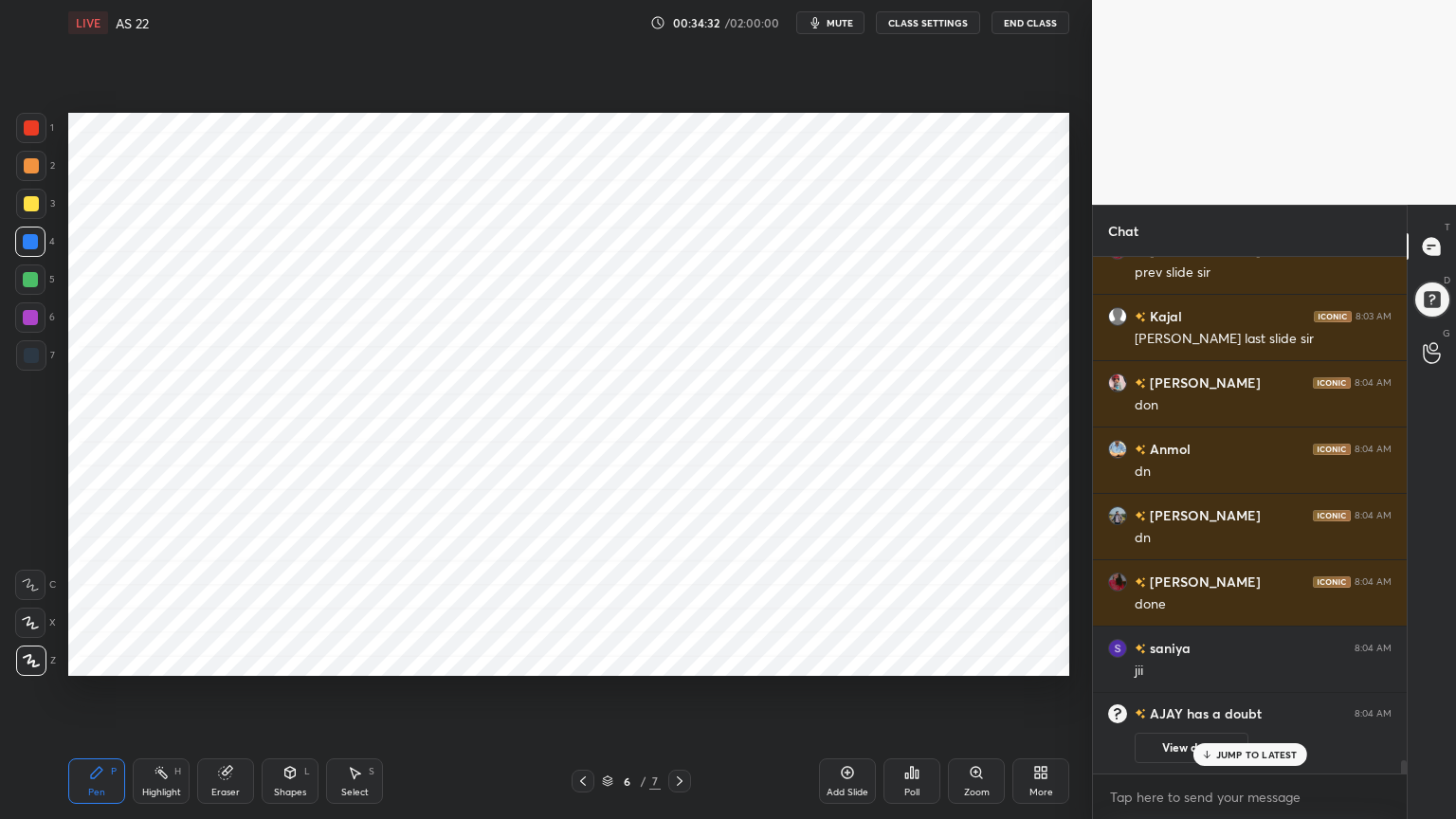 click on "mute" at bounding box center (840, 23) 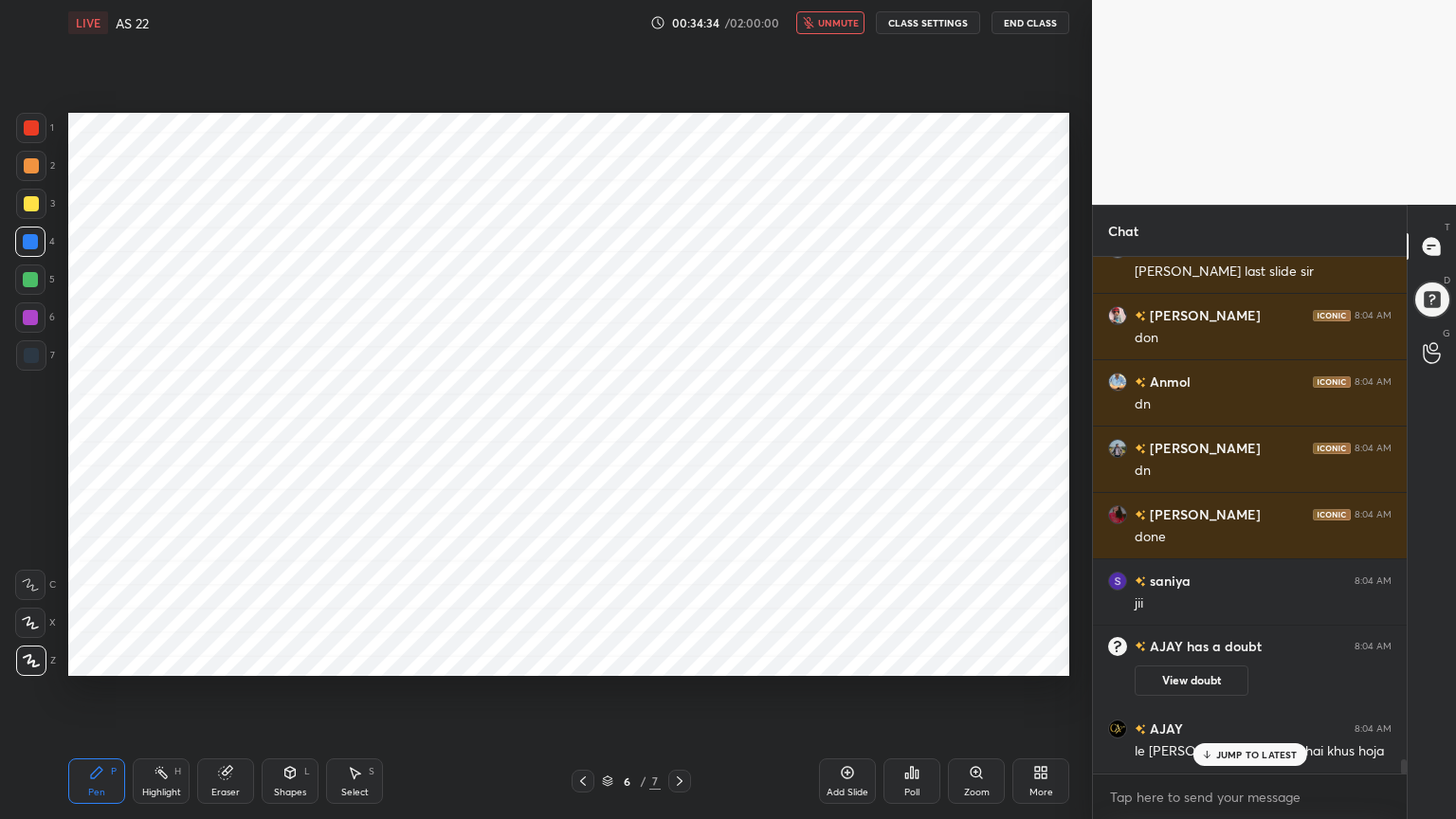 scroll, scrollTop: 18484, scrollLeft: 0, axis: vertical 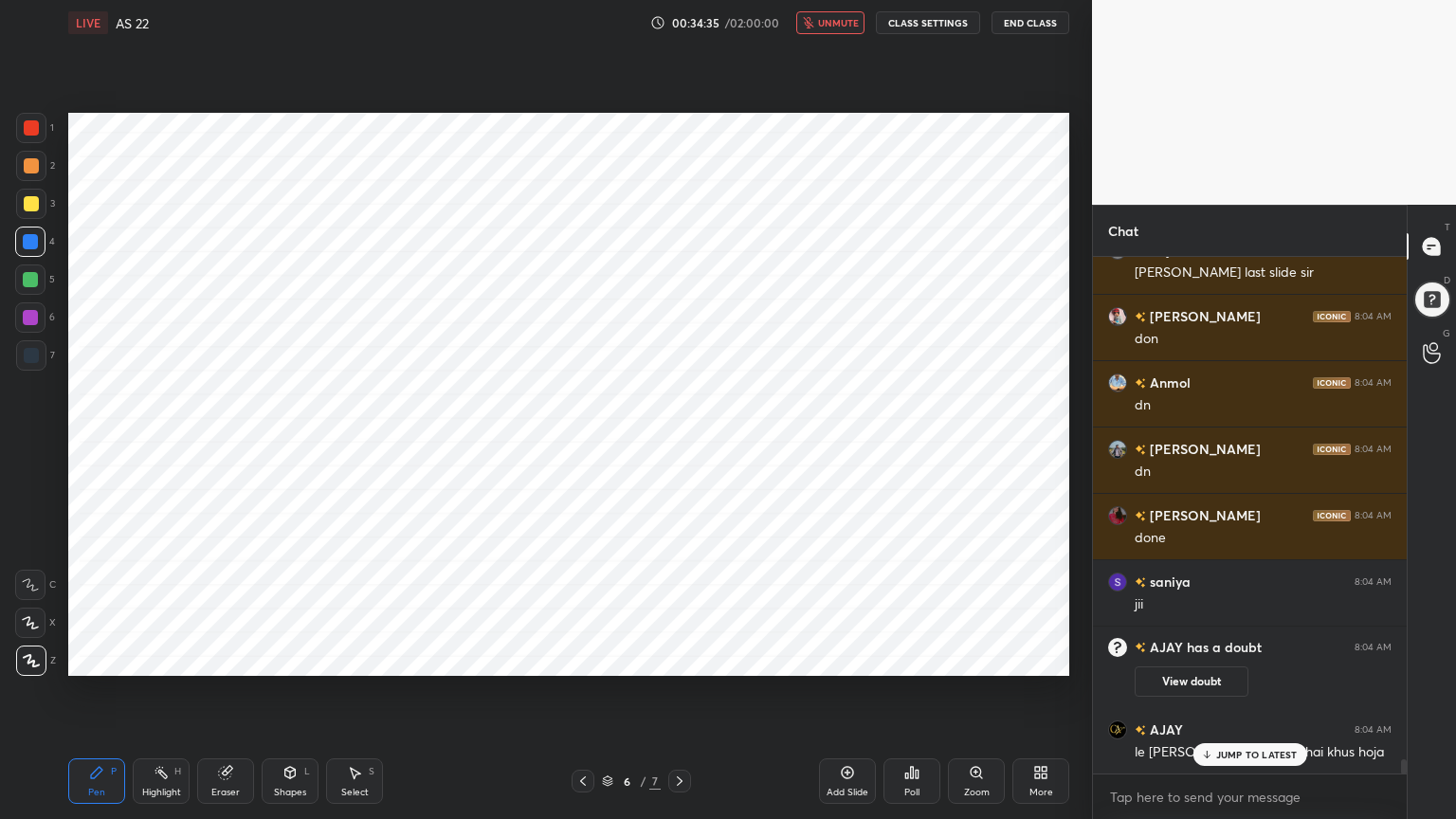 click on "unmute" at bounding box center (838, 23) 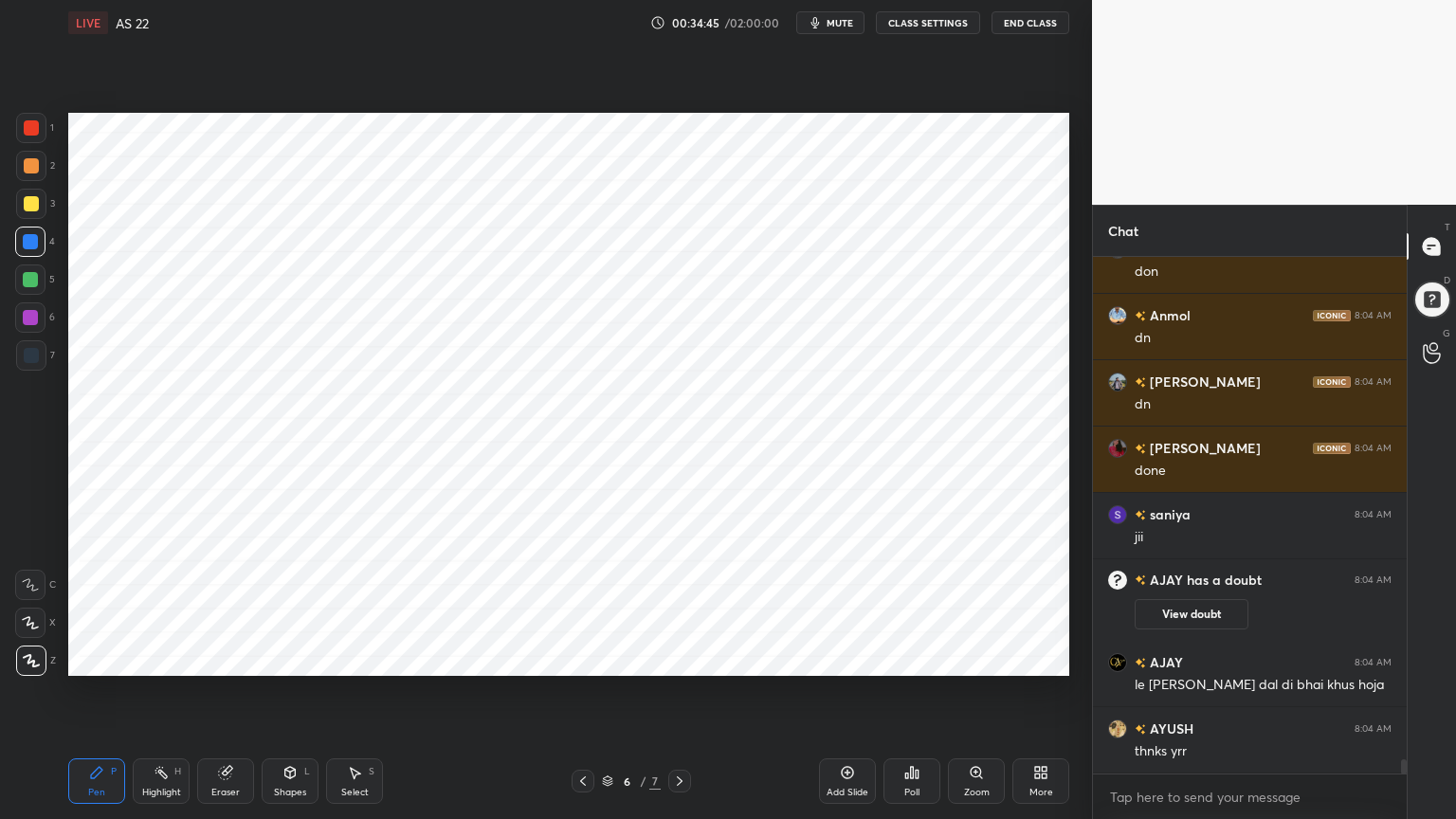 scroll, scrollTop: 18617, scrollLeft: 0, axis: vertical 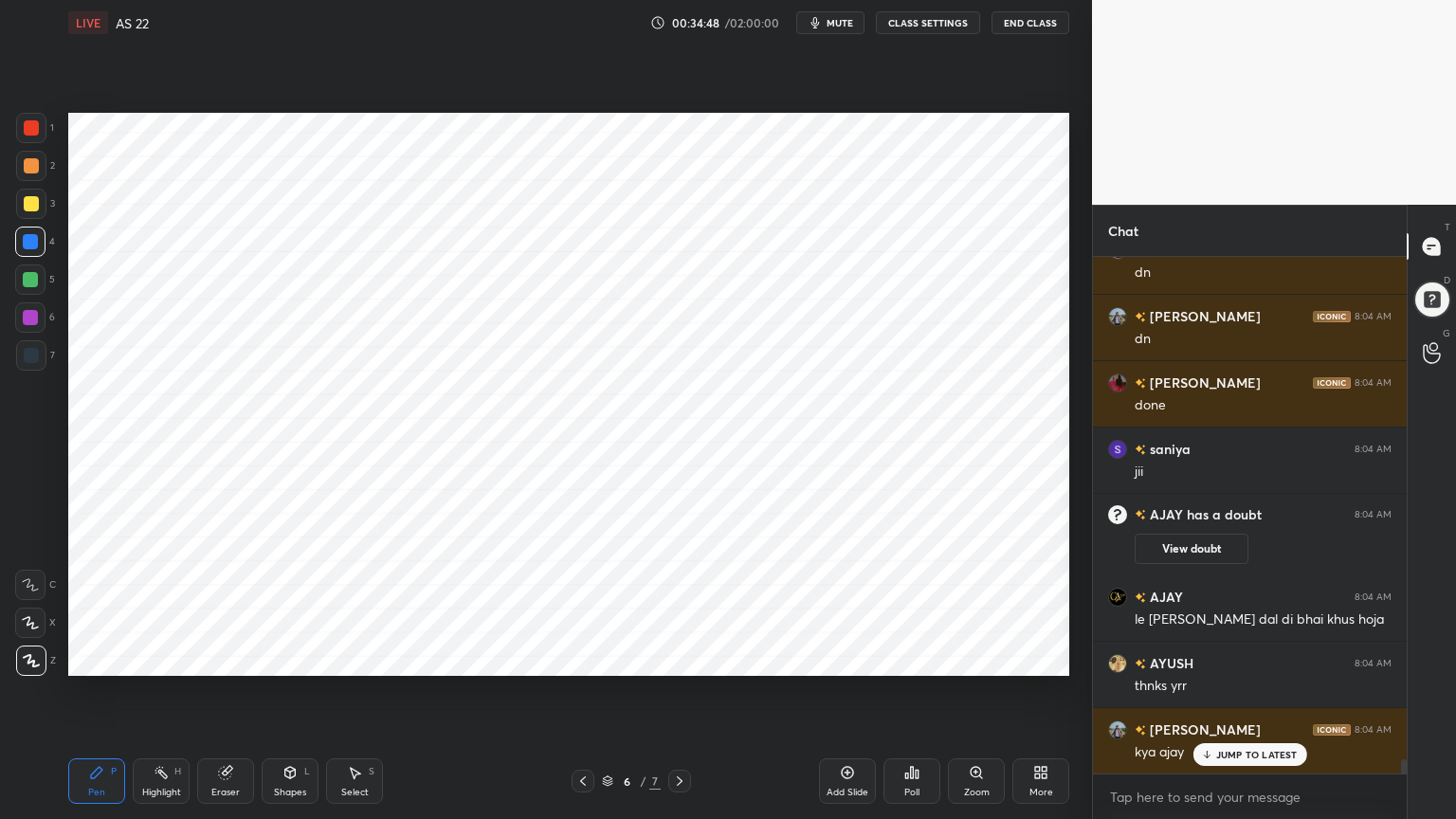 click on "mute" at bounding box center [840, 23] 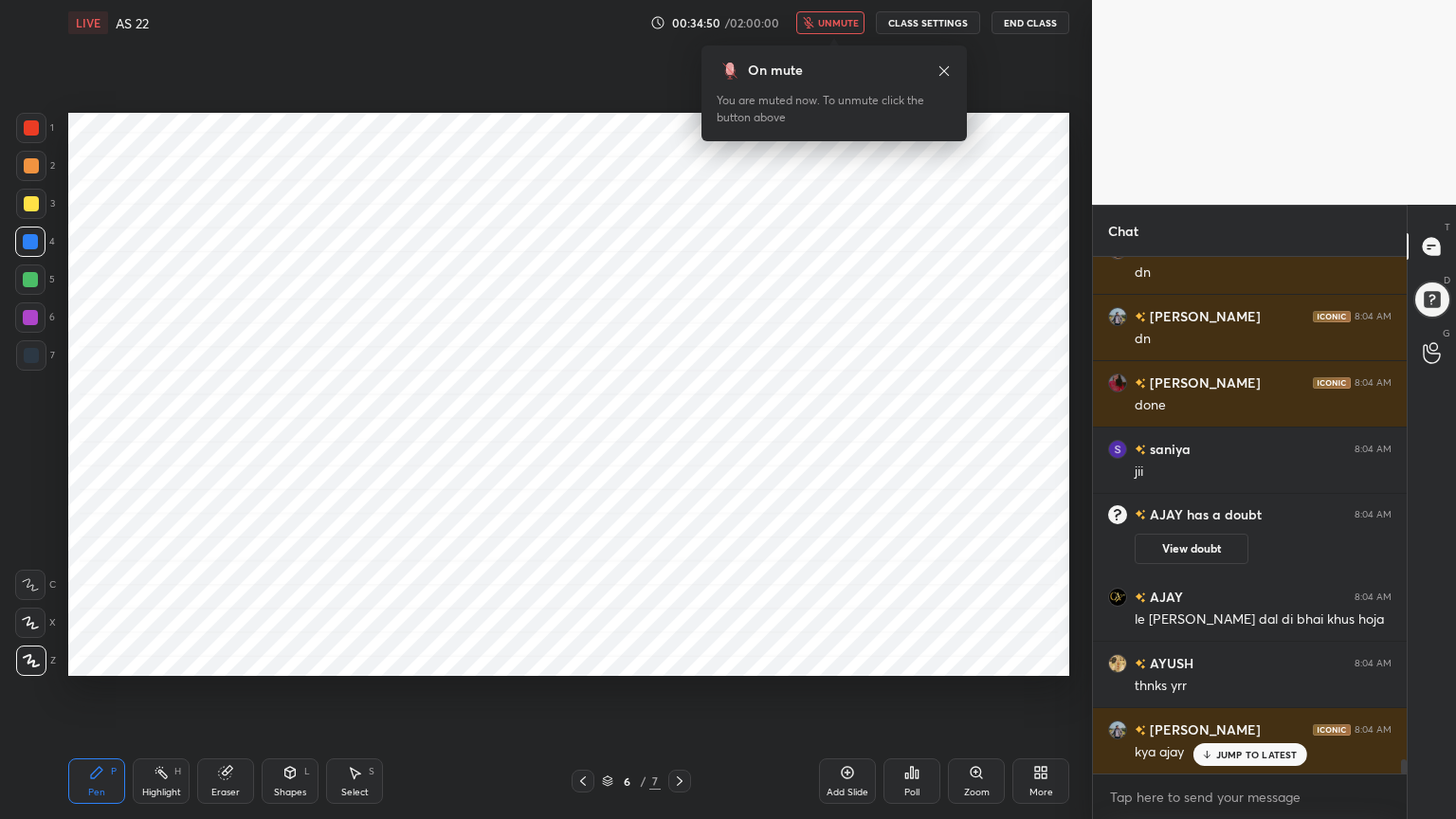 click on "unmute" at bounding box center (838, 23) 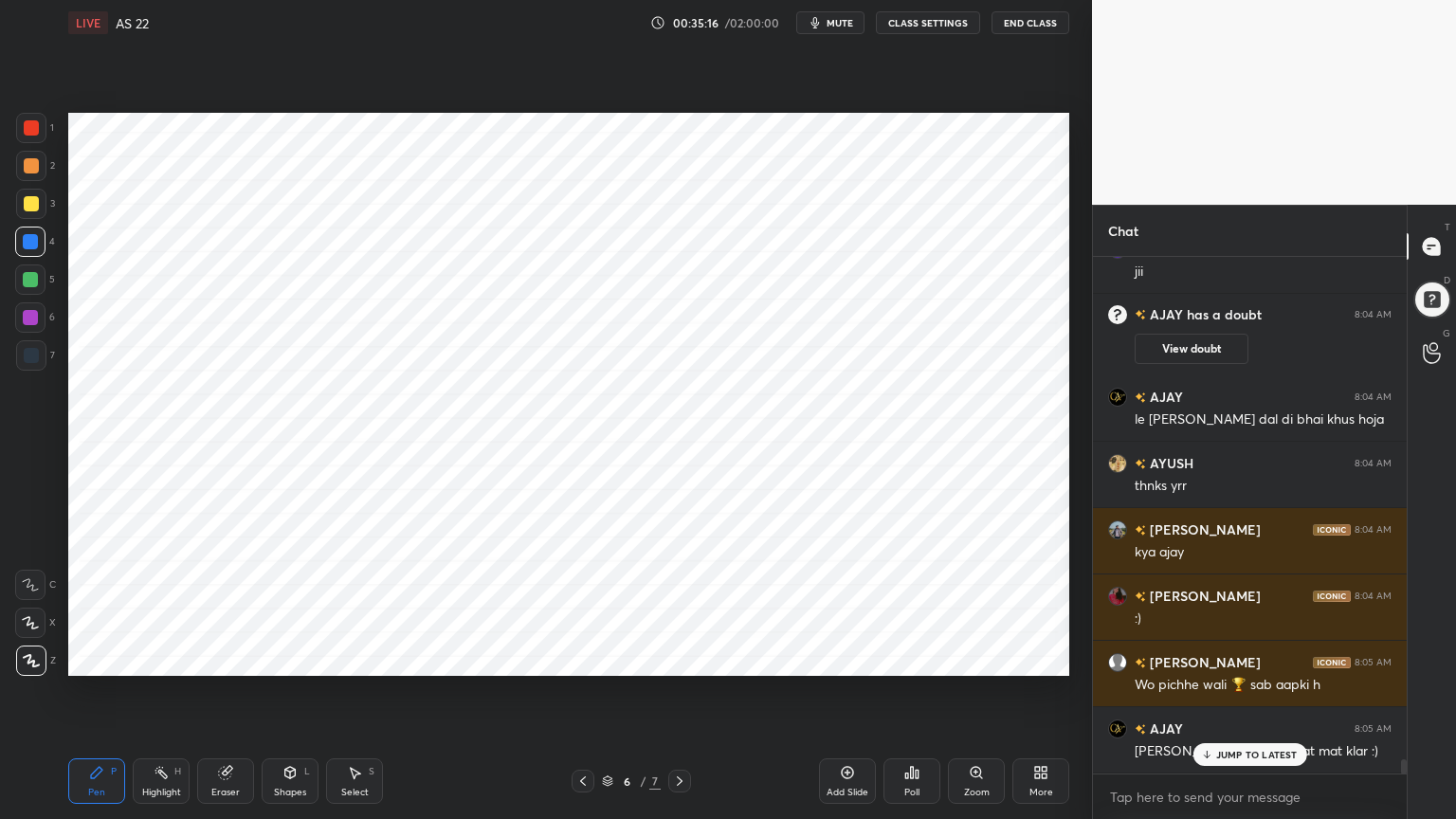 scroll, scrollTop: 18882, scrollLeft: 0, axis: vertical 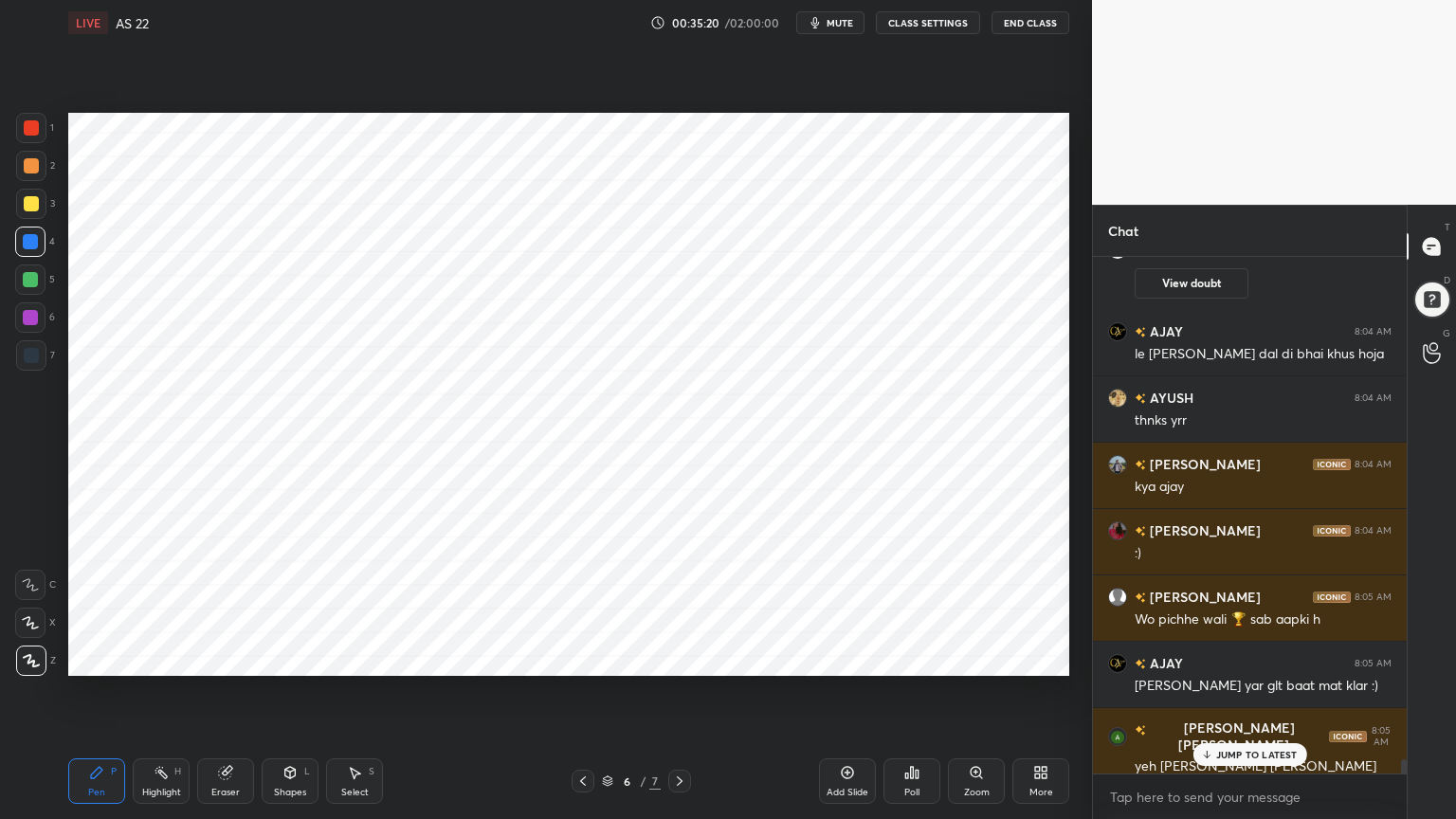 click on "mute" at bounding box center (840, 23) 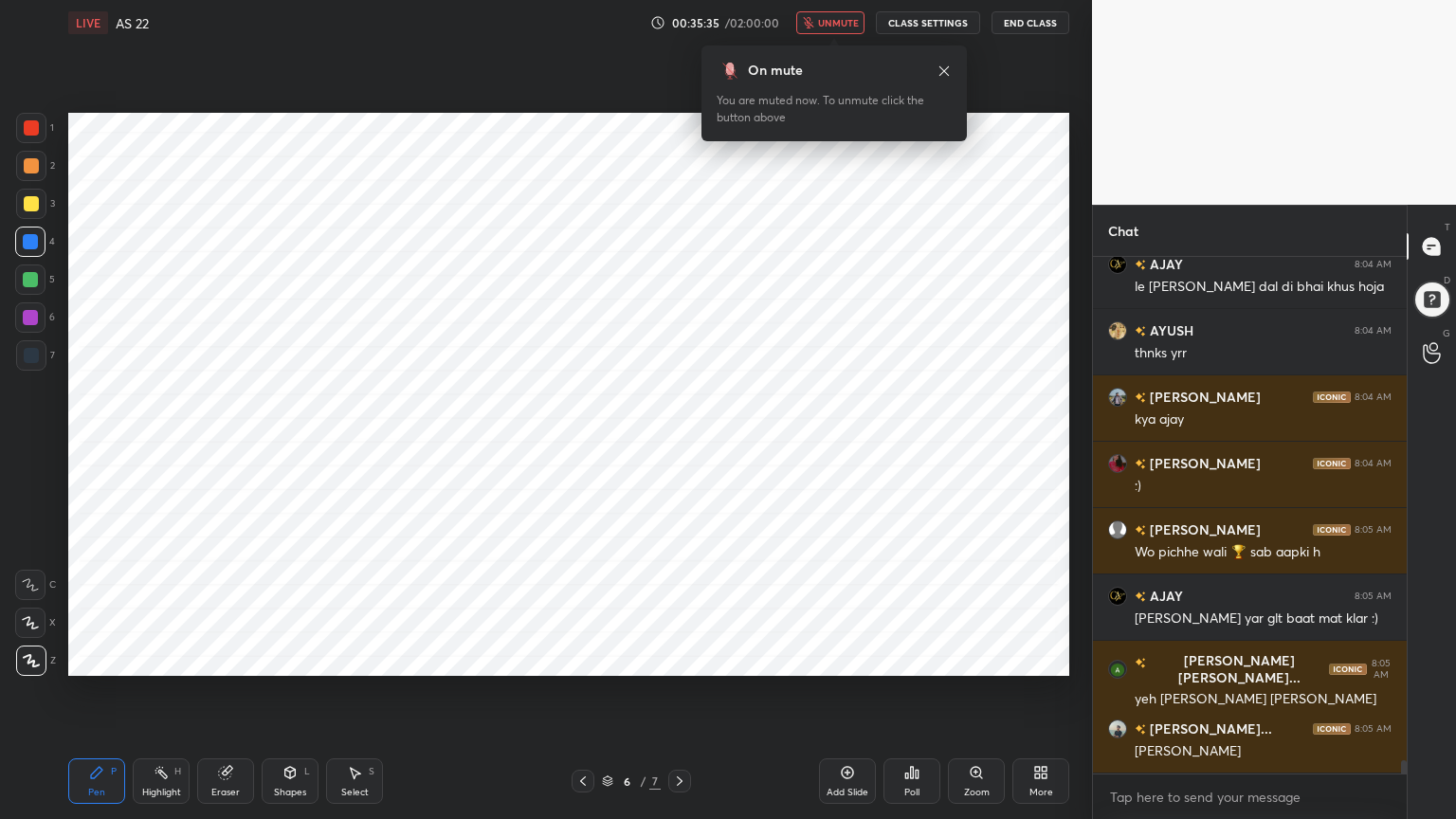 scroll, scrollTop: 19015, scrollLeft: 0, axis: vertical 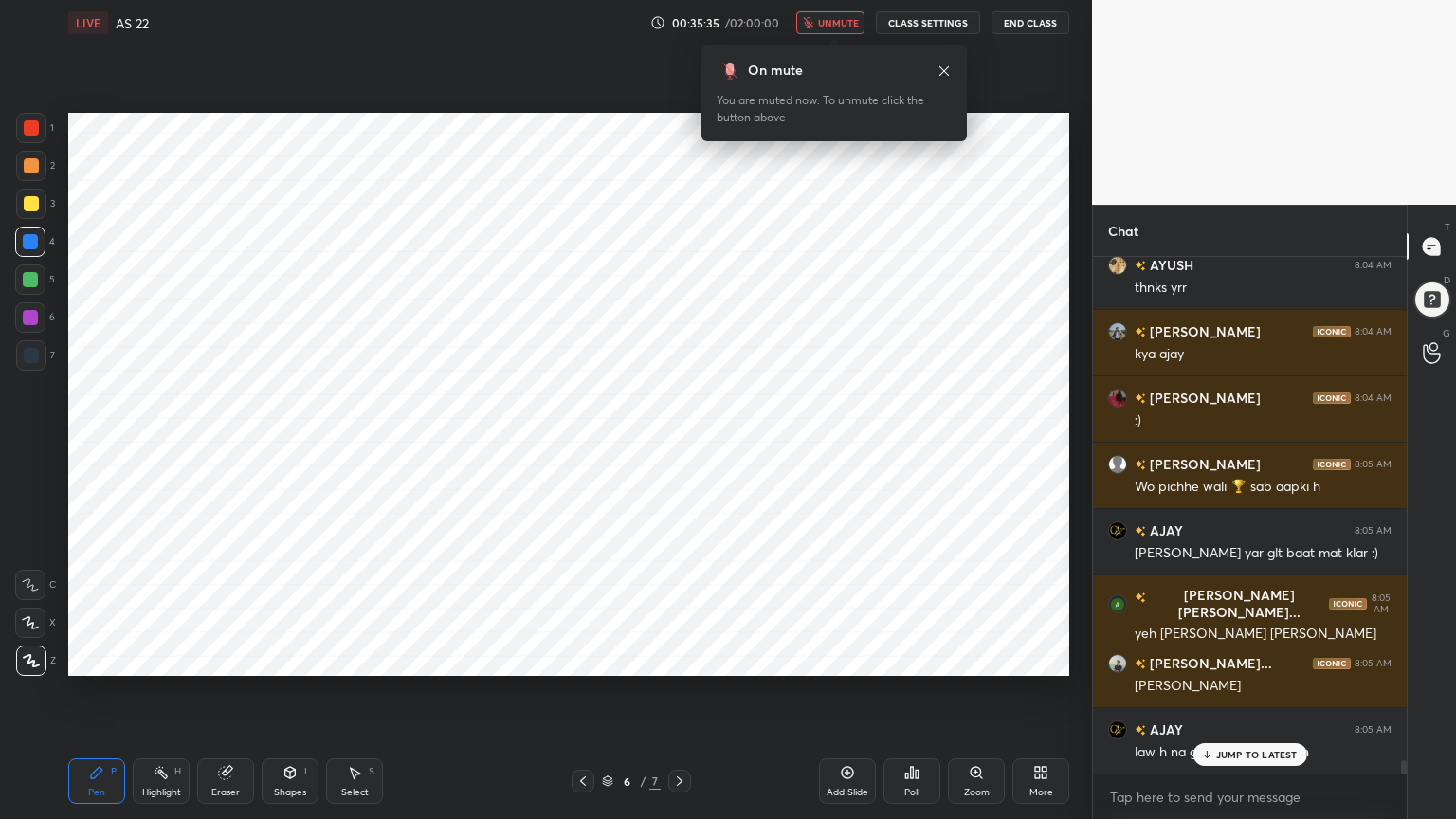 click on "unmute" at bounding box center (838, 23) 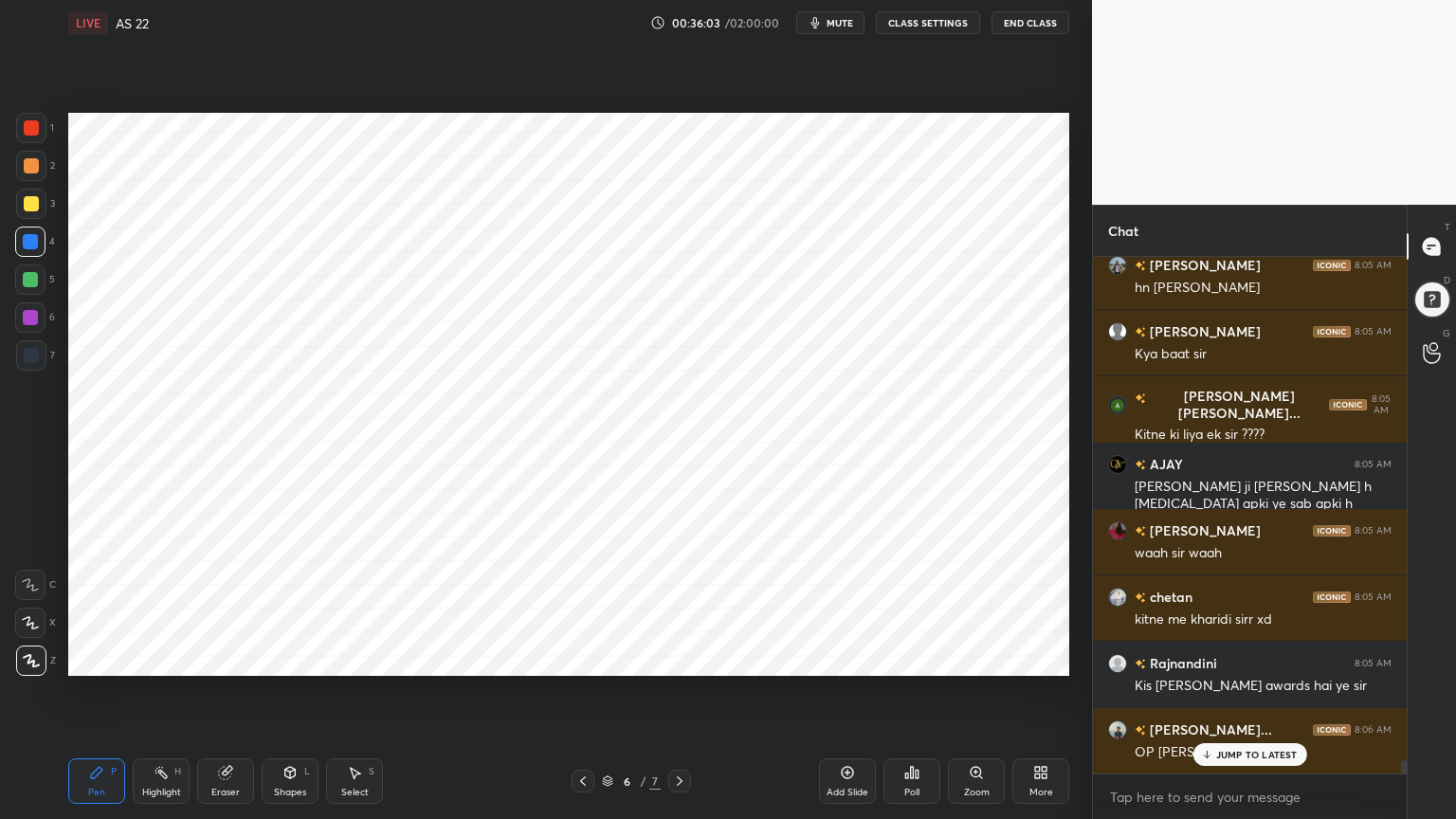 scroll, scrollTop: 19613, scrollLeft: 0, axis: vertical 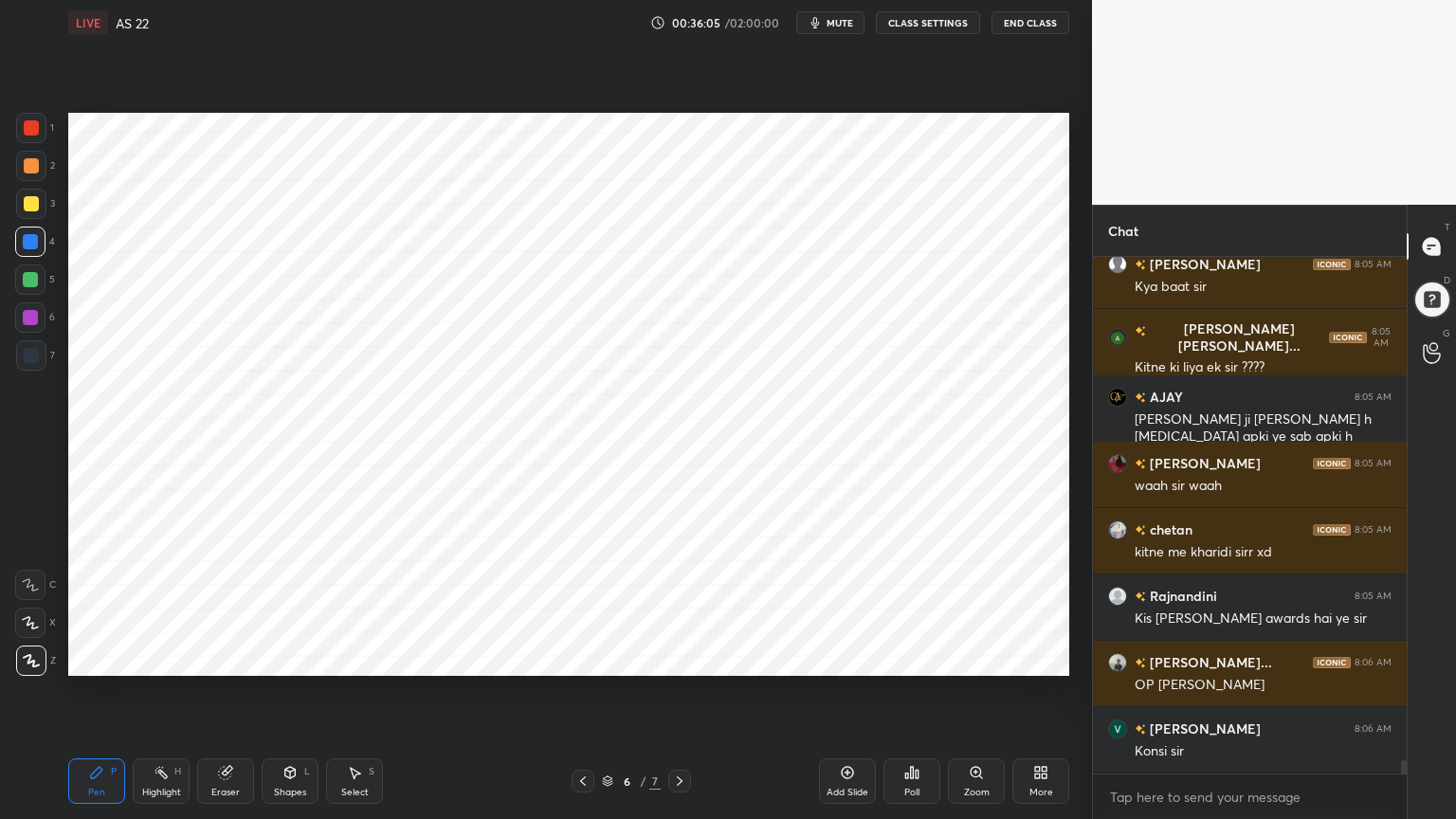 click on "mute" at bounding box center [840, 23] 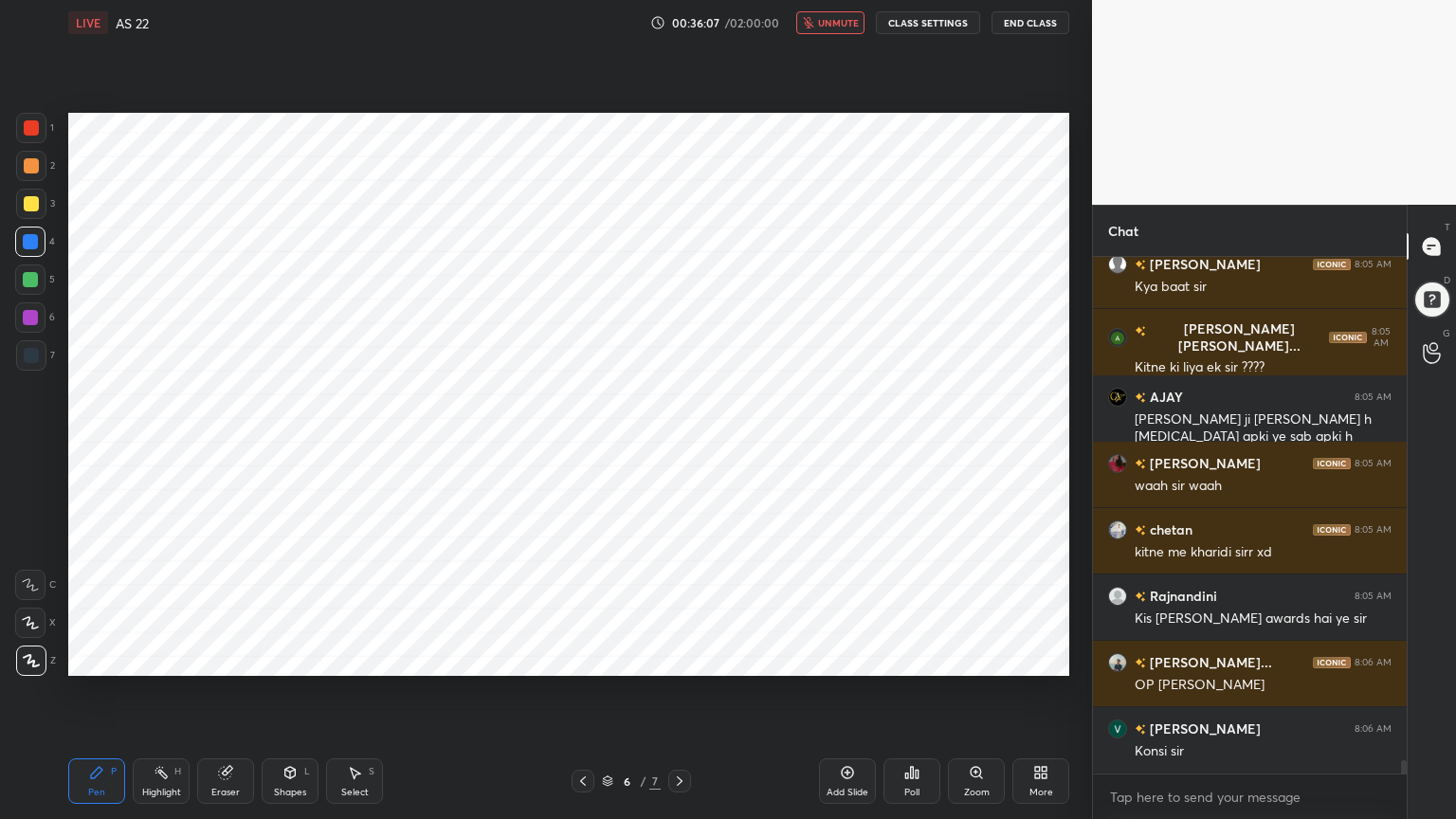 click on "unmute" at bounding box center [838, 23] 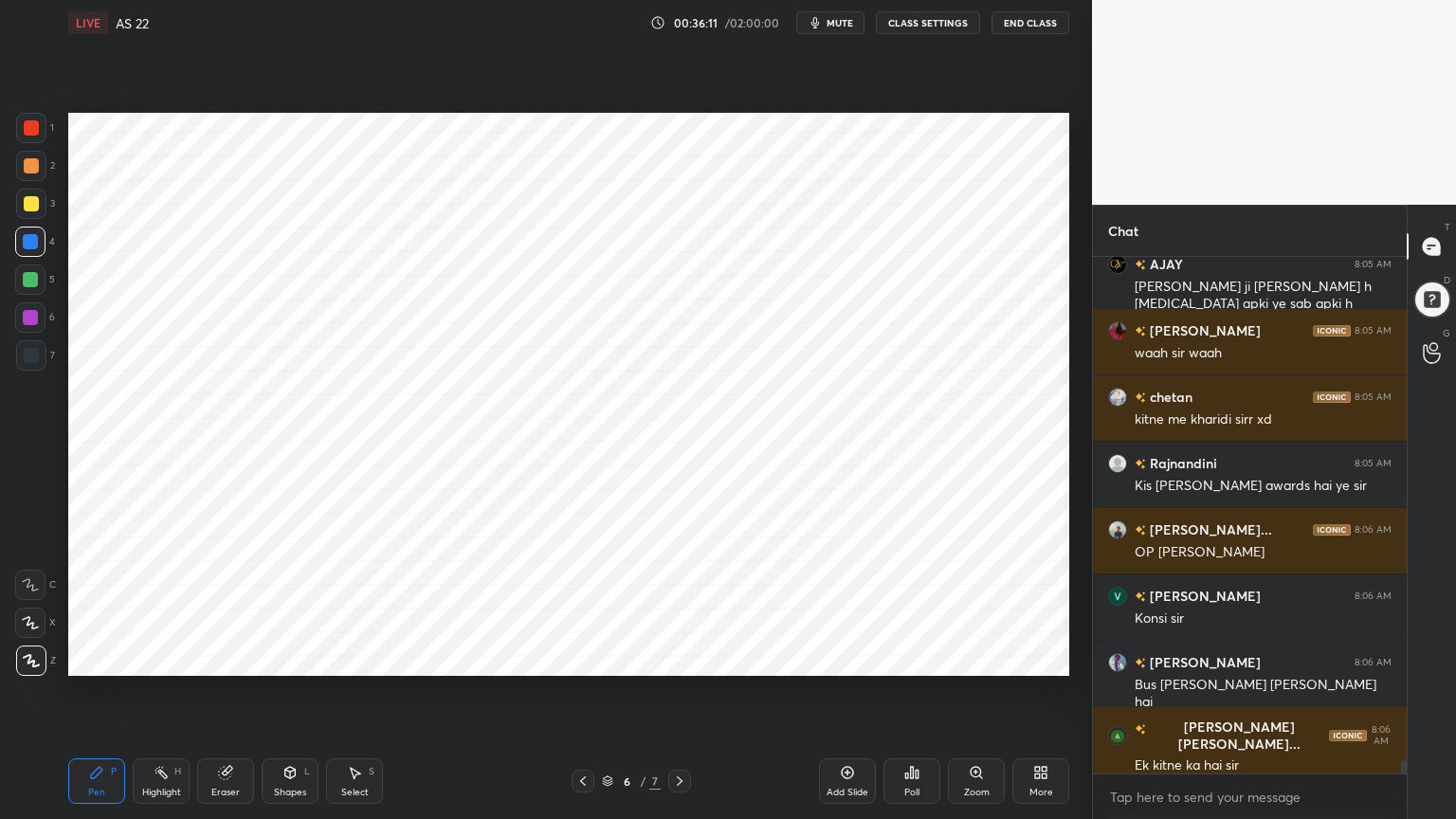 scroll, scrollTop: 19811, scrollLeft: 0, axis: vertical 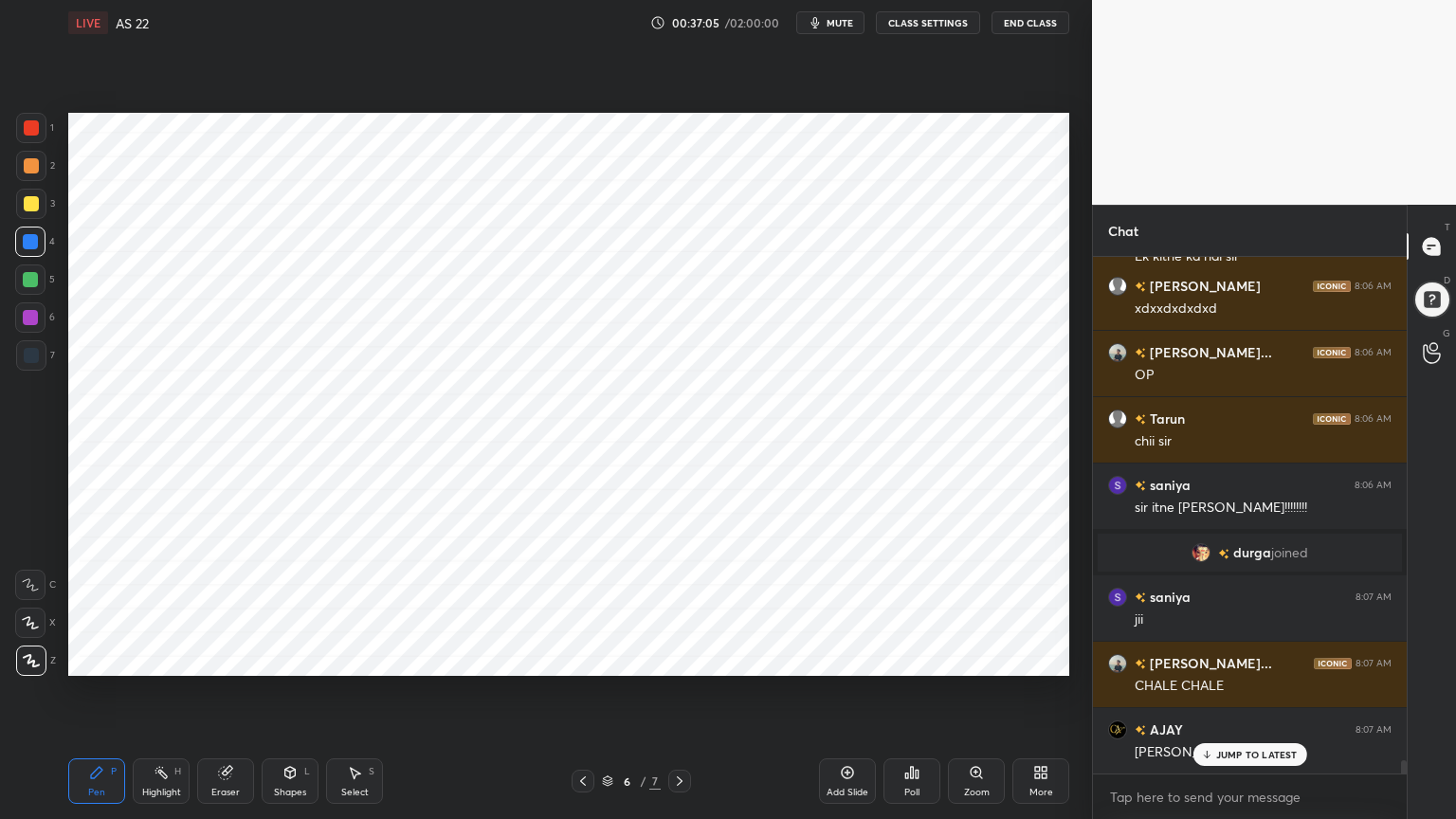 click on "mute" at bounding box center [840, 23] 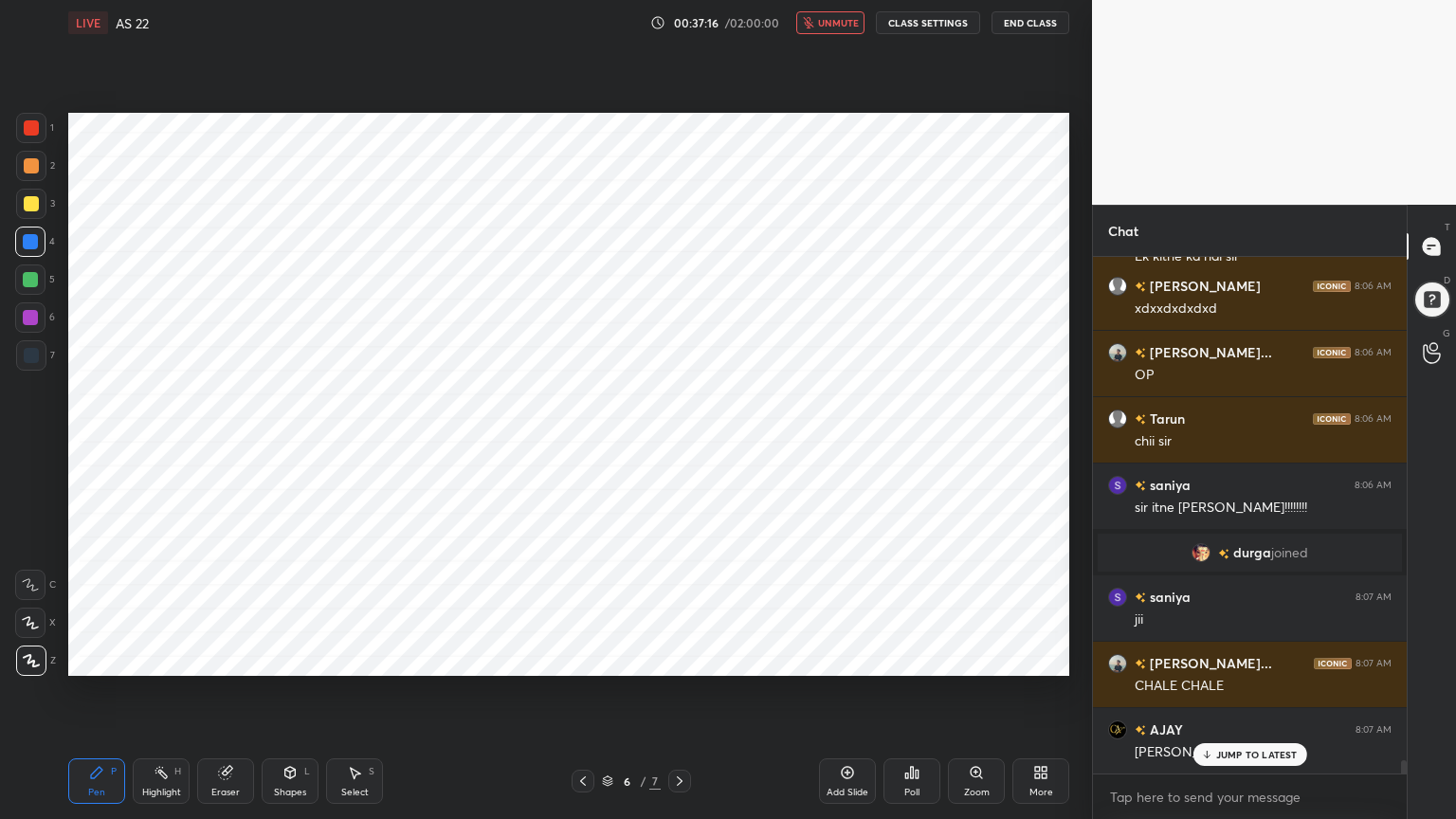 click on "unmute" at bounding box center [838, 23] 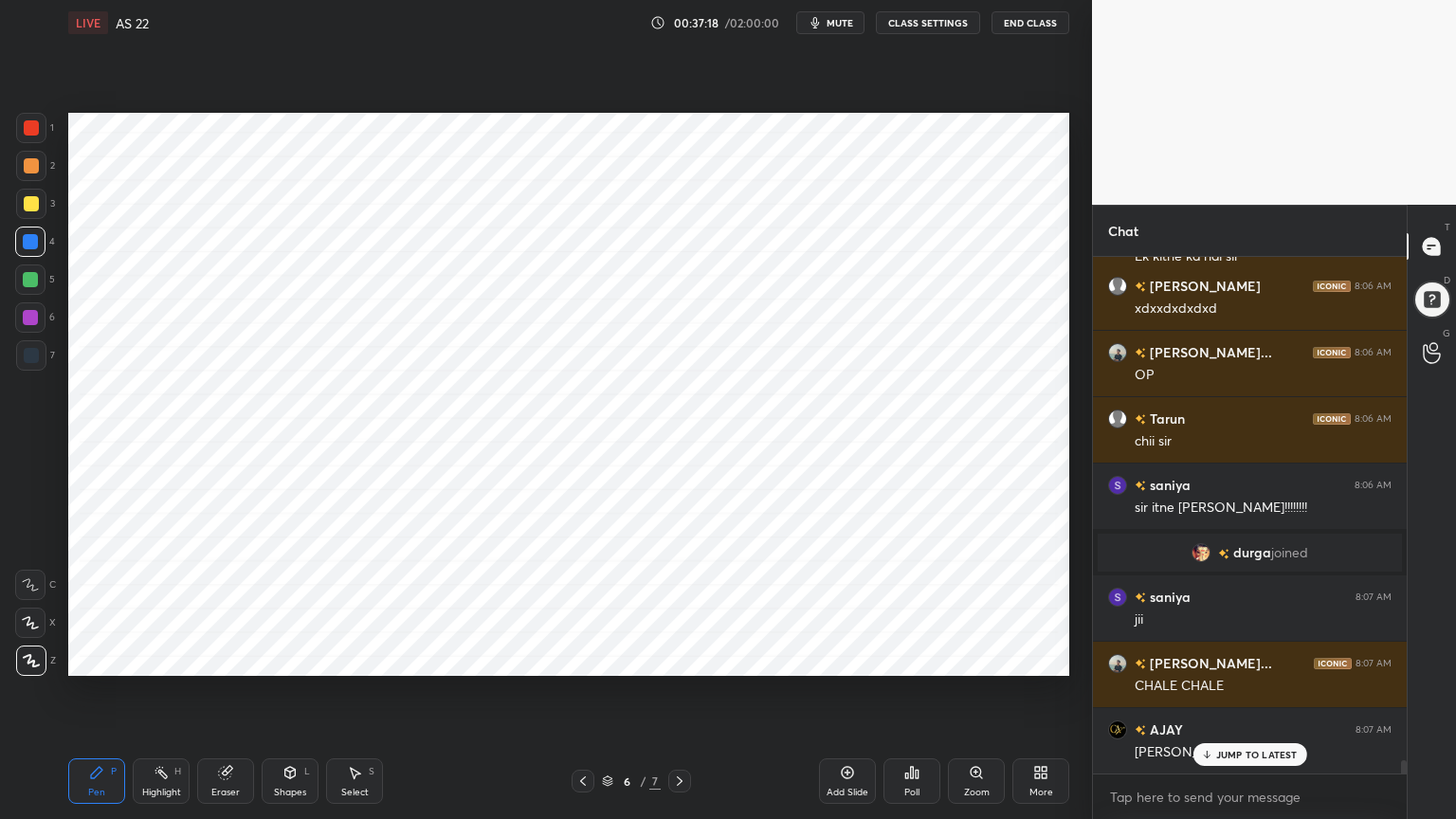 click on "mute" at bounding box center [840, 23] 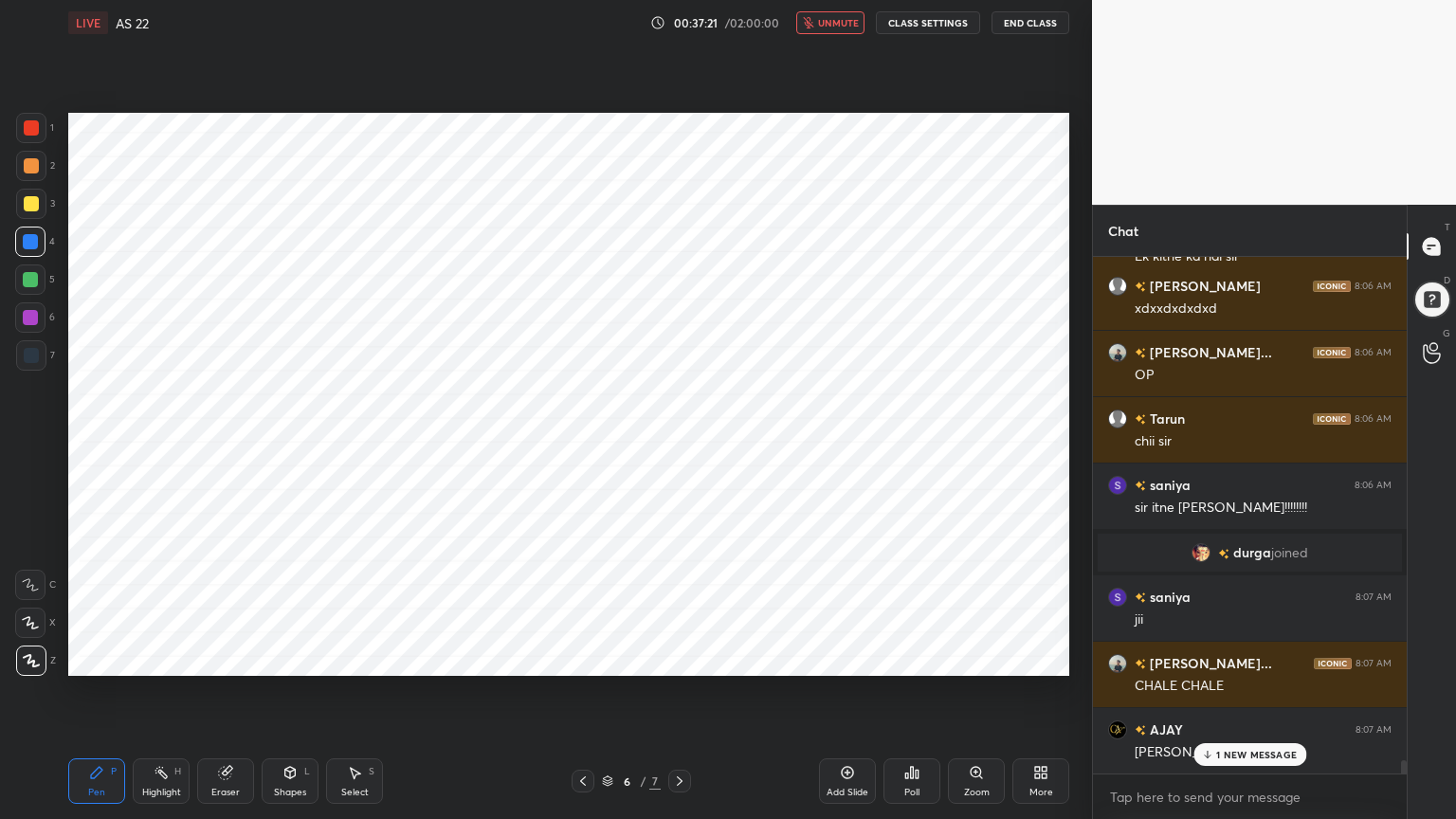 scroll, scrollTop: 19890, scrollLeft: 0, axis: vertical 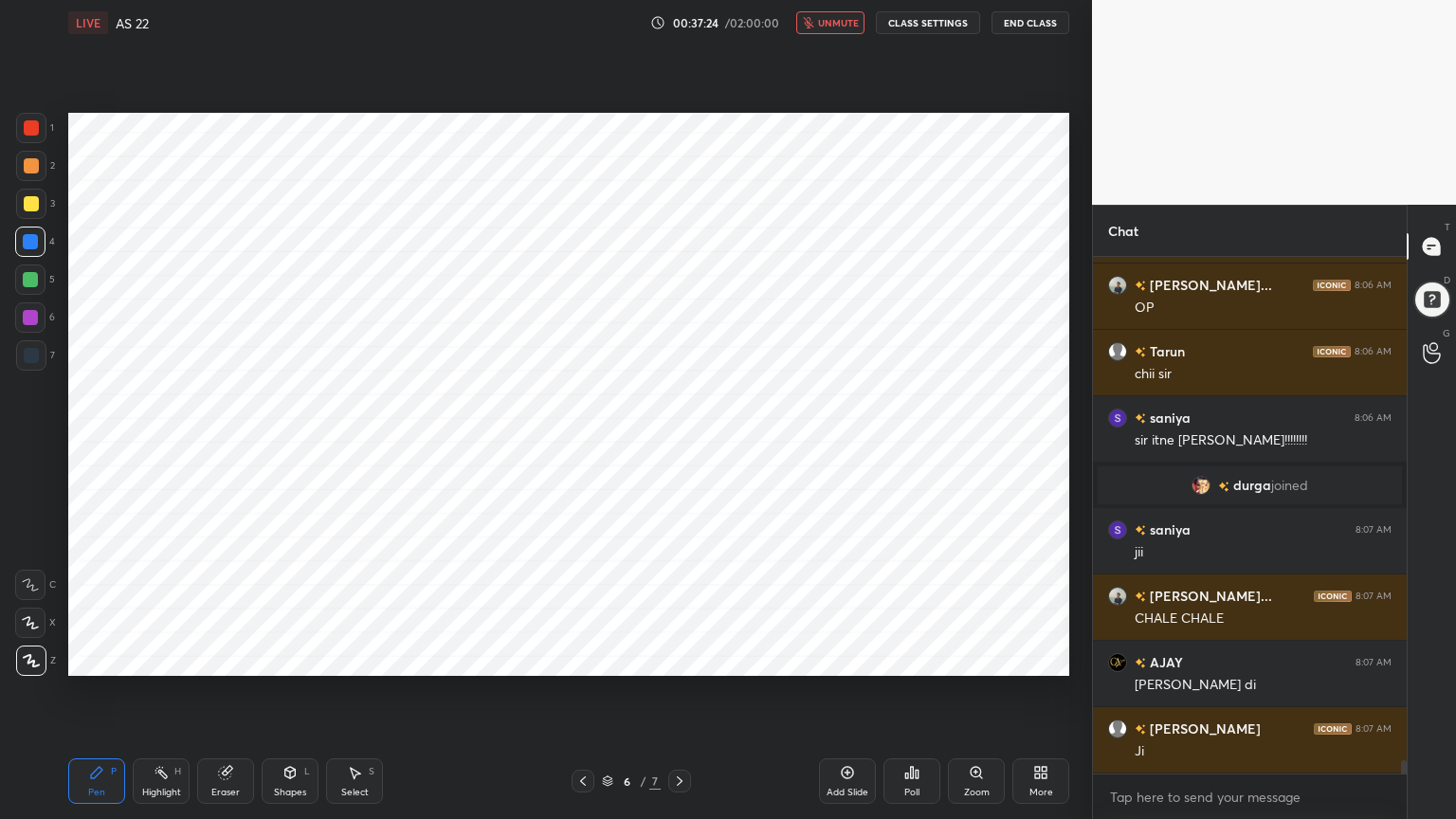 click on "unmute" at bounding box center [838, 23] 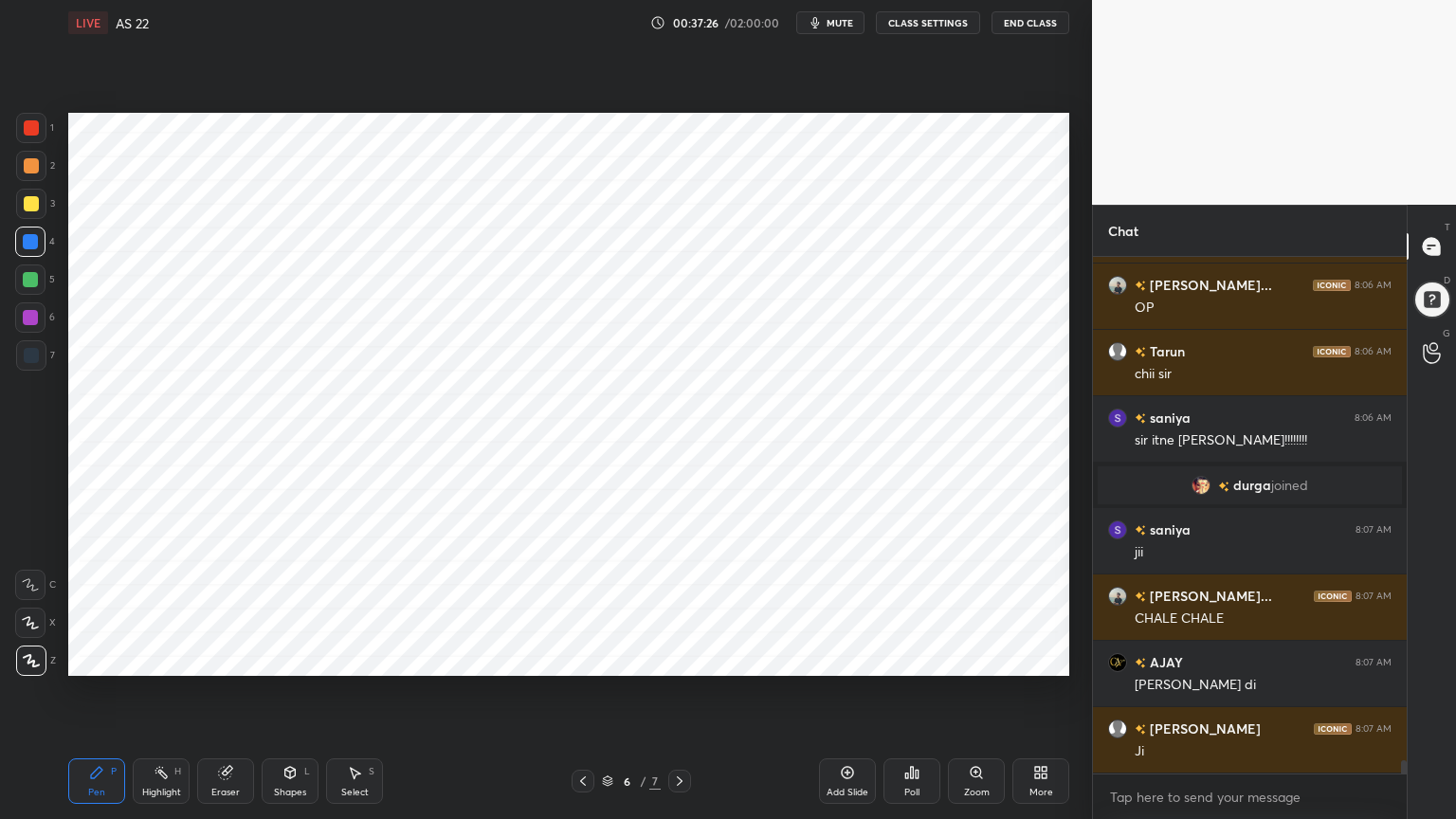 scroll, scrollTop: 19956, scrollLeft: 0, axis: vertical 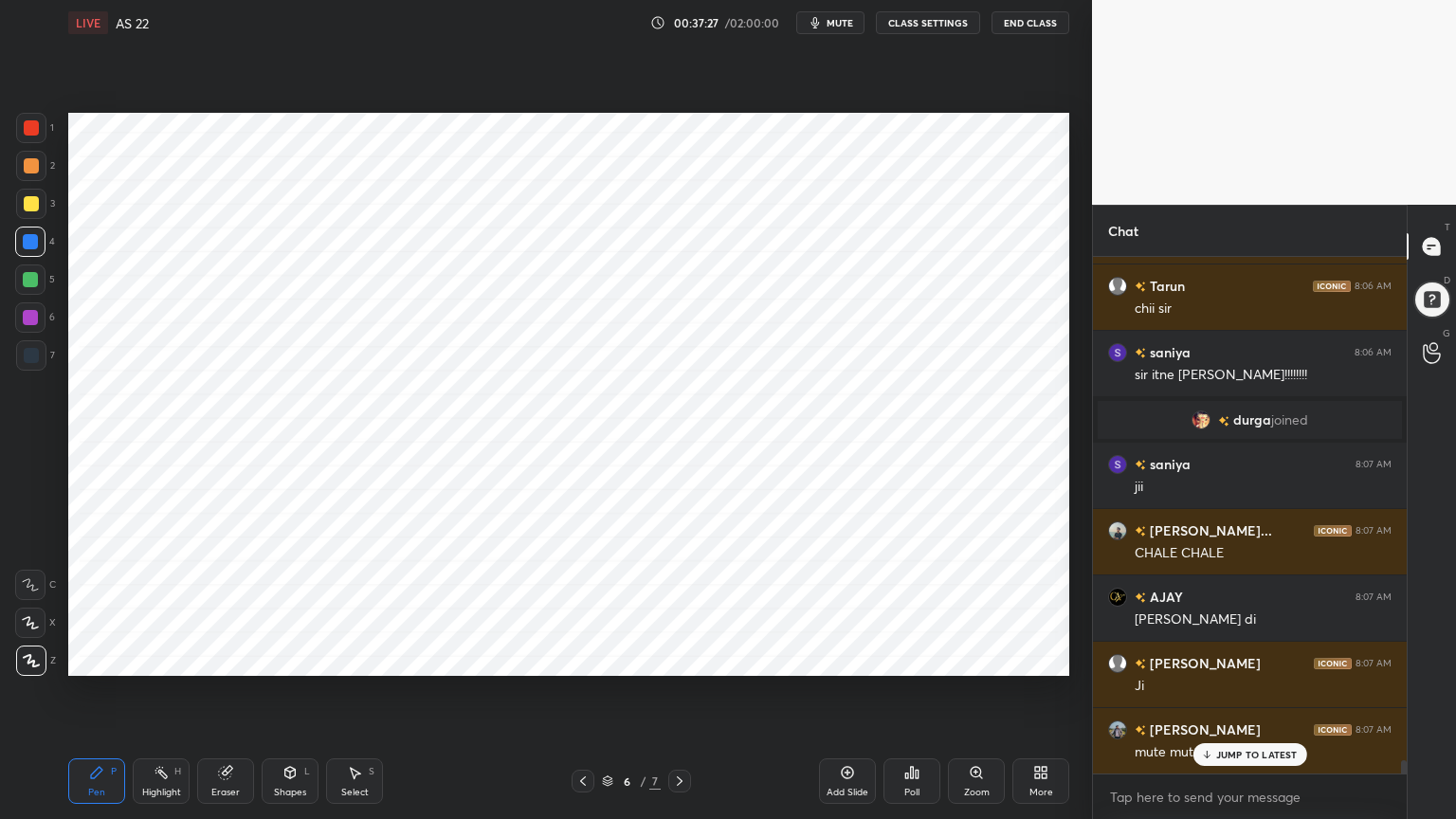 click on "mute" at bounding box center (840, 23) 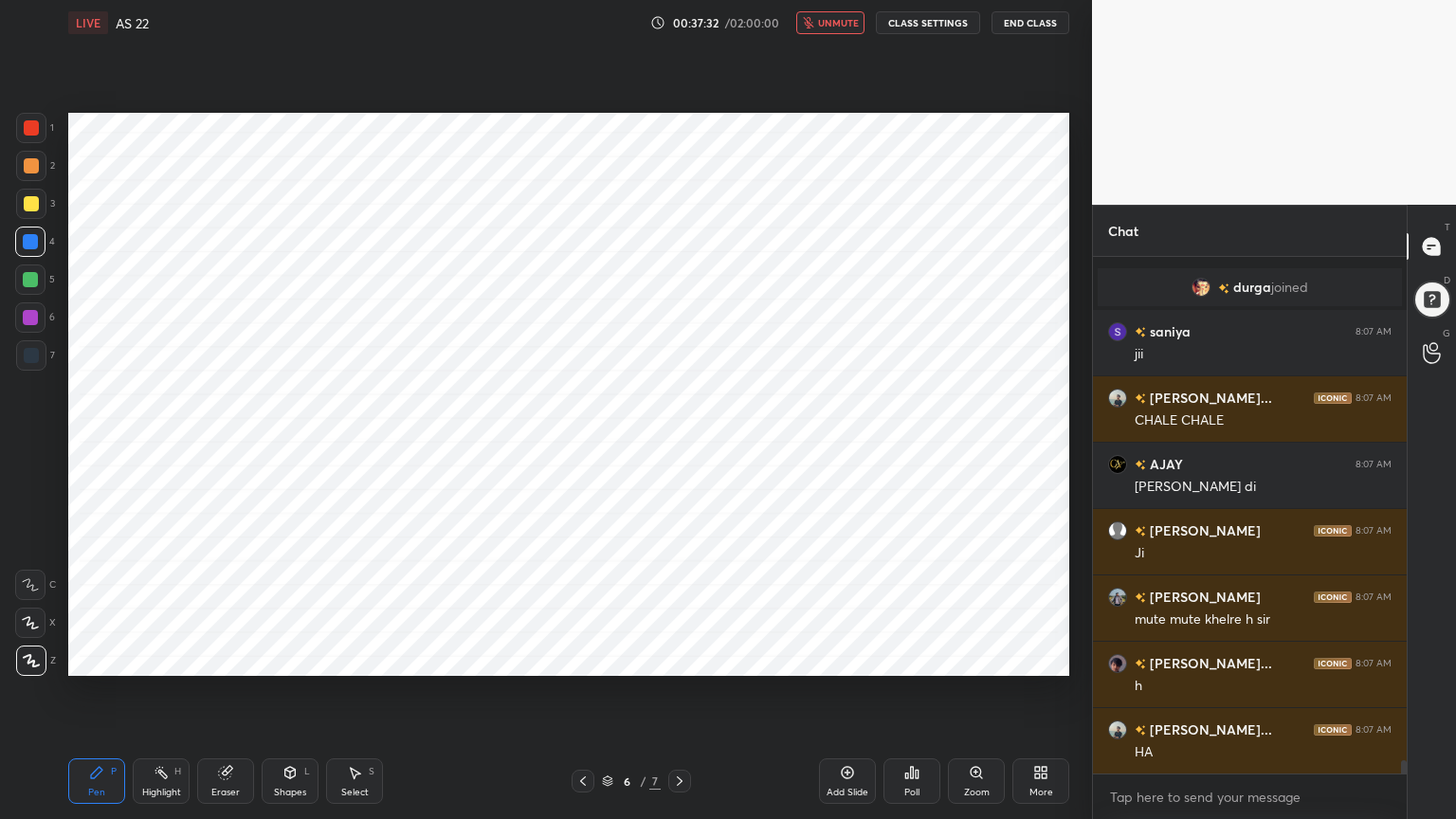 scroll, scrollTop: 20156, scrollLeft: 0, axis: vertical 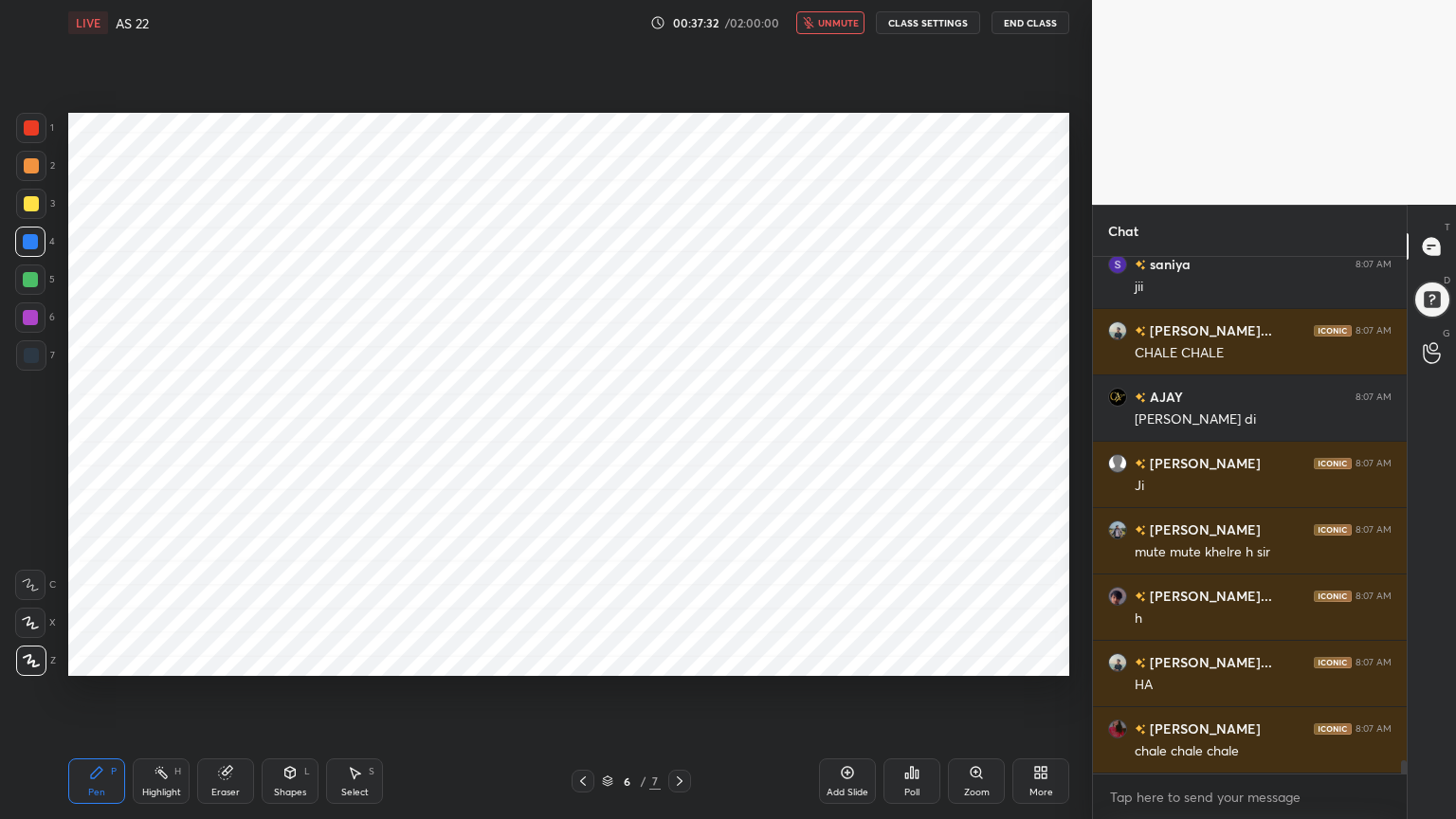 click on "unmute" at bounding box center (838, 23) 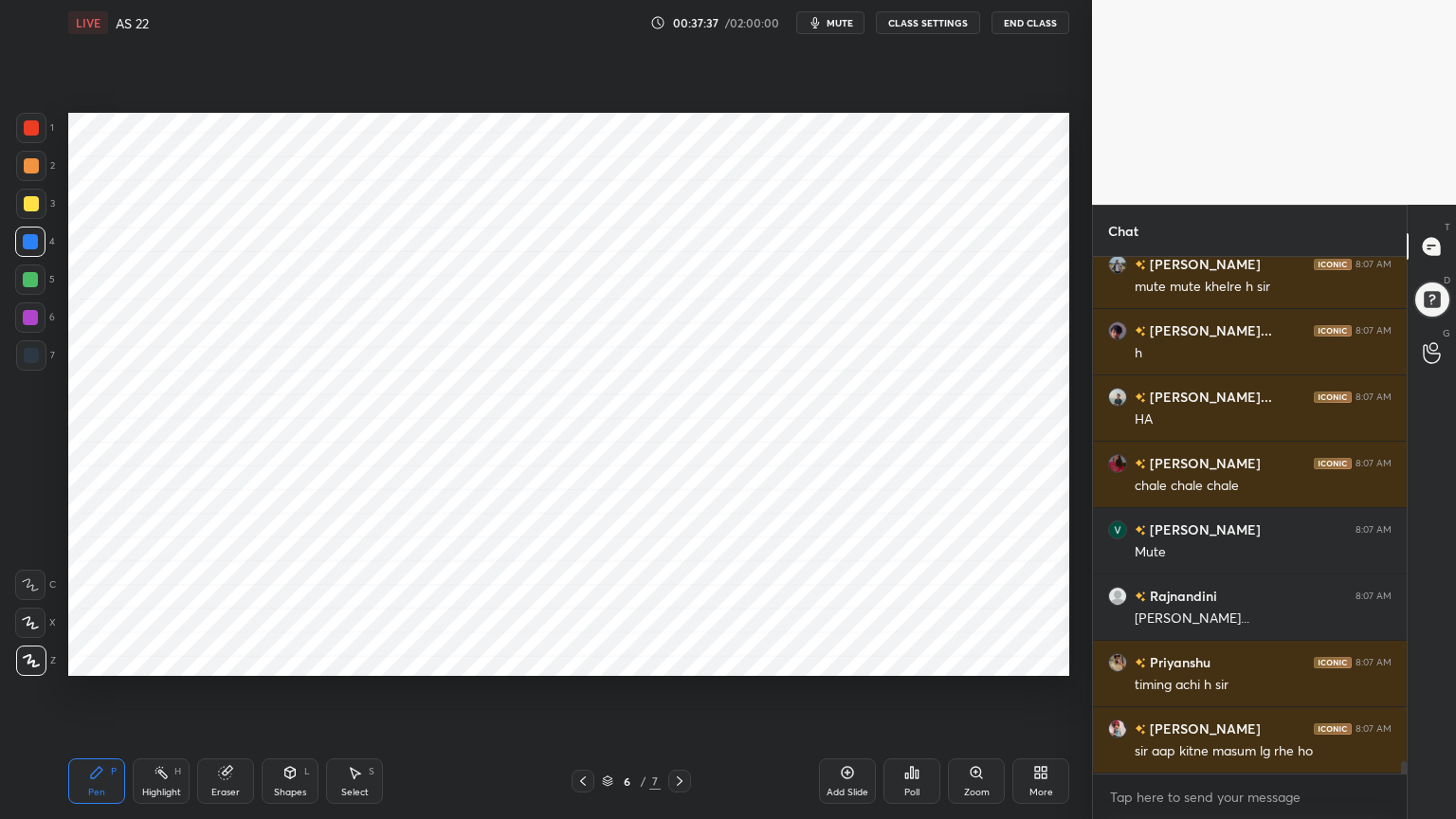 scroll, scrollTop: 20486, scrollLeft: 0, axis: vertical 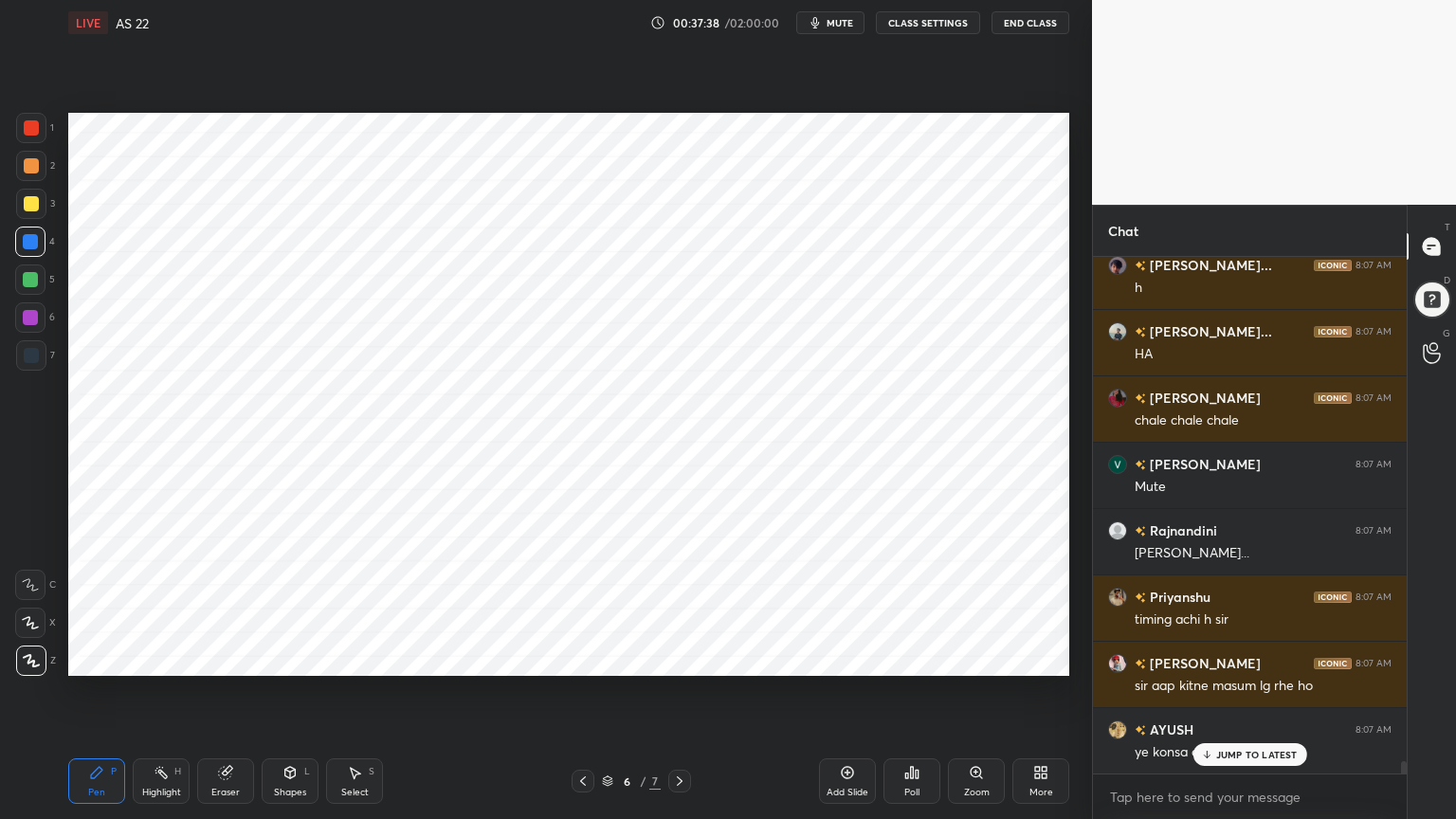 click on "mute" at bounding box center [840, 23] 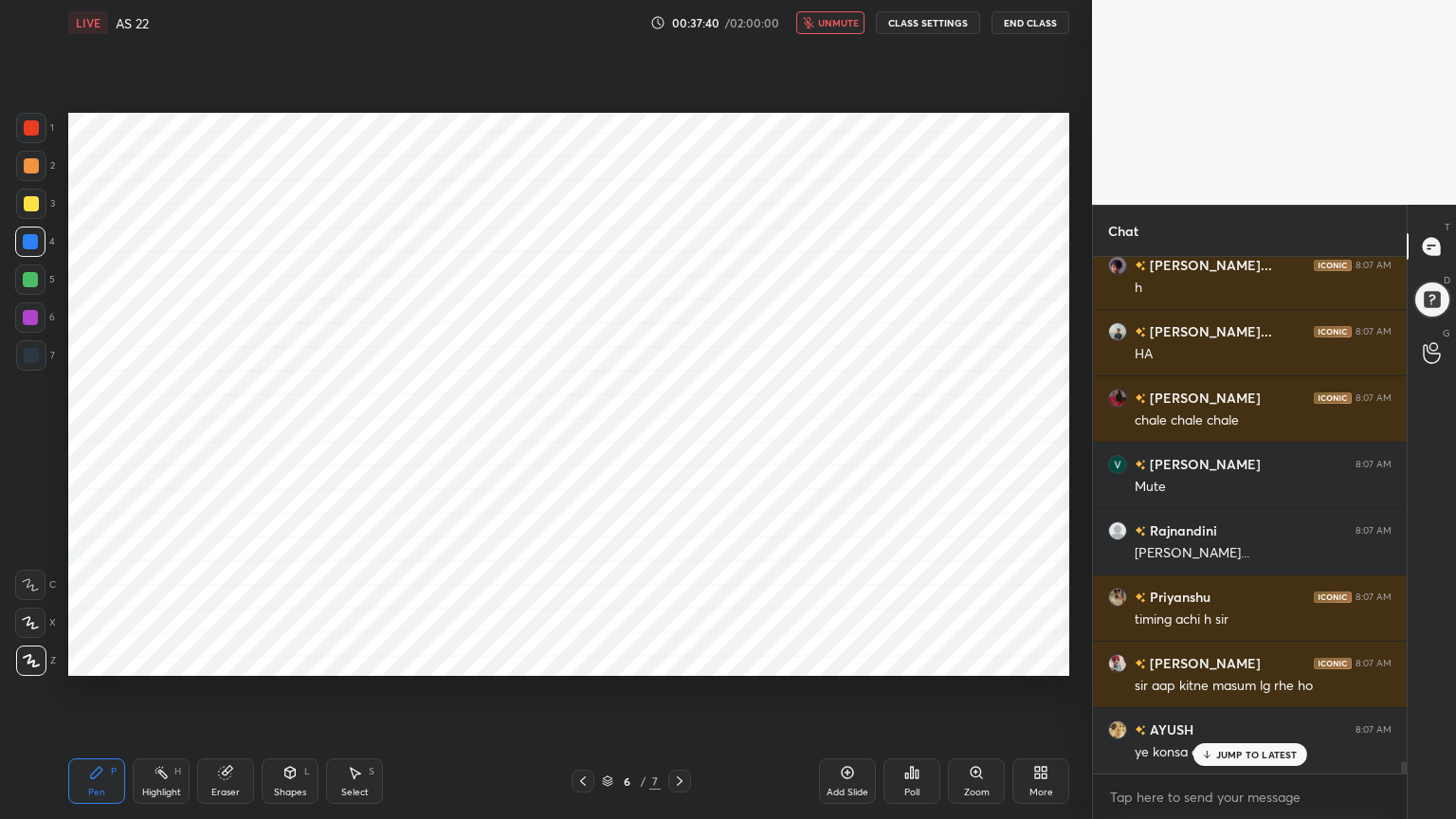 scroll, scrollTop: 20554, scrollLeft: 0, axis: vertical 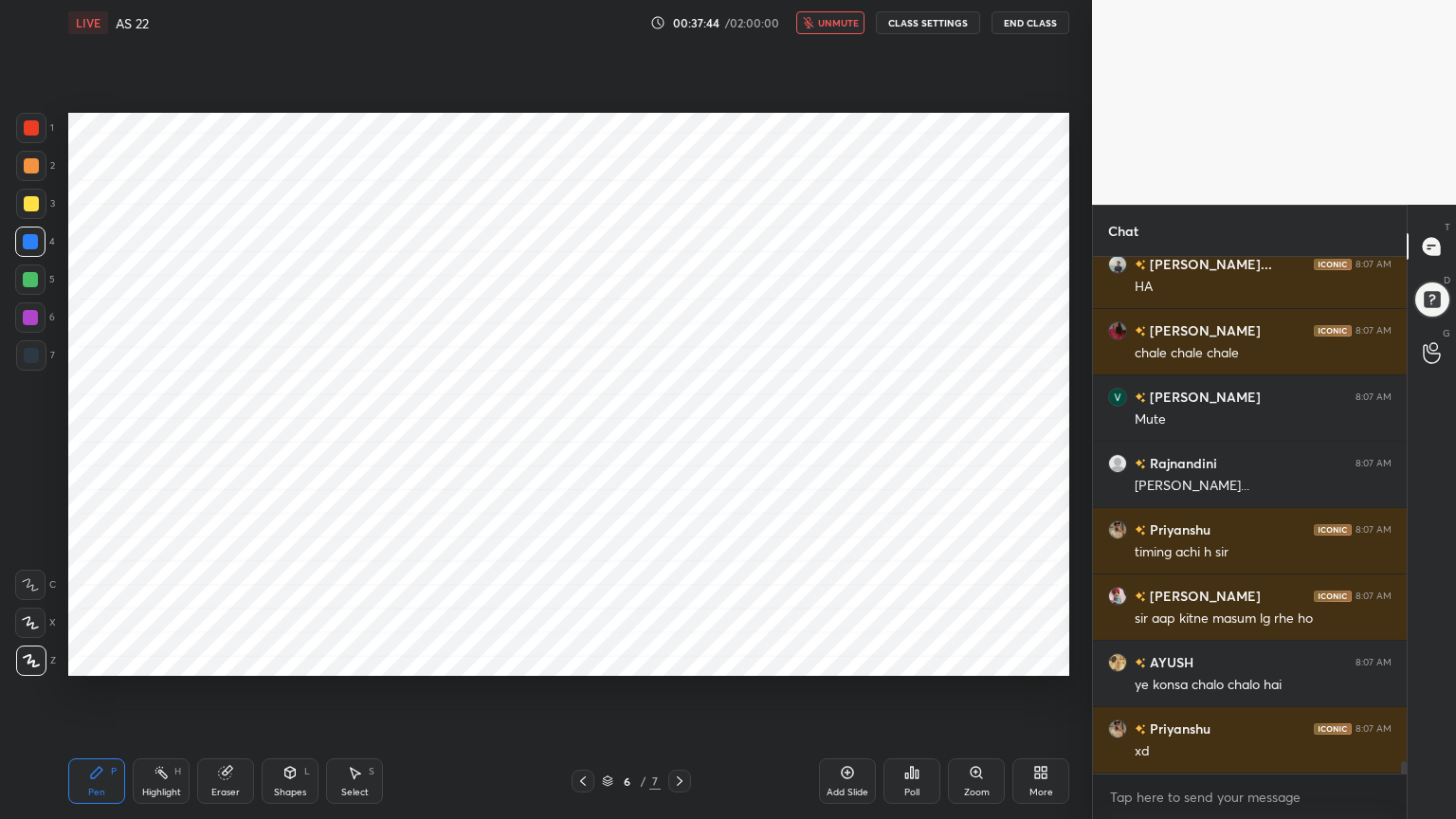 click on "unmute" at bounding box center [838, 23] 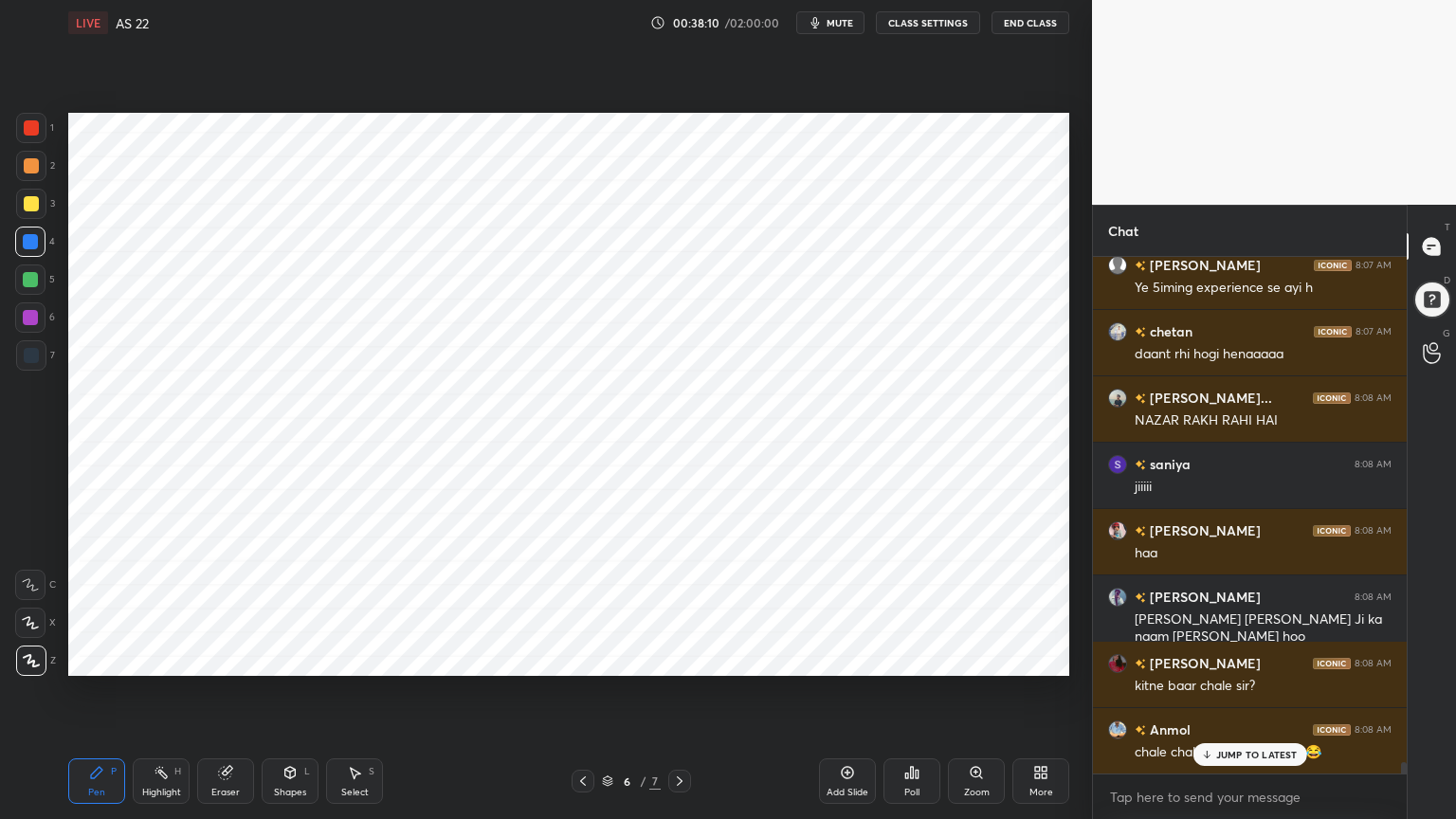 scroll, scrollTop: 22146, scrollLeft: 0, axis: vertical 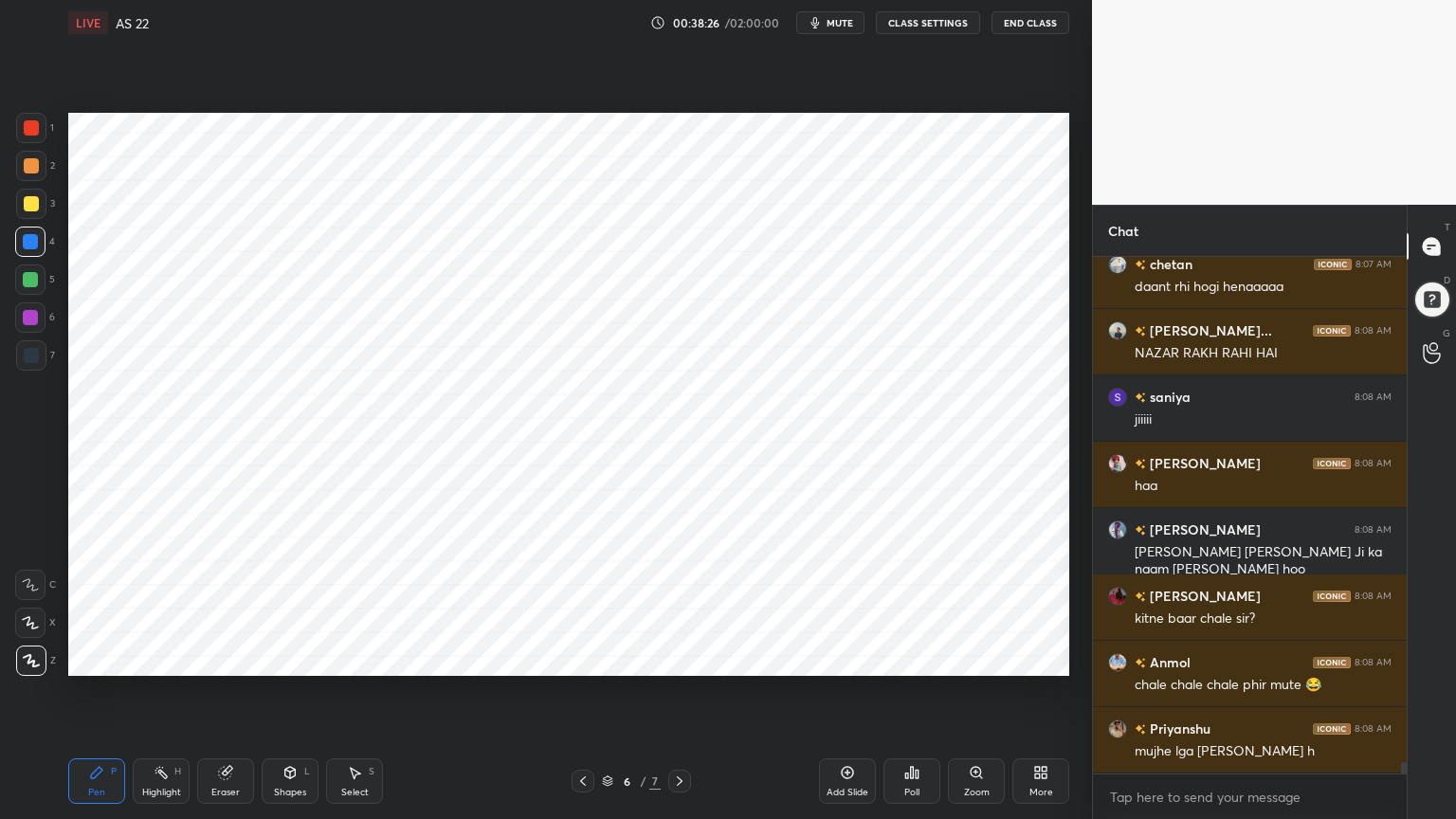 click on "Shapes L" at bounding box center [290, 781] 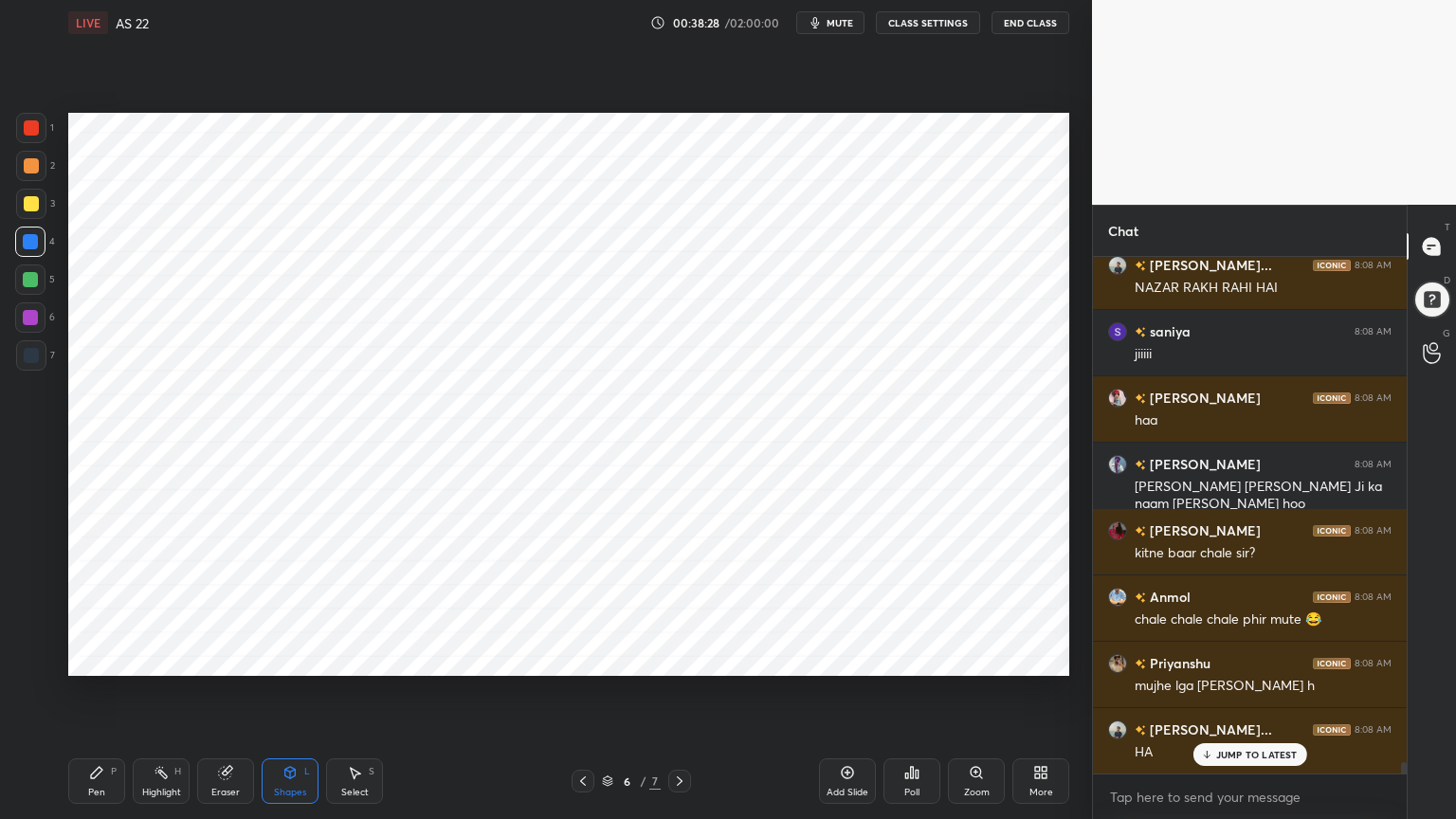 scroll, scrollTop: 22279, scrollLeft: 0, axis: vertical 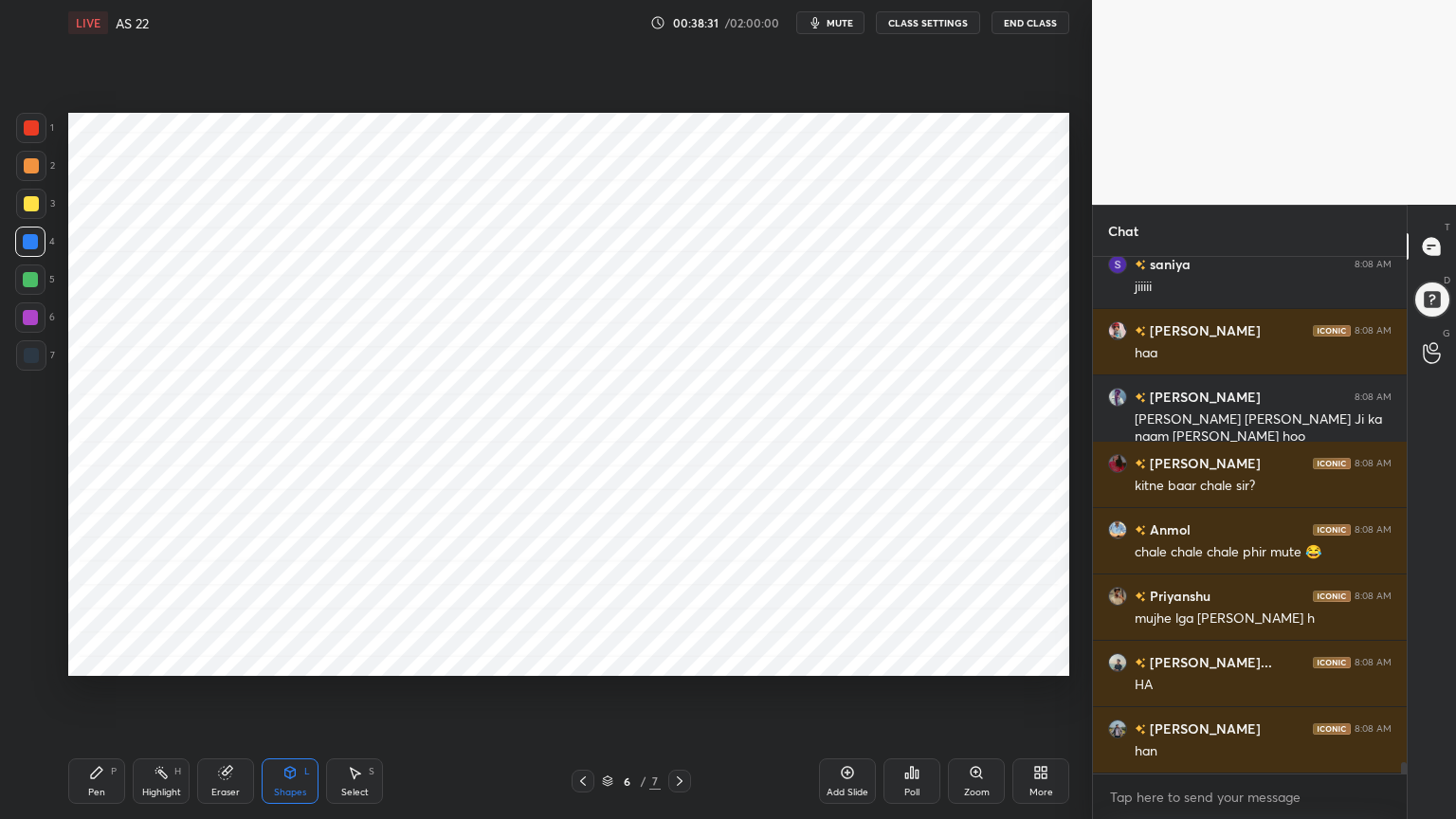 click 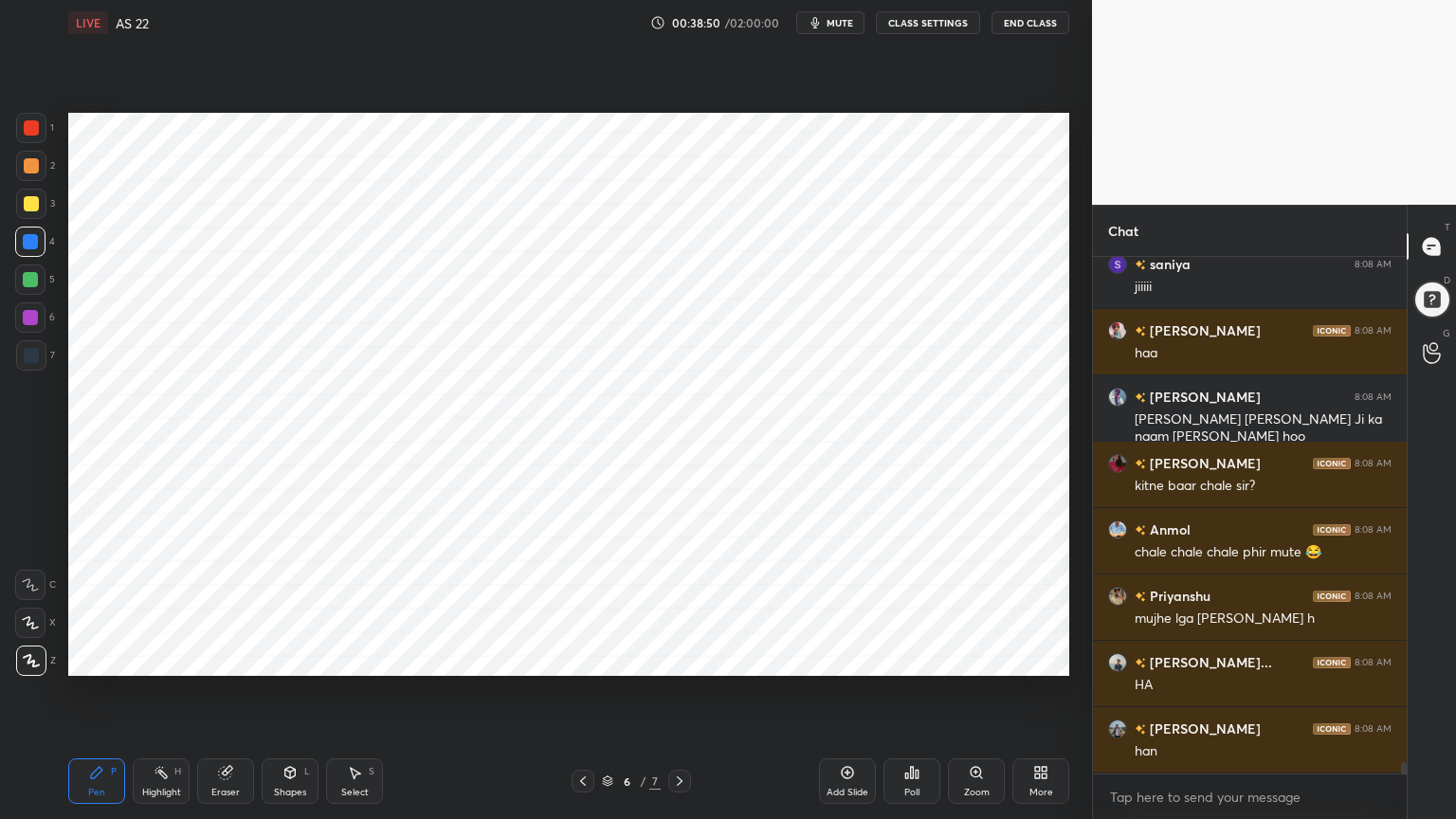 click at bounding box center (31, 355) 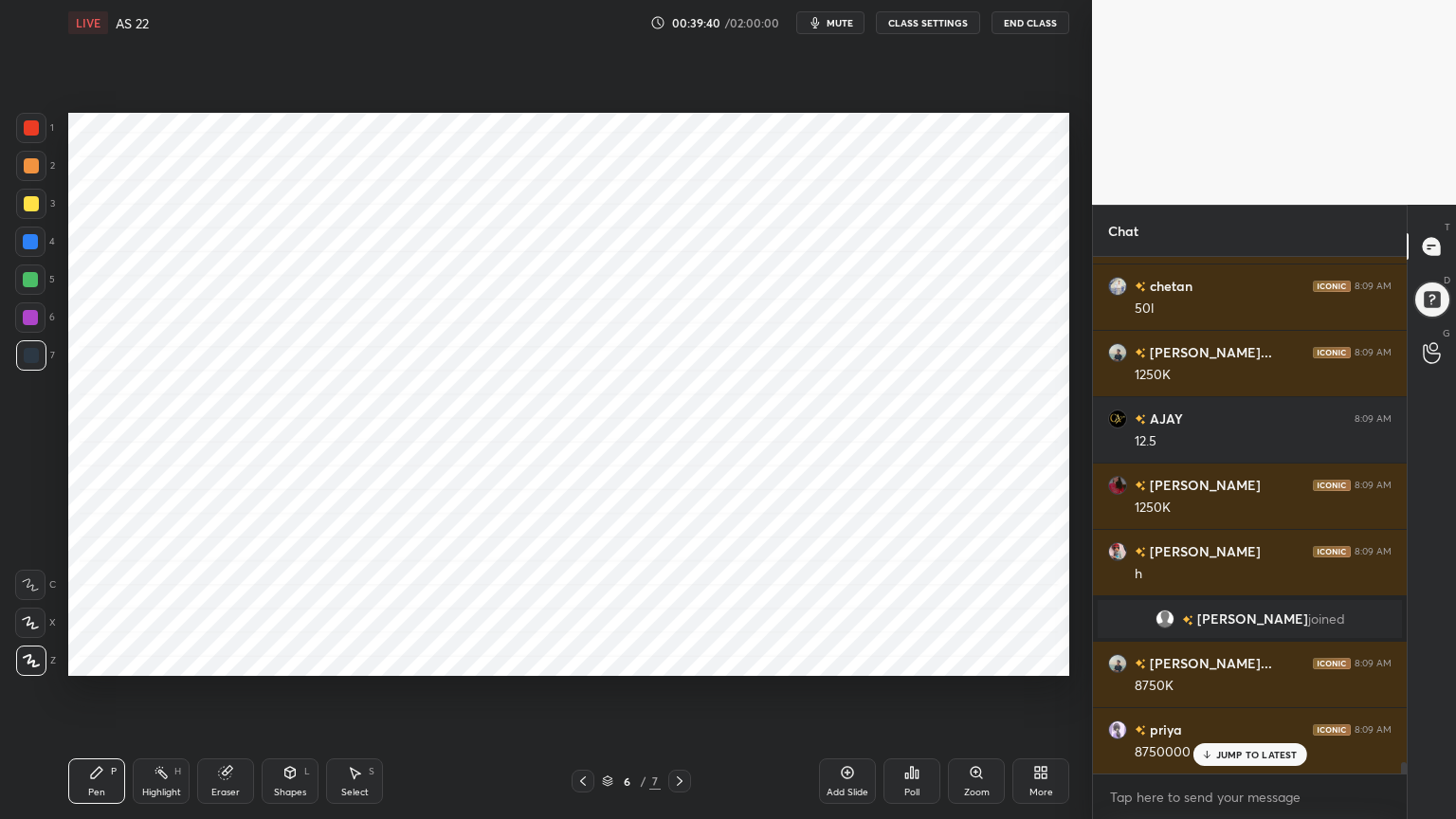 scroll, scrollTop: 22222, scrollLeft: 0, axis: vertical 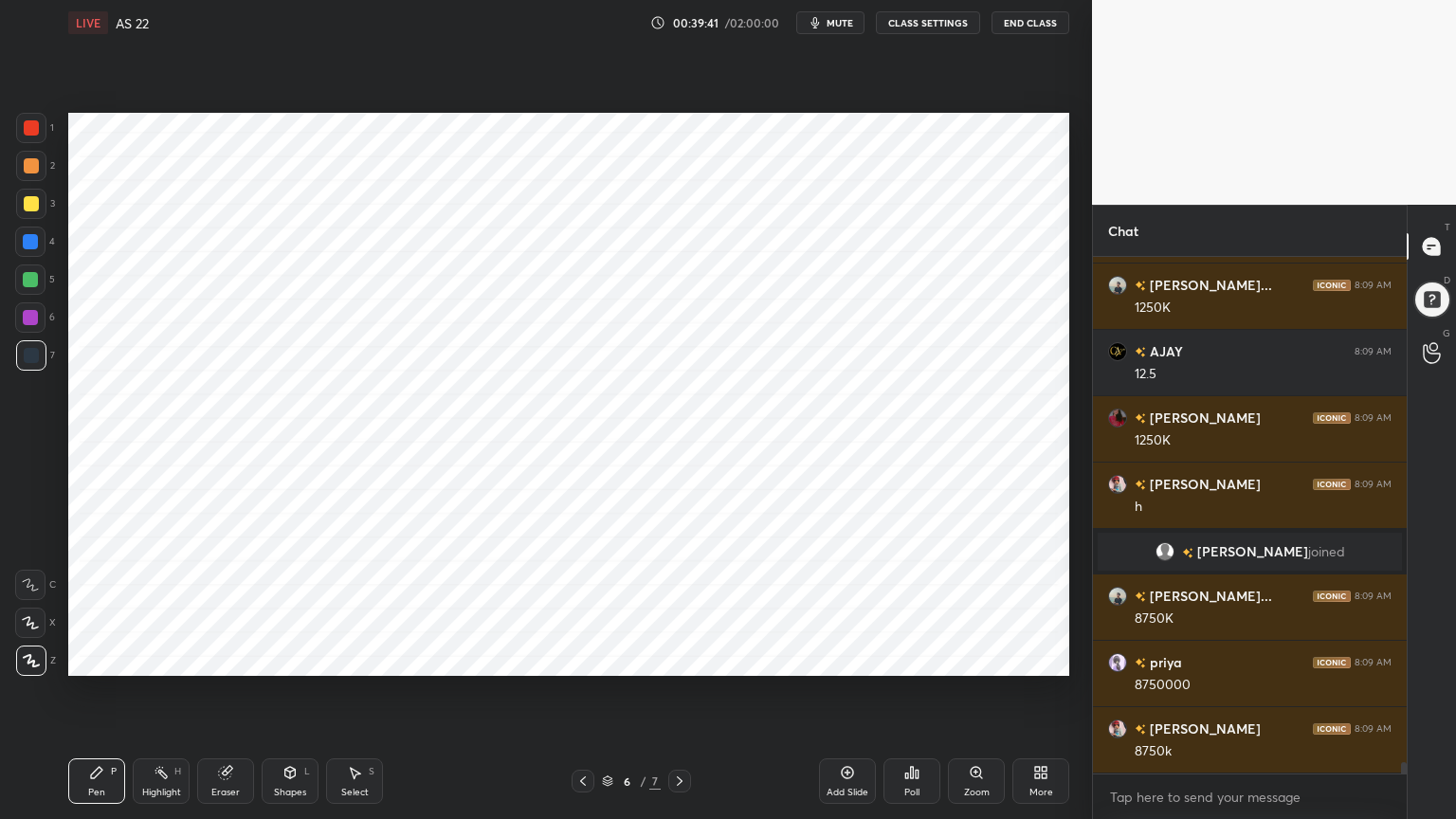 click at bounding box center [30, 318] 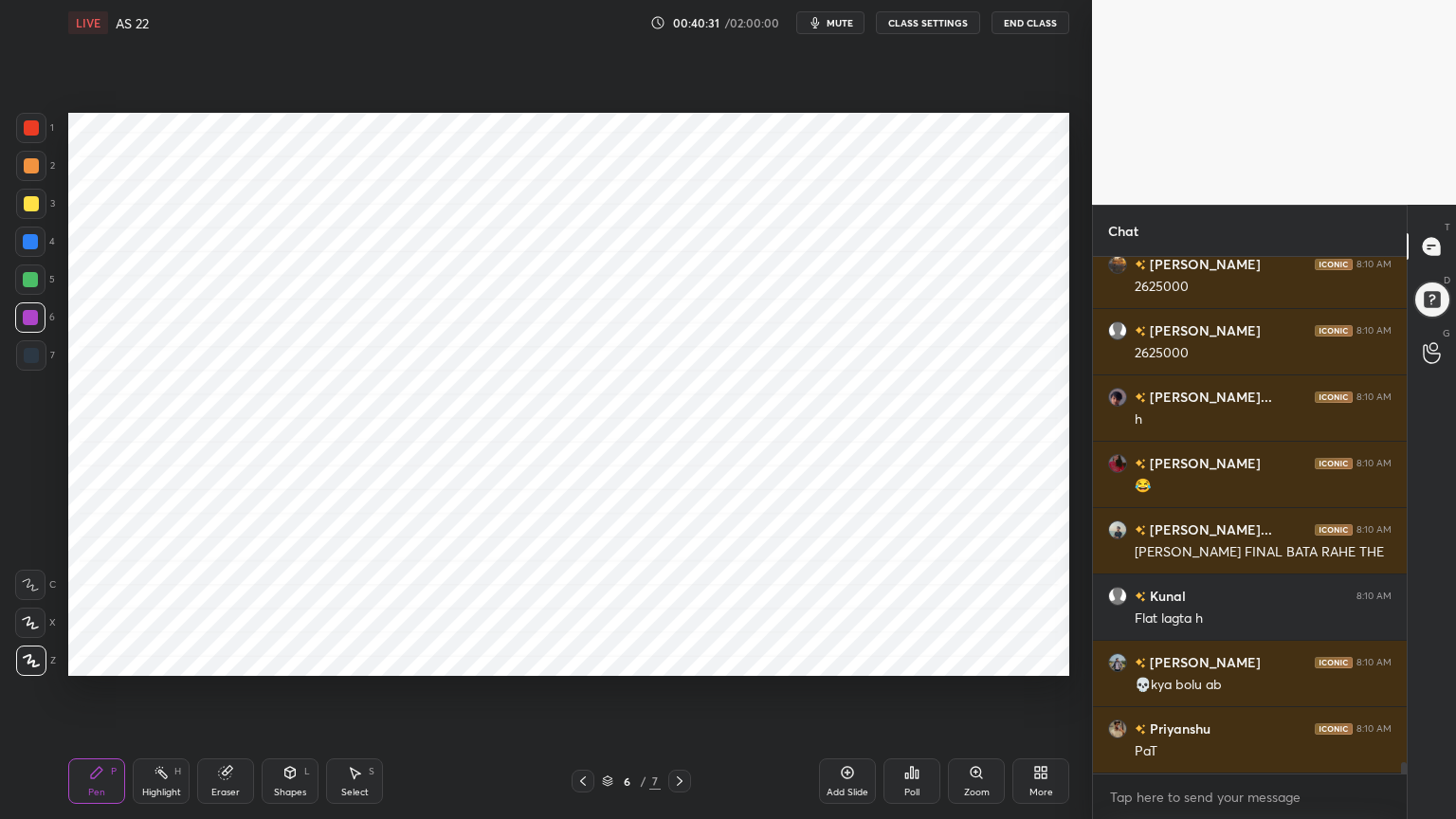 scroll, scrollTop: 23747, scrollLeft: 0, axis: vertical 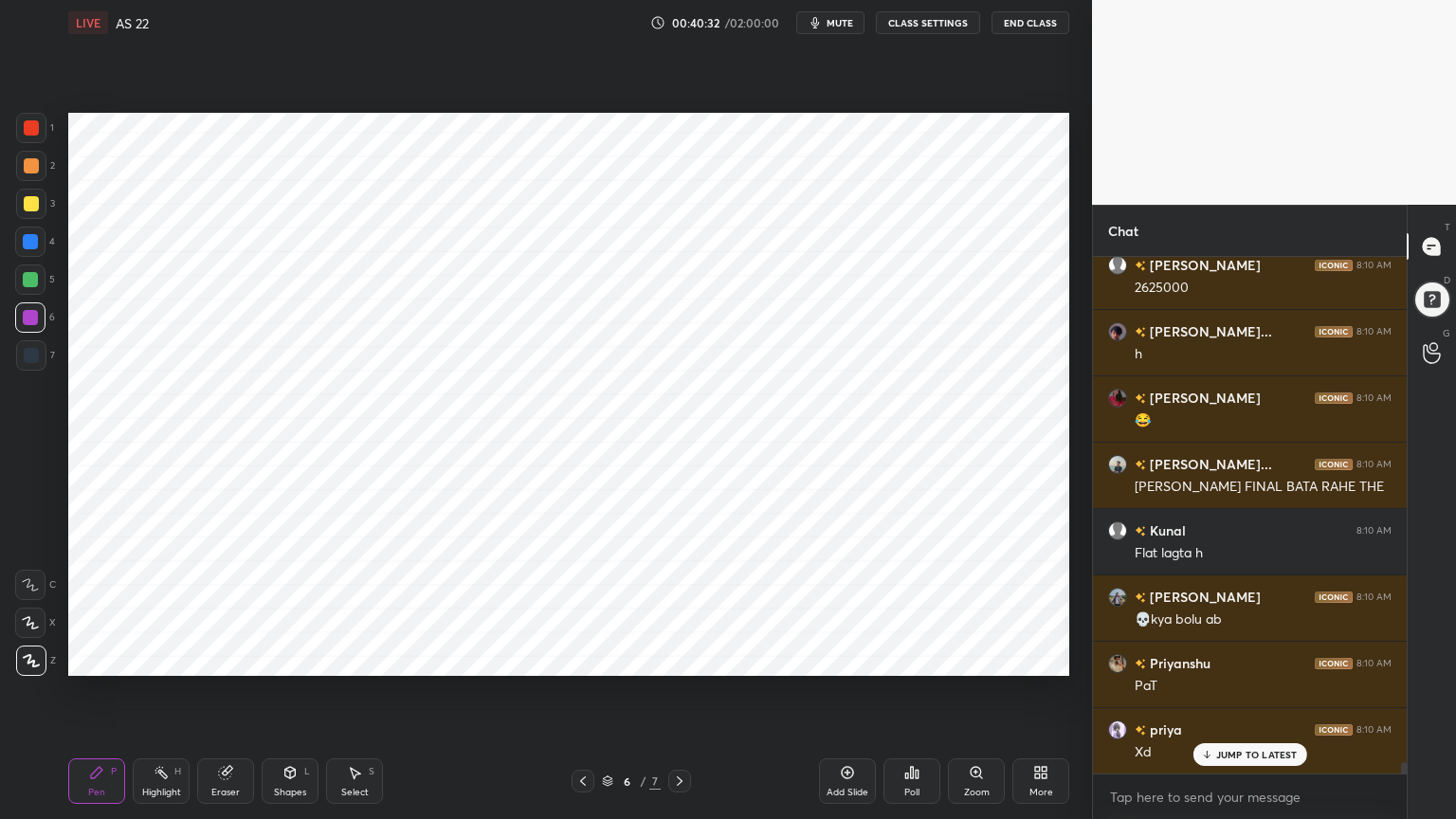click at bounding box center (31, 355) 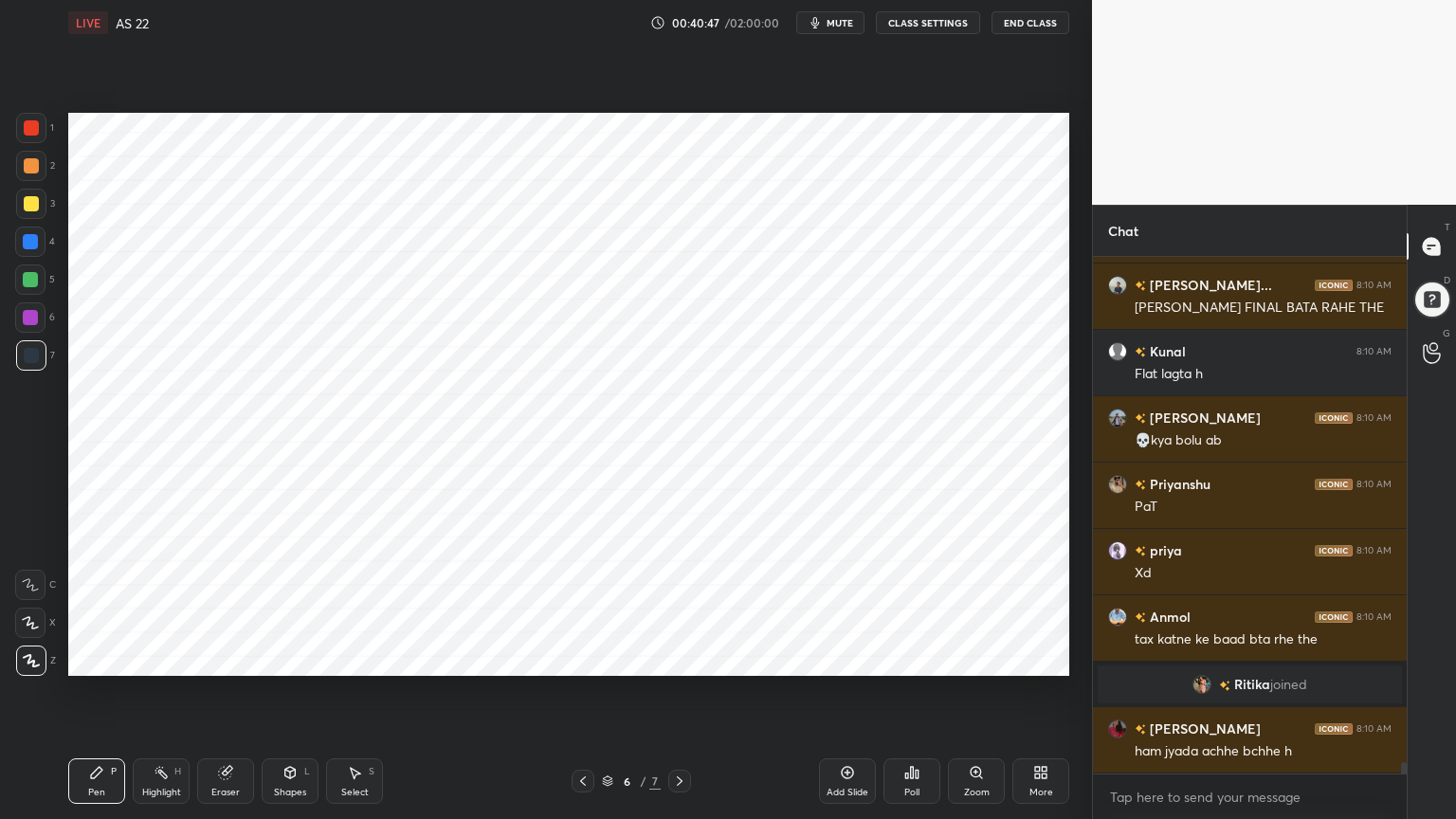 scroll, scrollTop: 23481, scrollLeft: 0, axis: vertical 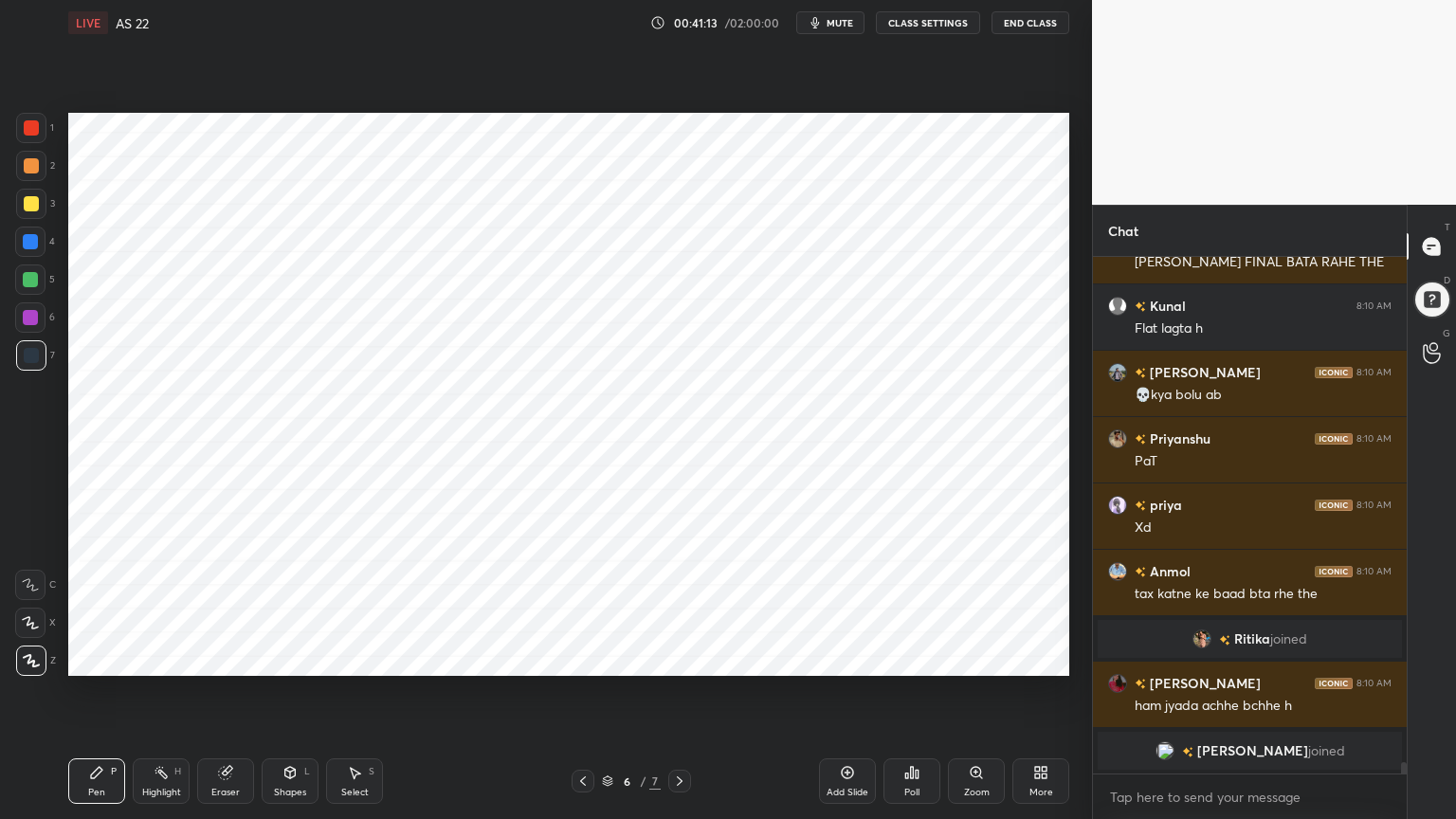 click at bounding box center [30, 318] 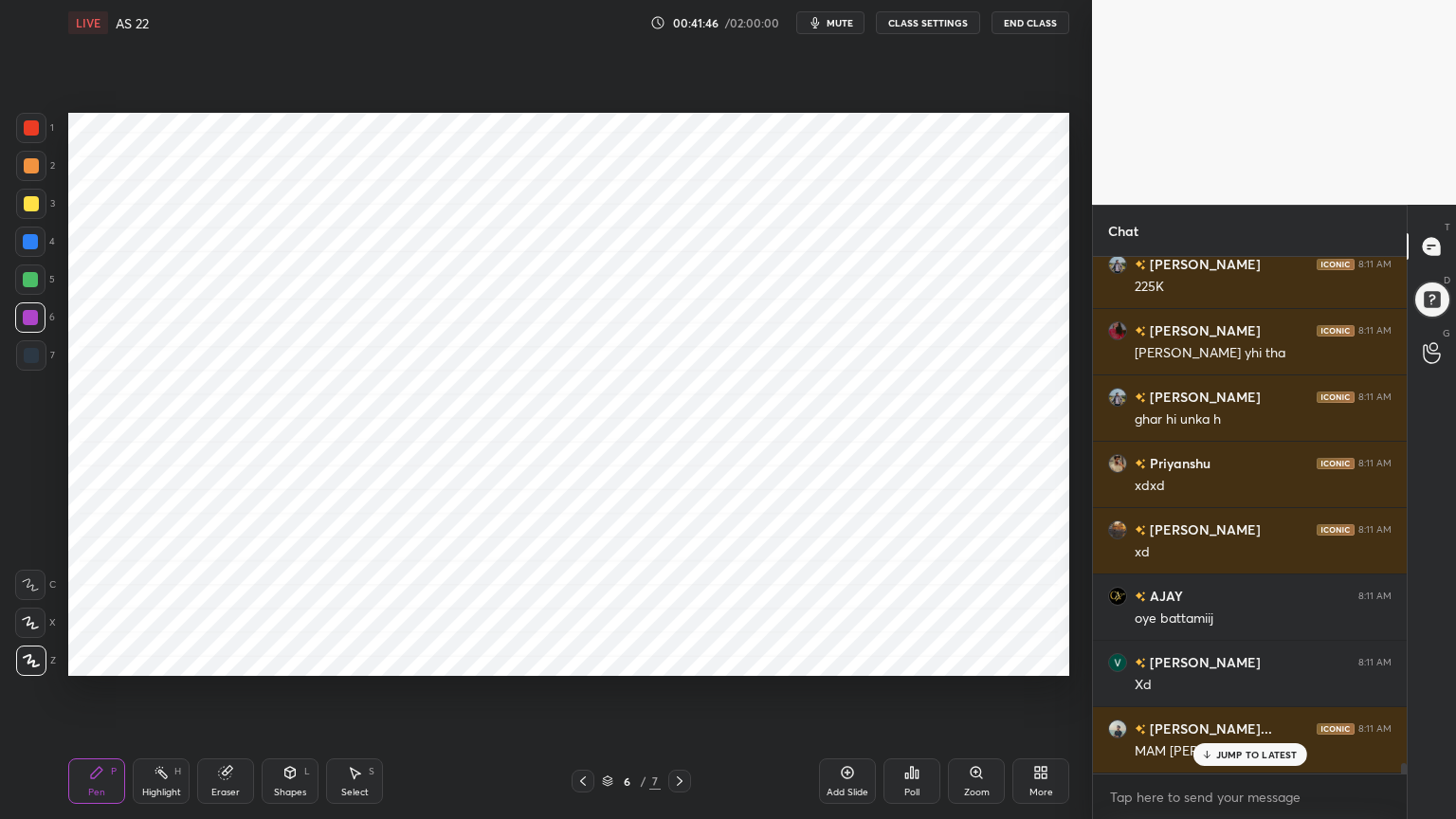 scroll, scrollTop: 24236, scrollLeft: 0, axis: vertical 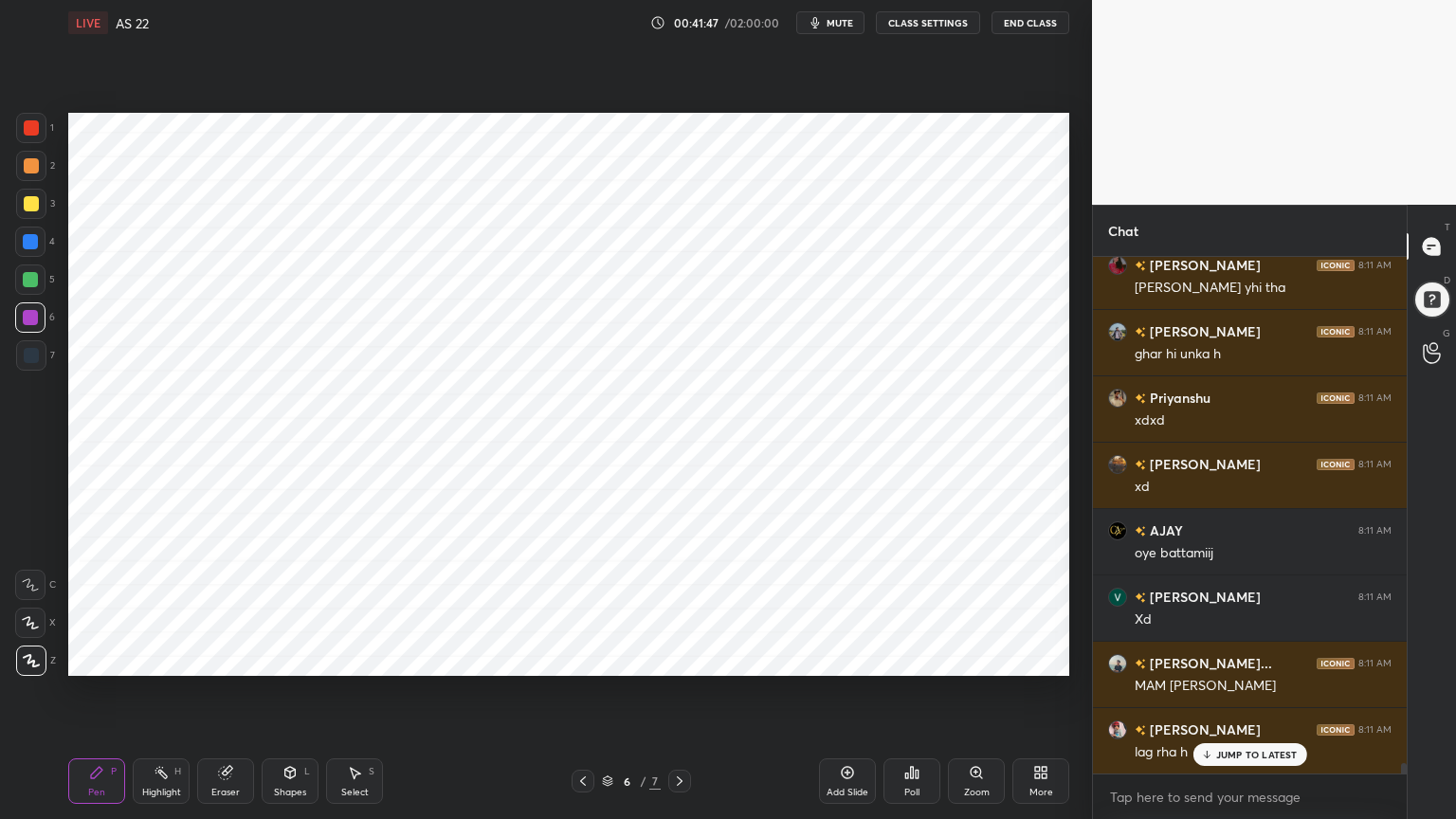 click 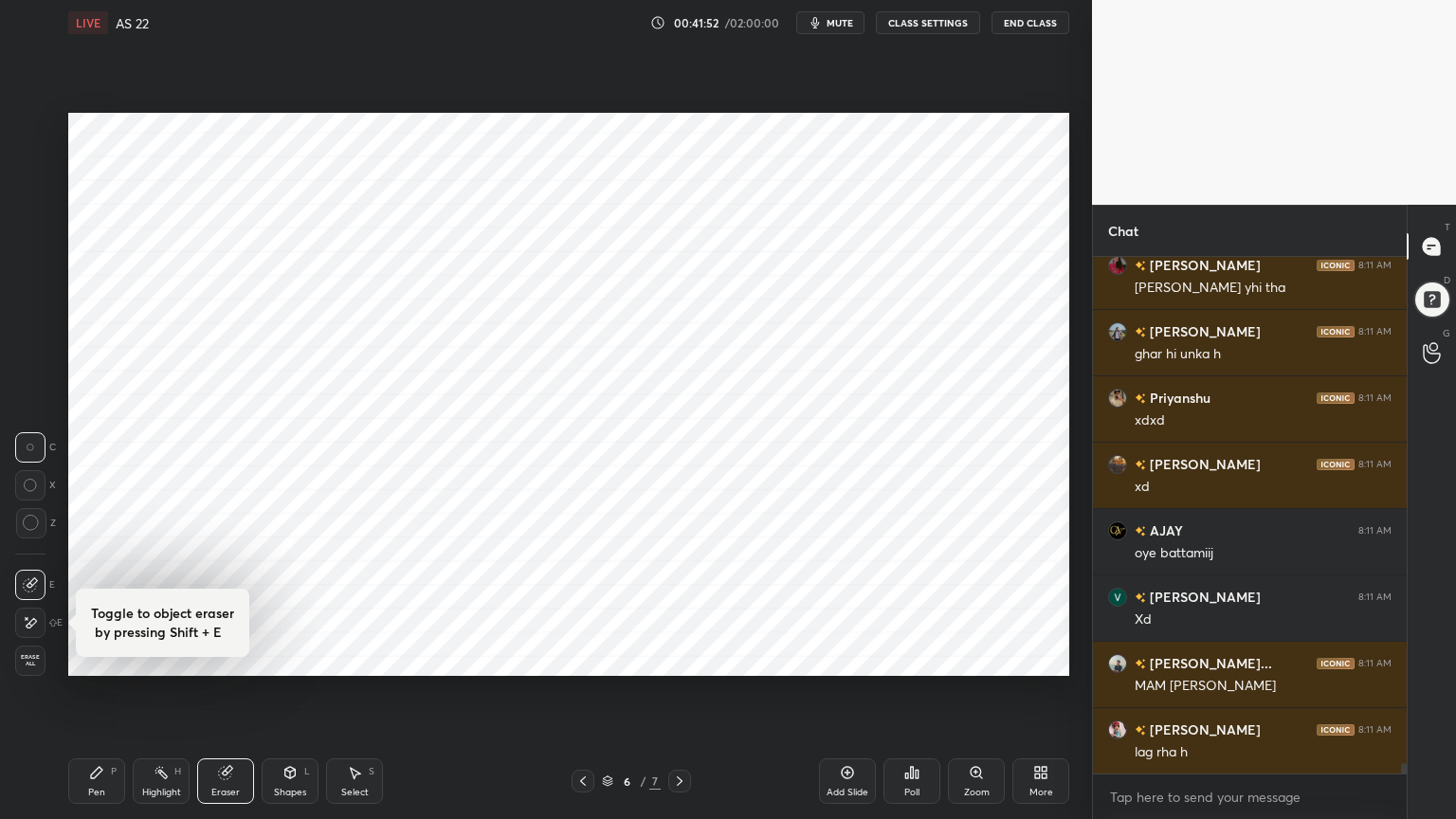 scroll, scrollTop: 24304, scrollLeft: 0, axis: vertical 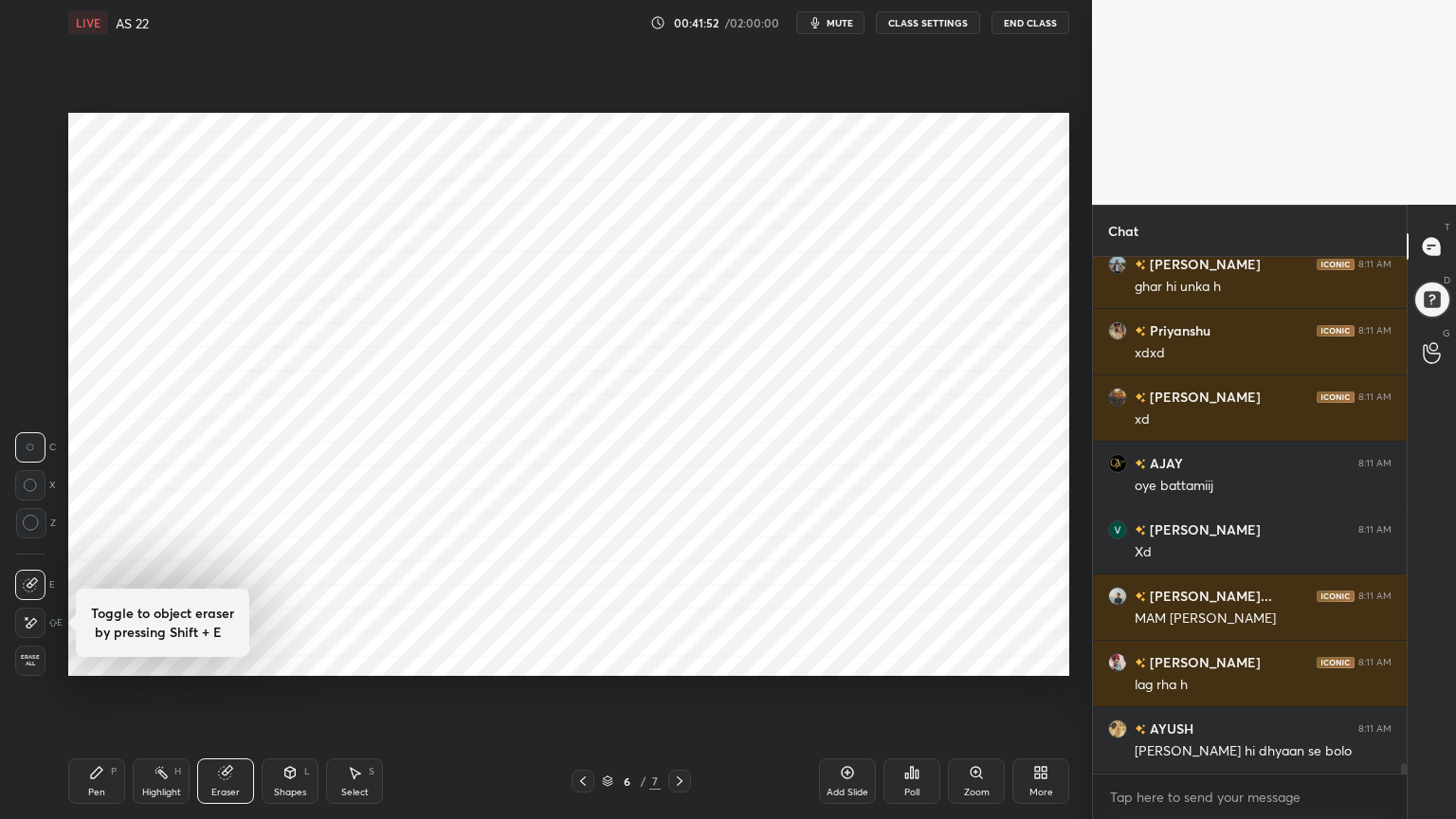 click on "Pen P" at bounding box center [97, 781] 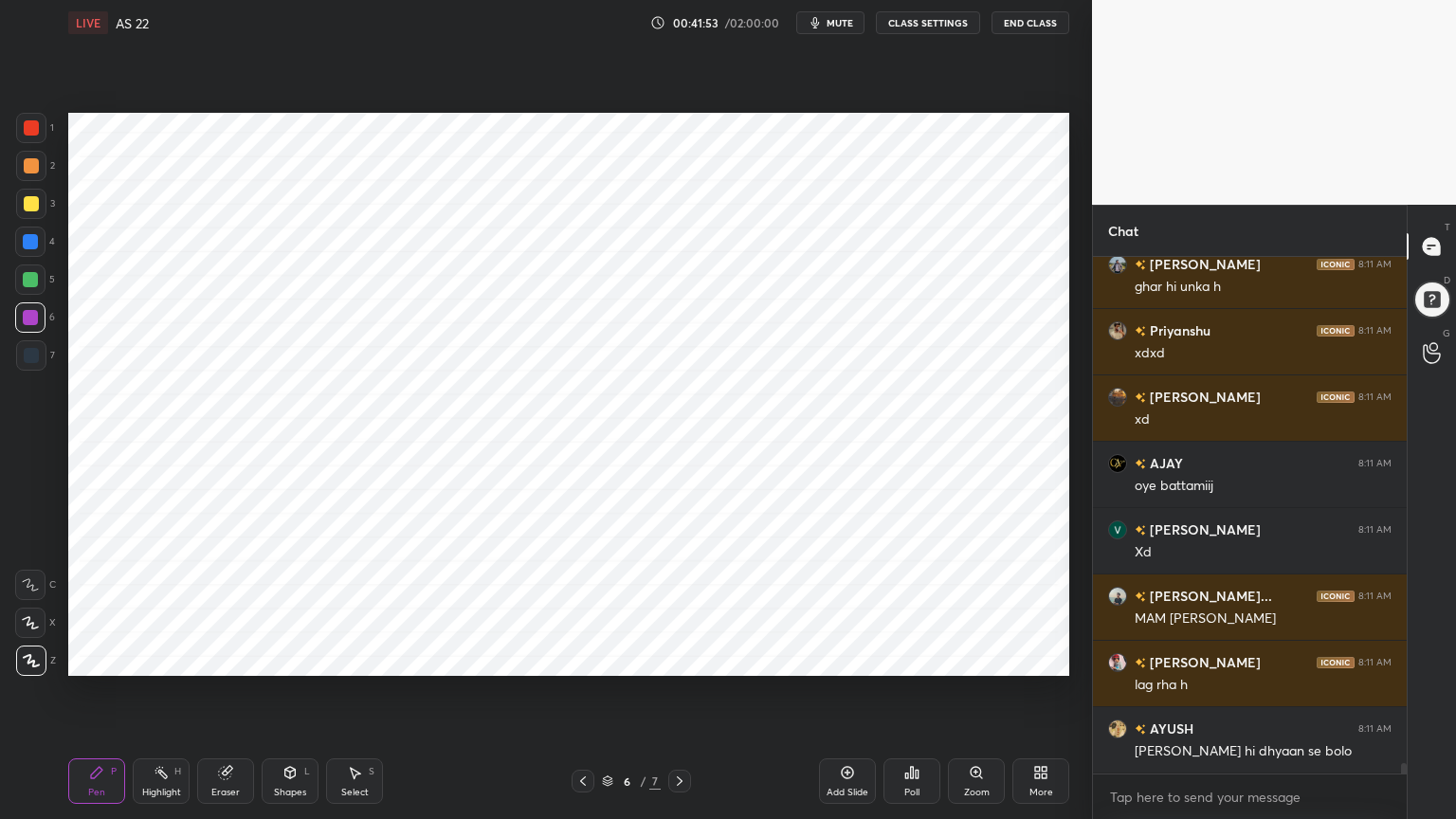 click at bounding box center (30, 280) 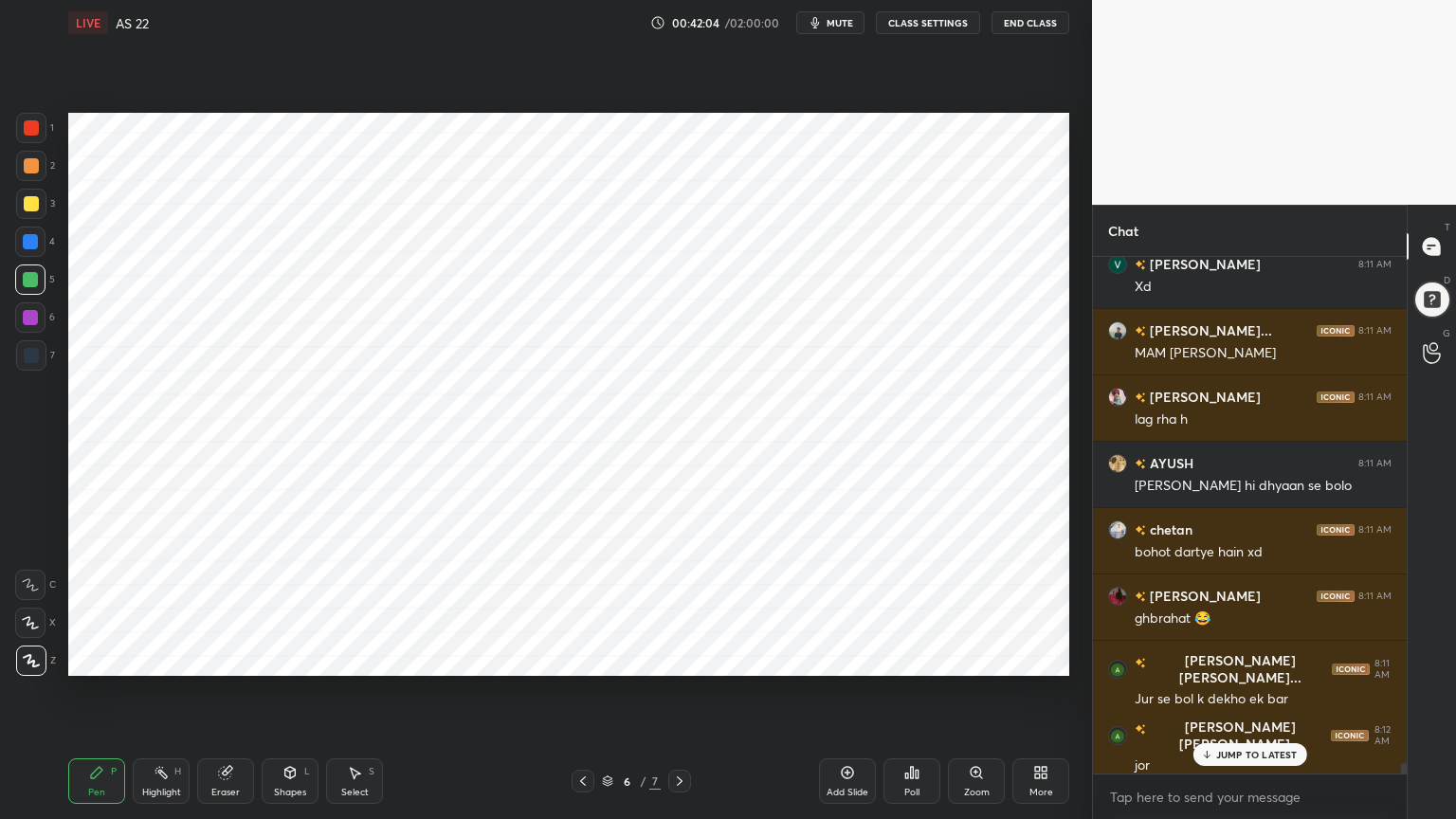 scroll, scrollTop: 24634, scrollLeft: 0, axis: vertical 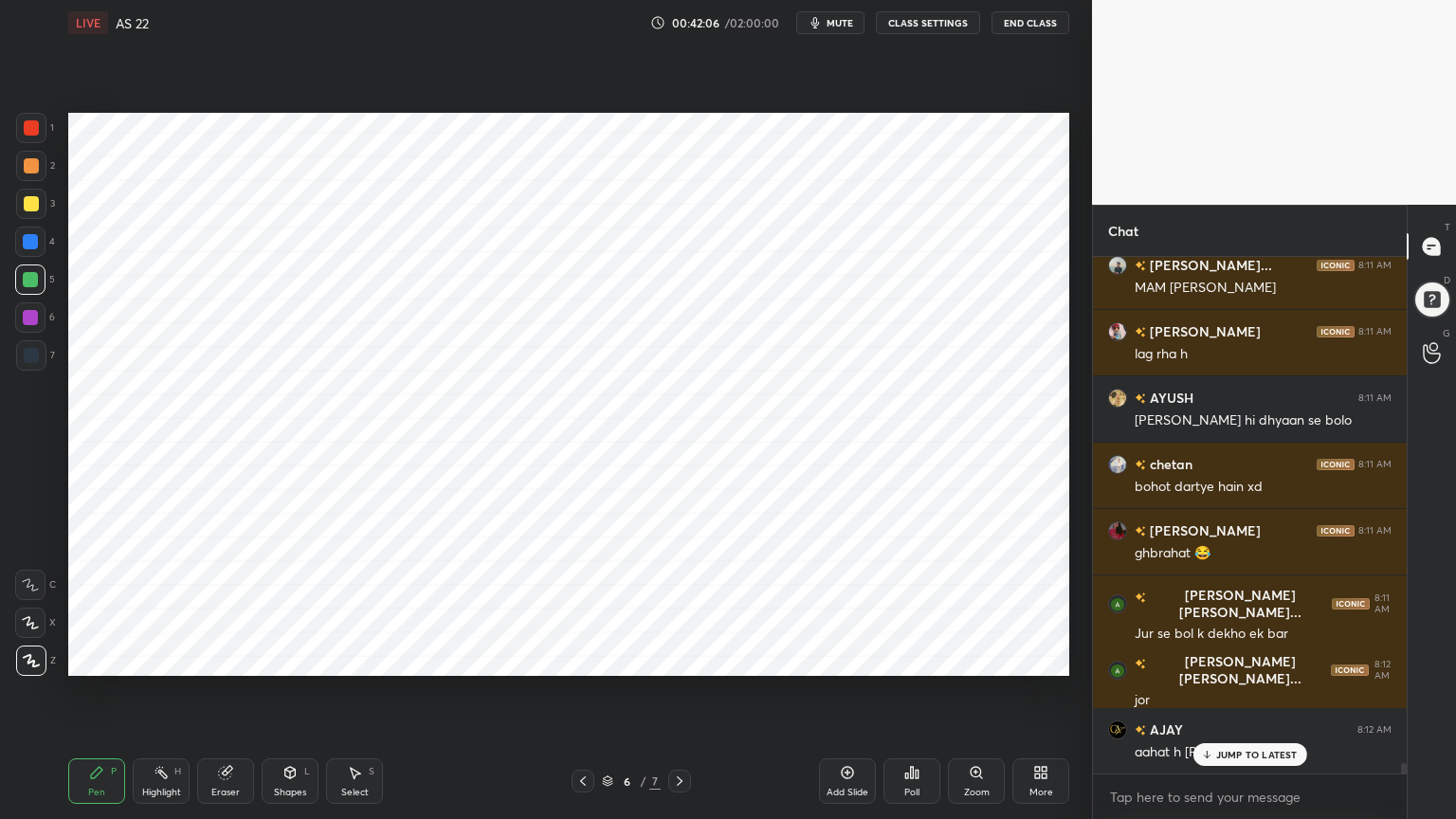 click on "Highlight H" at bounding box center [161, 781] 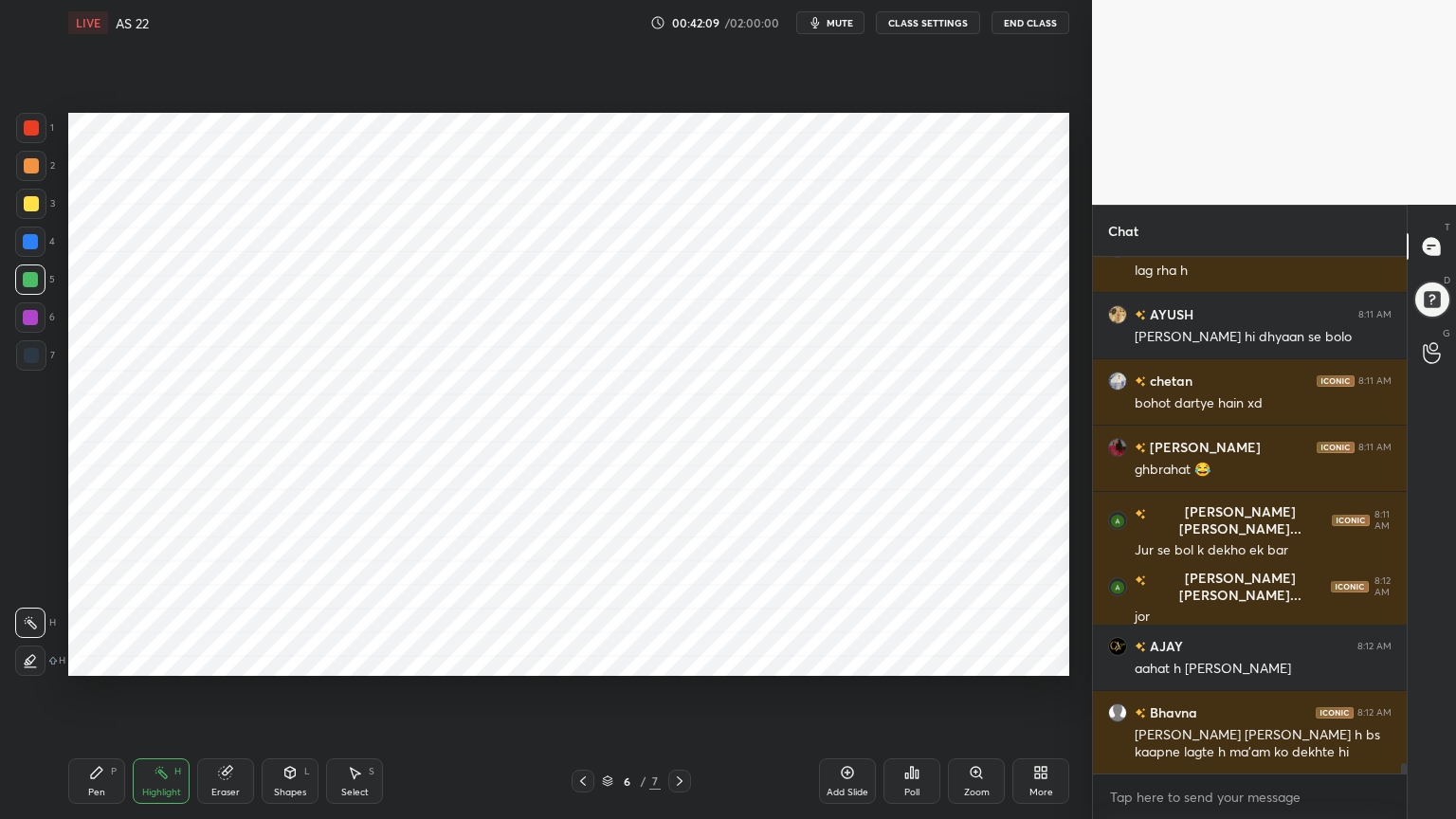 scroll, scrollTop: 24785, scrollLeft: 0, axis: vertical 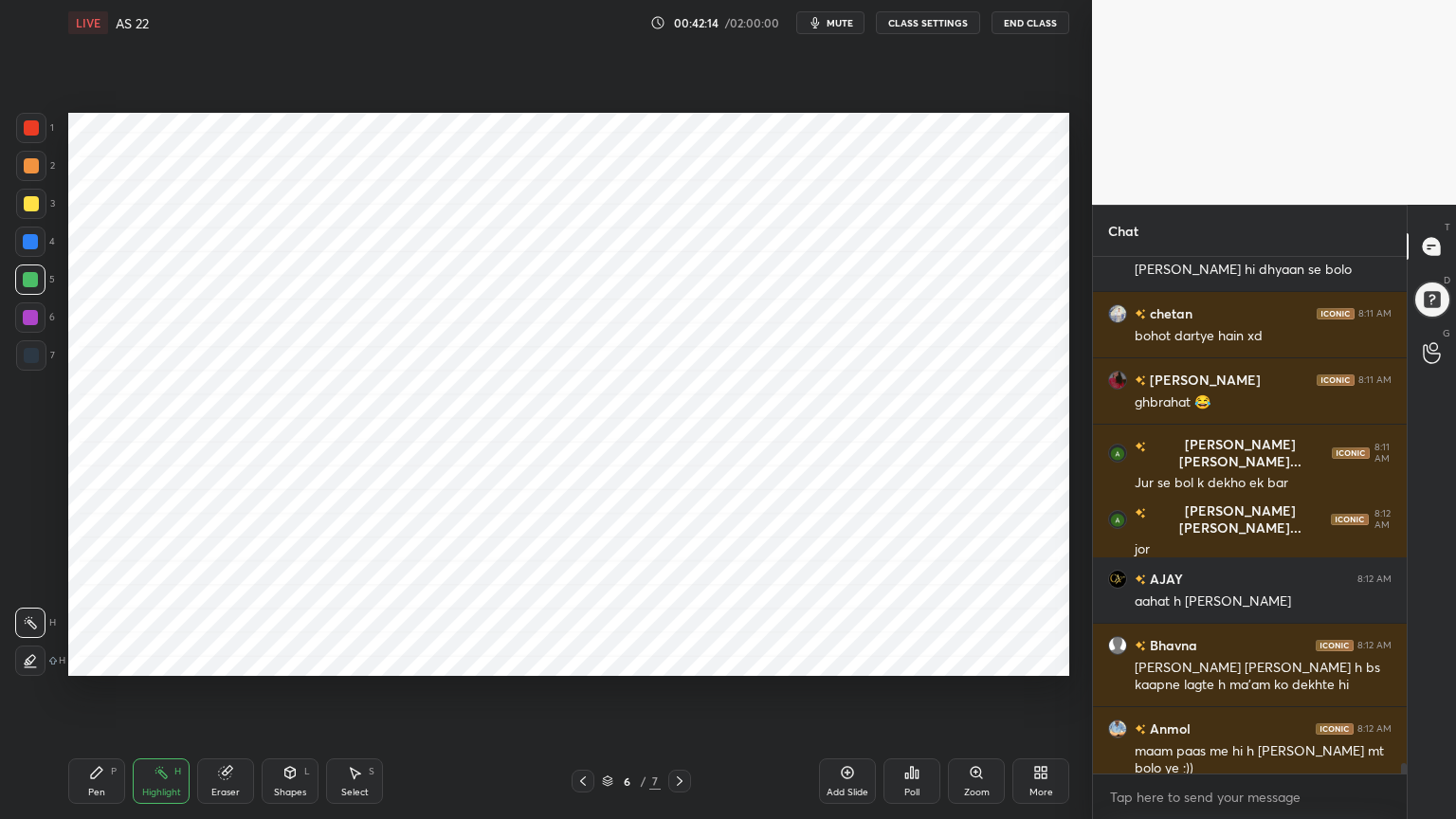 click on "Pen" at bounding box center [97, 792] 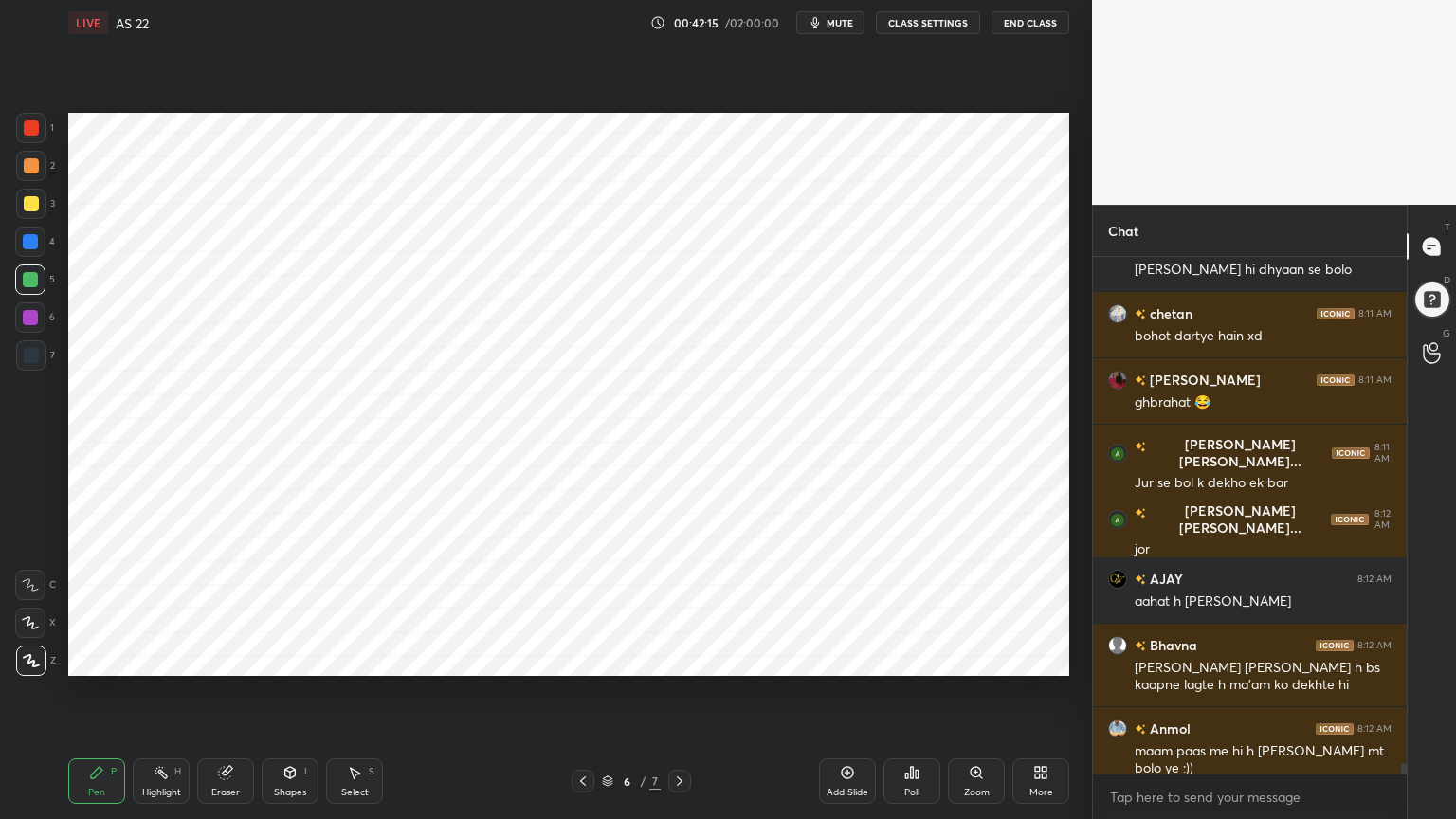 click at bounding box center (31, 128) 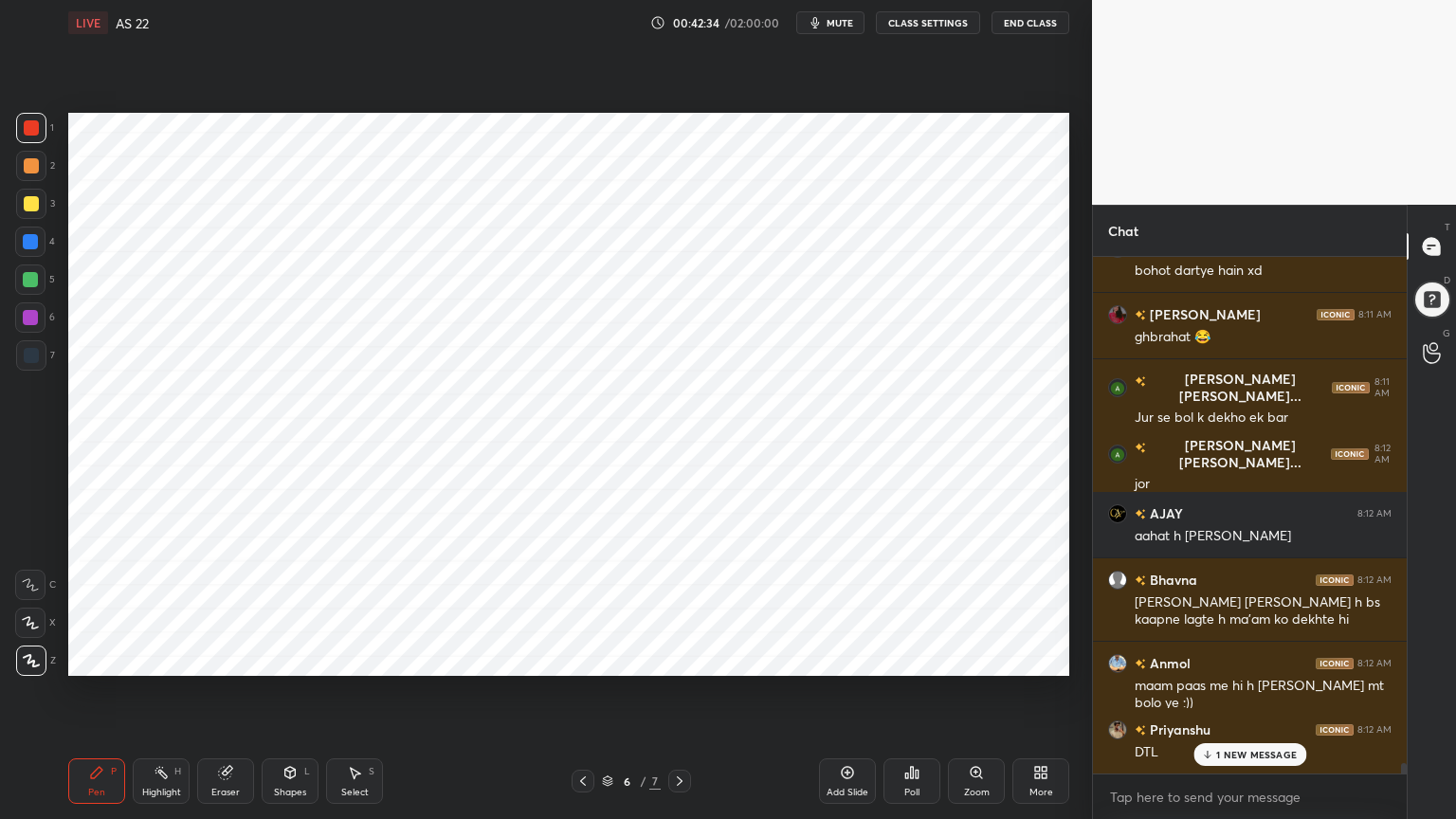 scroll, scrollTop: 24918, scrollLeft: 0, axis: vertical 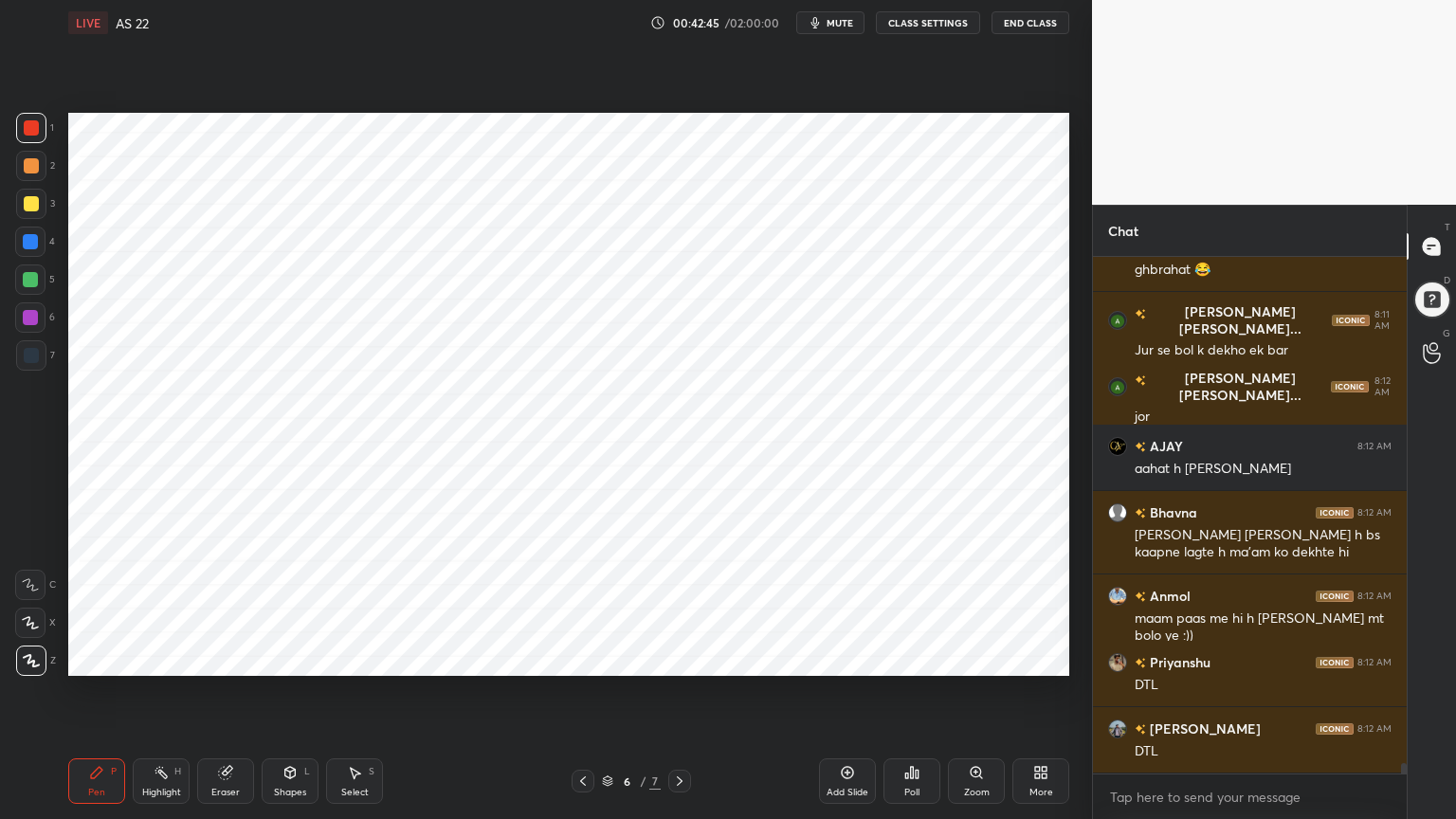 click on "Highlight H" at bounding box center [161, 781] 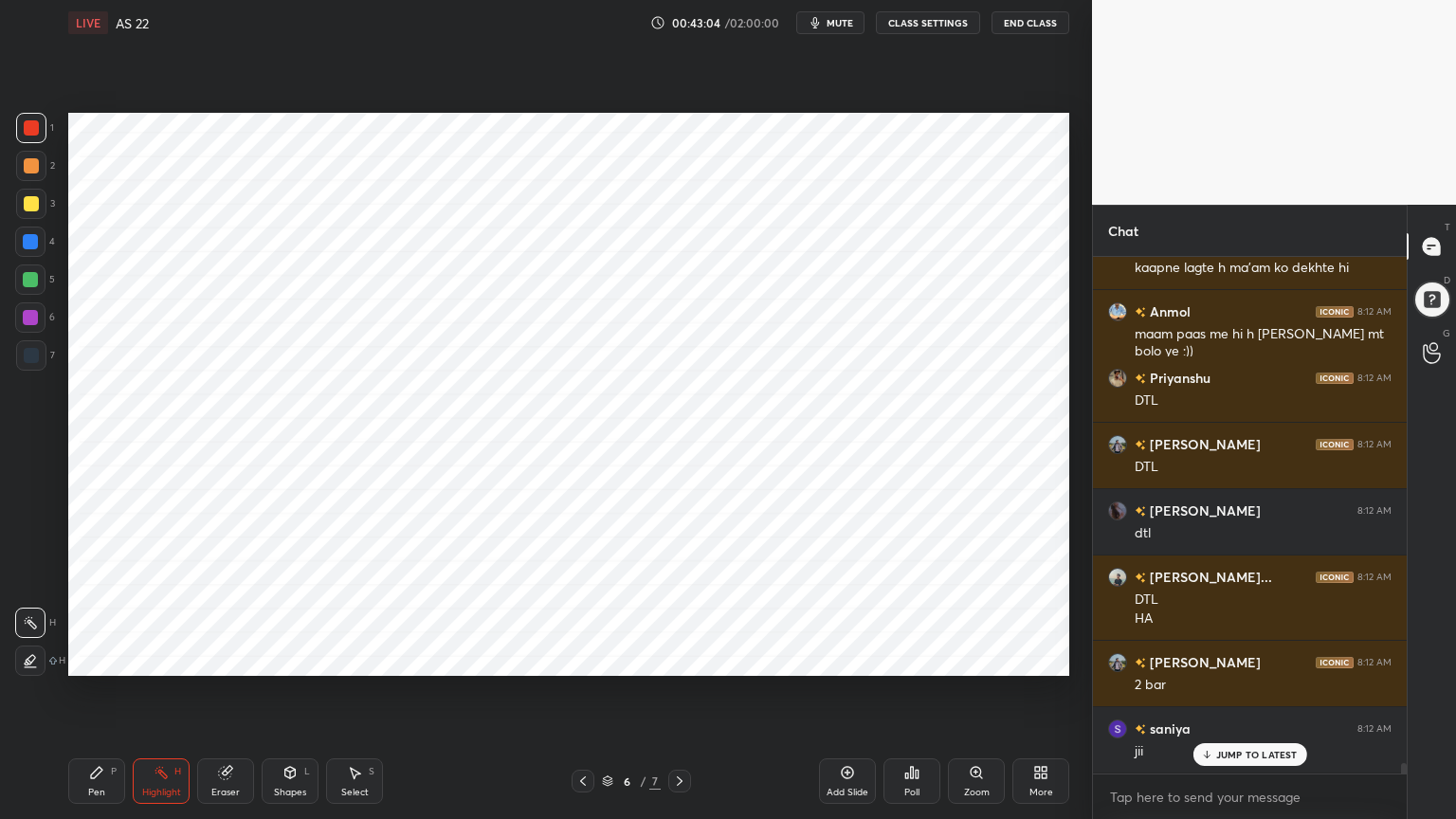 scroll, scrollTop: 25268, scrollLeft: 0, axis: vertical 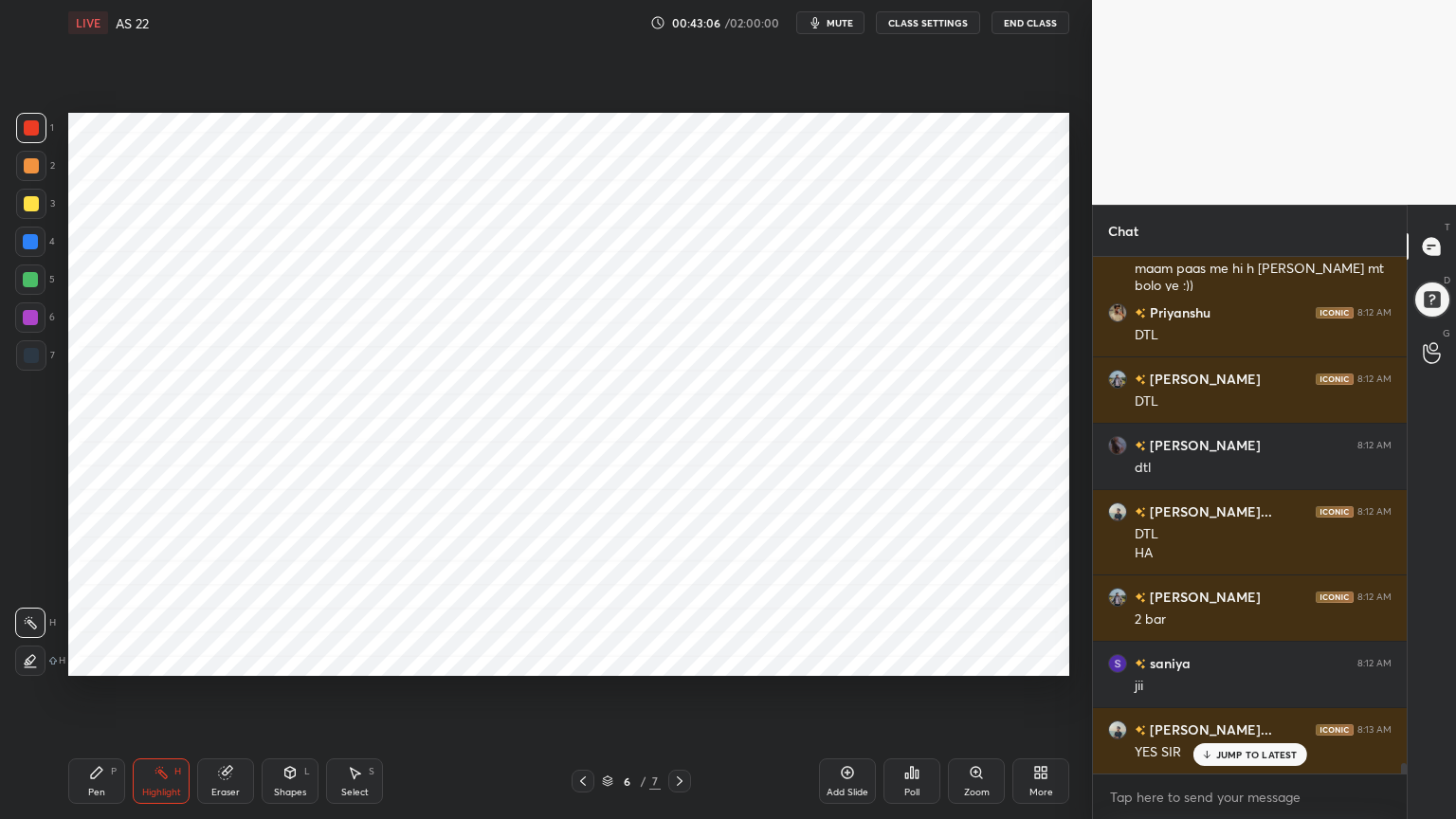 click on "Pen P" at bounding box center (97, 781) 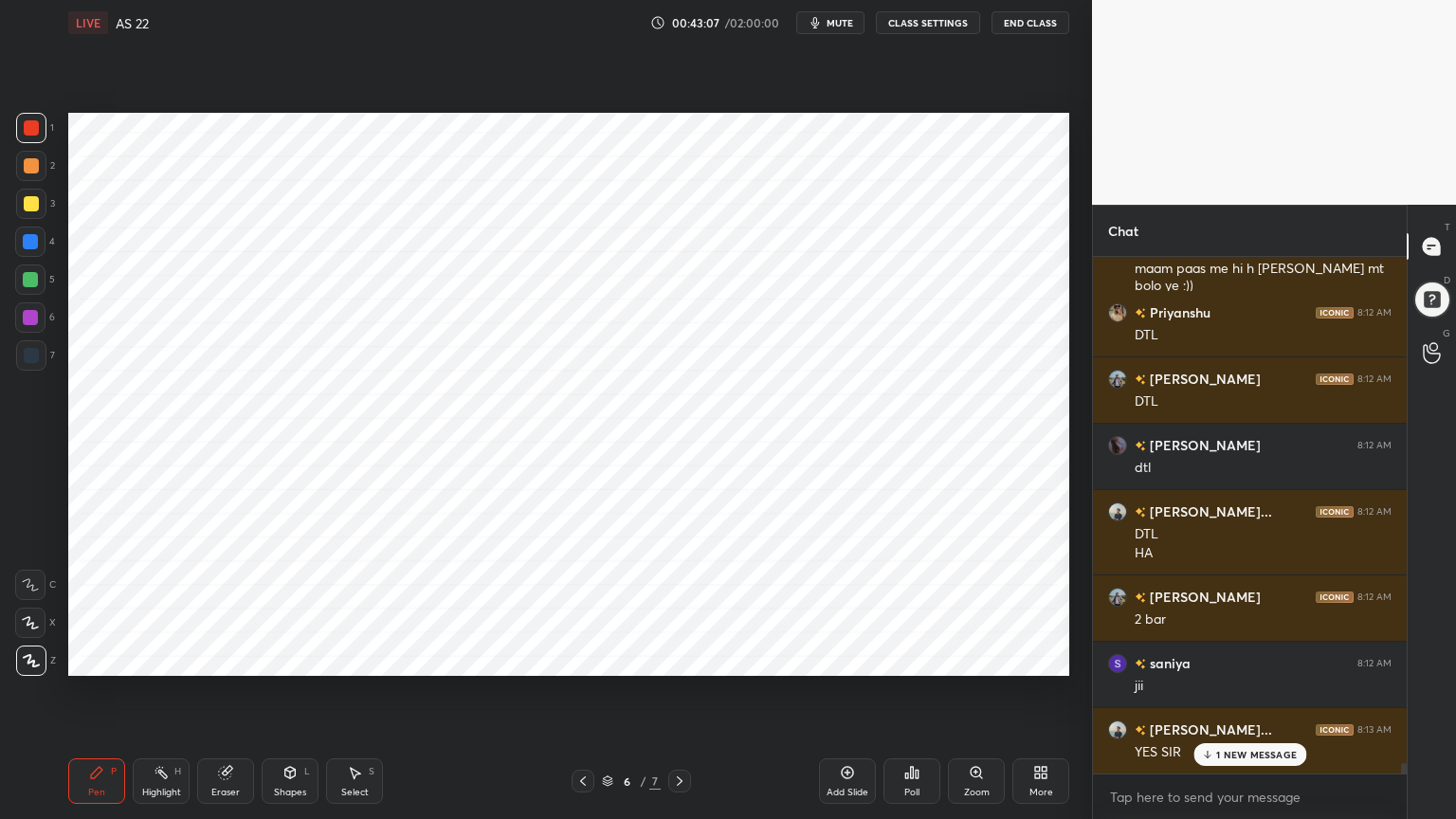 scroll, scrollTop: 25335, scrollLeft: 0, axis: vertical 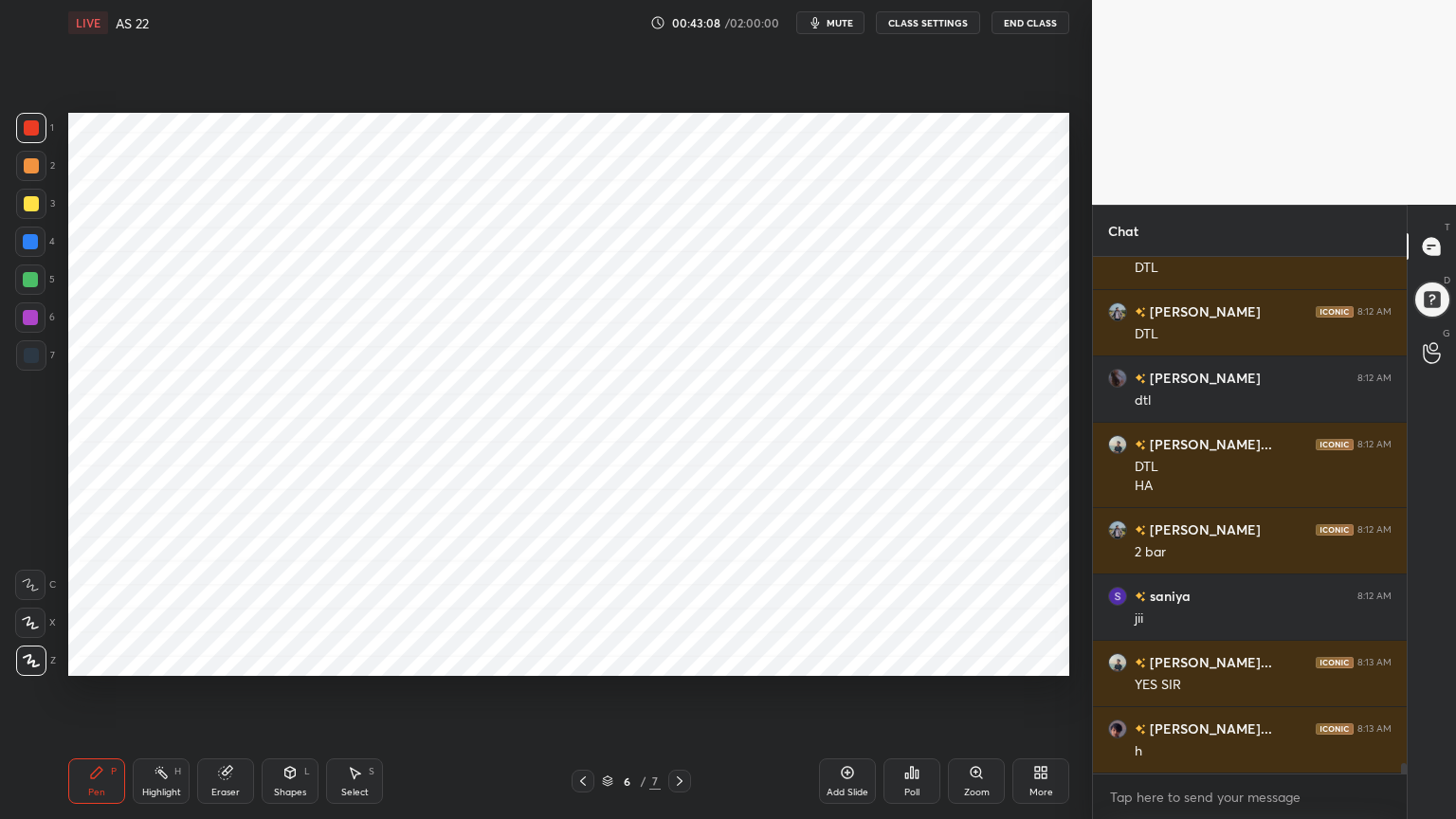 click at bounding box center [30, 318] 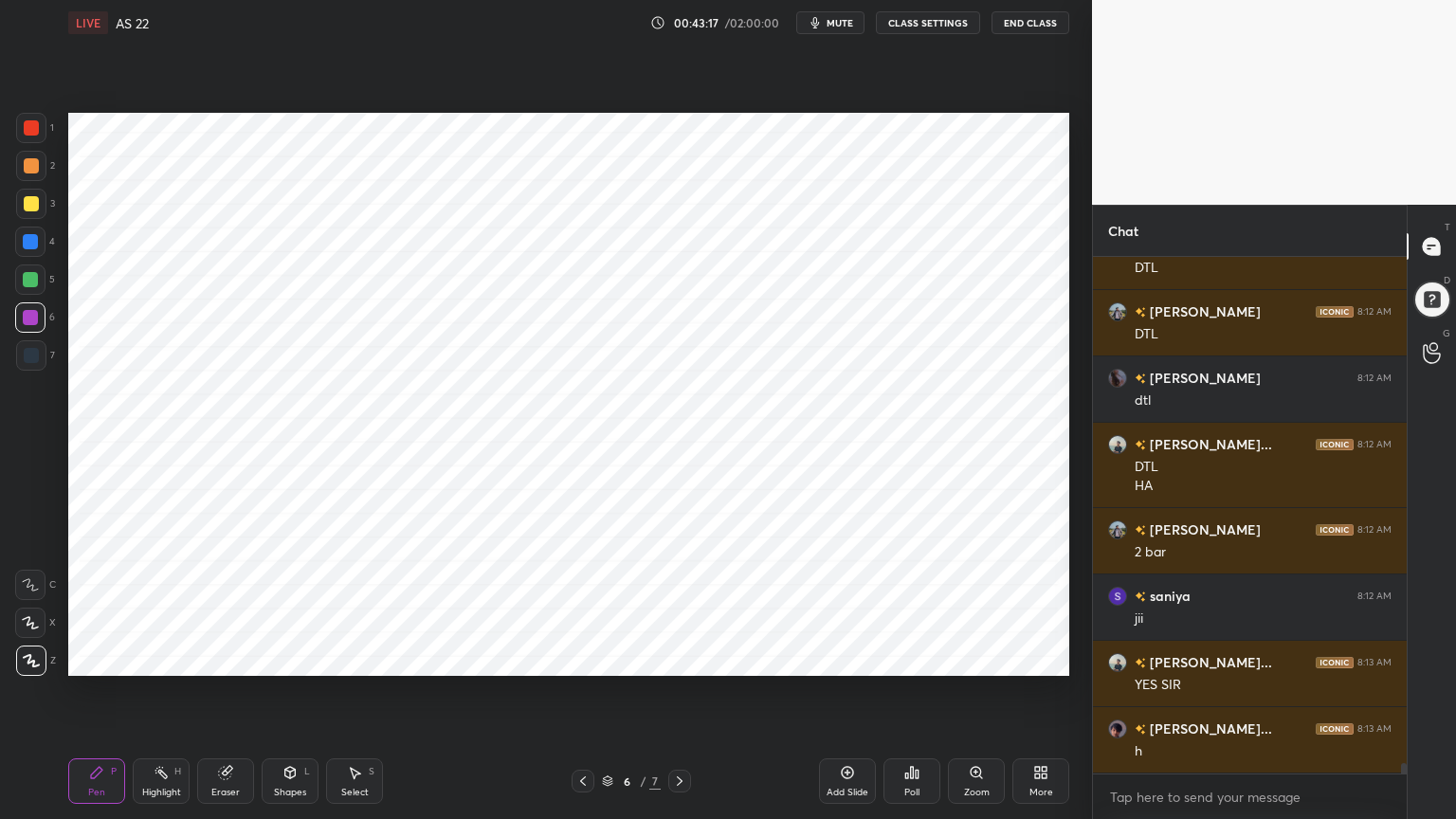 click 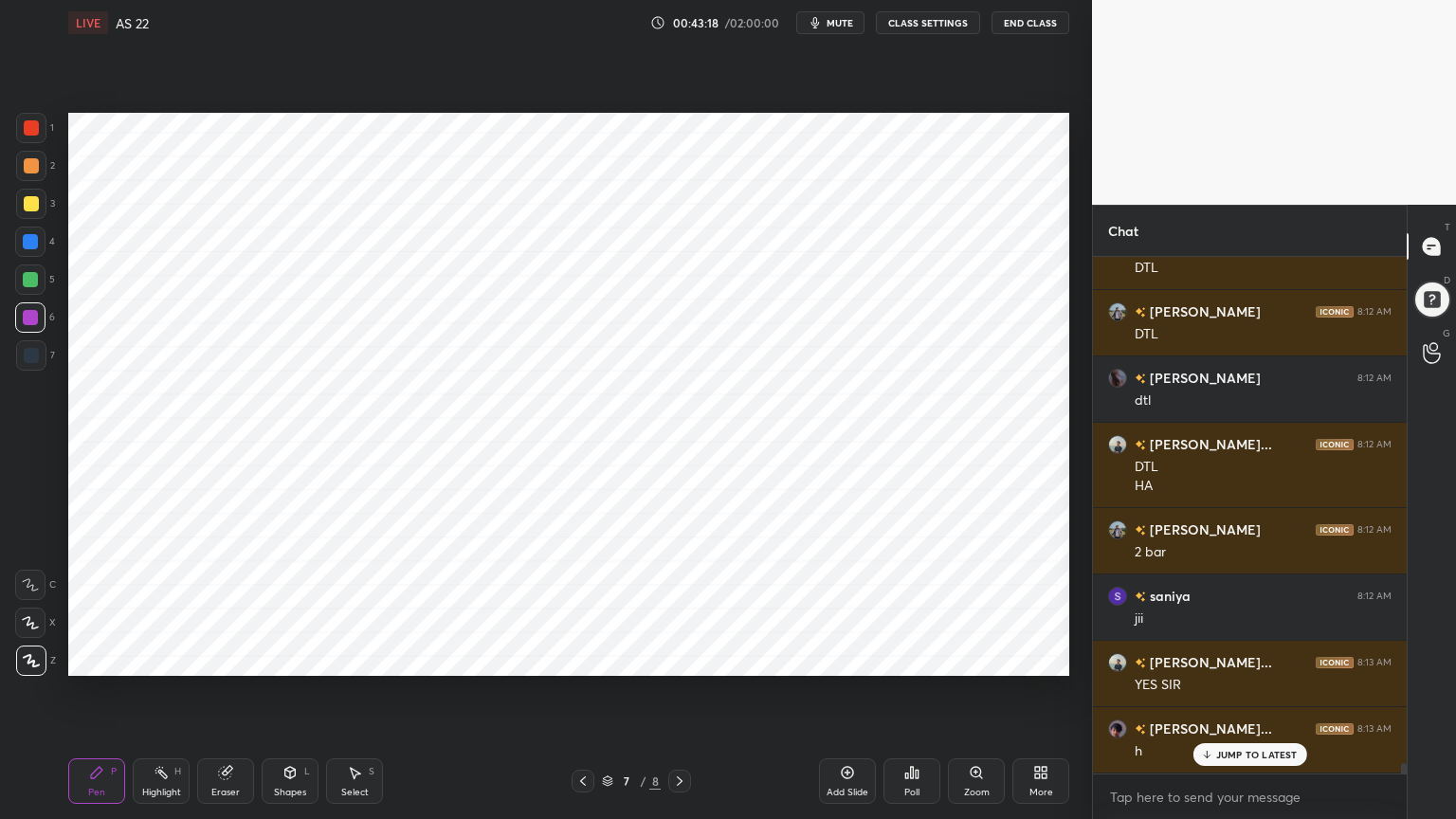 scroll, scrollTop: 25400, scrollLeft: 0, axis: vertical 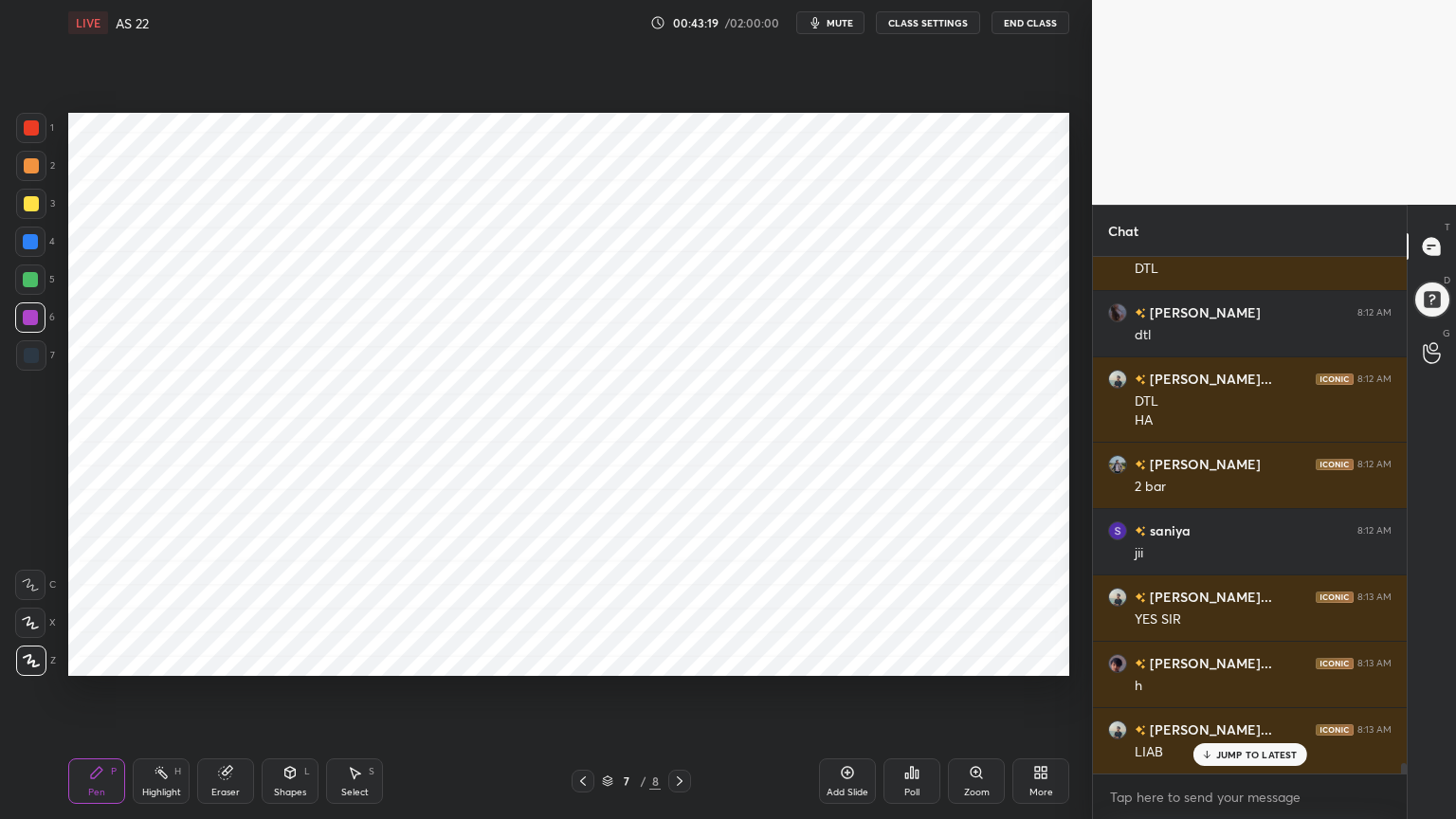 click at bounding box center [30, 242] 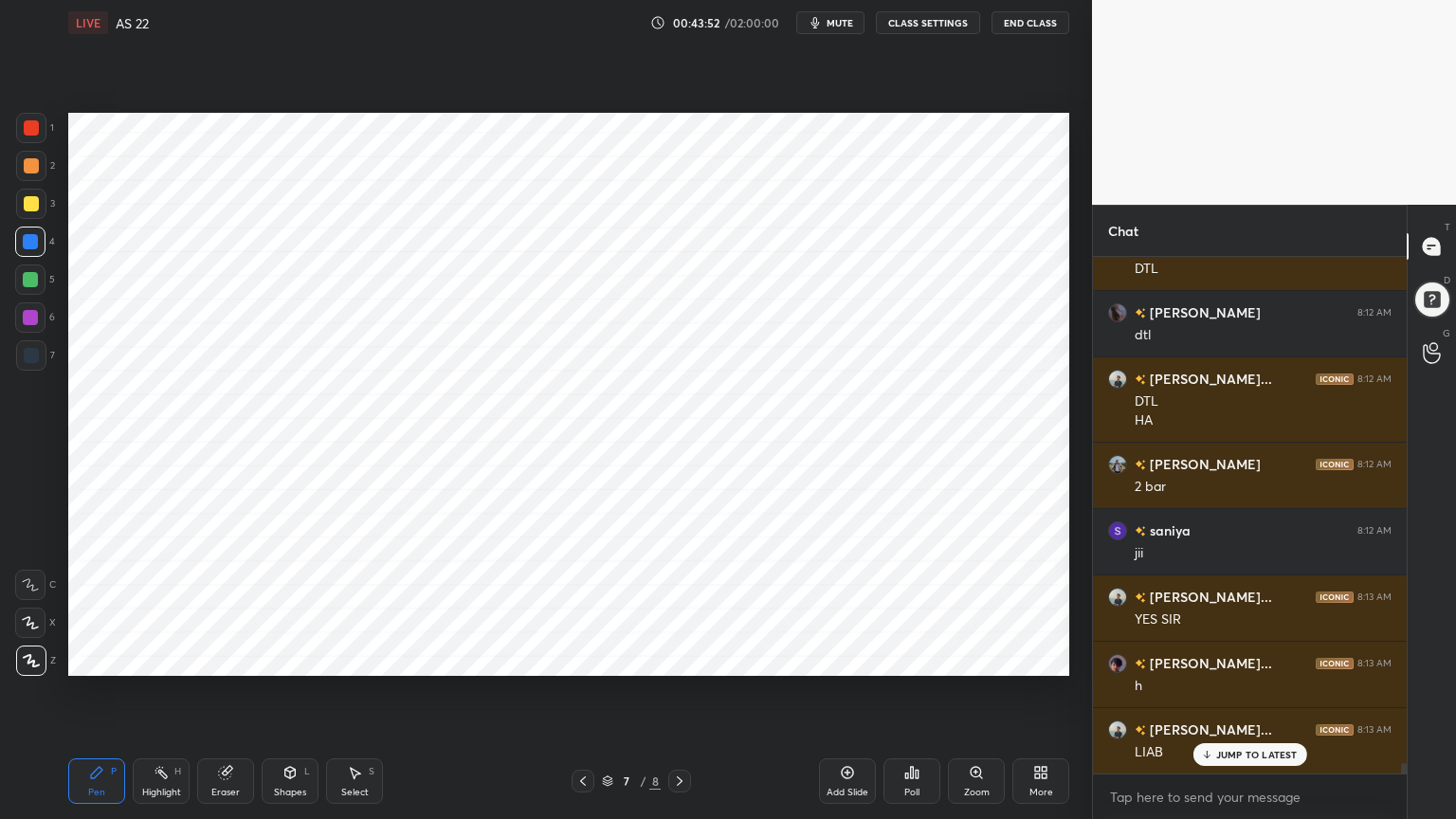 scroll, scrollTop: 25446, scrollLeft: 0, axis: vertical 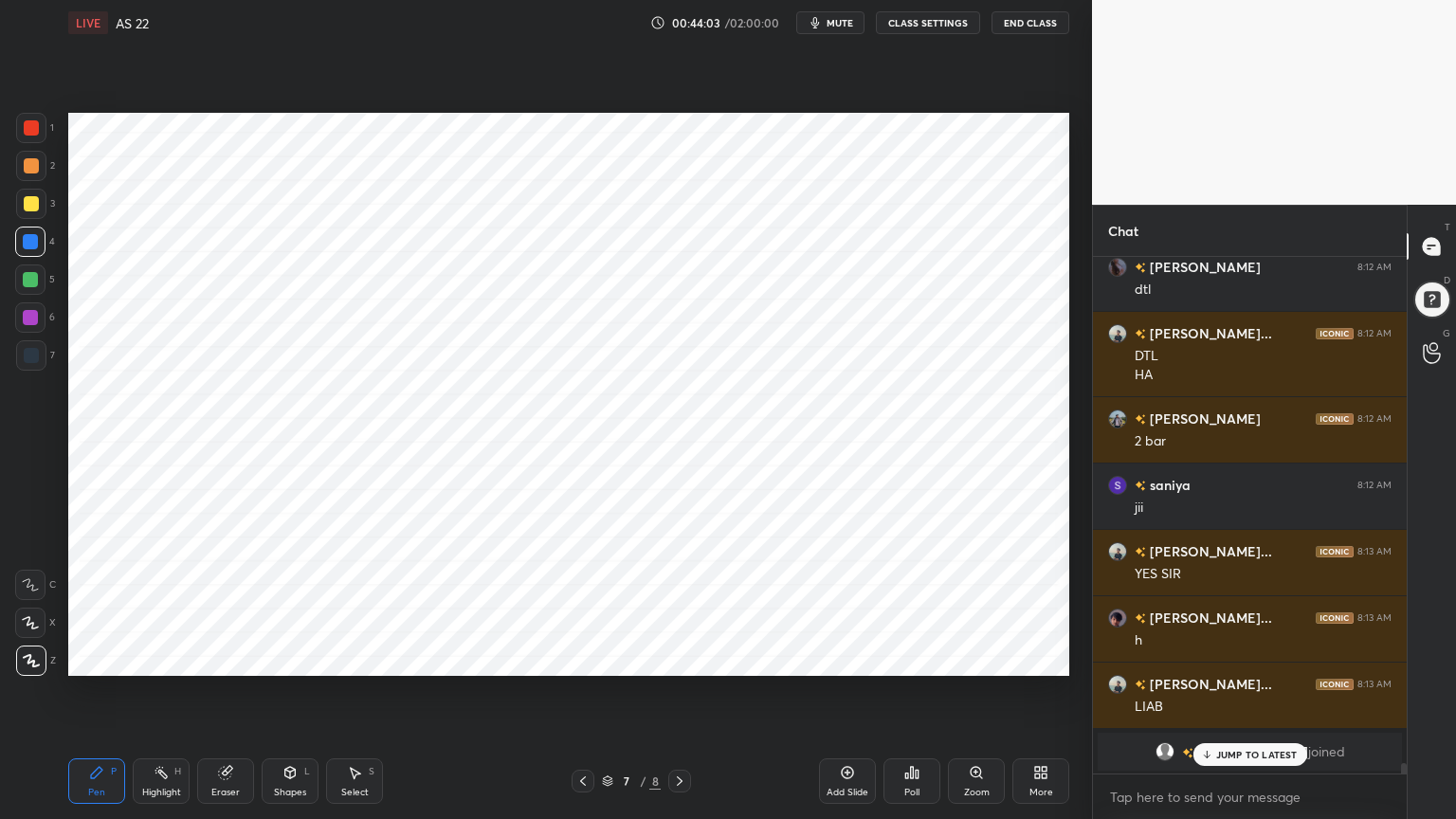 click on "Shapes L" at bounding box center [290, 781] 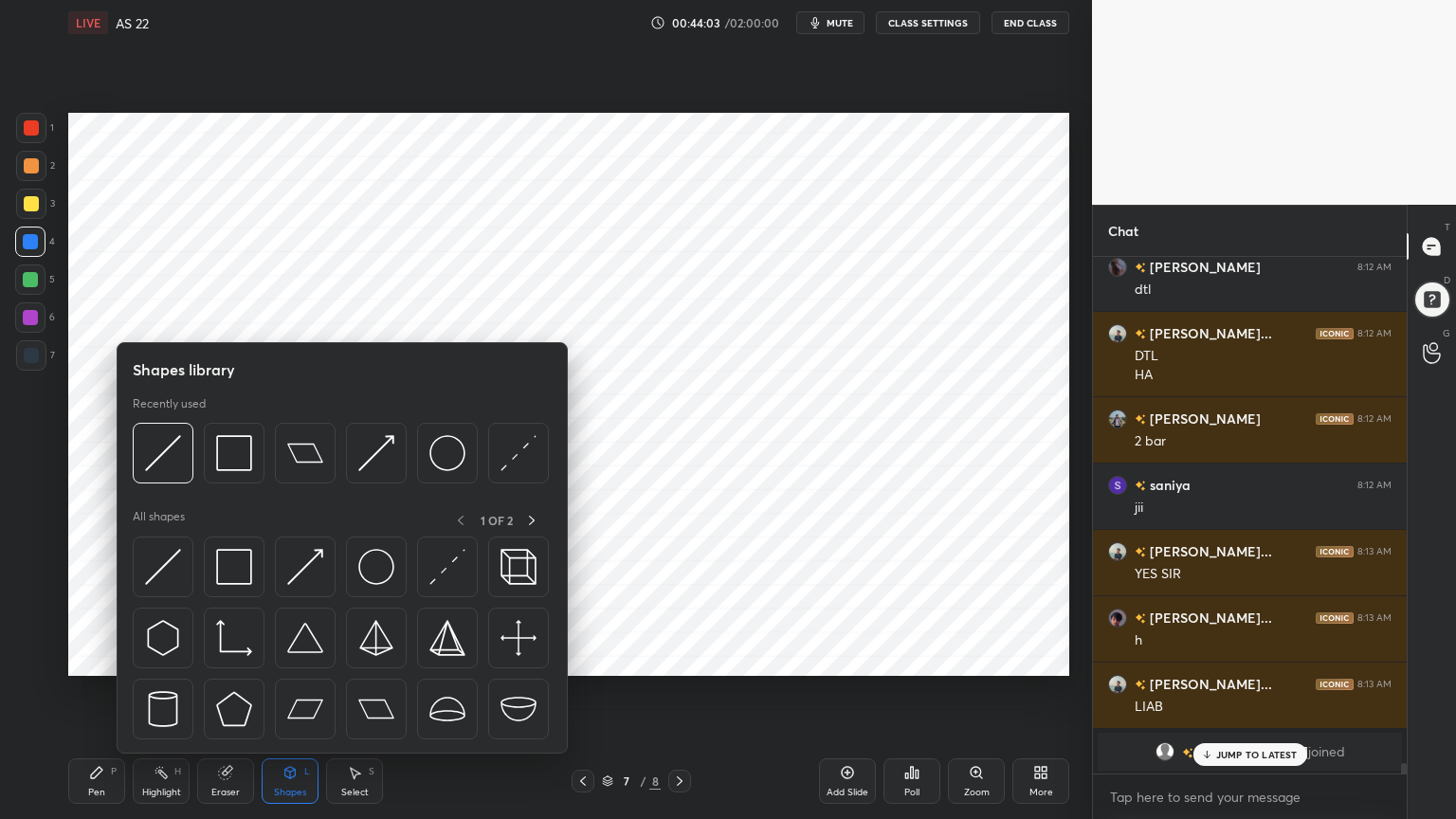click 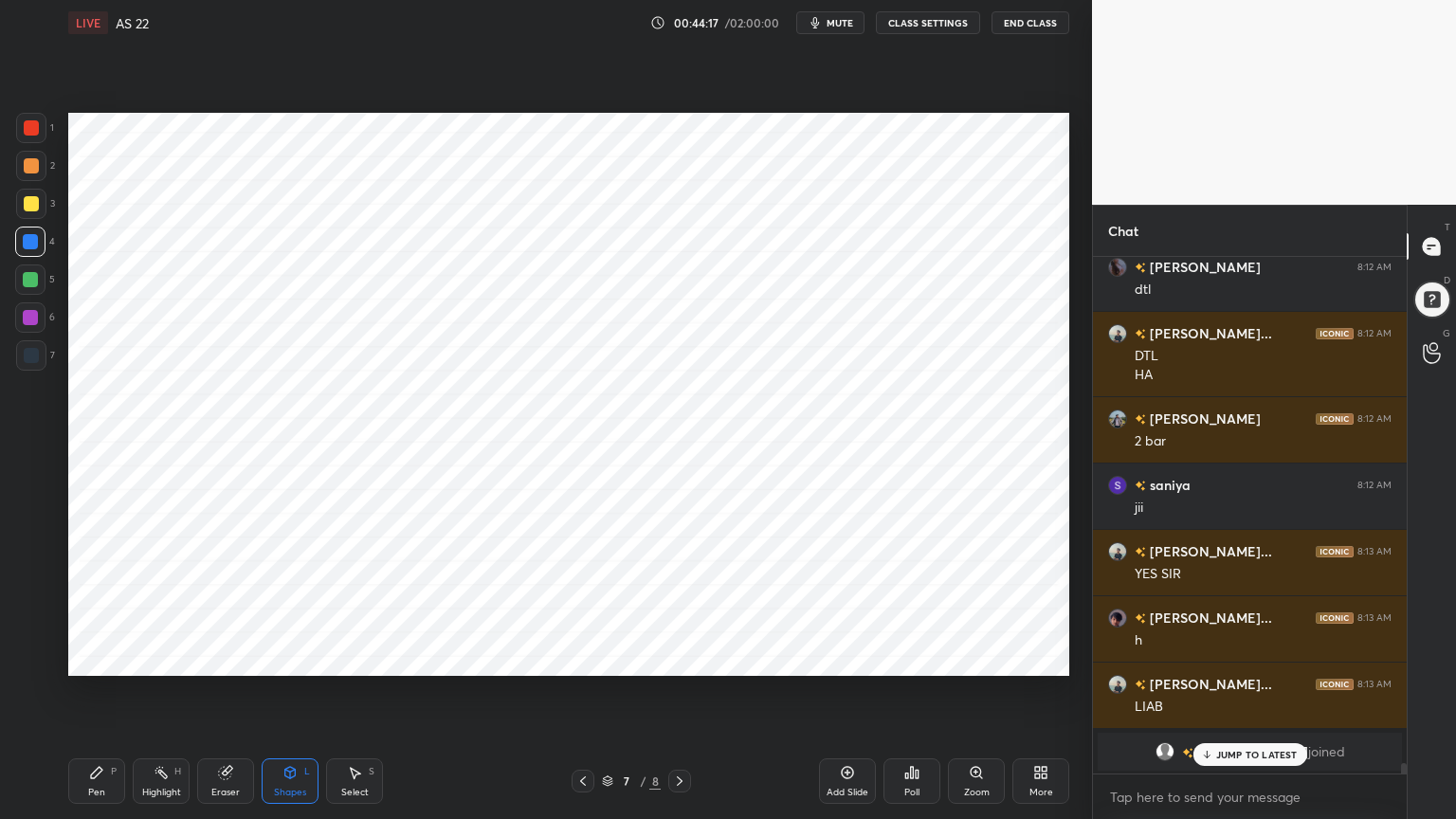 click on "7" at bounding box center [35, 359] 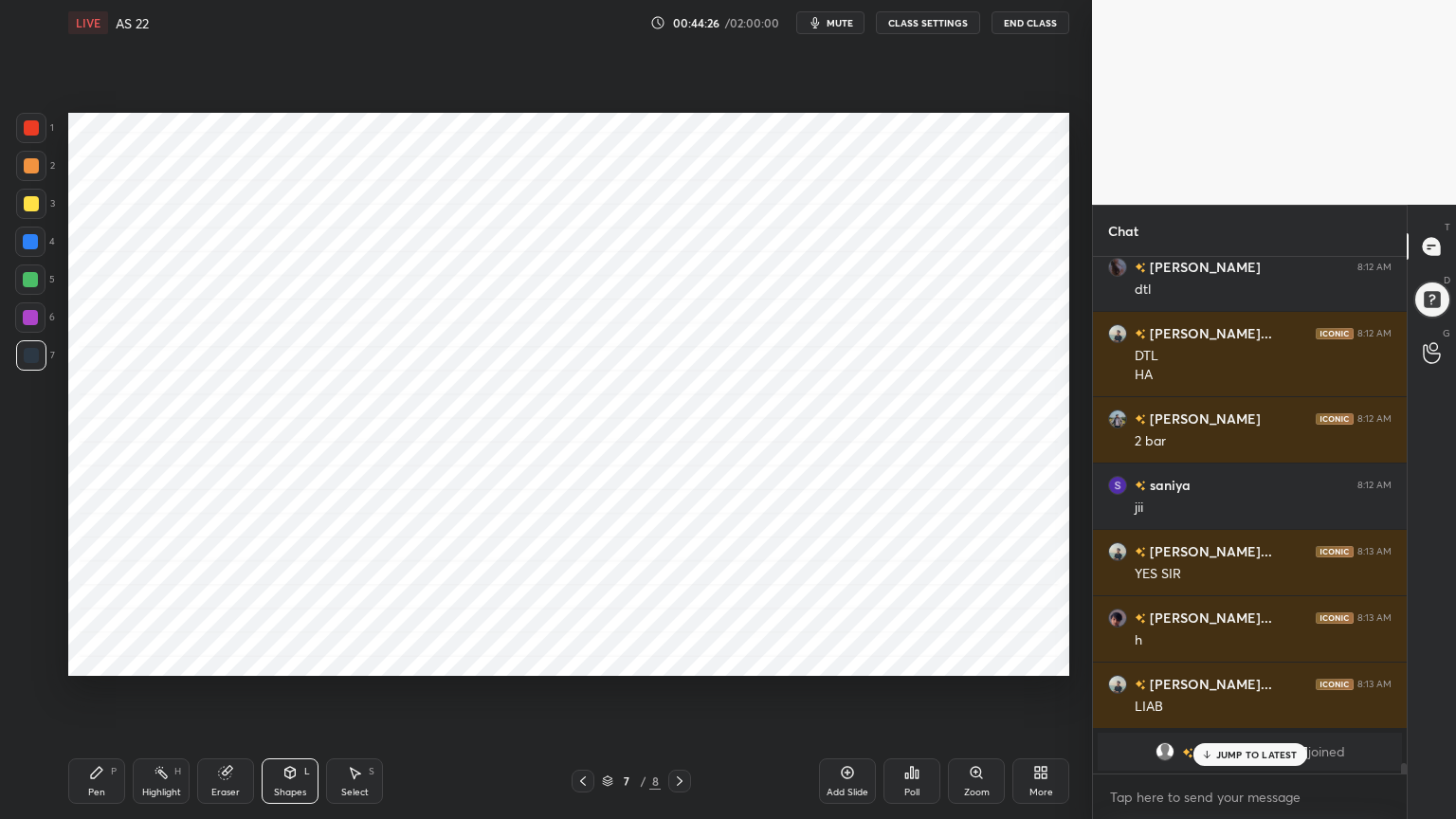 click on "Pen" at bounding box center (97, 792) 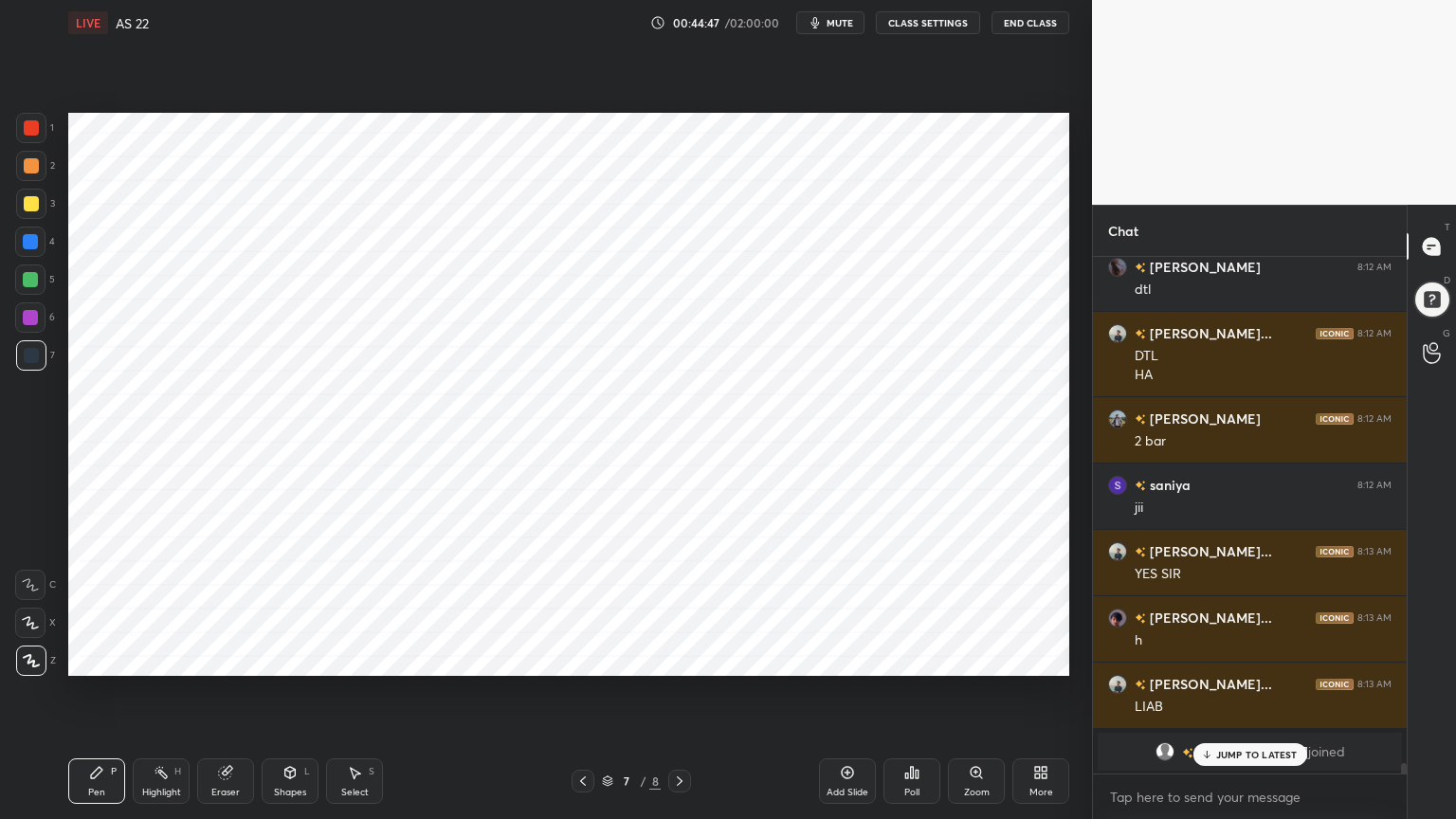 click on "Highlight H" at bounding box center [161, 781] 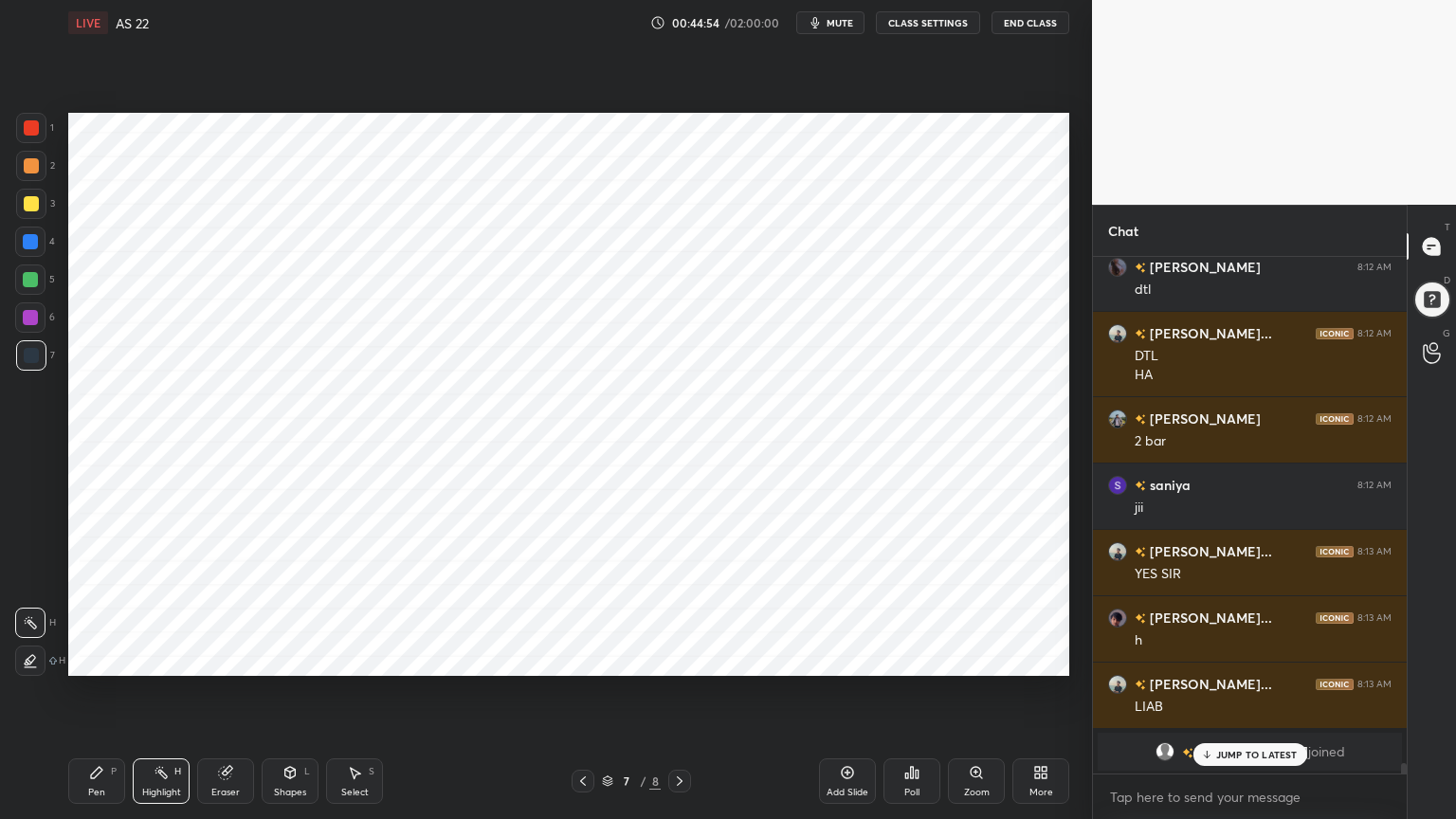 click 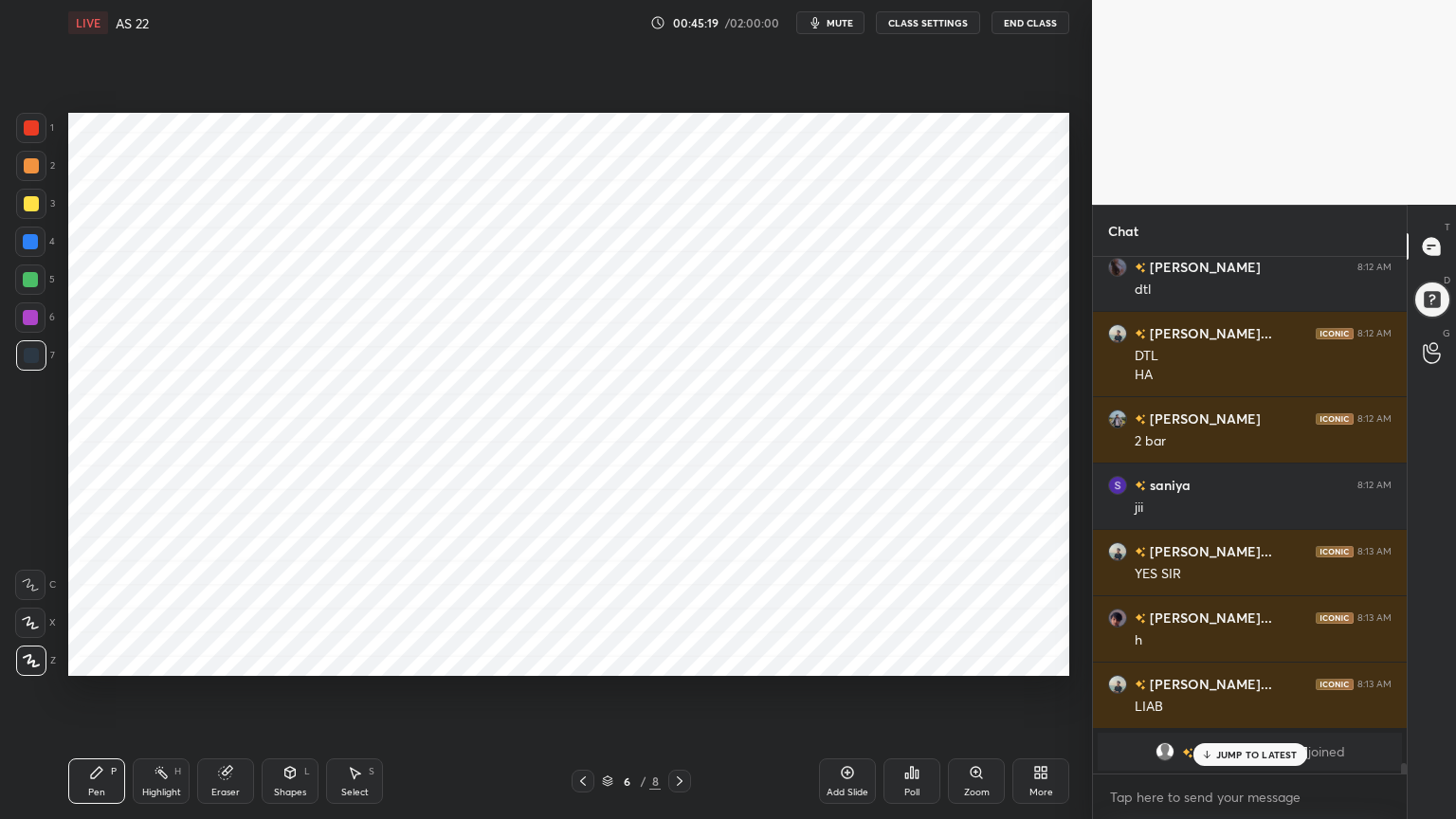 click 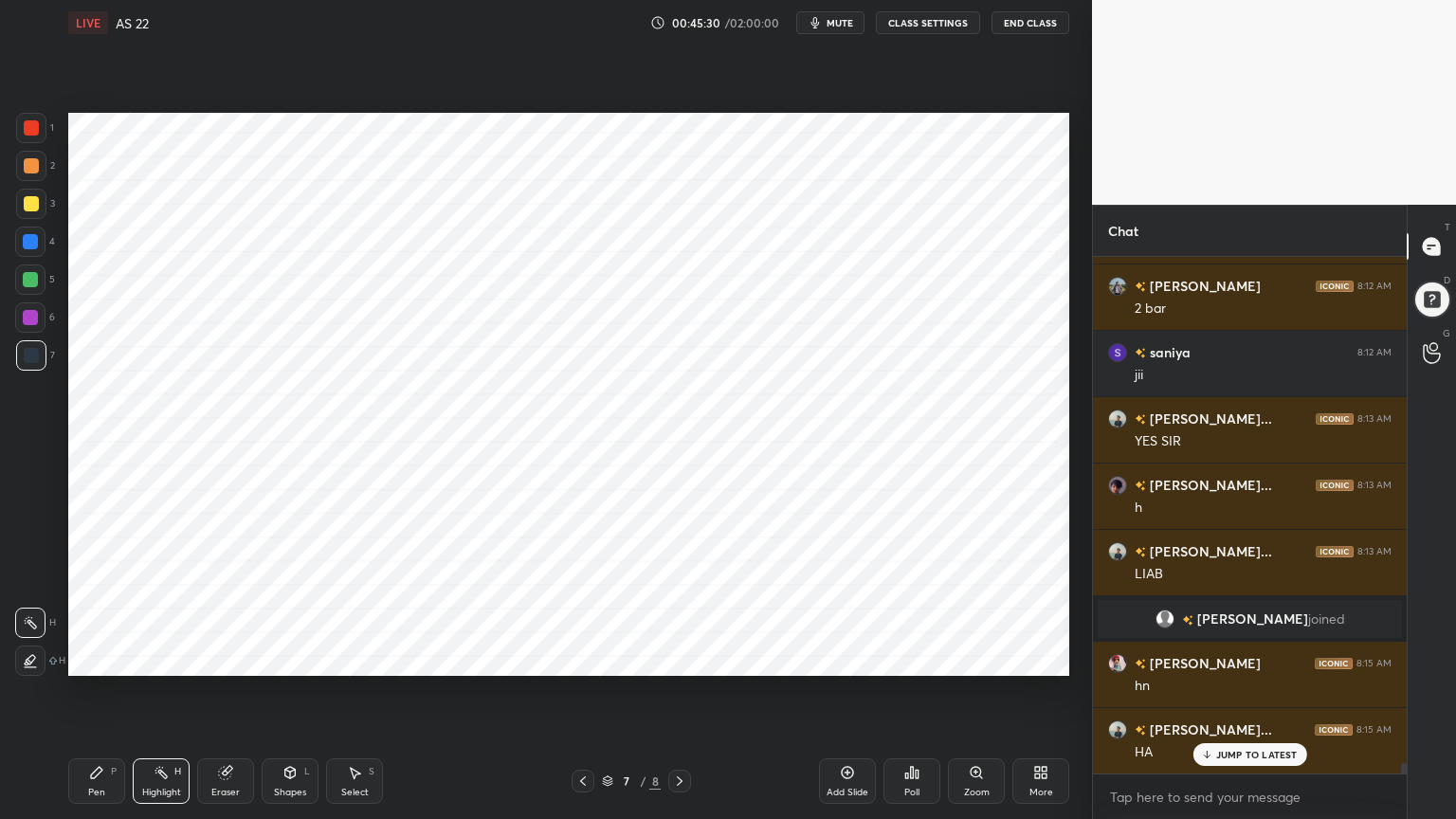 scroll, scrollTop: 25624, scrollLeft: 0, axis: vertical 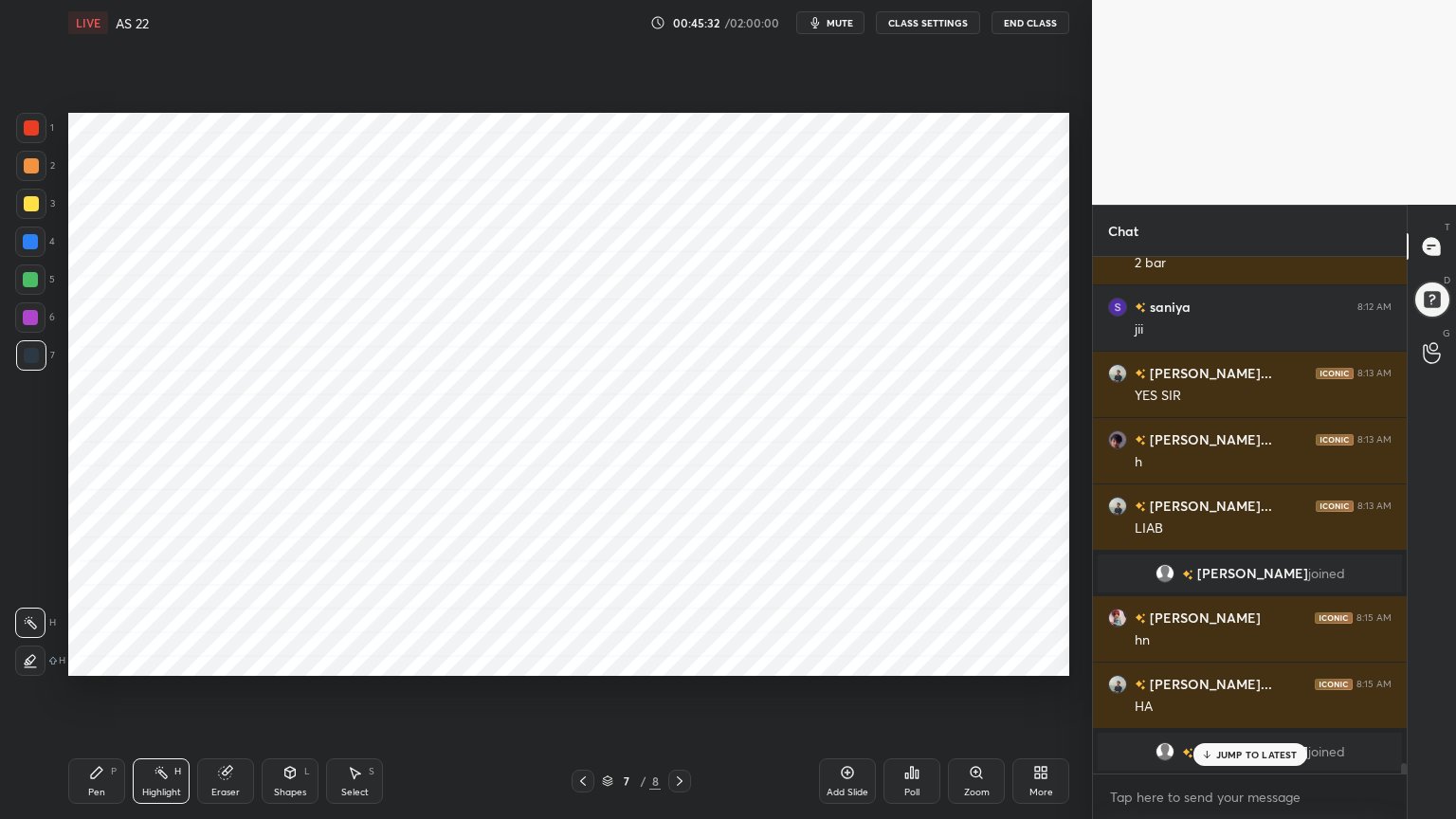 click on "Pen P" at bounding box center (97, 781) 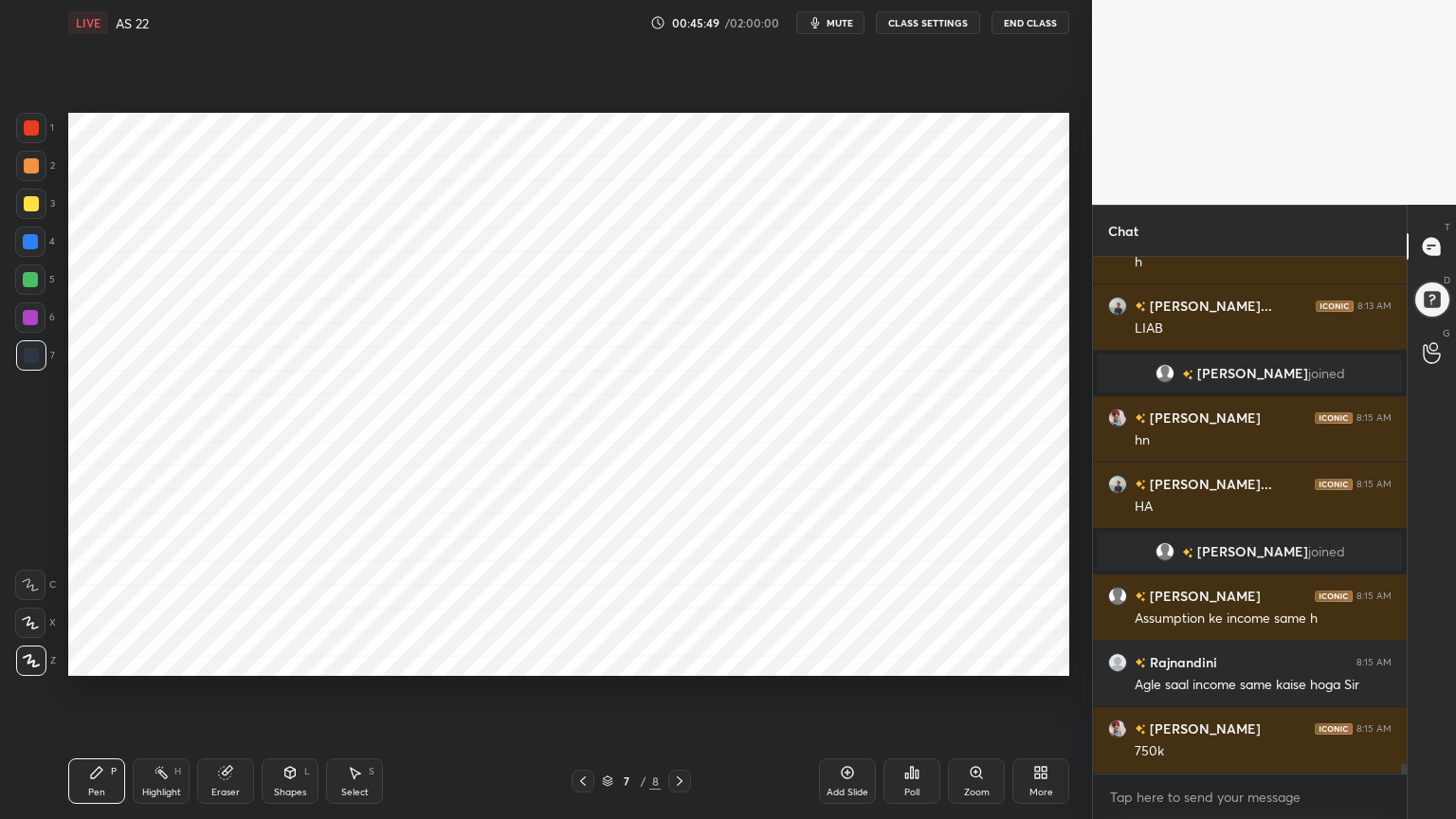scroll, scrollTop: 25905, scrollLeft: 0, axis: vertical 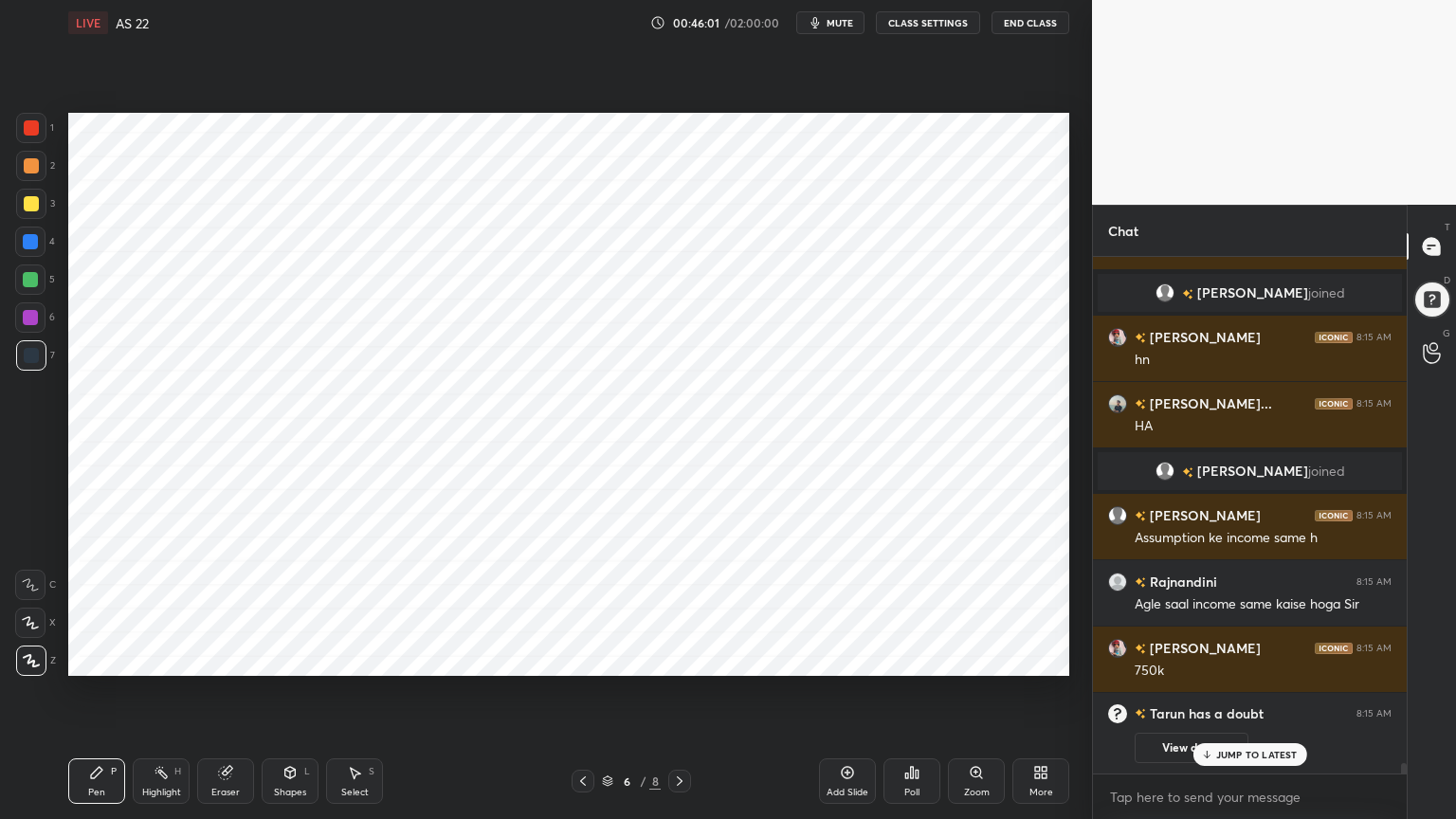 click on "Highlight H" at bounding box center (161, 781) 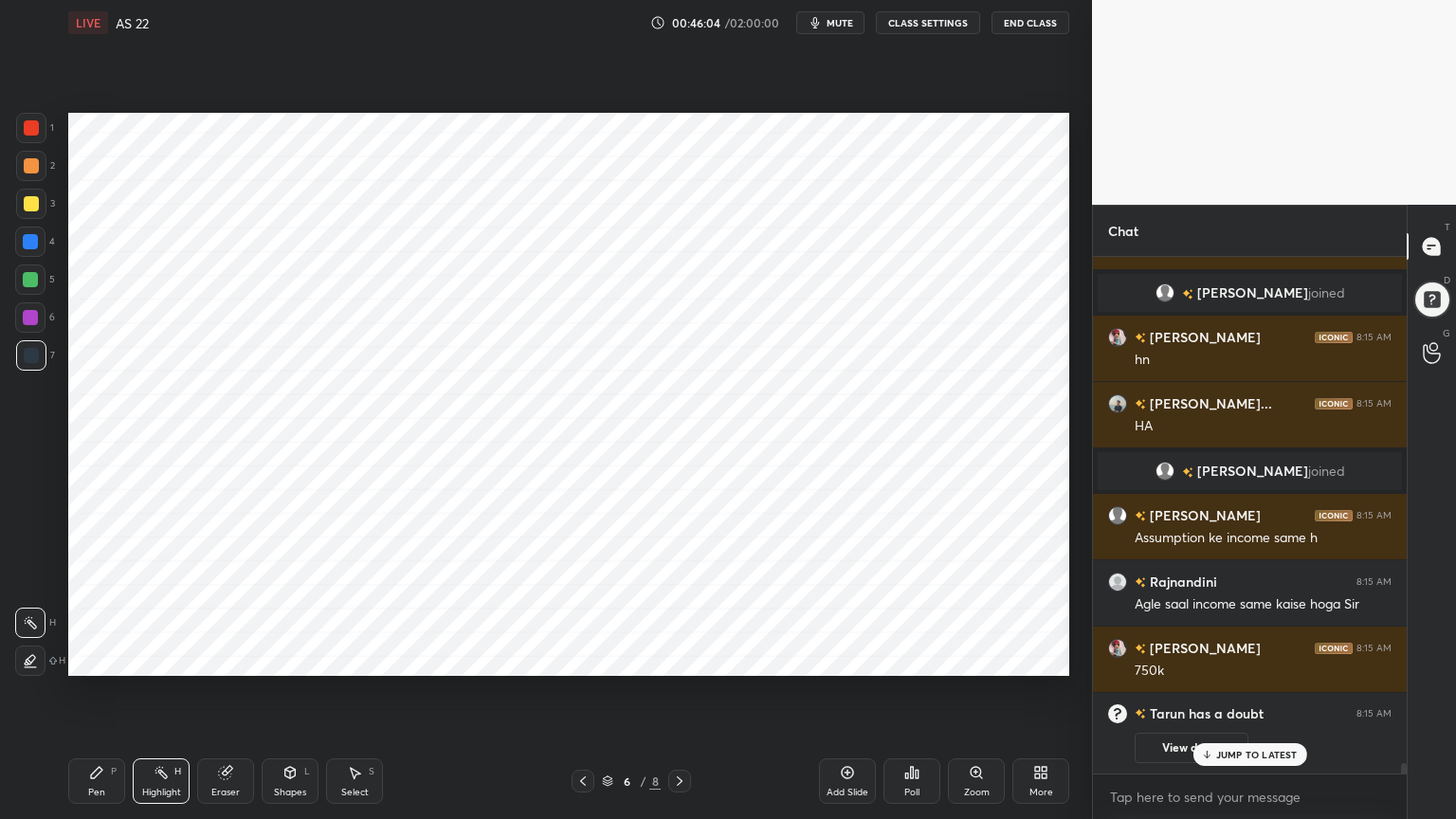 click 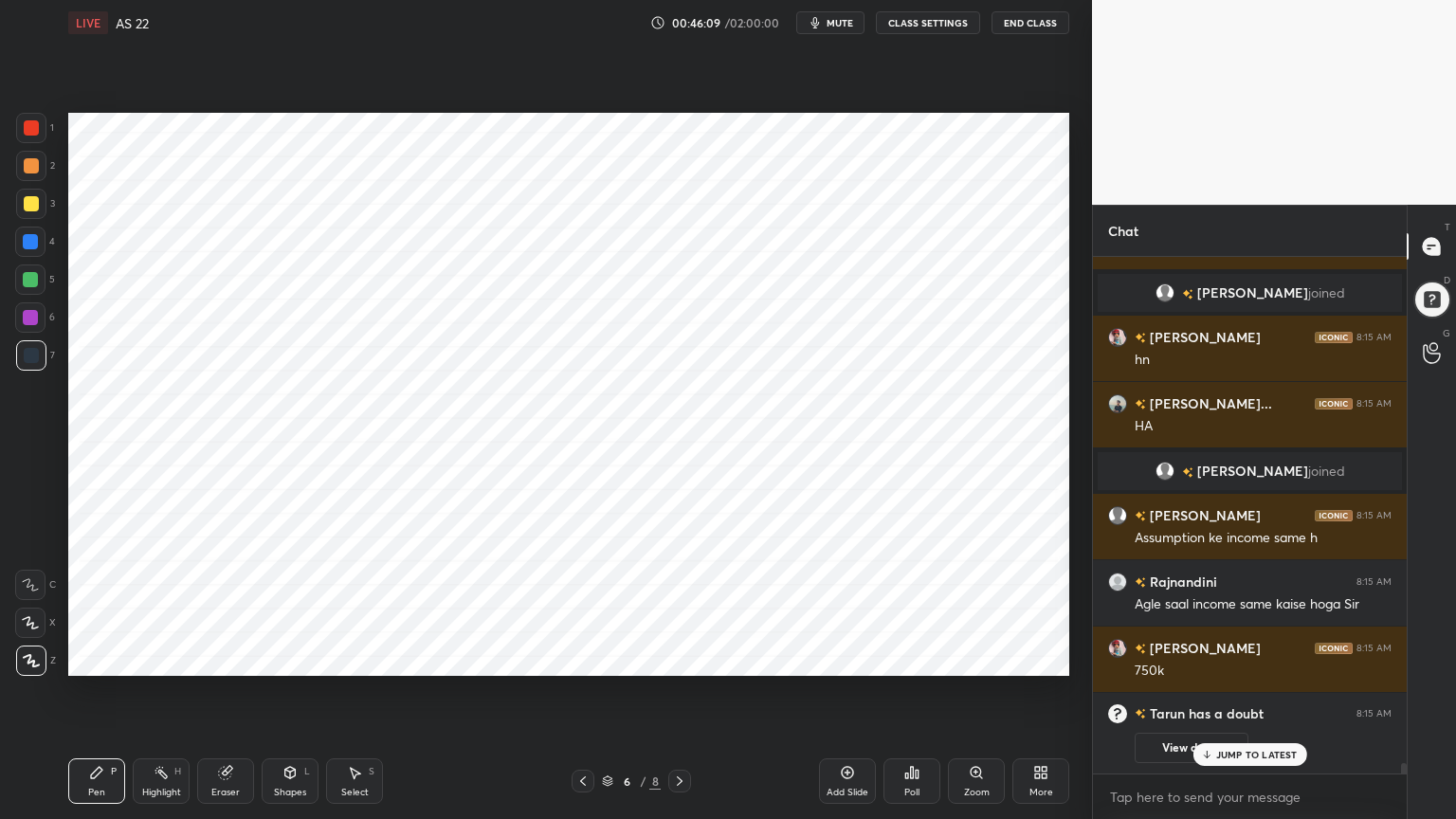 click 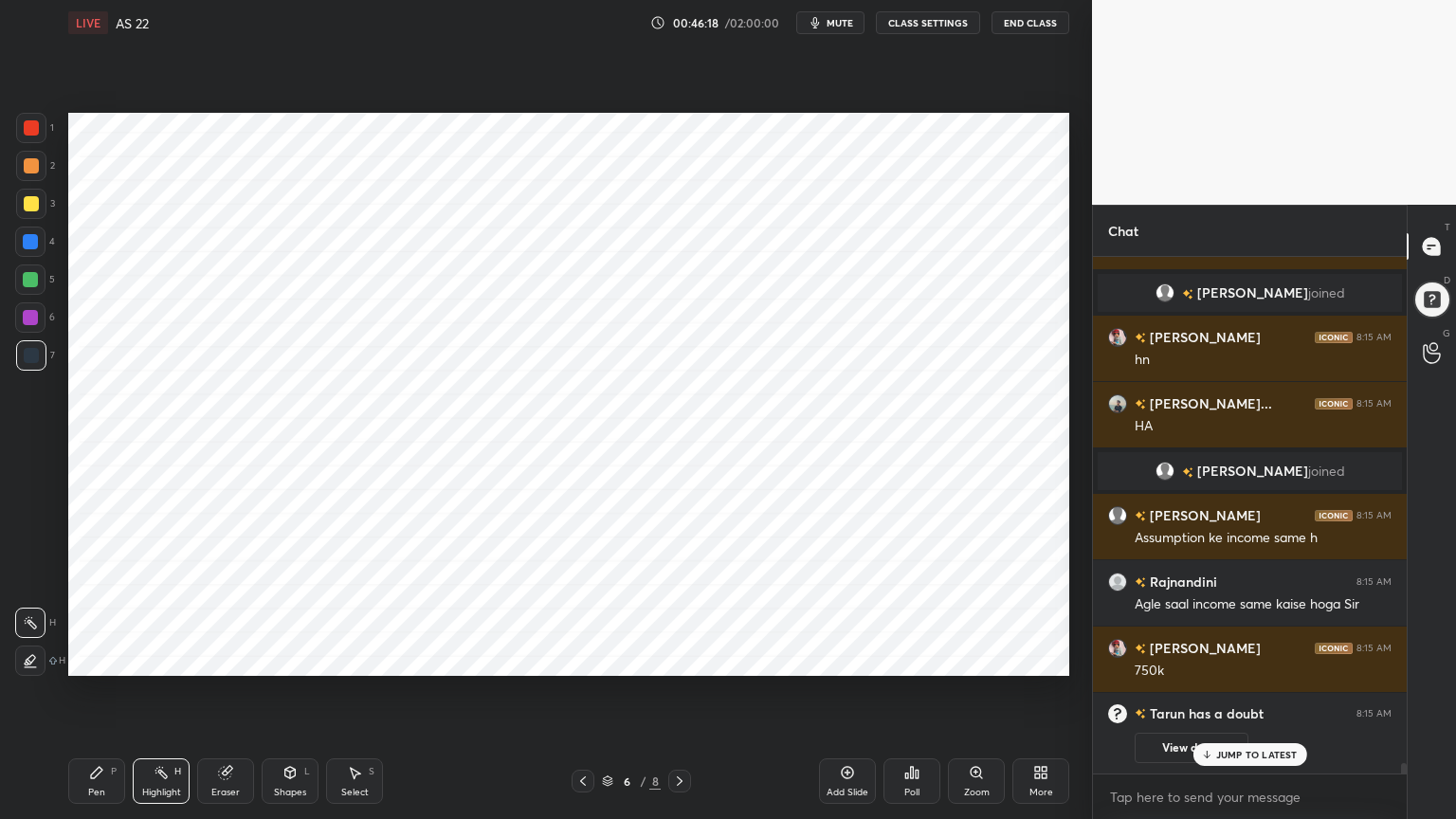 click on "Pen P" at bounding box center (97, 781) 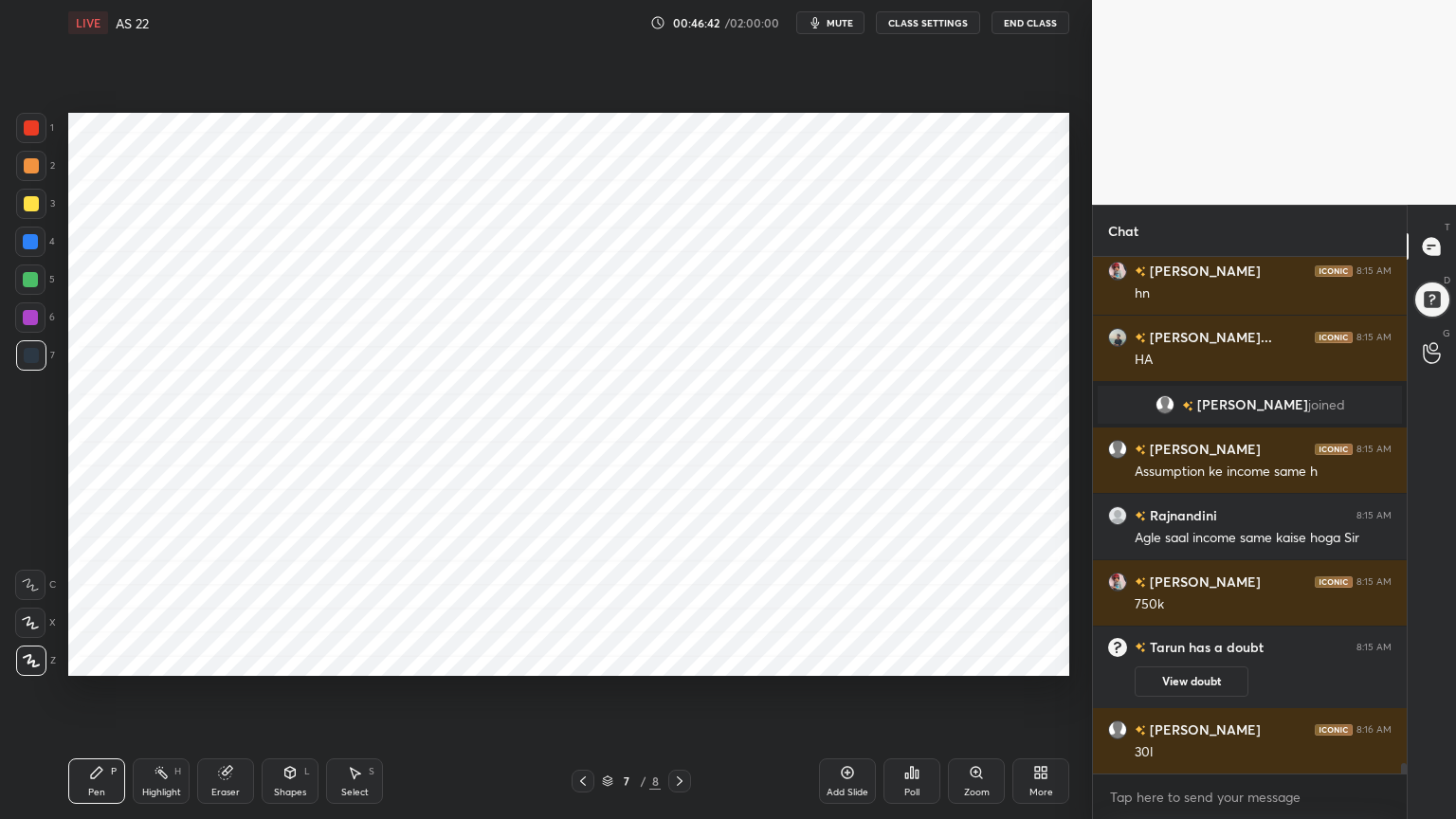 scroll, scrollTop: 25343, scrollLeft: 0, axis: vertical 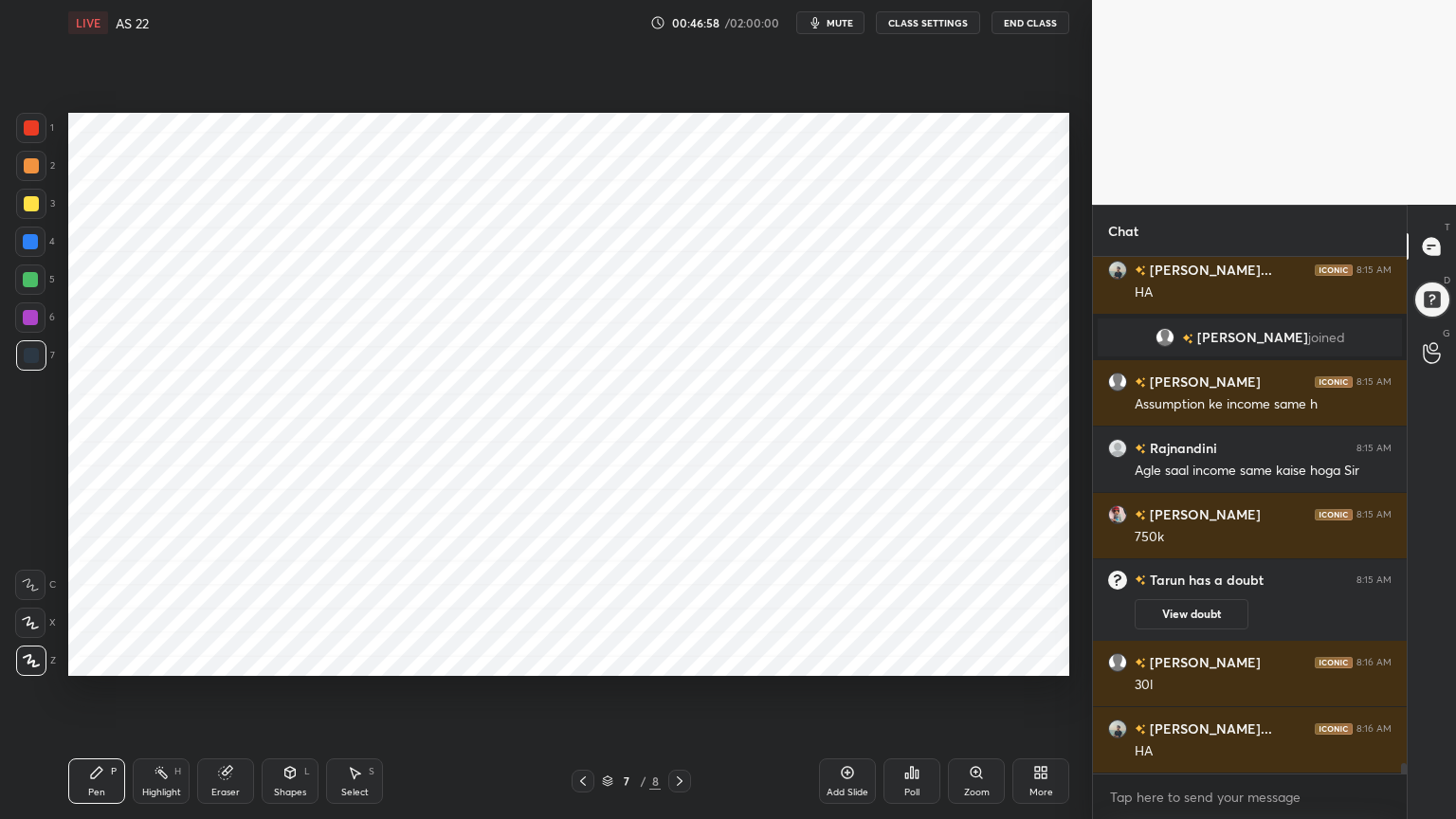 click on "Highlight H" at bounding box center [161, 781] 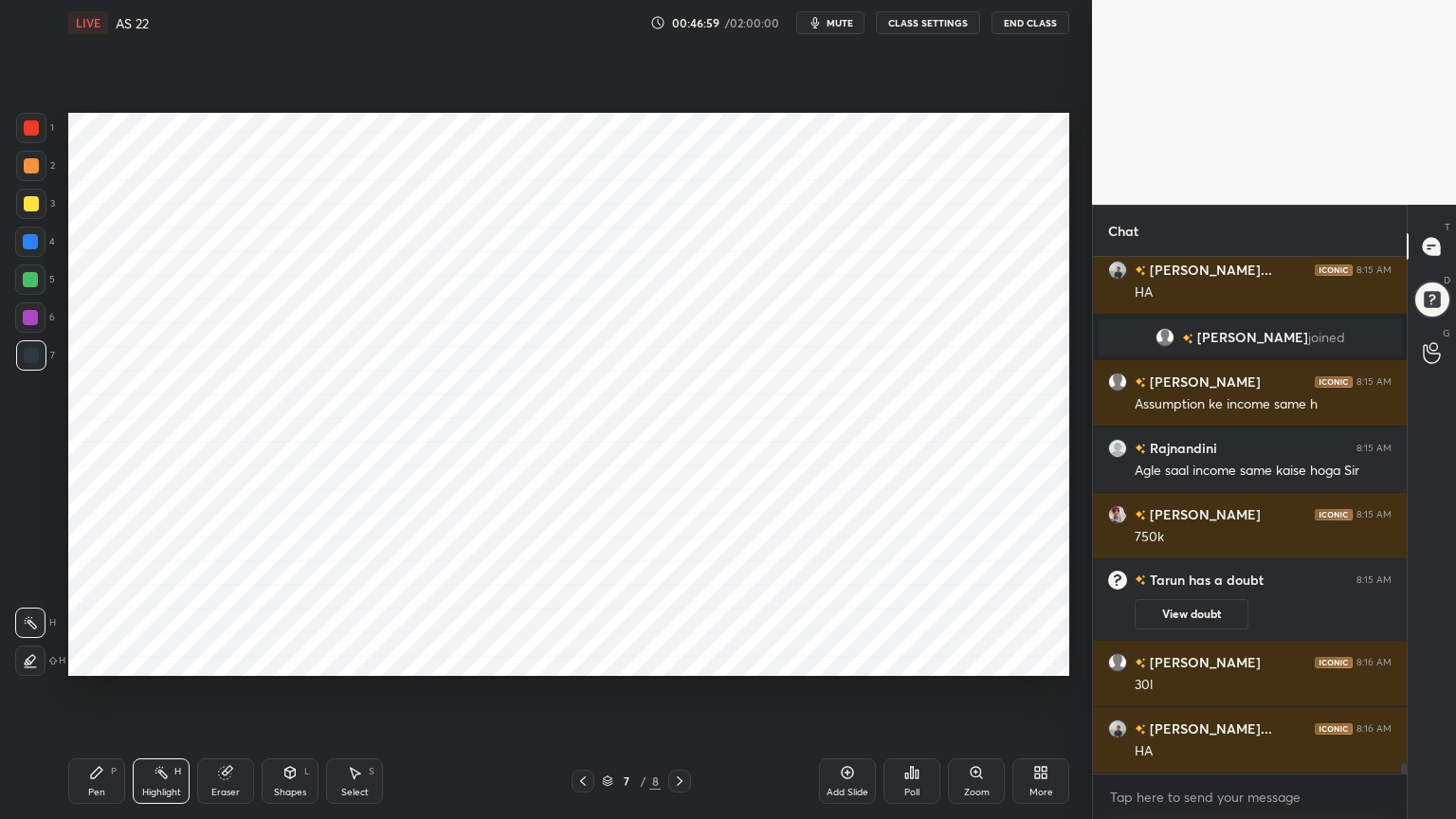 click at bounding box center [30, 318] 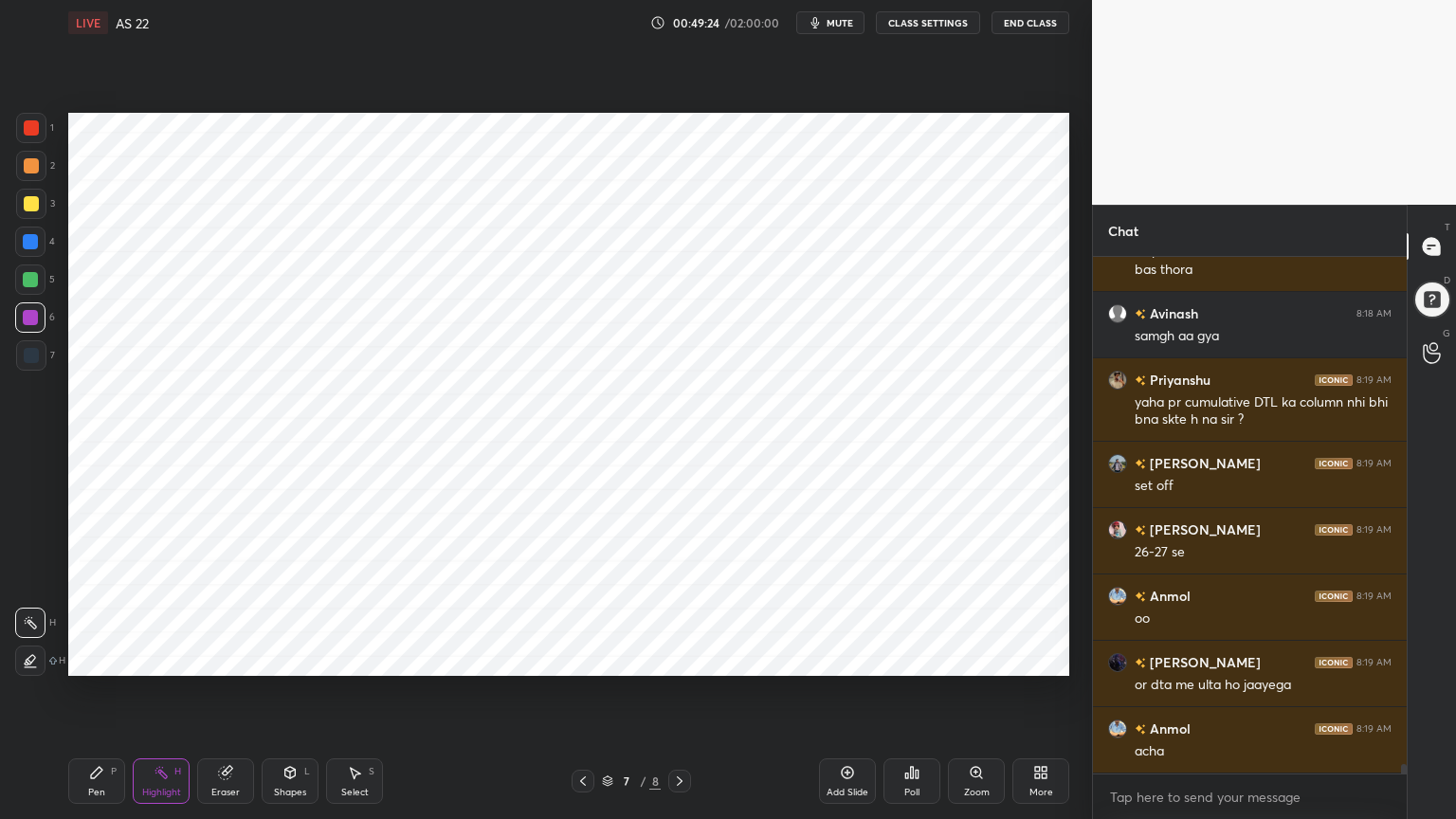 scroll, scrollTop: 27186, scrollLeft: 0, axis: vertical 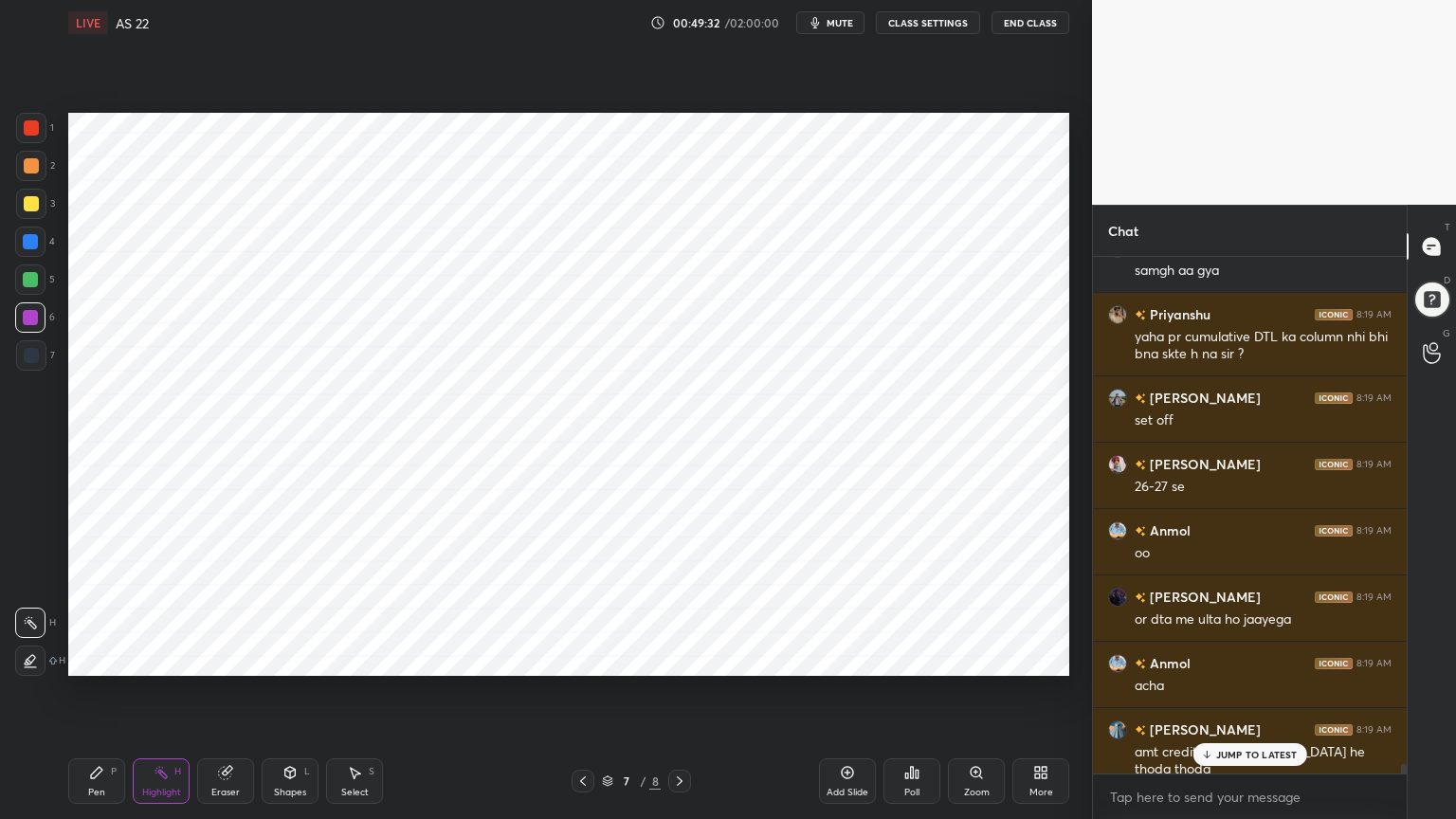 click on "Add Slide" at bounding box center (847, 781) 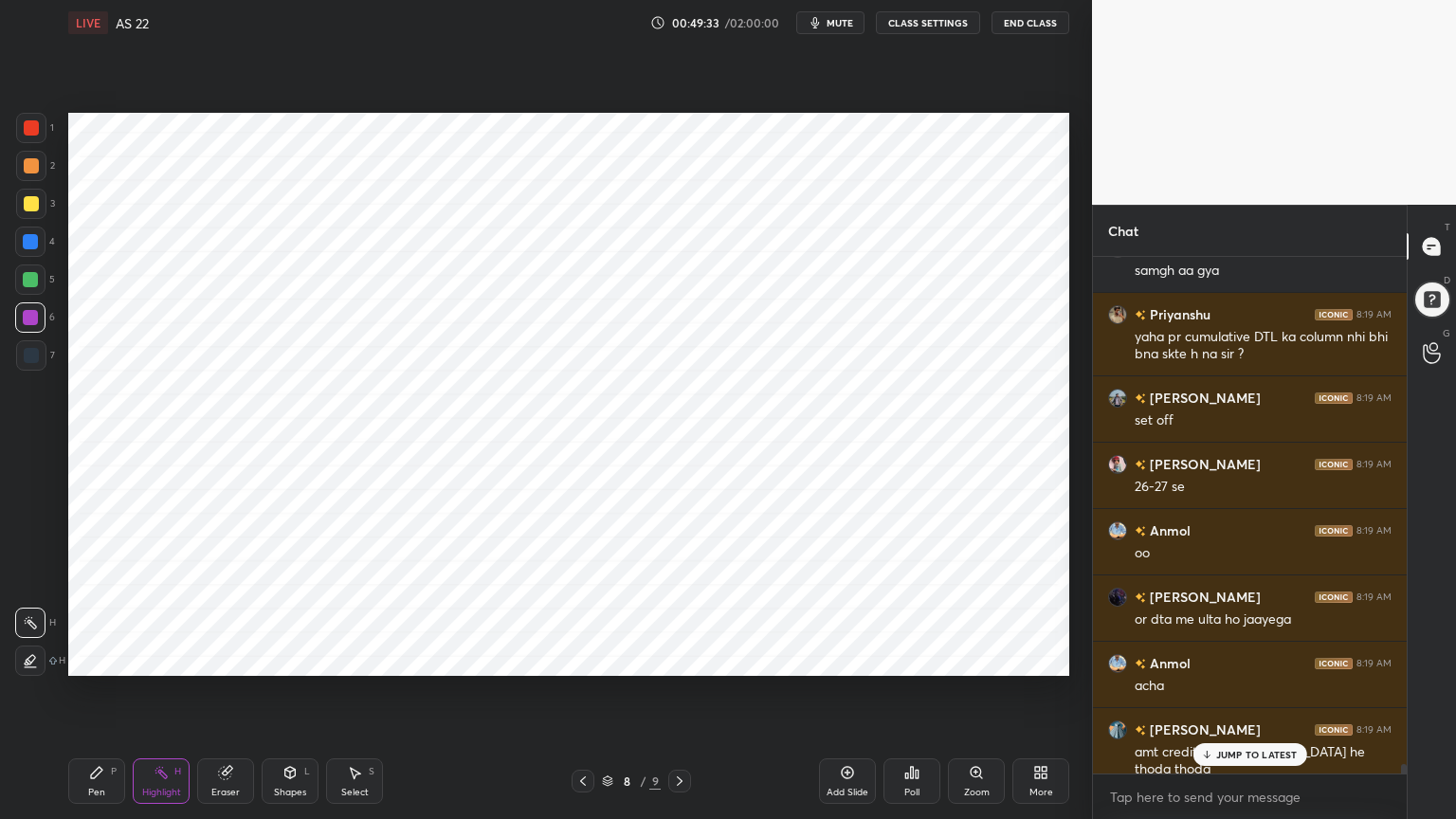 click at bounding box center (30, 242) 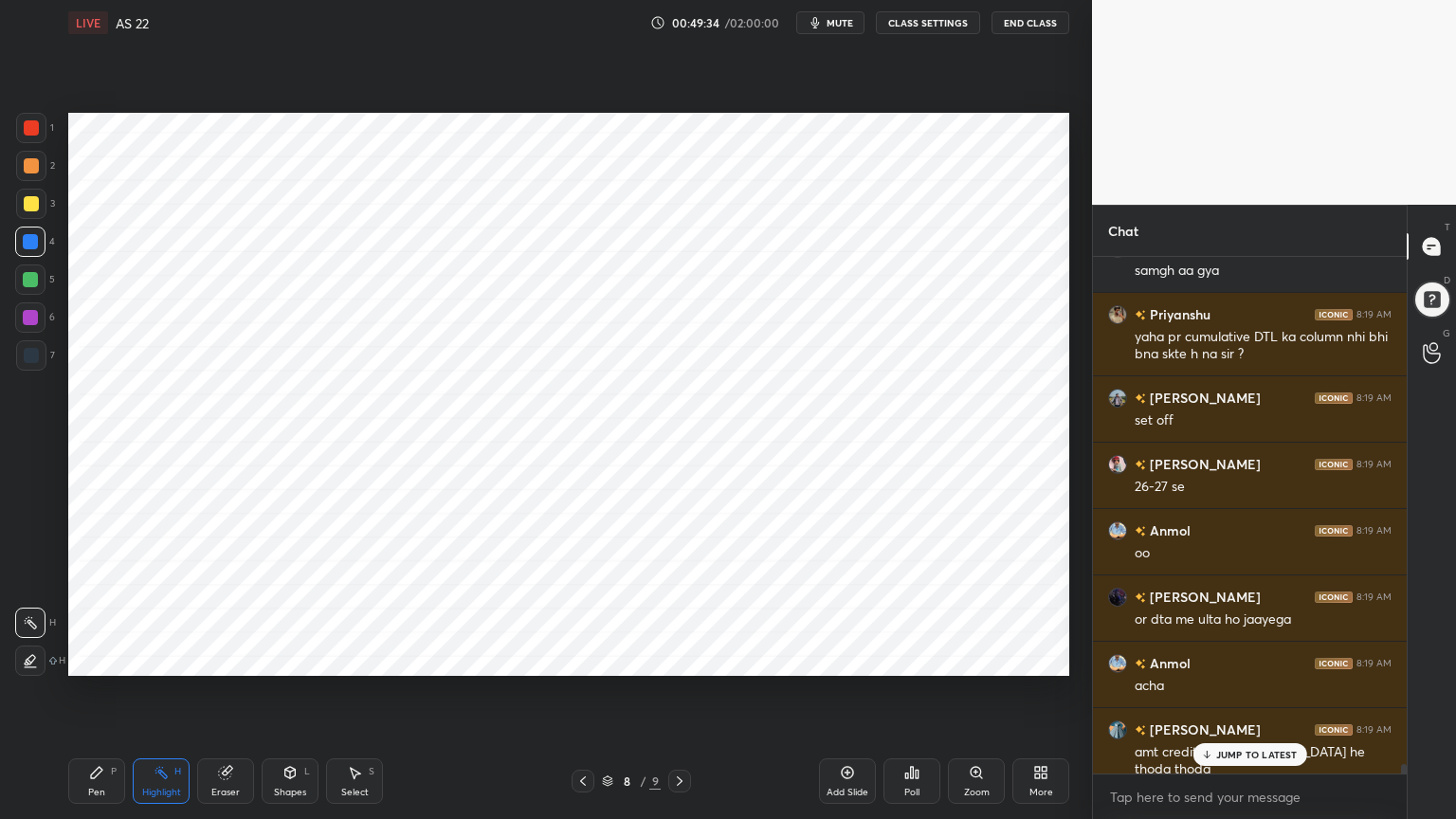 click 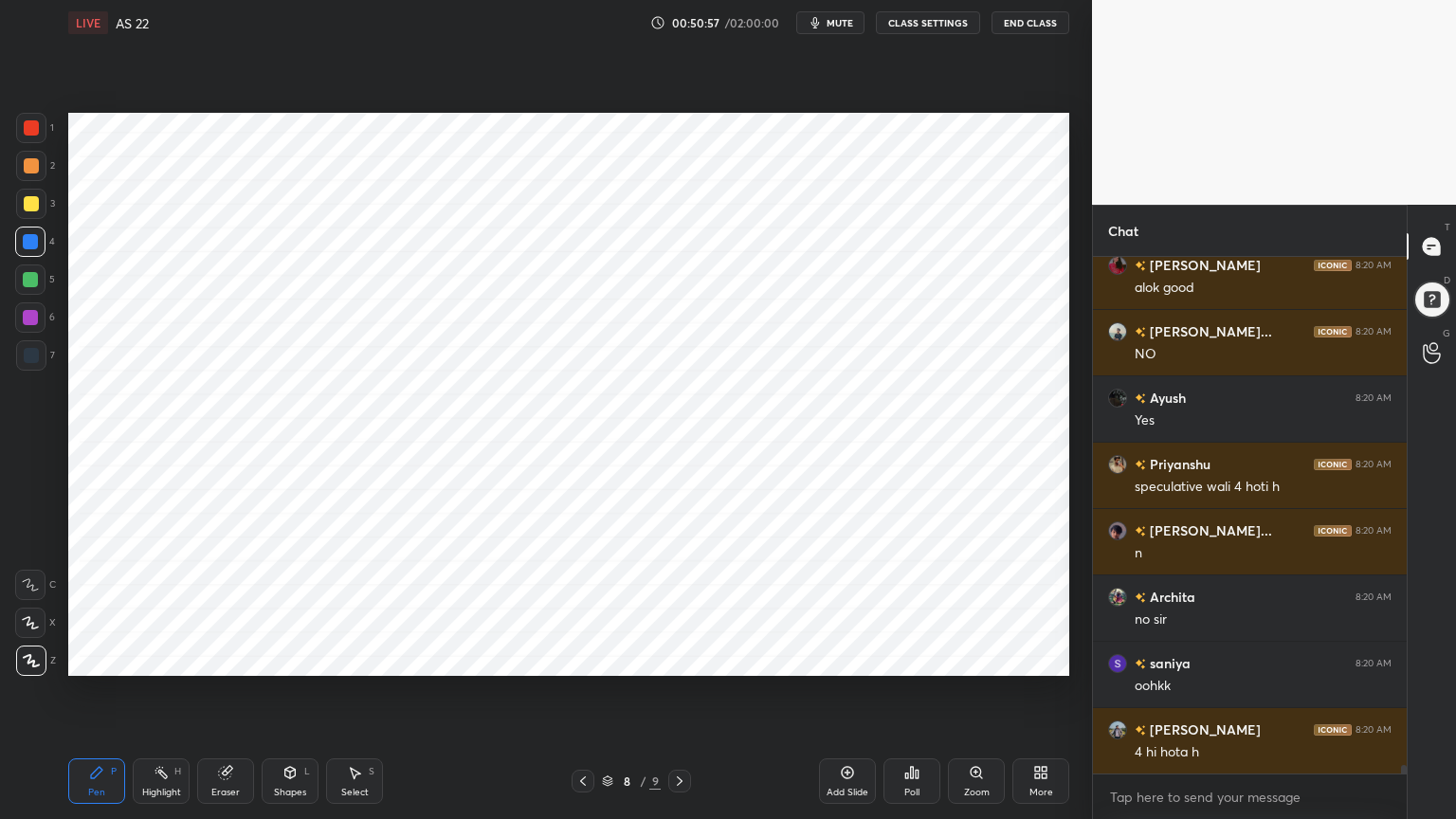 scroll, scrollTop: 29244, scrollLeft: 0, axis: vertical 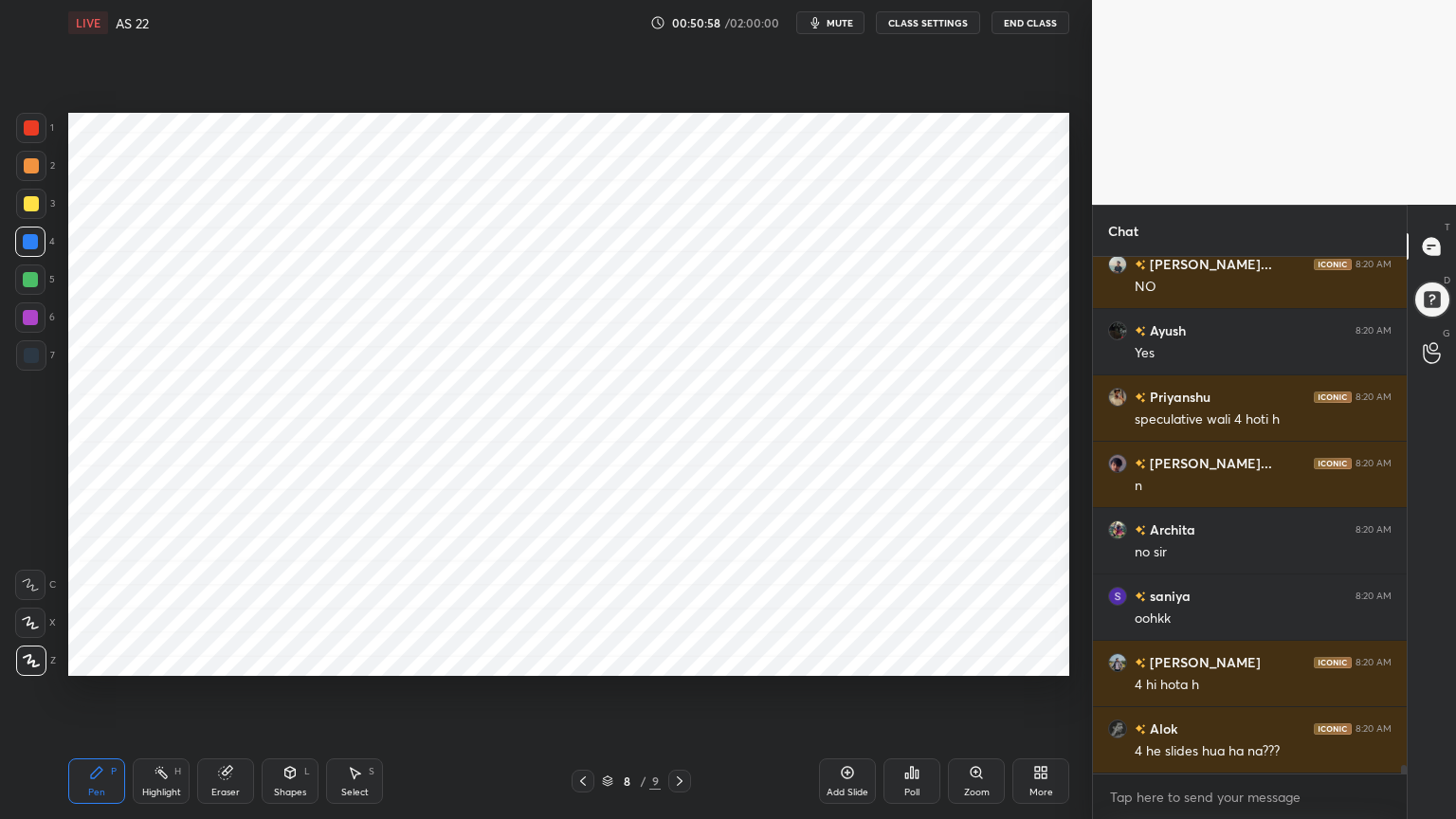click on "Shapes L" at bounding box center (290, 781) 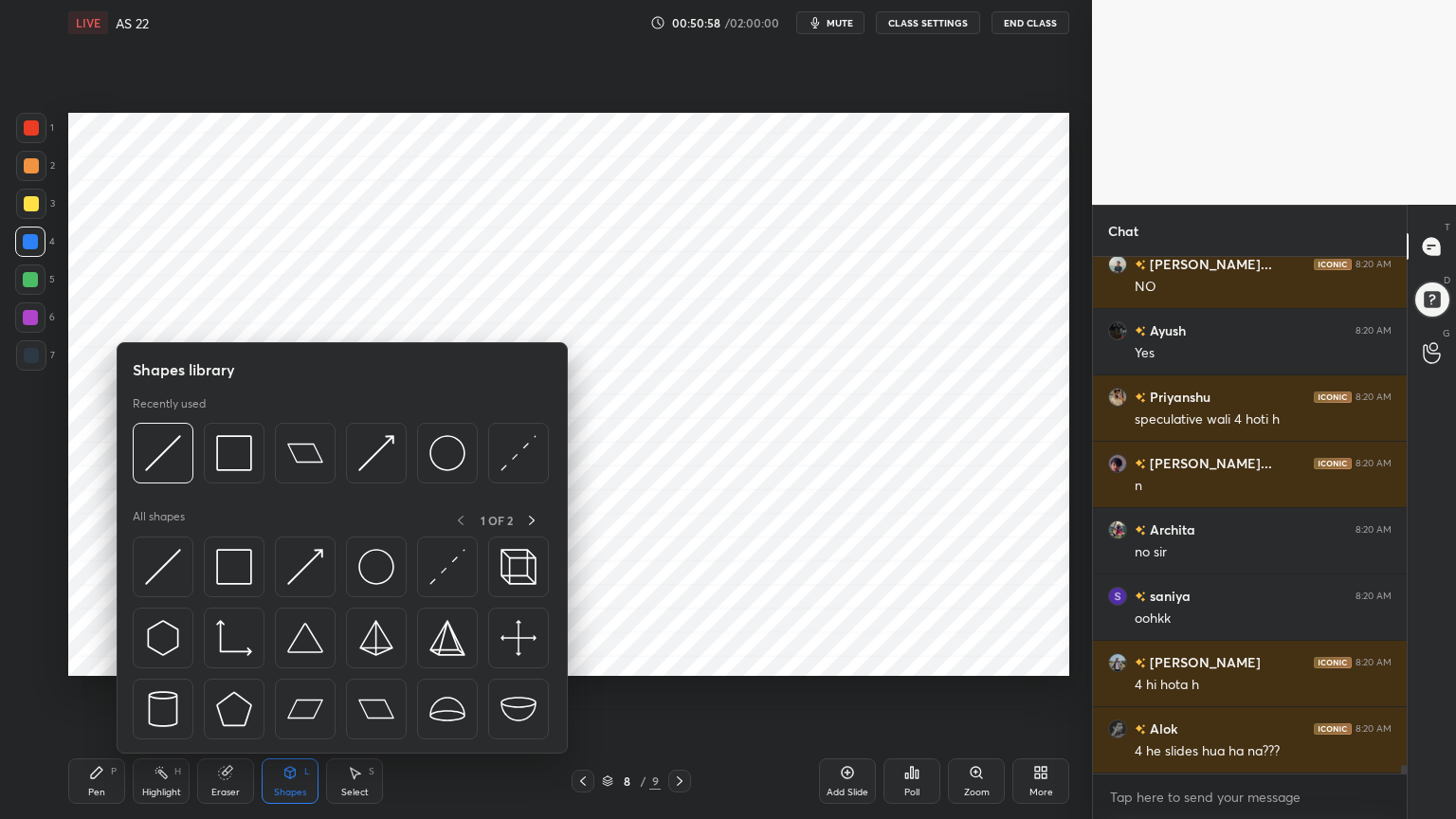 click on "Shapes L" at bounding box center [290, 781] 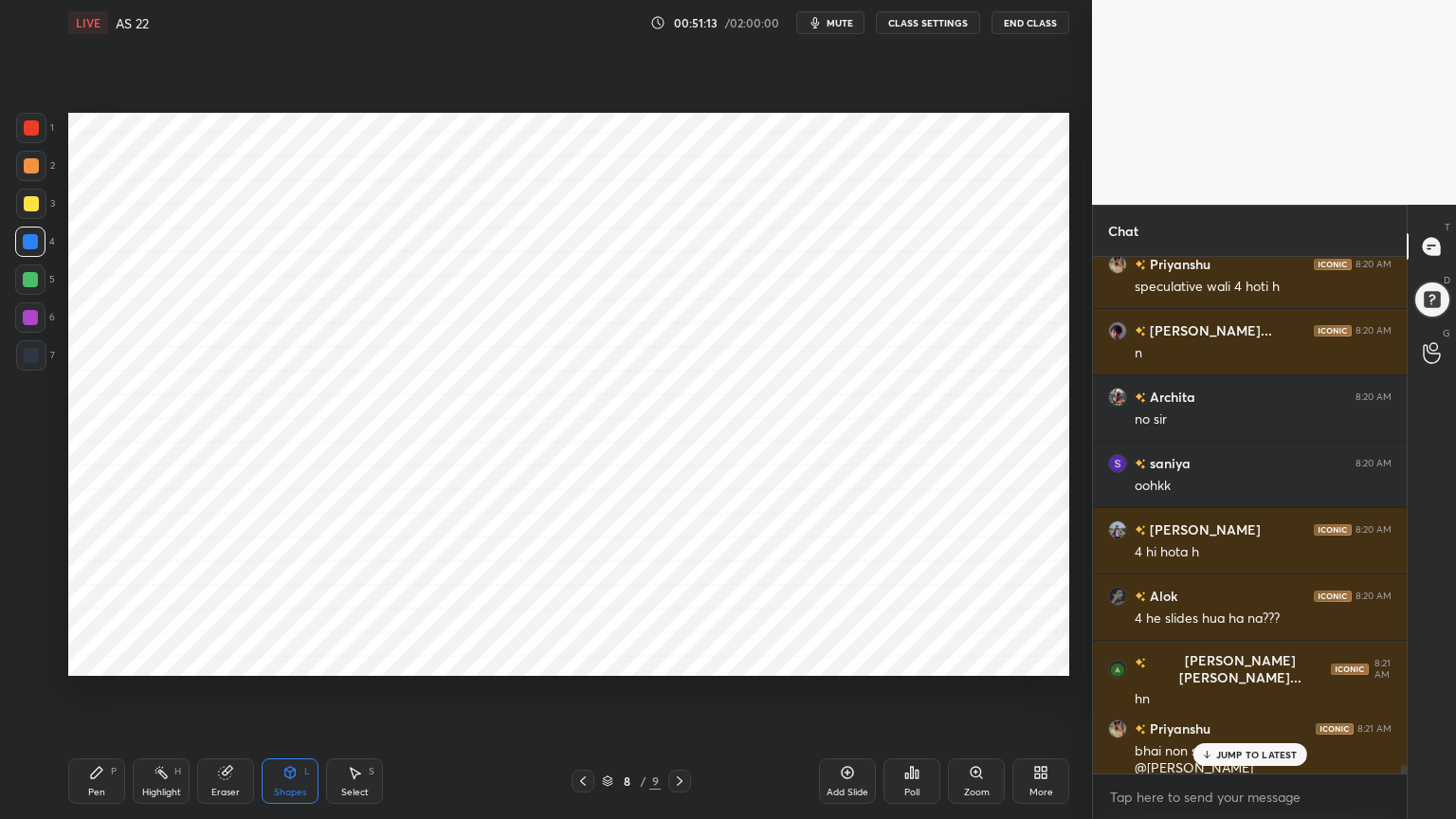 scroll, scrollTop: 29442, scrollLeft: 0, axis: vertical 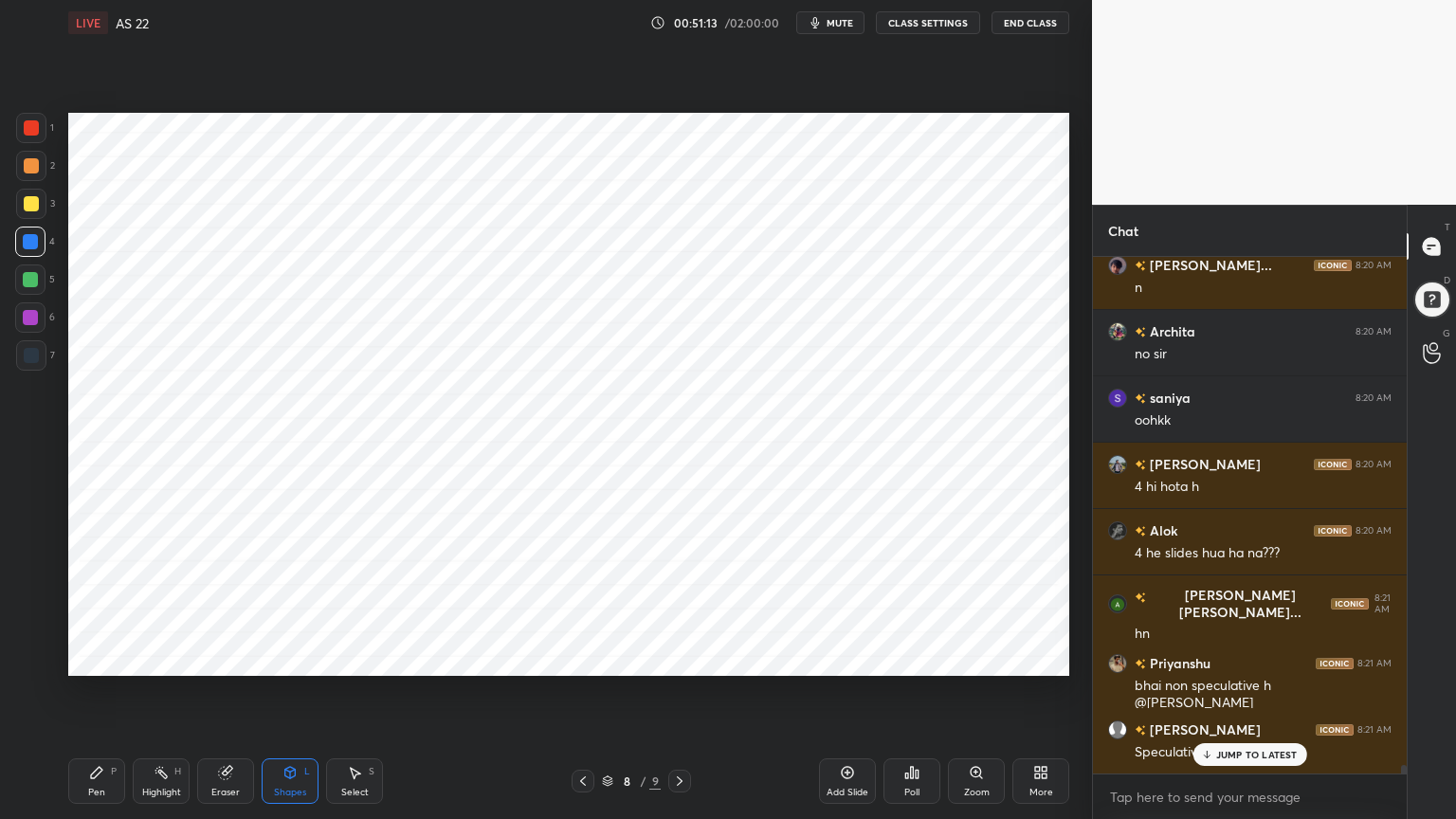 click 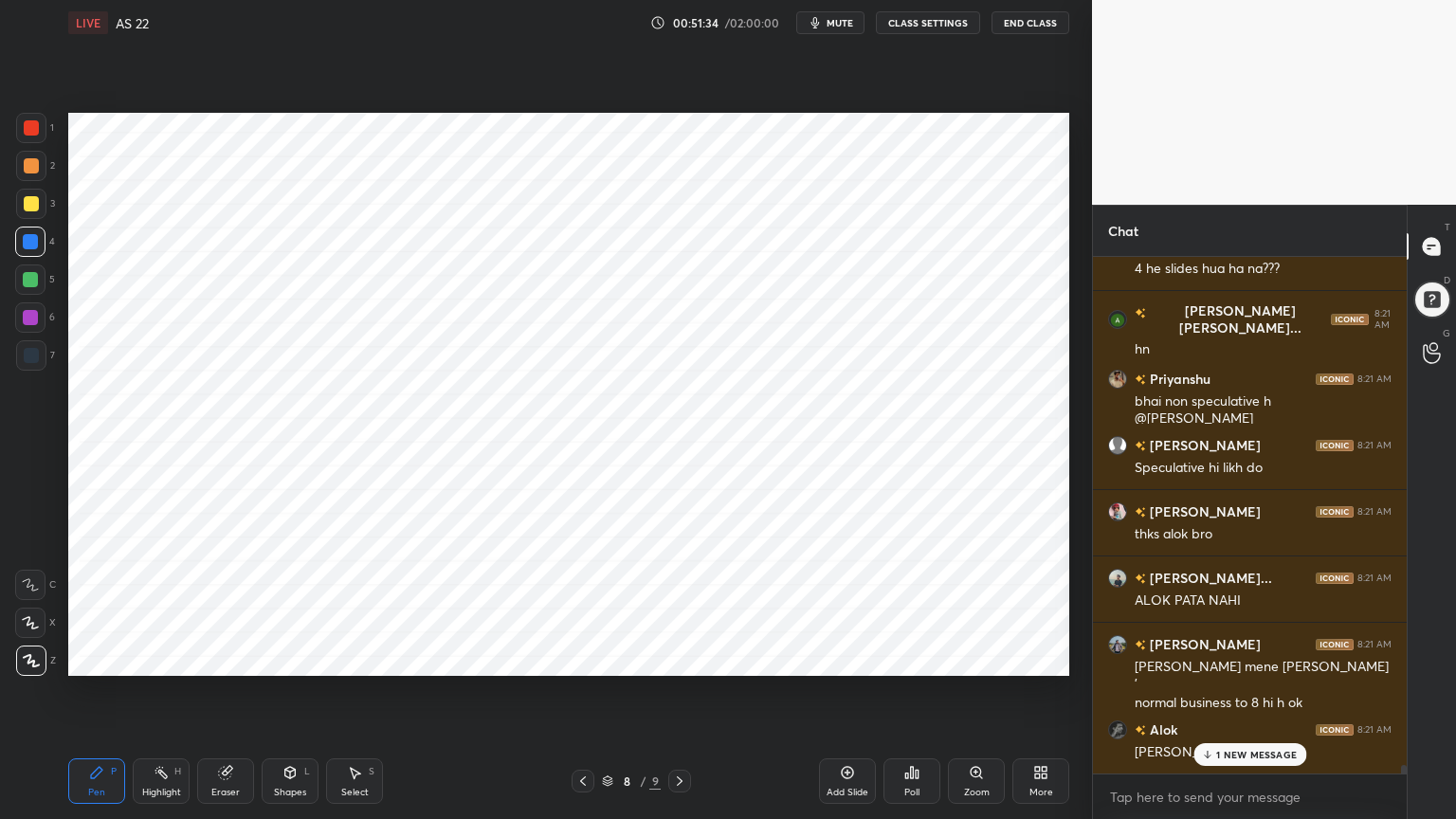 scroll, scrollTop: 29794, scrollLeft: 0, axis: vertical 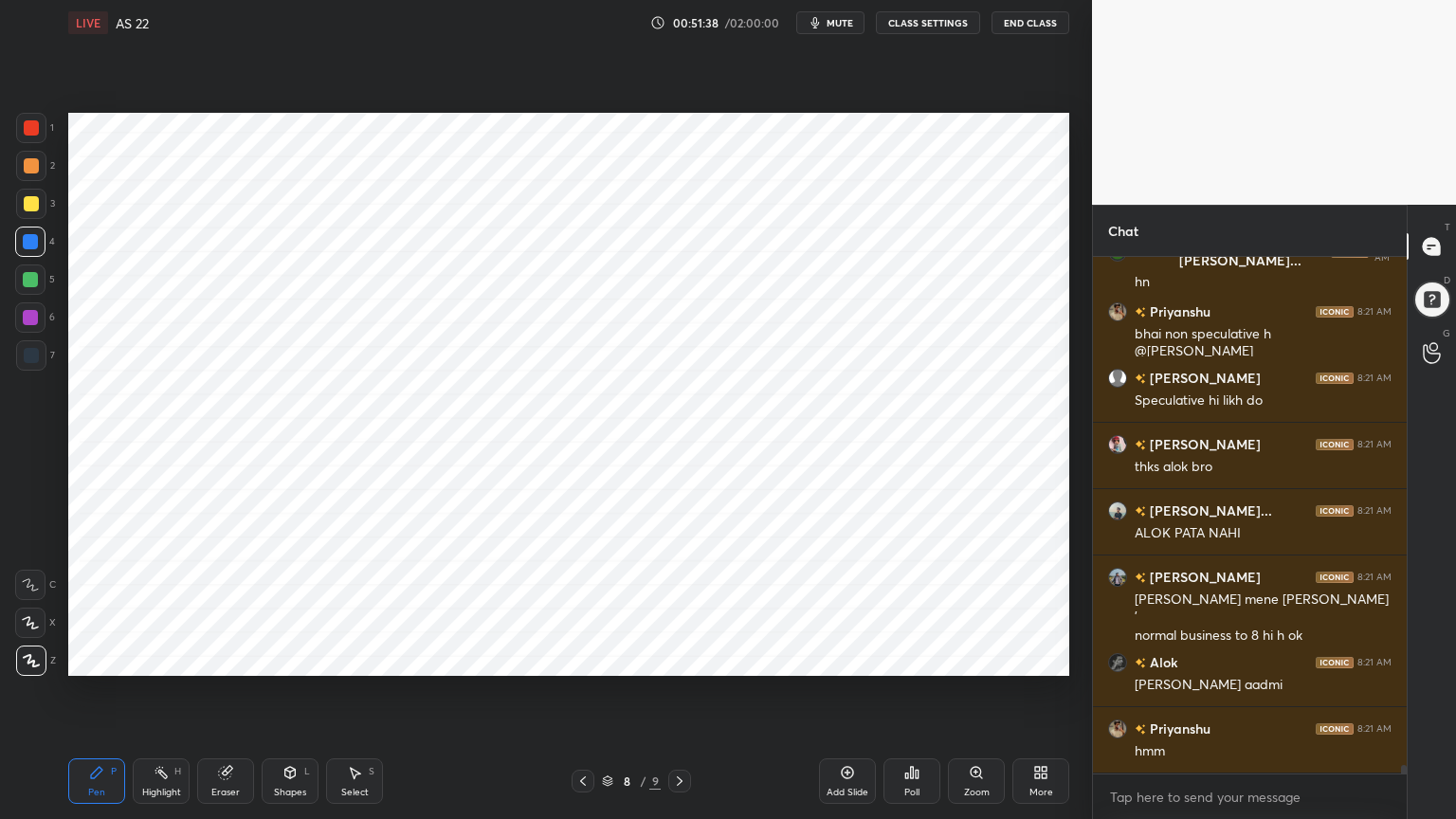 click on "Shapes" at bounding box center (290, 792) 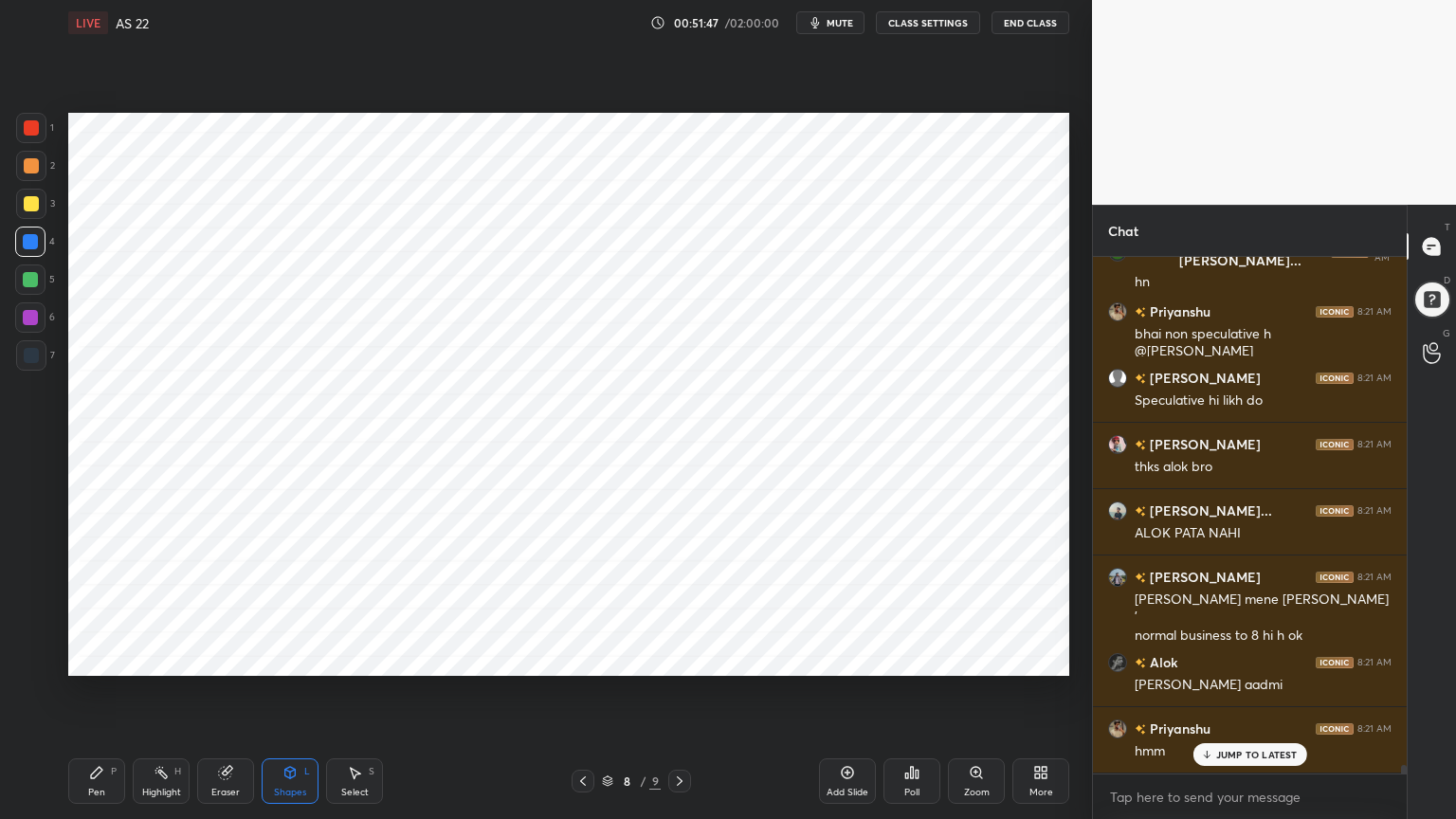 scroll, scrollTop: 29859, scrollLeft: 0, axis: vertical 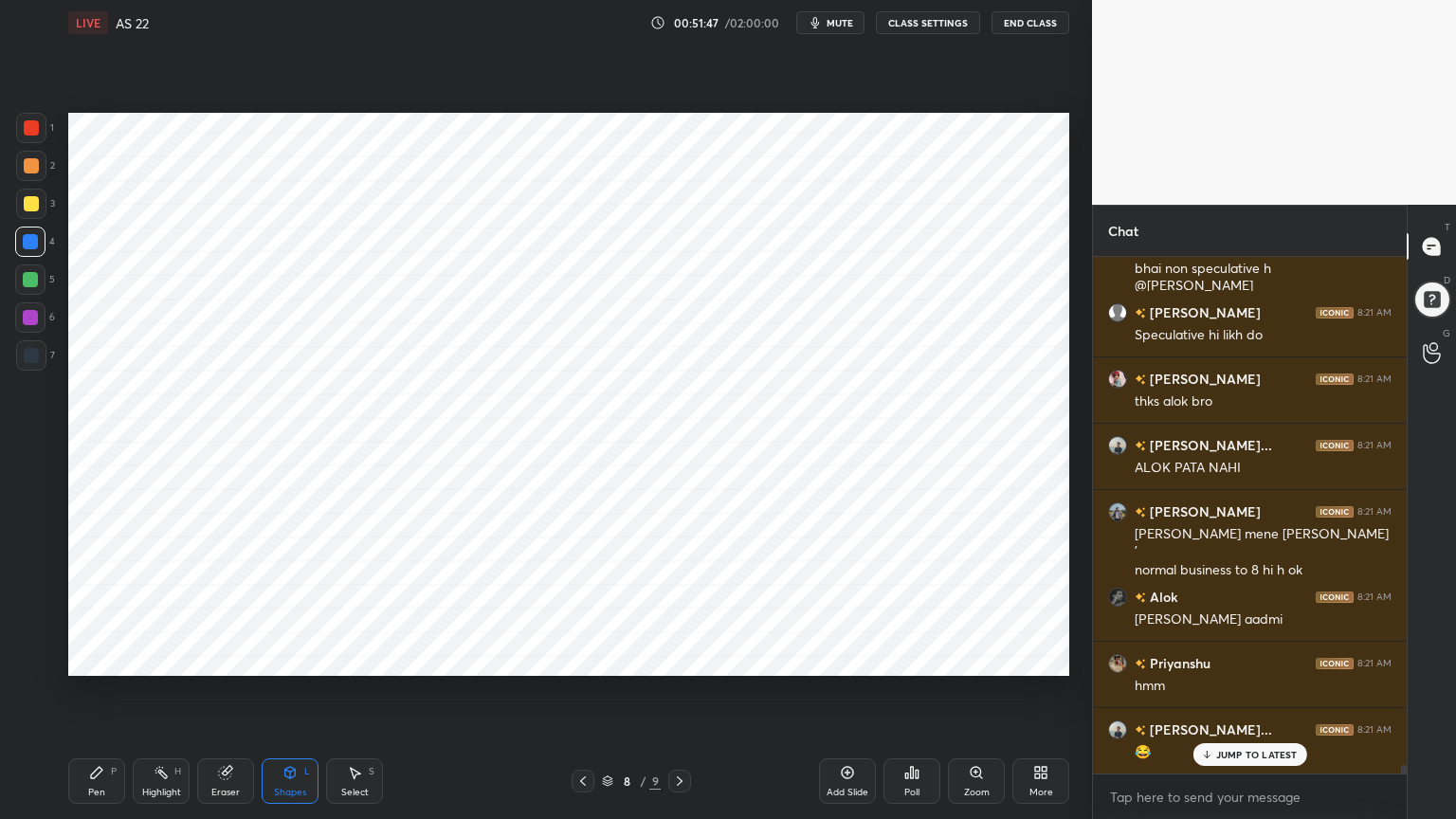 click 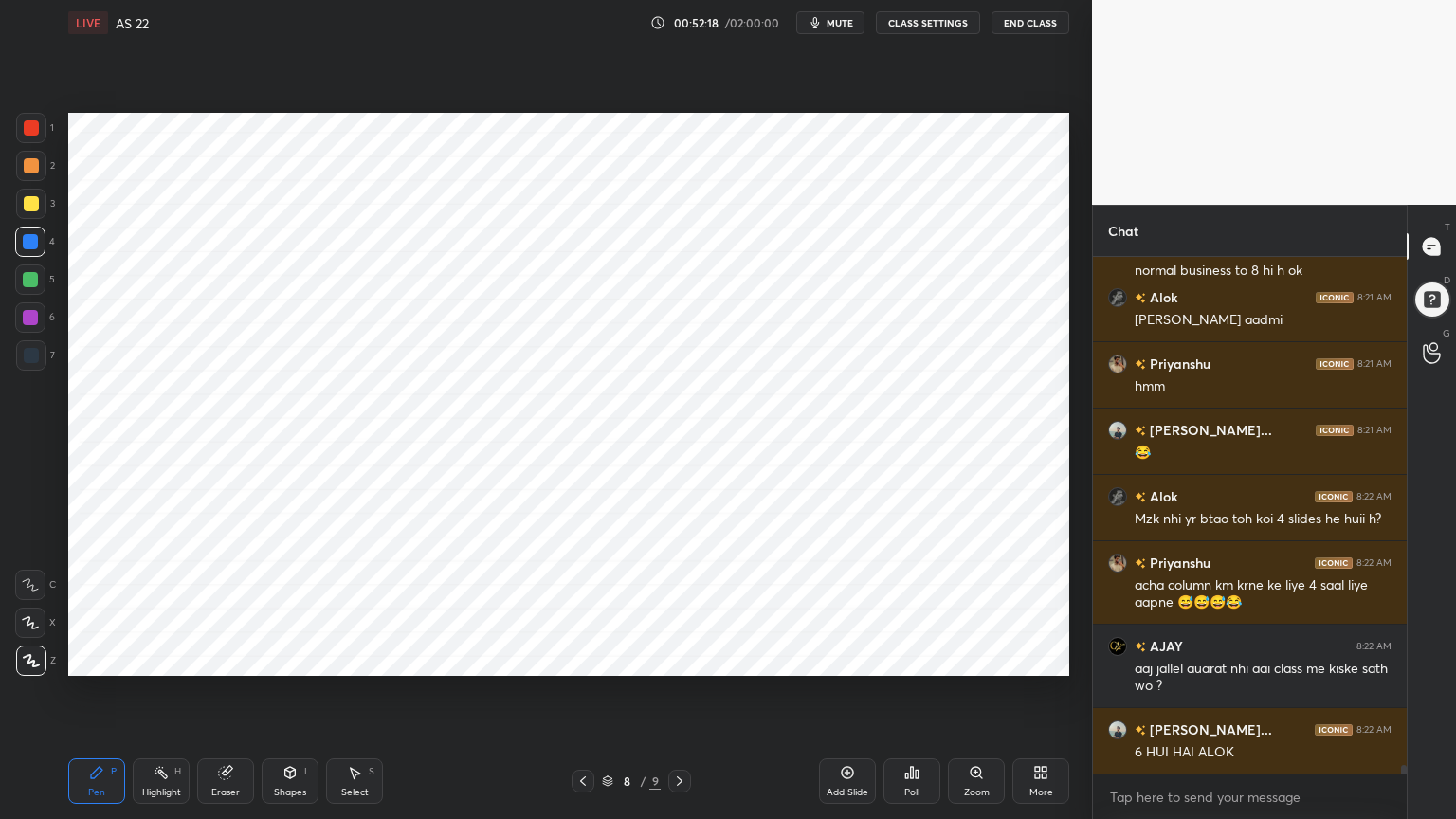 scroll, scrollTop: 30226, scrollLeft: 0, axis: vertical 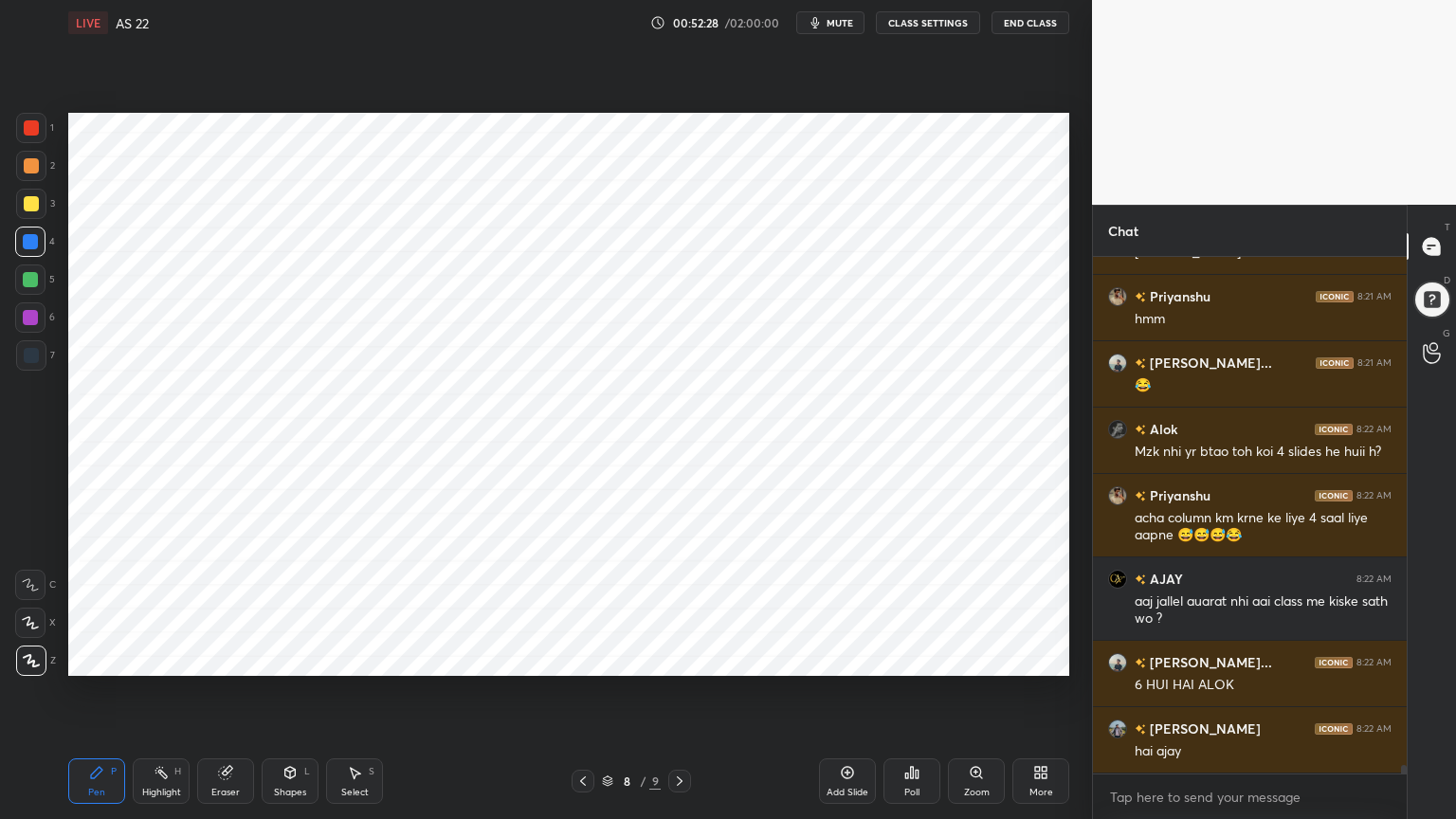 click on "7" at bounding box center (35, 359) 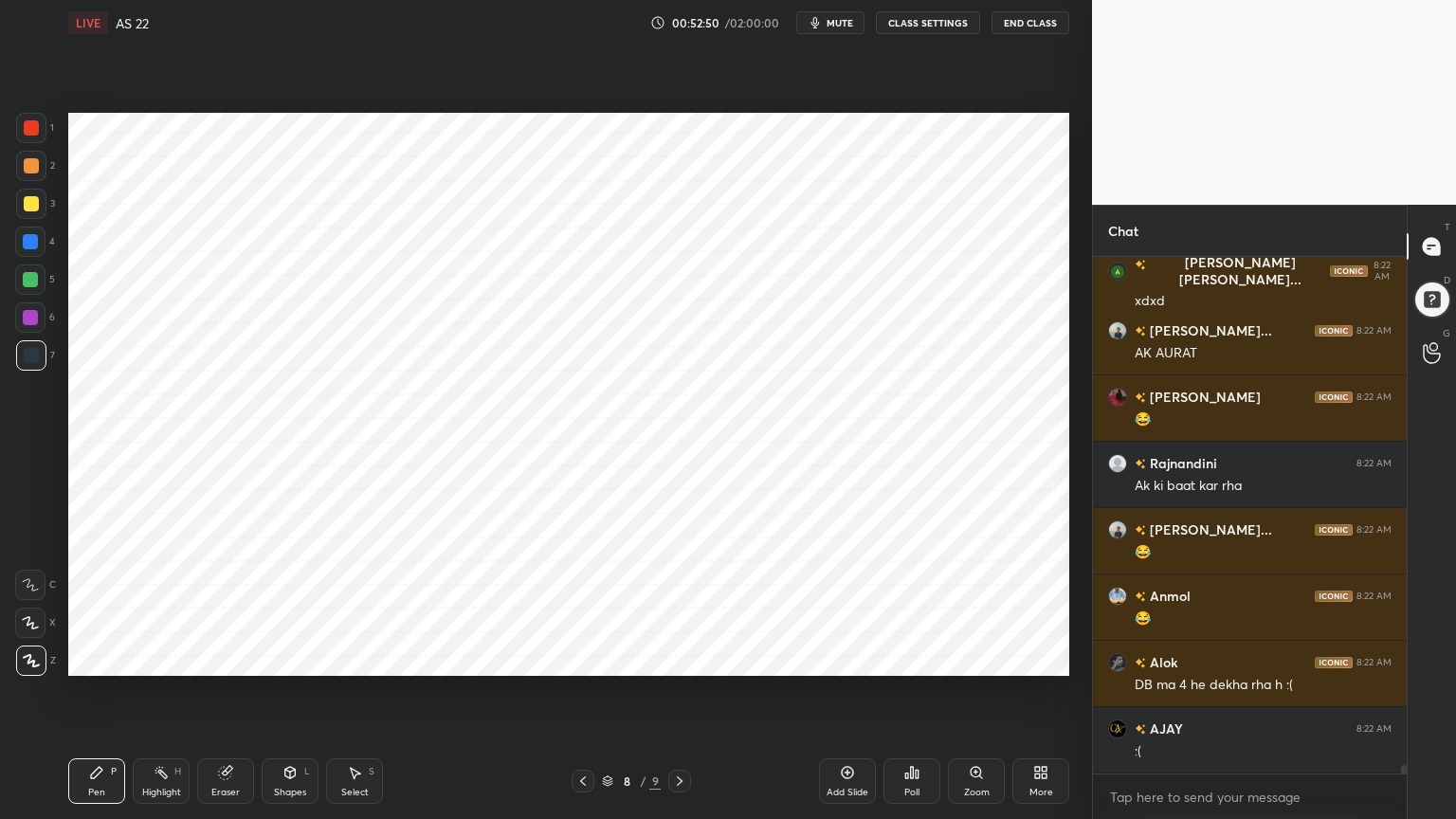 scroll, scrollTop: 30822, scrollLeft: 0, axis: vertical 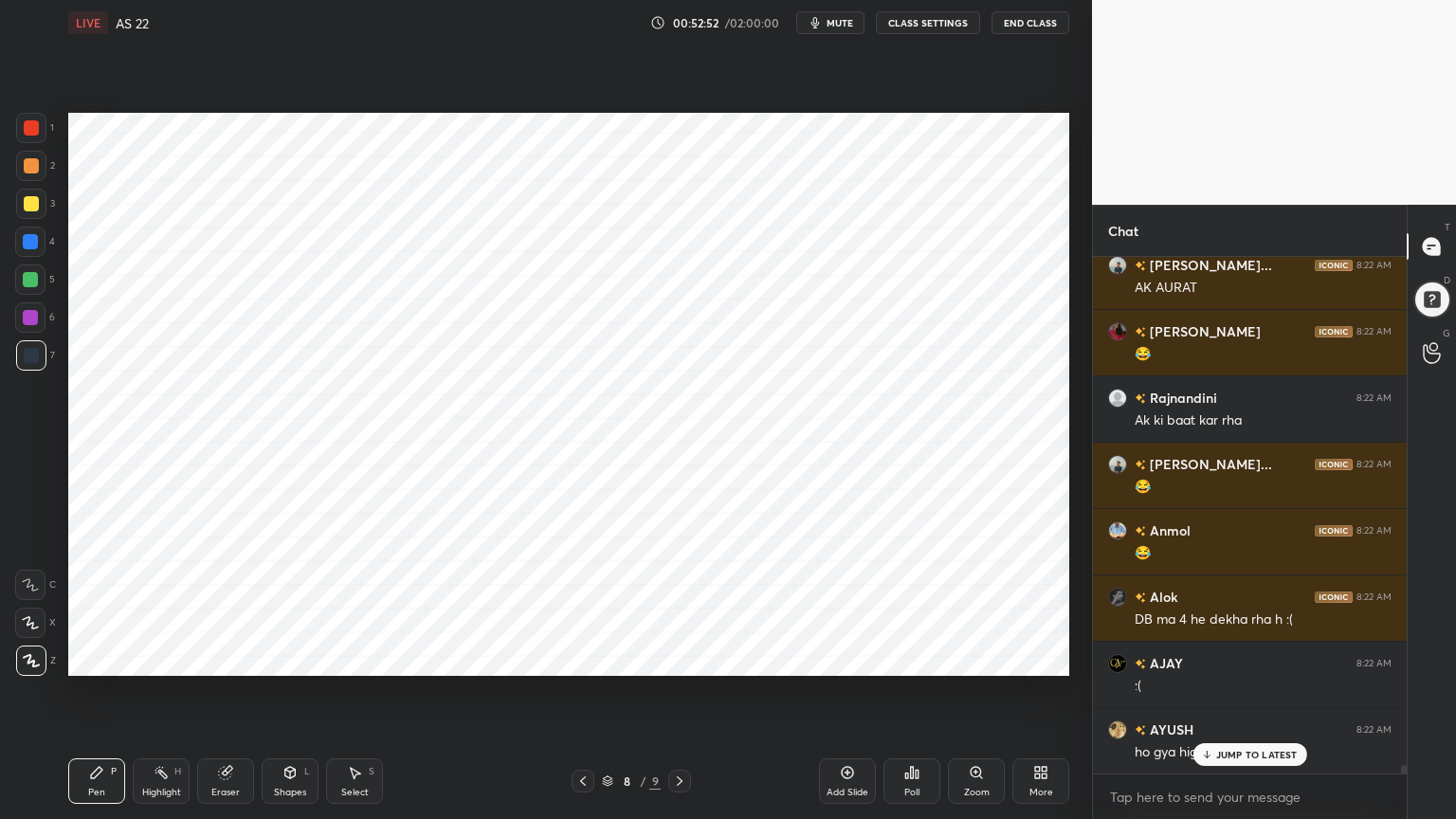 click at bounding box center [30, 318] 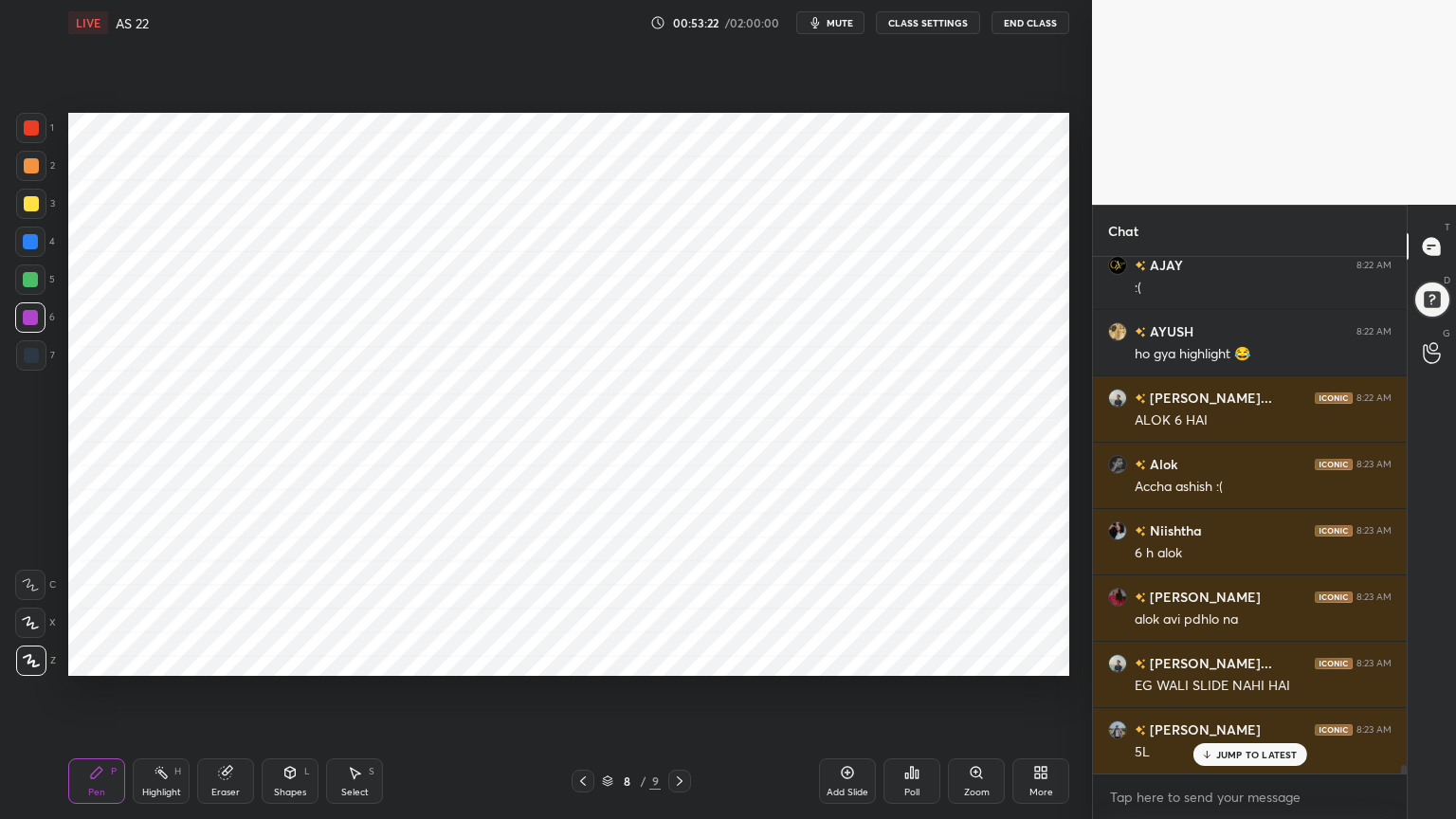 scroll, scrollTop: 31288, scrollLeft: 0, axis: vertical 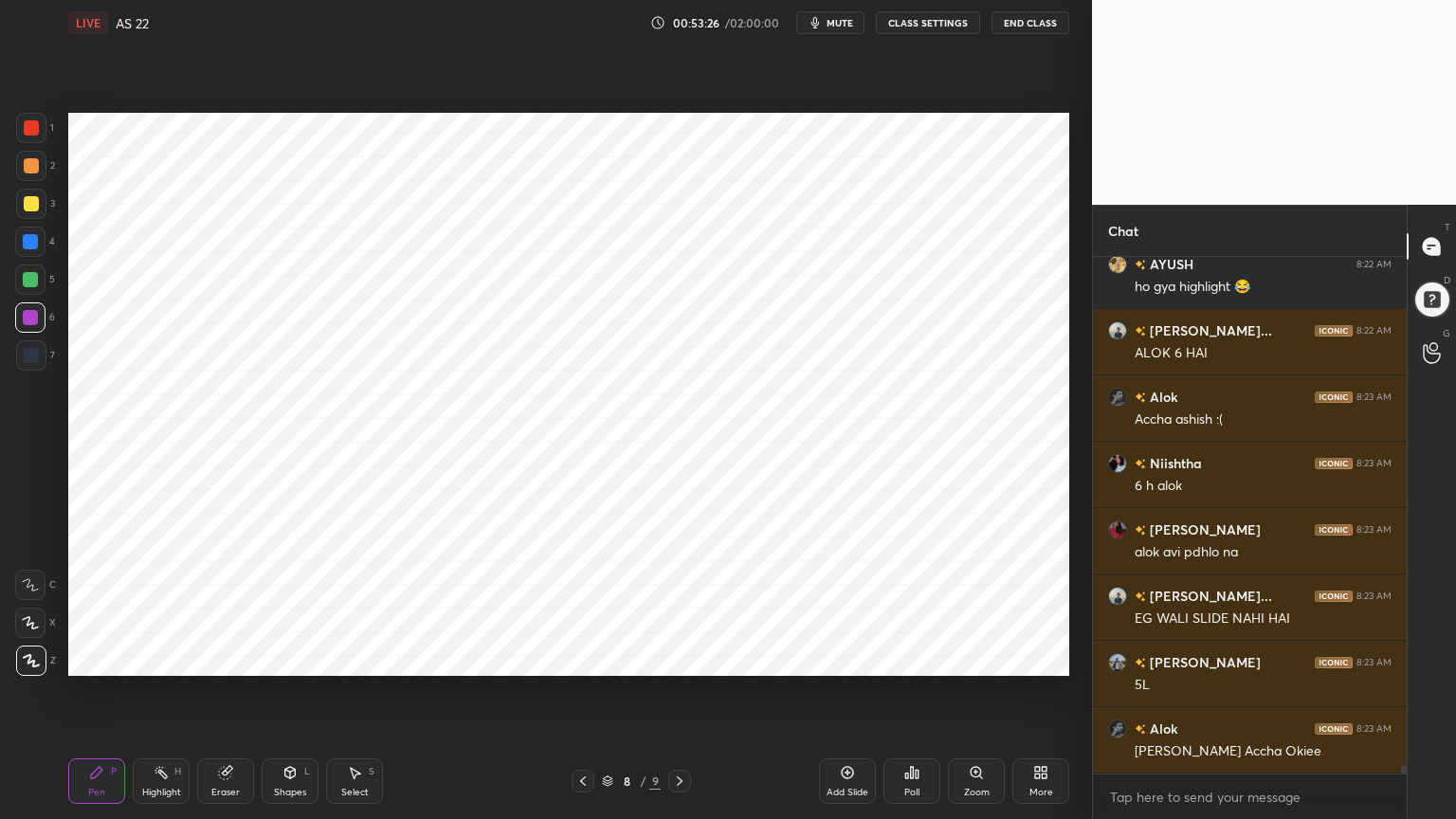 click on "Shapes L" at bounding box center (290, 781) 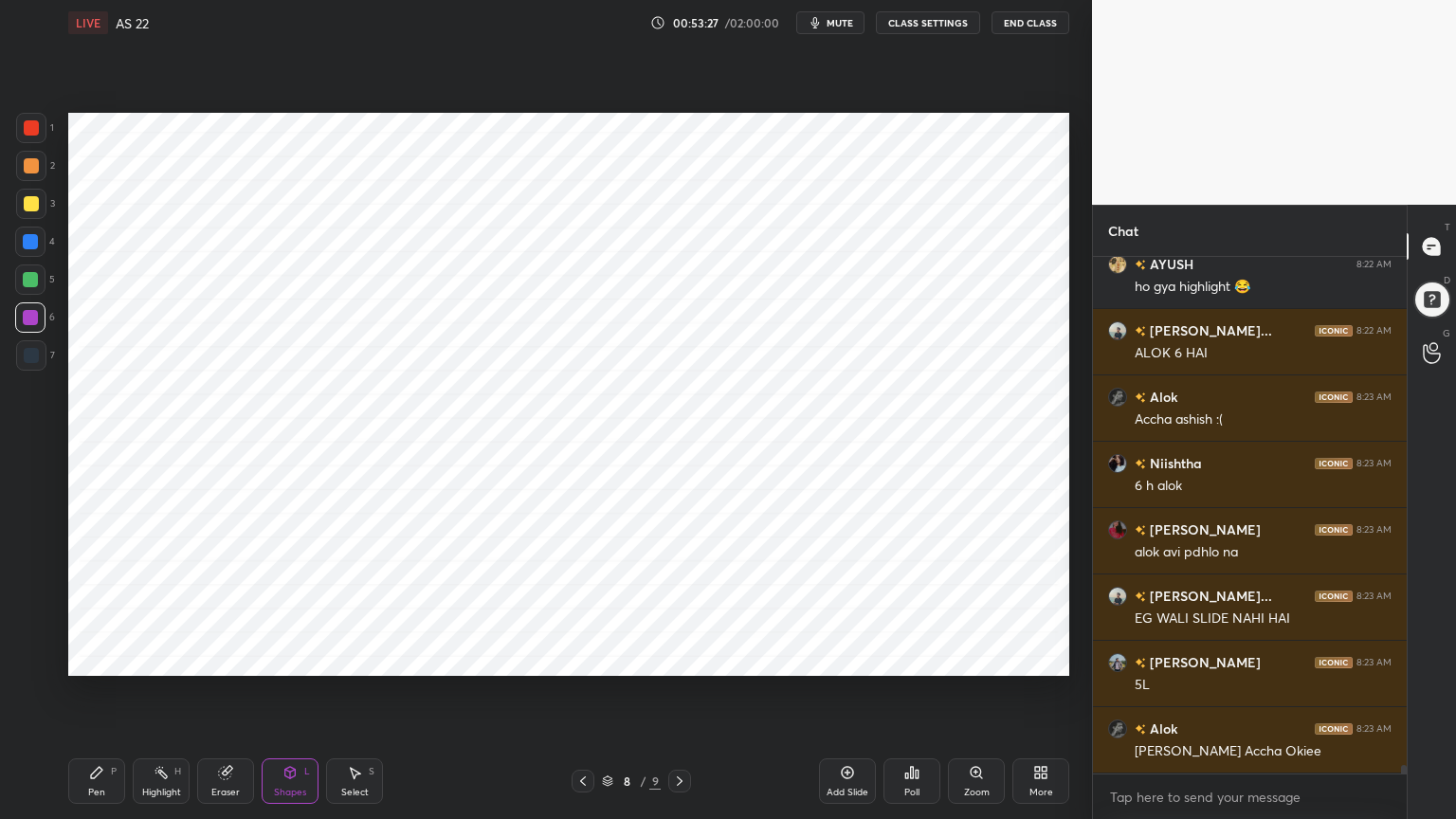 click at bounding box center [31, 355] 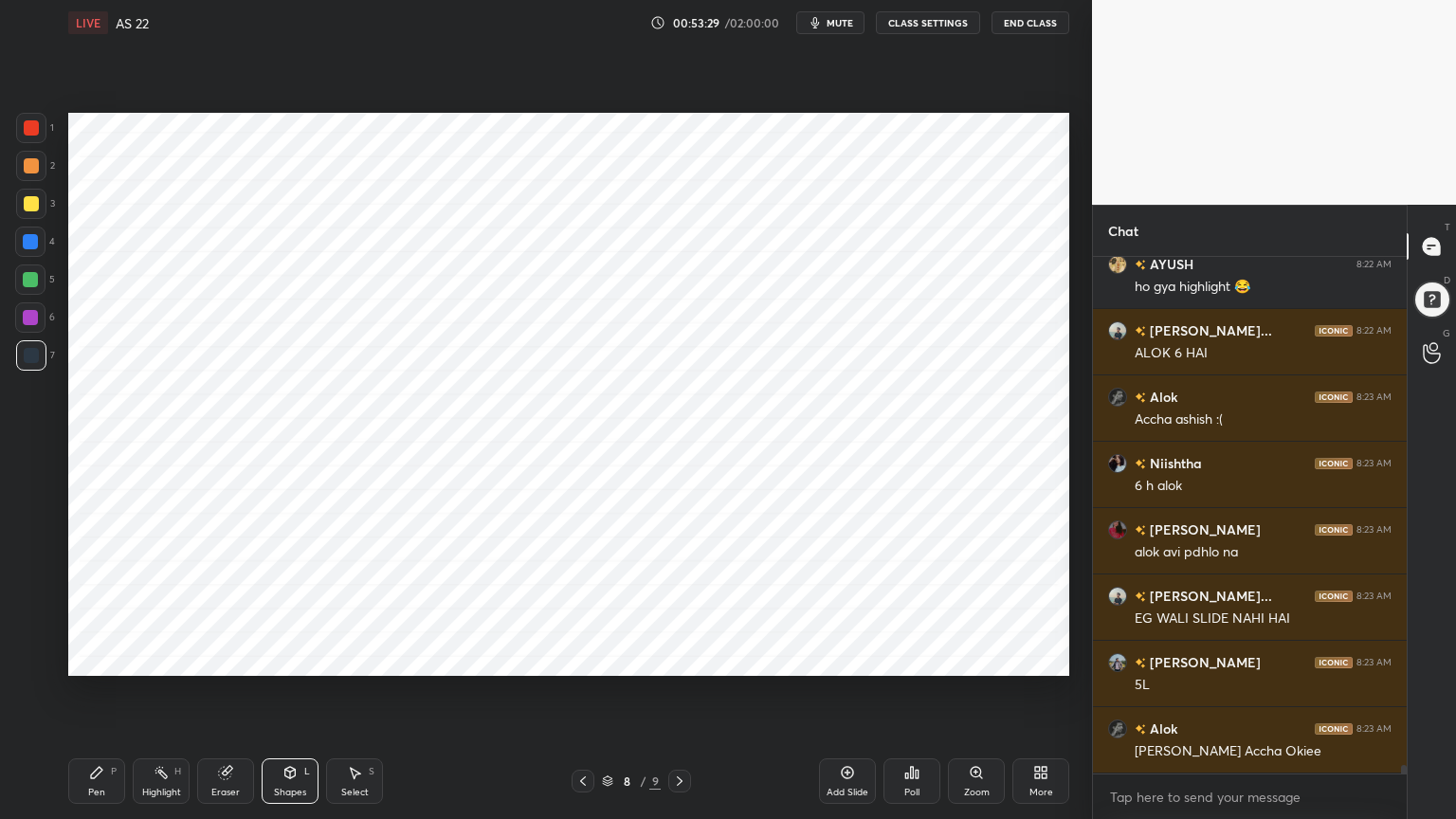 scroll, scrollTop: 31353, scrollLeft: 0, axis: vertical 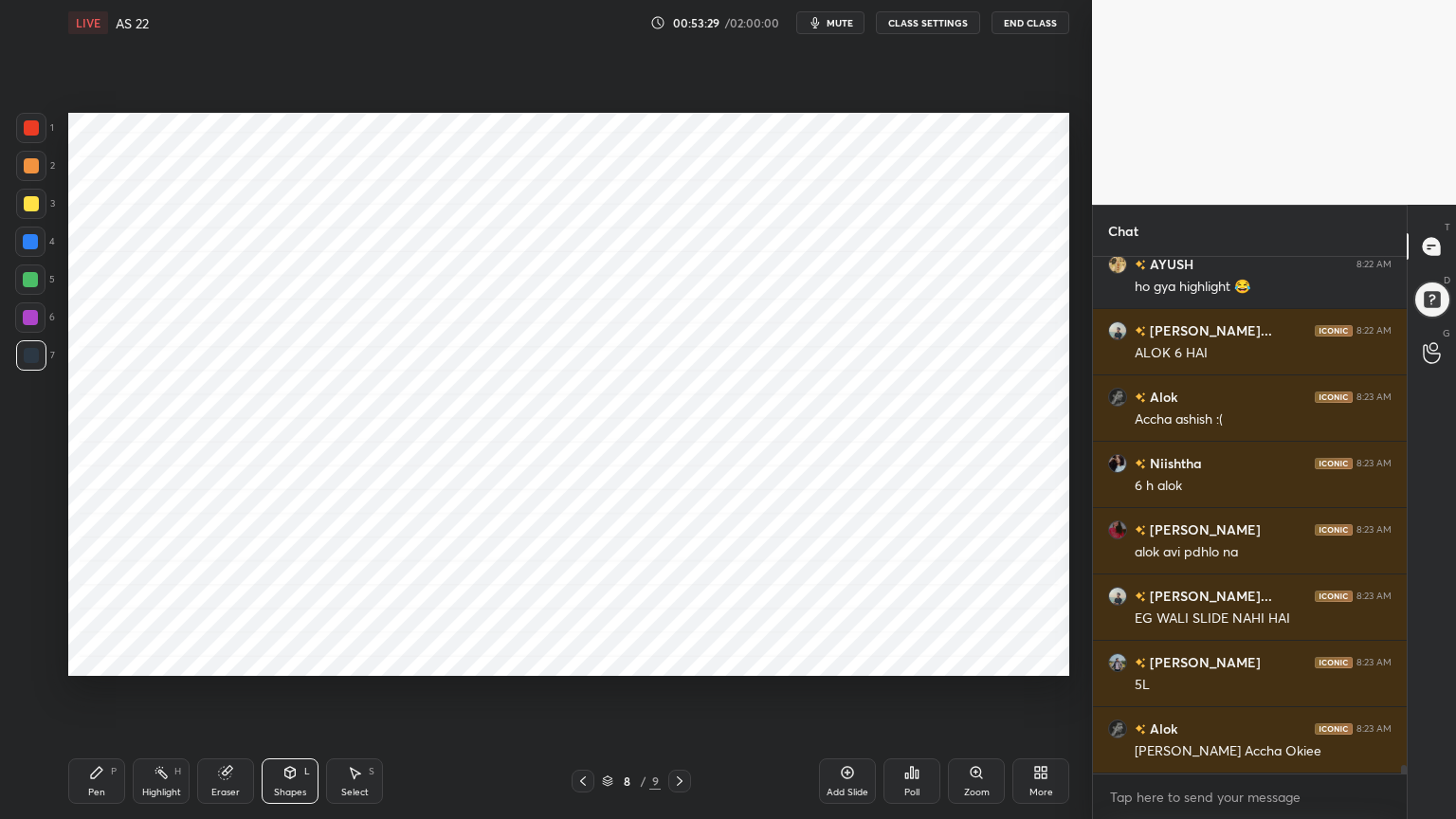 click on "4" at bounding box center (35, 246) 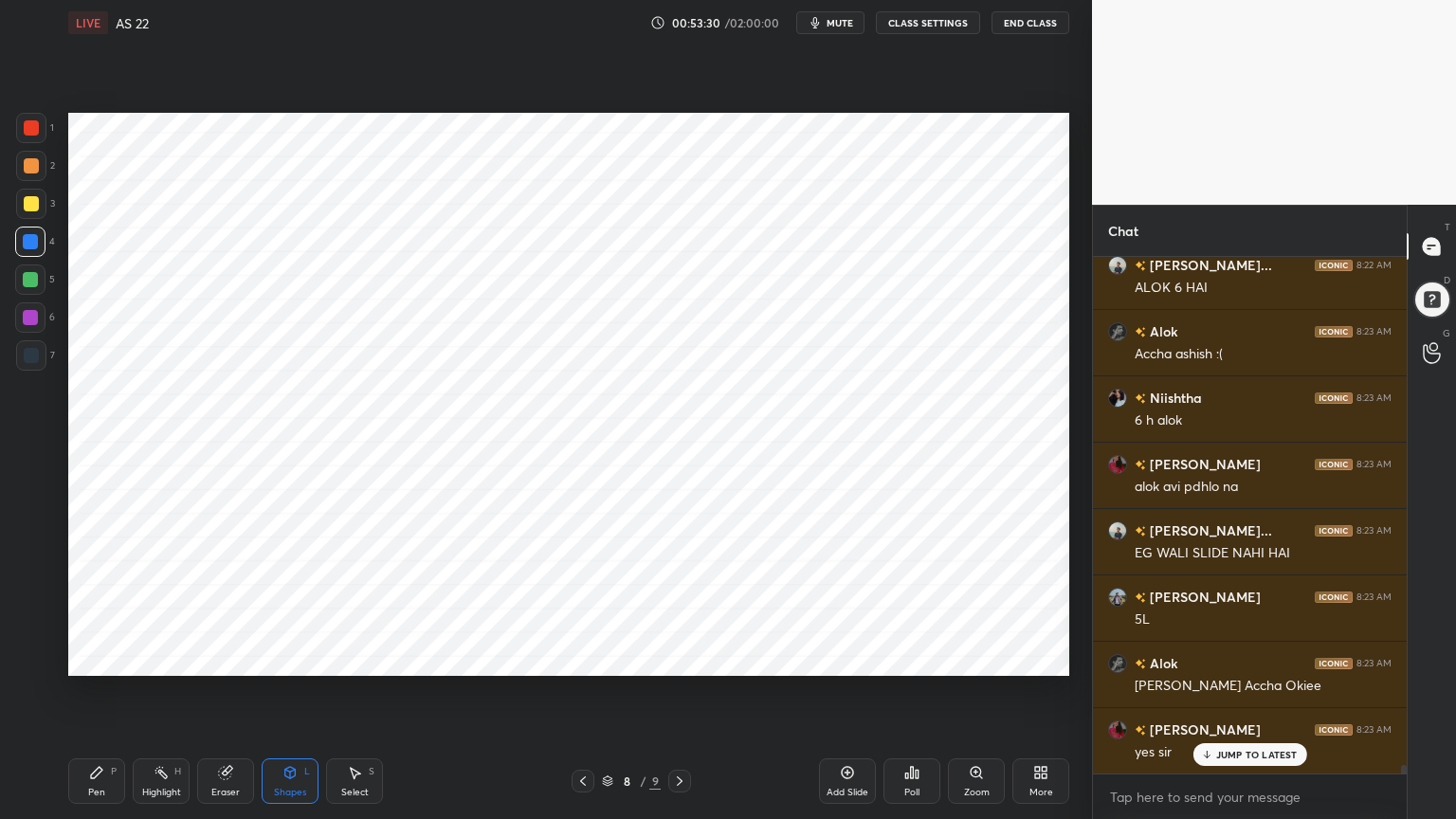 scroll, scrollTop: 31421, scrollLeft: 0, axis: vertical 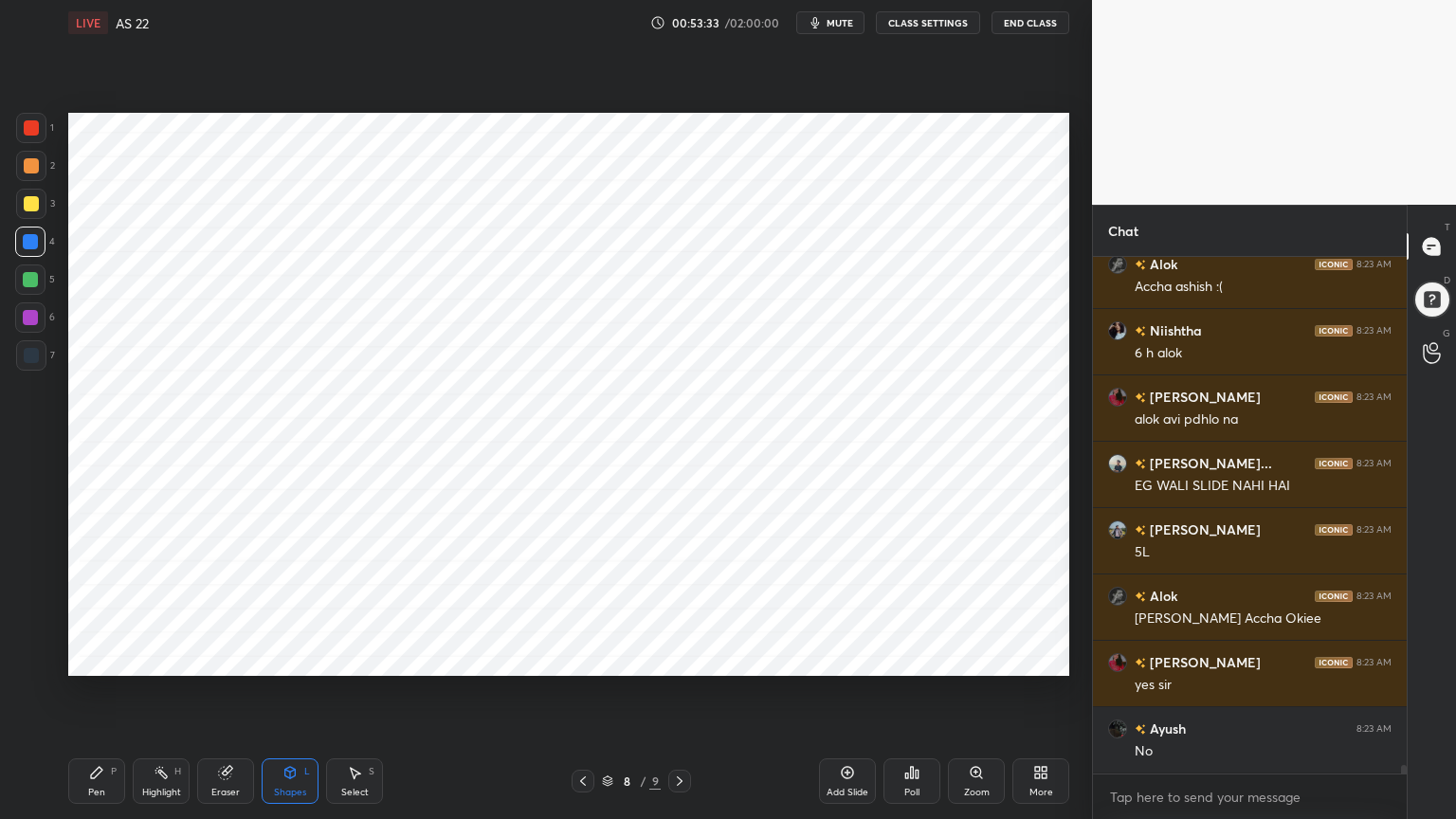 click on "Pen" at bounding box center (97, 792) 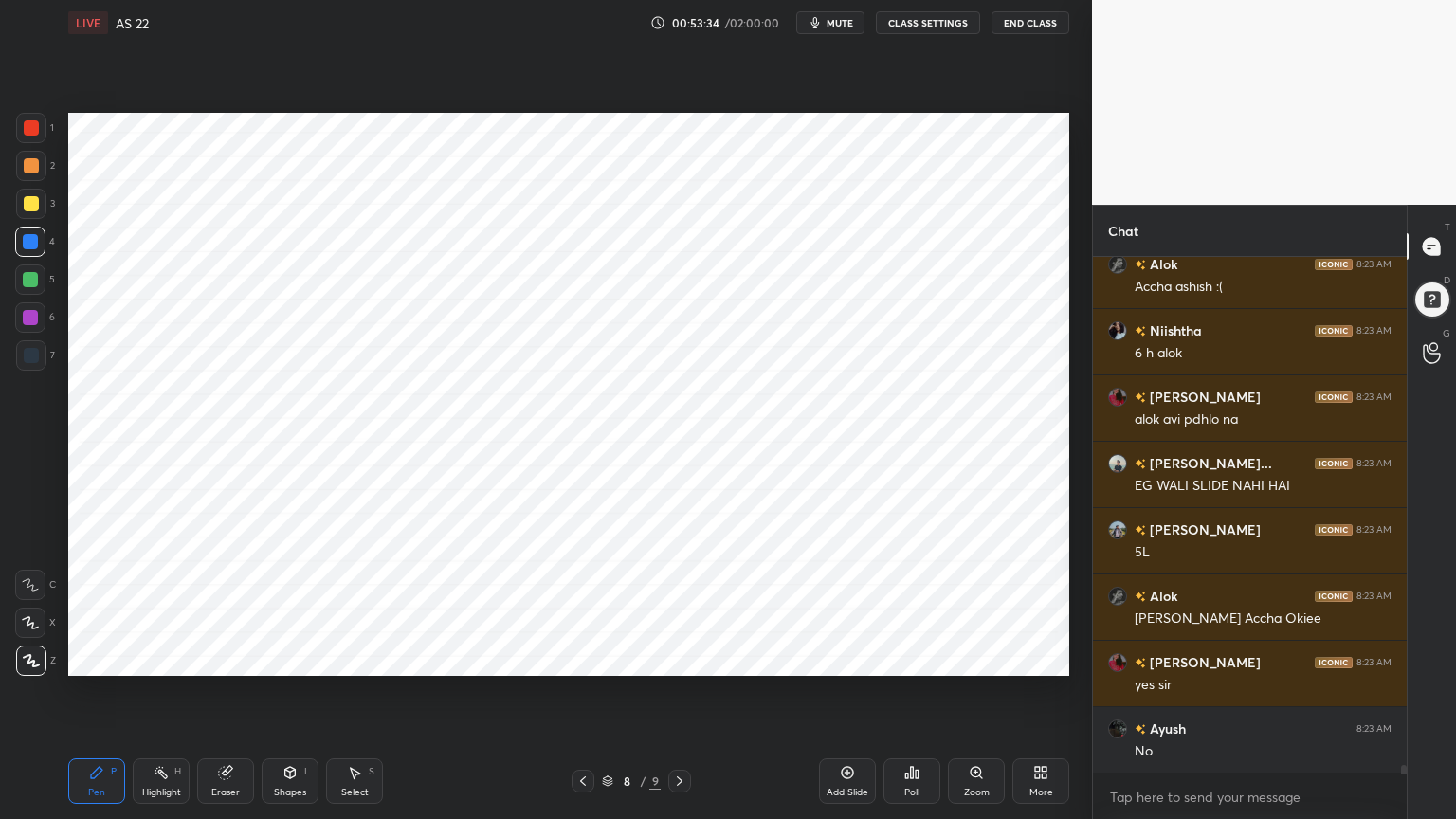 scroll, scrollTop: 31486, scrollLeft: 0, axis: vertical 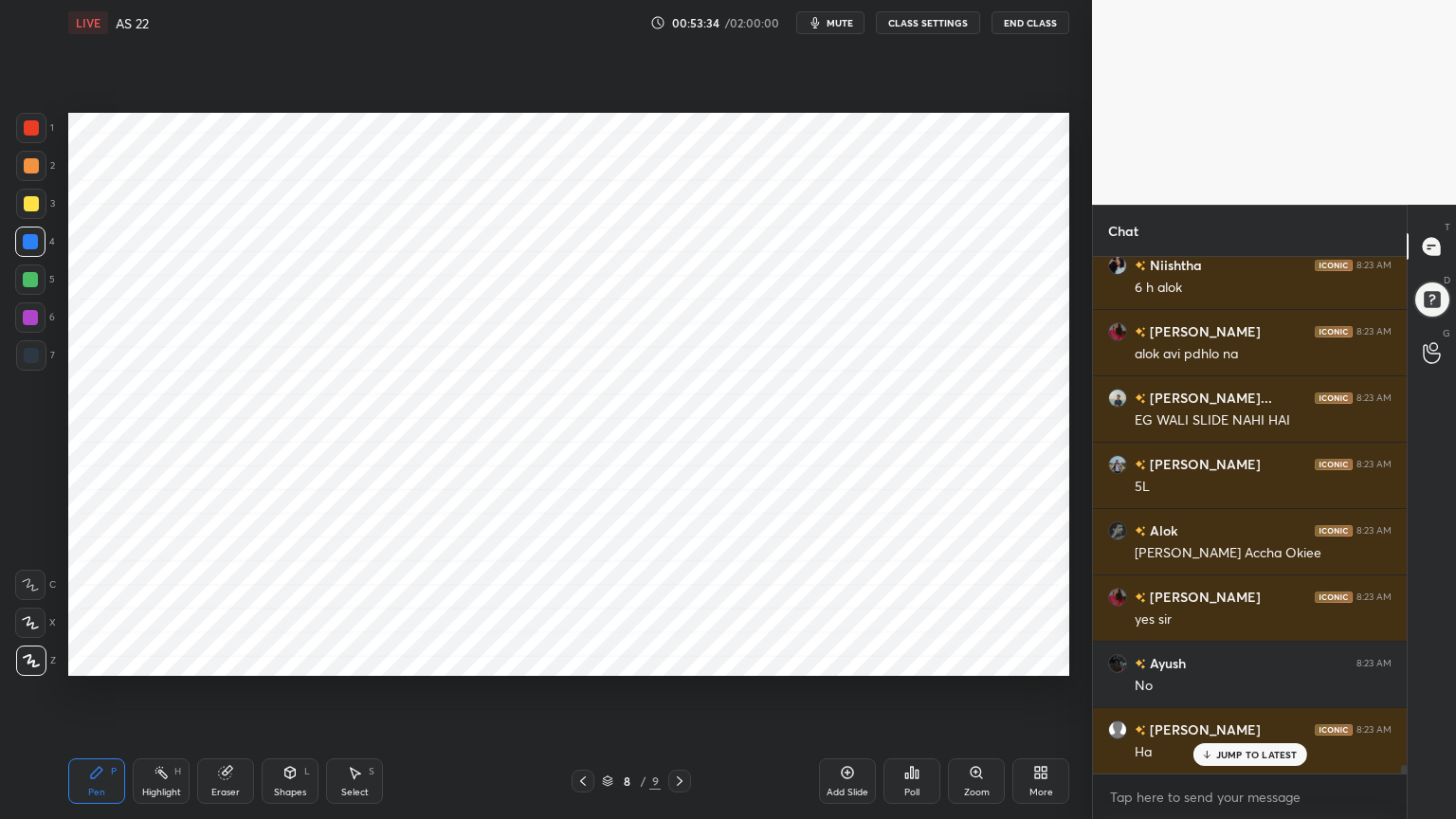 click at bounding box center (31, 355) 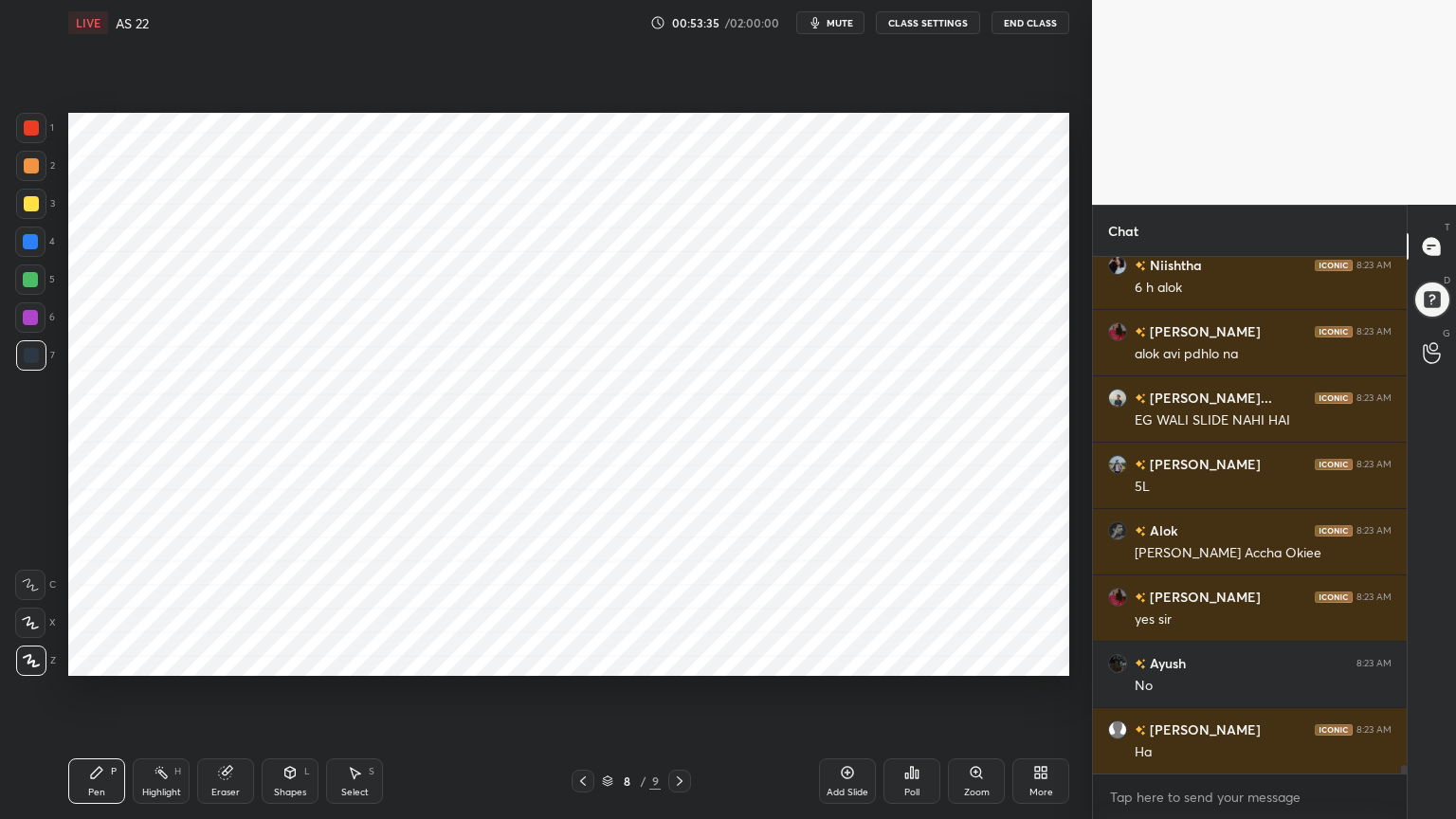 scroll, scrollTop: 31553, scrollLeft: 0, axis: vertical 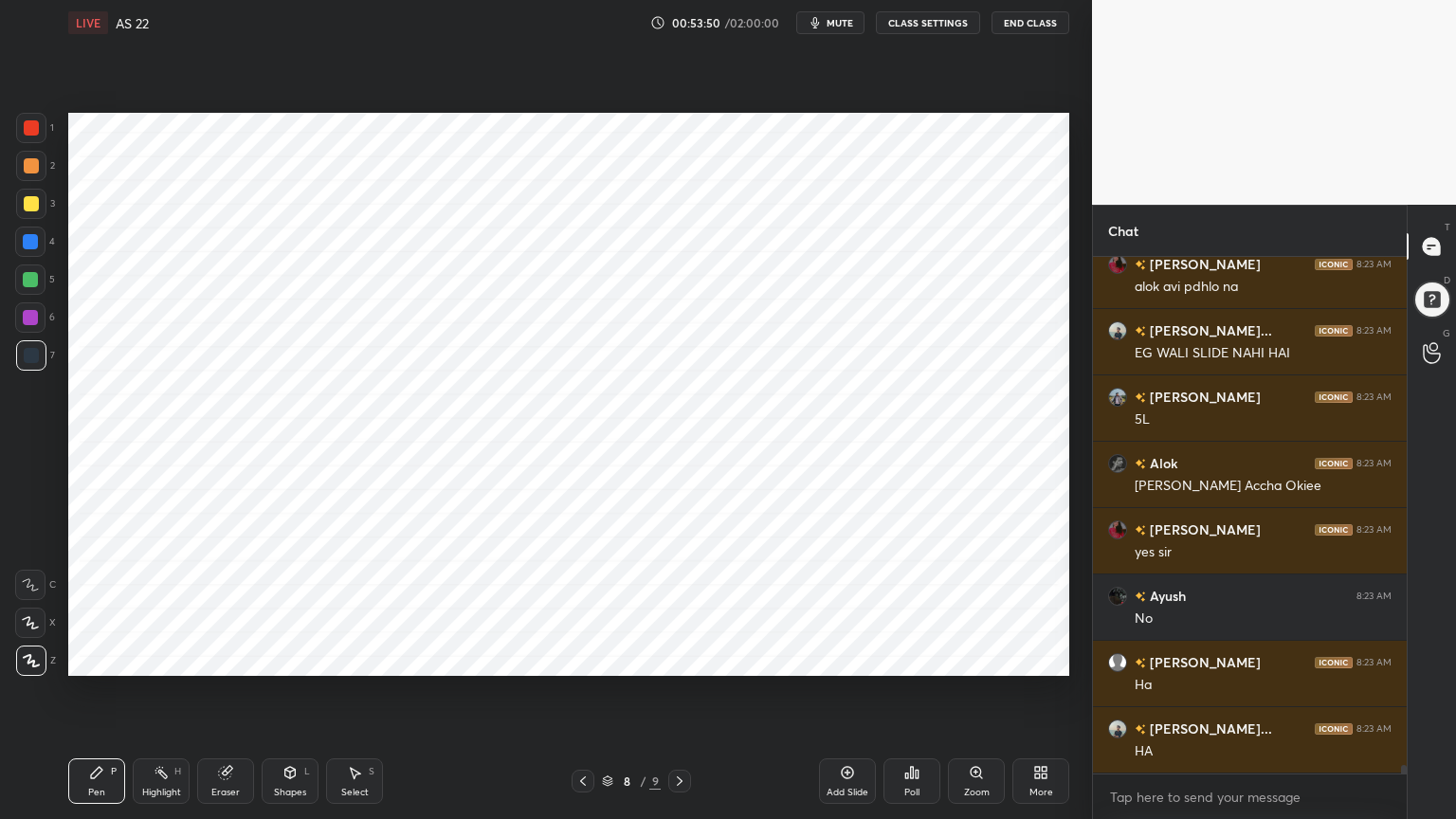 click at bounding box center (30, 242) 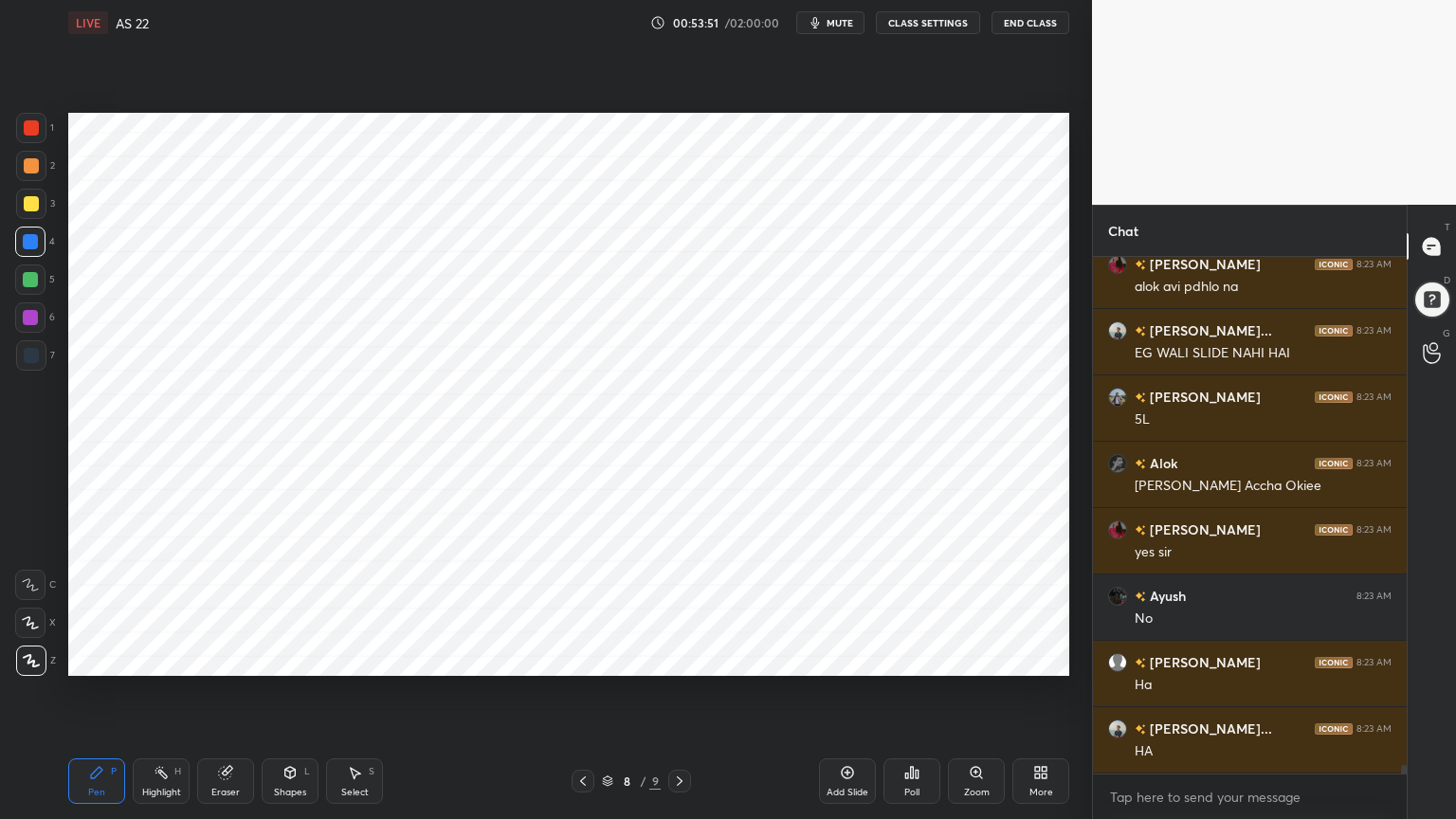 click 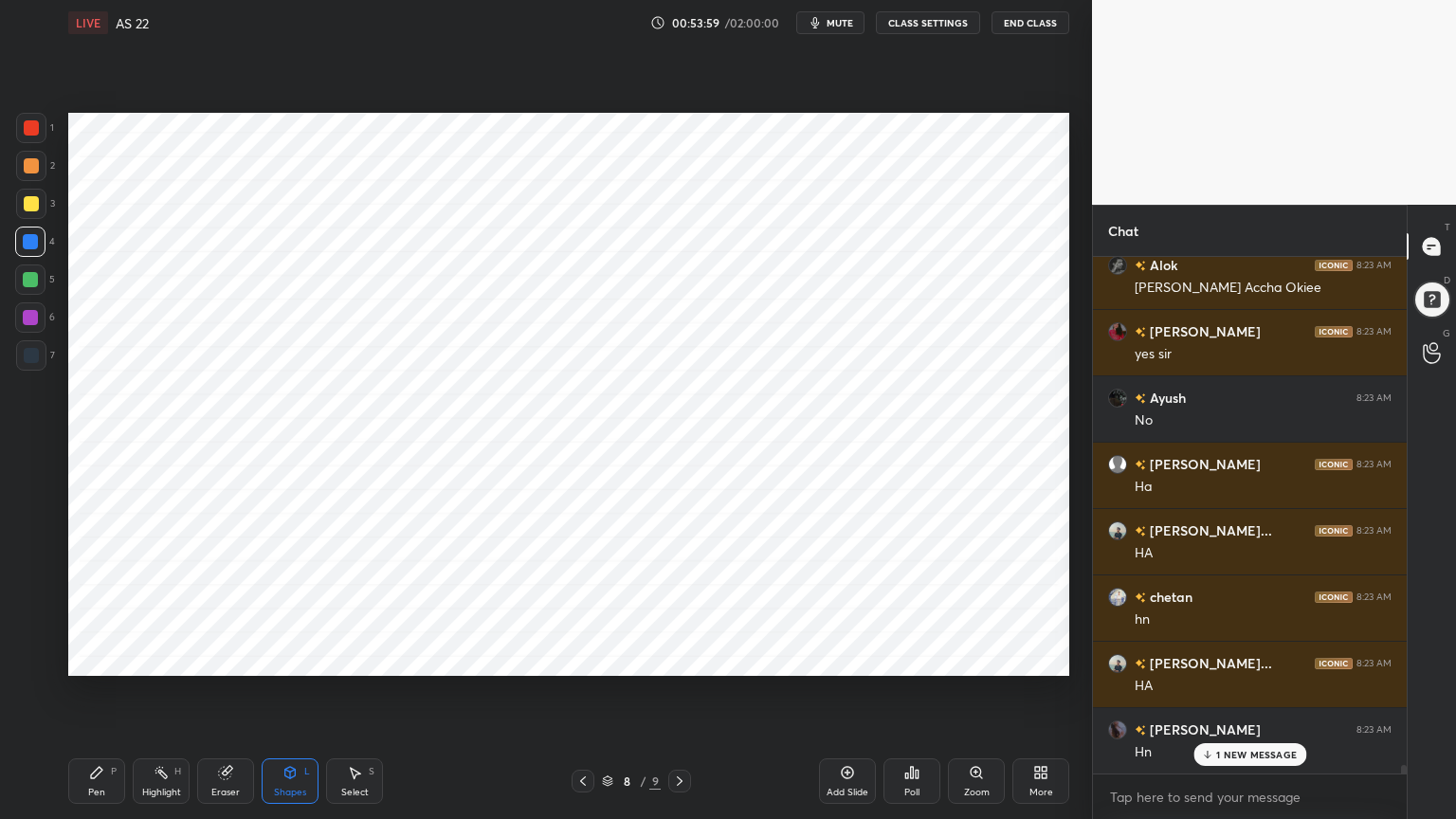 scroll, scrollTop: 31819, scrollLeft: 0, axis: vertical 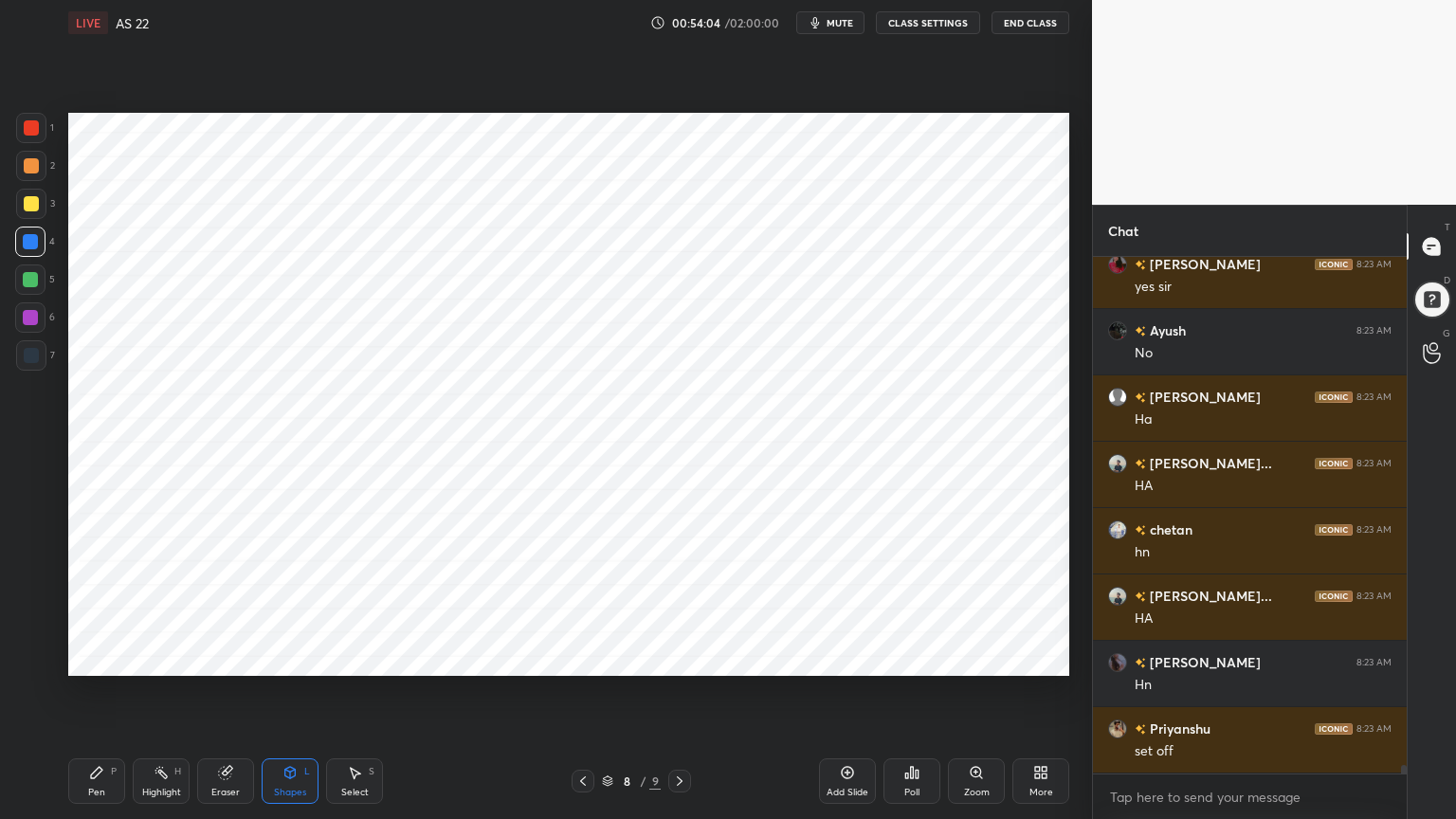 click on "Pen P" at bounding box center (97, 781) 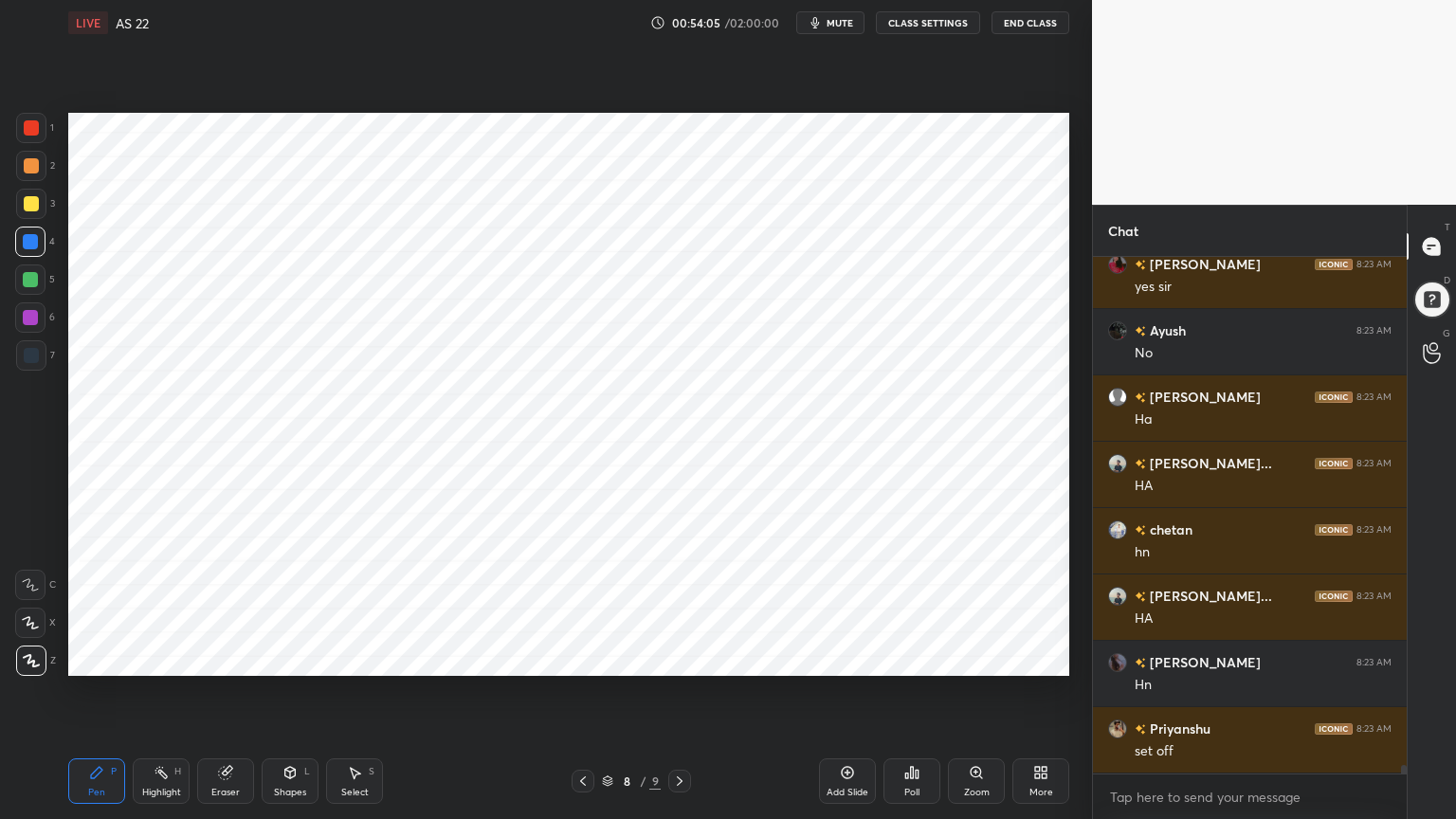 click on "7" at bounding box center (35, 359) 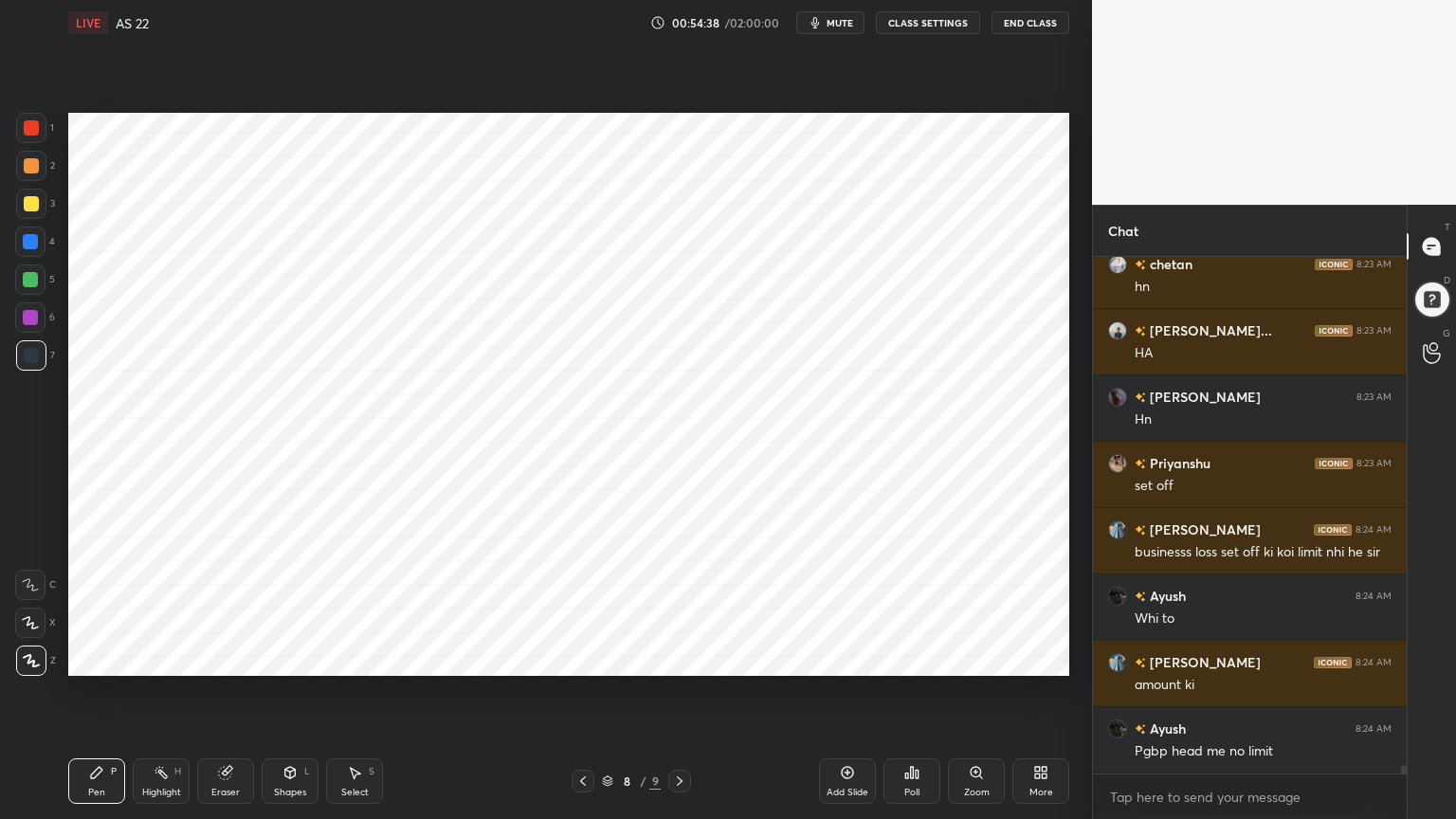 scroll, scrollTop: 32168, scrollLeft: 0, axis: vertical 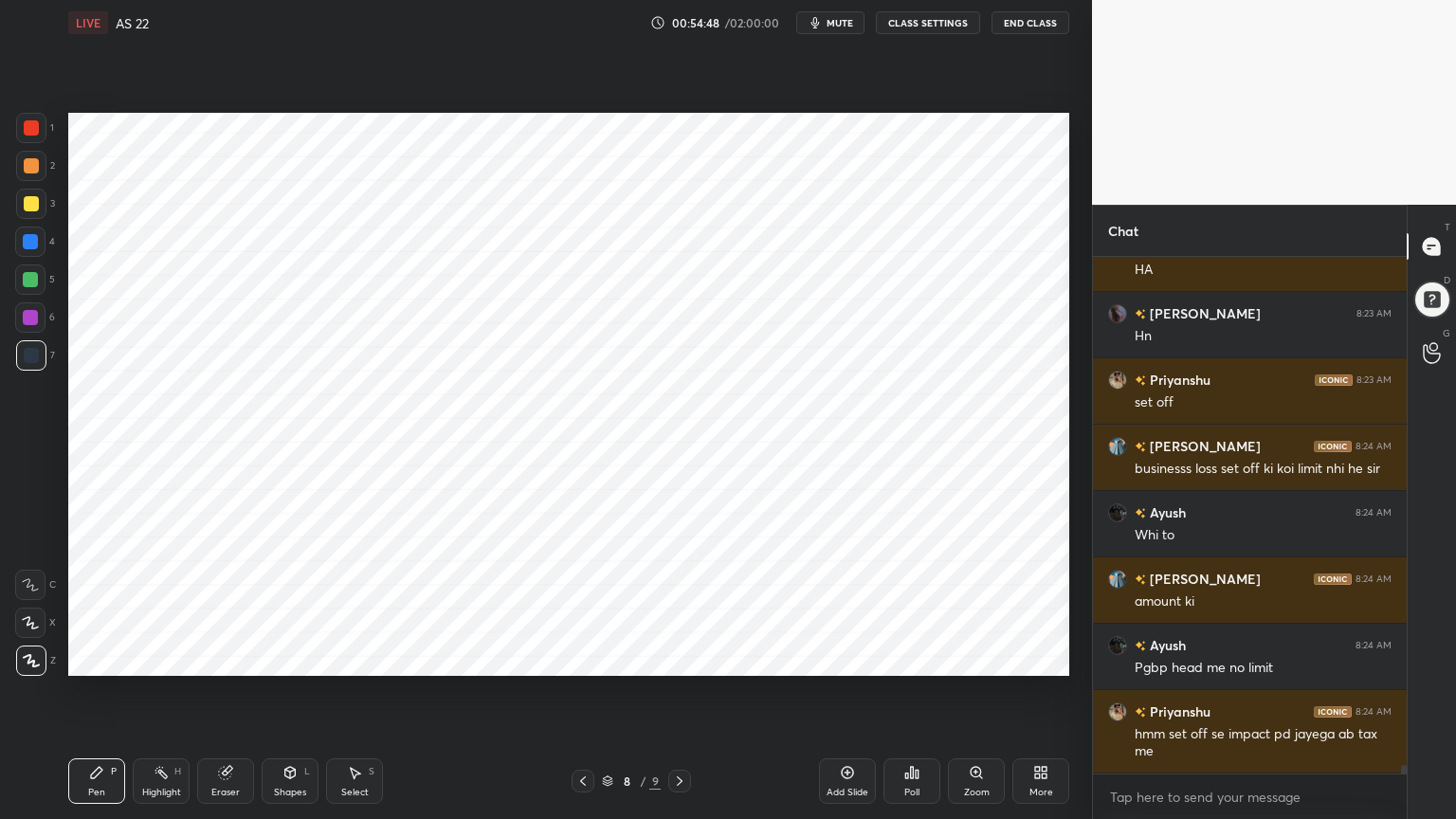 click at bounding box center (30, 318) 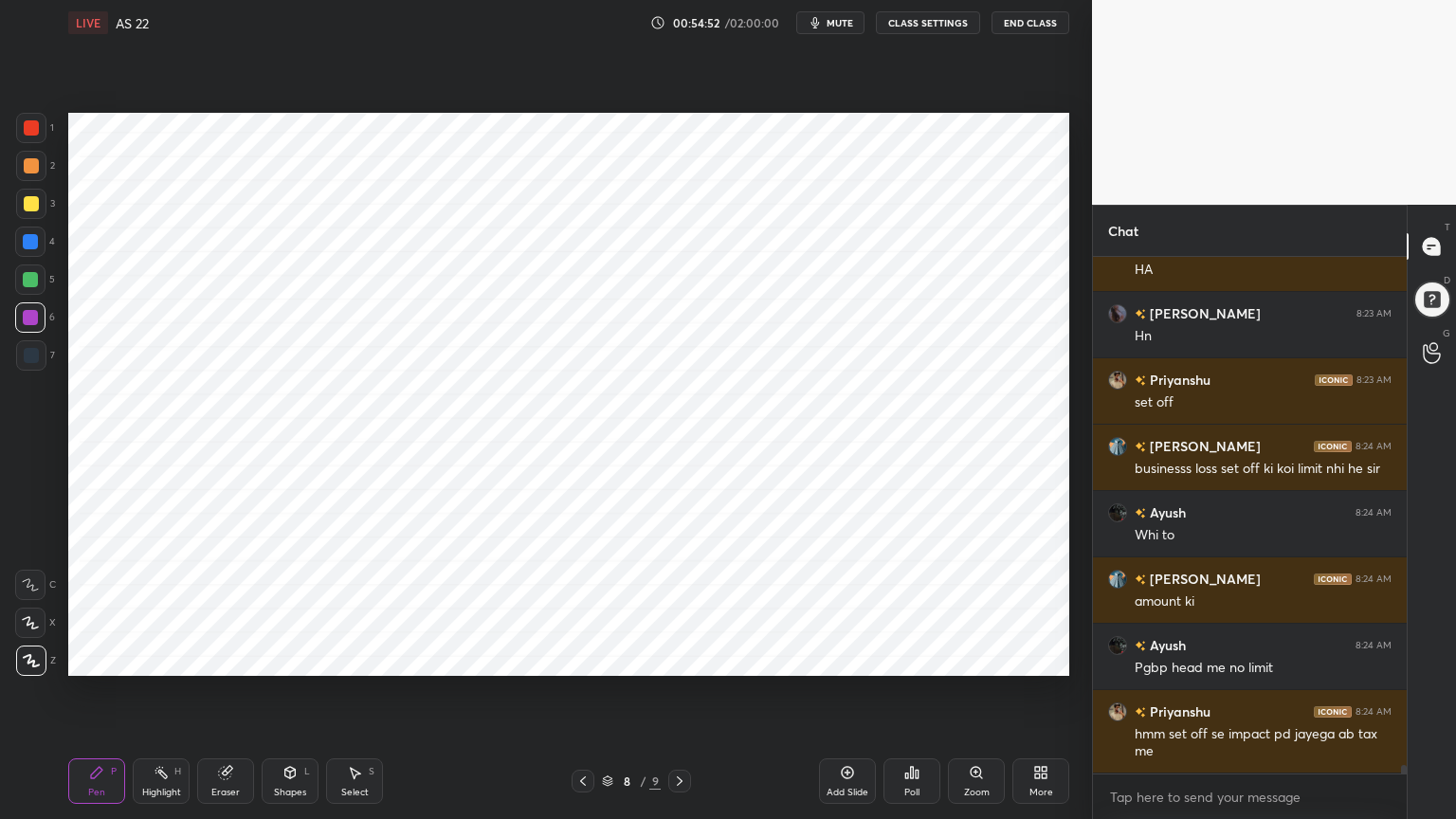 scroll, scrollTop: 32233, scrollLeft: 0, axis: vertical 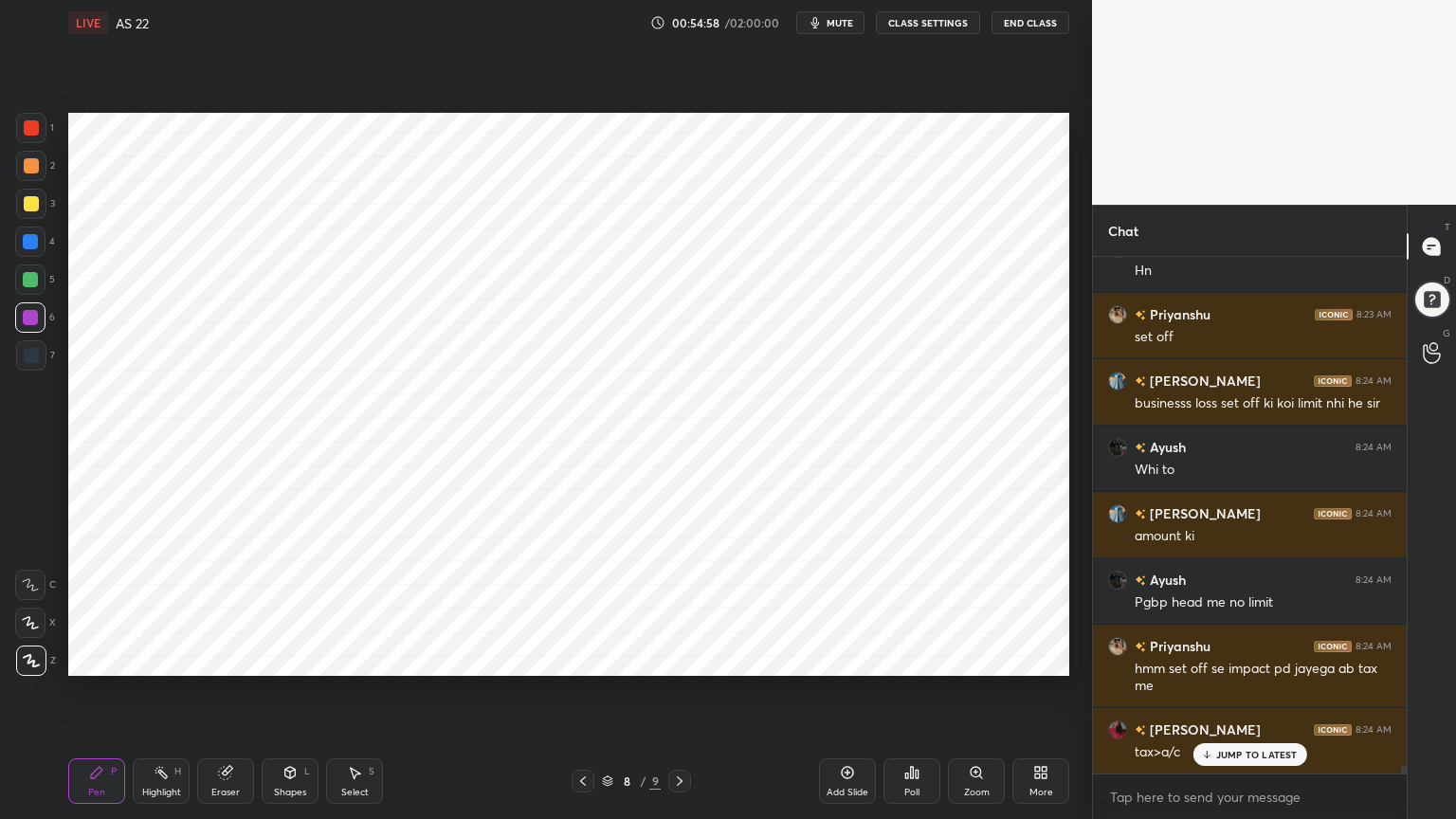 click on "Add Slide" at bounding box center (847, 792) 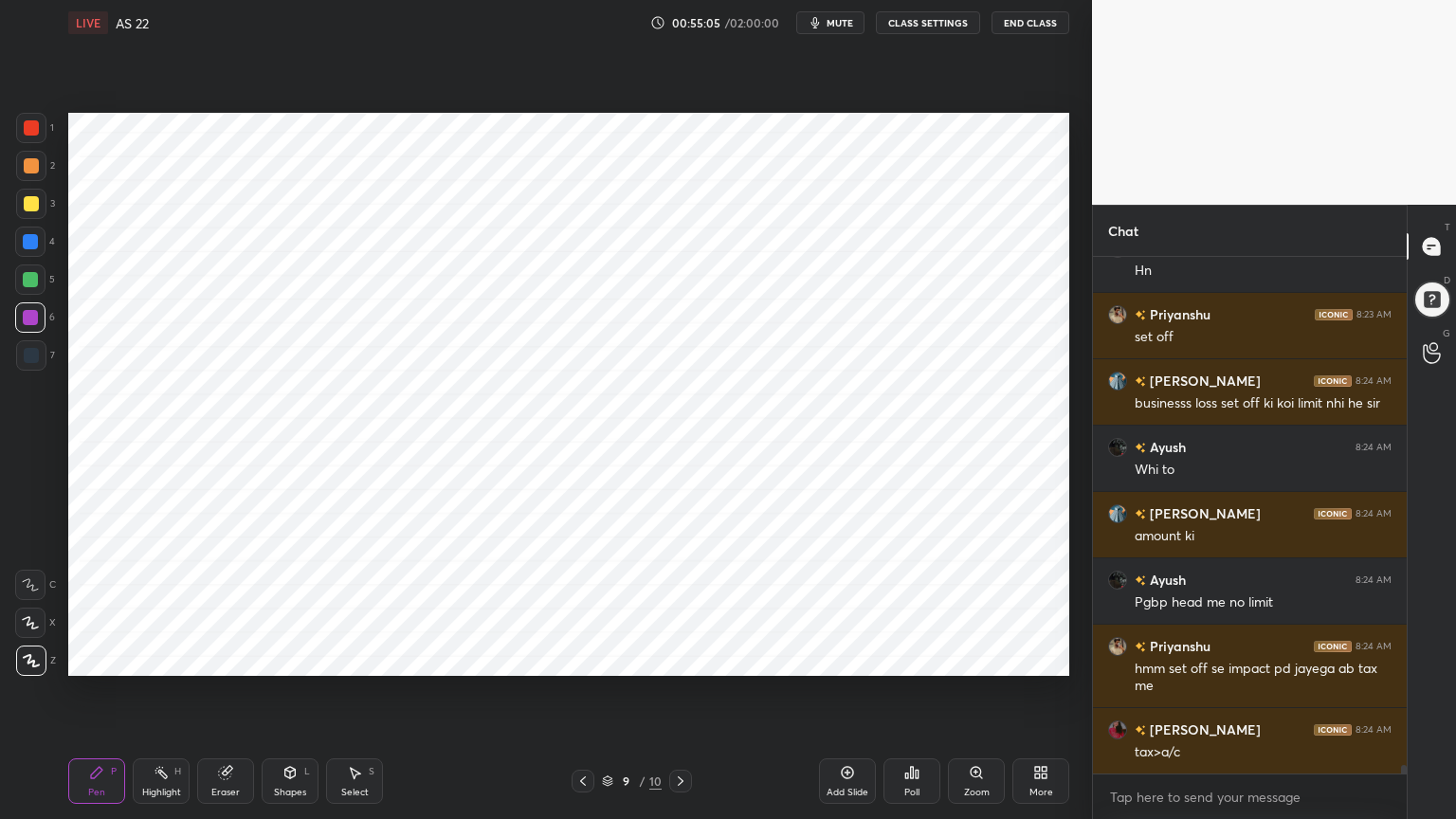 click on "4" at bounding box center (35, 246) 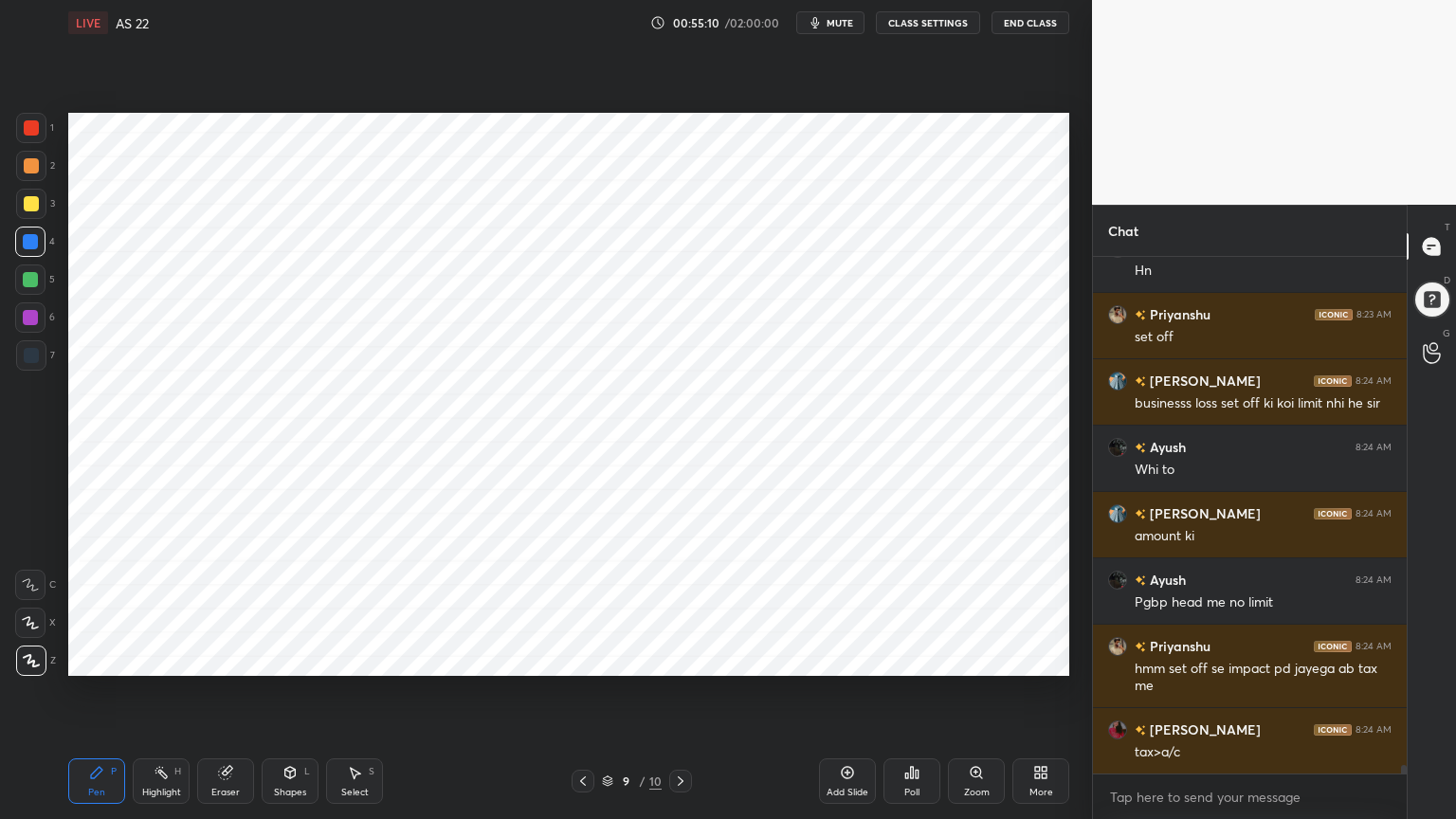 click on "Shapes L" at bounding box center [290, 781] 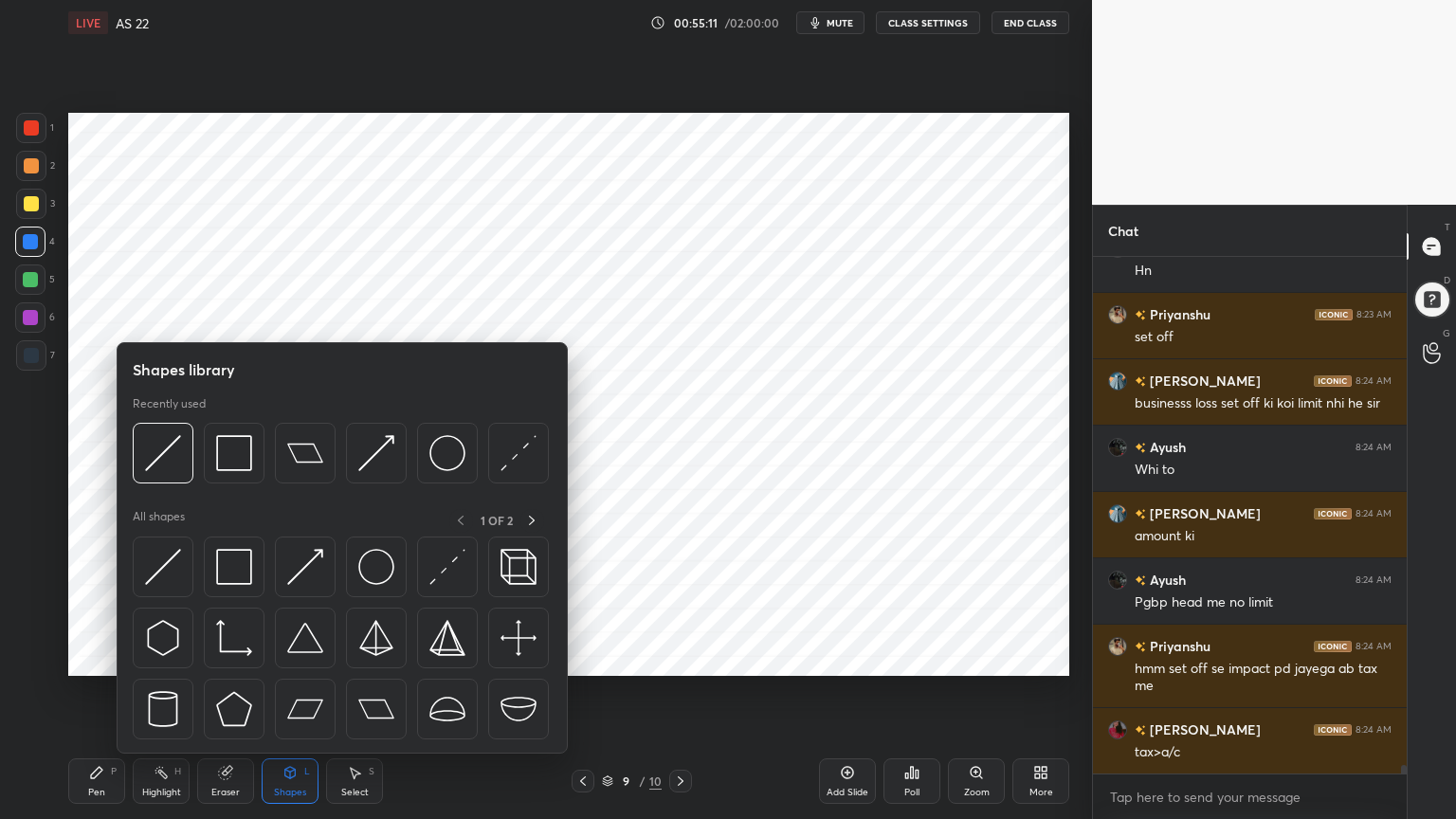 click on "Shapes L" at bounding box center (290, 781) 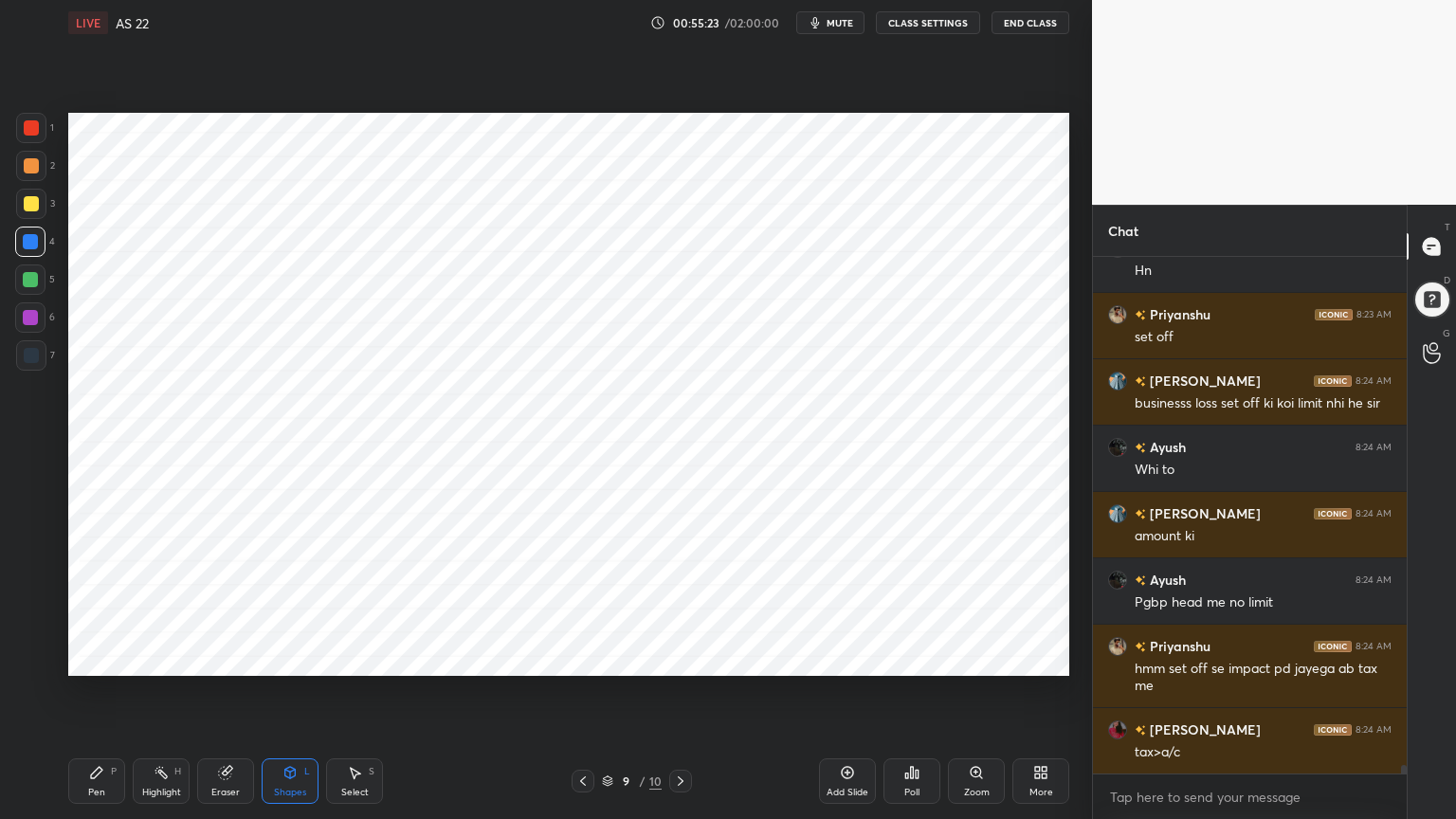 click on "Pen P" at bounding box center [97, 781] 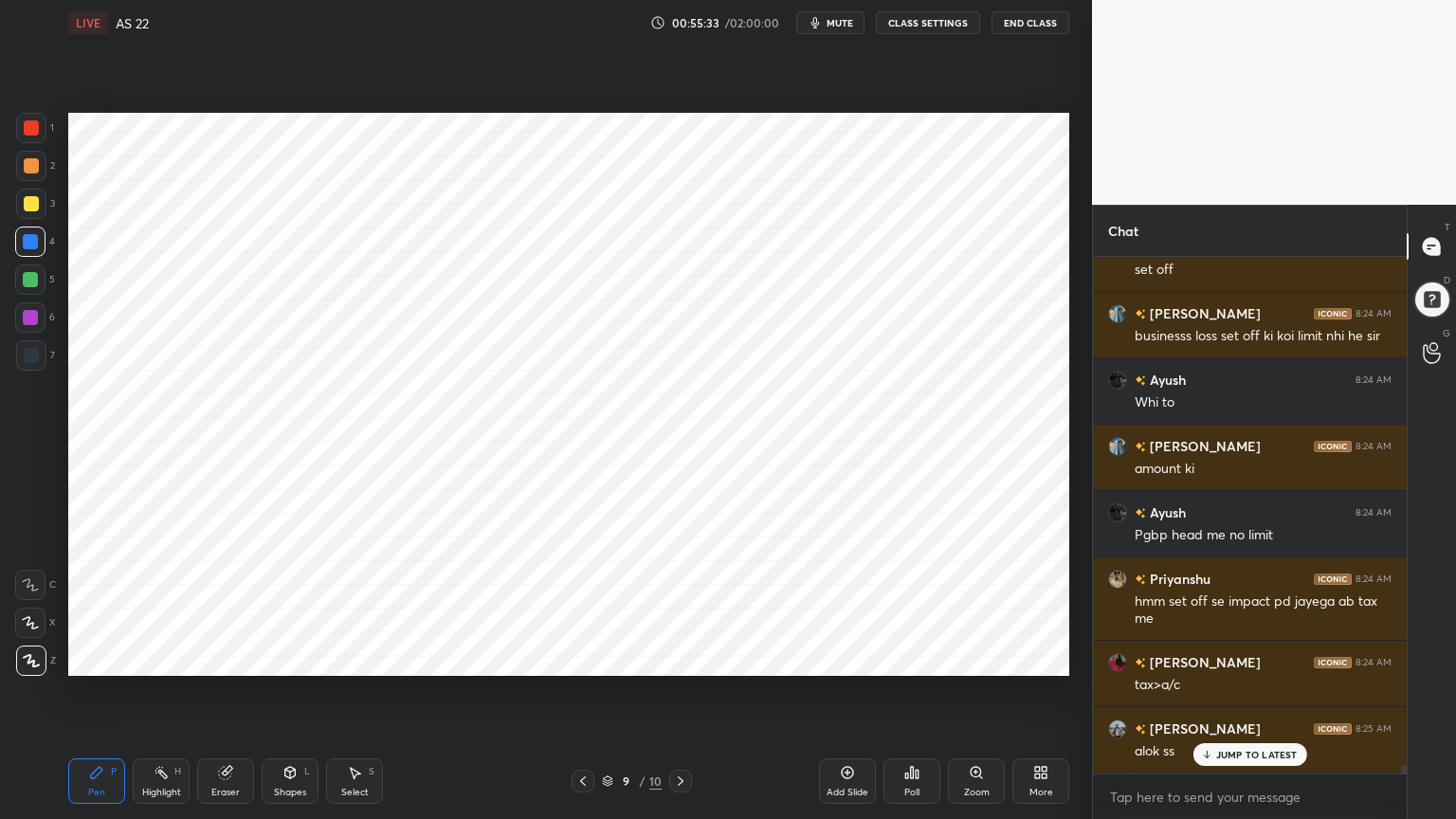 scroll, scrollTop: 32366, scrollLeft: 0, axis: vertical 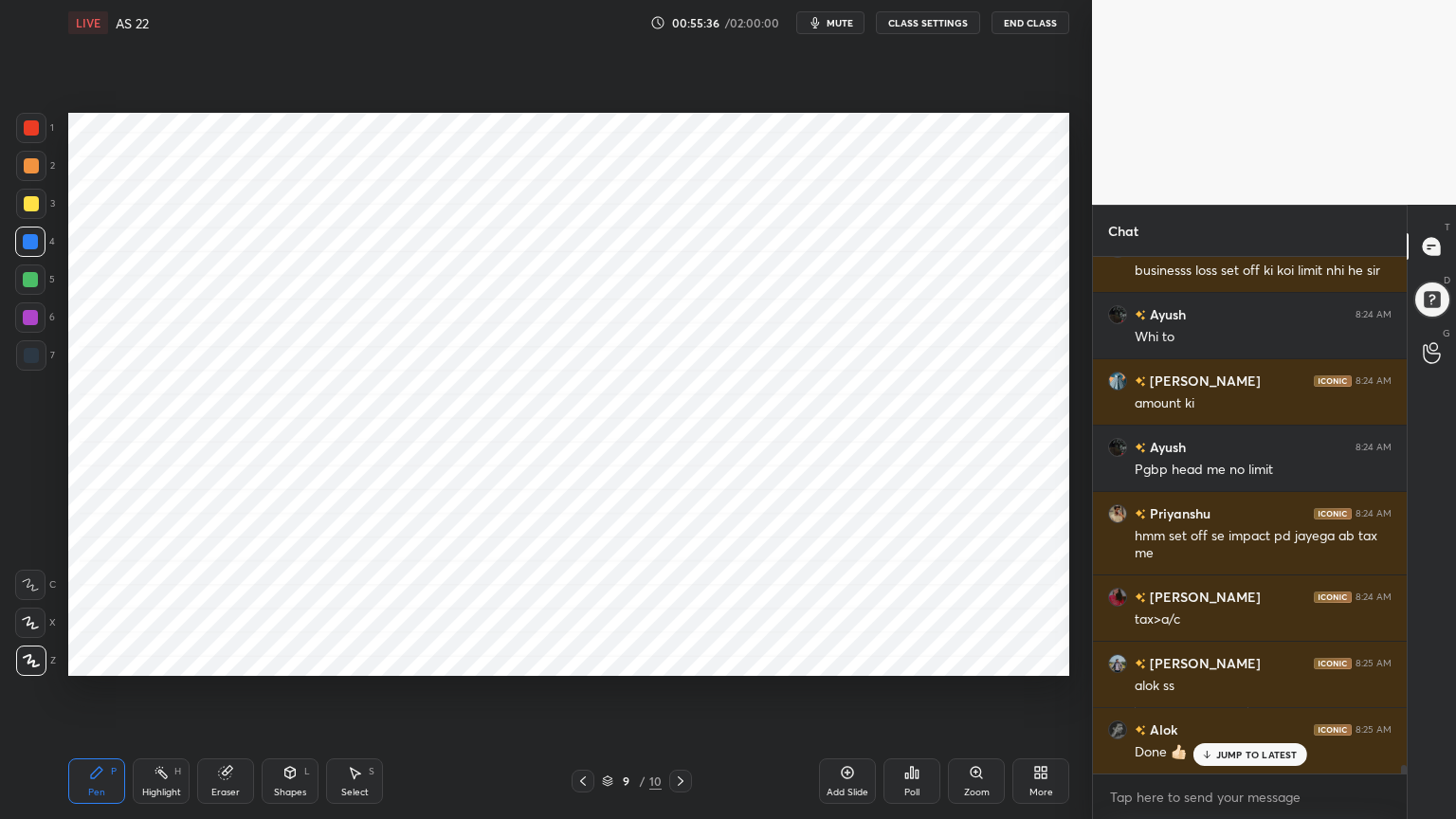click on "1 2 3 4 5 6 7 C X Z C X Z E E Erase all   H H" at bounding box center [30, 394] 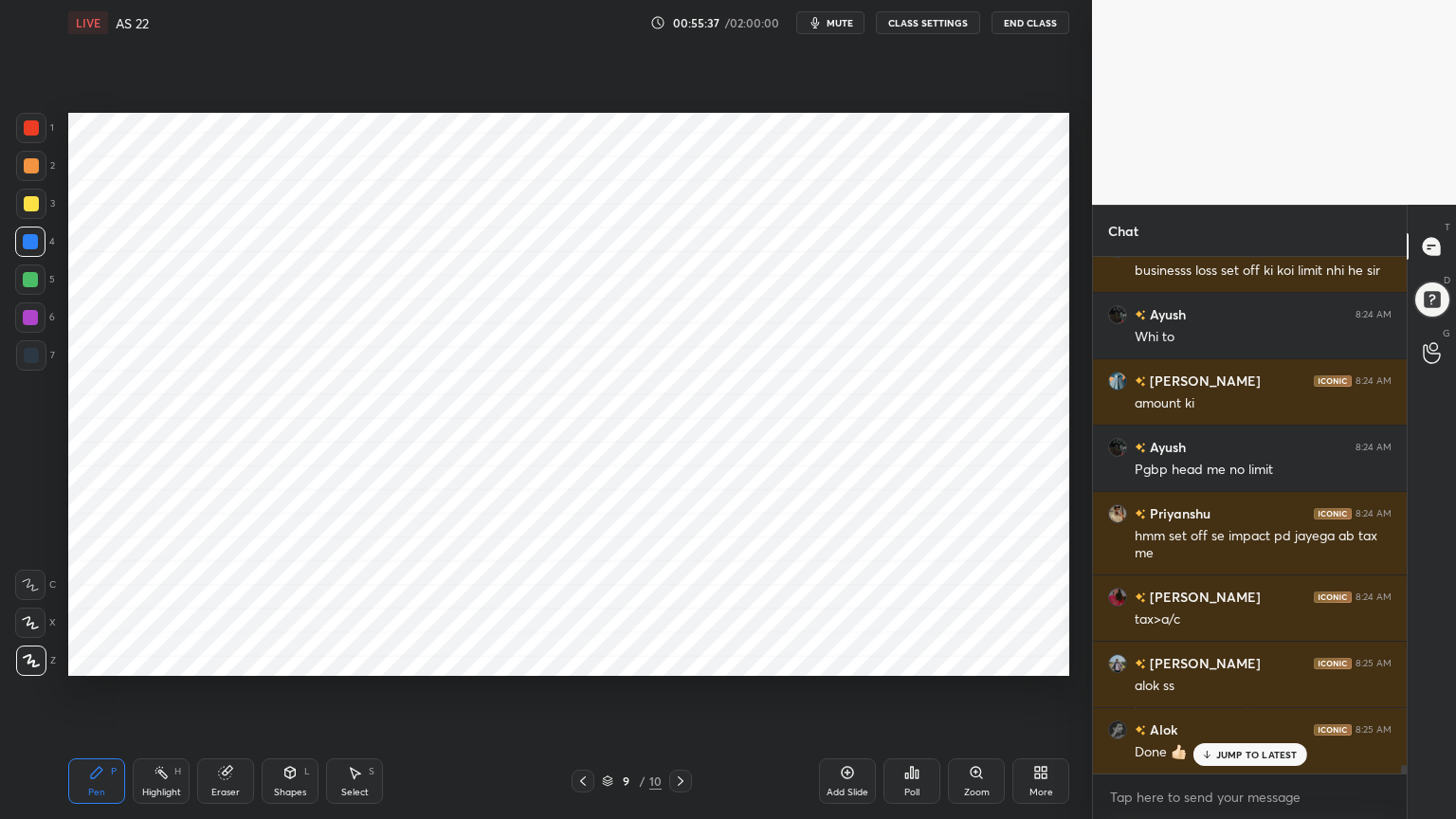 click at bounding box center [31, 355] 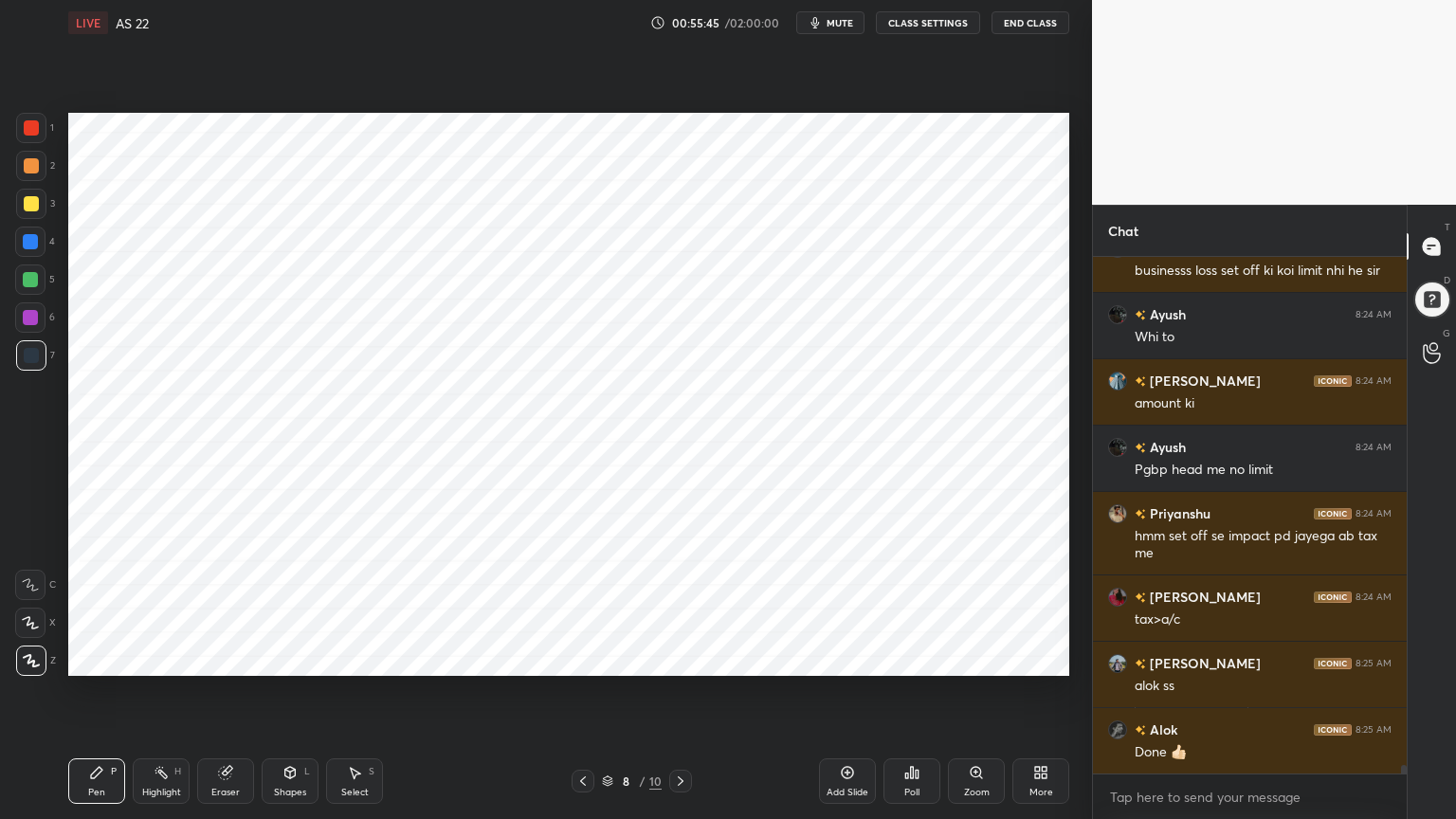 scroll, scrollTop: 32433, scrollLeft: 0, axis: vertical 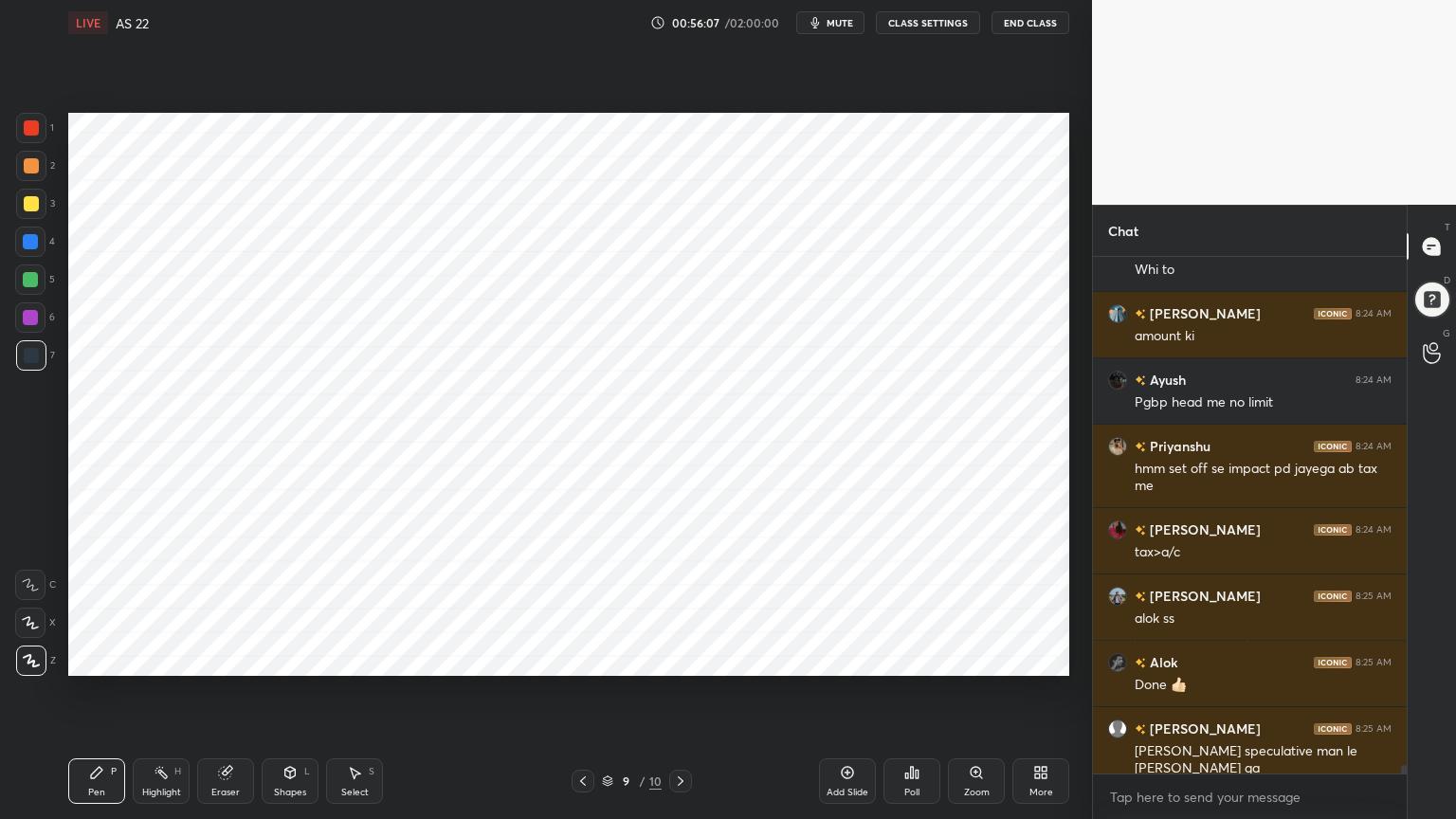 click at bounding box center [30, 318] 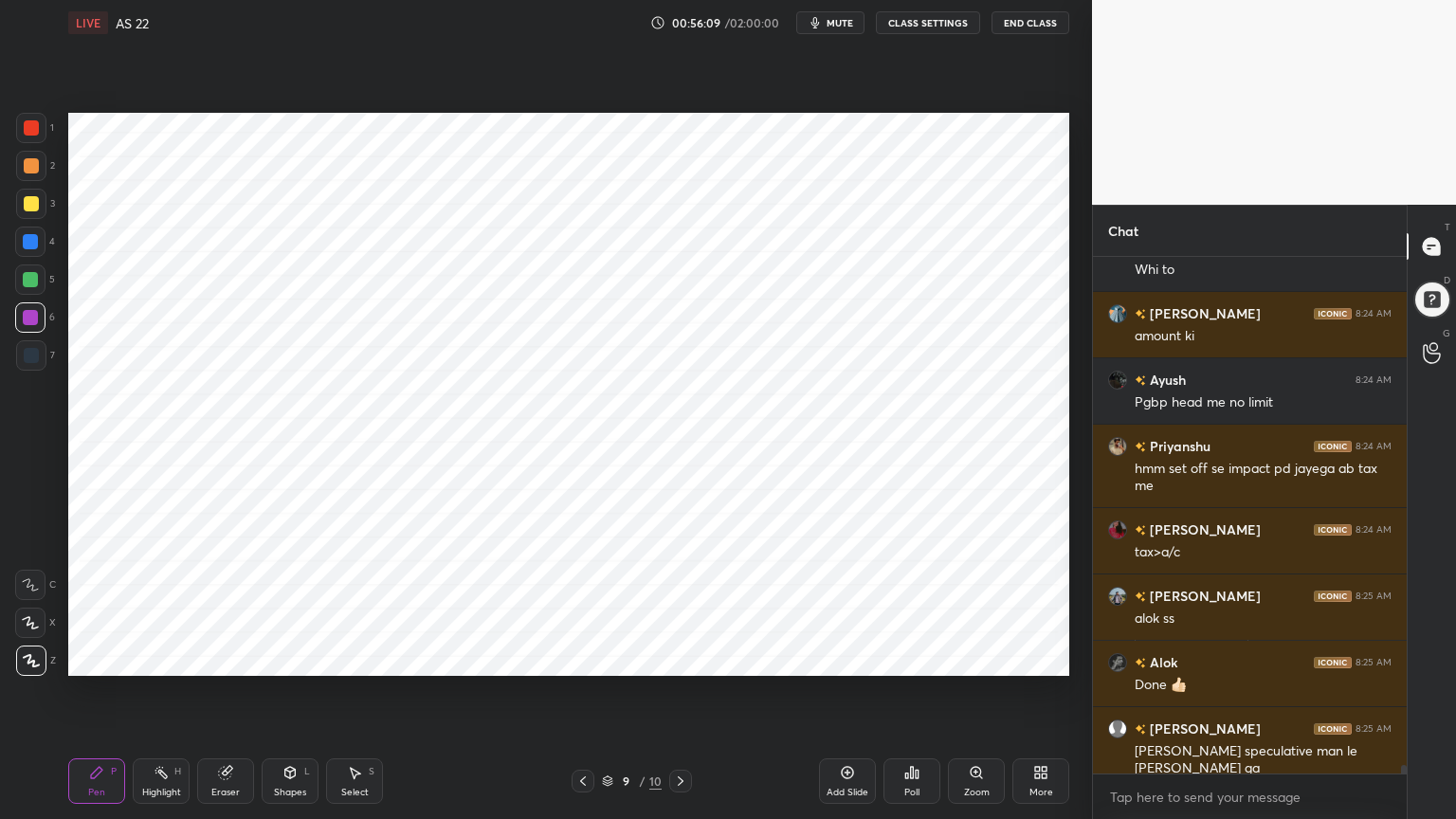 click on "Highlight H" at bounding box center (161, 781) 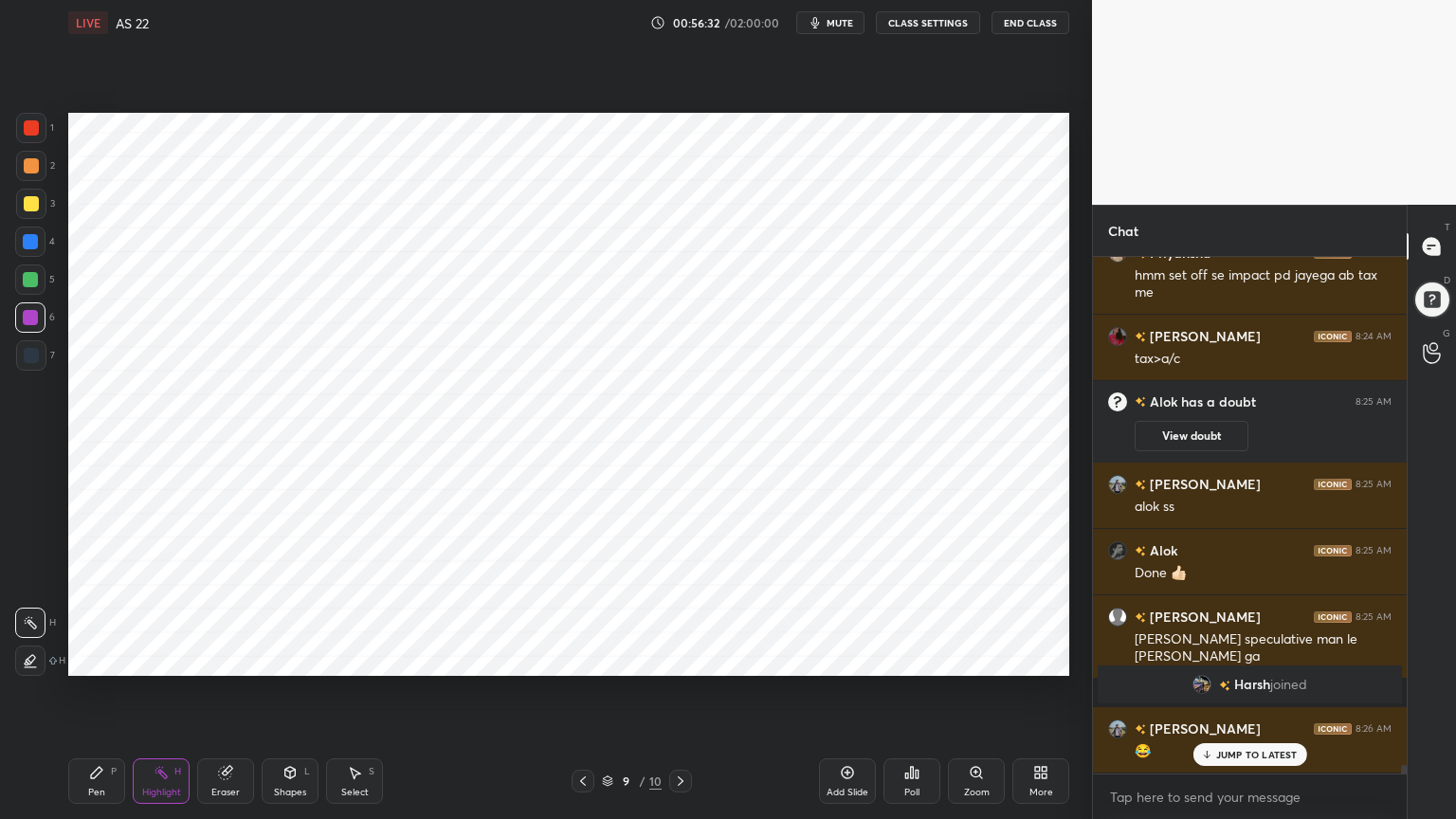 scroll, scrollTop: 30728, scrollLeft: 0, axis: vertical 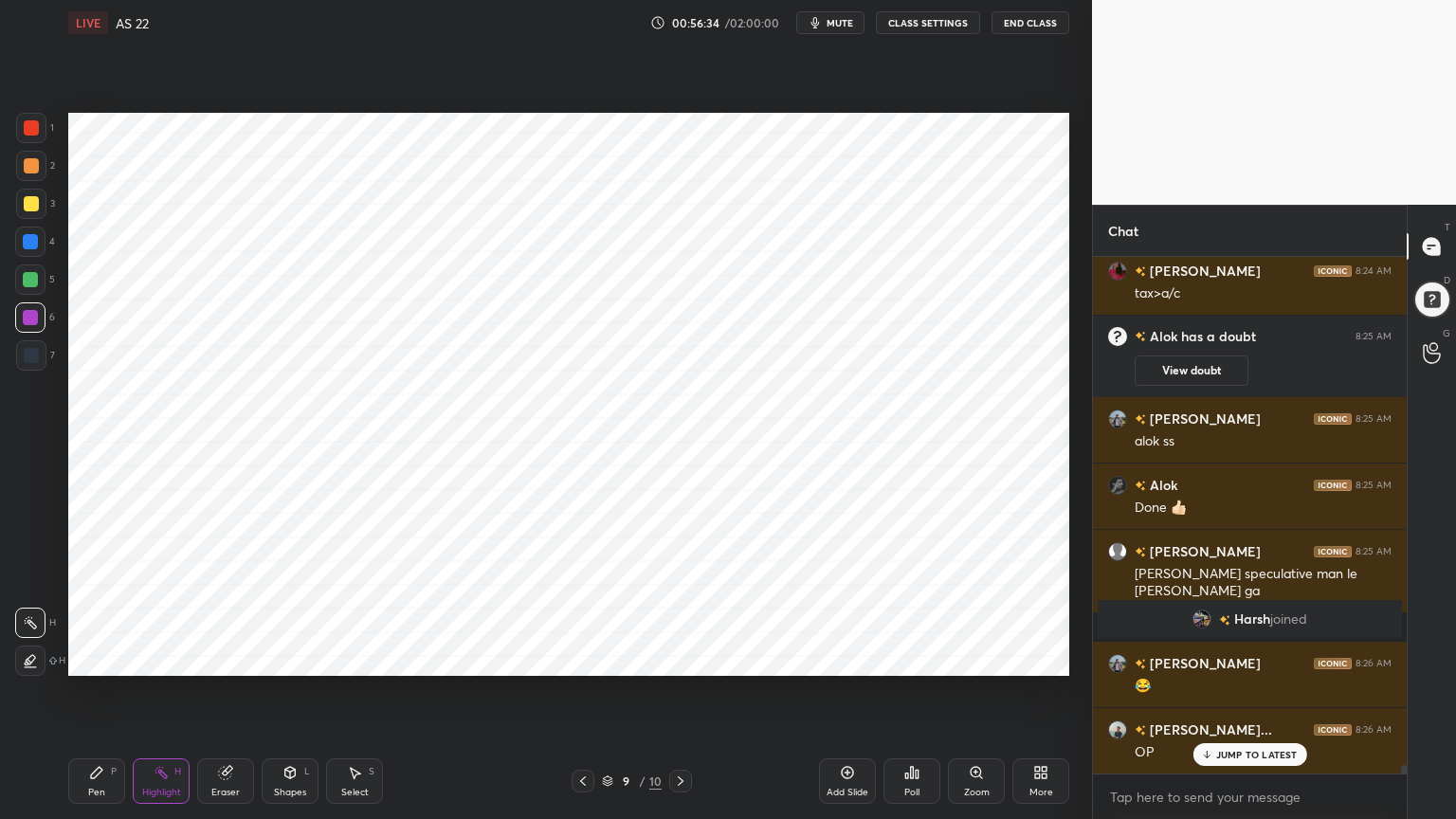 click 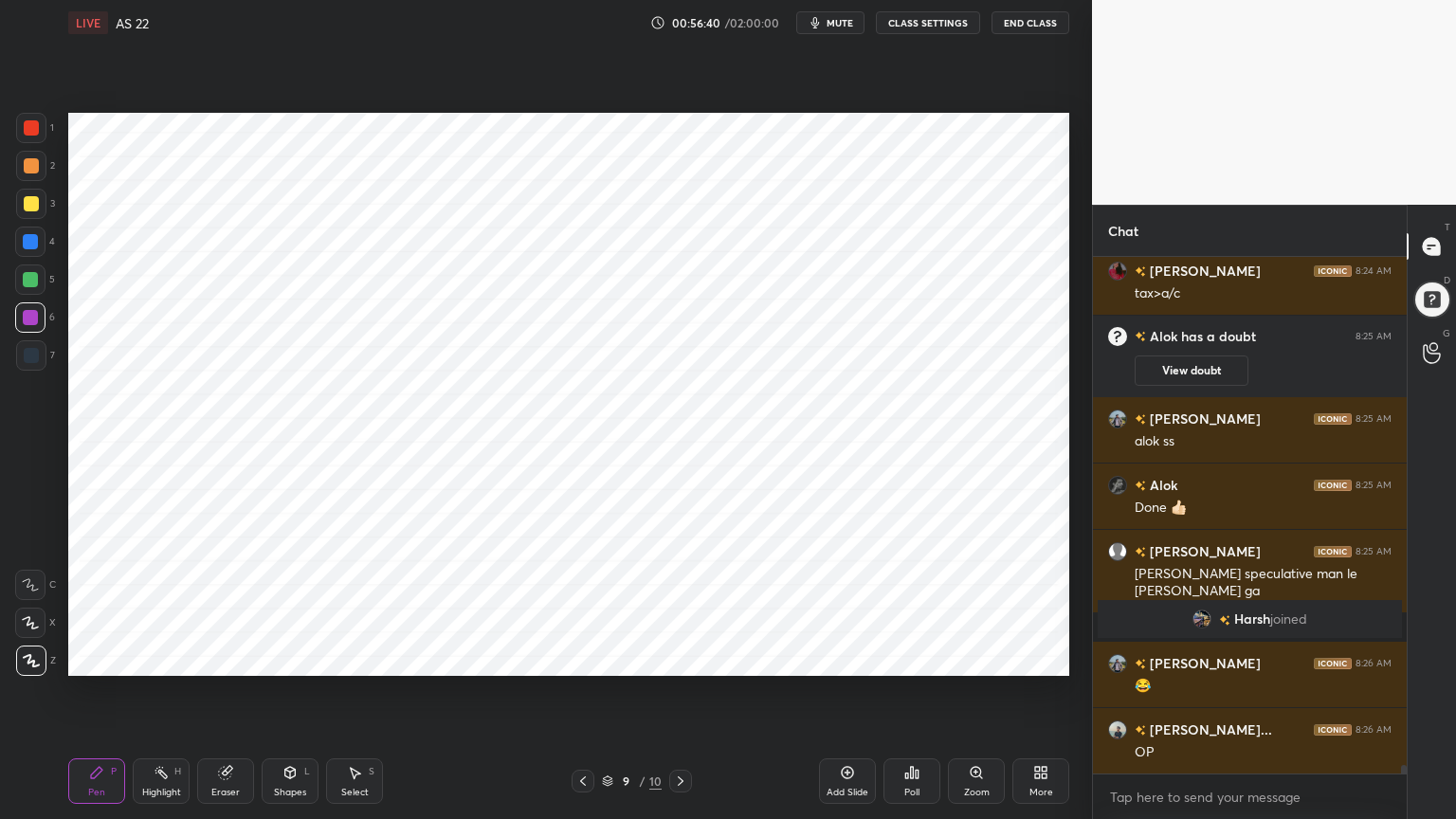 scroll, scrollTop: 30795, scrollLeft: 0, axis: vertical 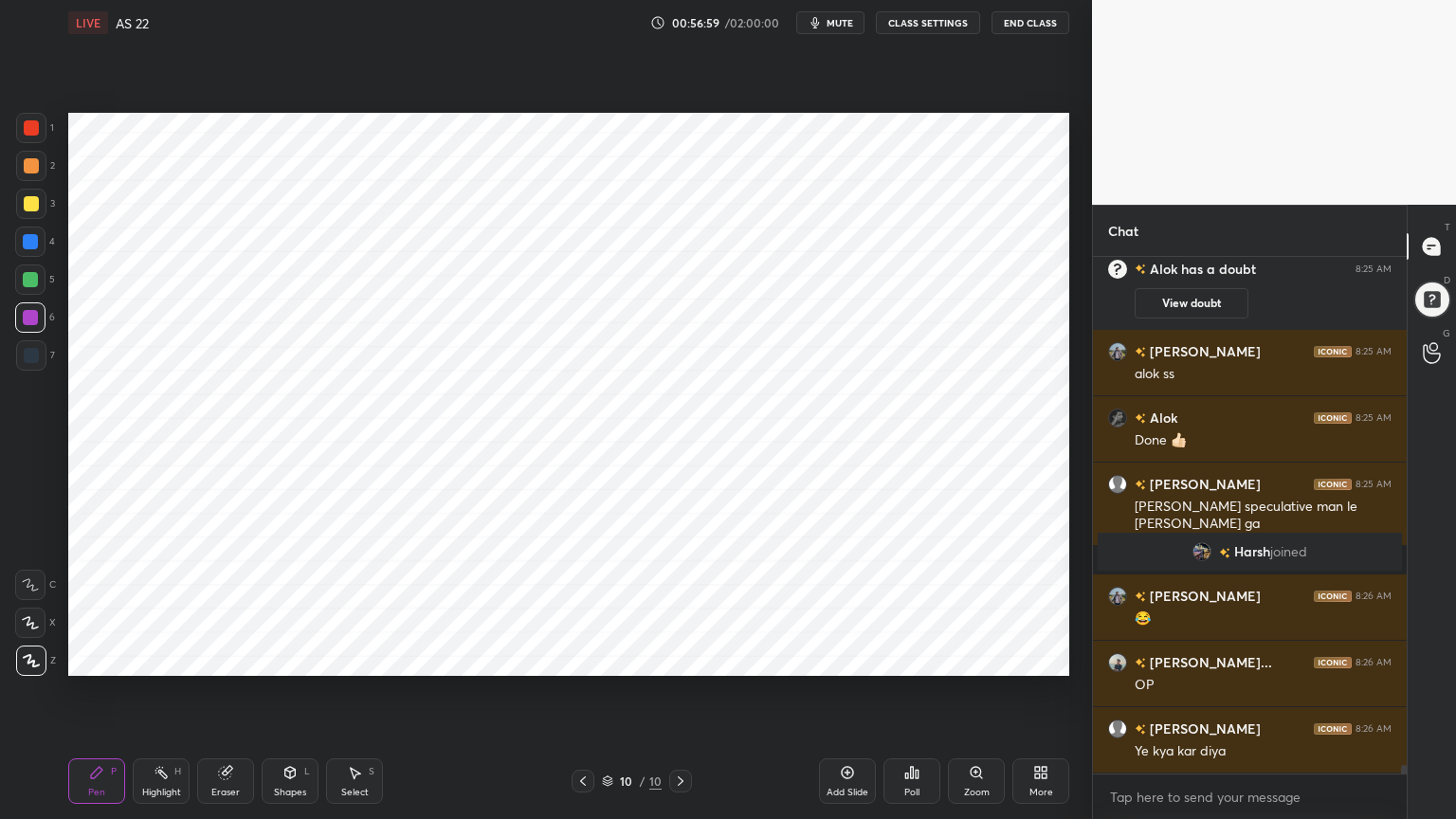 click on "Highlight H" at bounding box center [161, 781] 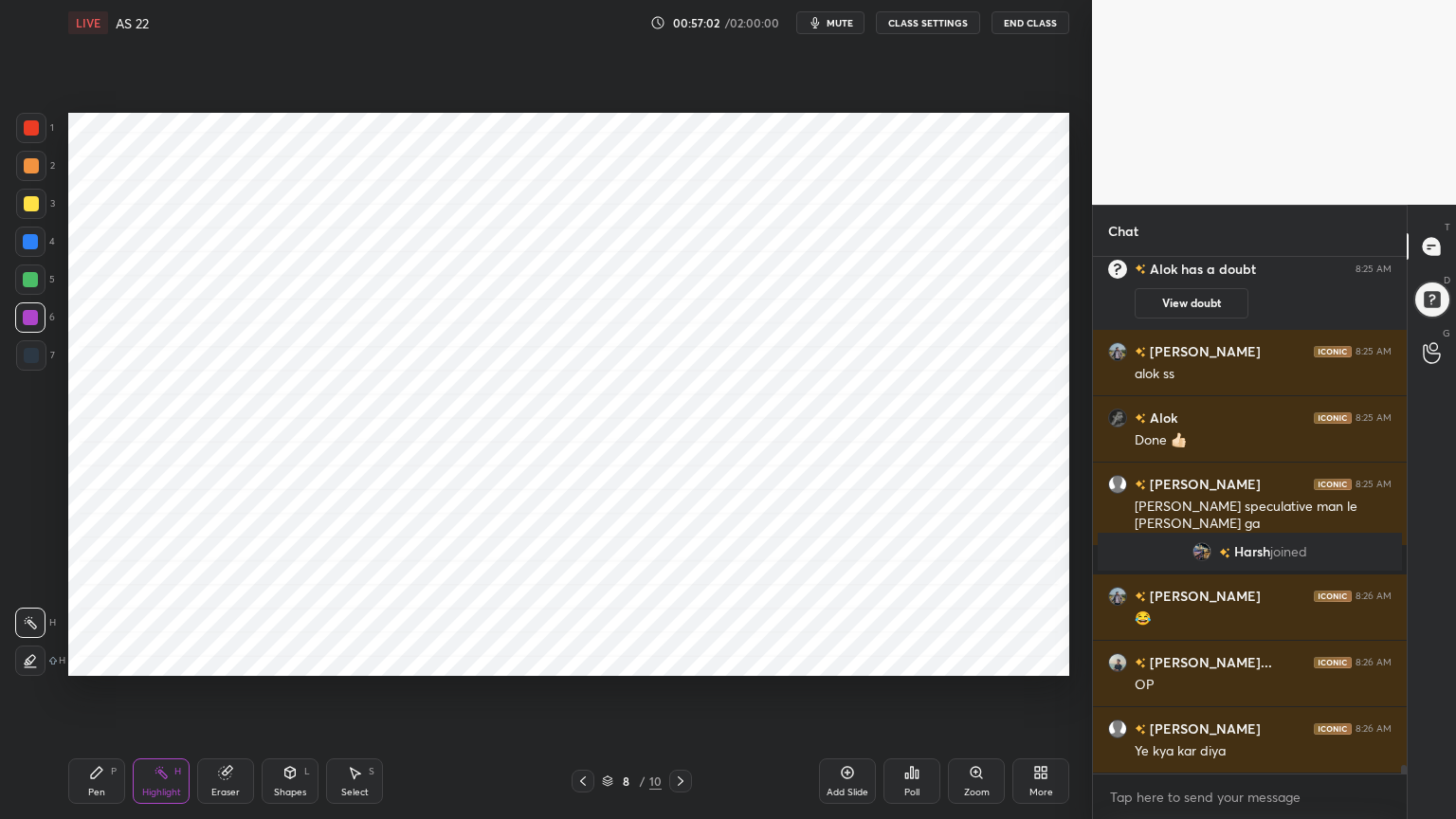 click at bounding box center [30, 280] 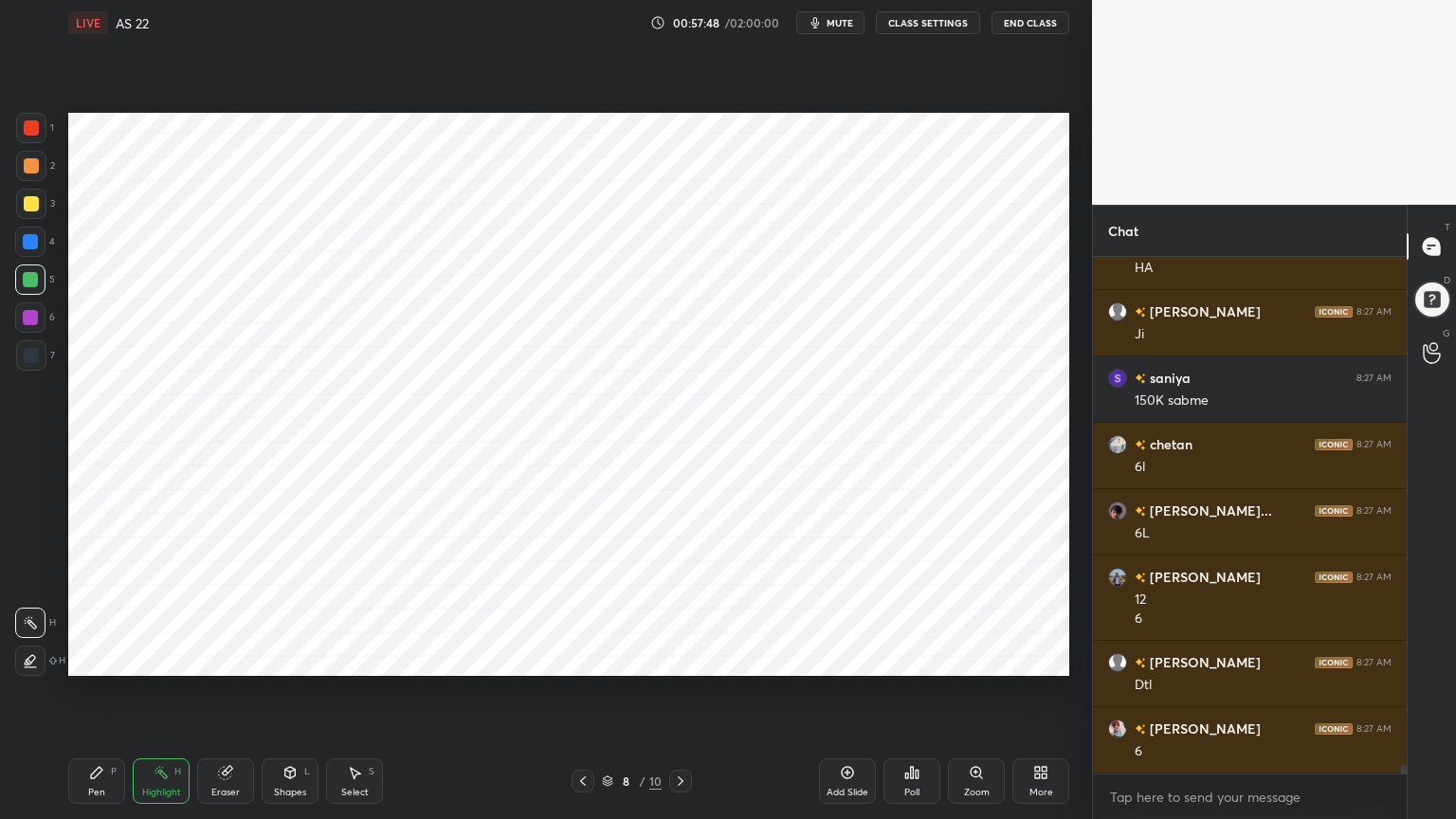 scroll, scrollTop: 31410, scrollLeft: 0, axis: vertical 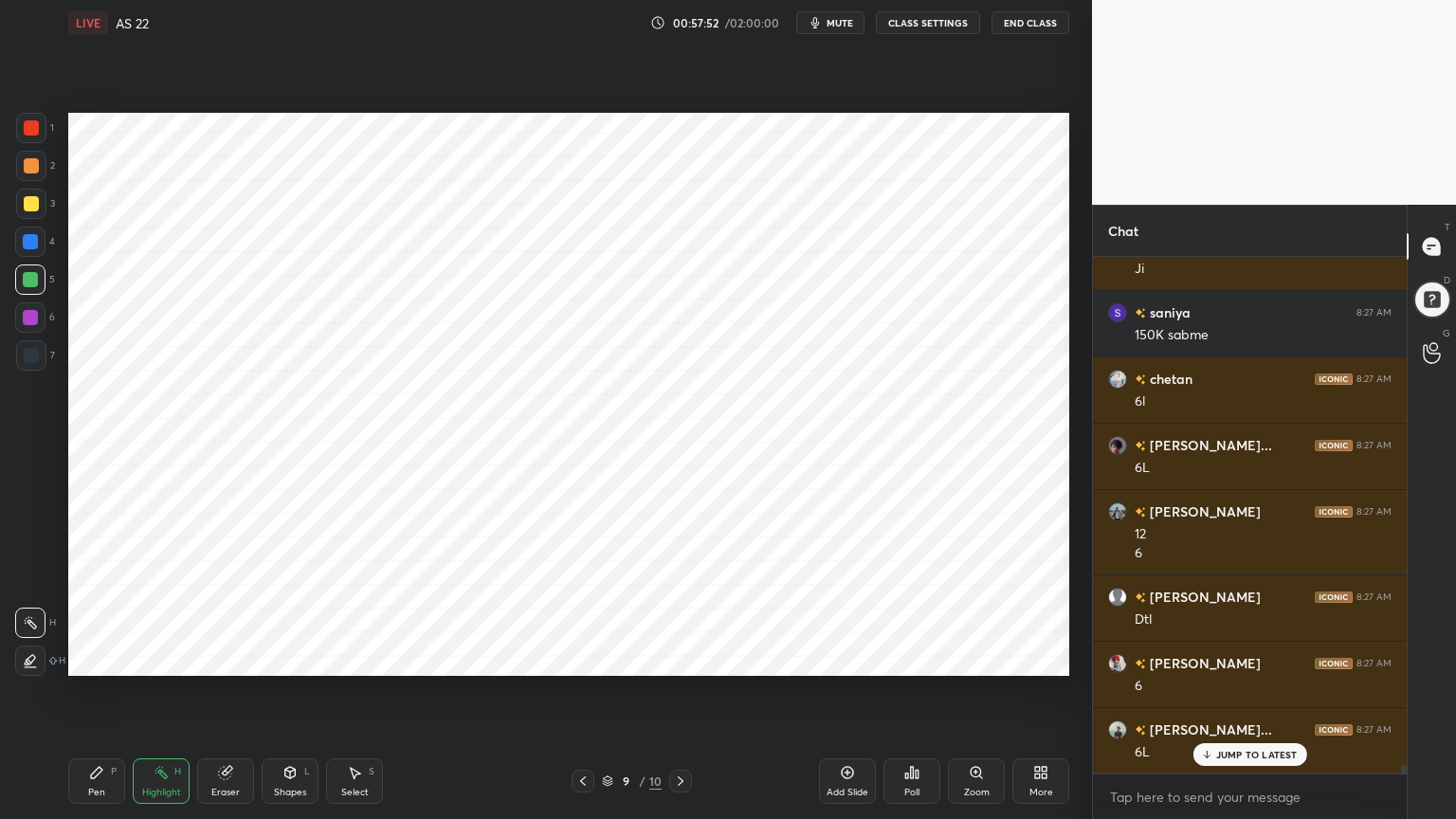 click on "1" at bounding box center [35, 132] 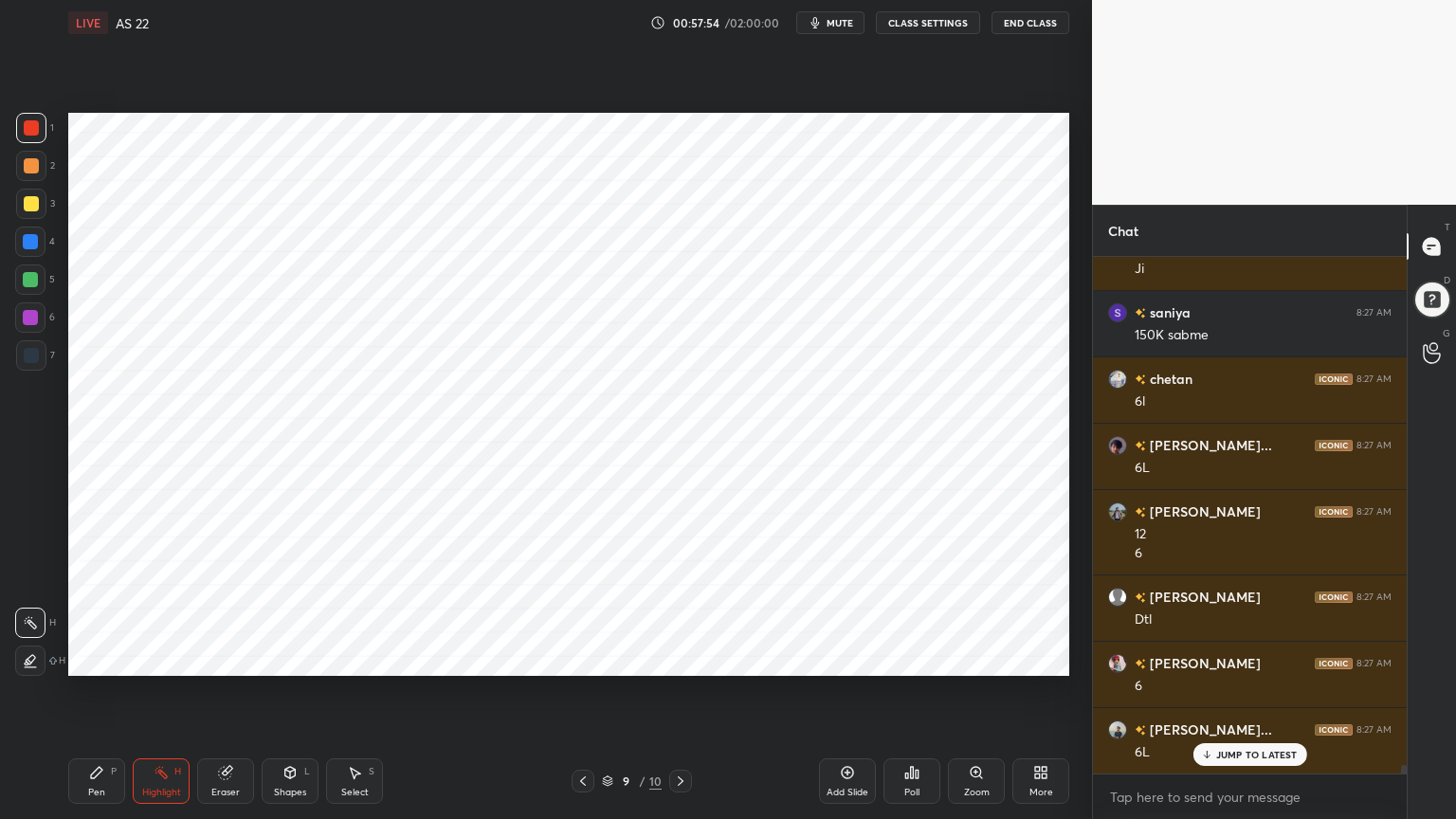 click on "Pen P" at bounding box center [97, 781] 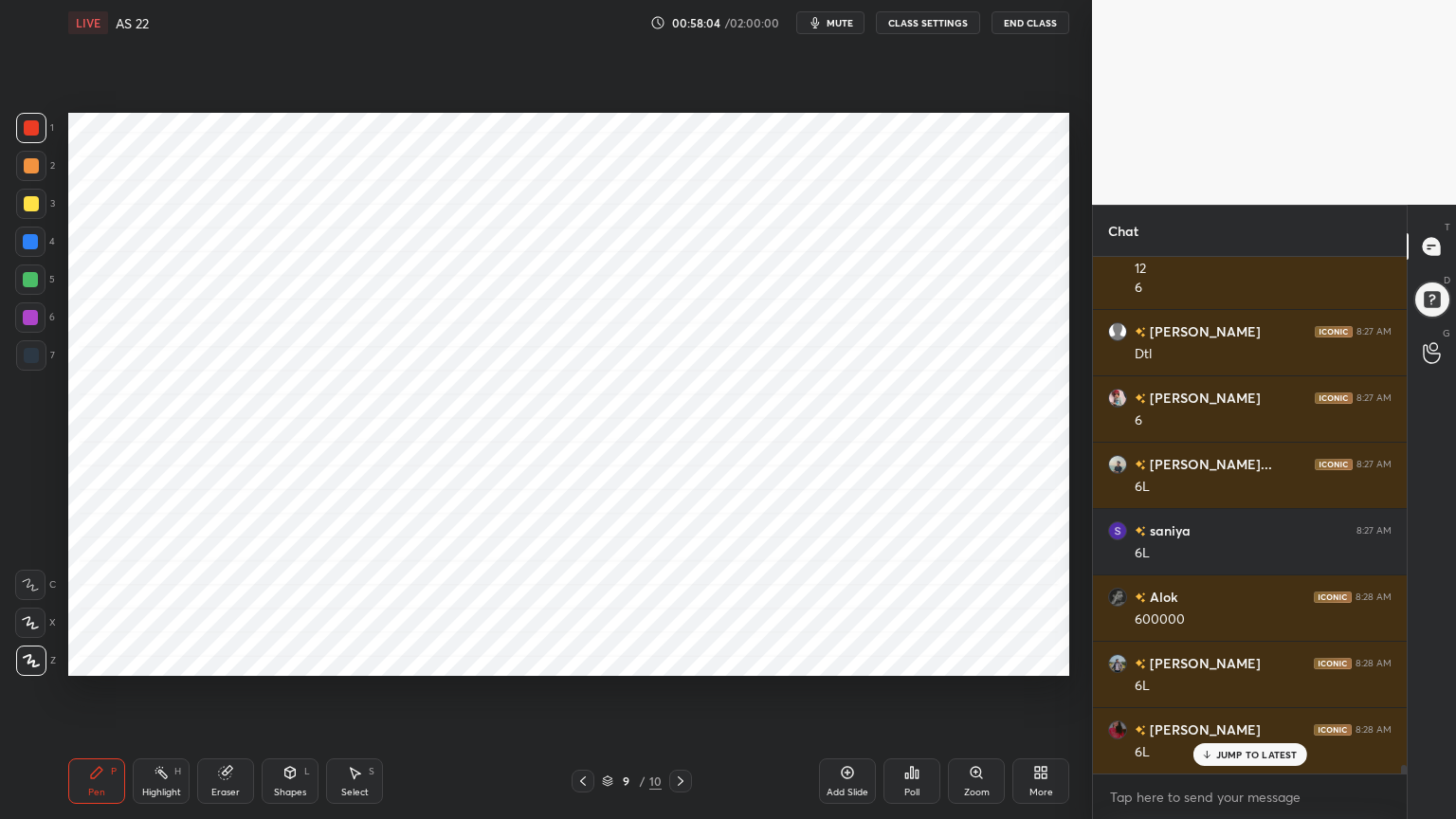 scroll, scrollTop: 31743, scrollLeft: 0, axis: vertical 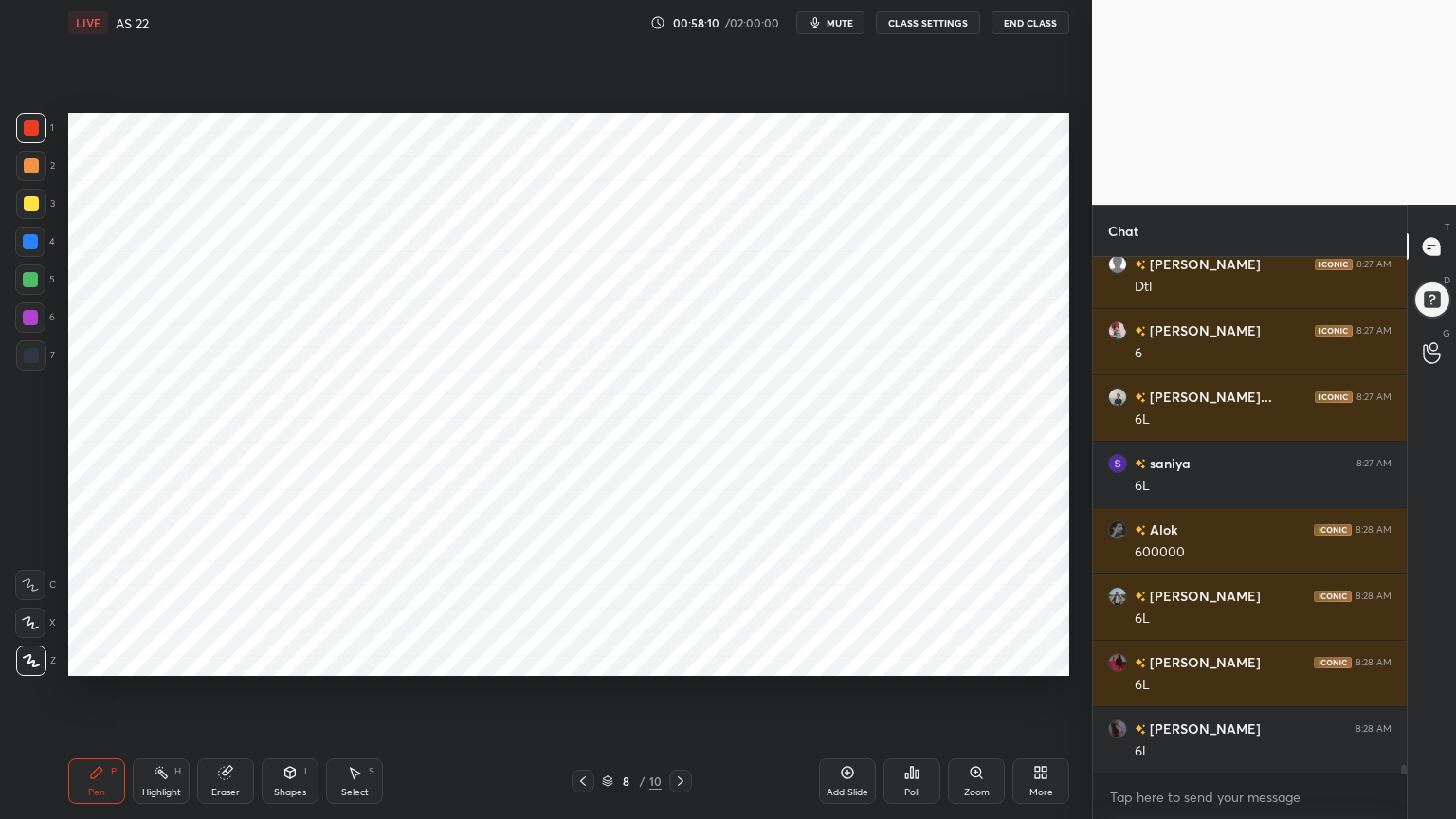click on "Highlight H" at bounding box center [161, 781] 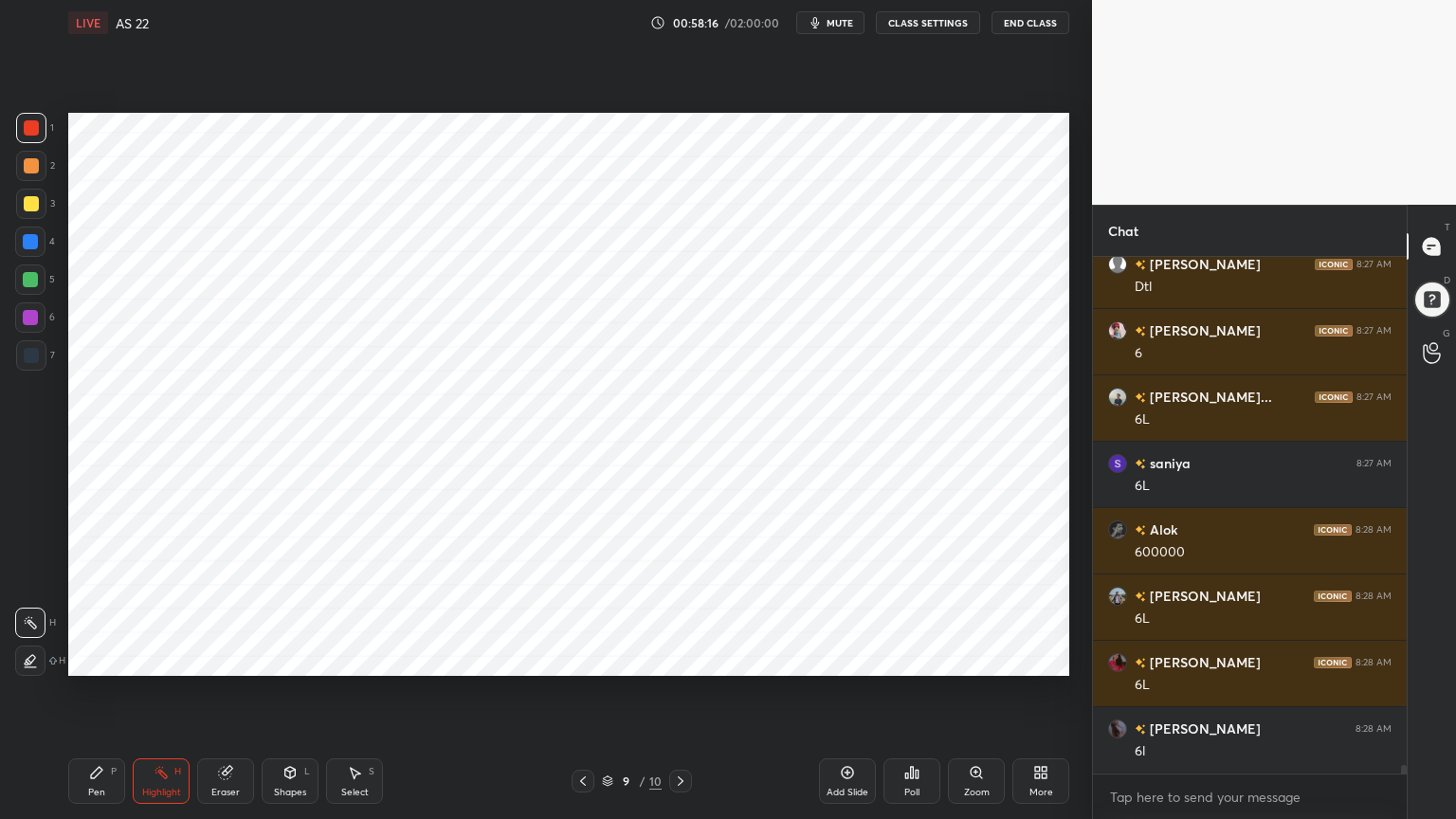 click 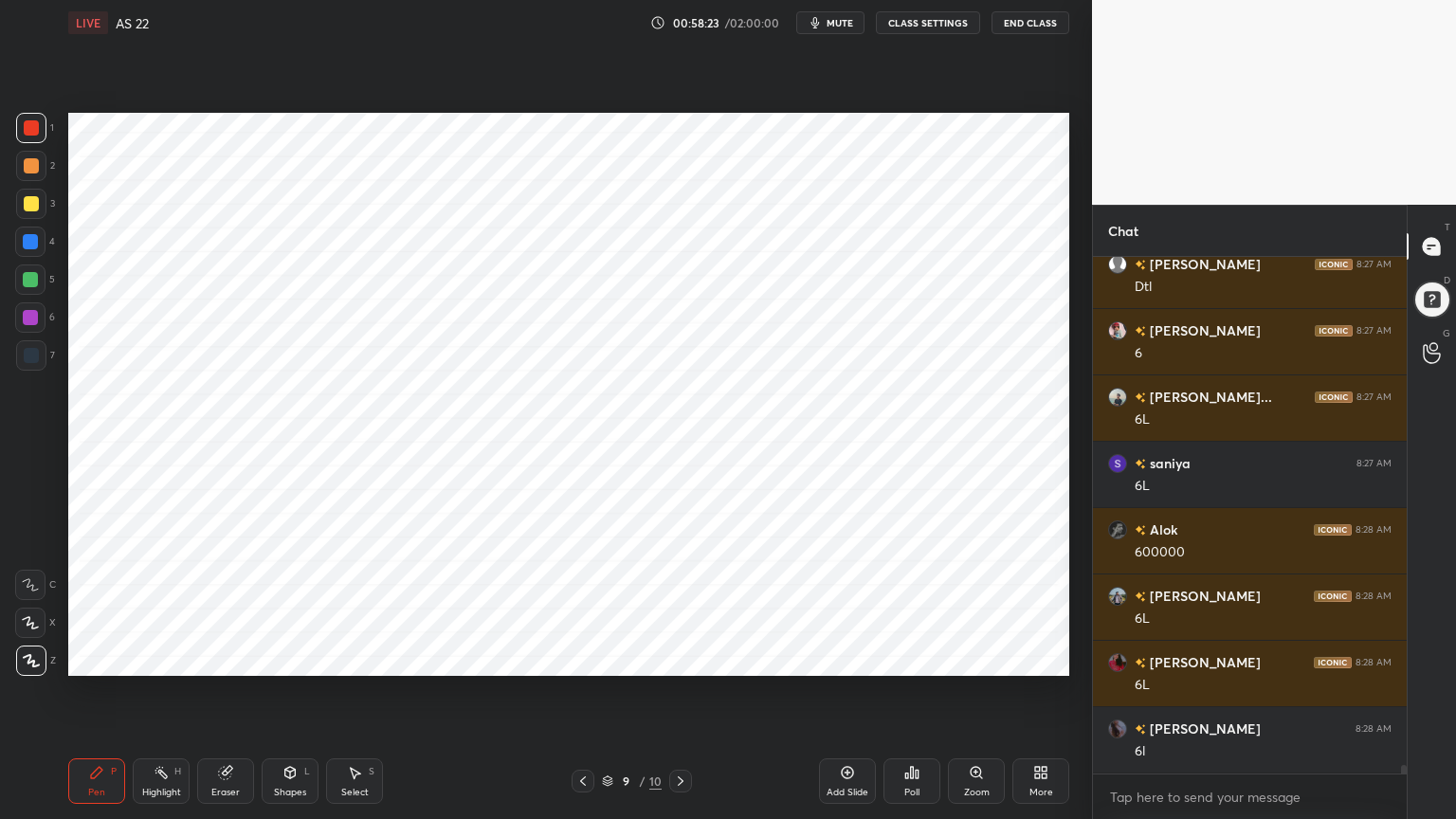 scroll, scrollTop: 31808, scrollLeft: 0, axis: vertical 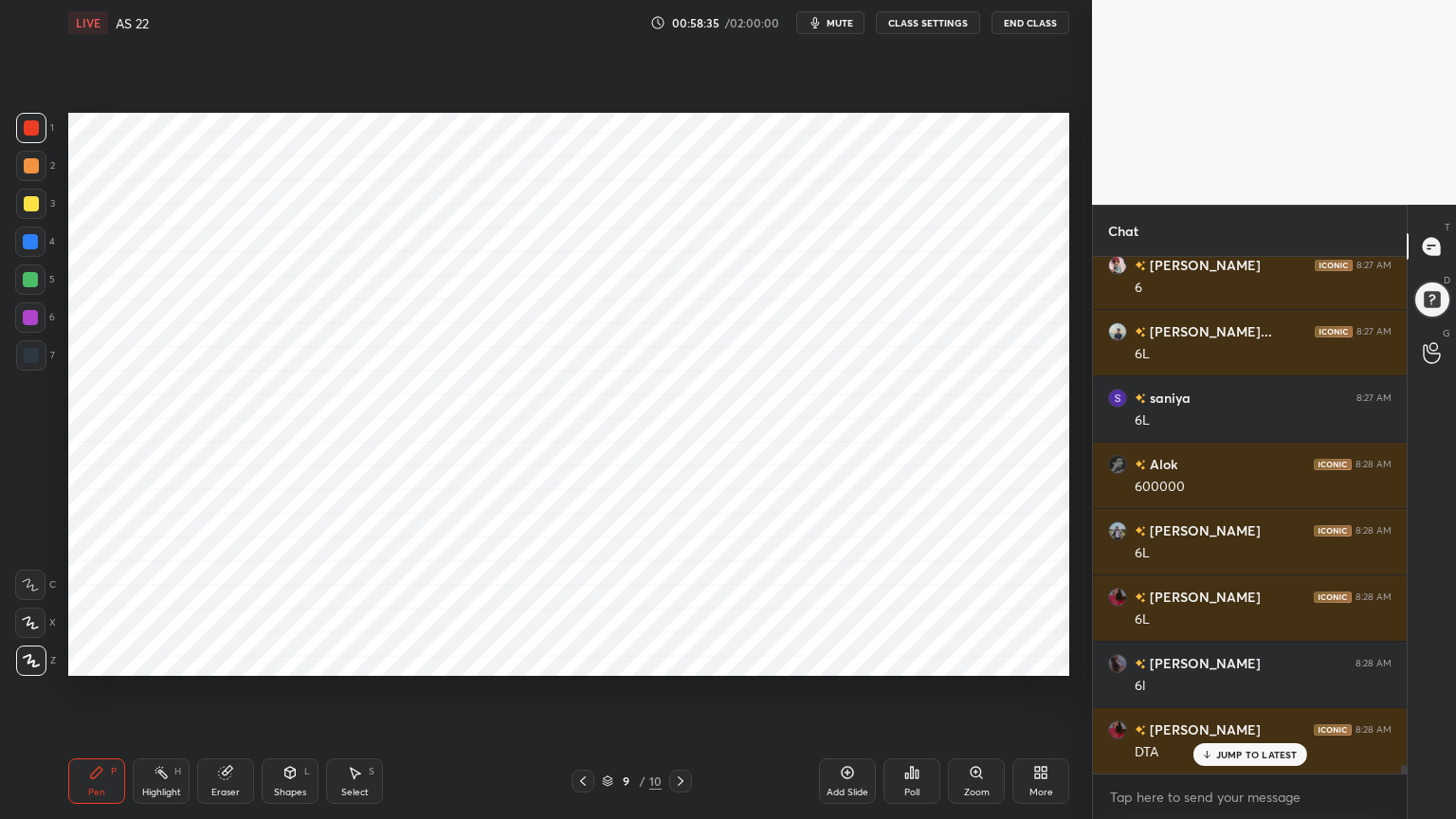 click 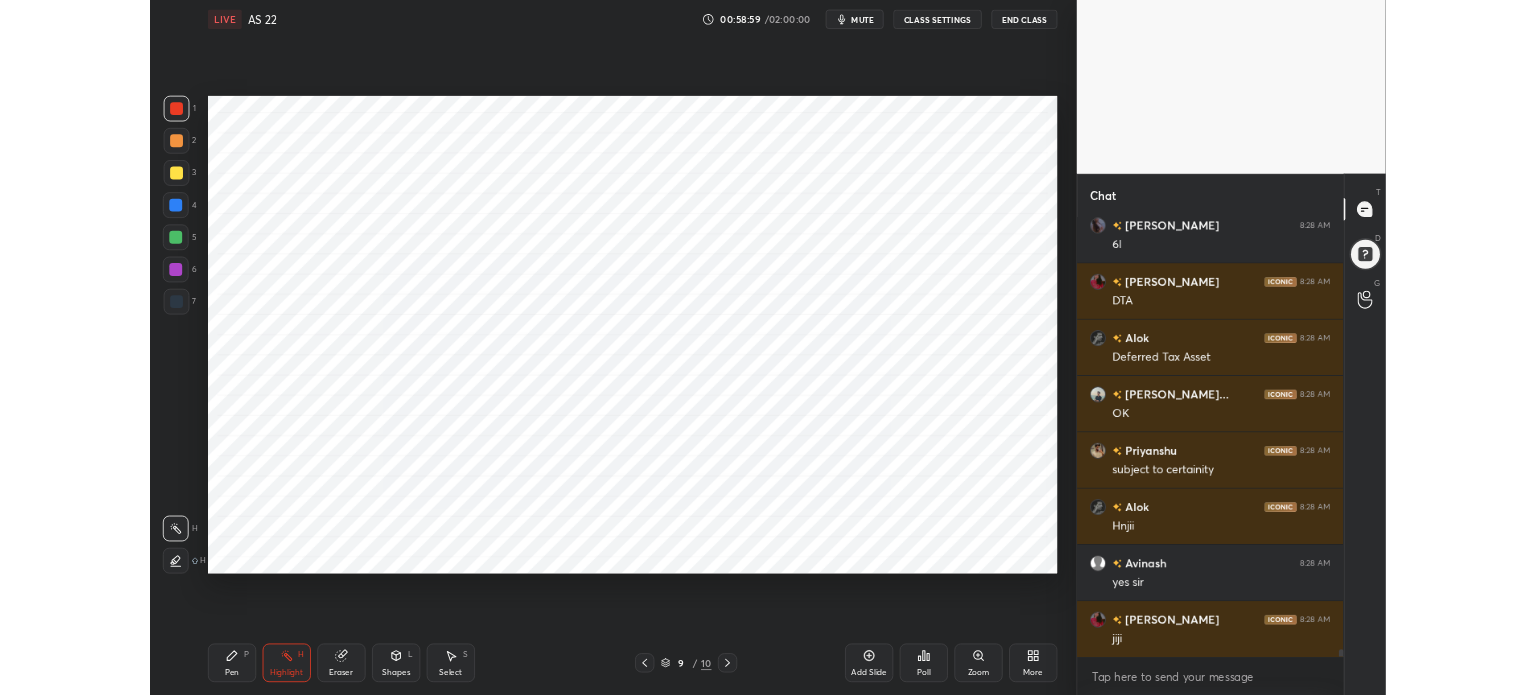 scroll, scrollTop: 34047, scrollLeft: 0, axis: vertical 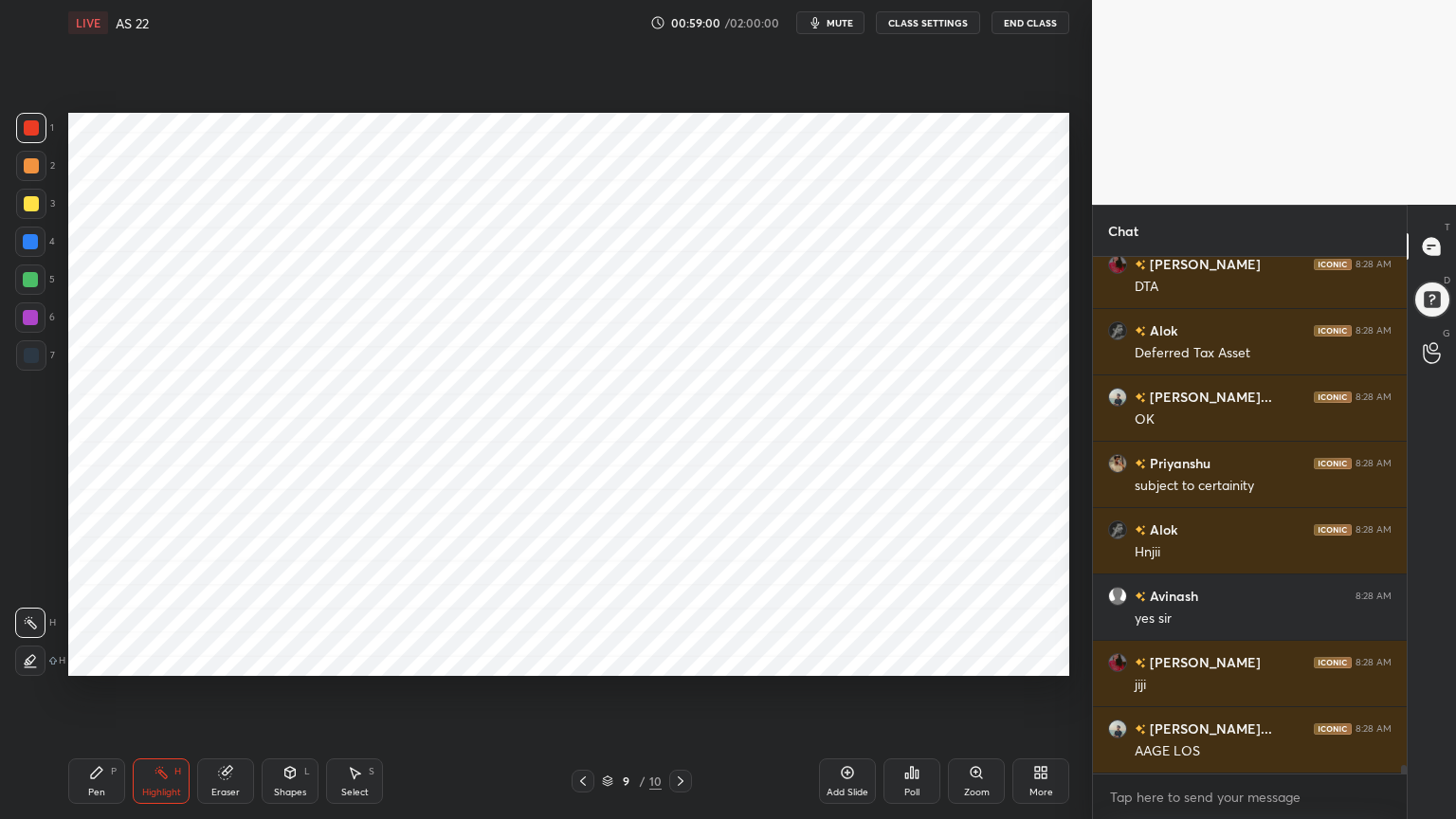 click on "More" at bounding box center [1041, 781] 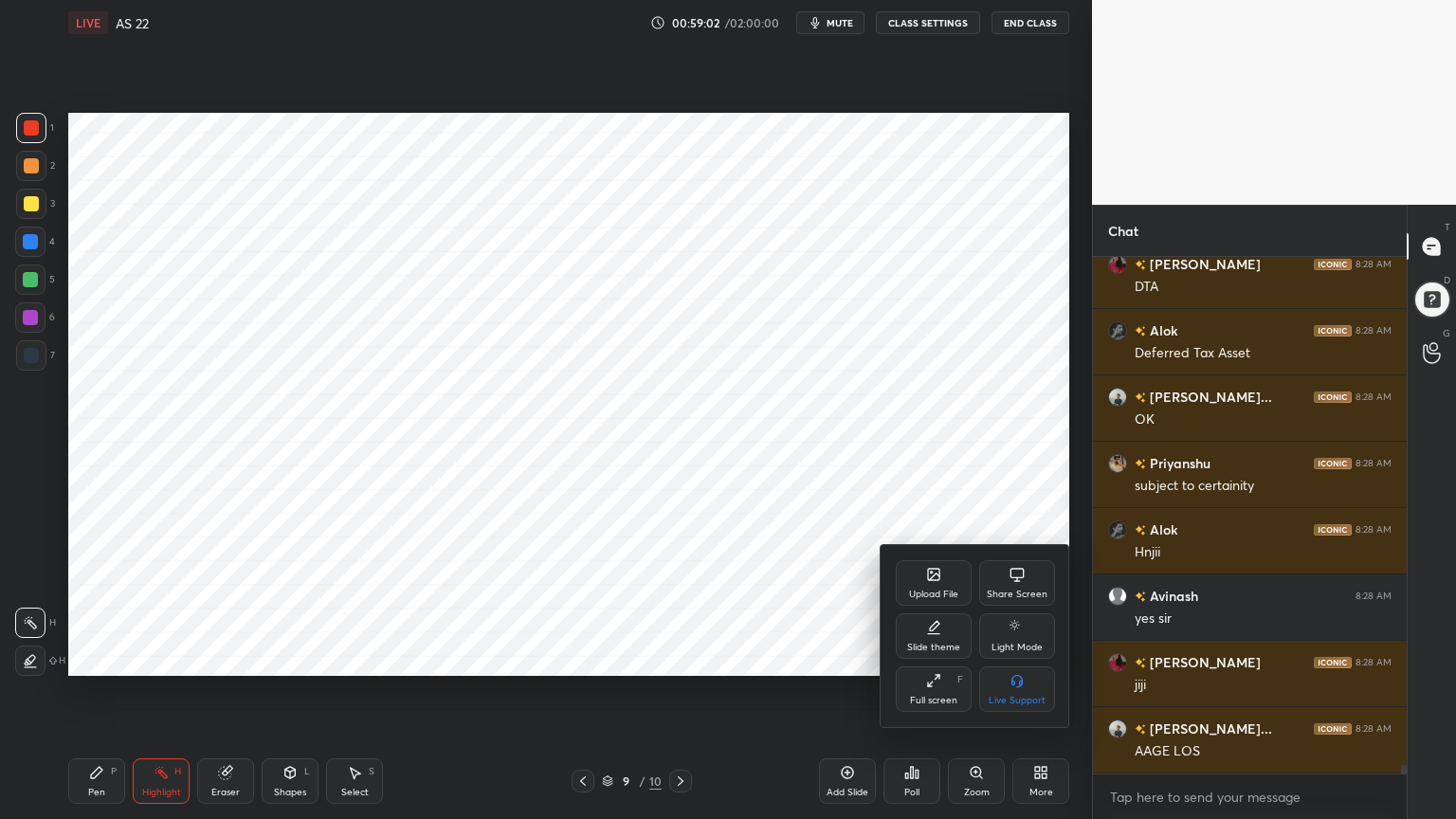 click on "Upload File" at bounding box center (934, 594) 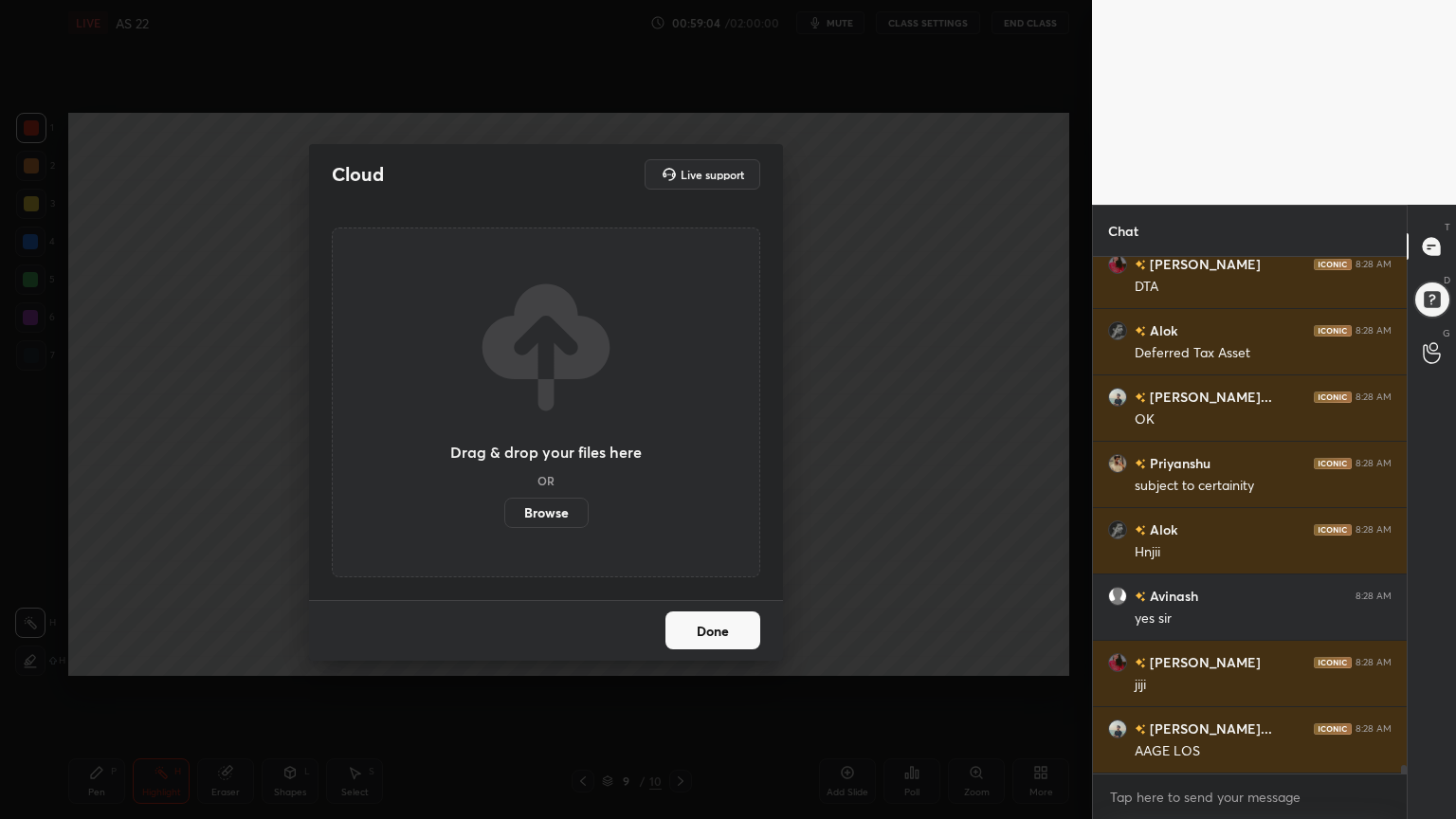 click on "Browse" at bounding box center [546, 513] 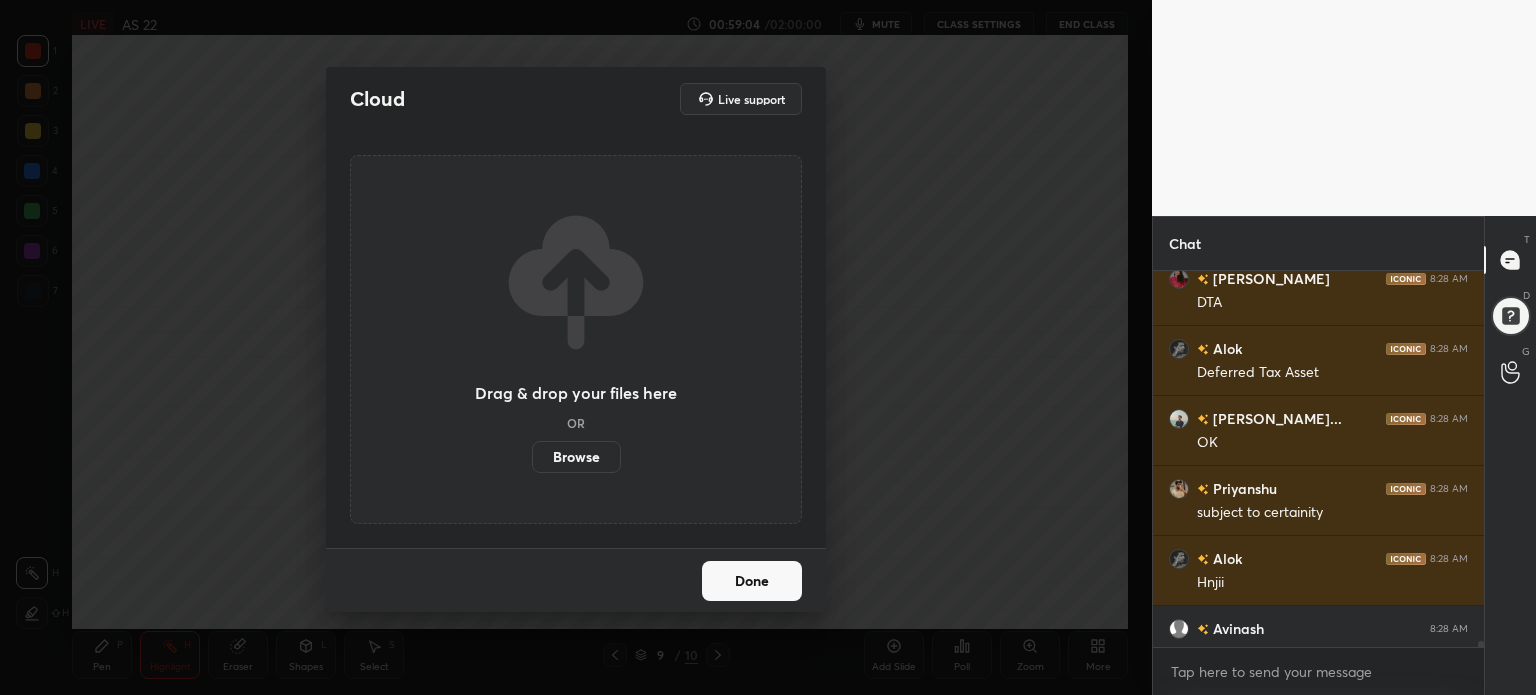 scroll, scrollTop: 567, scrollLeft: 1072, axis: both 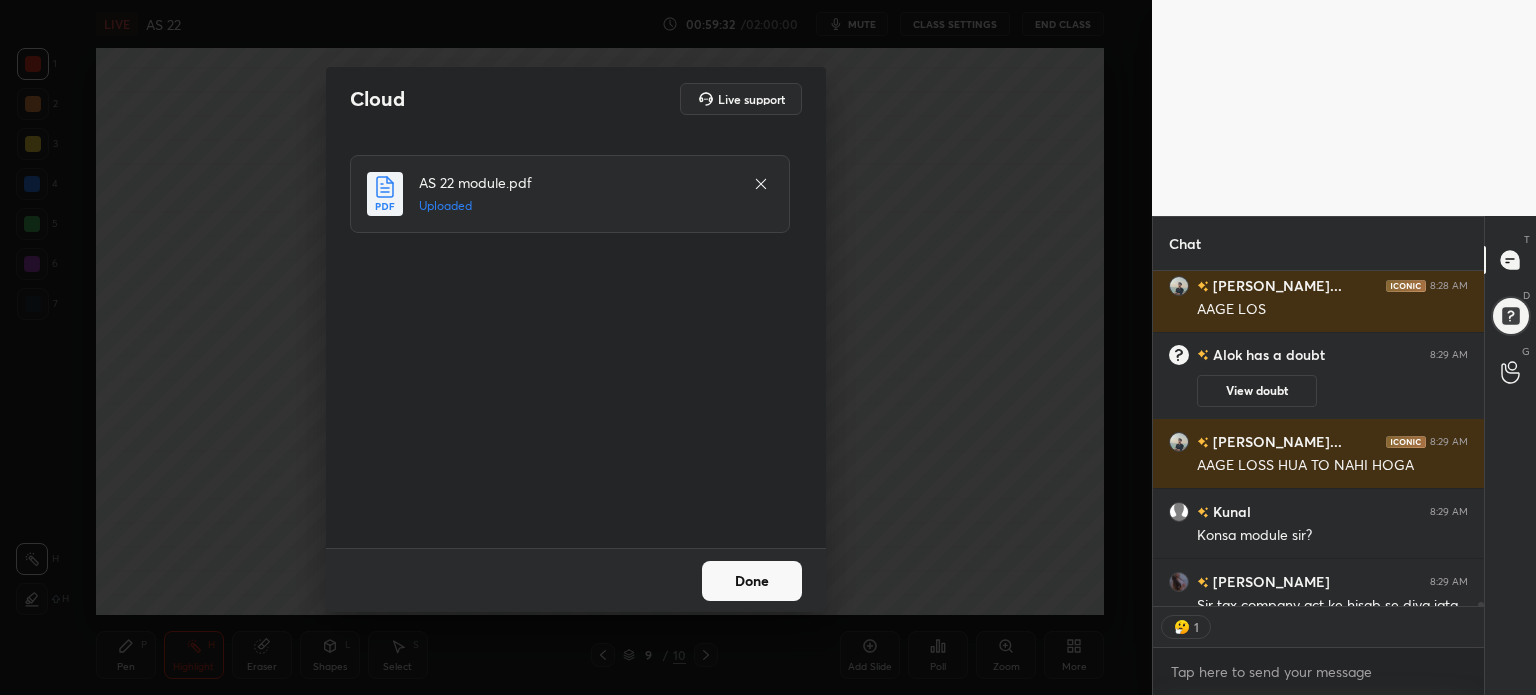 click on "Done" at bounding box center (752, 581) 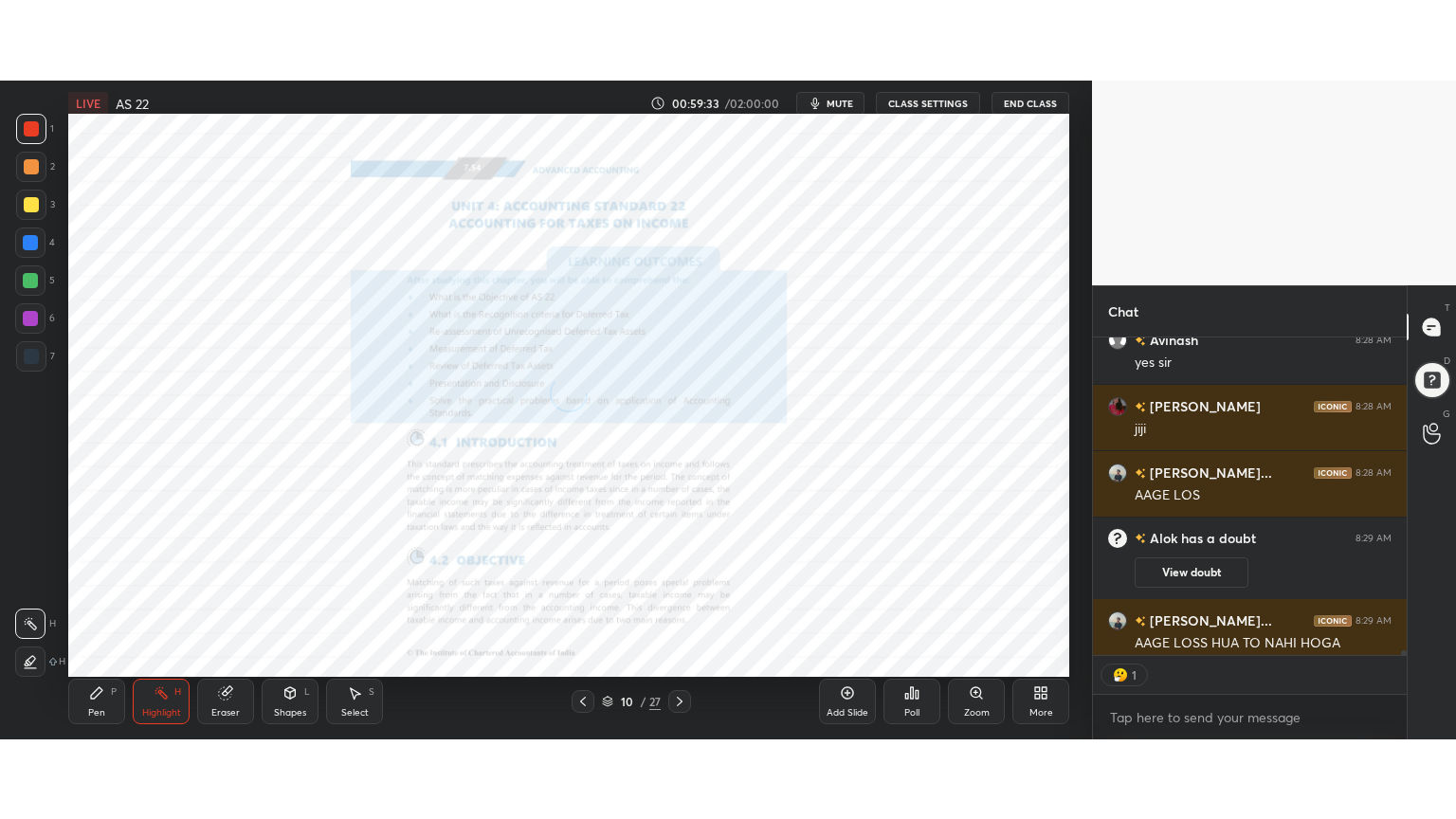 scroll, scrollTop: 94094, scrollLeft: 93776, axis: both 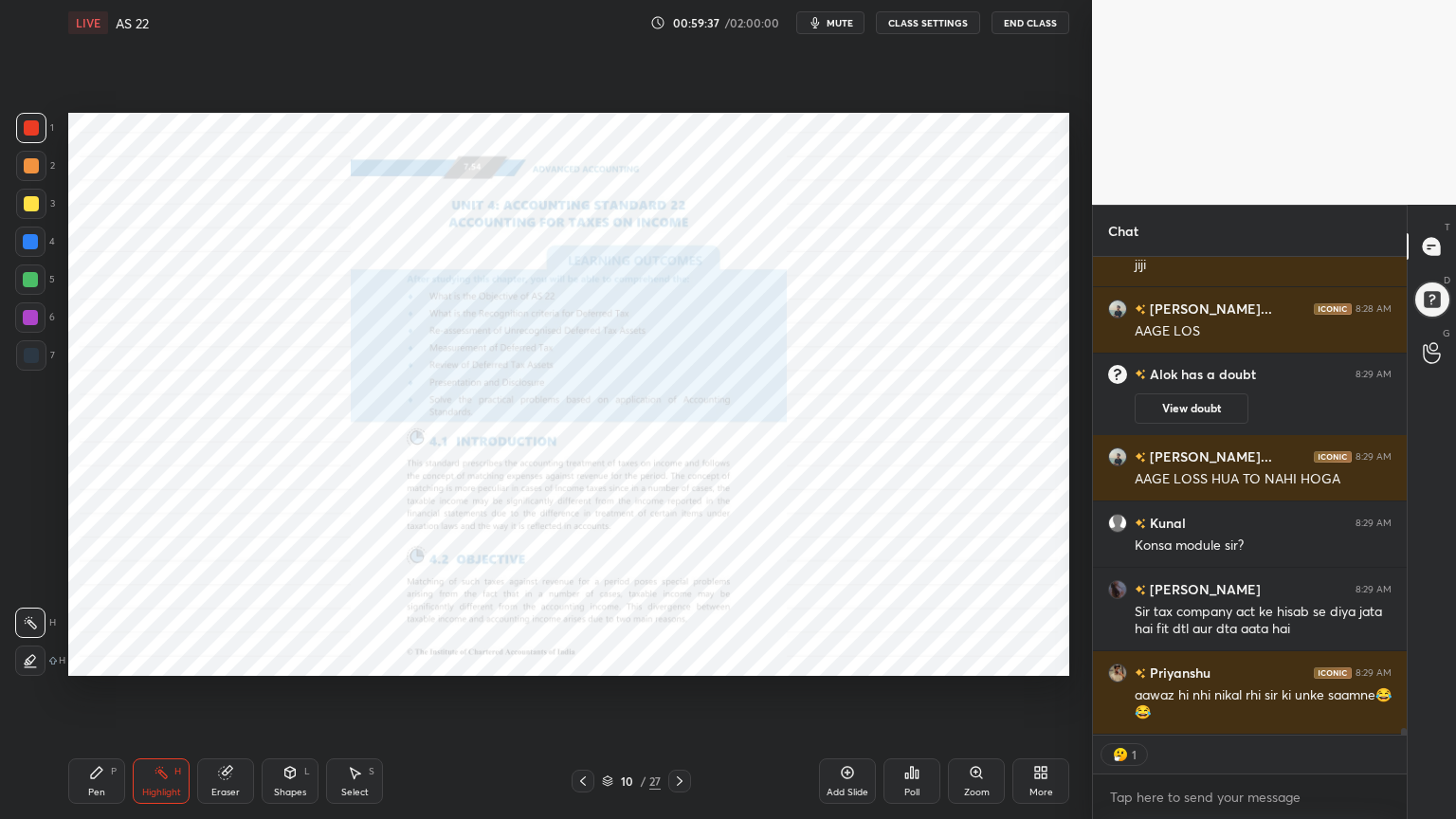click on "mute" at bounding box center [840, 23] 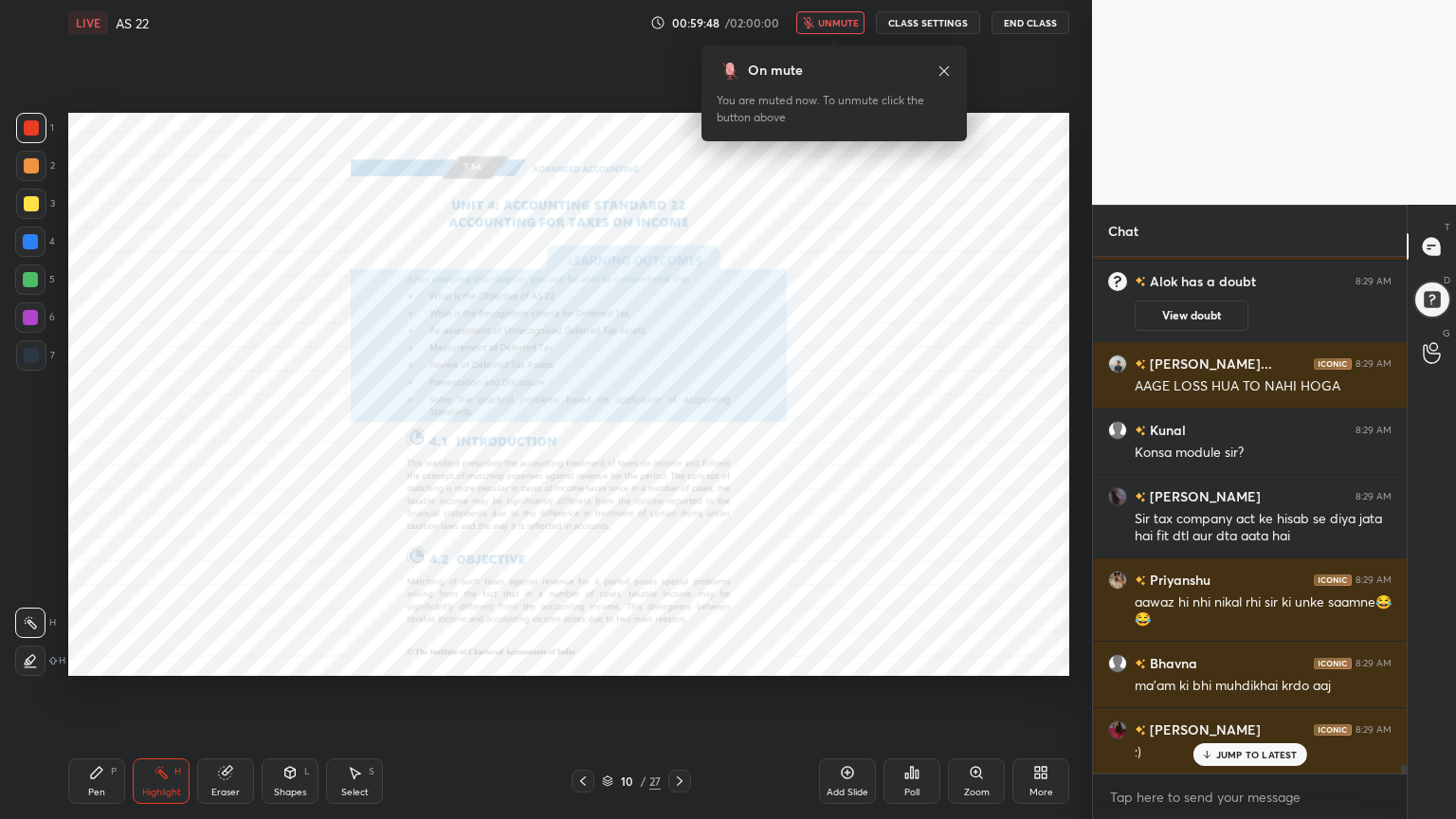click on "unmute" at bounding box center [838, 23] 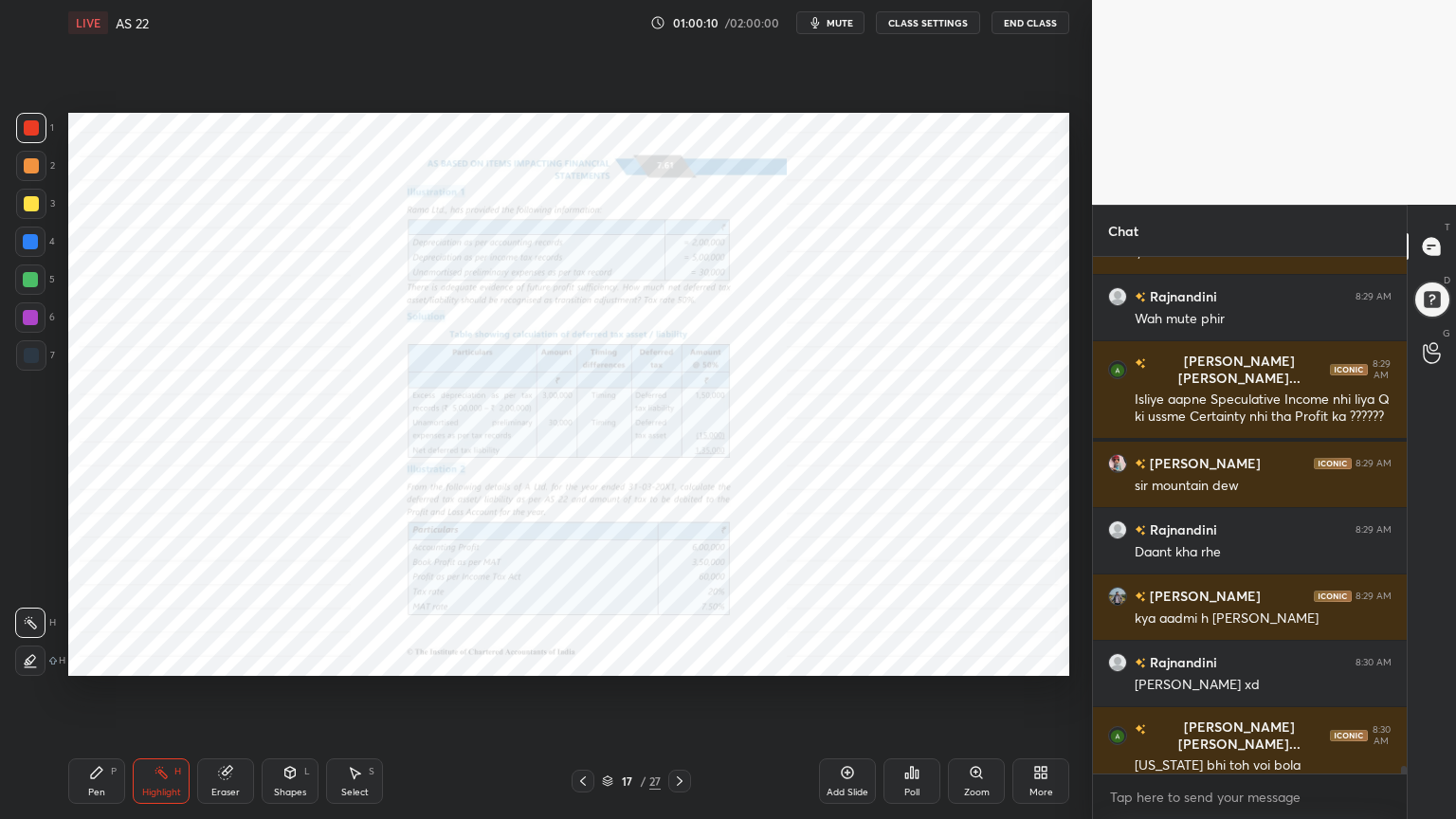 scroll, scrollTop: 32789, scrollLeft: 0, axis: vertical 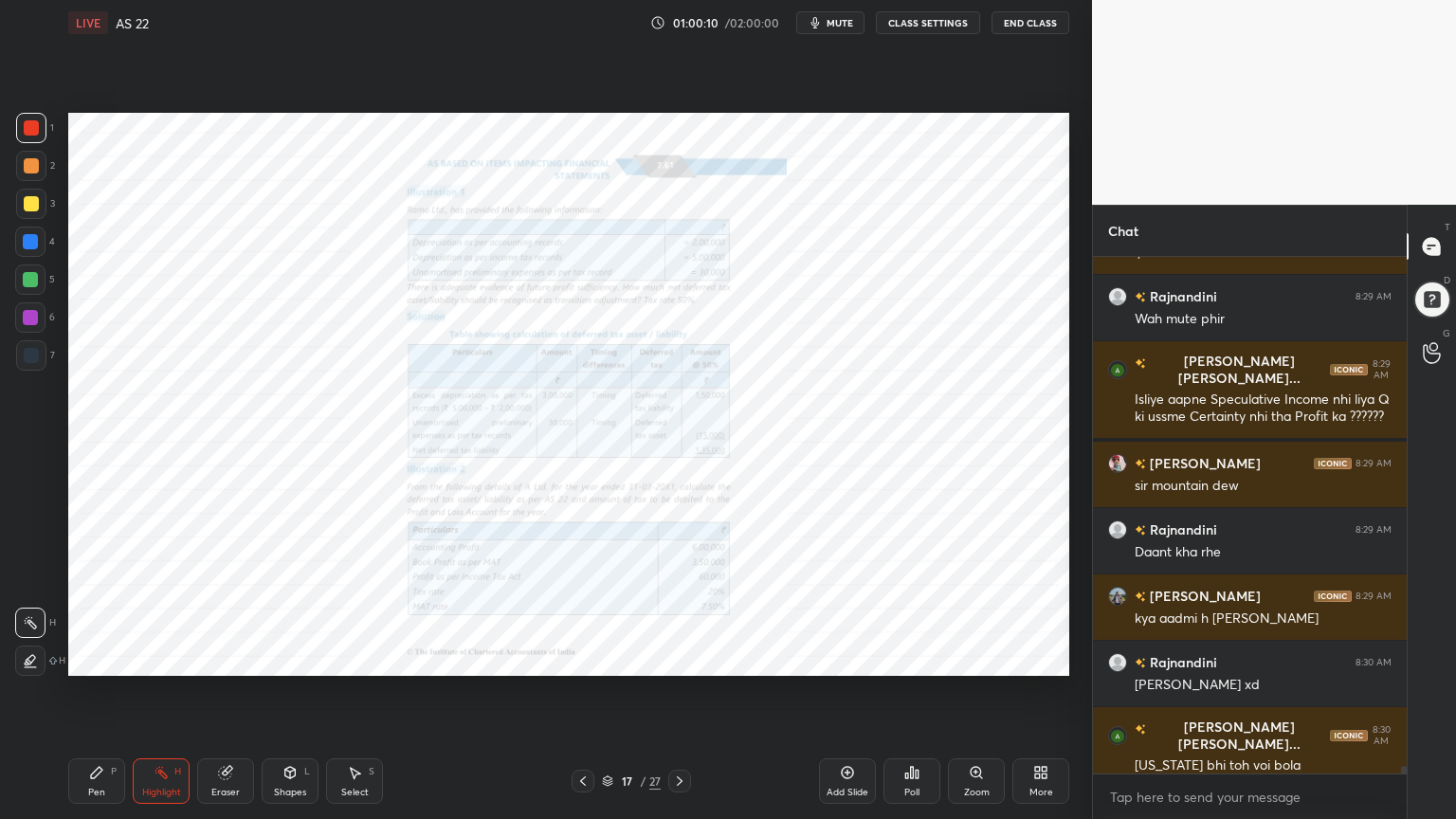click on "Zoom" at bounding box center [976, 781] 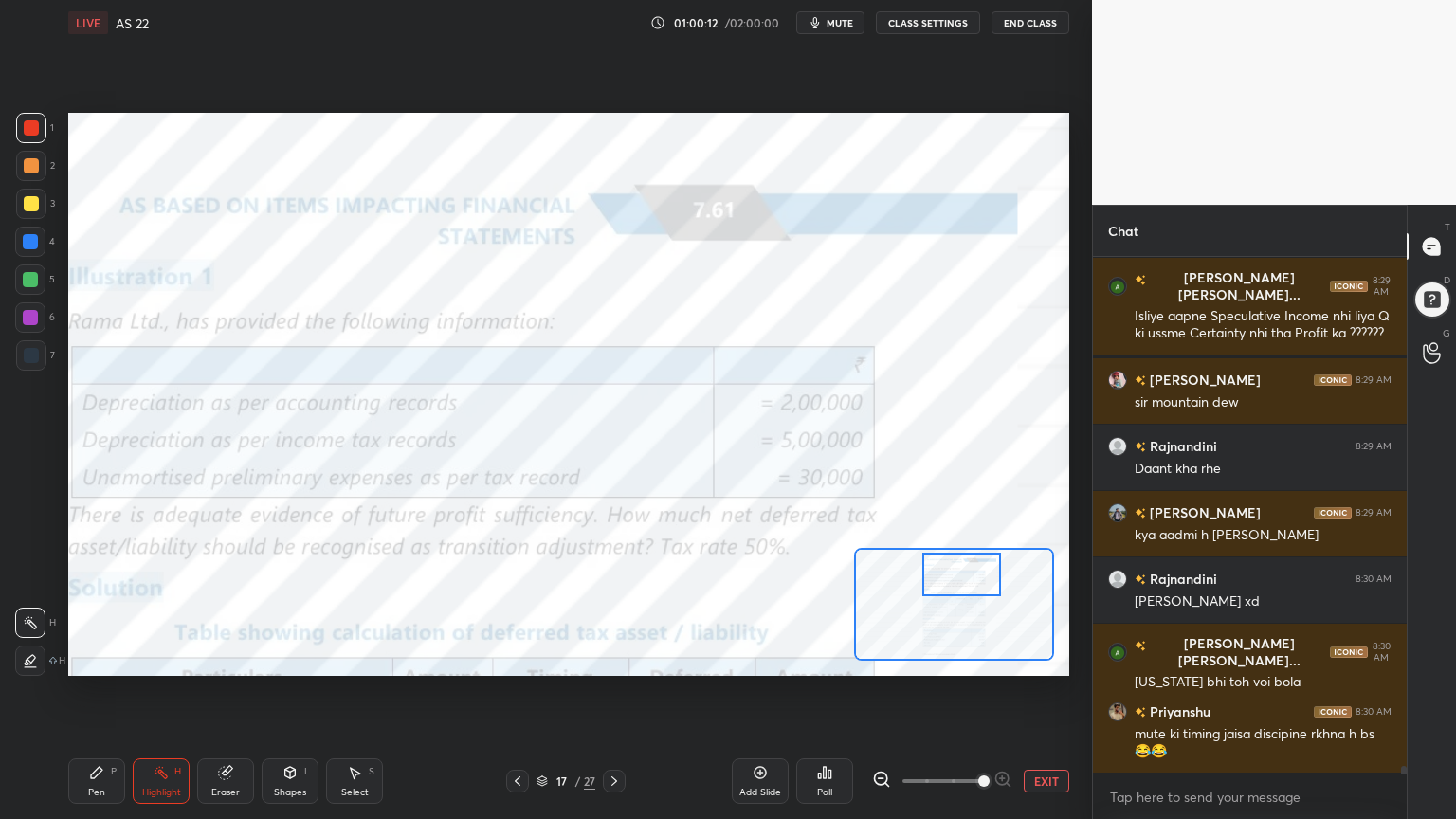 scroll, scrollTop: 32855, scrollLeft: 0, axis: vertical 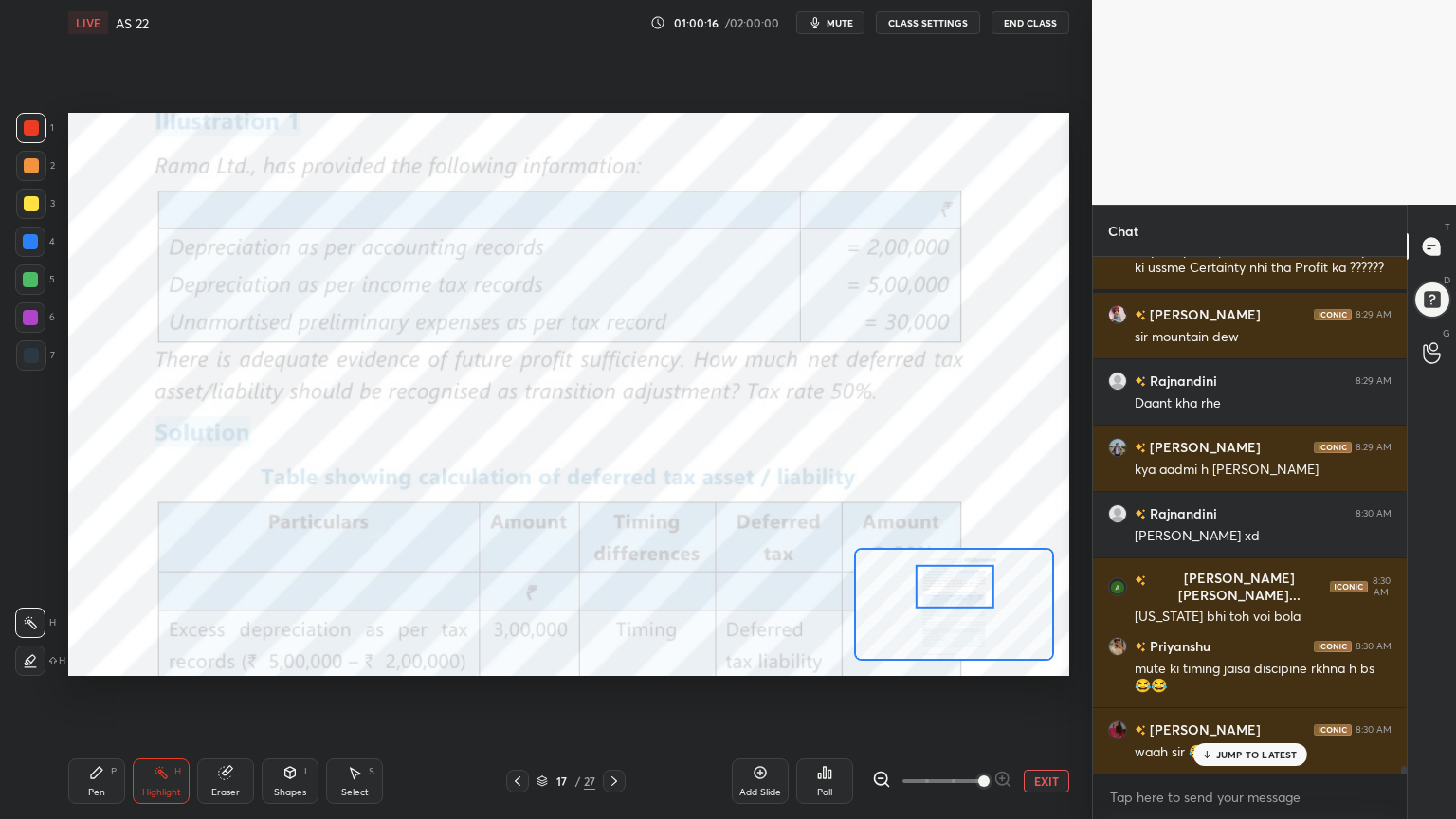 click on "Pen P" at bounding box center [97, 781] 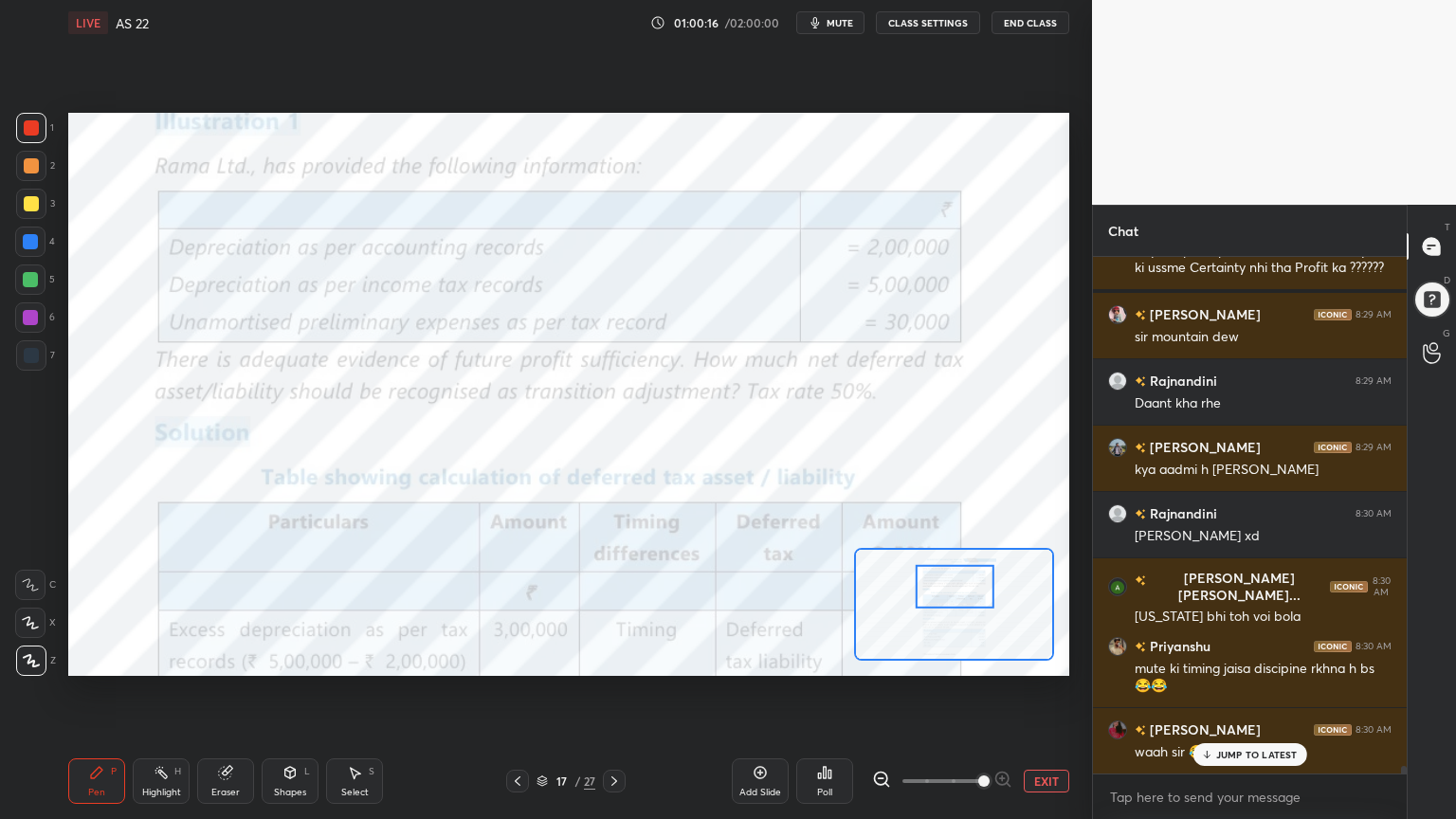 click 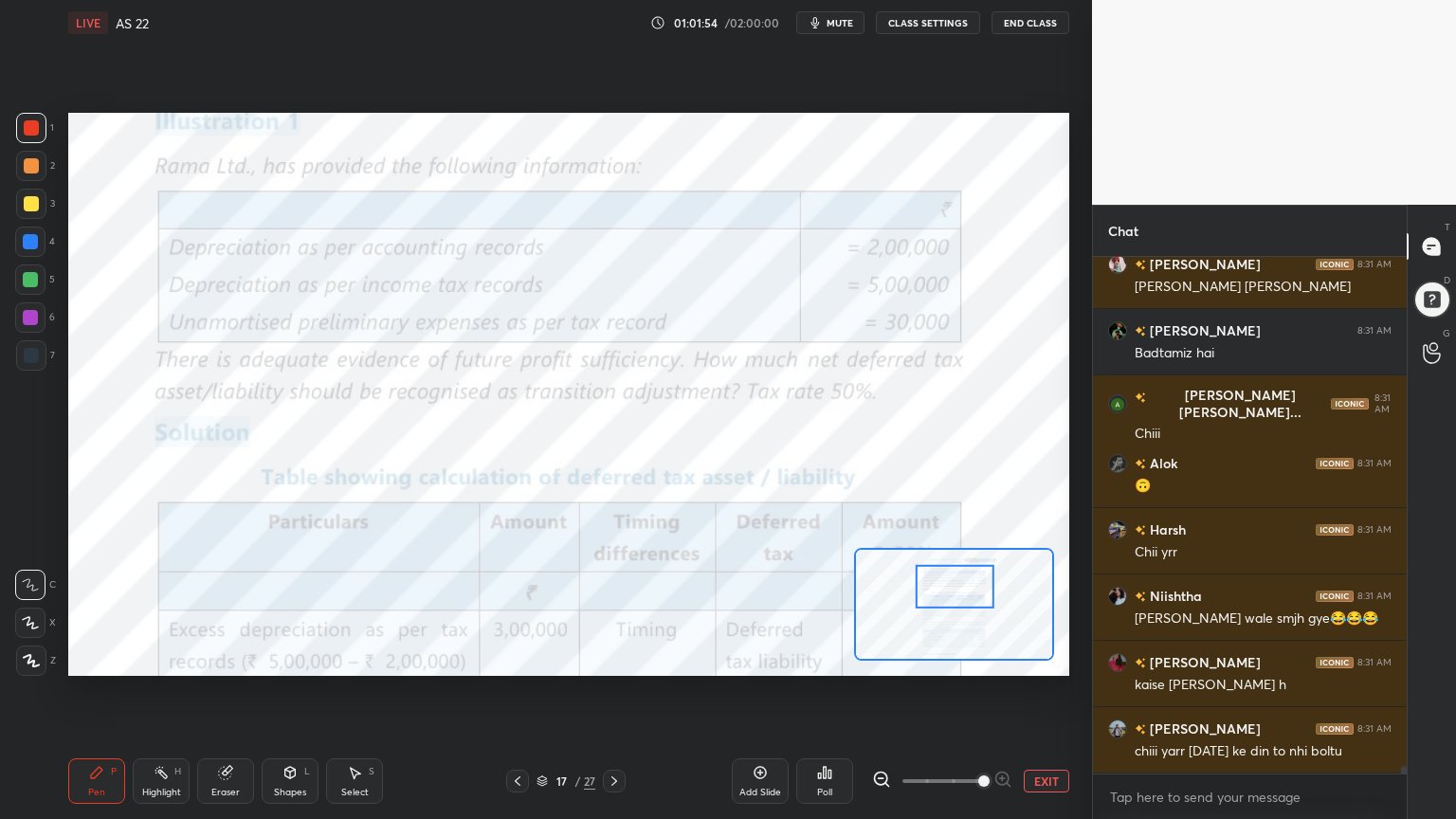 scroll, scrollTop: 35361, scrollLeft: 0, axis: vertical 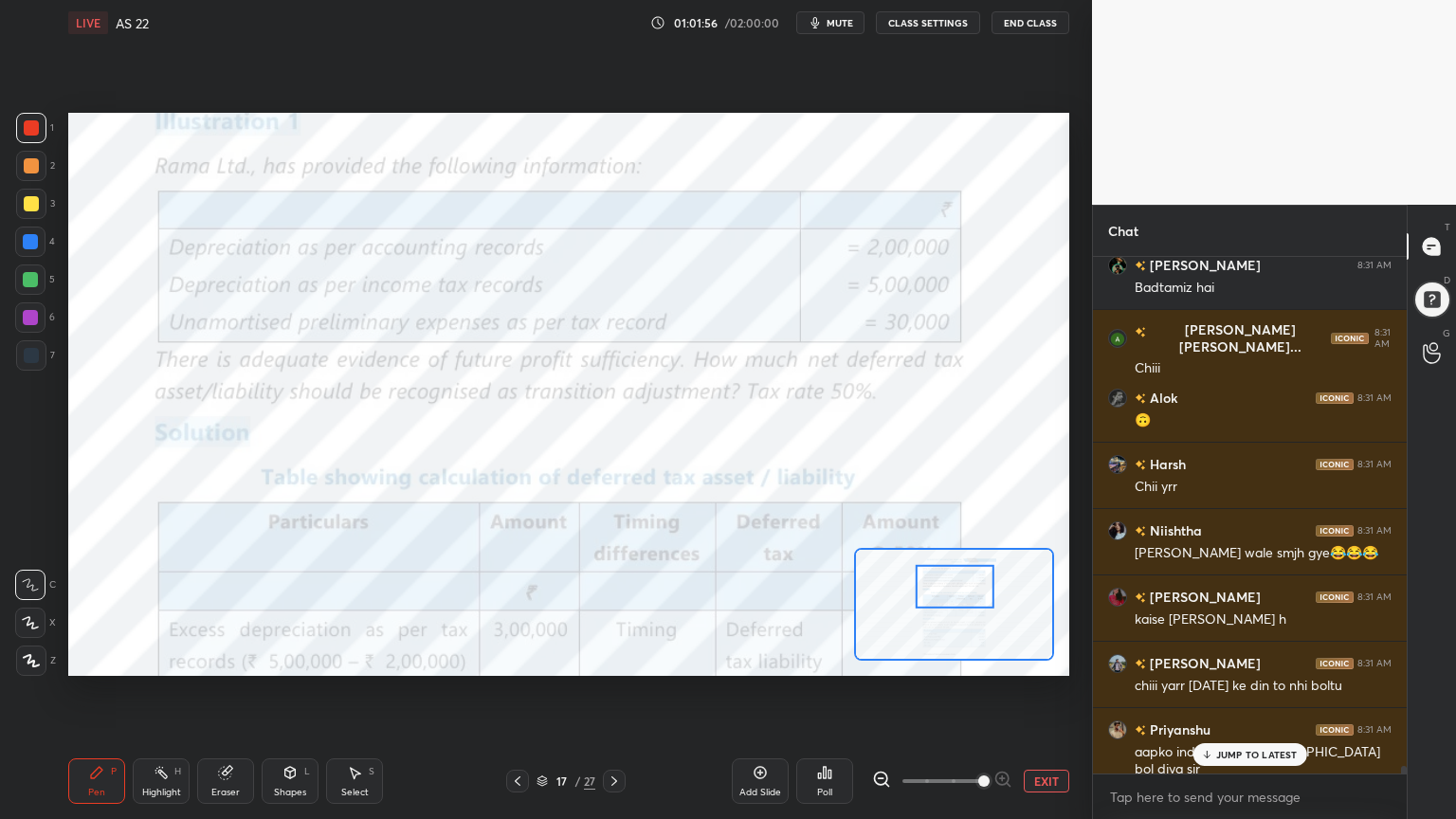 click on "1 2 3 4 5 6 7 C X Z C X Z E E Erase all   H H LIVE AS 22 01:01:56 /  02:00:00 mute CLASS SETTINGS End Class Setting up your live class Poll for   secs No correct answer Start poll Back AS 22 • L84 of Advance Accounting By CA [PERSON_NAME] [DATE] [PERSON_NAME] Pen P Highlight H Eraser Shapes L Select S 17 / 27 Add Slide Poll EXIT Chat chetan 8:31 AM chii nashta AK 8:31 AM chi bhai [PERSON_NAME] 8:31 AM sir me to na [PERSON_NAME] 8:31 AM Chiiii [PERSON_NAME] 8:31 AM Saram kro xd [PERSON_NAME] 8:31 AM 😂 [PERSON_NAME] [PERSON_NAME]... 8:31 AM [PERSON_NAME] bola ussne [PERSON_NAME] 8:31 AM [PERSON_NAME] me daba ke rkhi [PERSON_NAME] 8:31 AM Chii [PERSON_NAME] 8:31 AM [PERSON_NAME] [PERSON_NAME] 8:31 AM Badtamiz hai [PERSON_NAME] [PERSON_NAME]... 8:31 AM Chiii Alok 8:31 AM 🙃 Harsh 8:31 AM Chii yrr Niishtha 8:31 AM Sir smjhne wale smjh gye😂😂😂 [PERSON_NAME] 8:31 AM kaise [PERSON_NAME] h [PERSON_NAME] 8:31 AM chiii yarr [DATE] ke din to nhi boltu [PERSON_NAME] 8:31 AM aapko indirectly [DEMOGRAPHIC_DATA] bol diya sir JUMP TO LATEST Enable hand raising Enable x   introducing Raise a hand with a doubt 2" at bounding box center (728, 410) 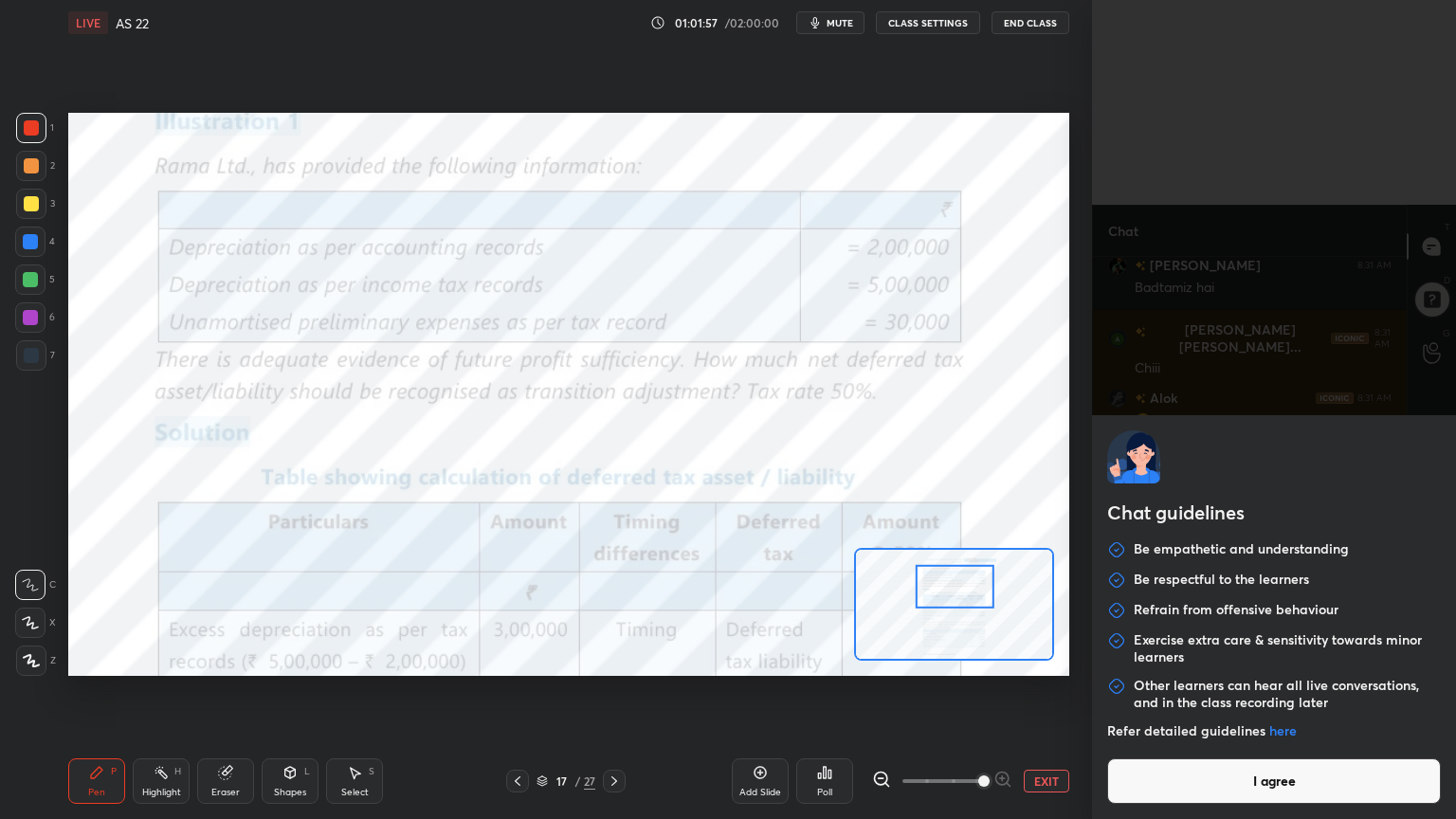 click on "Chat guidelines Be empathetic and understanding Be respectful to the learners Refrain from offensive behaviour Exercise extra care & sensitivity towards minor learners Other learners can hear all live conversations, and in the class recording later Refer detailed guidelines   here I agree" at bounding box center (1274, 410) 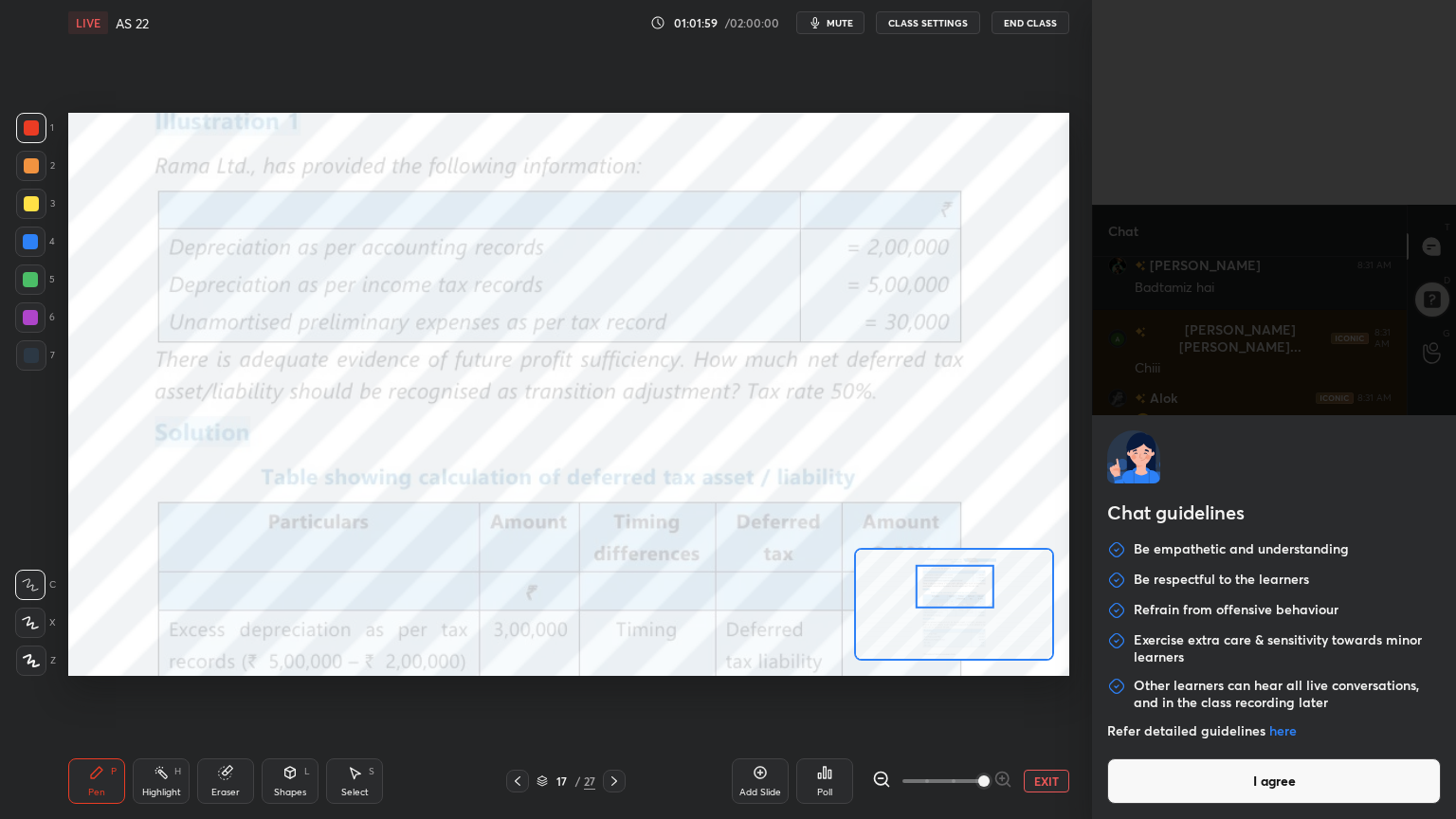 click on "I agree" at bounding box center [1274, 781] 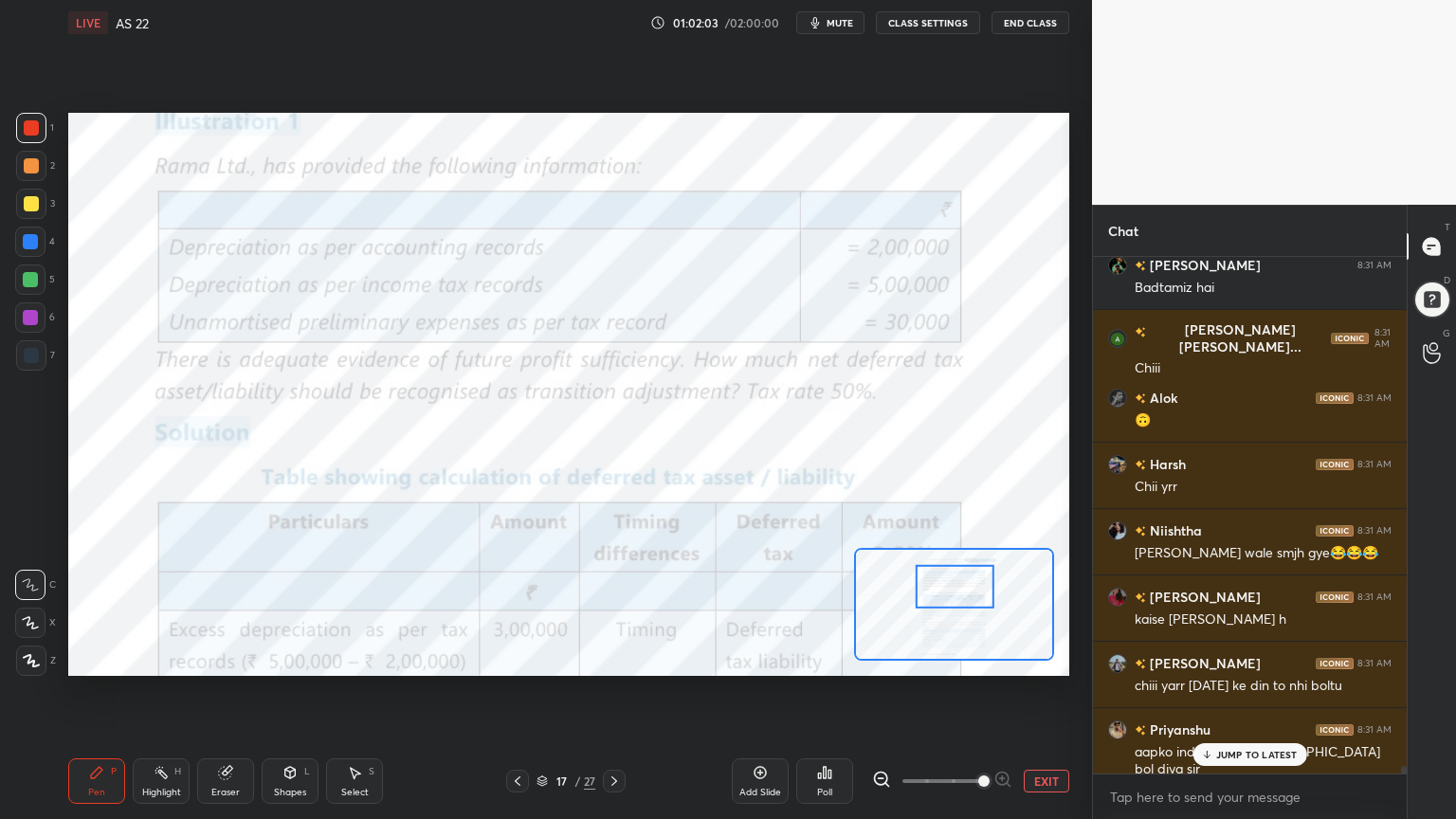 type on "x" 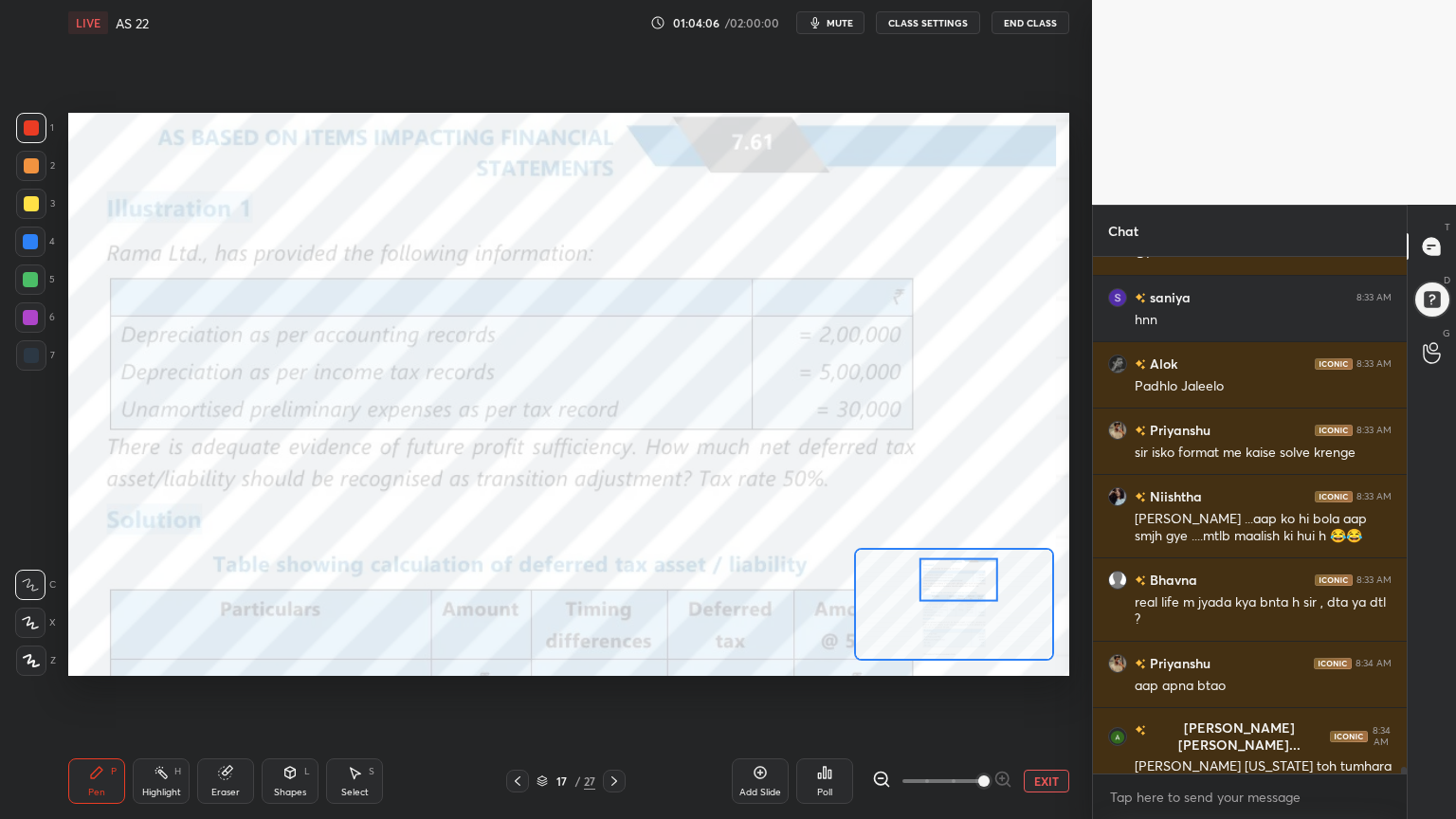 scroll, scrollTop: 37127, scrollLeft: 0, axis: vertical 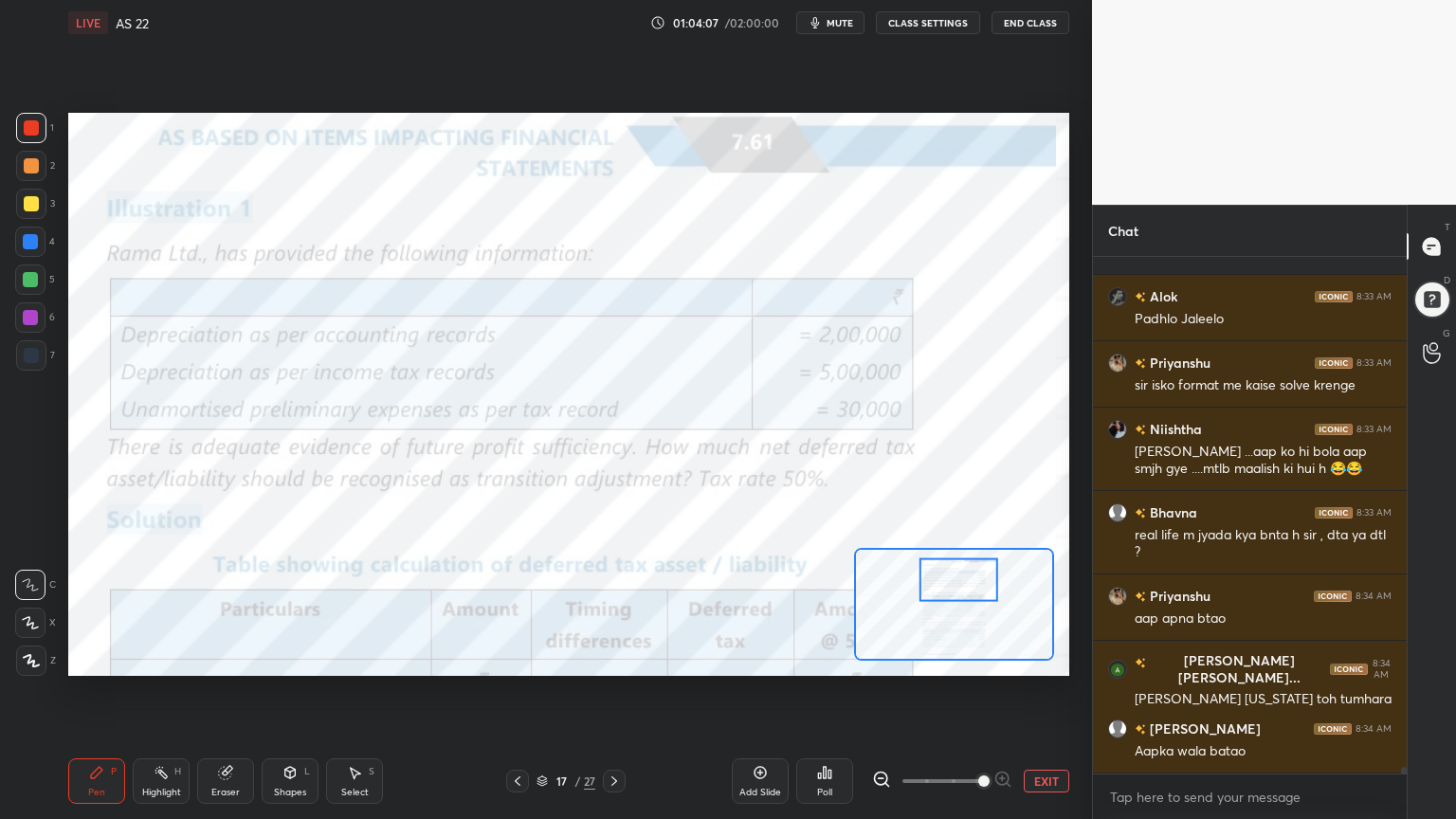 click on "Poll" at bounding box center (825, 792) 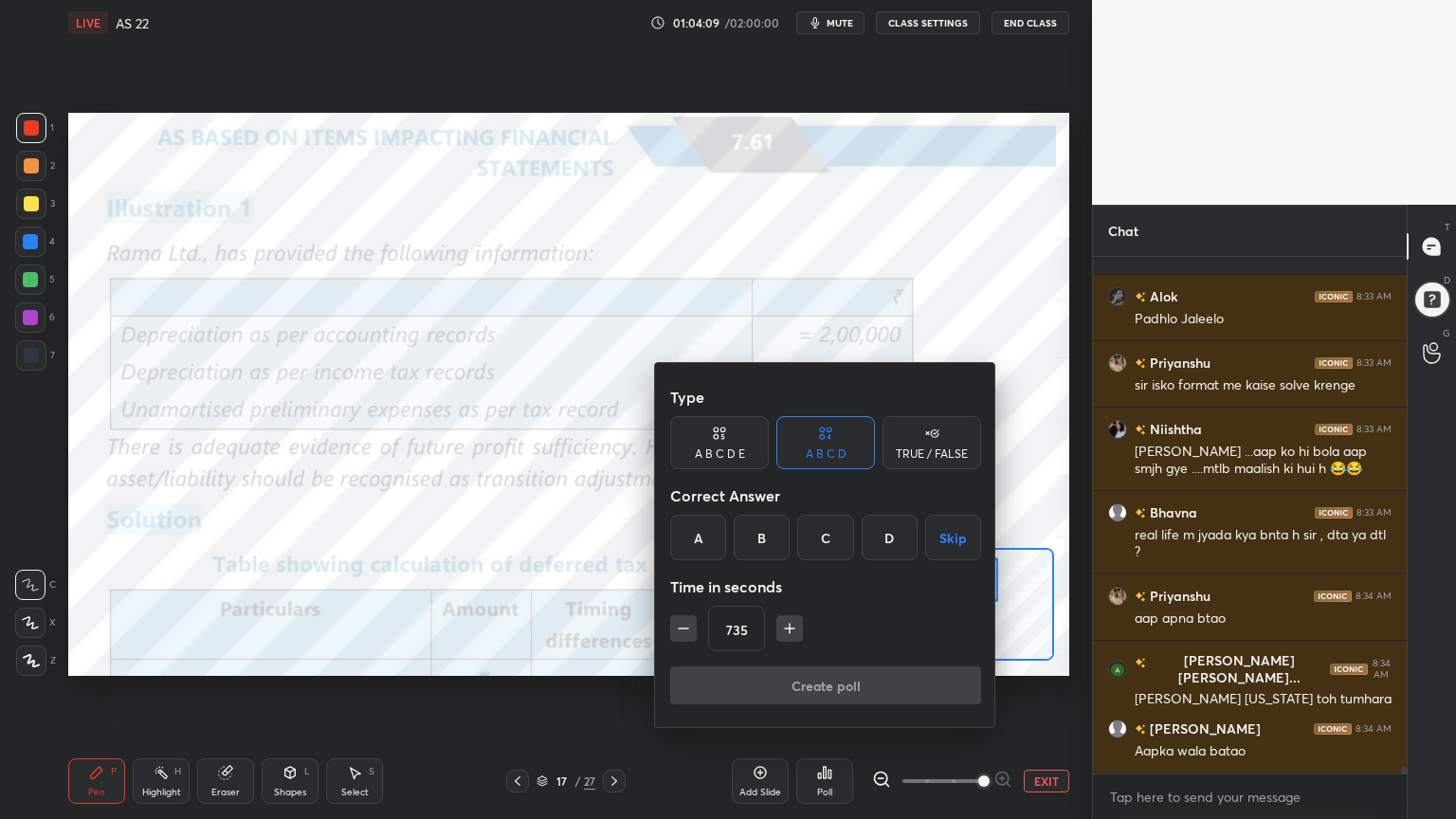 click on "Skip" at bounding box center [953, 537] 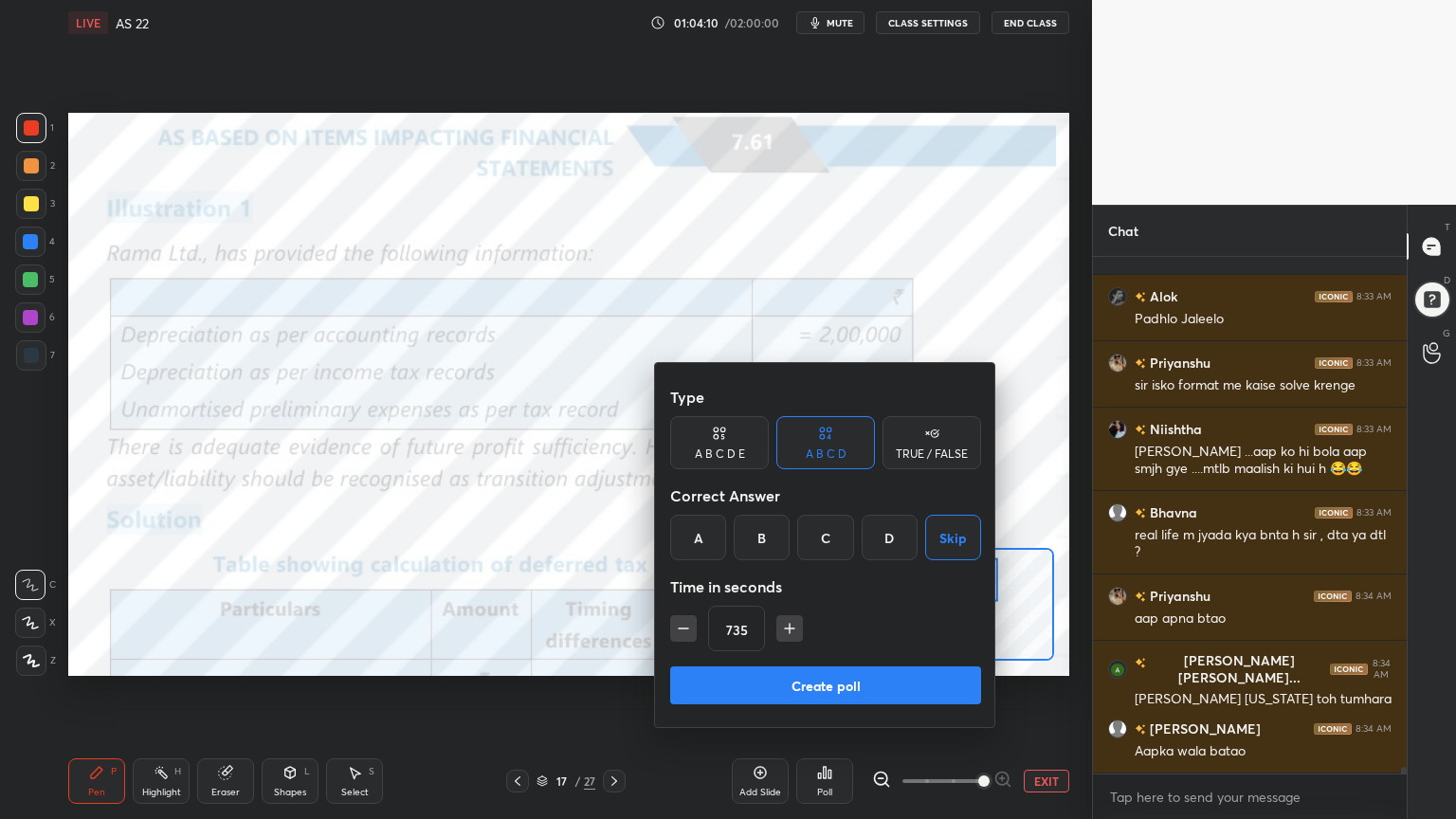 click 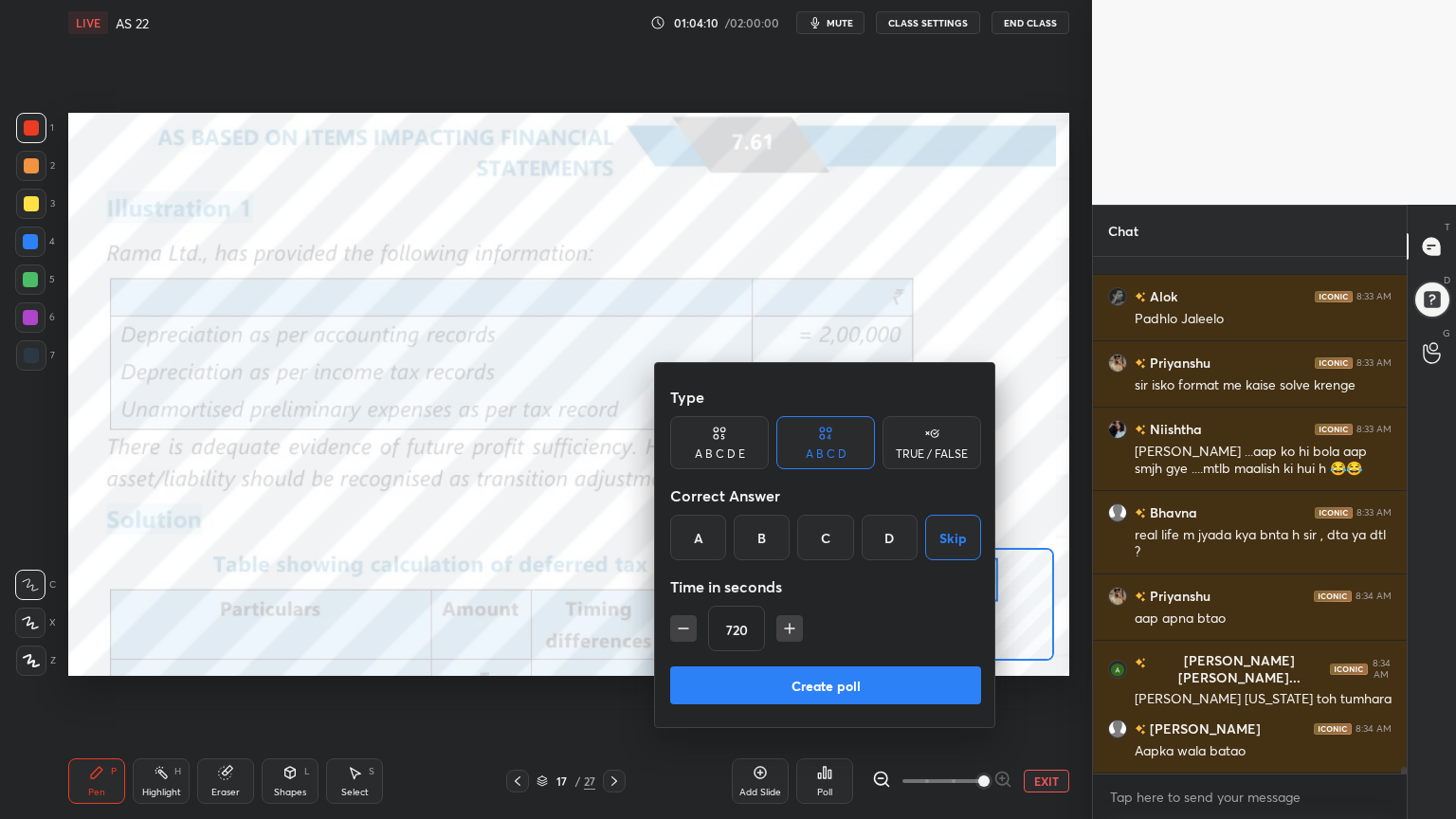 click 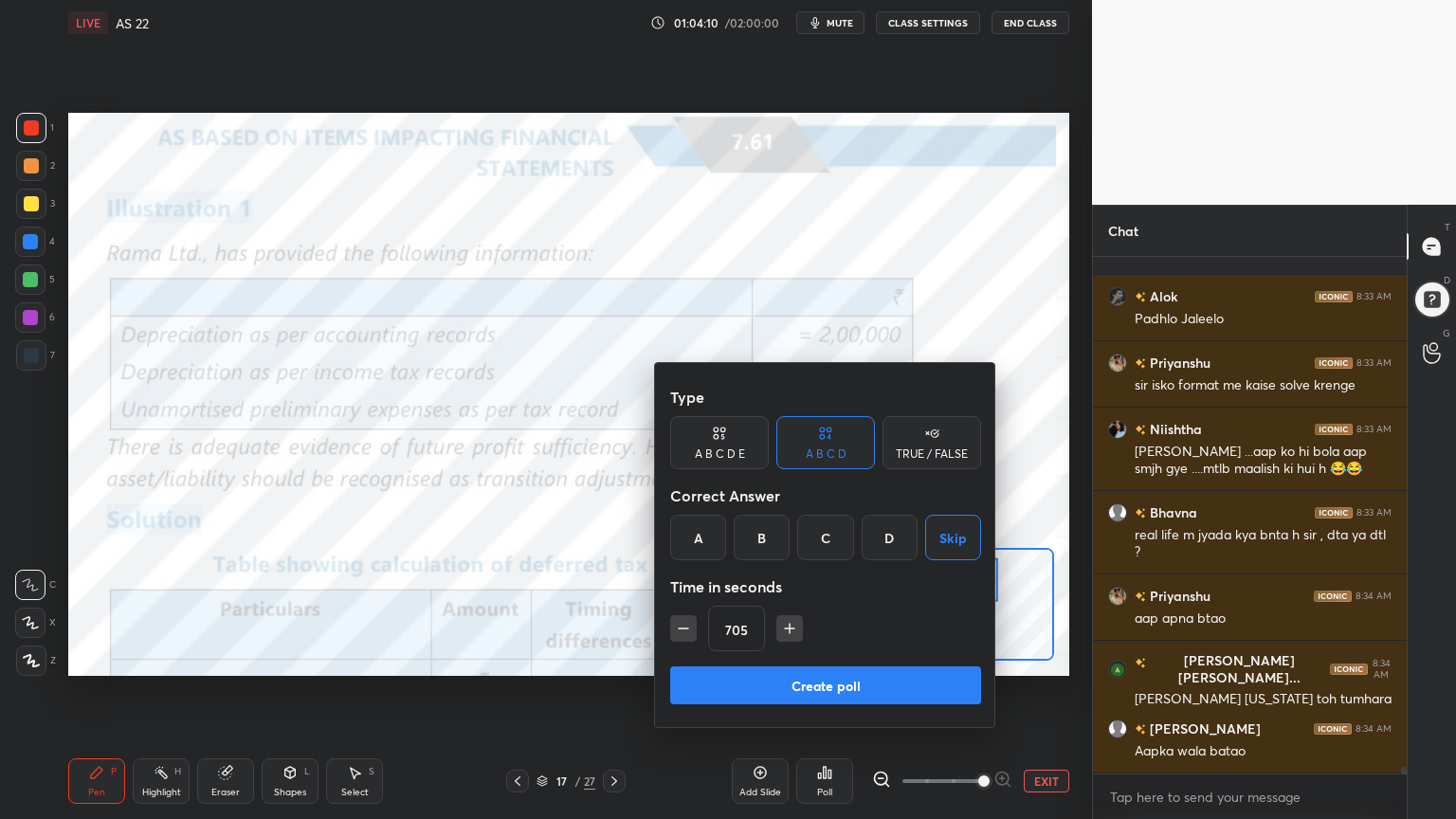 click 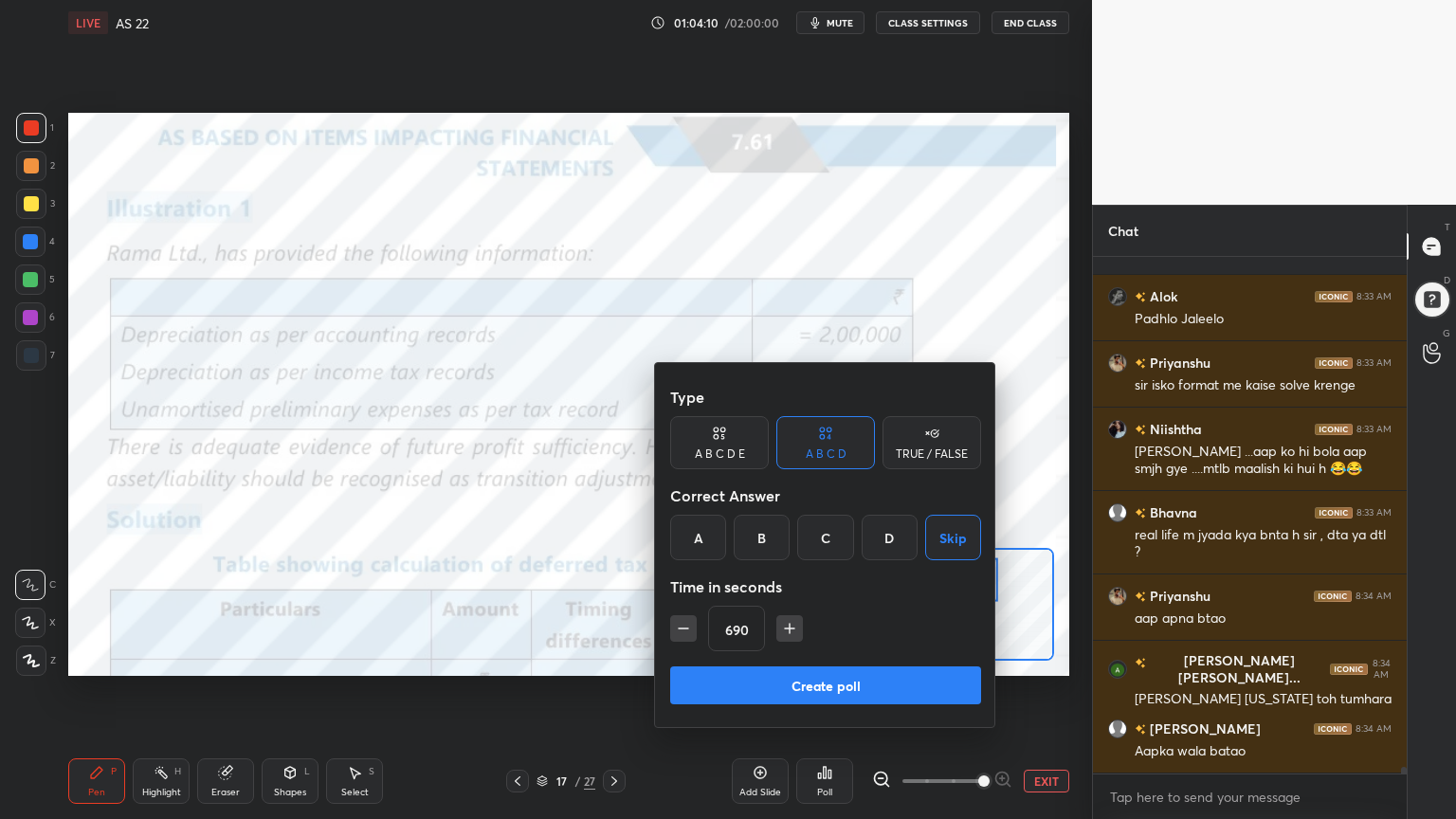 click 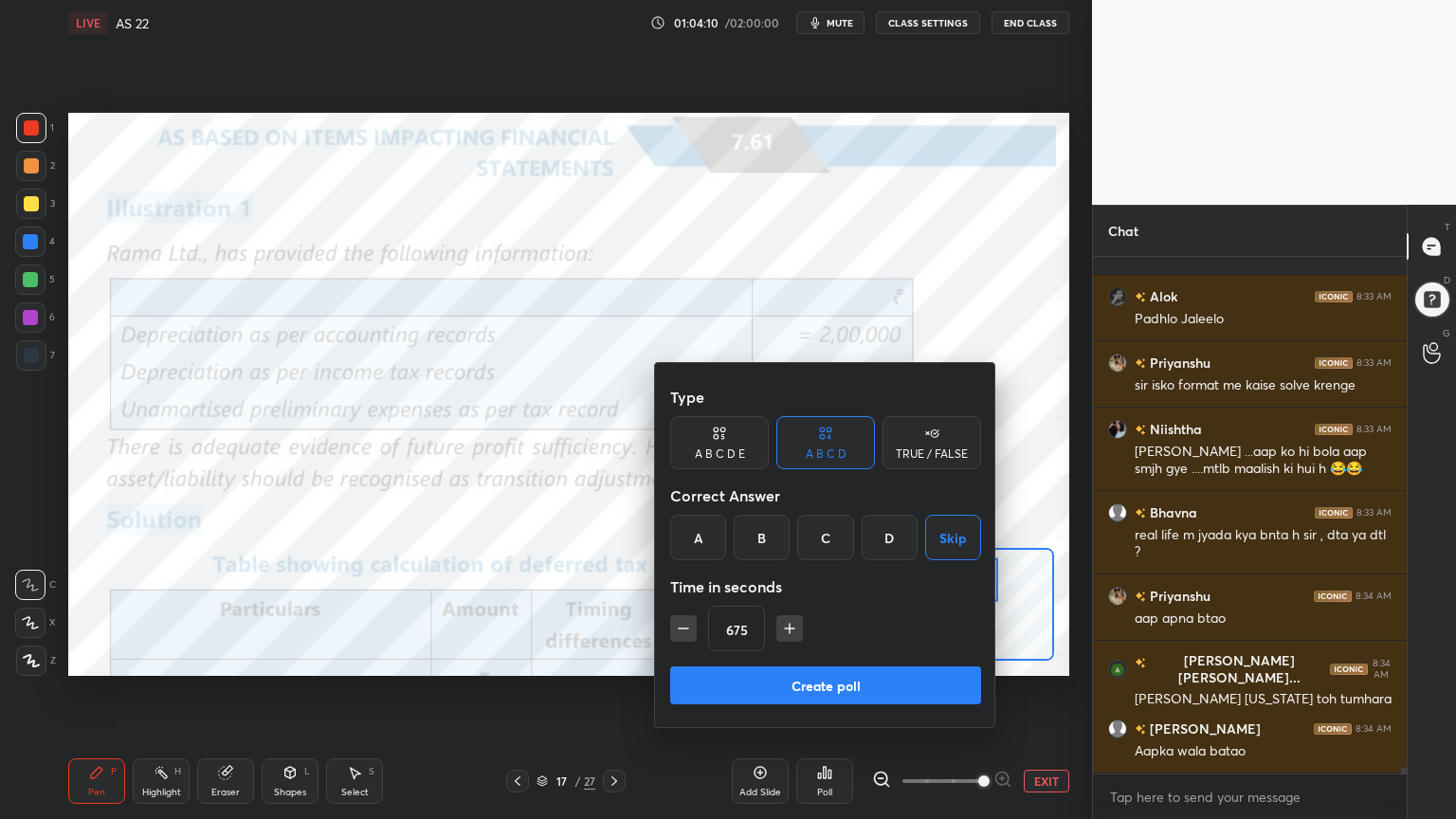 click 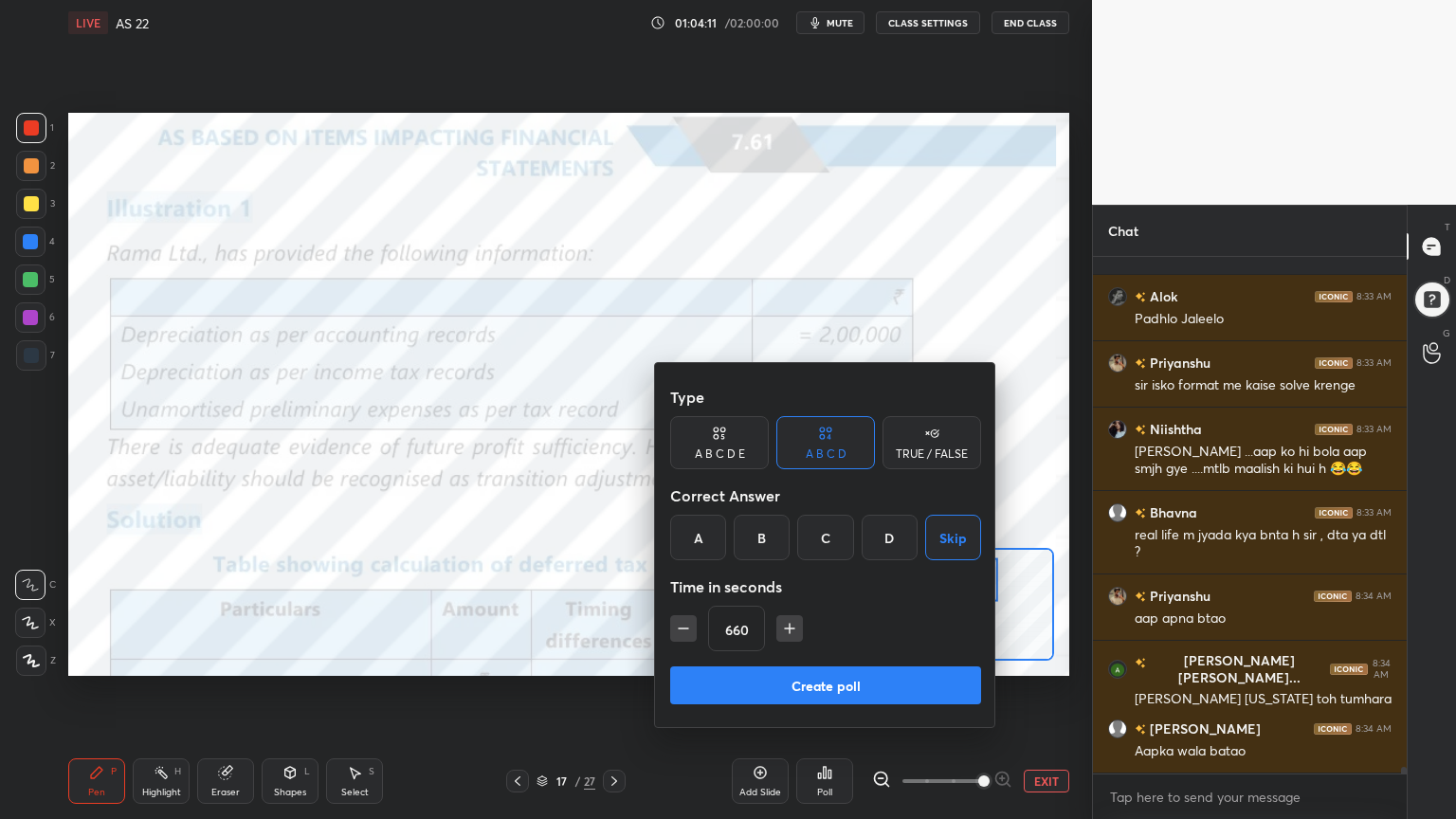 click 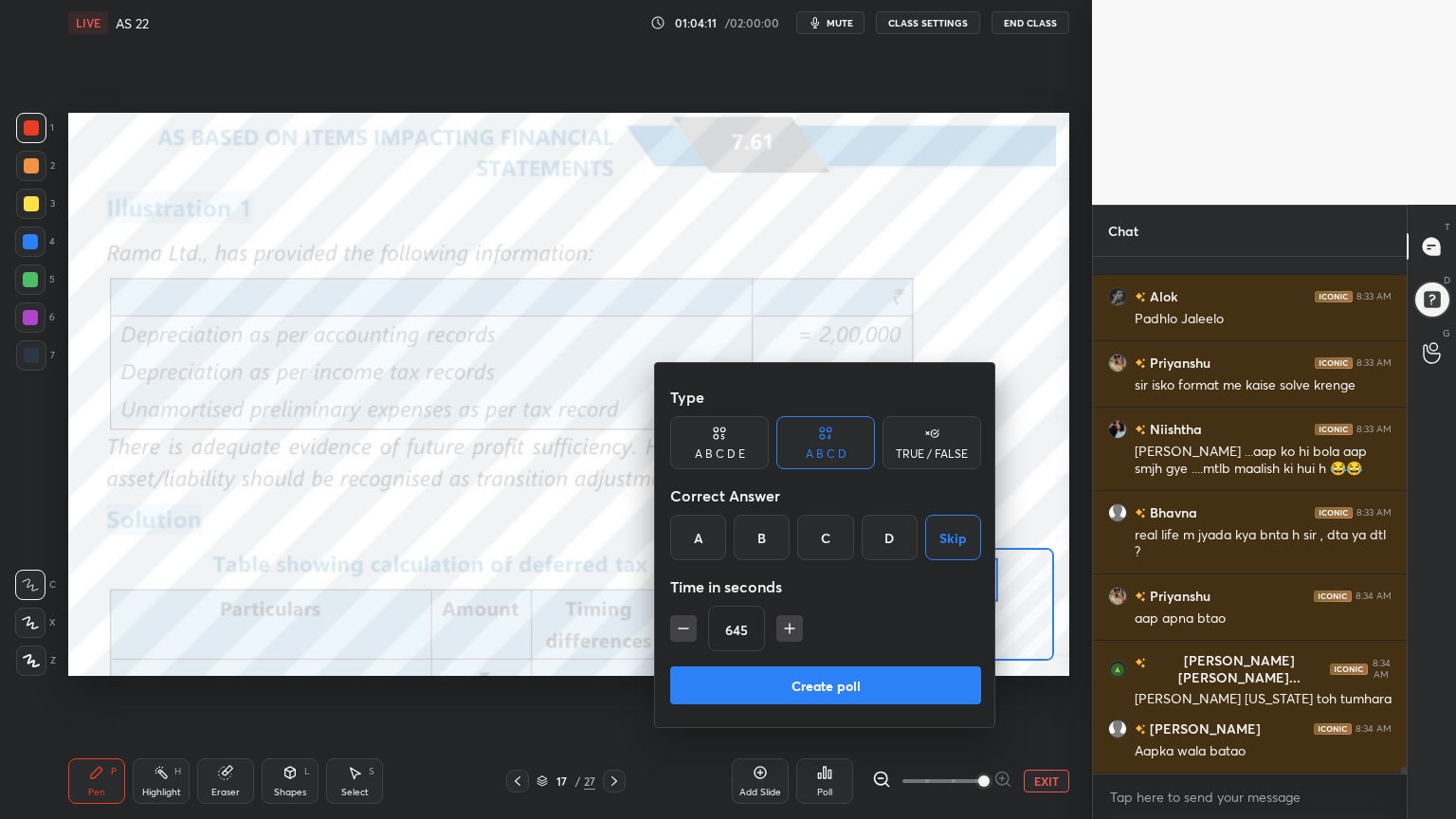 click 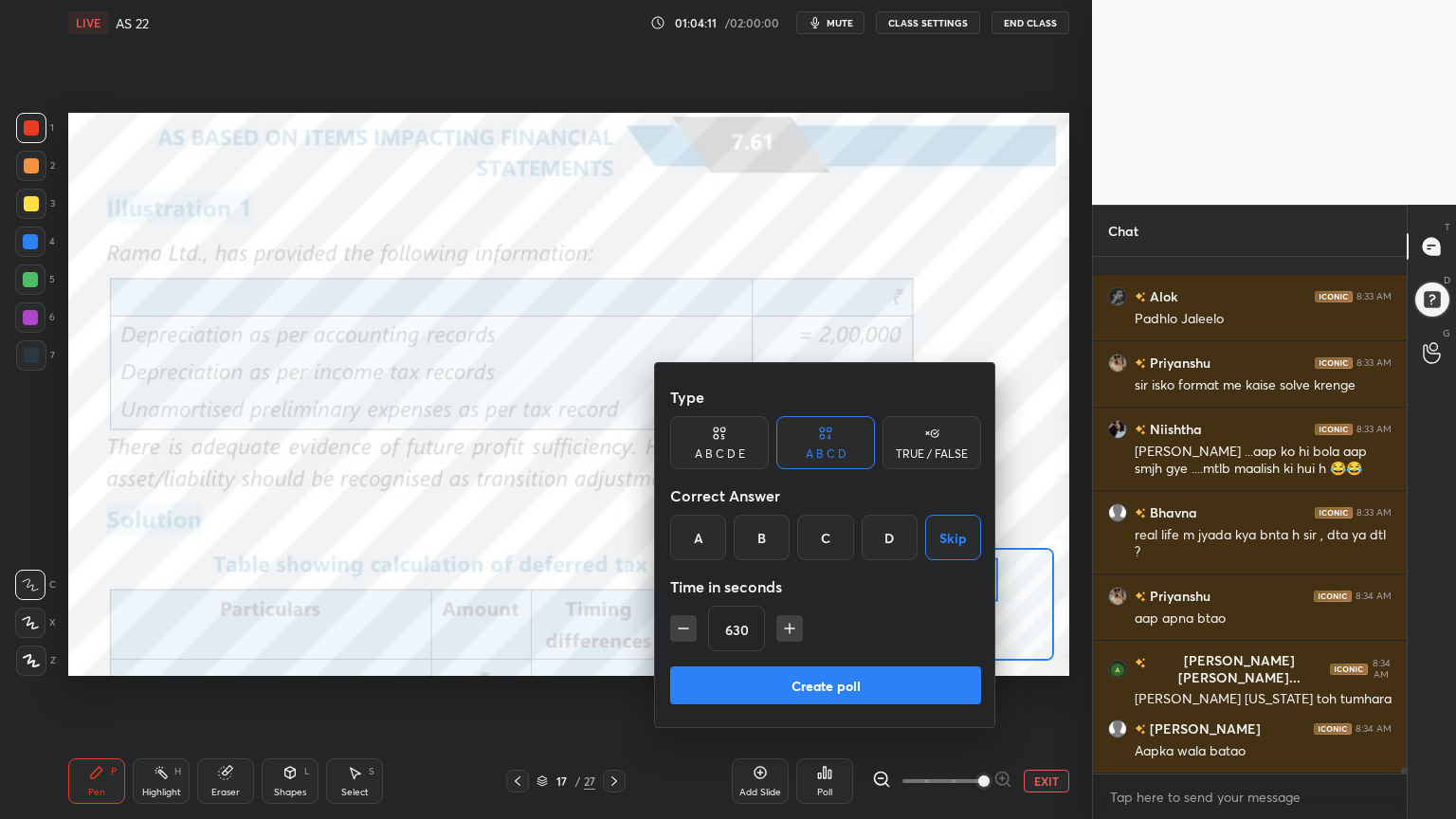 click 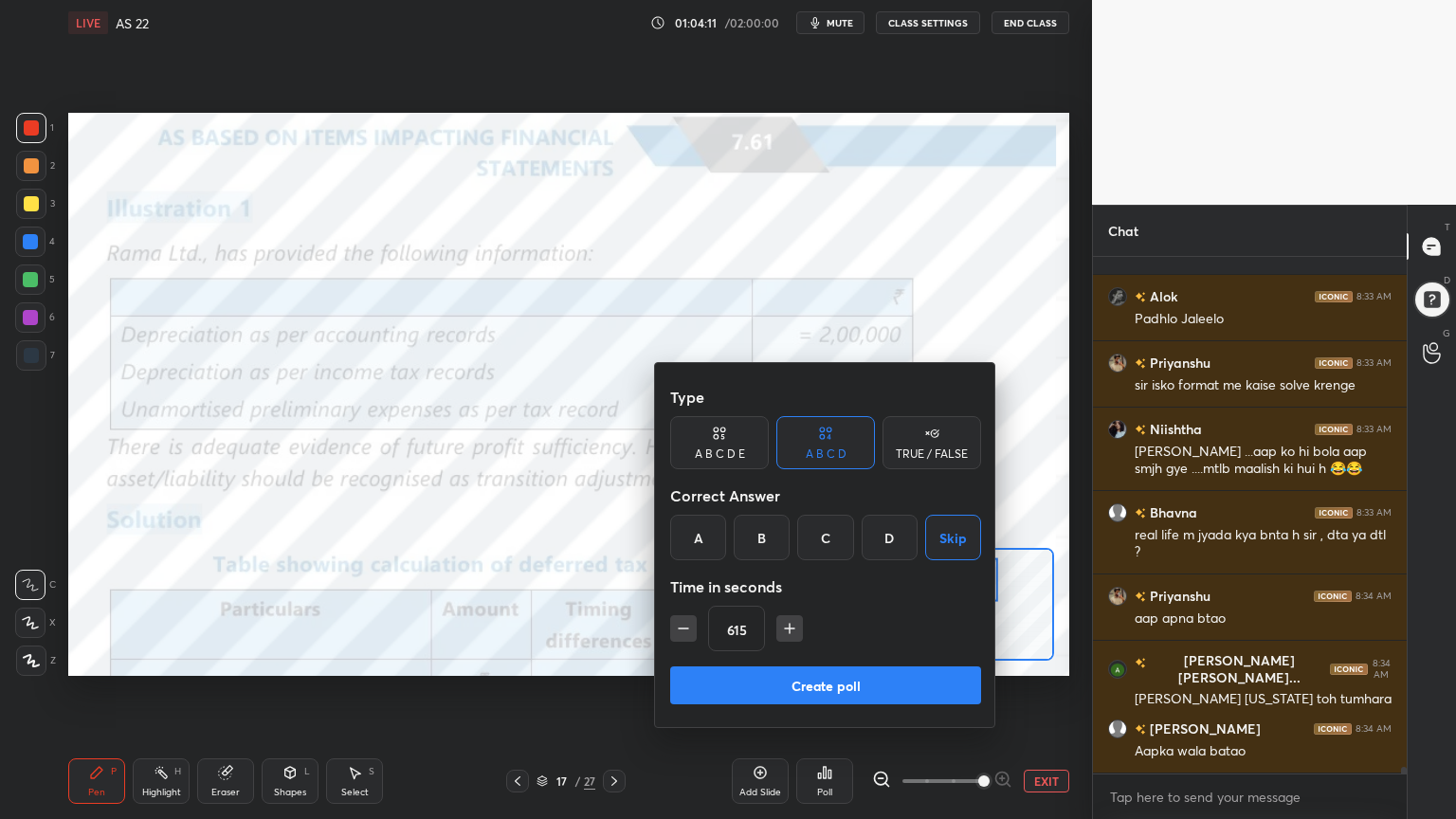 click 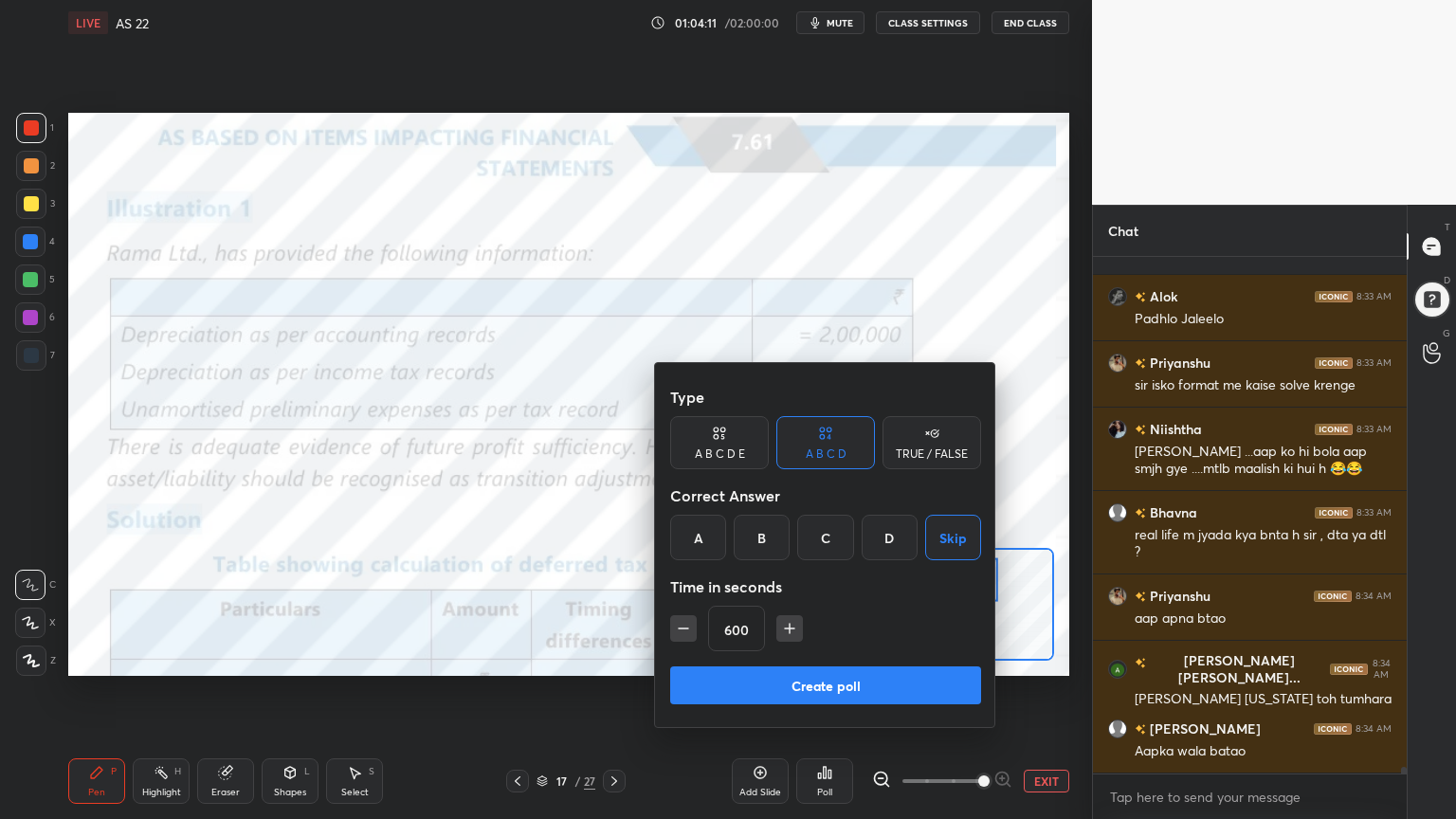 click 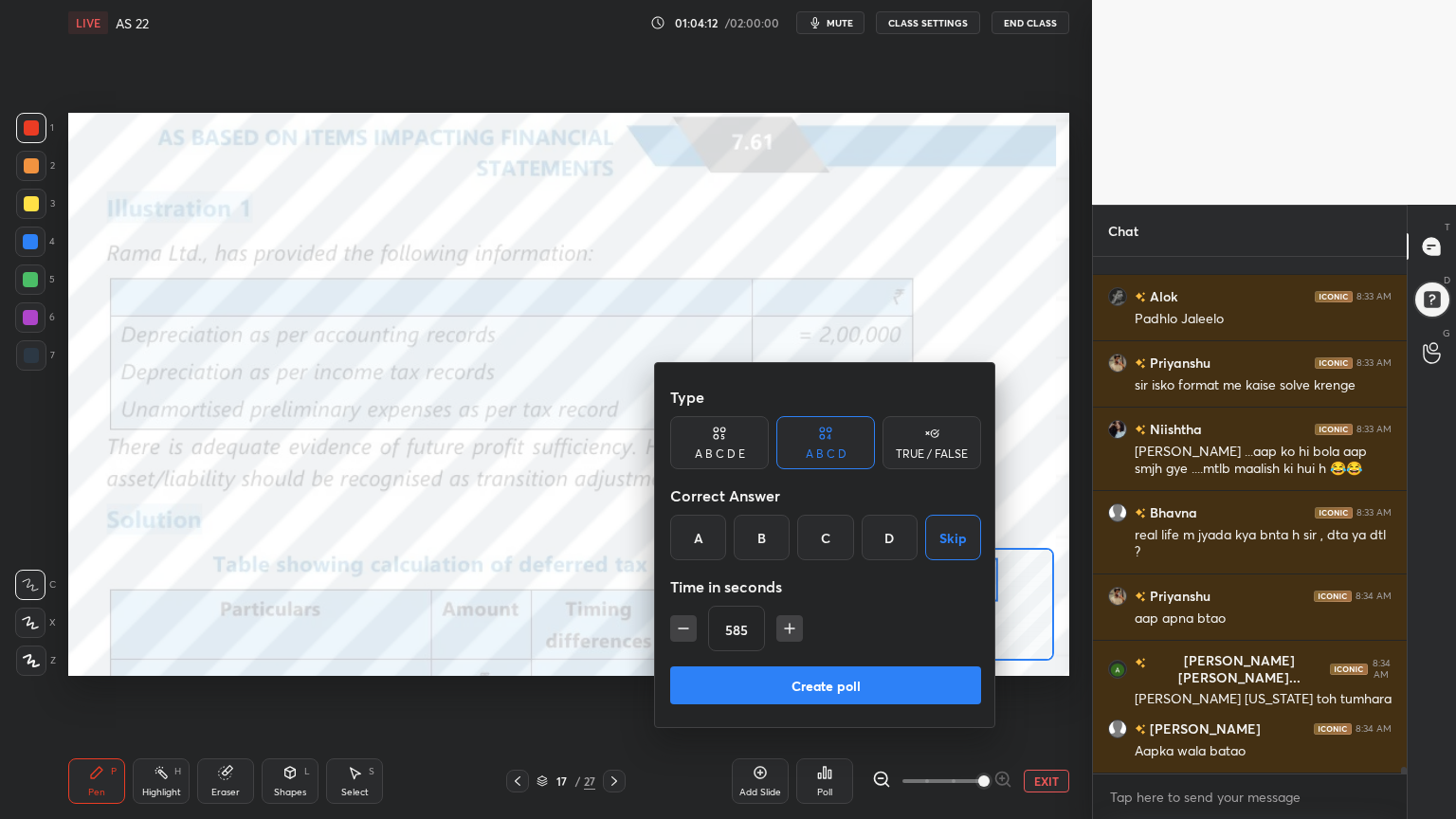 click 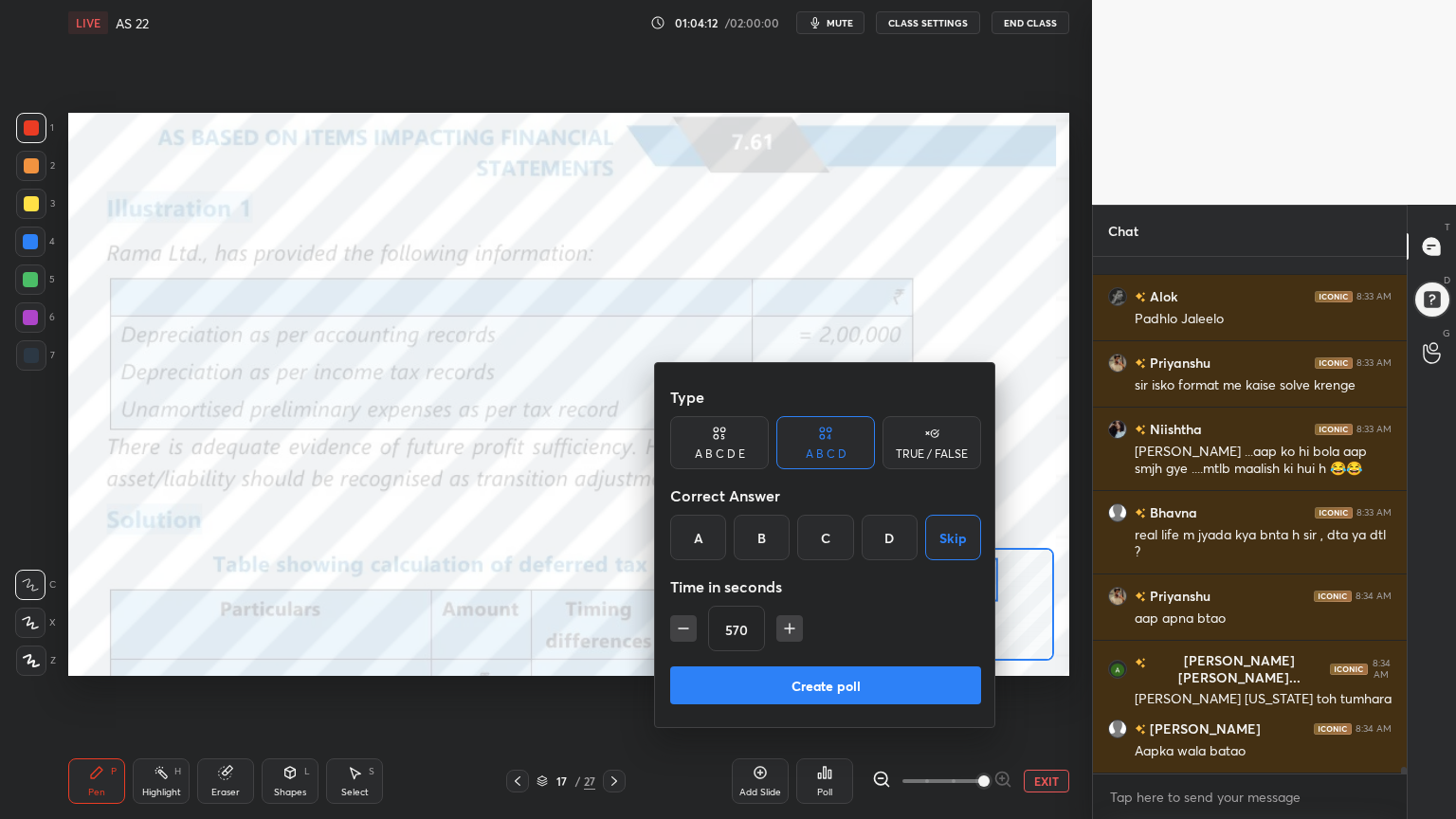 click 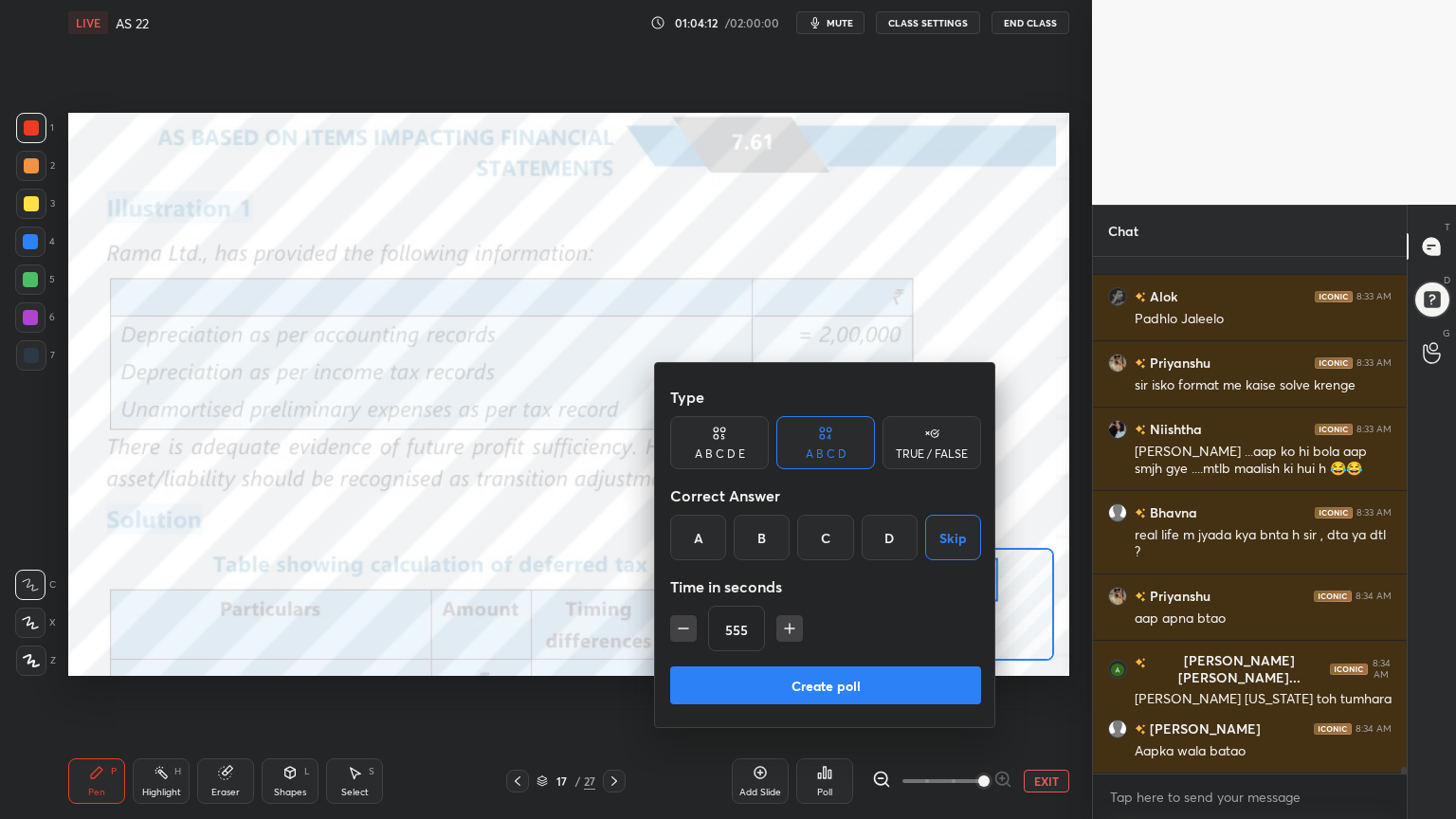 click 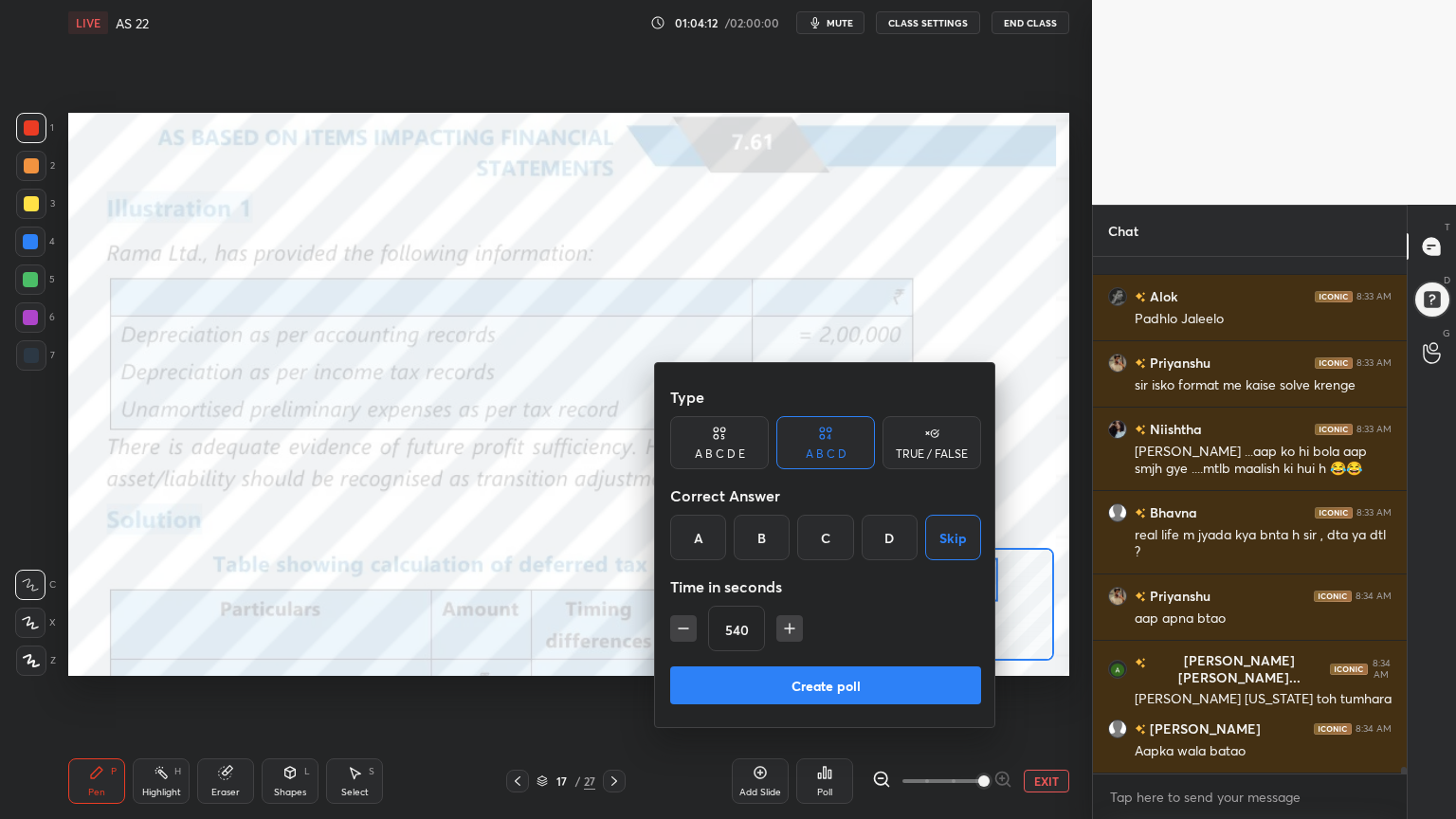 click 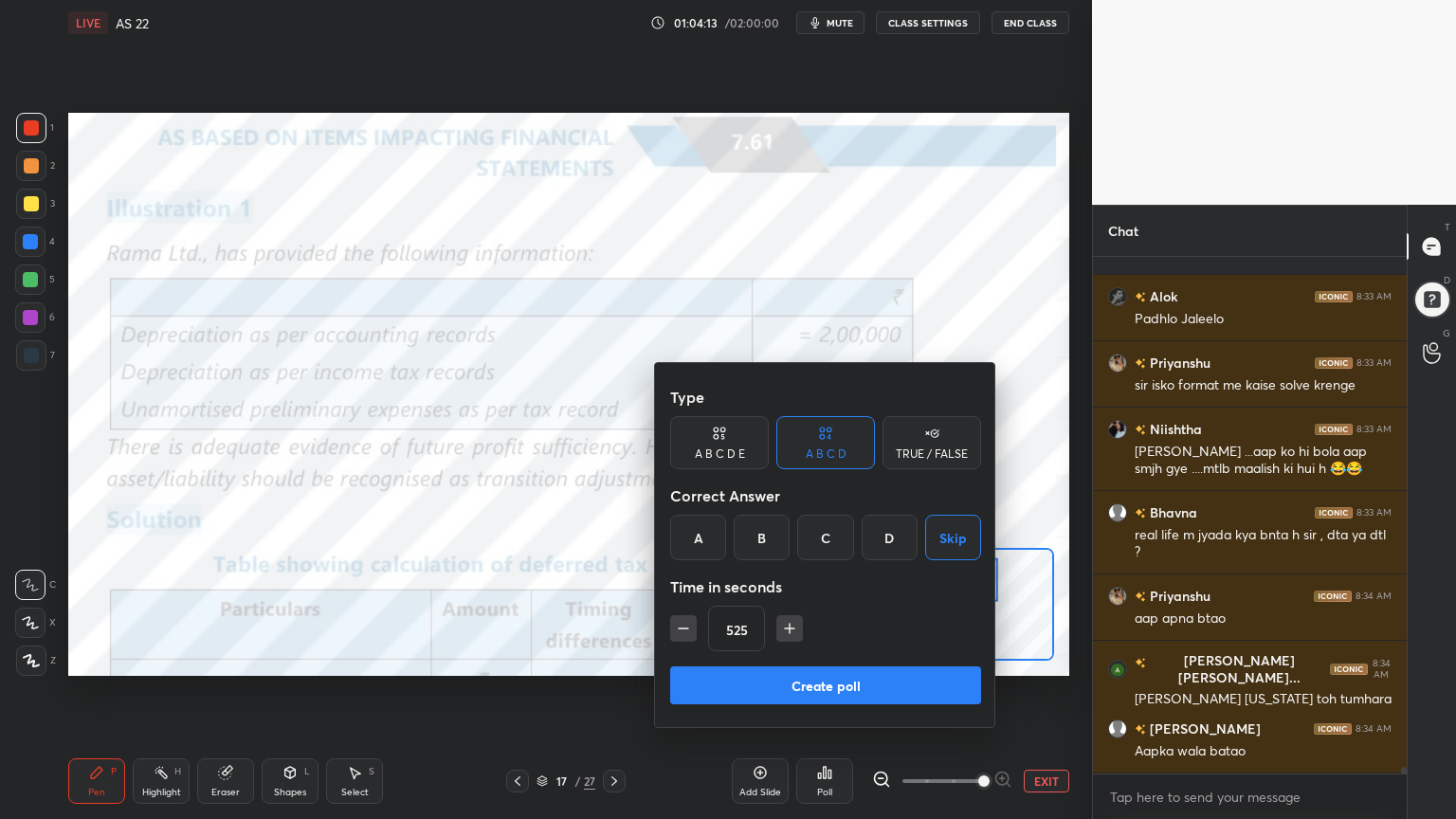 click 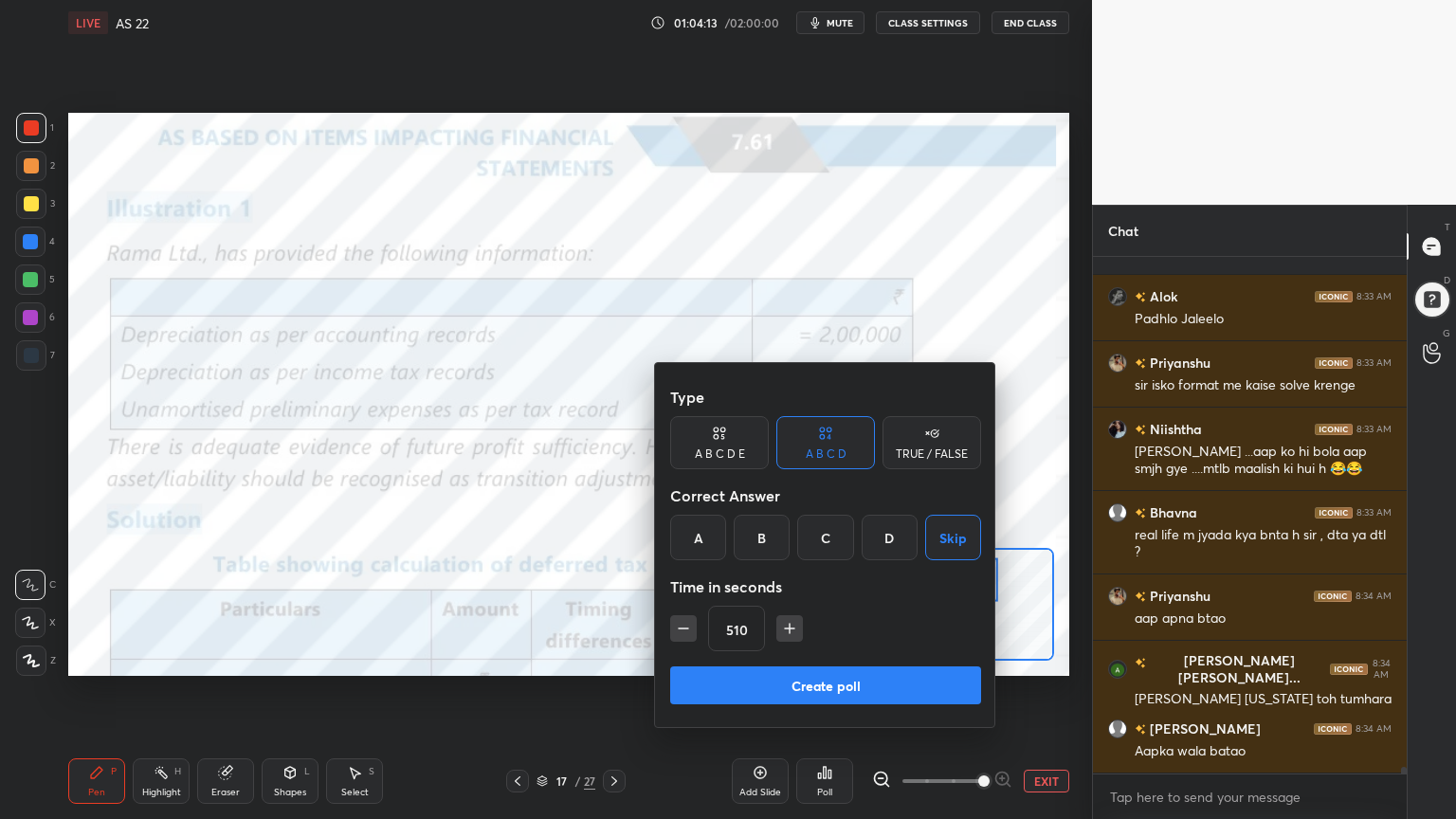 click 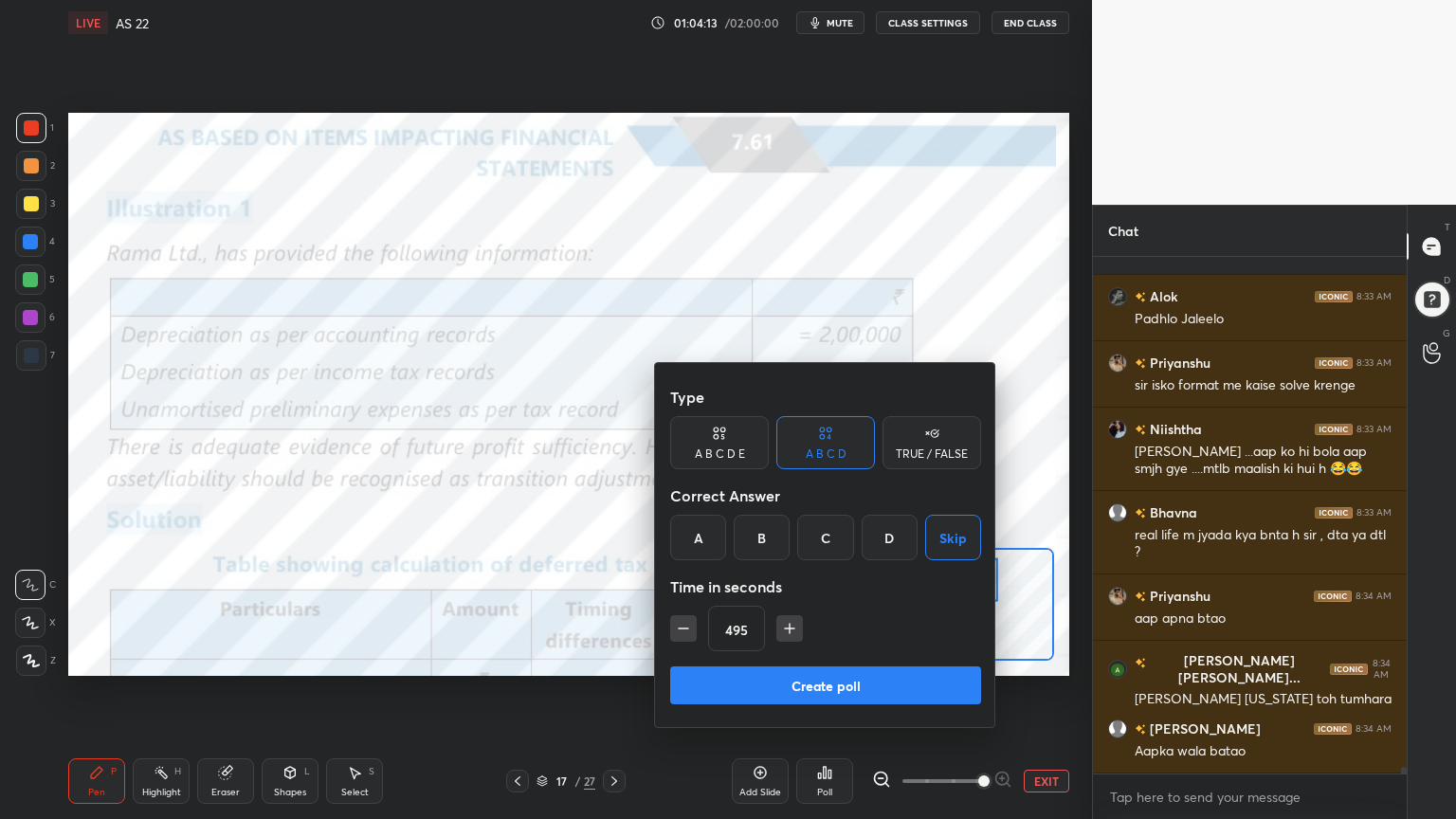 click 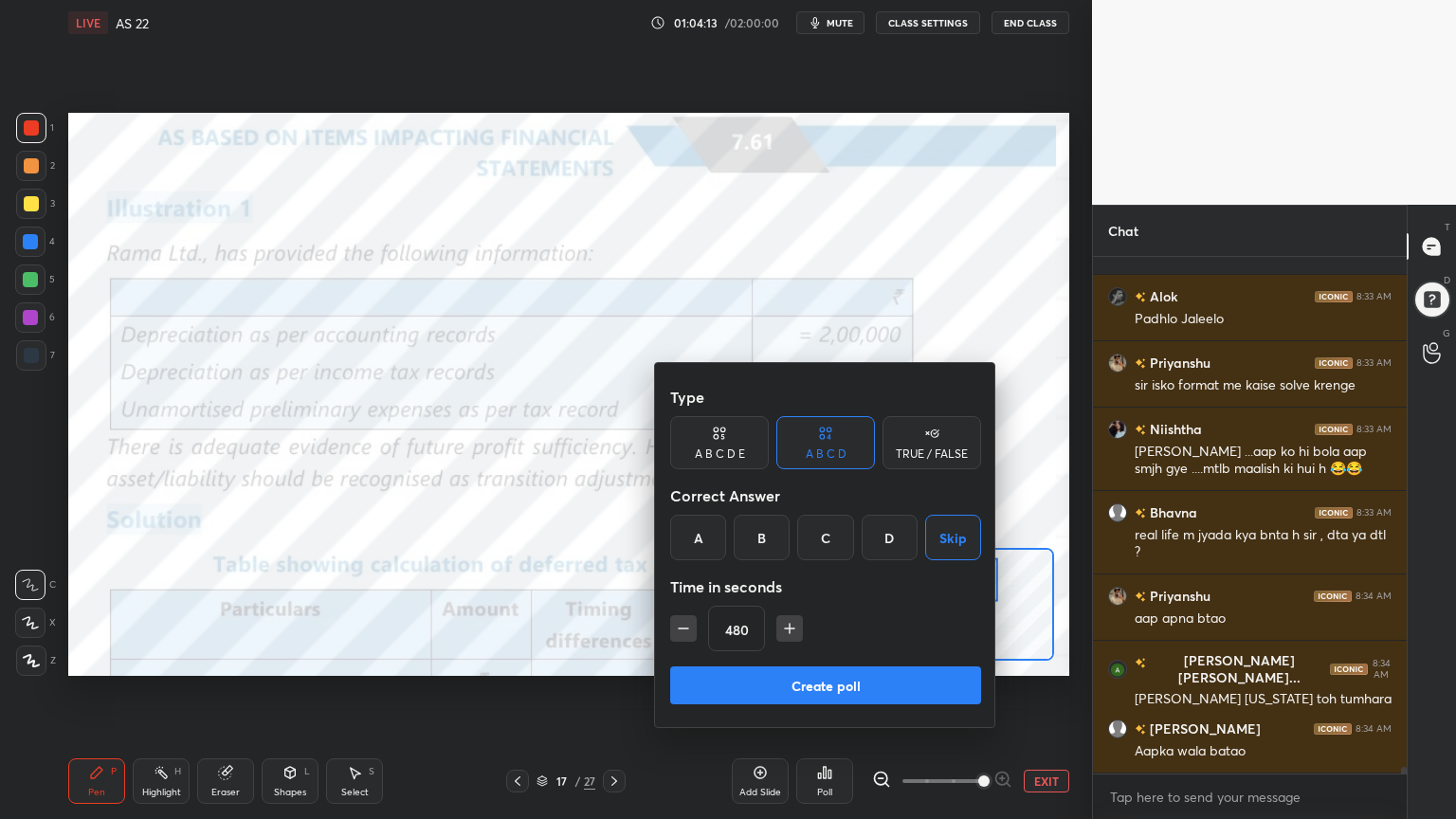 click 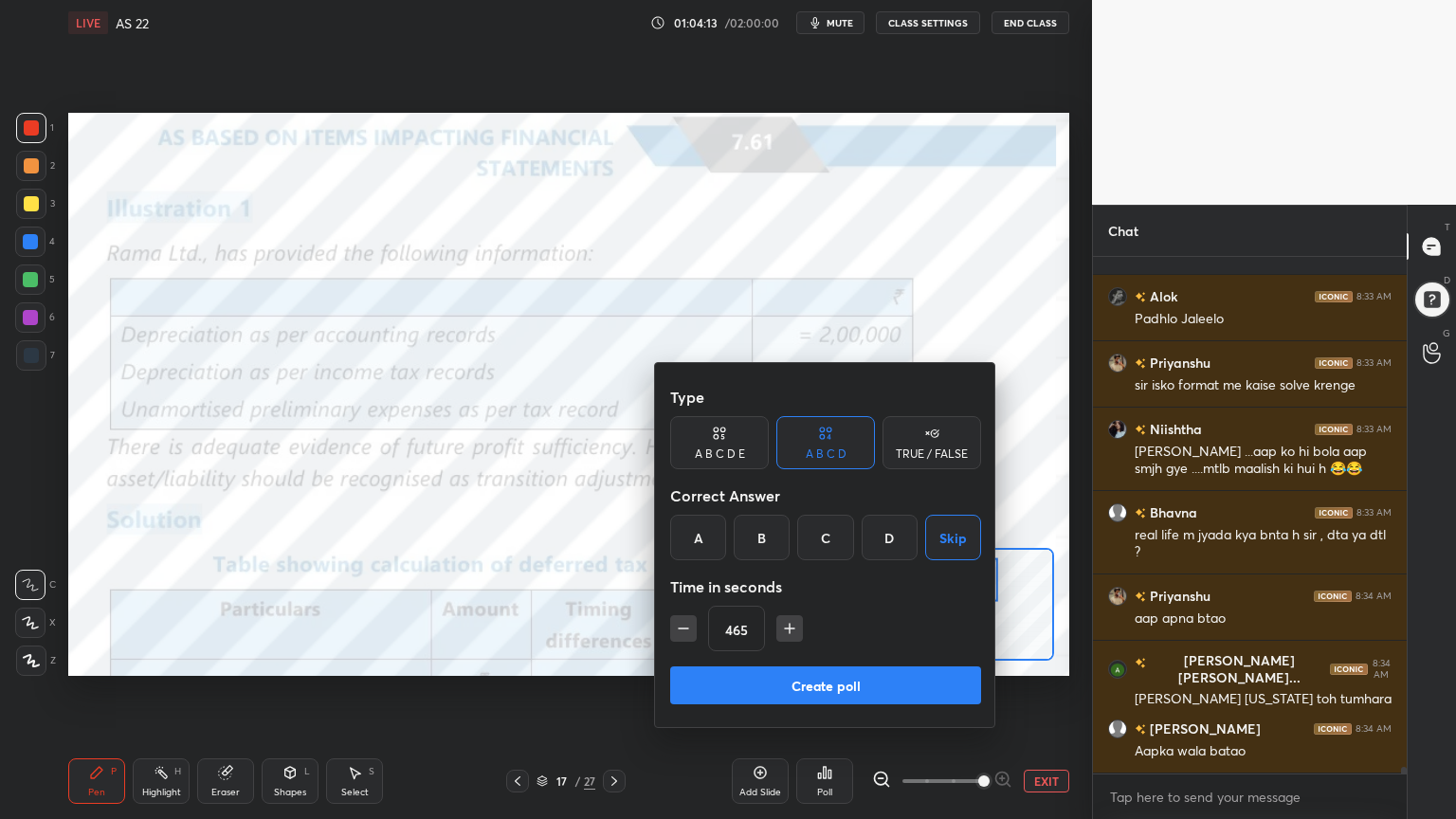 click 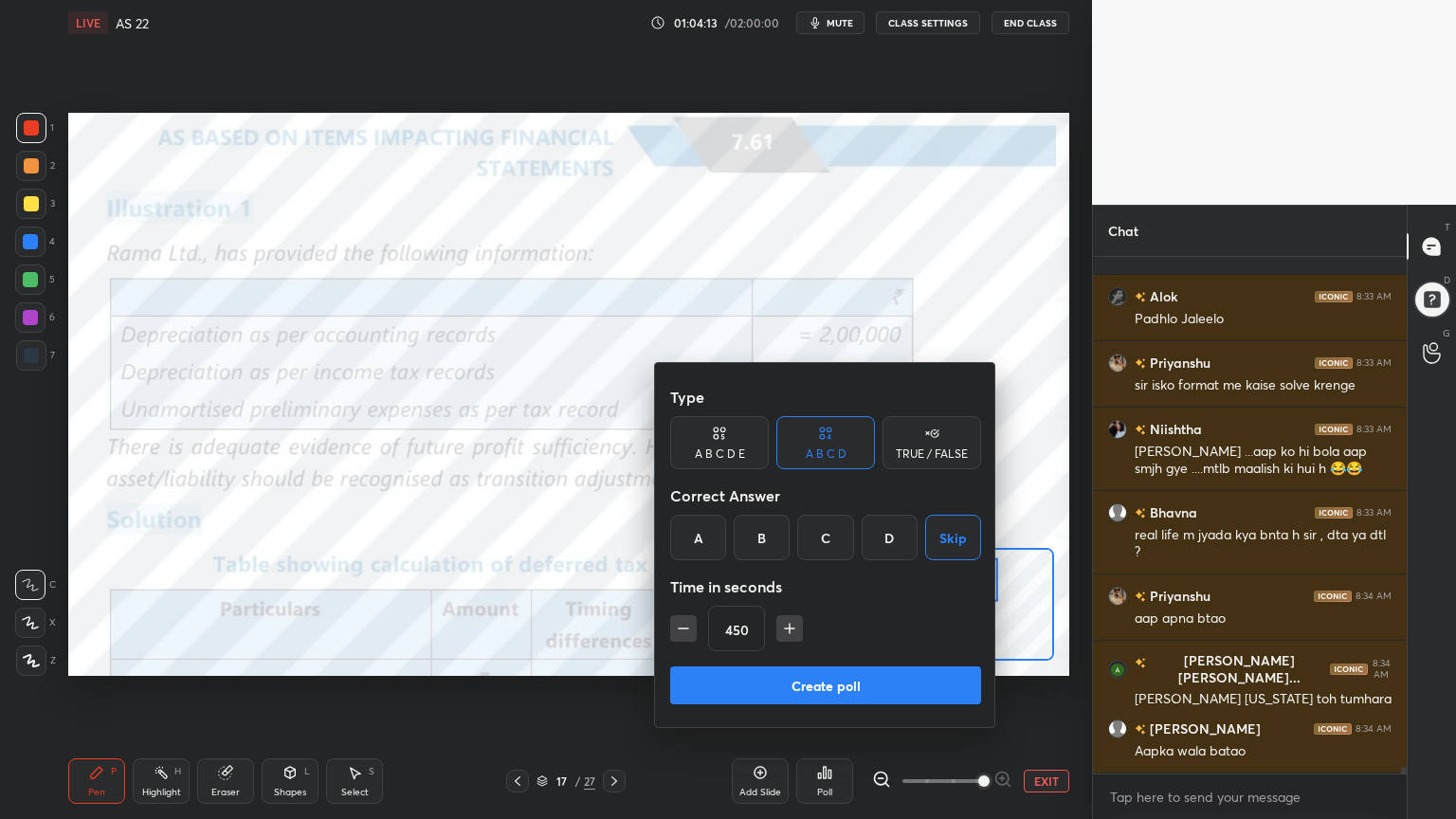 click 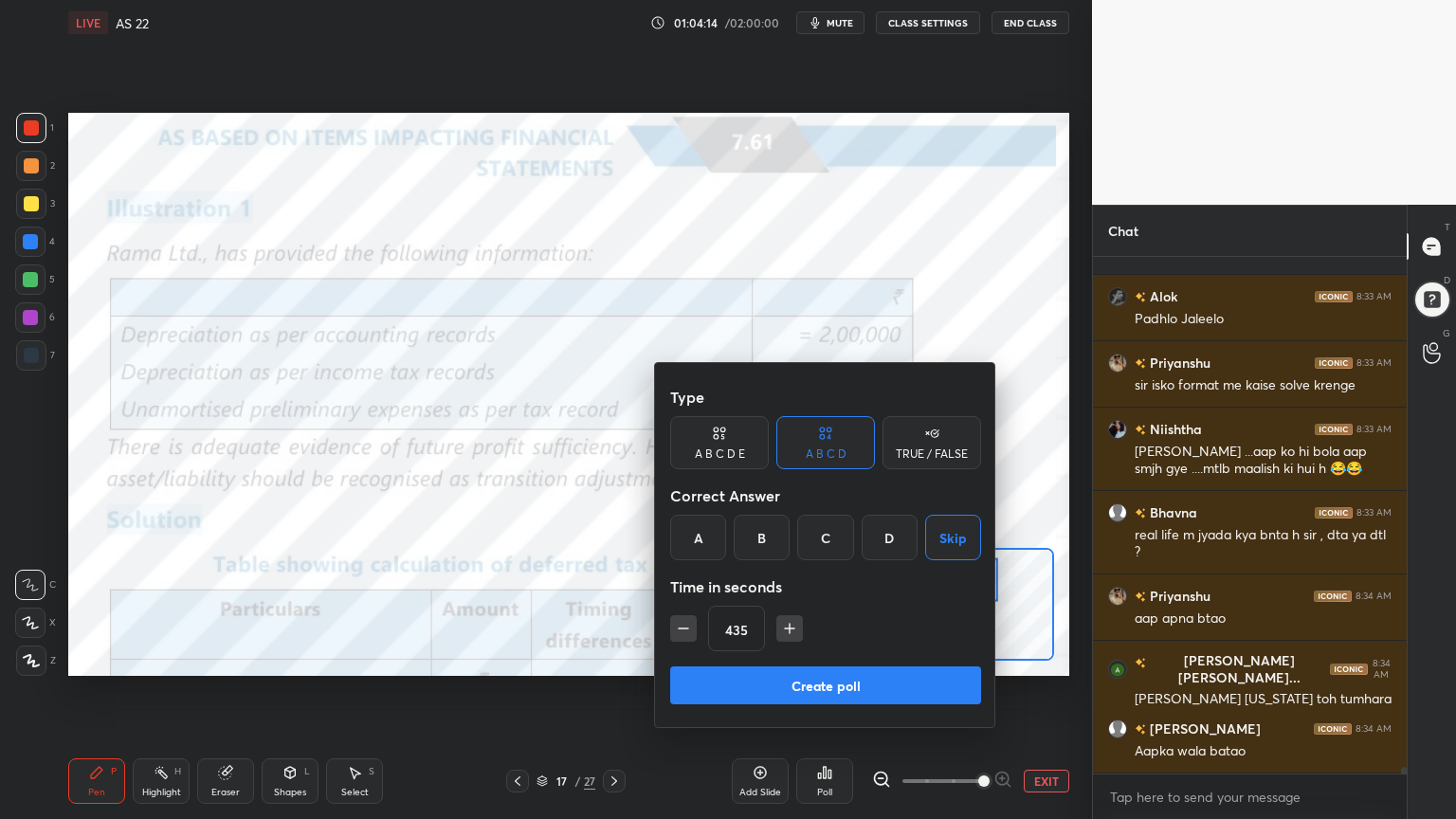 click on "Create poll" at bounding box center (826, 685) 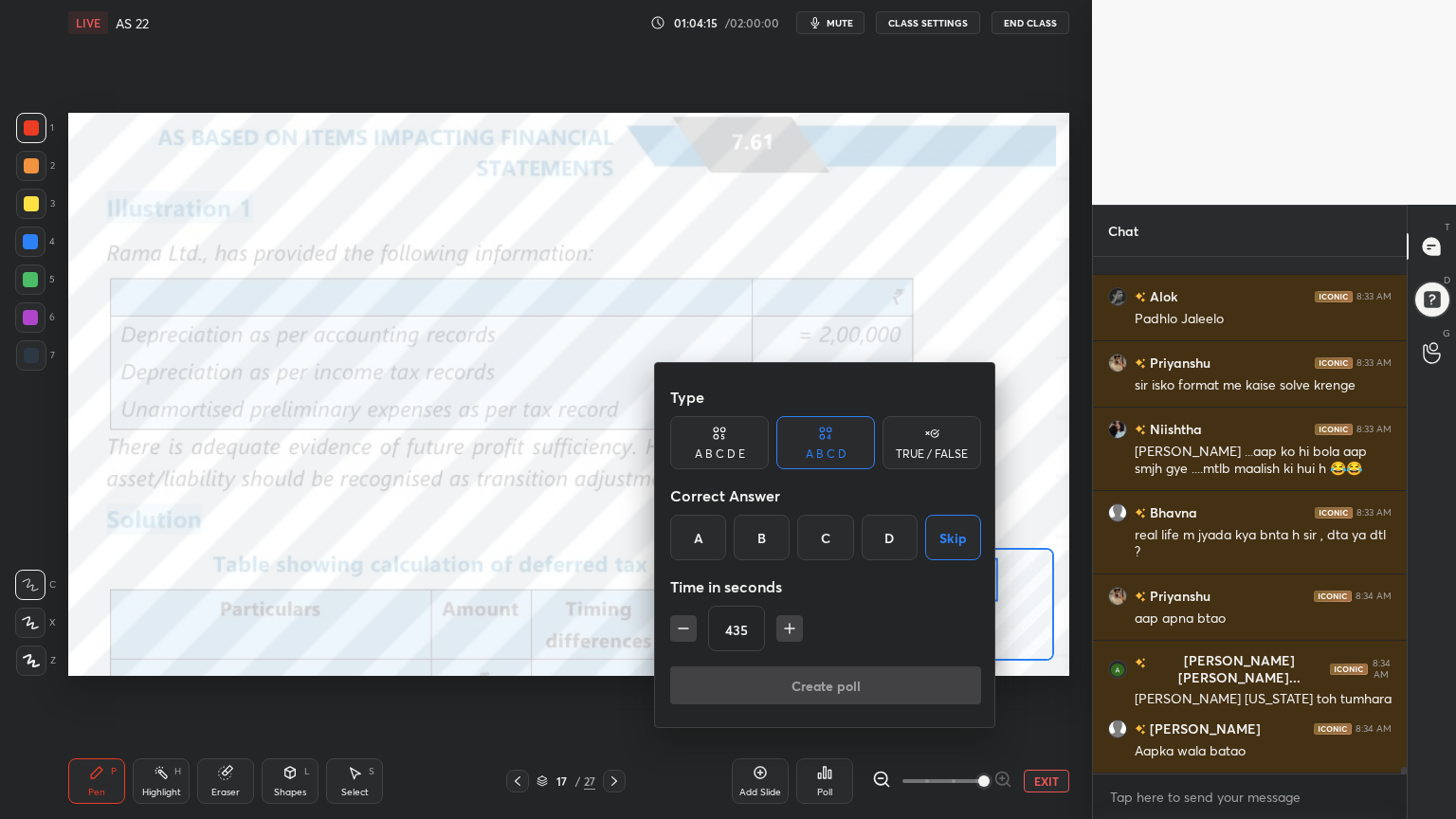 scroll, scrollTop: 480, scrollLeft: 308, axis: both 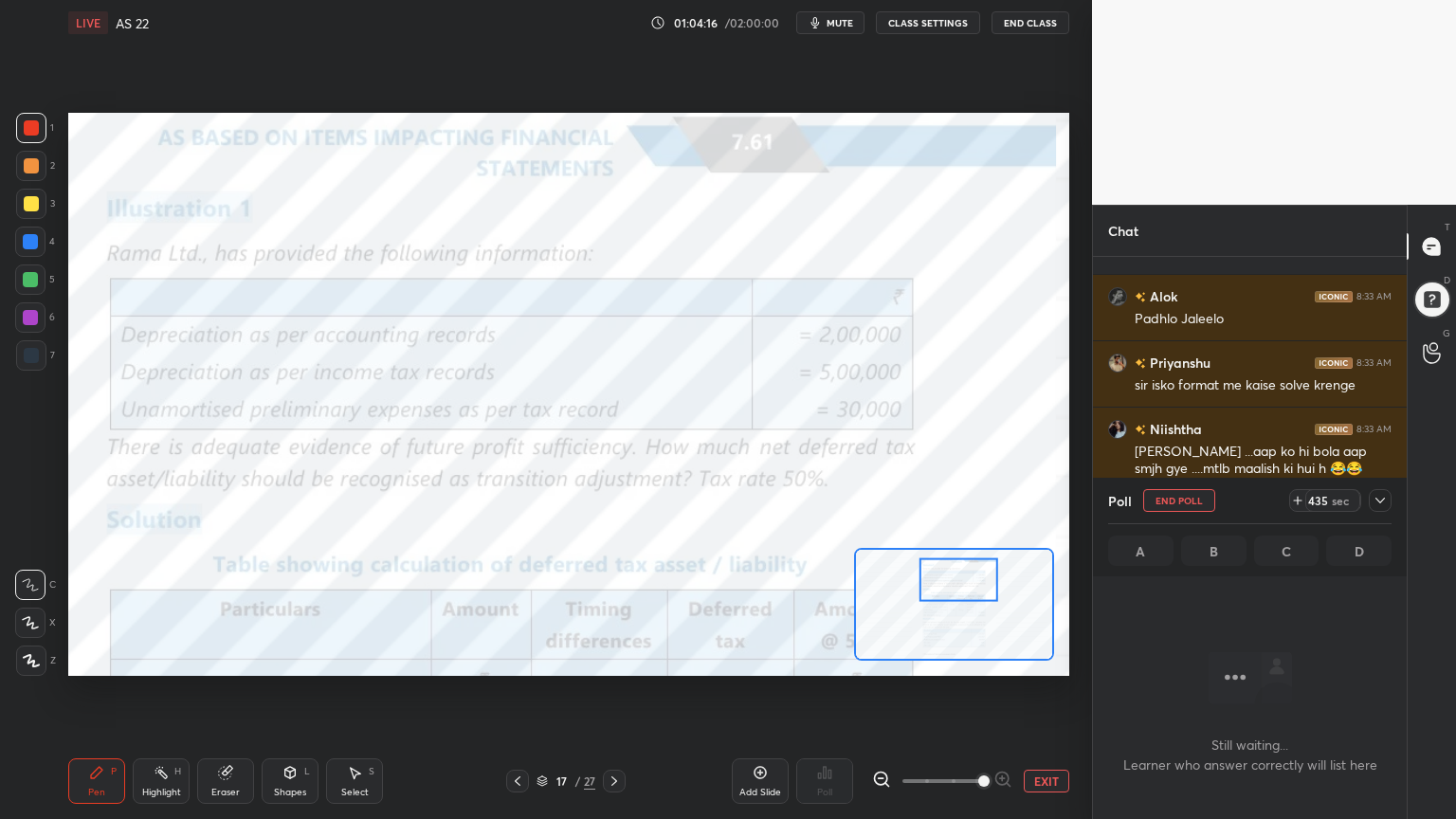 click 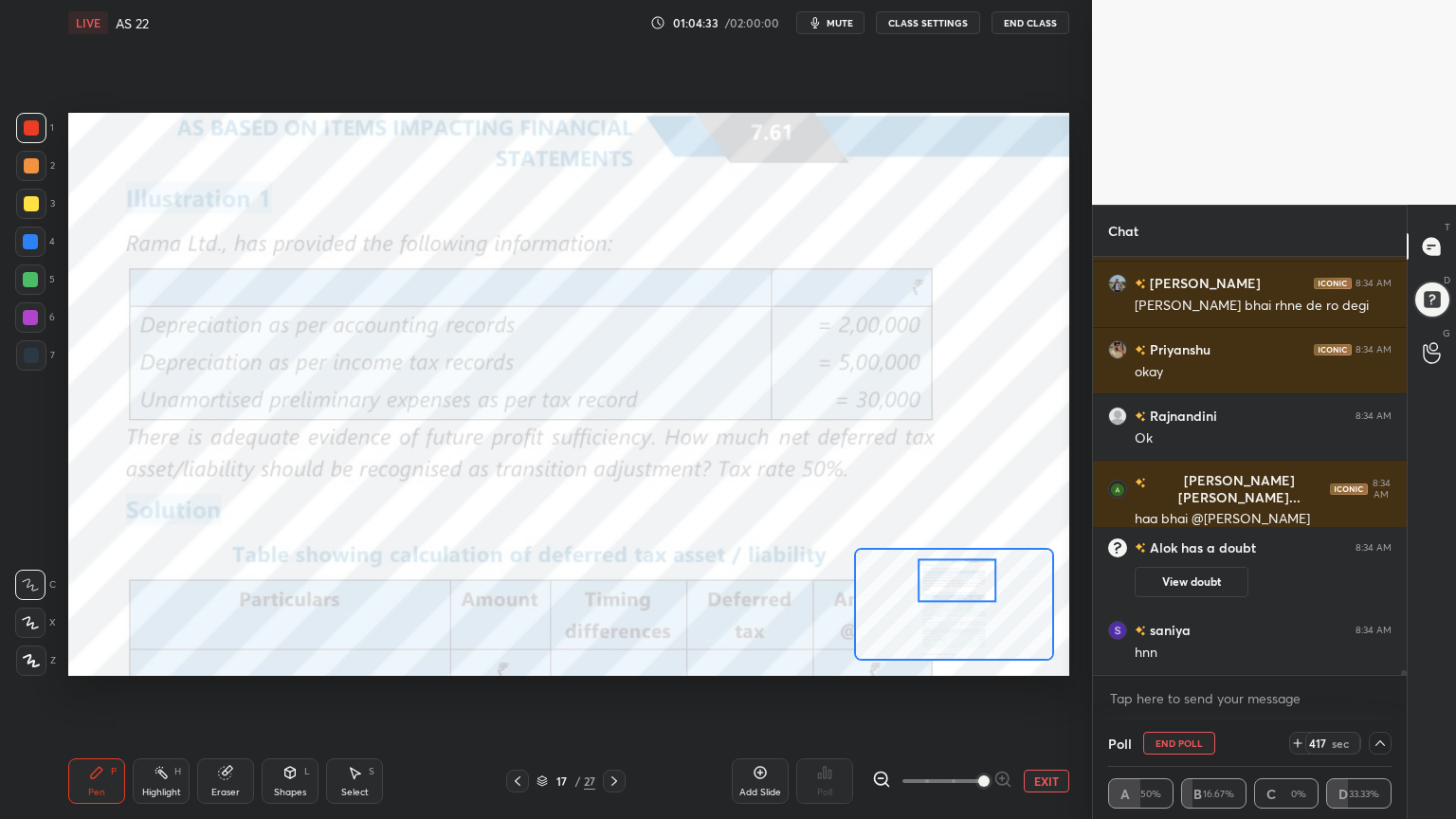 scroll, scrollTop: 35964, scrollLeft: 0, axis: vertical 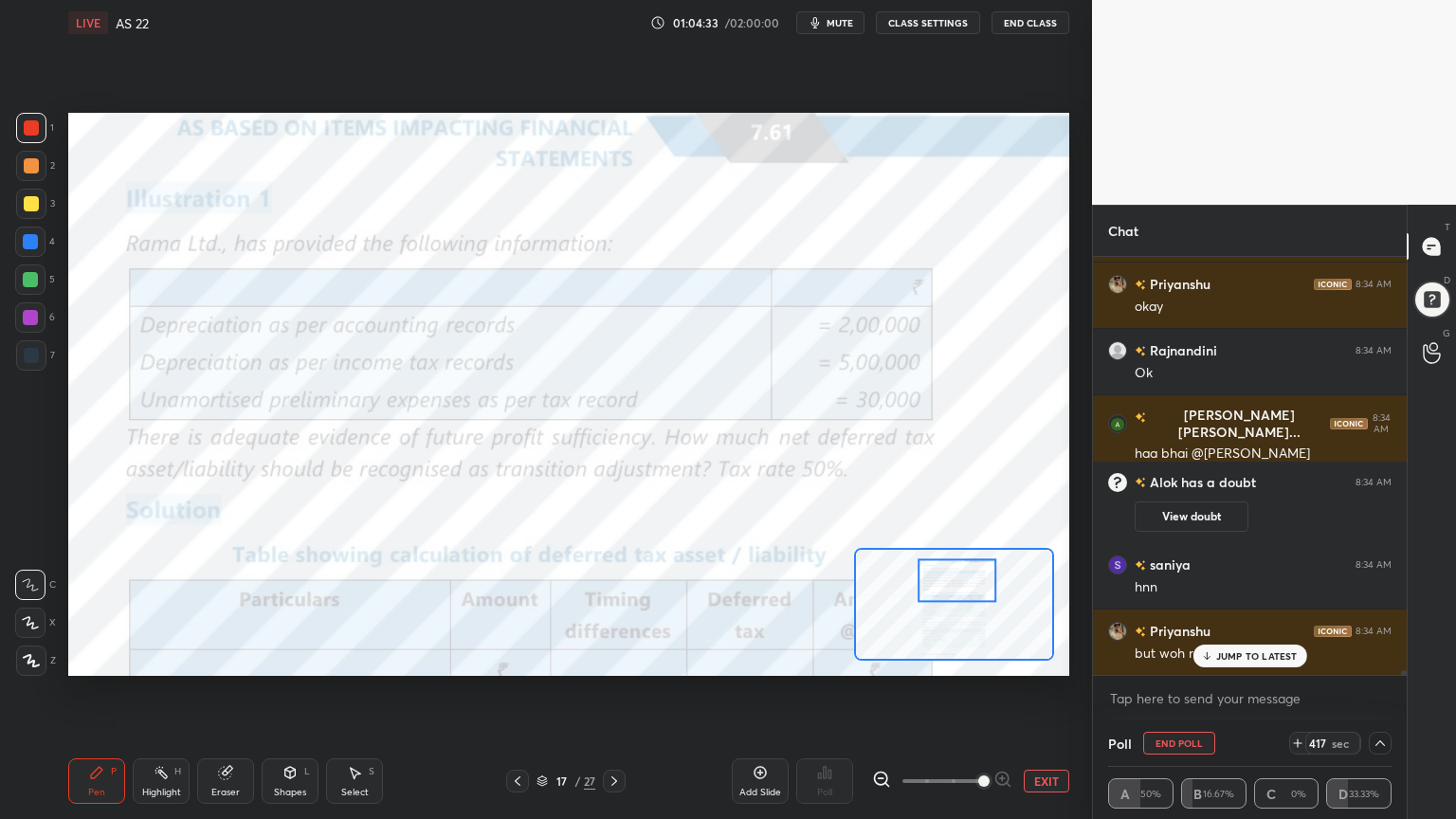 click on "Highlight H" at bounding box center [161, 781] 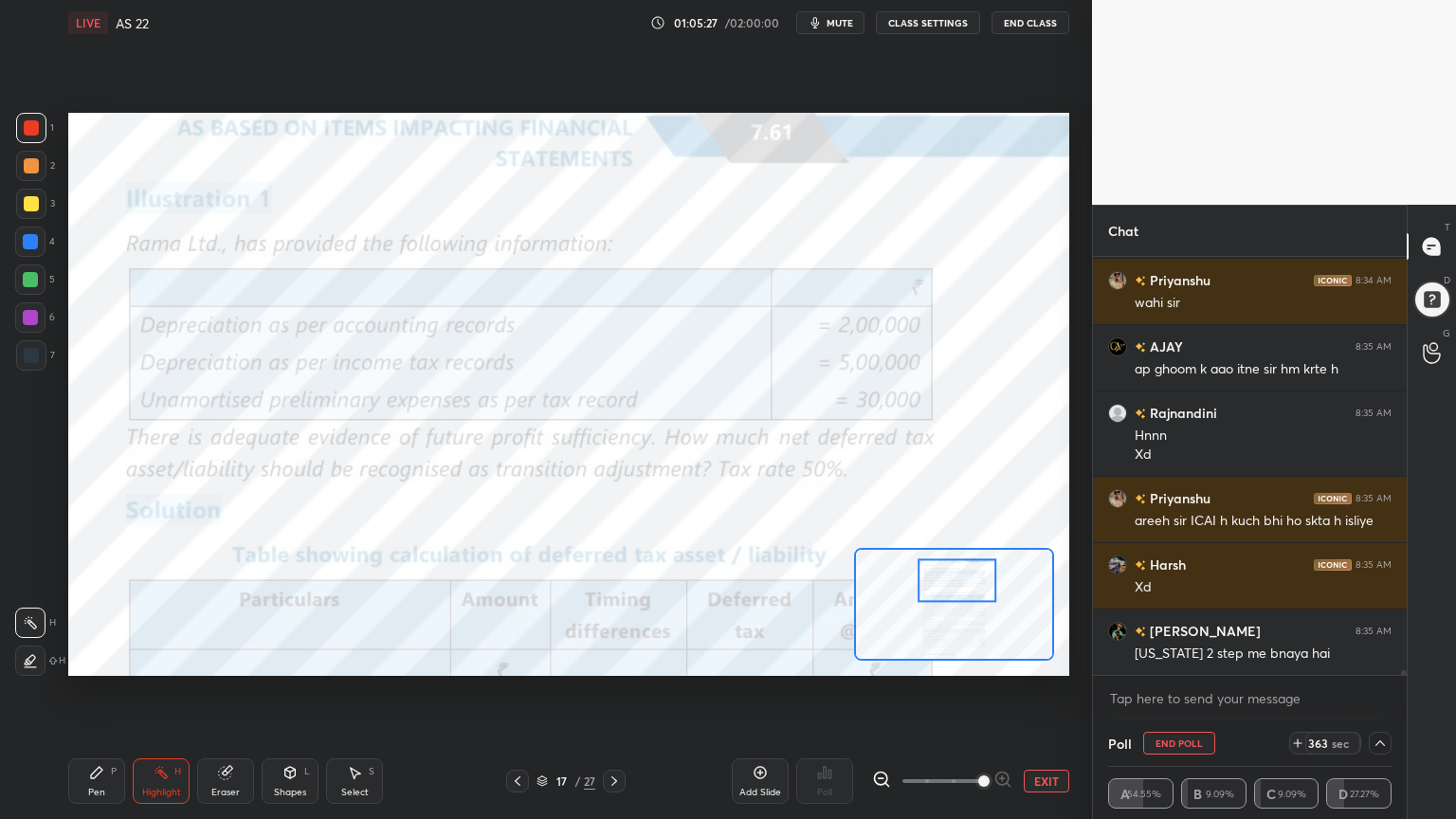 scroll, scrollTop: 36797, scrollLeft: 0, axis: vertical 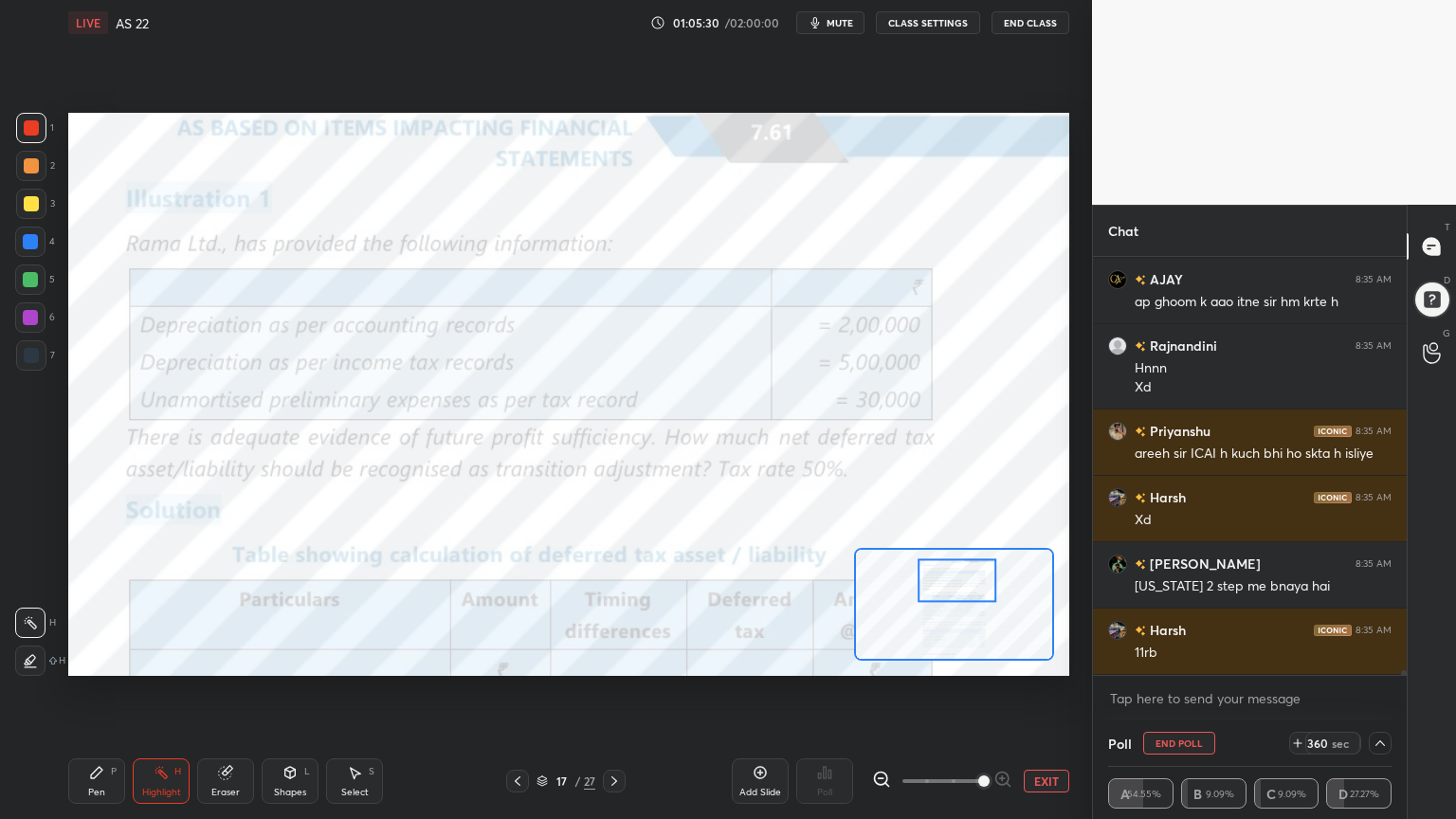 click on "LIVE AS 22 01:05:30 /  02:00:00 mute CLASS SETTINGS End Class" at bounding box center [569, 23] 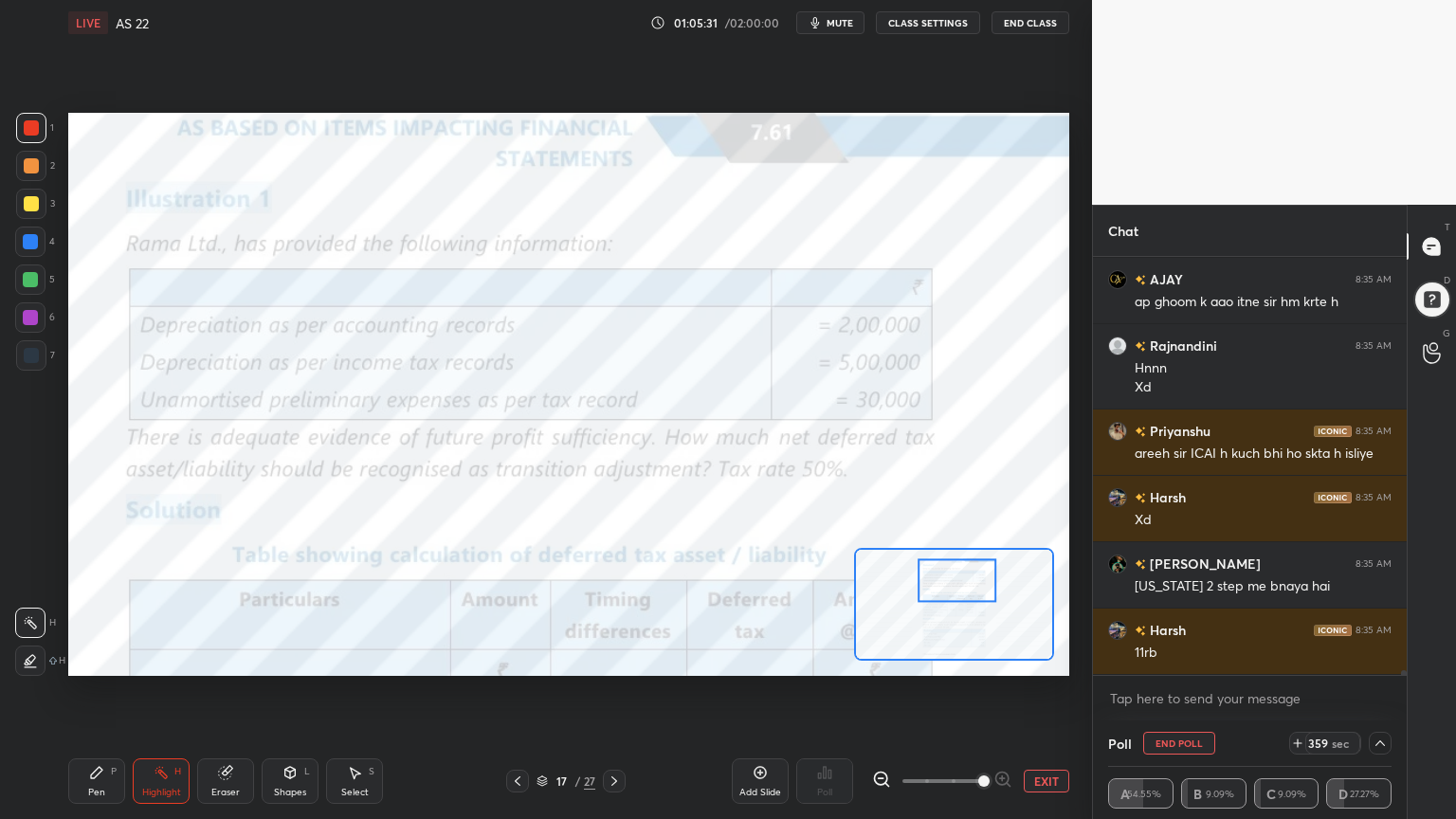 click on "LIVE AS 22 01:05:31 /  02:00:00 mute CLASS SETTINGS End Class" at bounding box center (569, 23) 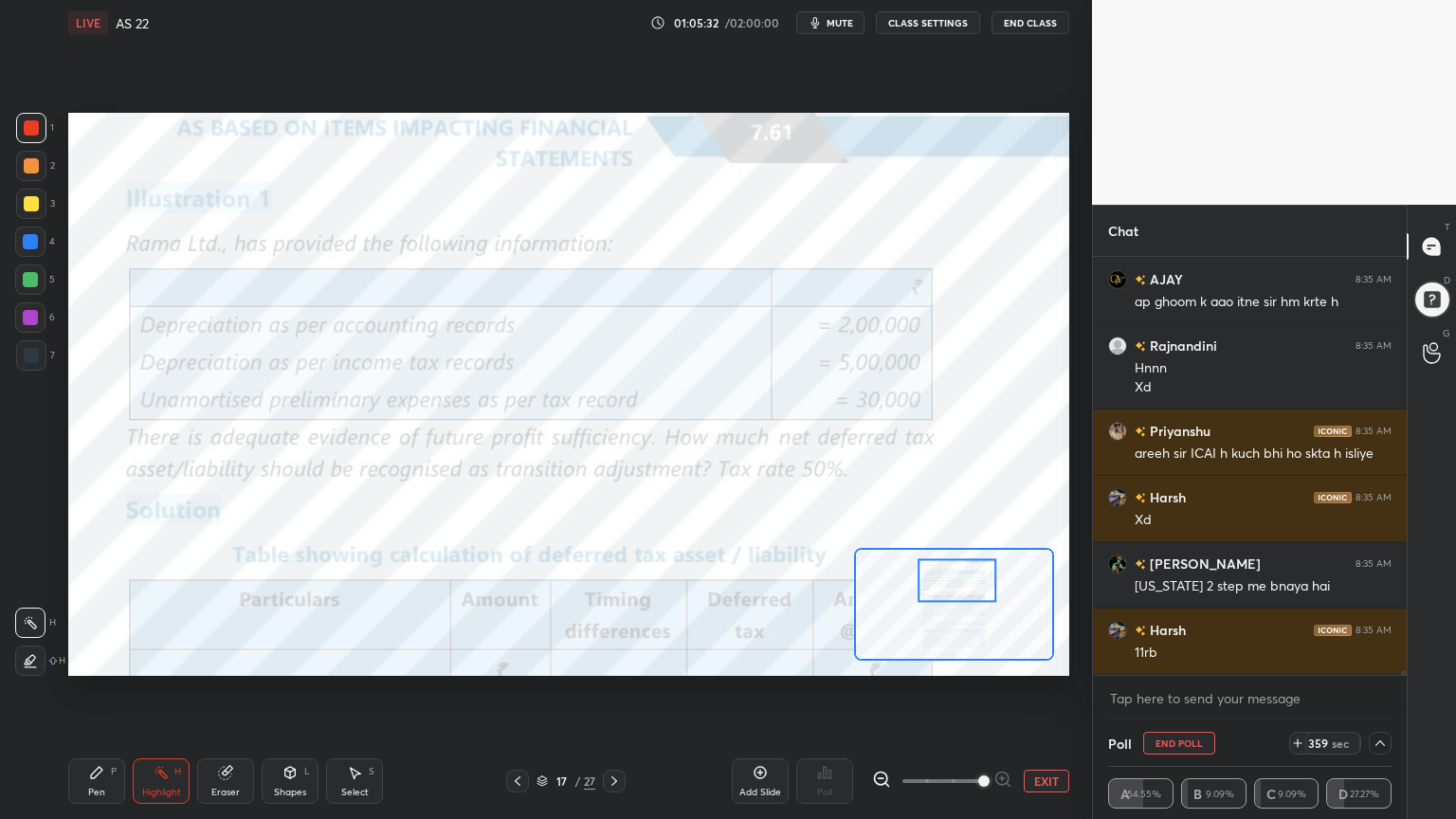 click on "mute" at bounding box center (830, 23) 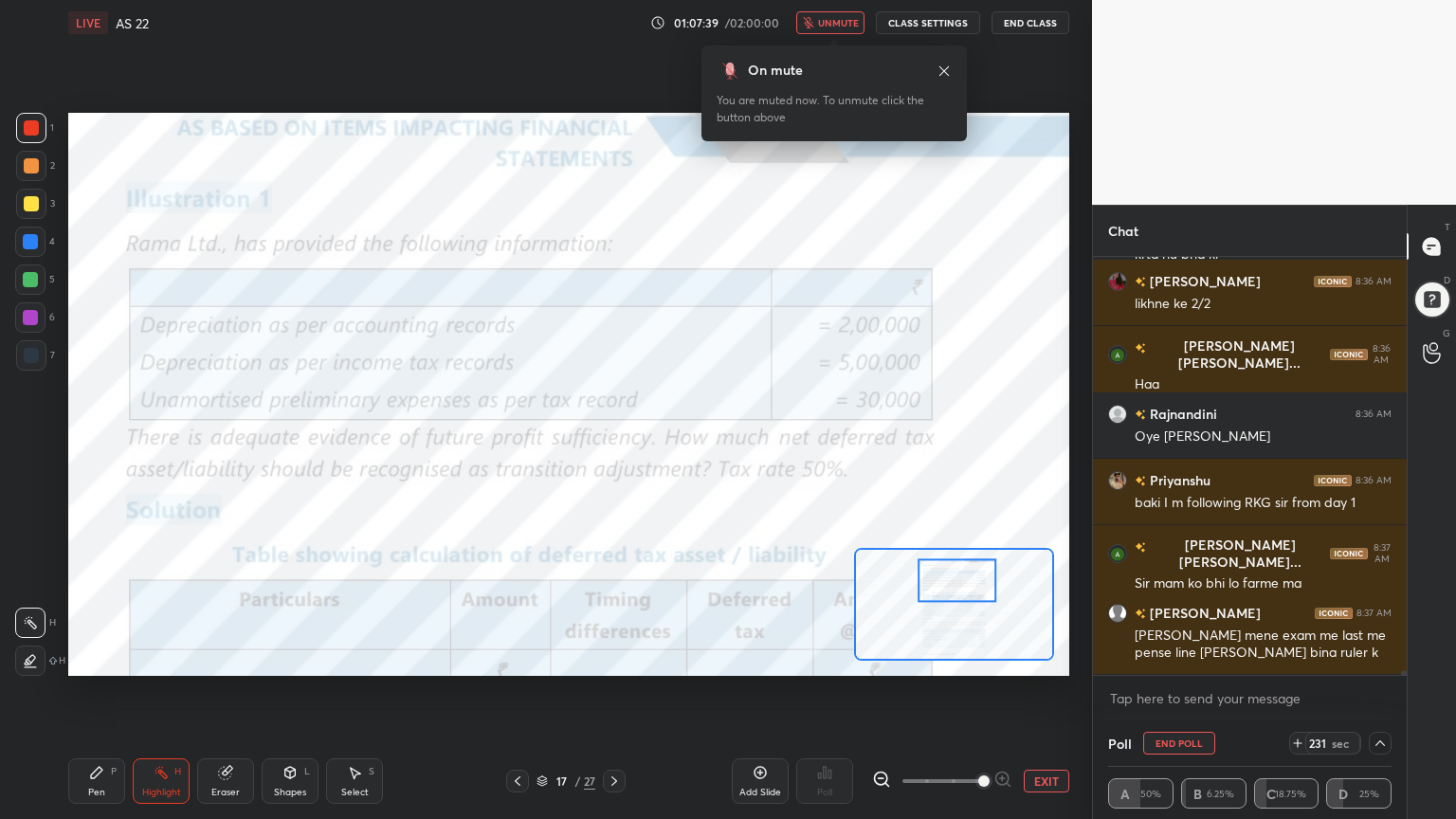scroll, scrollTop: 38067, scrollLeft: 0, axis: vertical 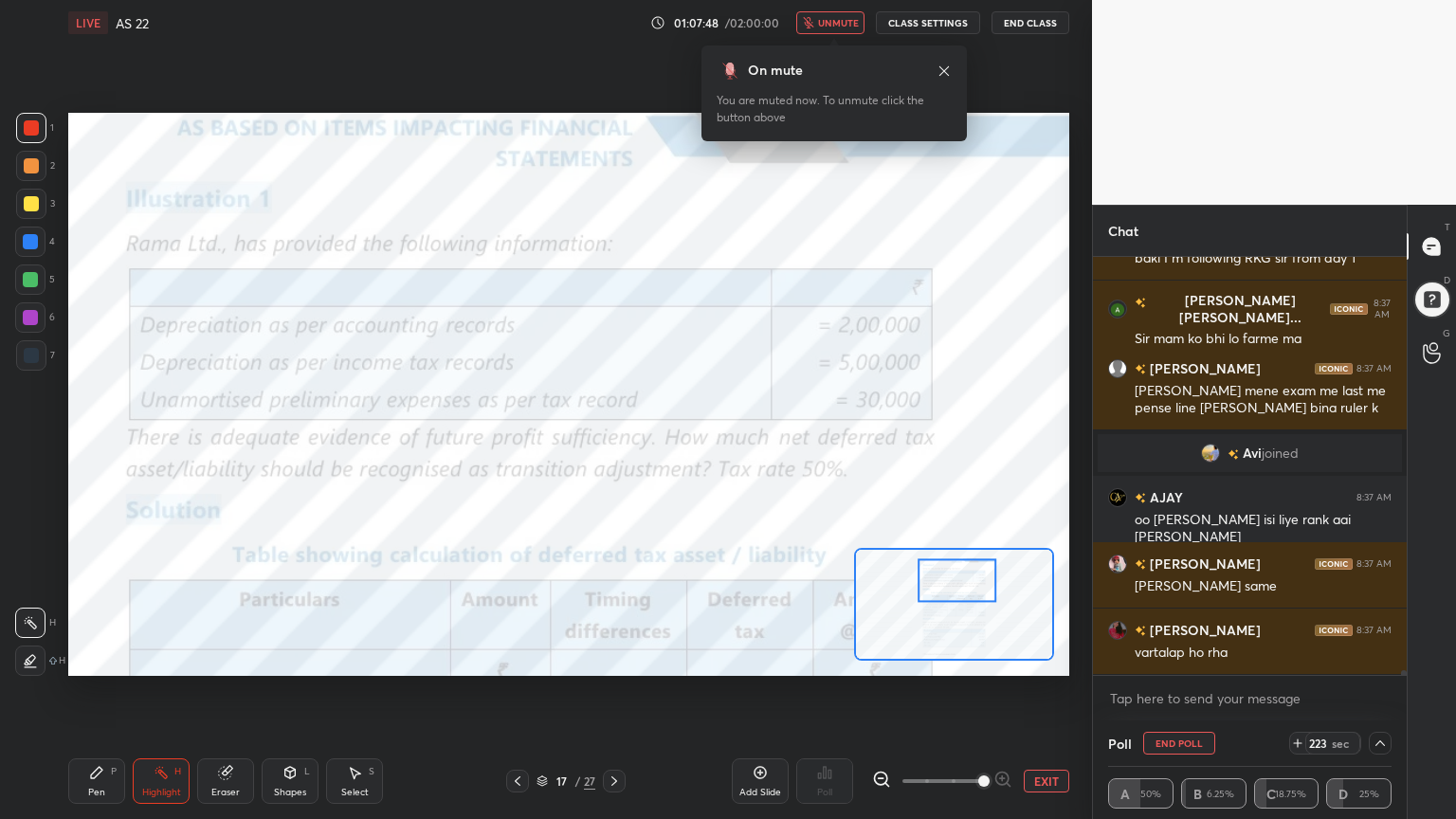 click on "unmute" at bounding box center [838, 23] 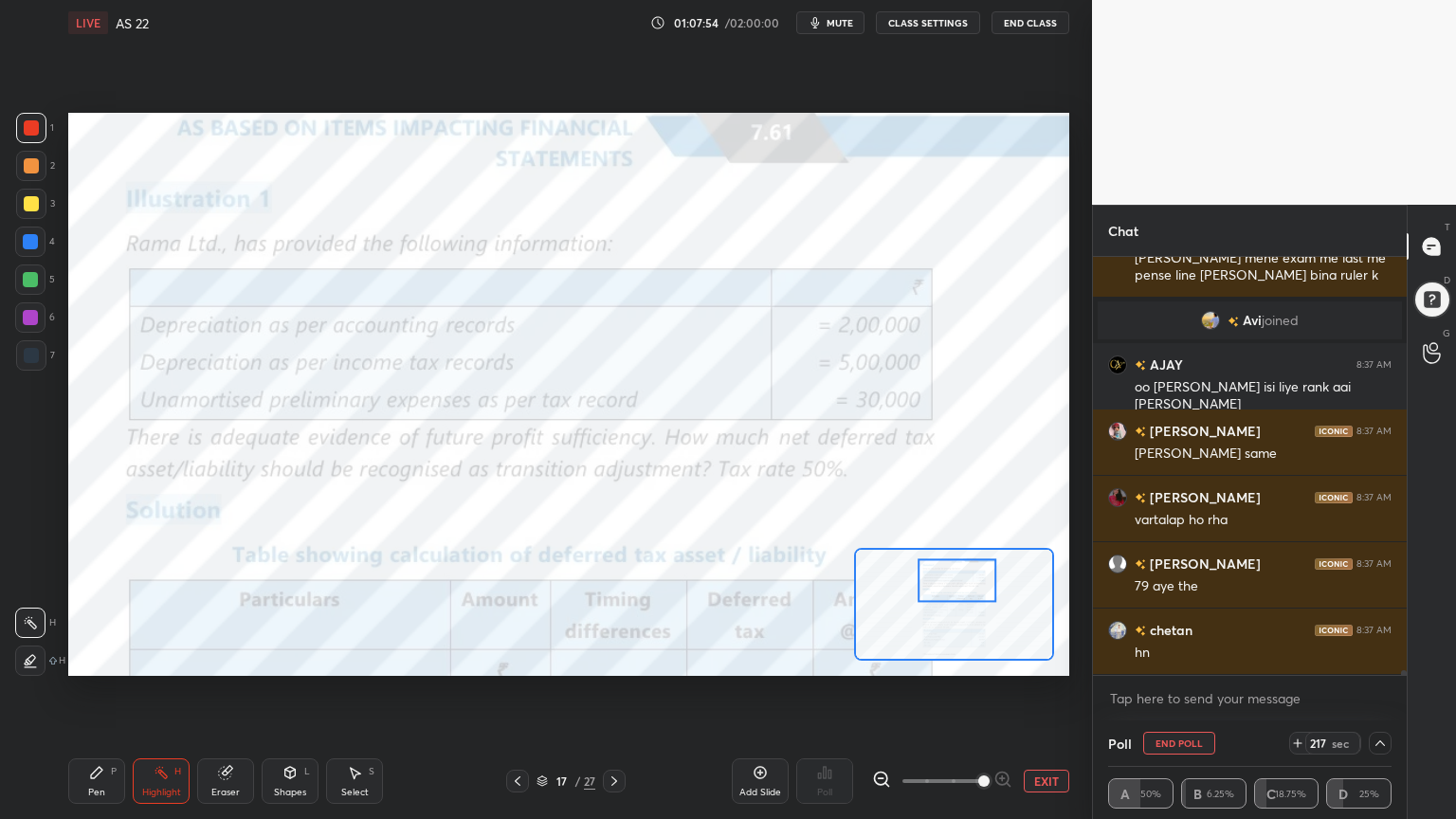 scroll, scrollTop: 37773, scrollLeft: 0, axis: vertical 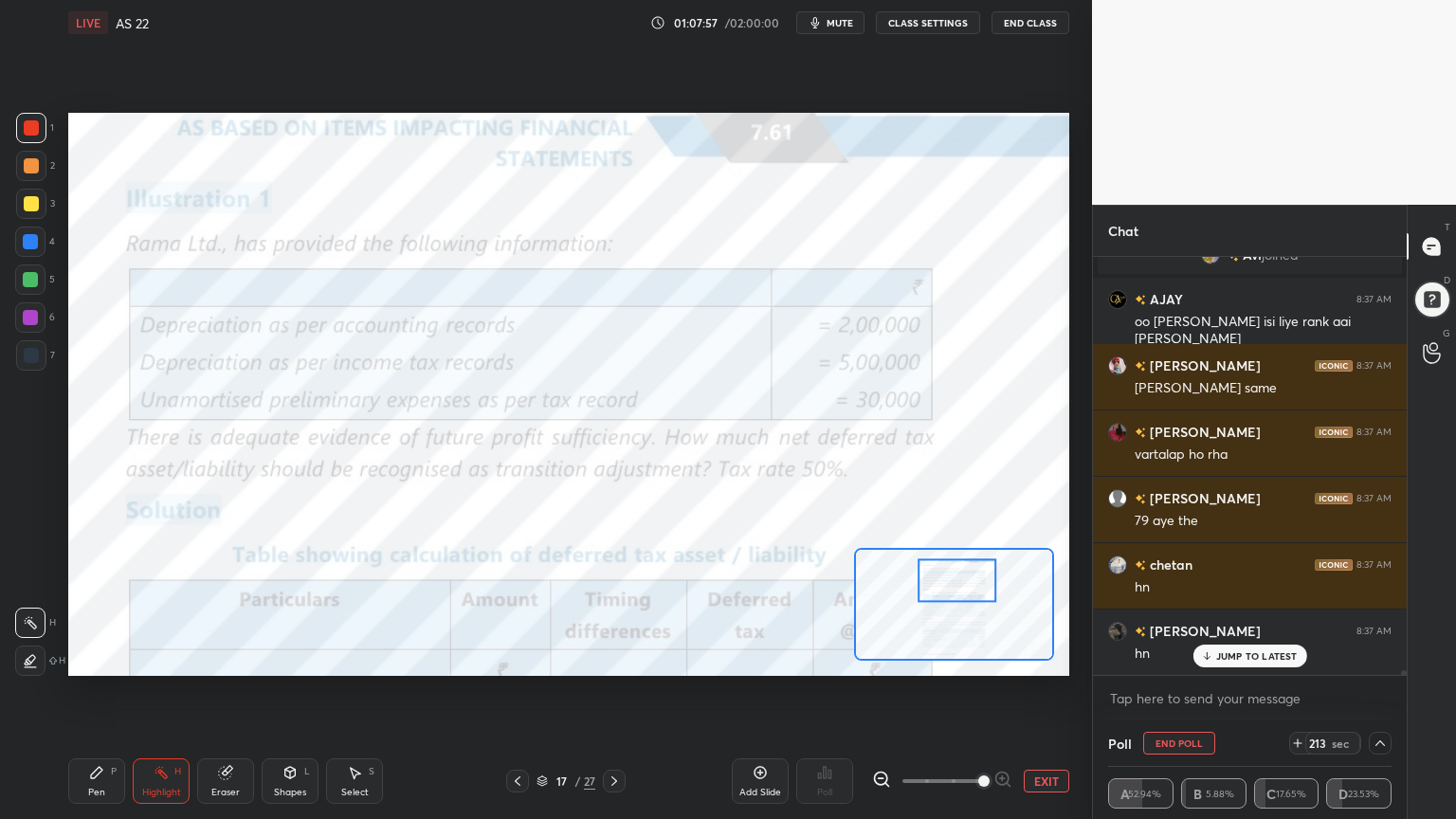 click on "End Poll" at bounding box center (1179, 743) 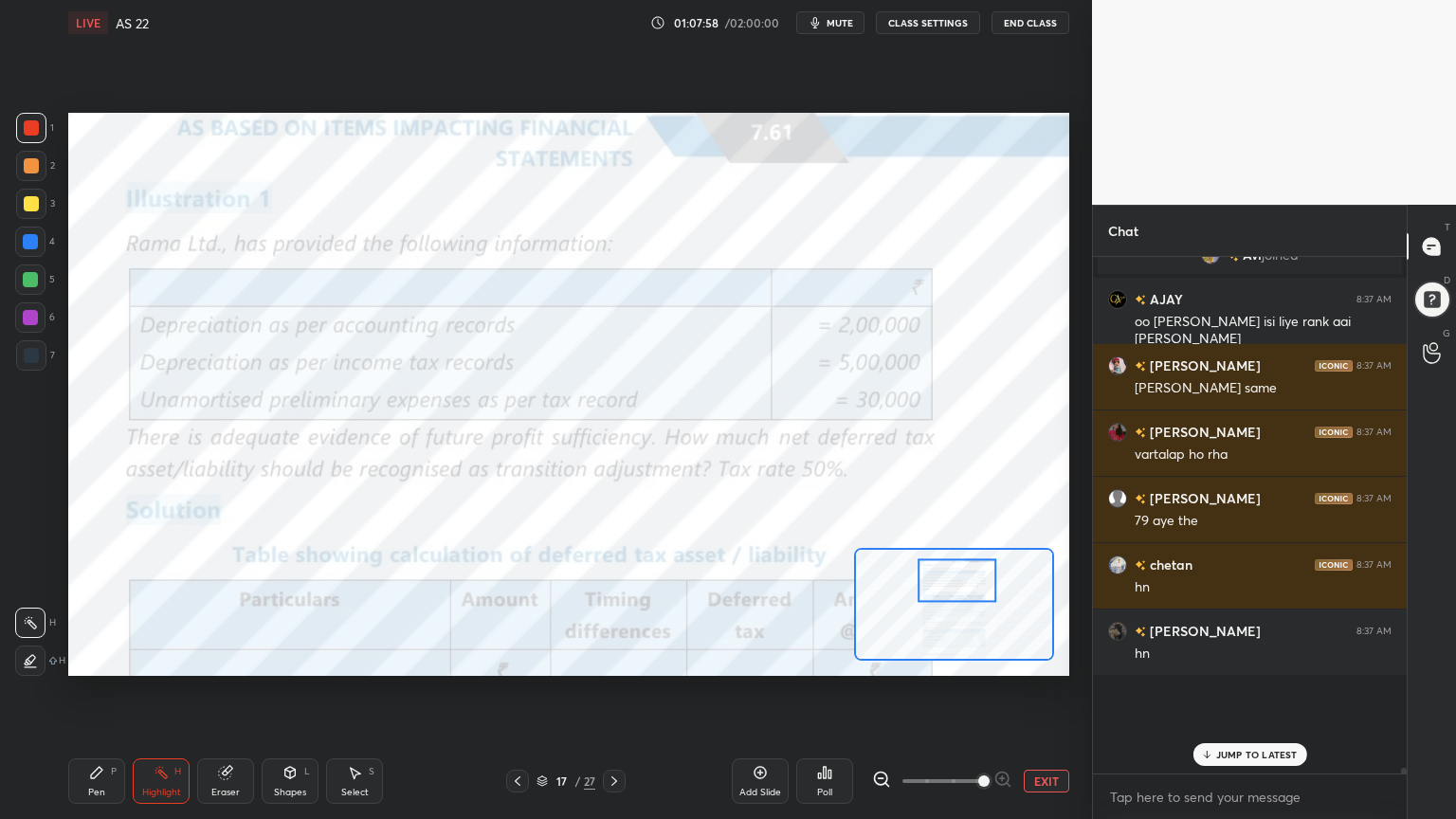 scroll, scrollTop: 7, scrollLeft: 6, axis: both 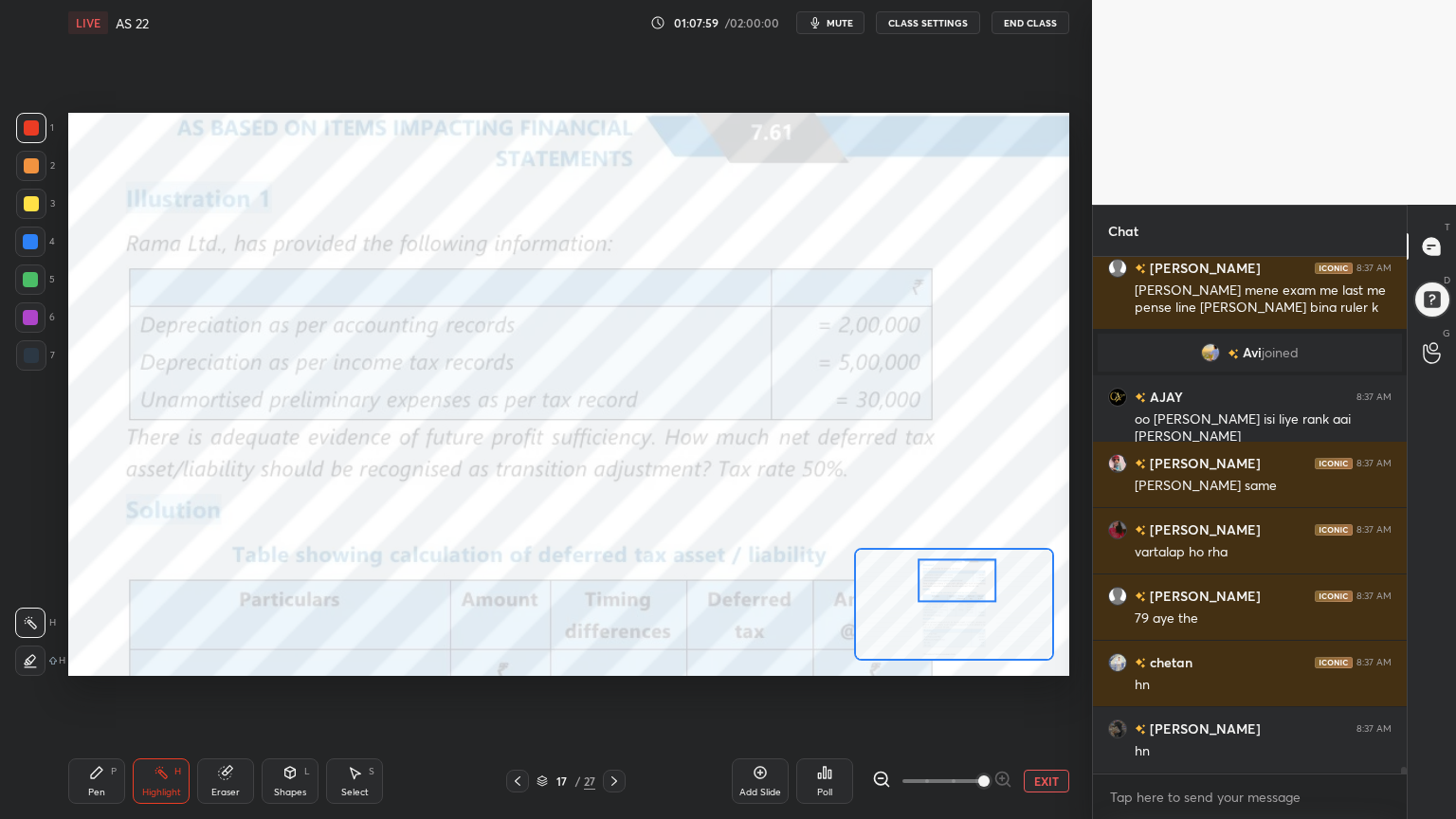 click on "EXIT" at bounding box center (1046, 781) 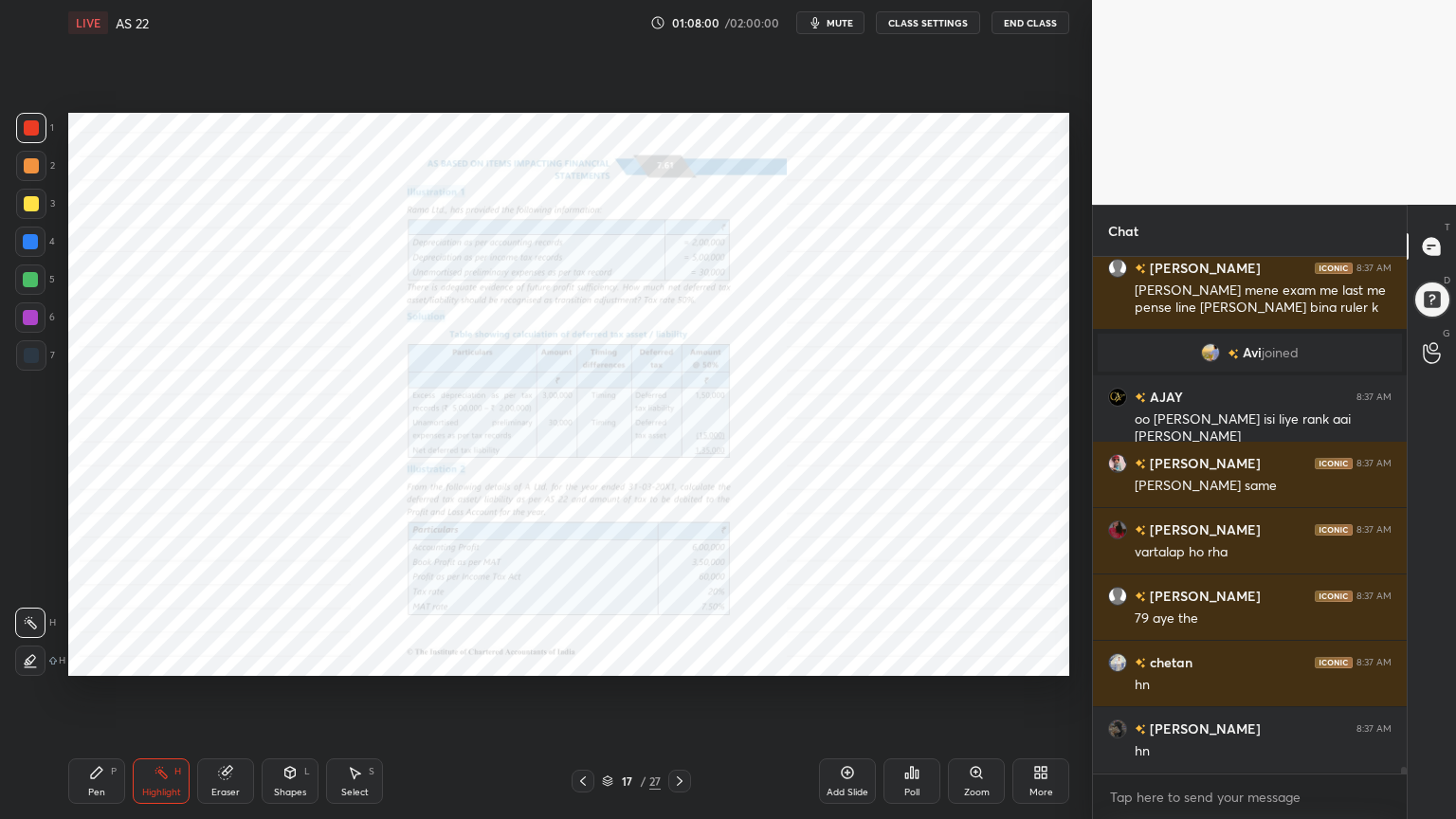 click 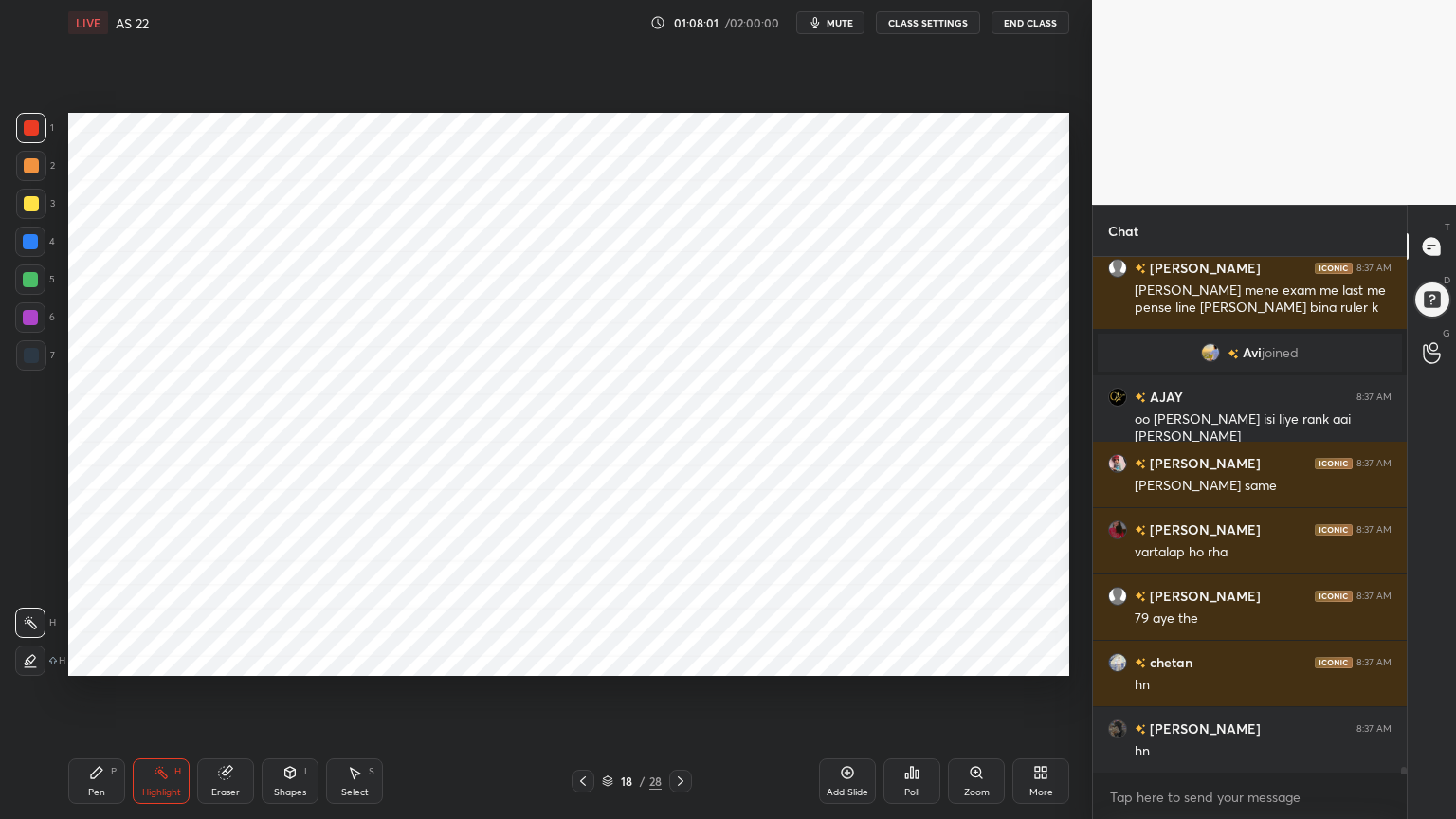 scroll, scrollTop: 37741, scrollLeft: 0, axis: vertical 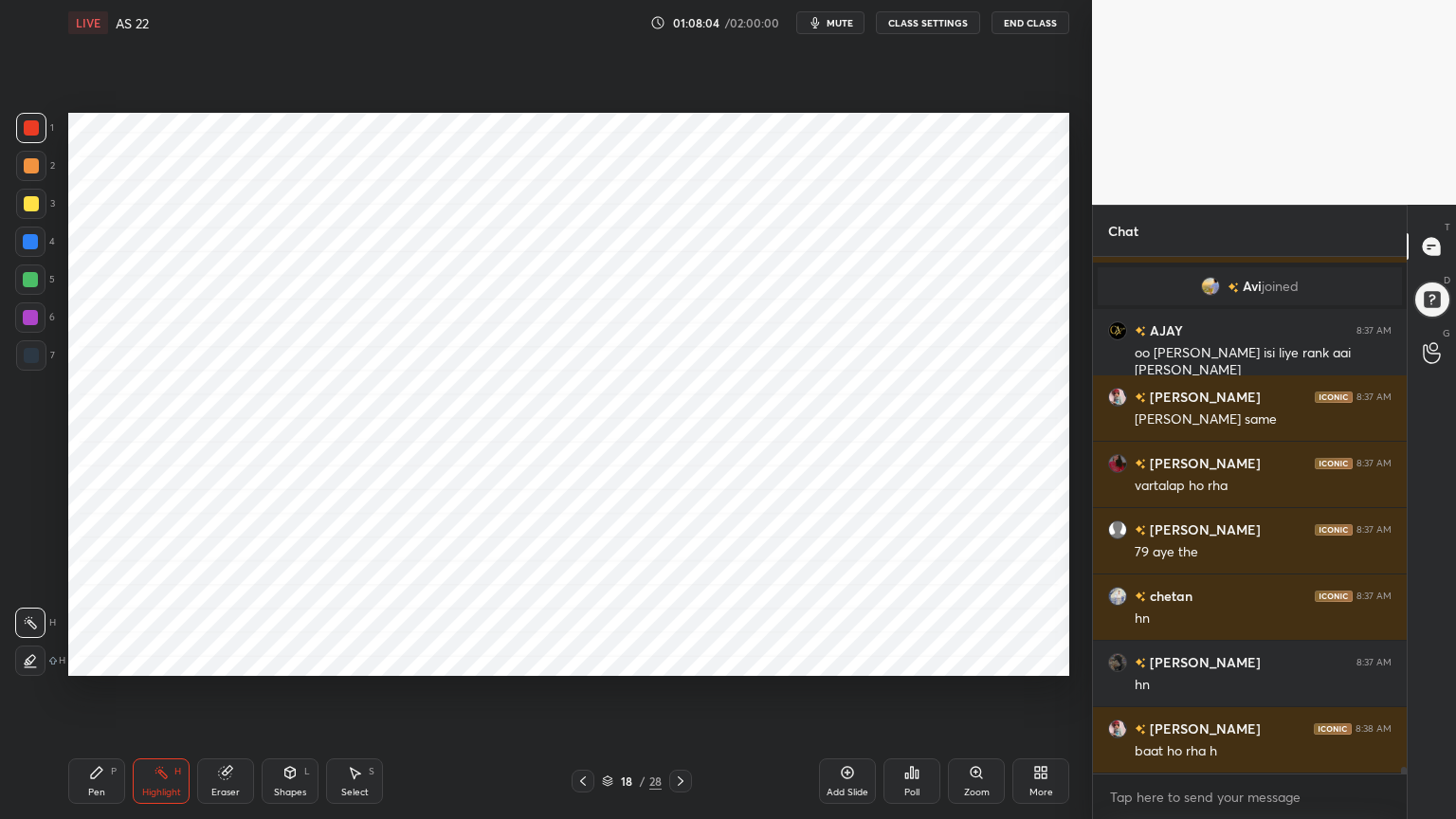 click at bounding box center [30, 242] 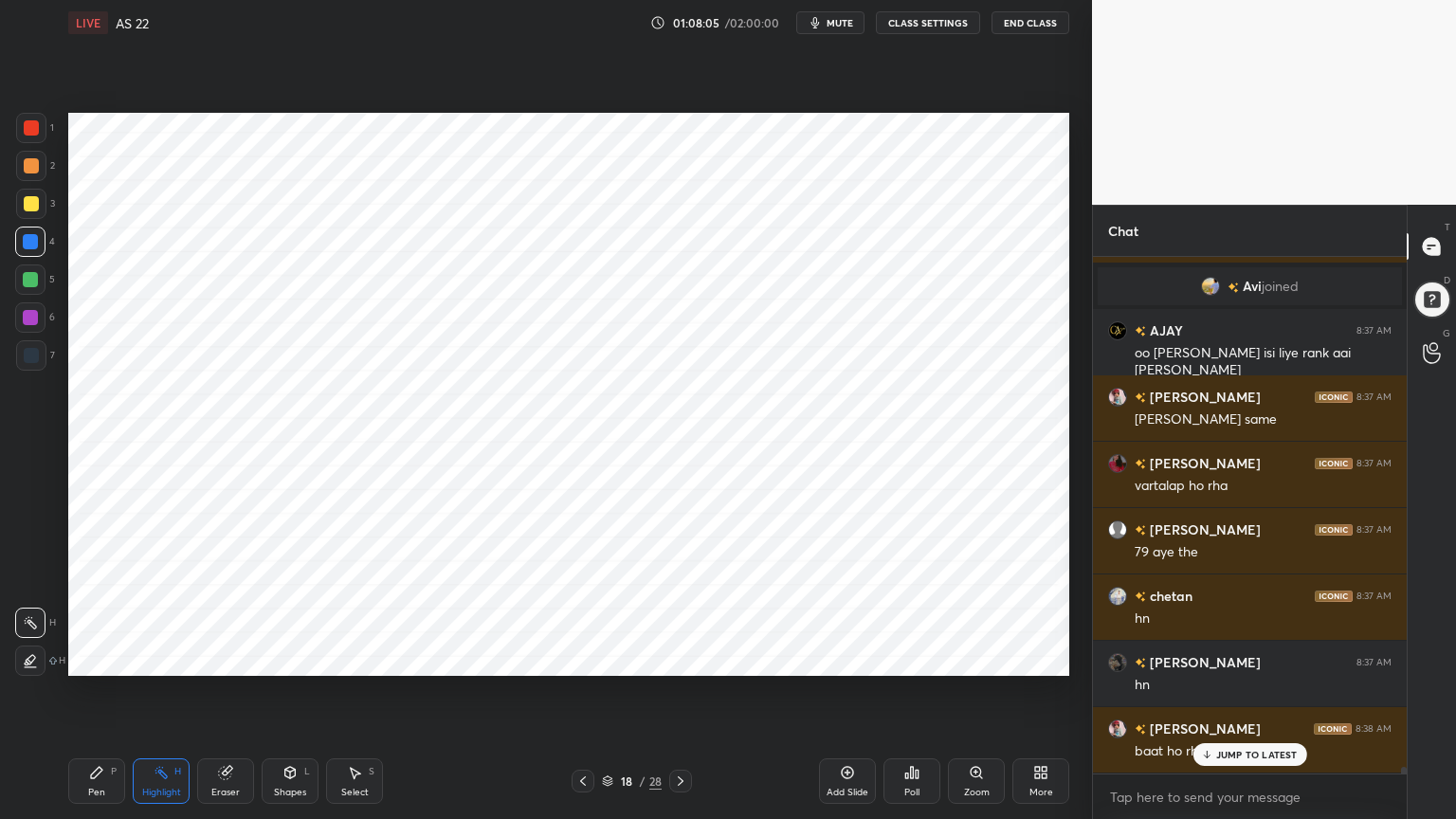 scroll, scrollTop: 37807, scrollLeft: 0, axis: vertical 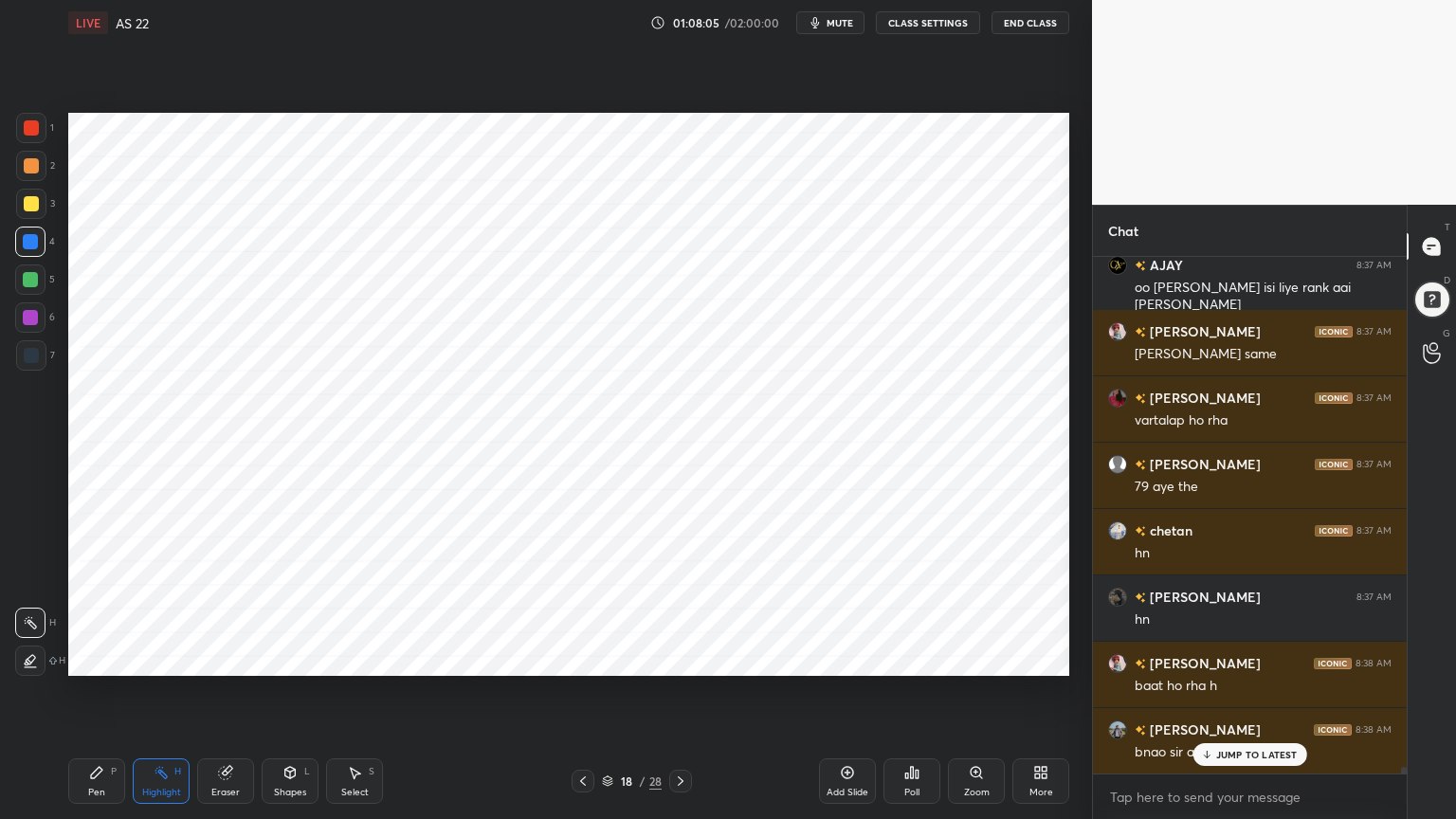 click on "Pen P" at bounding box center [97, 781] 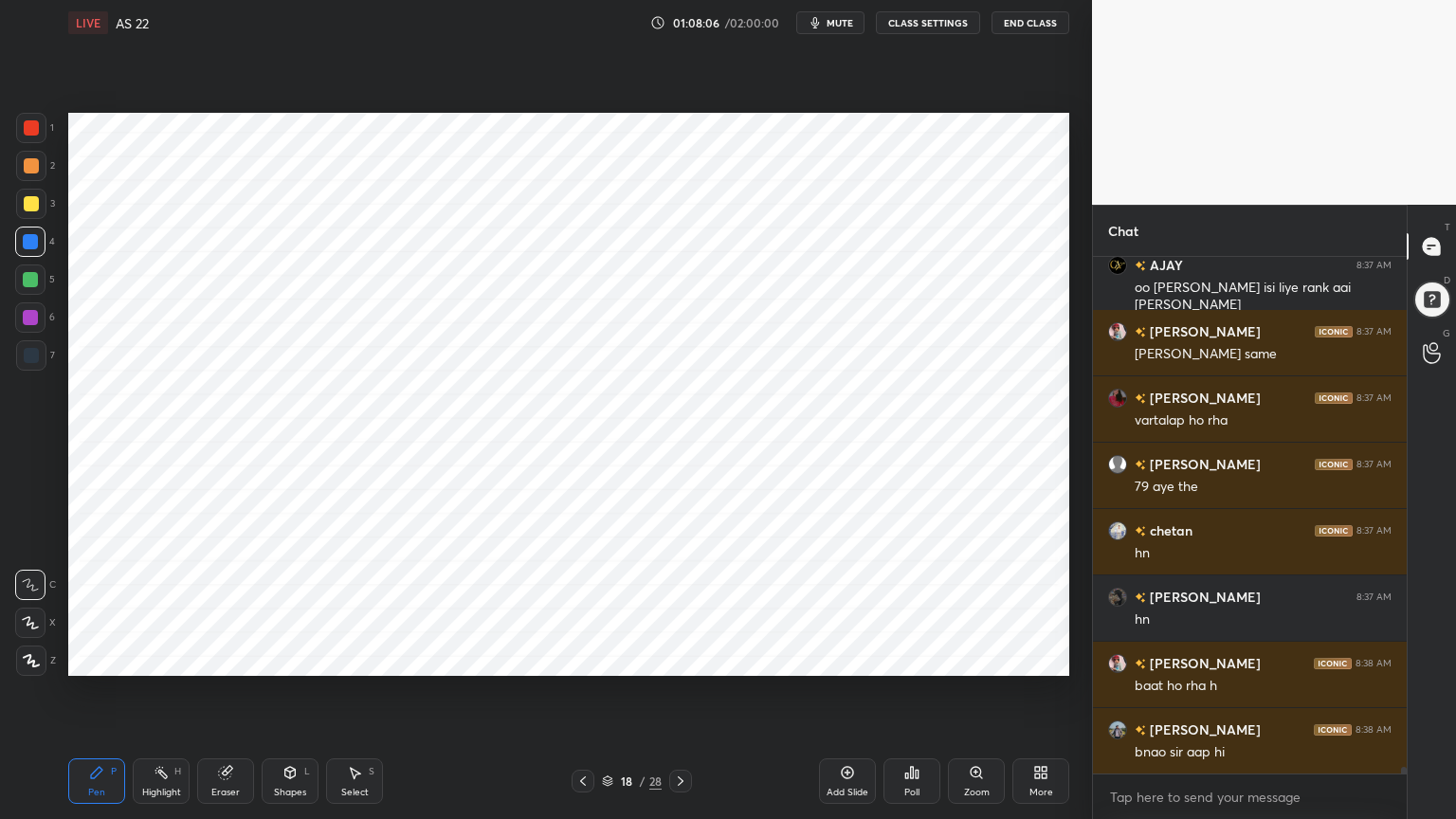 scroll, scrollTop: 37874, scrollLeft: 0, axis: vertical 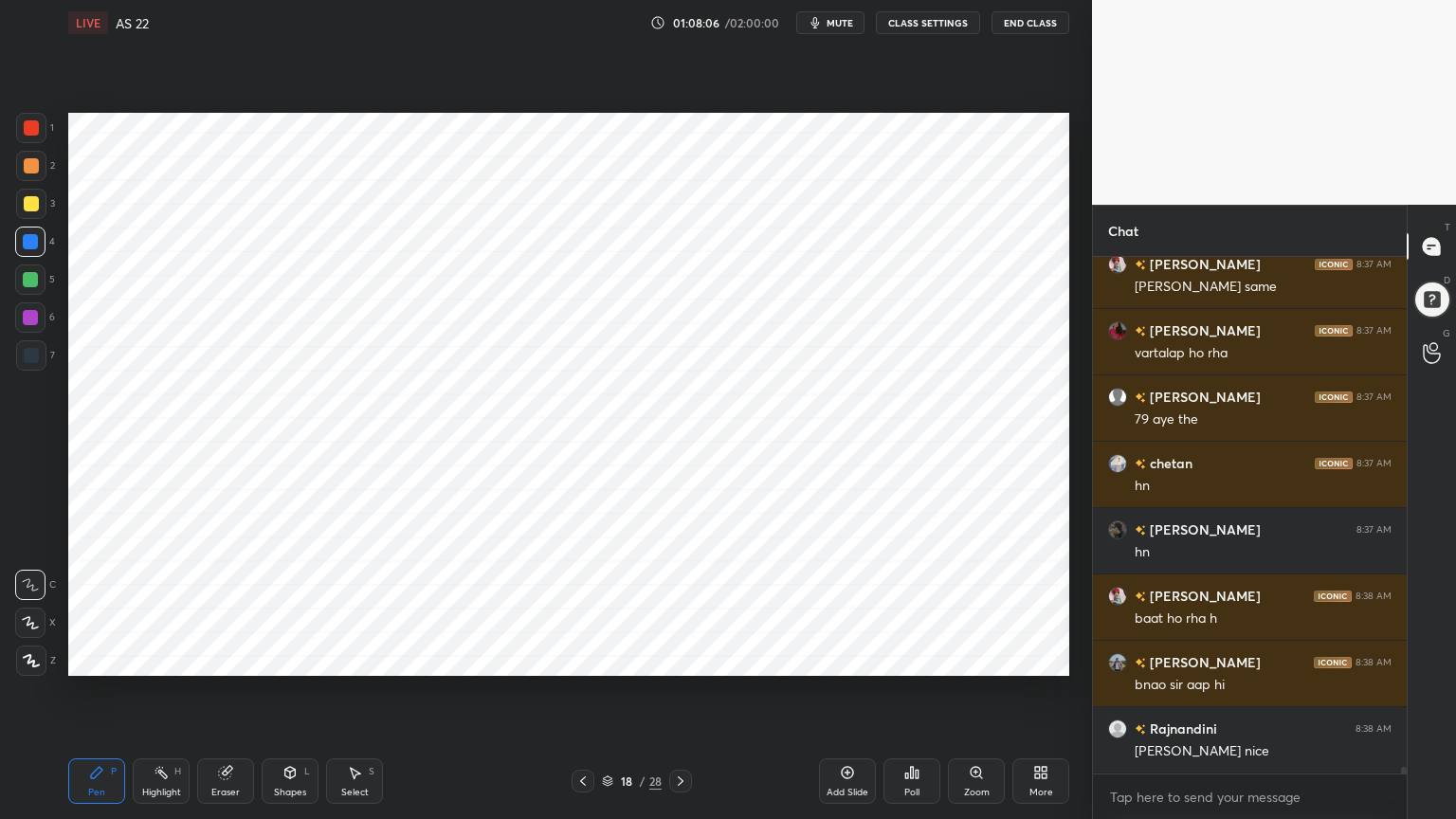 click 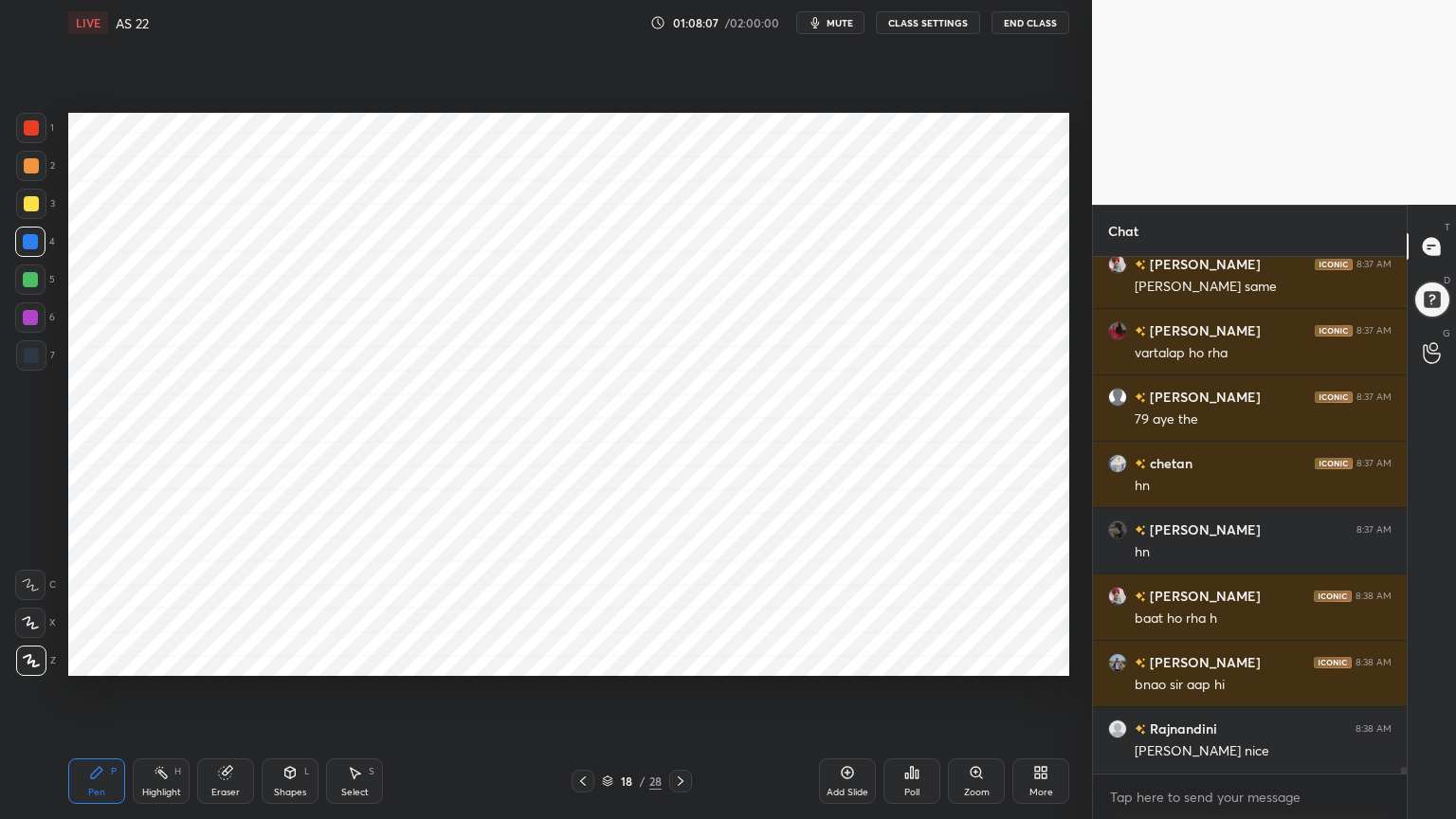 scroll, scrollTop: 37957, scrollLeft: 0, axis: vertical 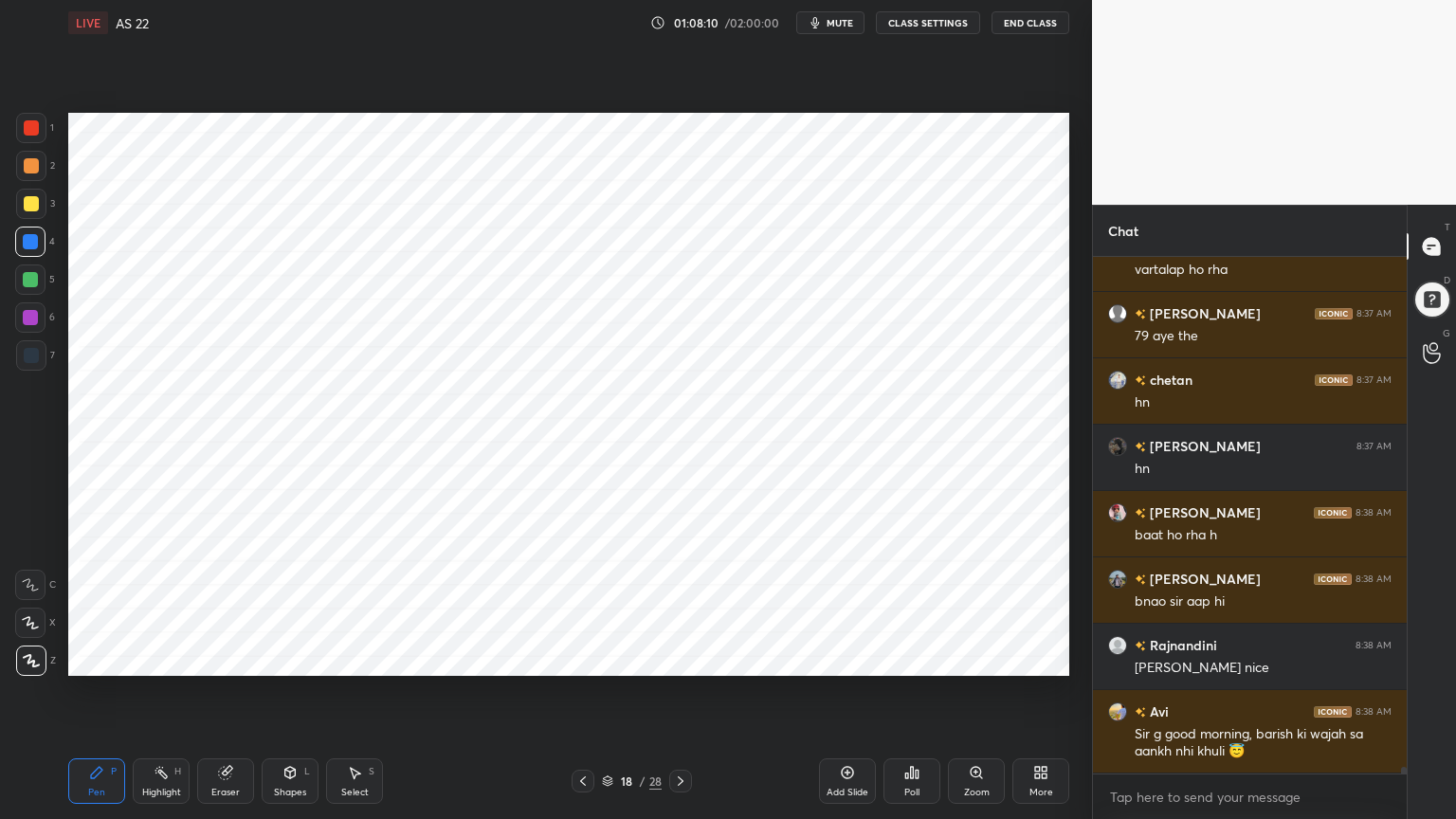 click at bounding box center [31, 355] 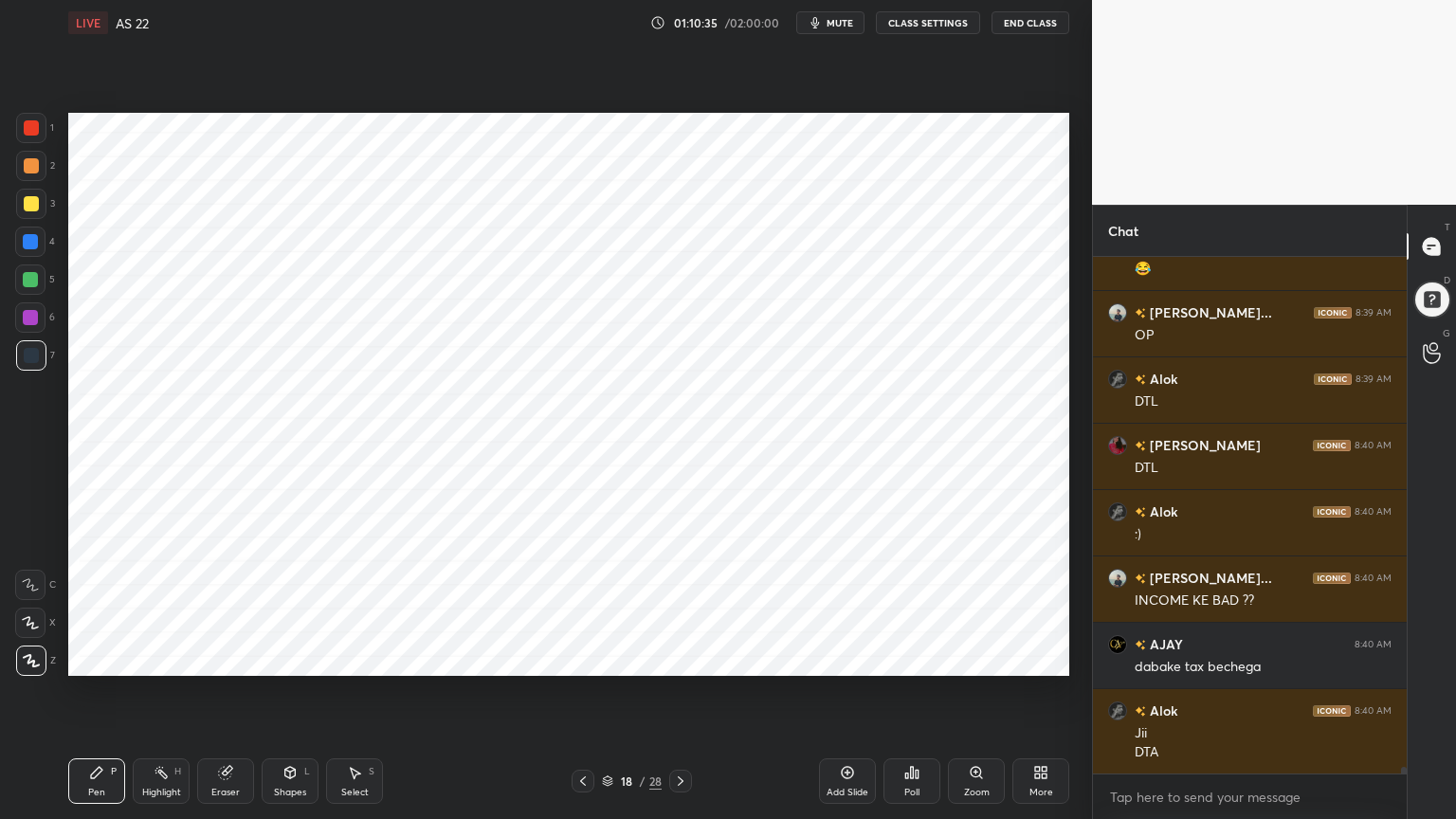 scroll, scrollTop: 39967, scrollLeft: 0, axis: vertical 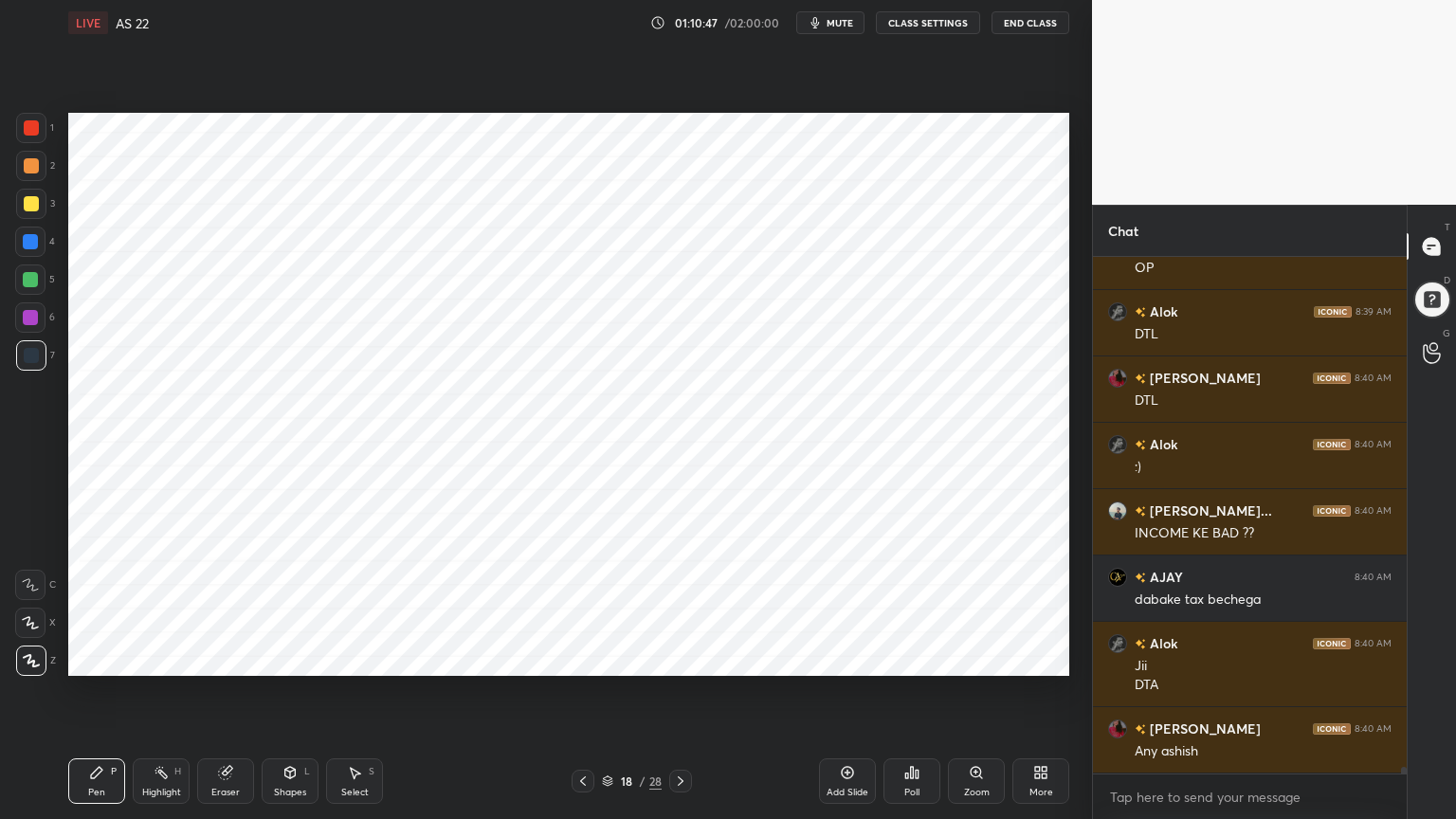 click at bounding box center (30, 242) 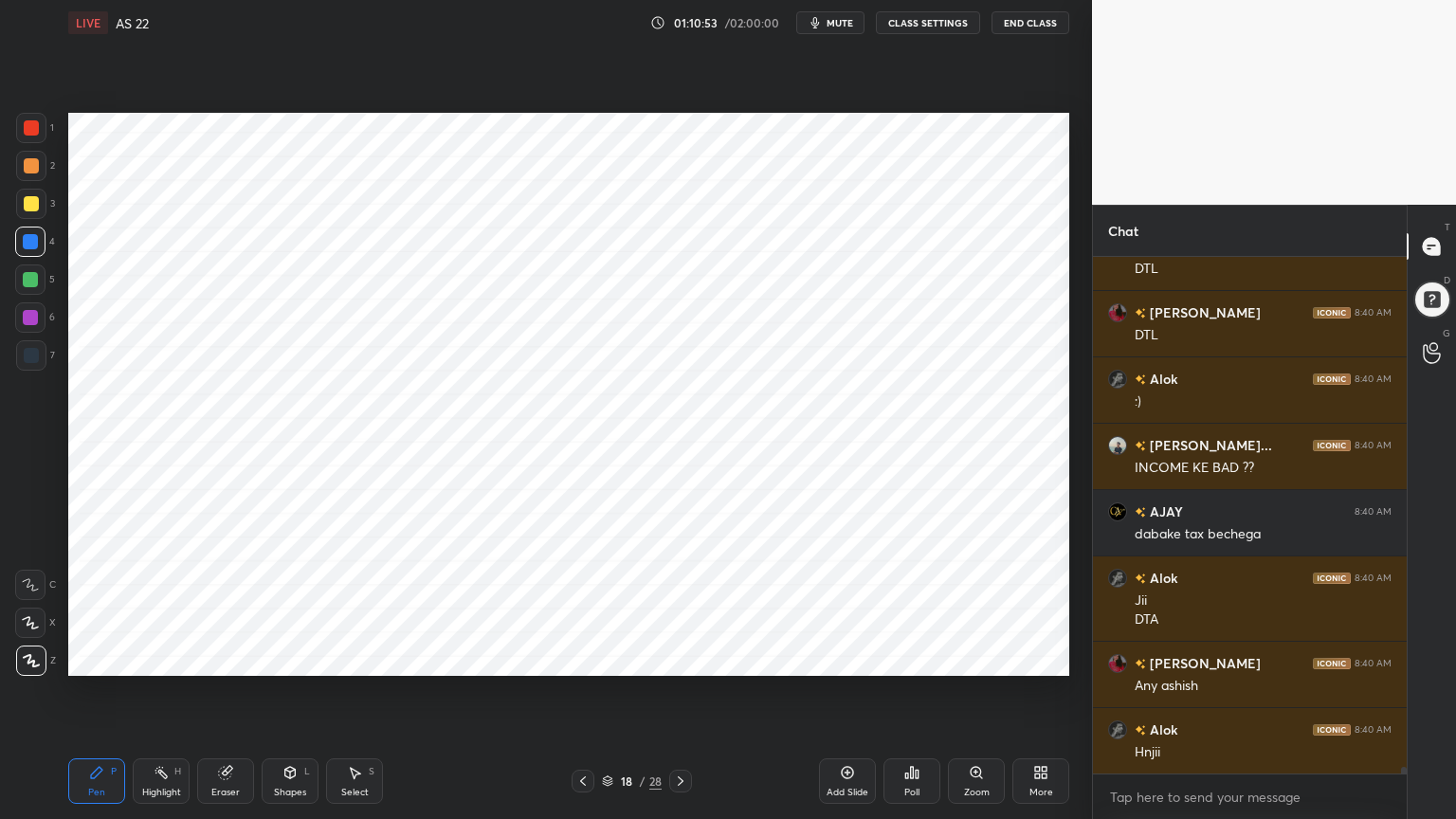 scroll, scrollTop: 40100, scrollLeft: 0, axis: vertical 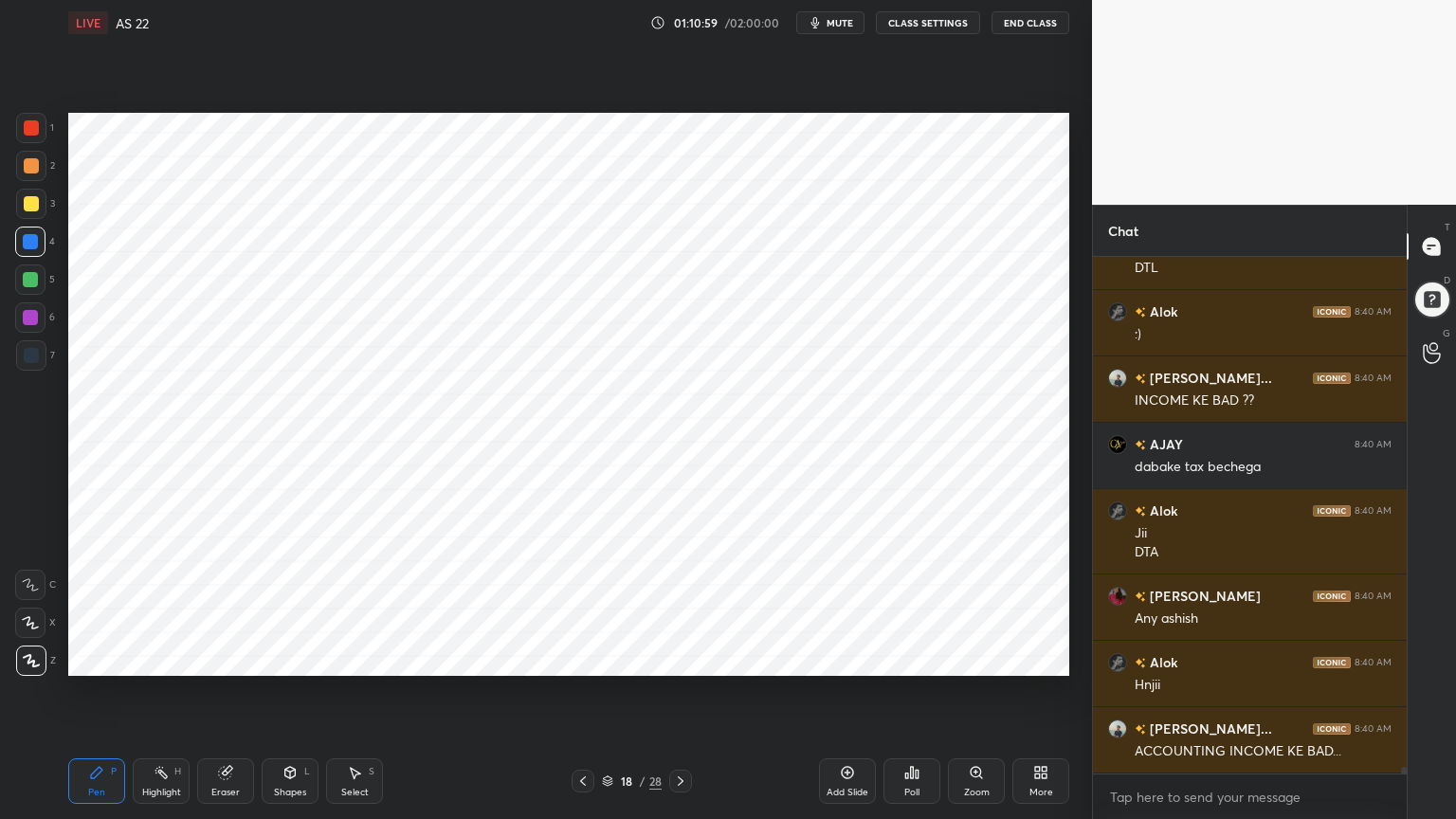 click at bounding box center (31, 355) 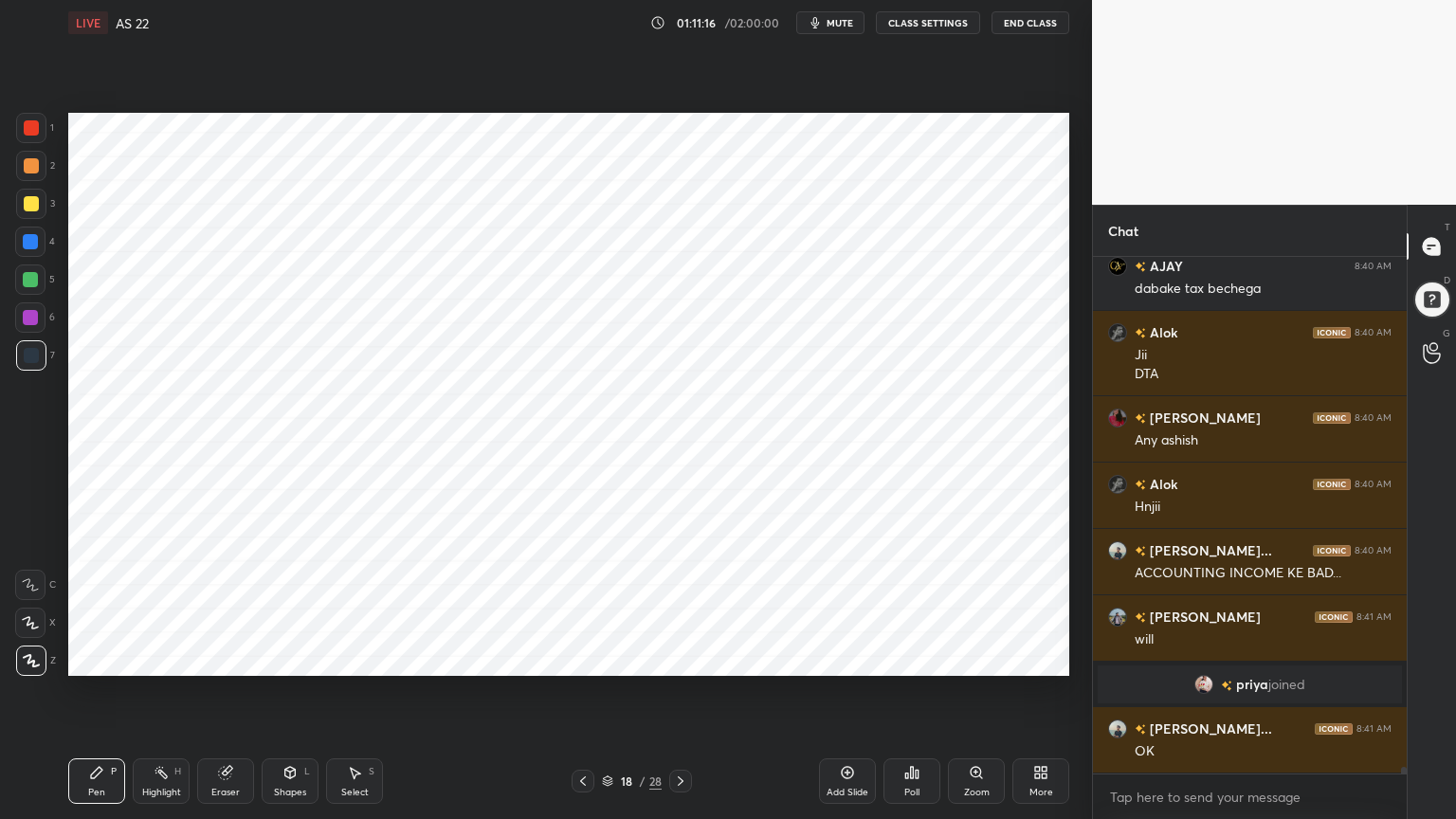 scroll, scrollTop: 40343, scrollLeft: 0, axis: vertical 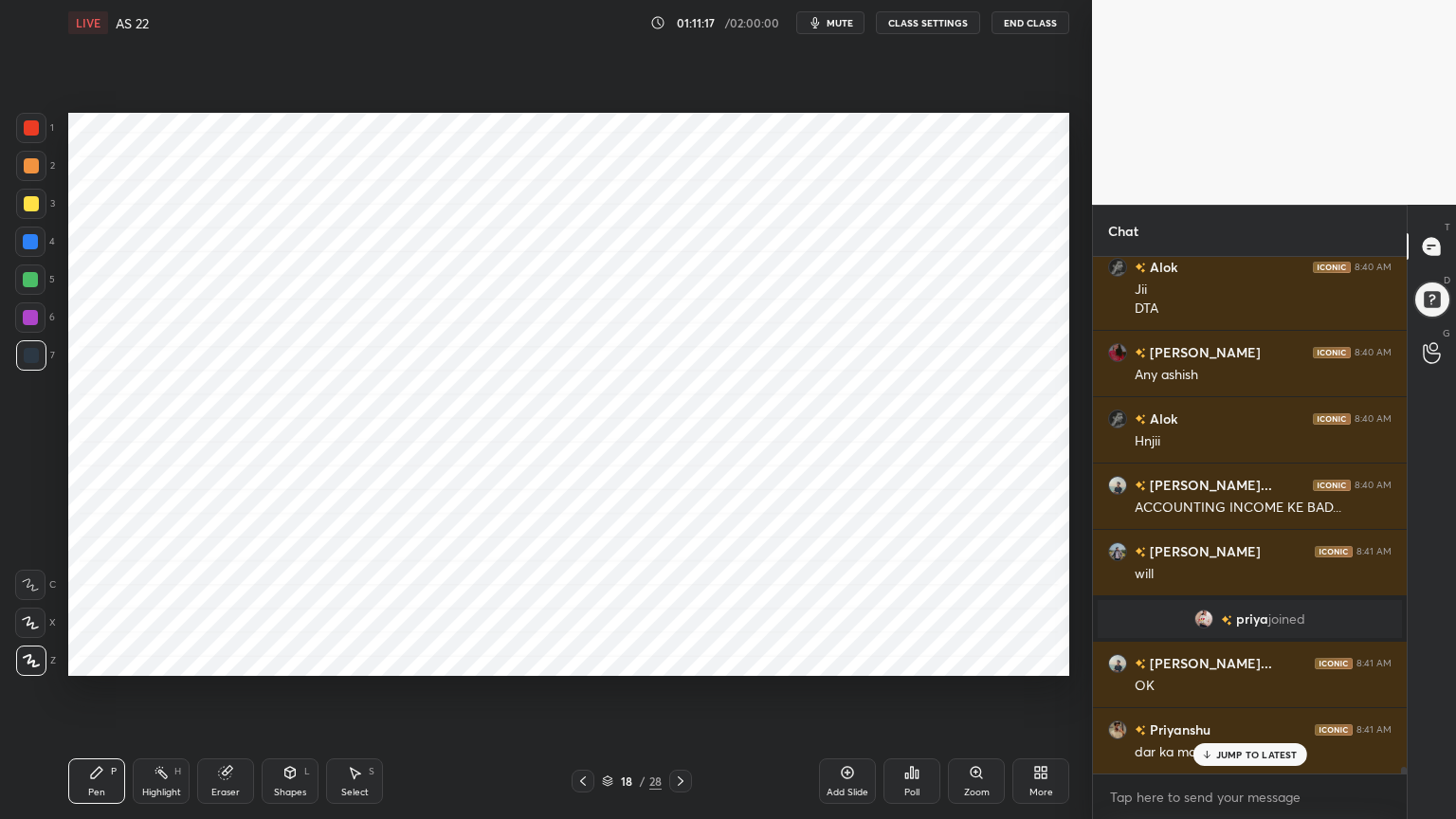 click on "Highlight H" at bounding box center (161, 781) 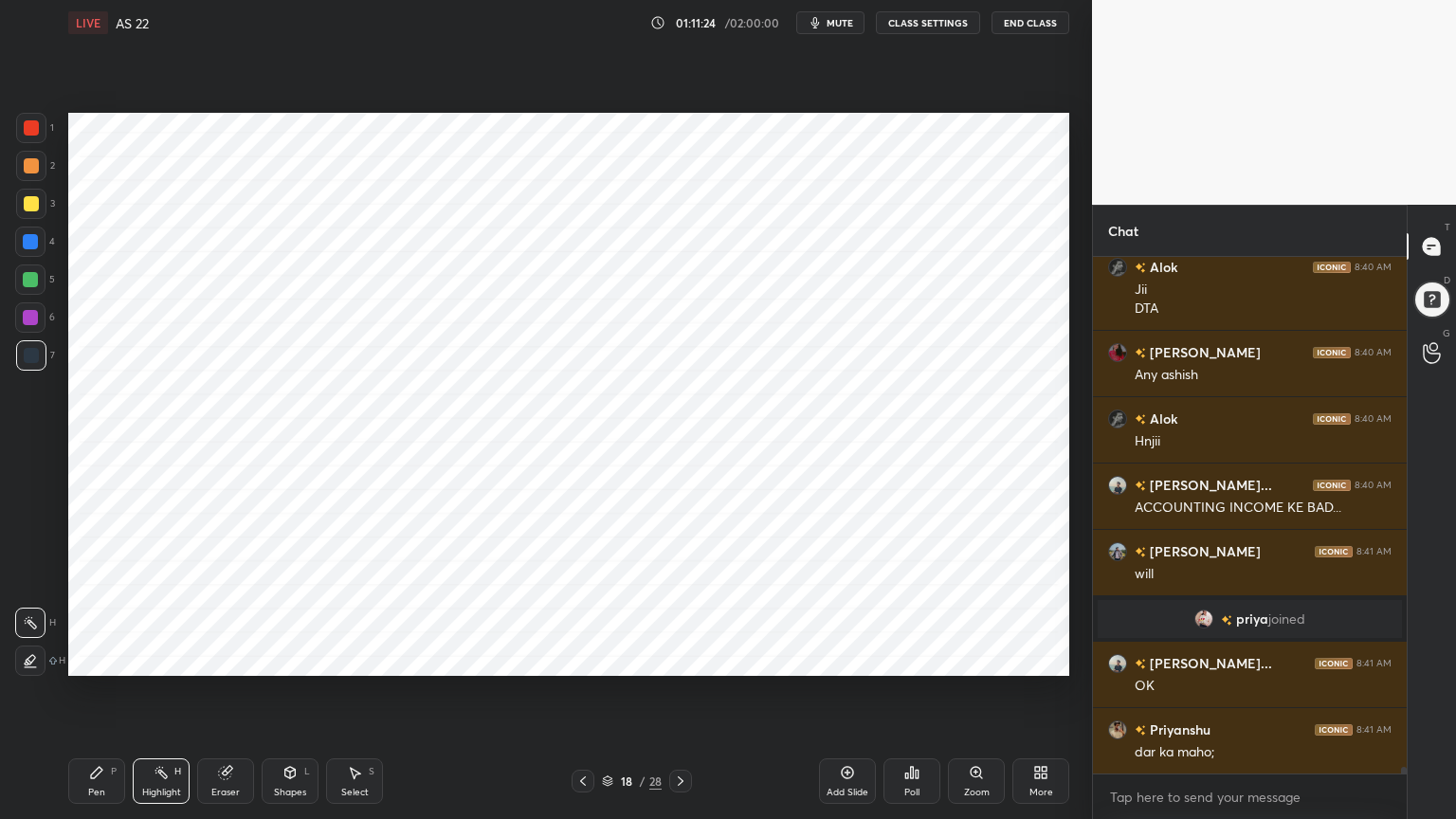 scroll, scrollTop: 40411, scrollLeft: 0, axis: vertical 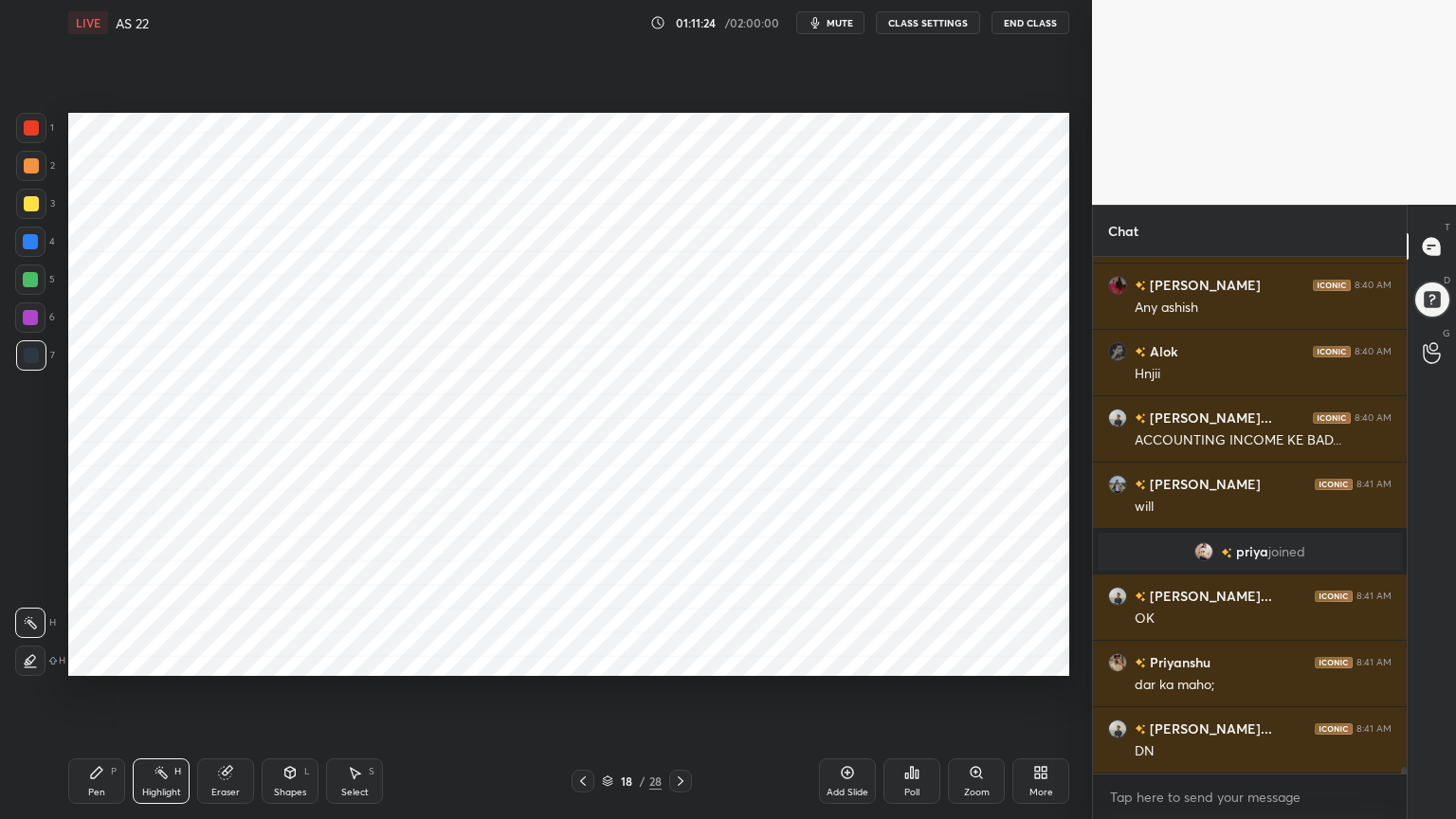 click on "Pen P" at bounding box center (97, 781) 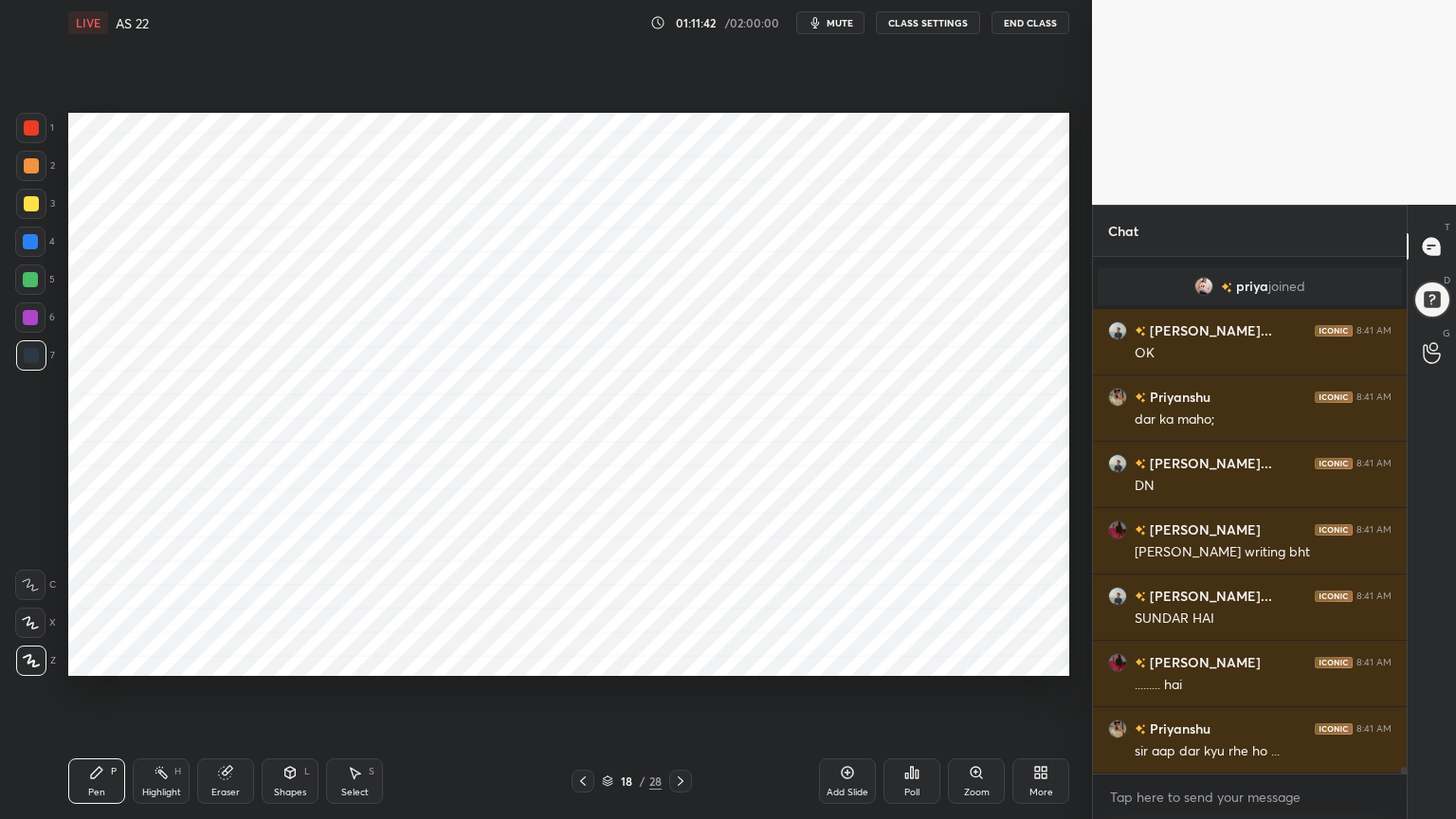 scroll, scrollTop: 40759, scrollLeft: 0, axis: vertical 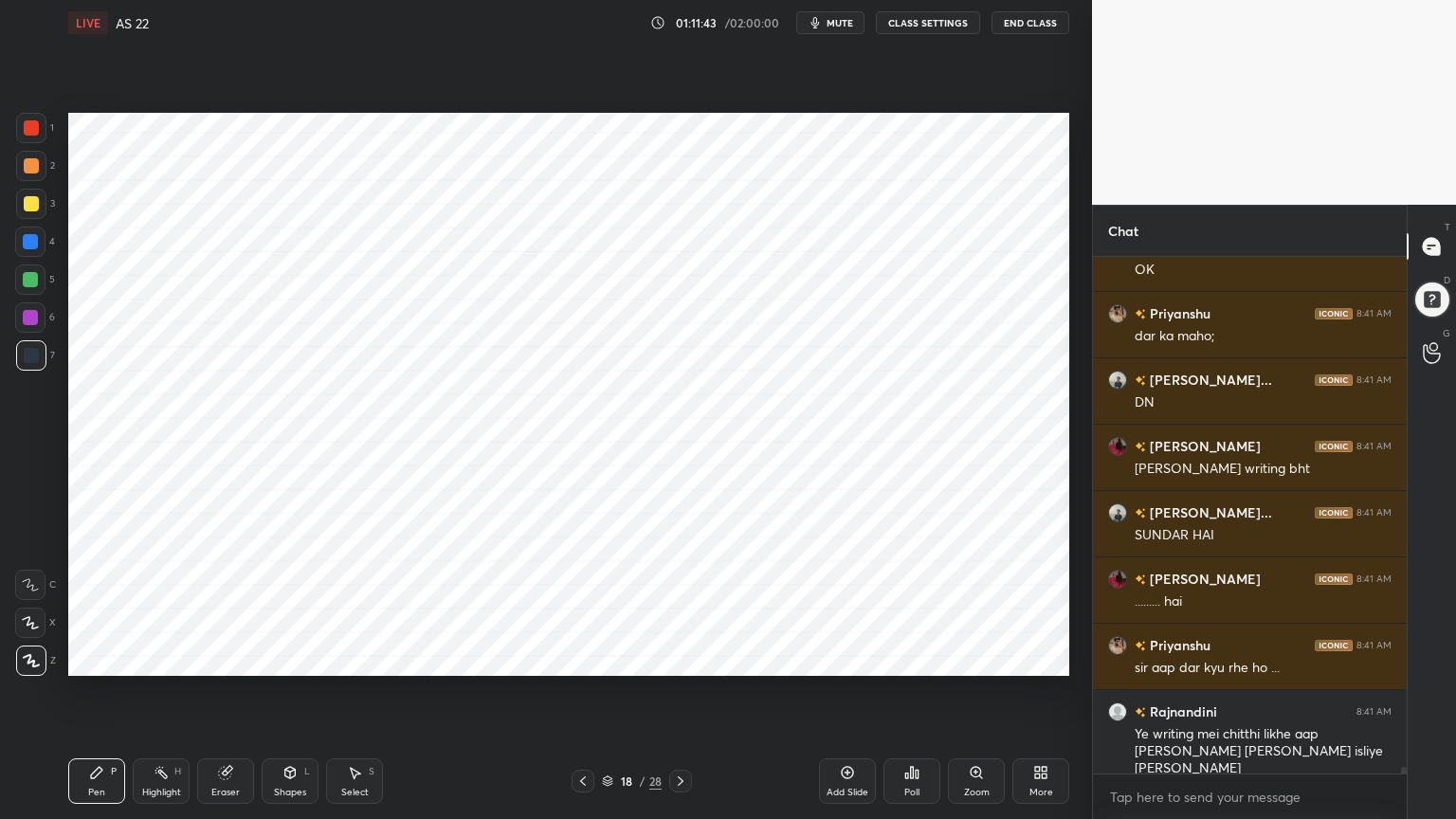 click on "Shapes L" at bounding box center [290, 781] 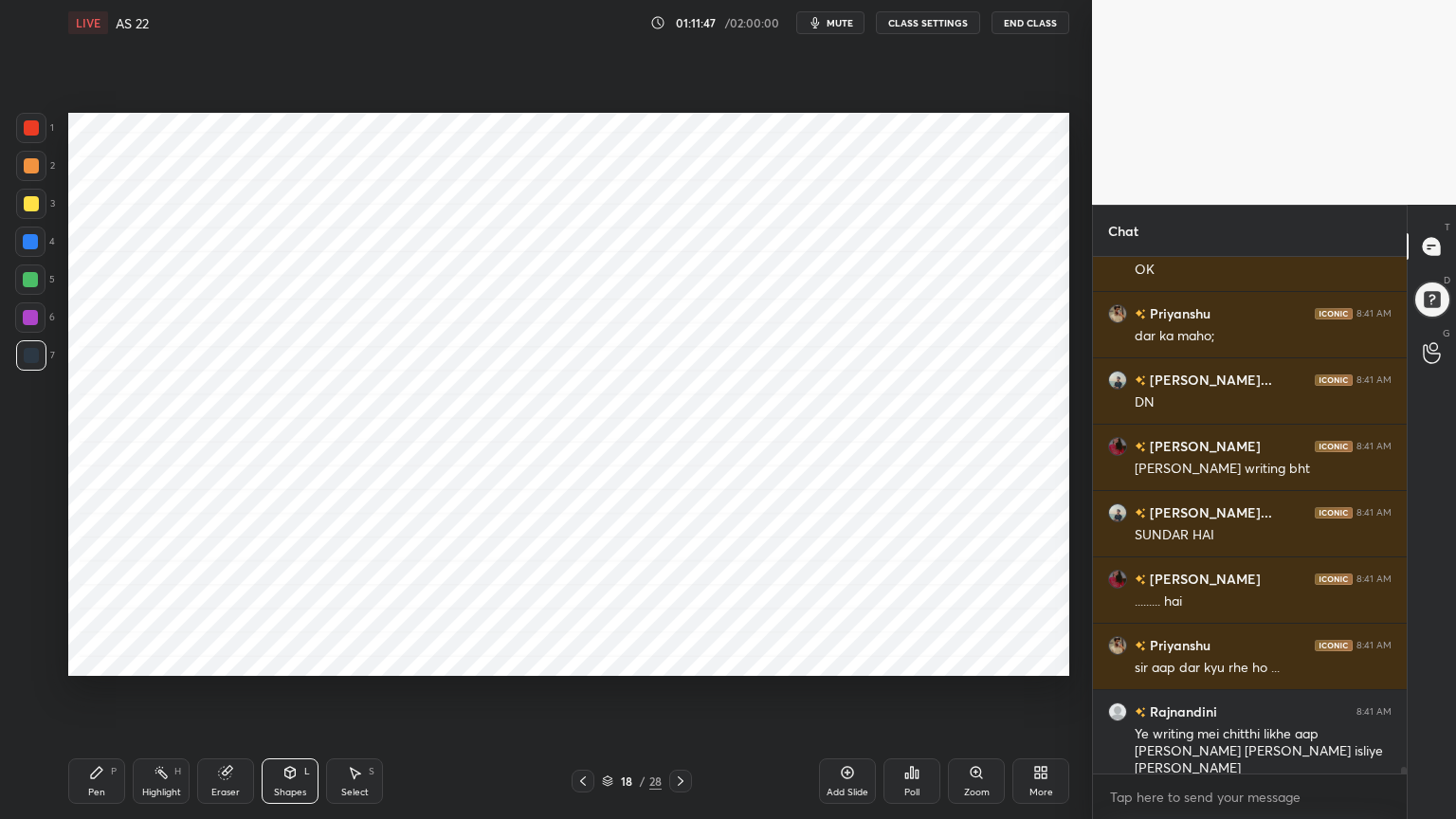 click 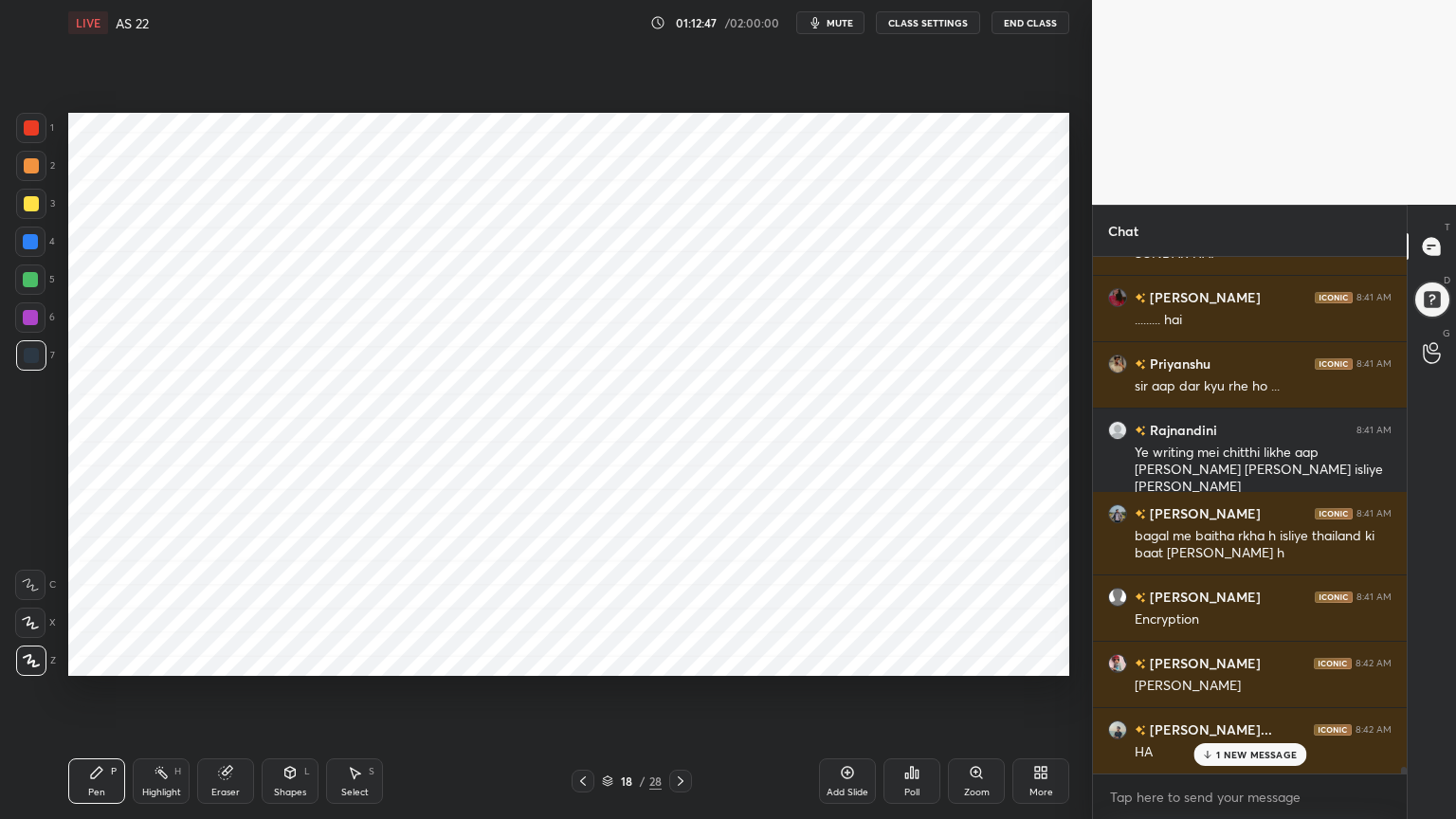 scroll, scrollTop: 41108, scrollLeft: 0, axis: vertical 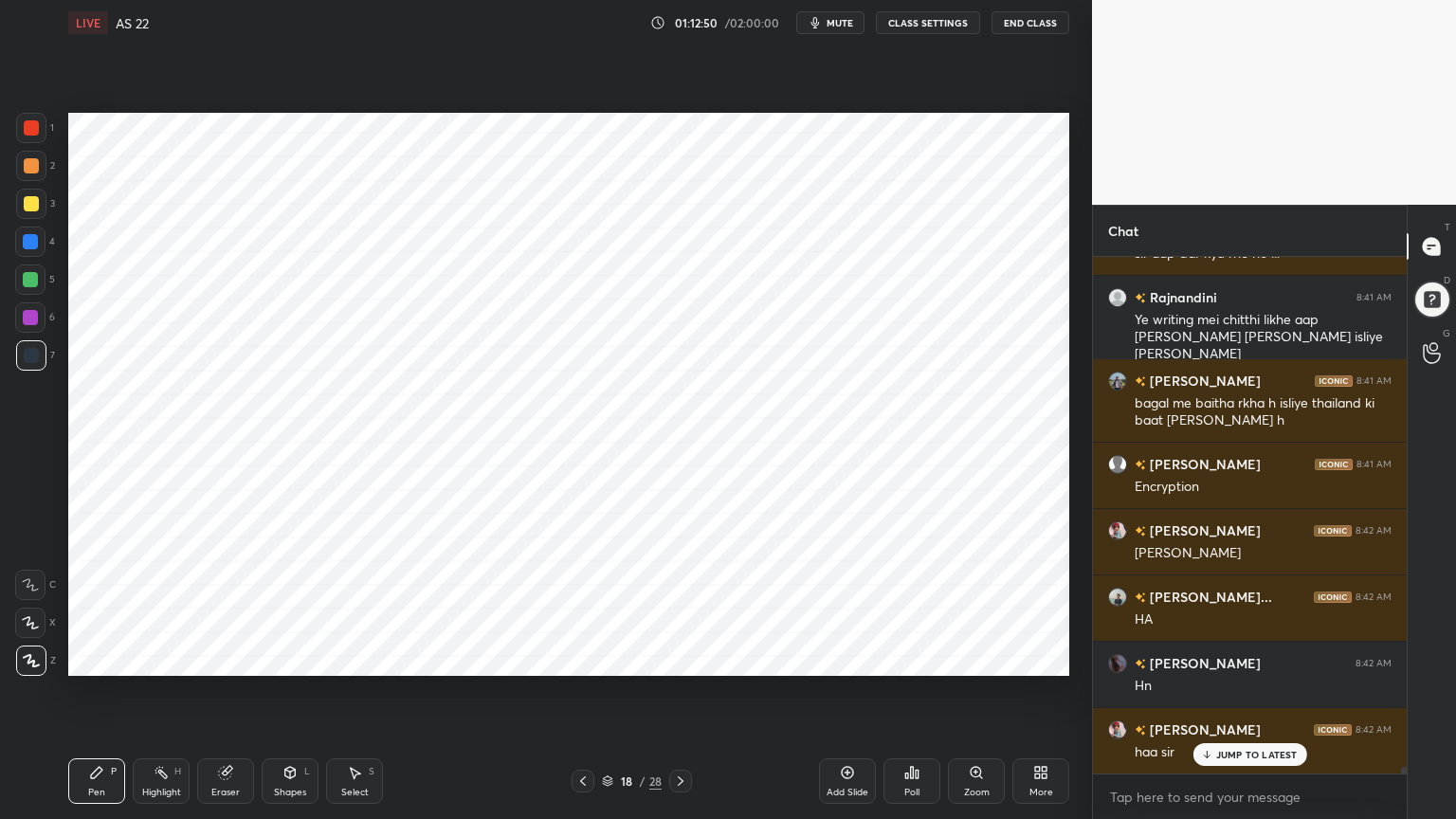 click on "Add Slide" at bounding box center (847, 781) 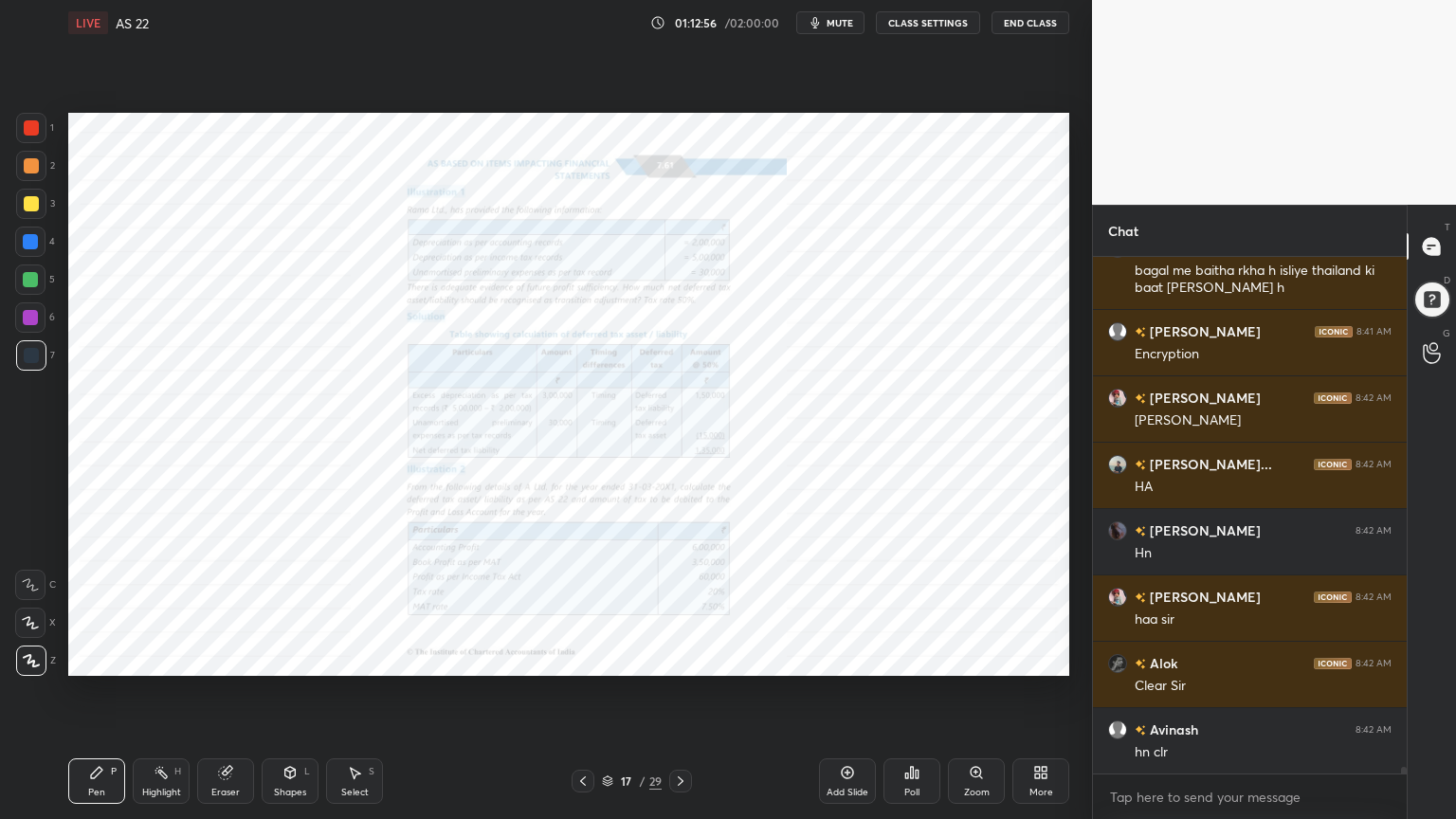scroll, scrollTop: 41374, scrollLeft: 0, axis: vertical 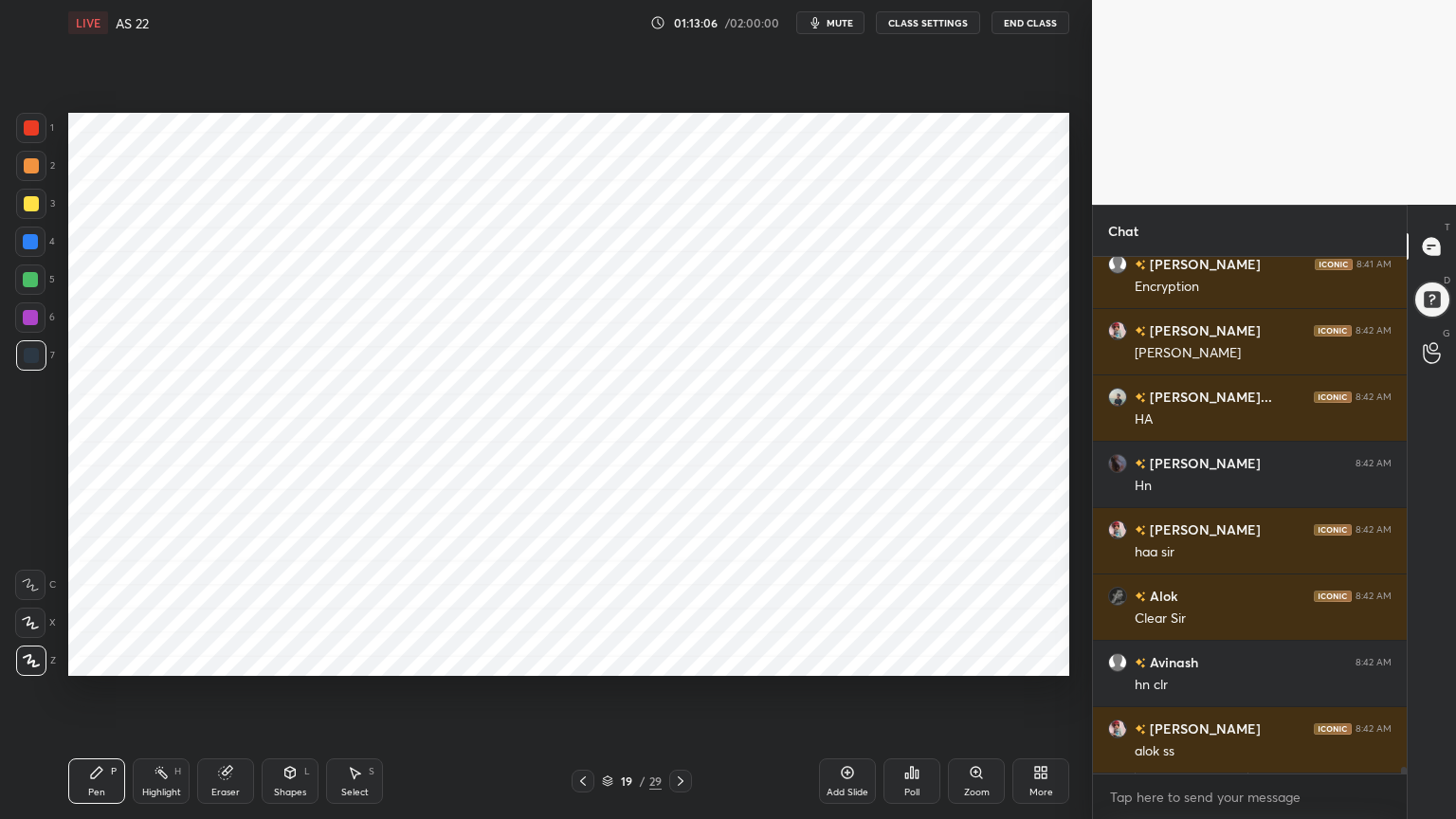click on "Shapes" at bounding box center [290, 792] 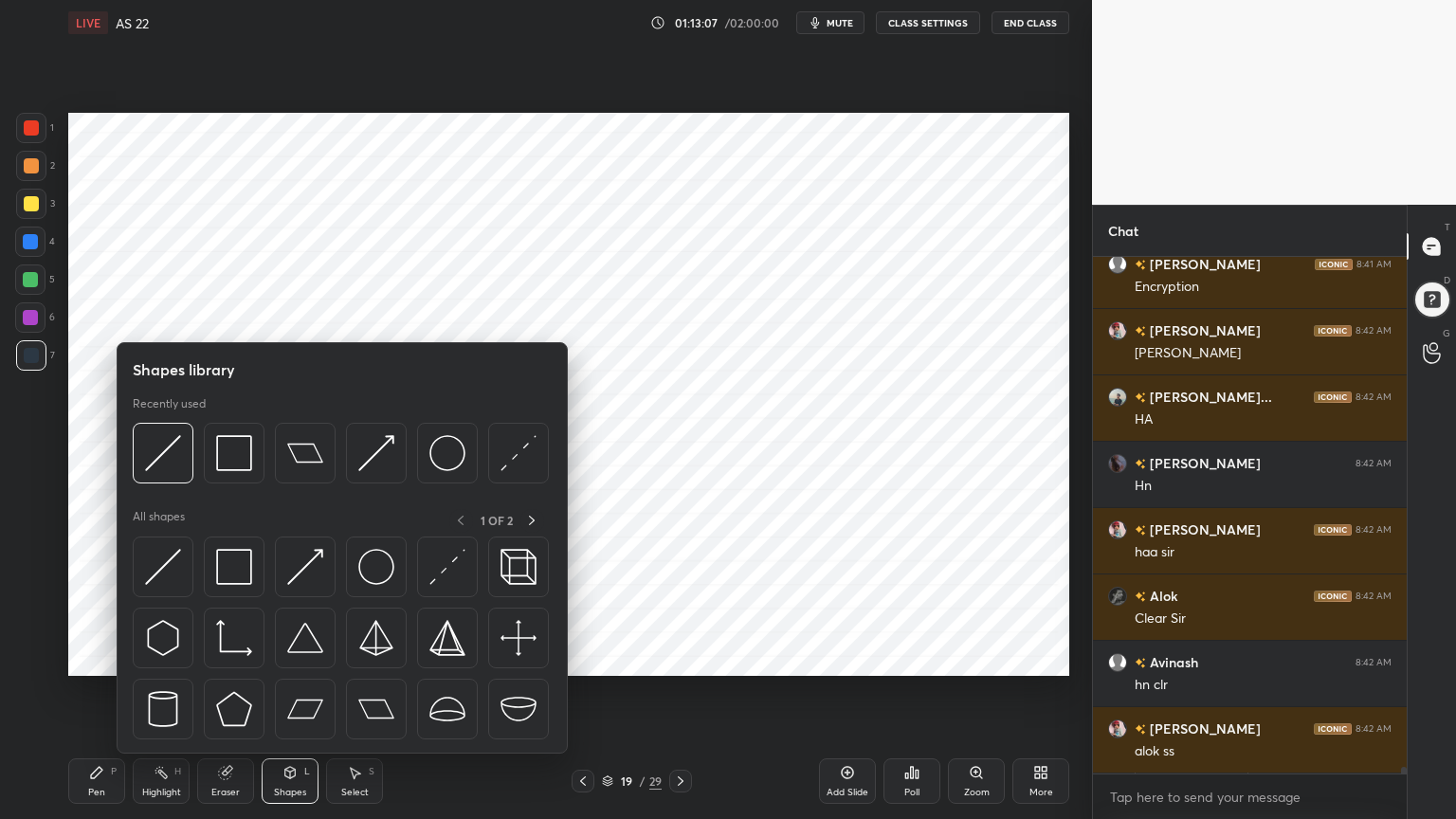 click on "Shapes L" at bounding box center (290, 781) 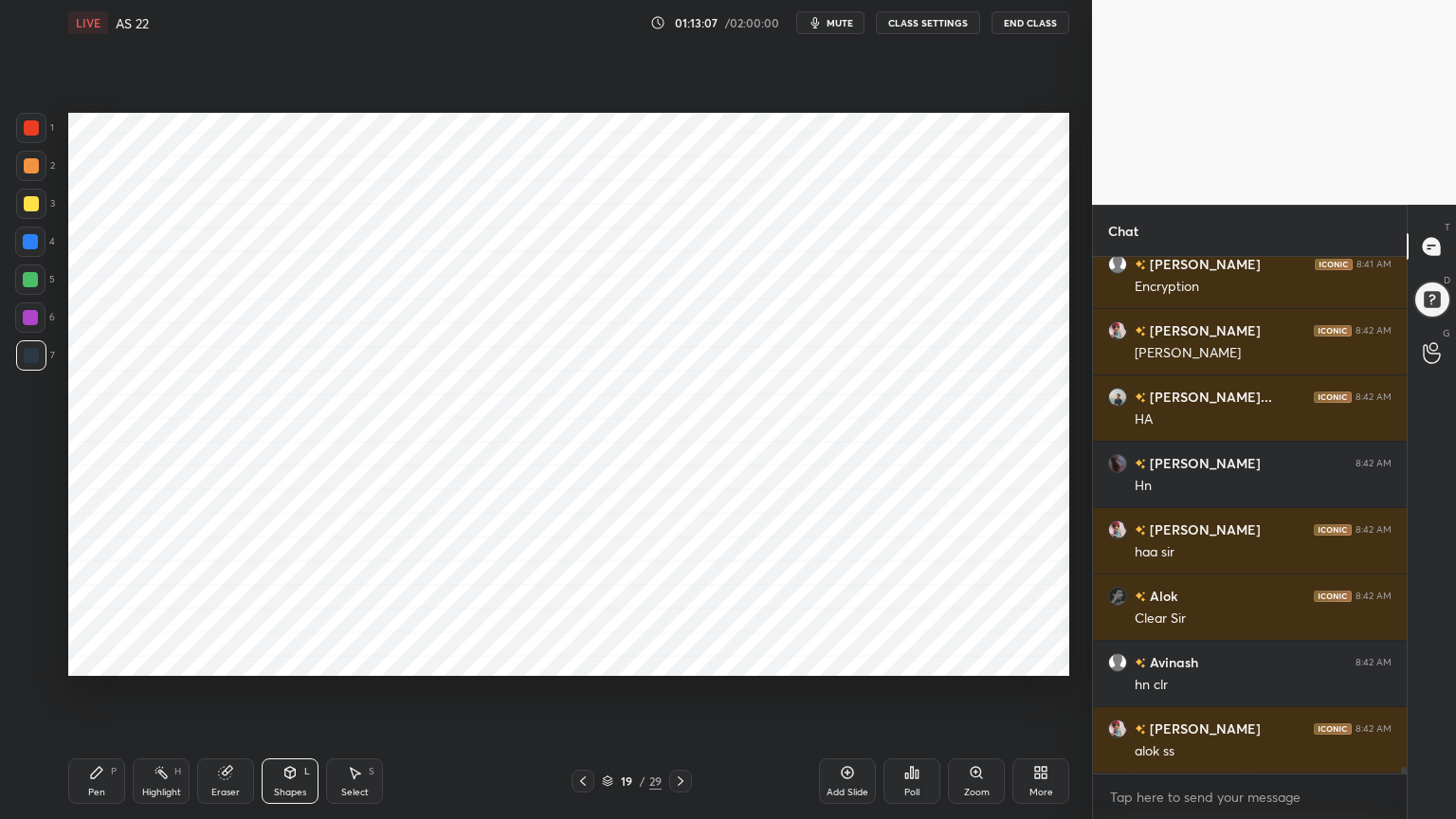 scroll, scrollTop: 41439, scrollLeft: 0, axis: vertical 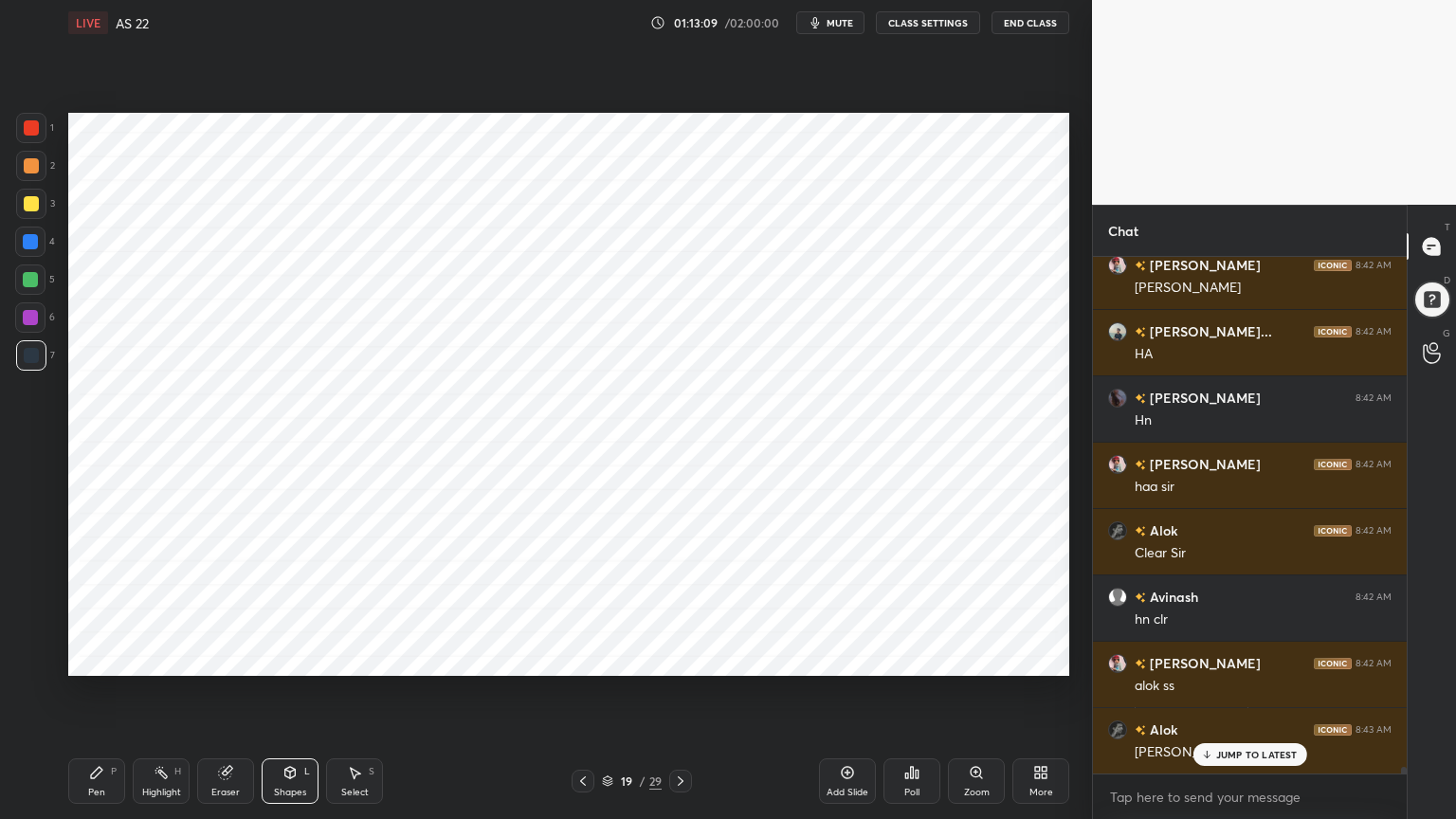 click on "Pen P" at bounding box center [97, 781] 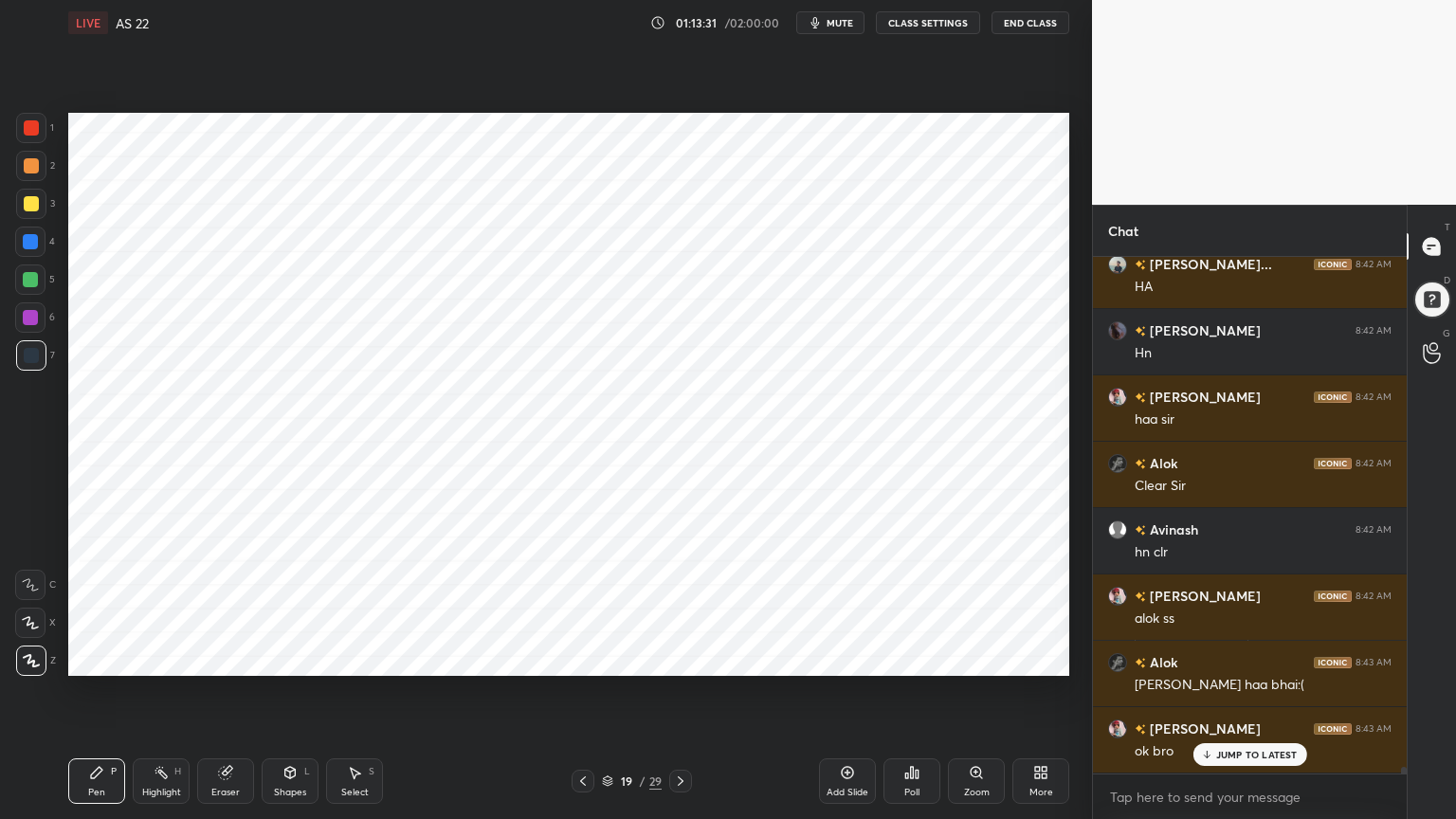 scroll, scrollTop: 41572, scrollLeft: 0, axis: vertical 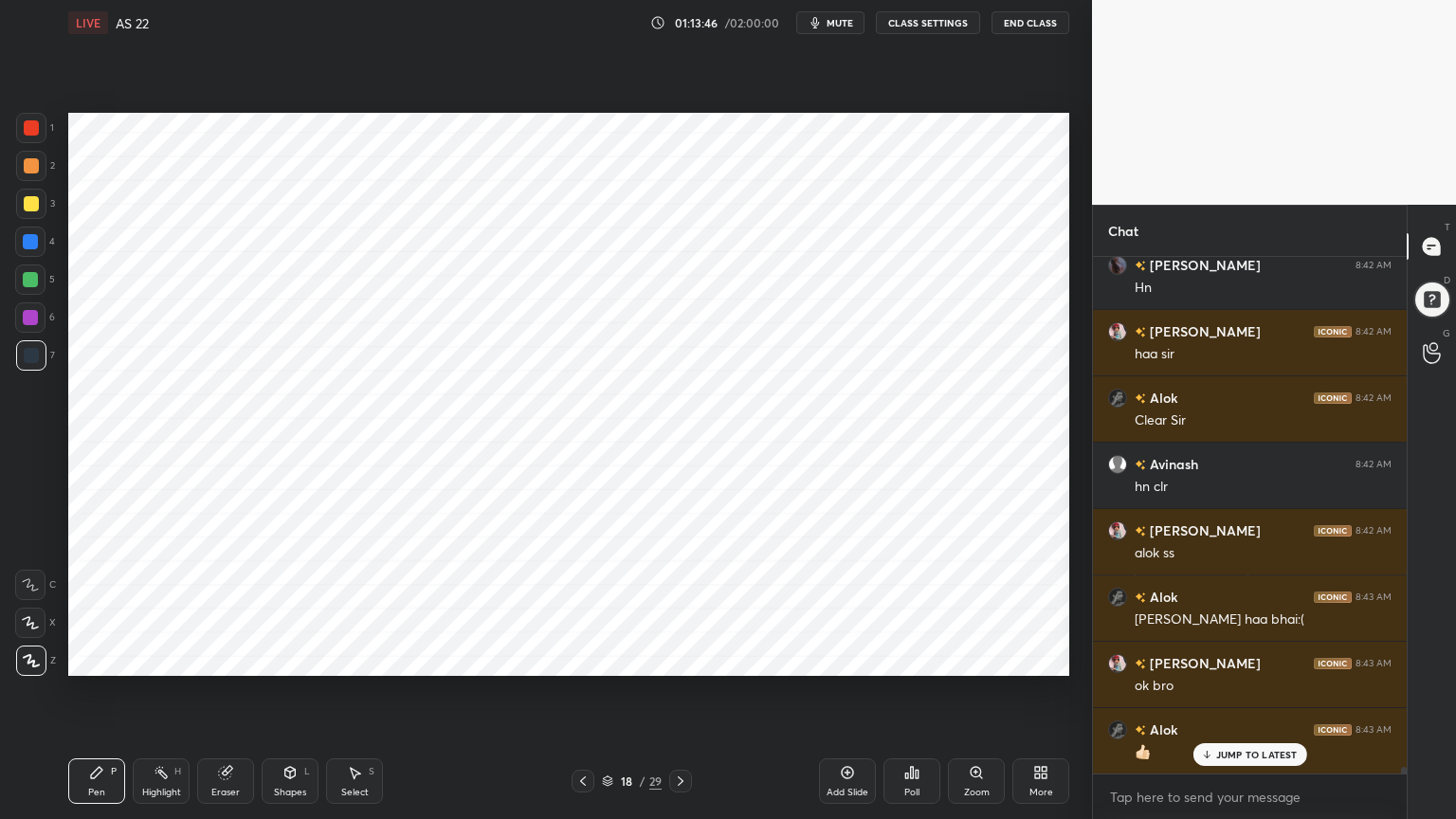 click on "Highlight H" at bounding box center [161, 781] 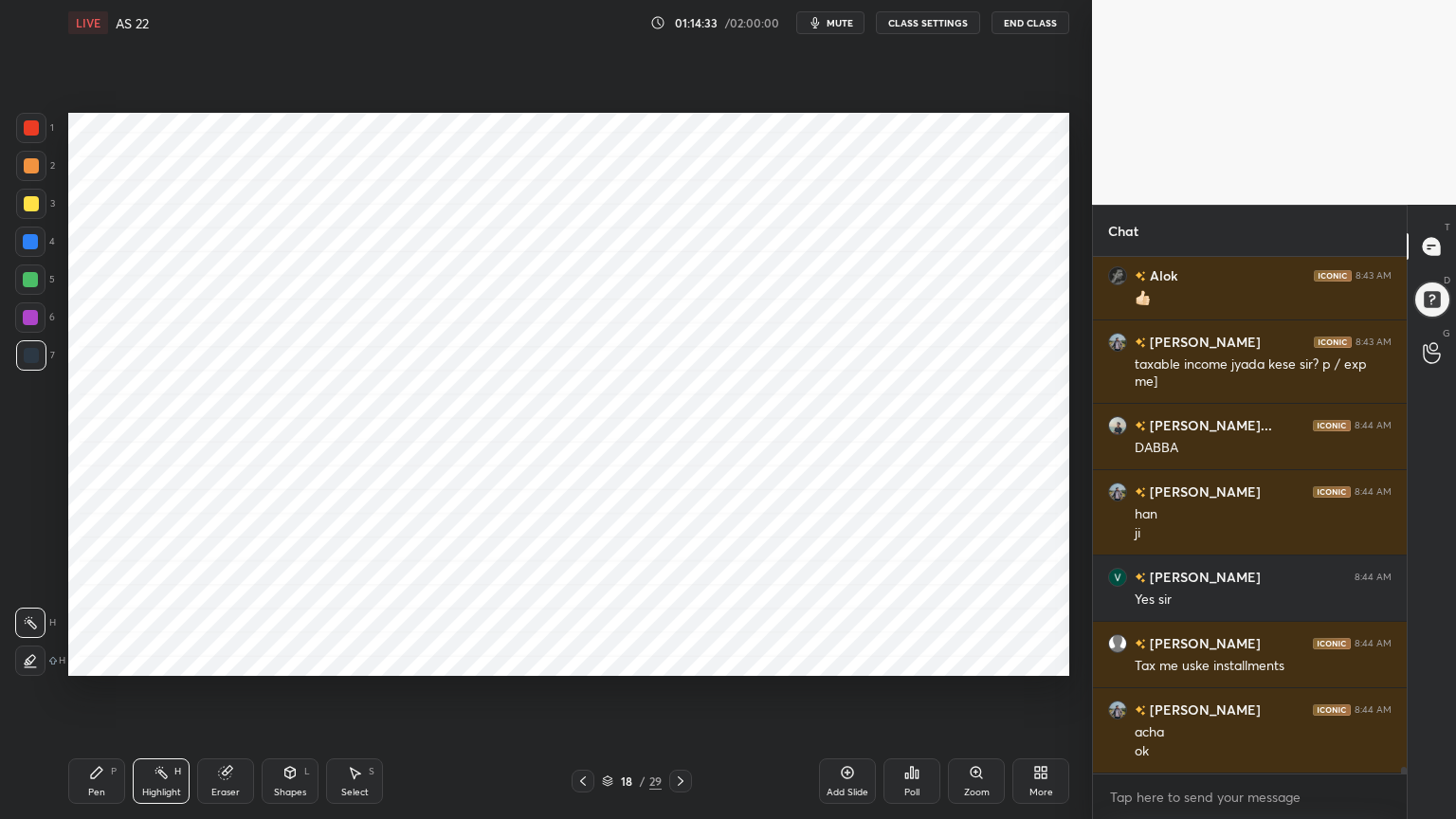 scroll, scrollTop: 42091, scrollLeft: 0, axis: vertical 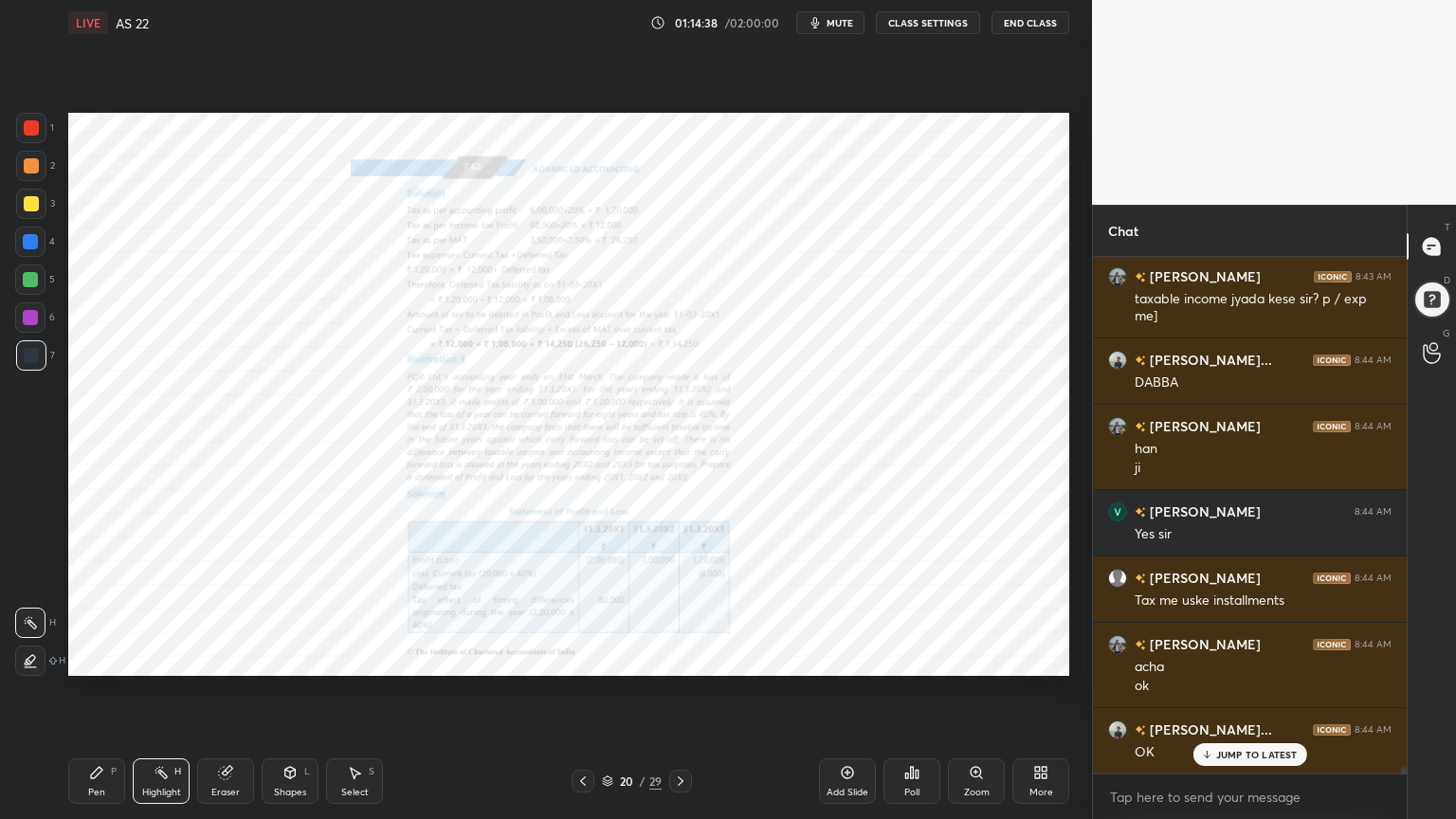 click on "Zoom" at bounding box center (976, 792) 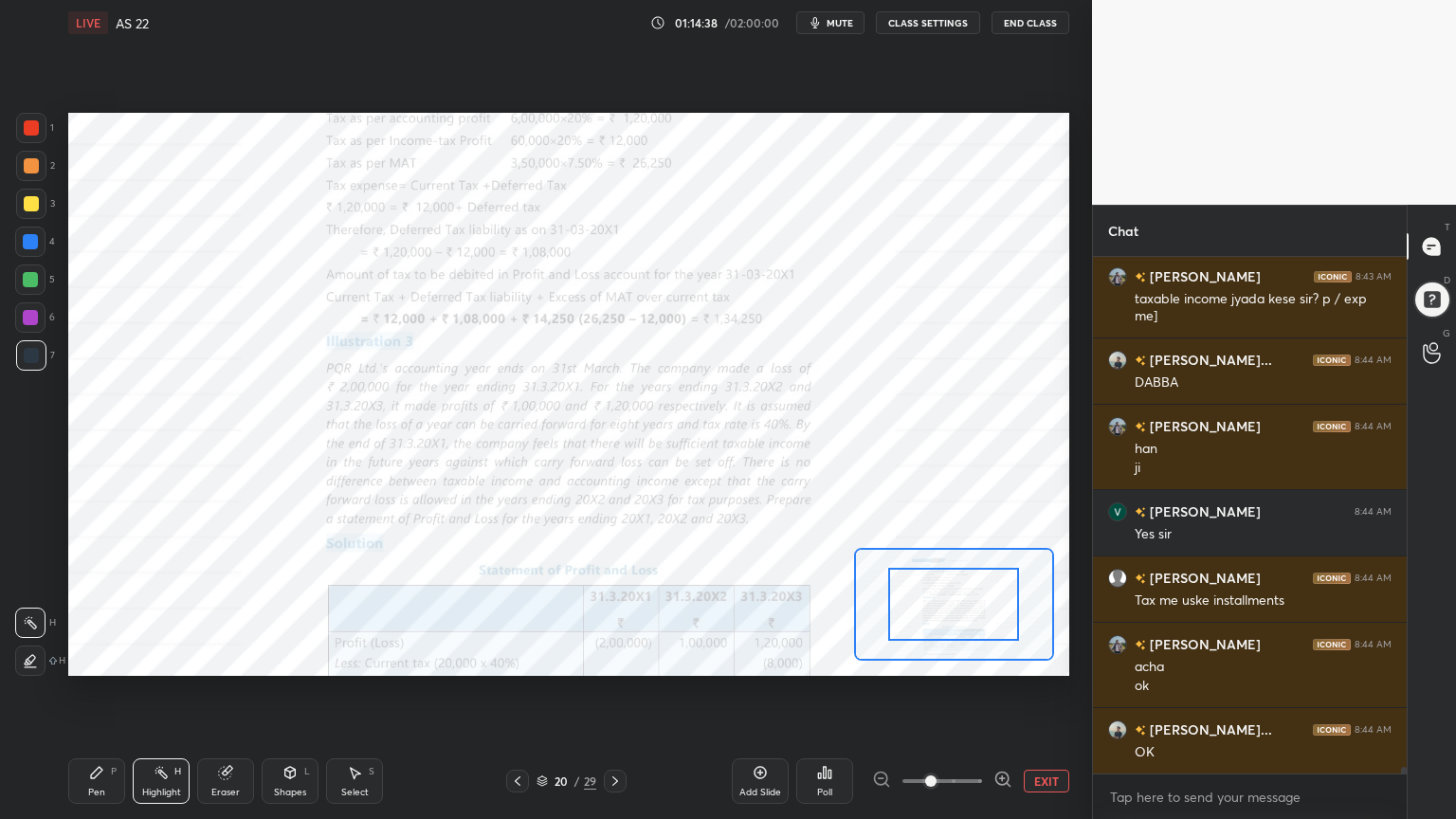 scroll, scrollTop: 42137, scrollLeft: 0, axis: vertical 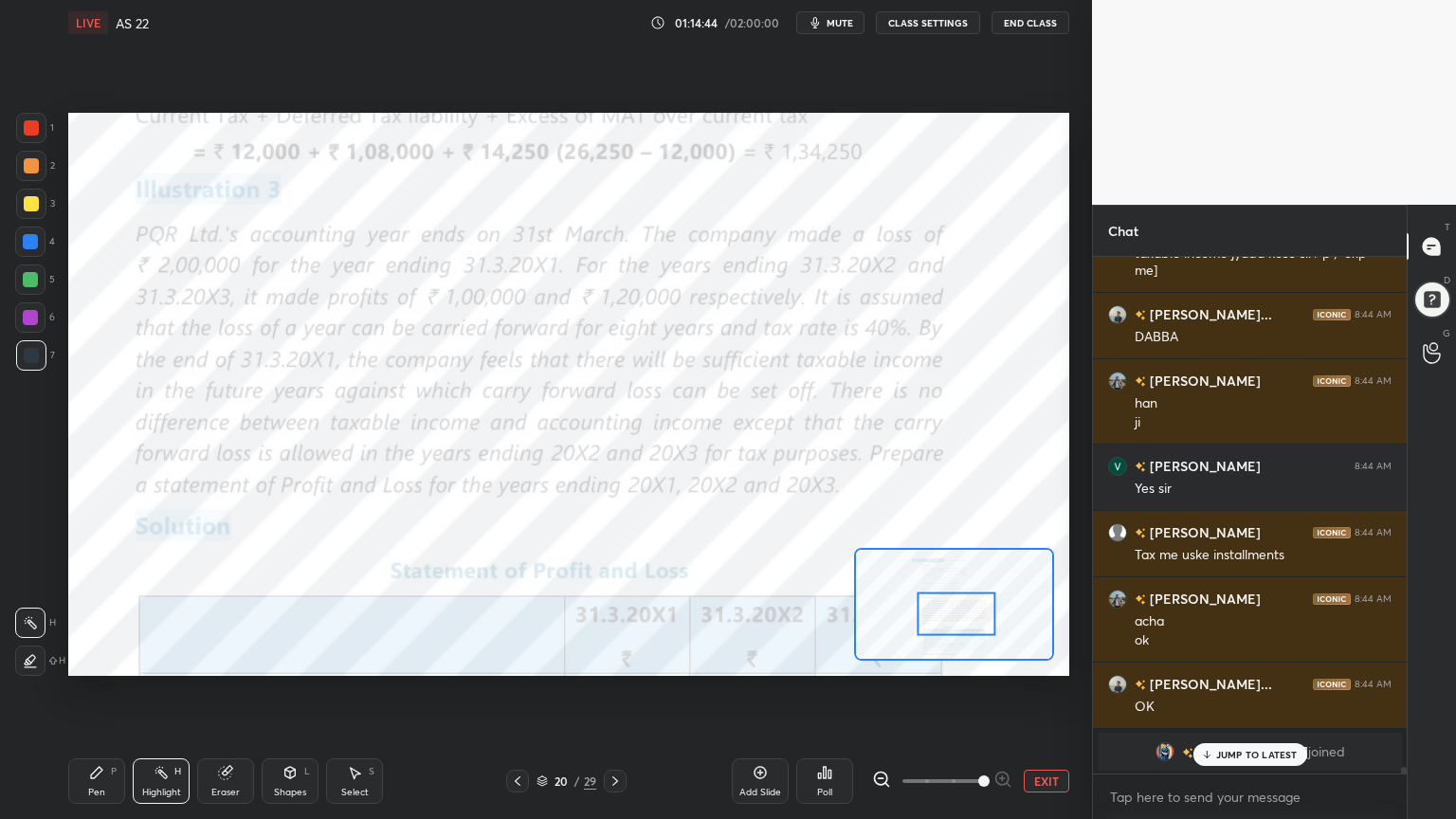 click at bounding box center (31, 128) 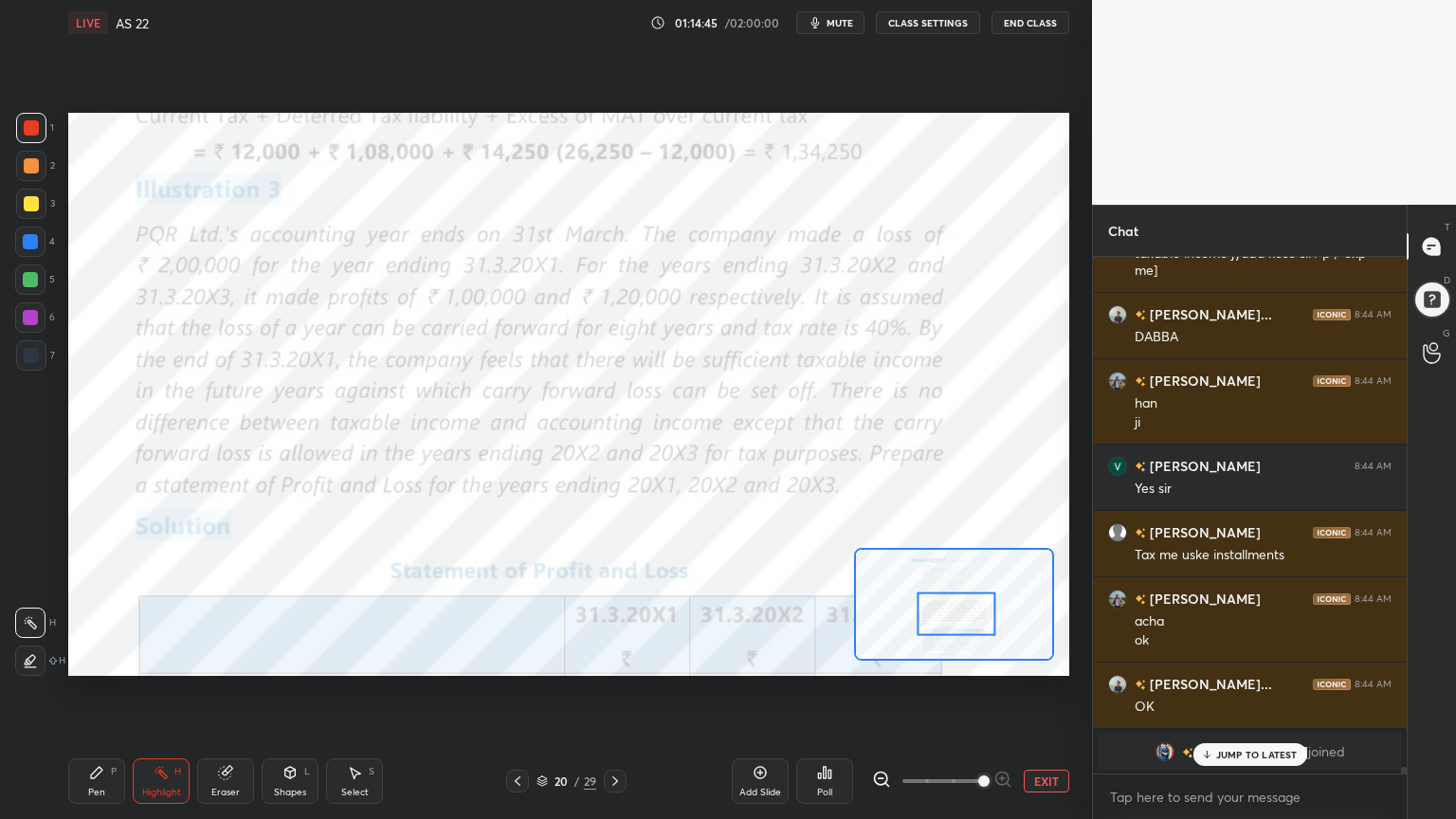 click on "Pen P" at bounding box center (97, 781) 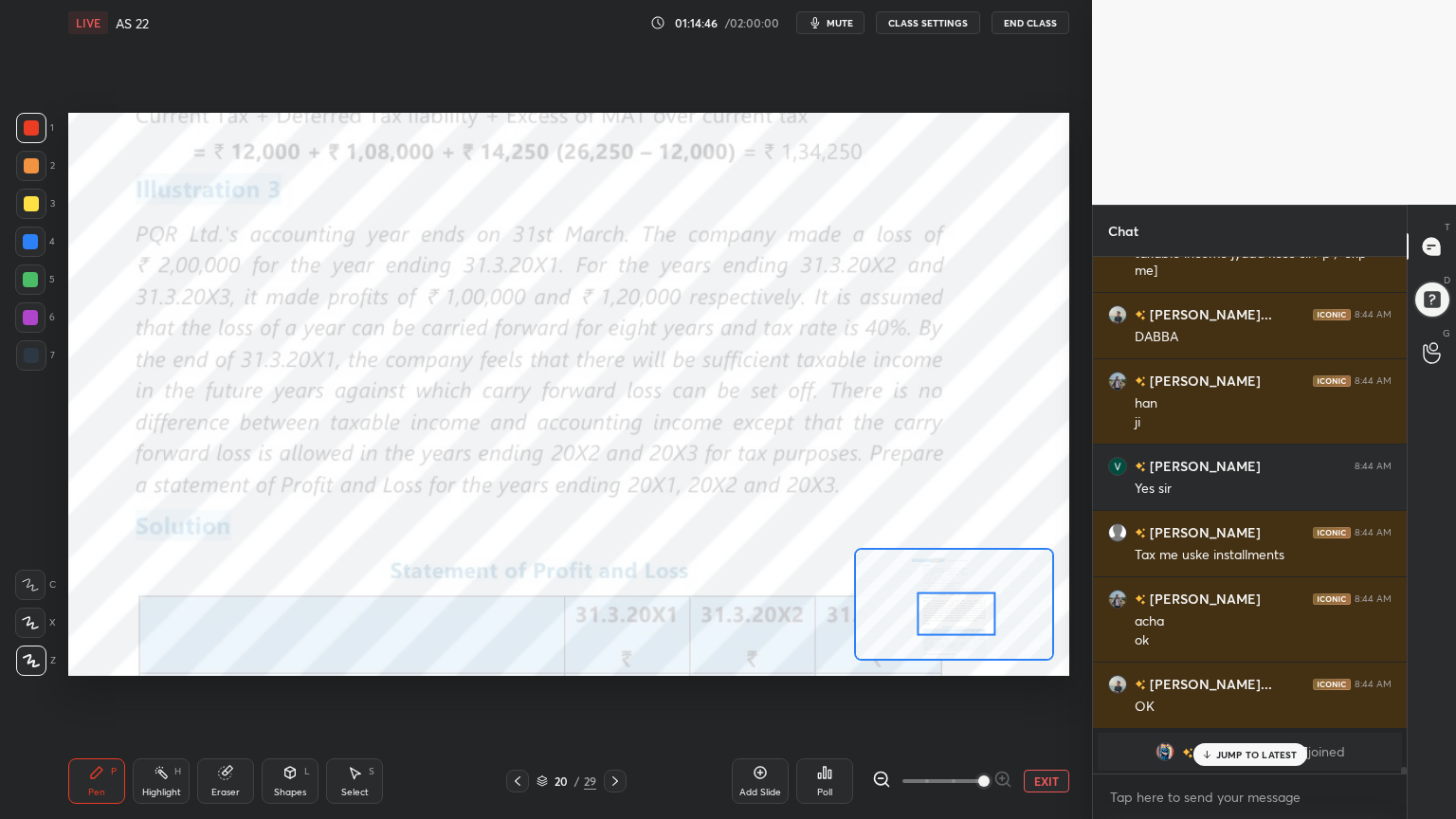 click at bounding box center [30, 585] 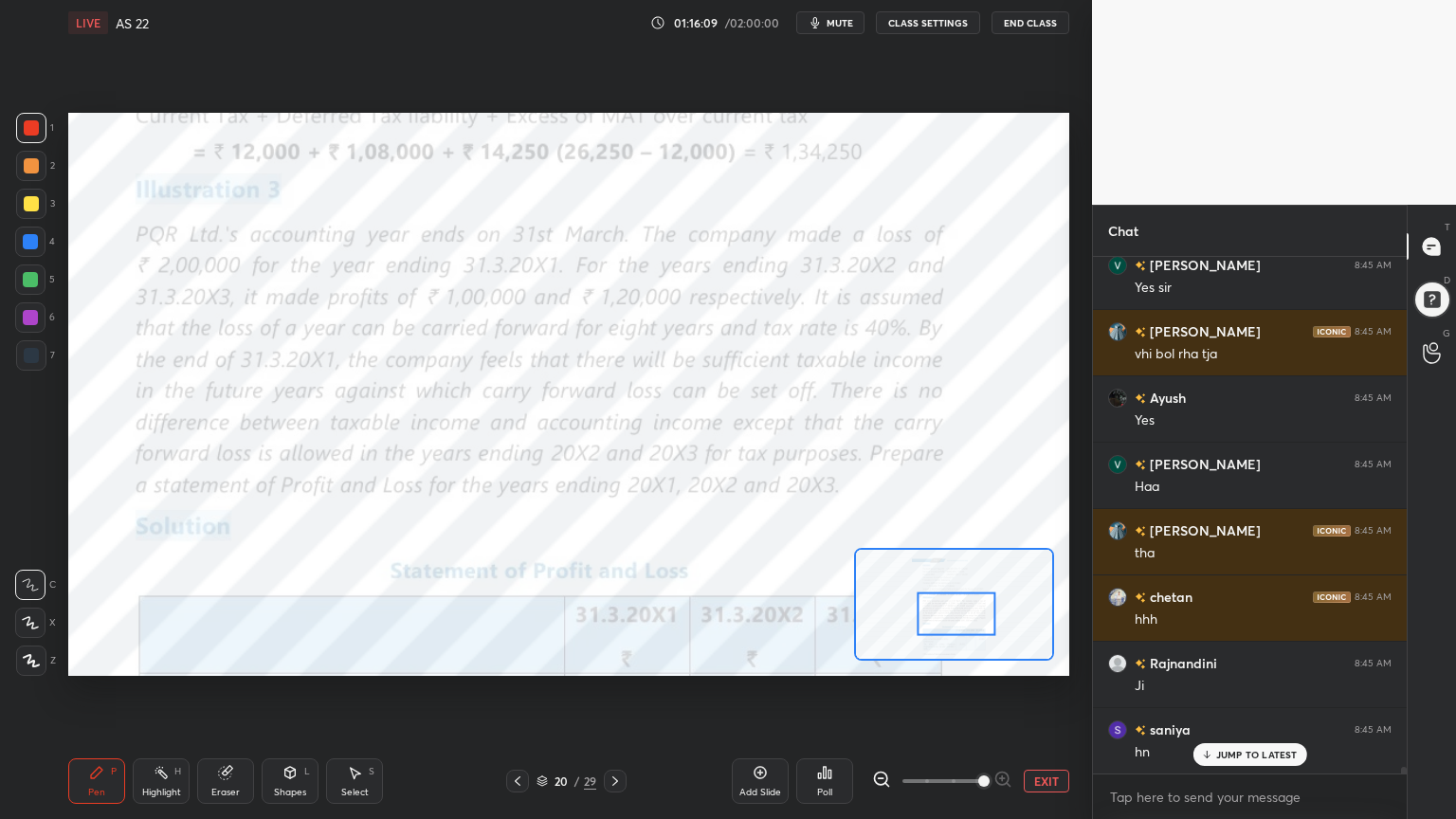 scroll, scrollTop: 41503, scrollLeft: 0, axis: vertical 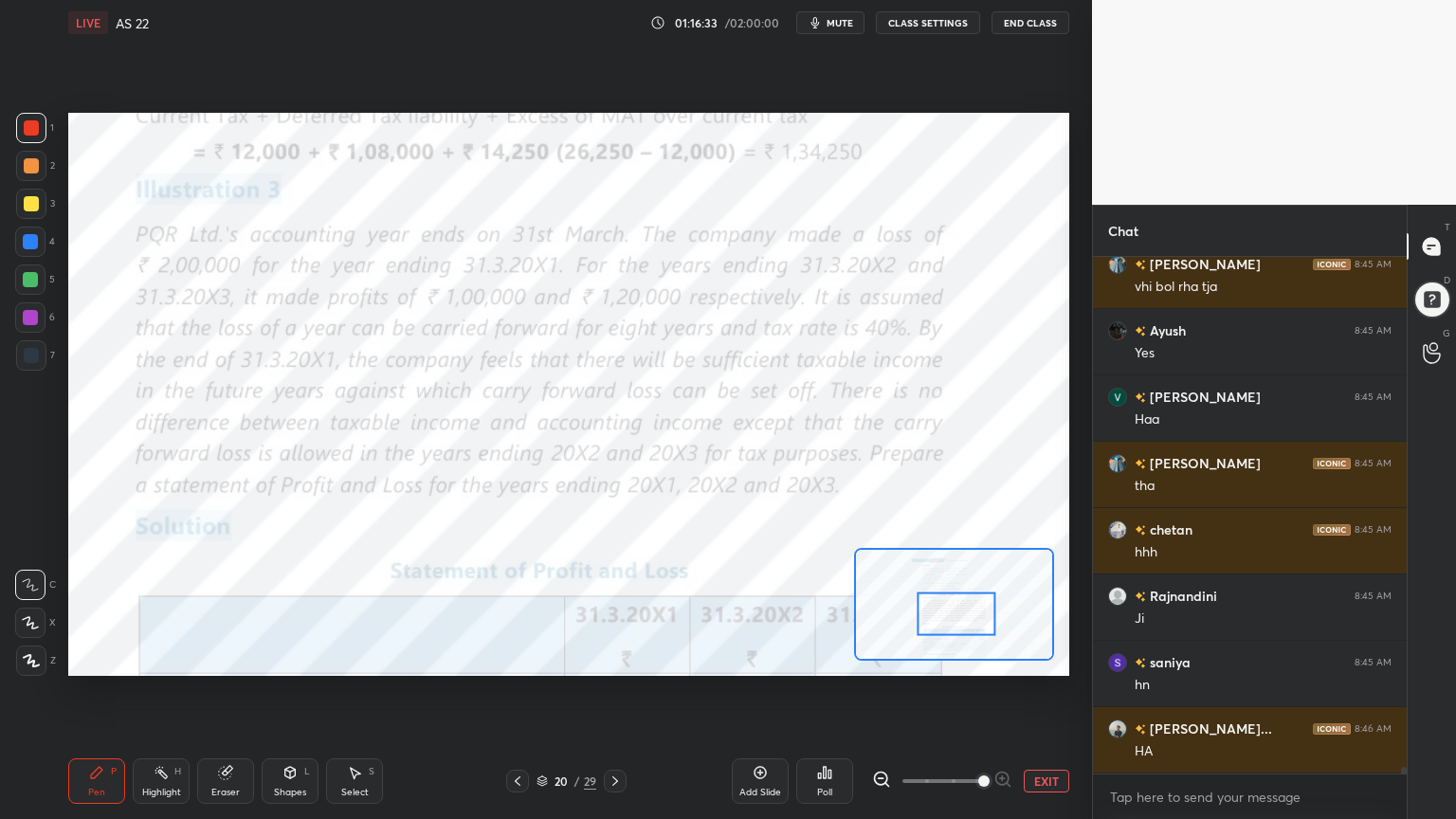 click at bounding box center (31, 661) 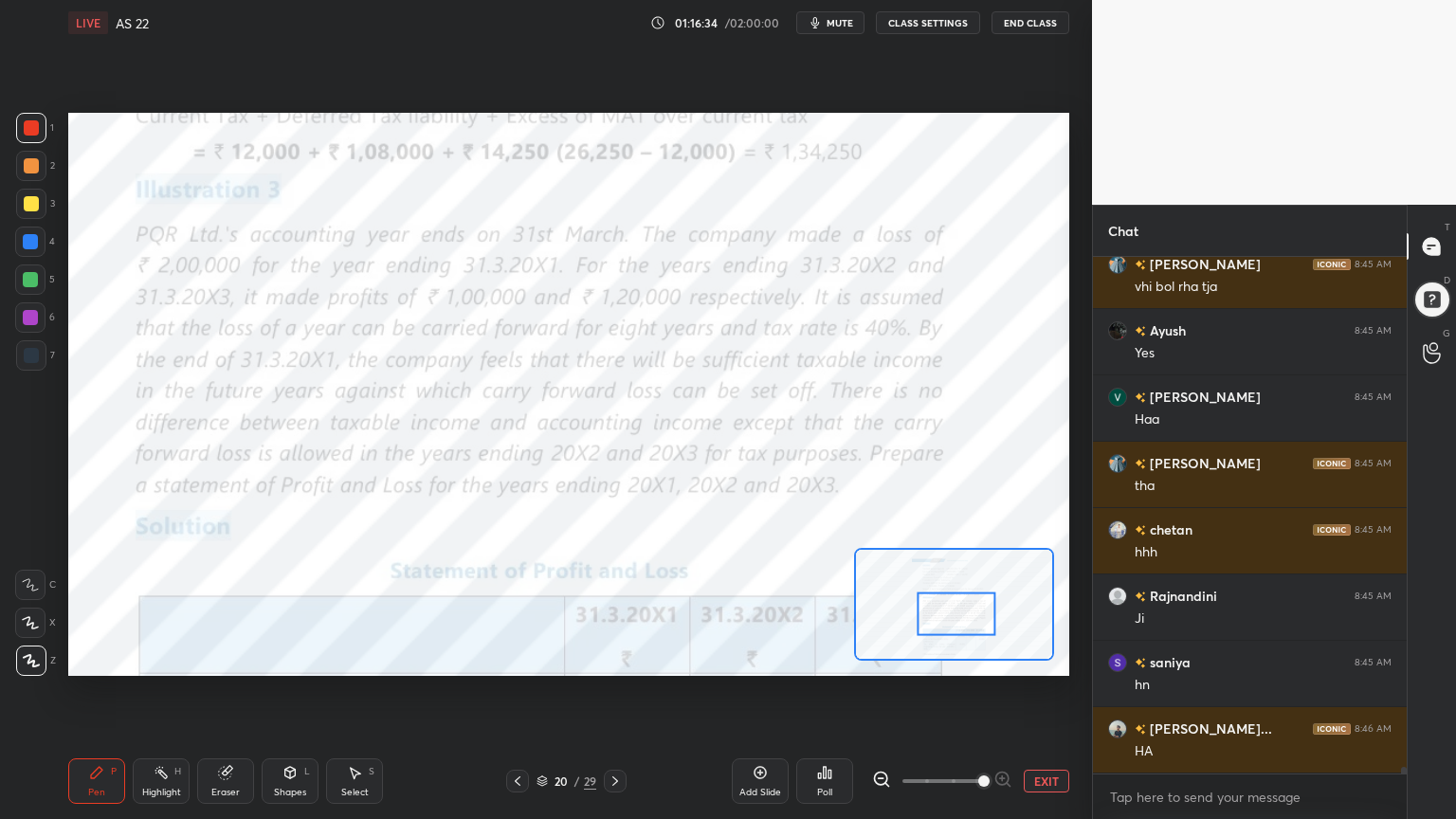 click at bounding box center (30, 318) 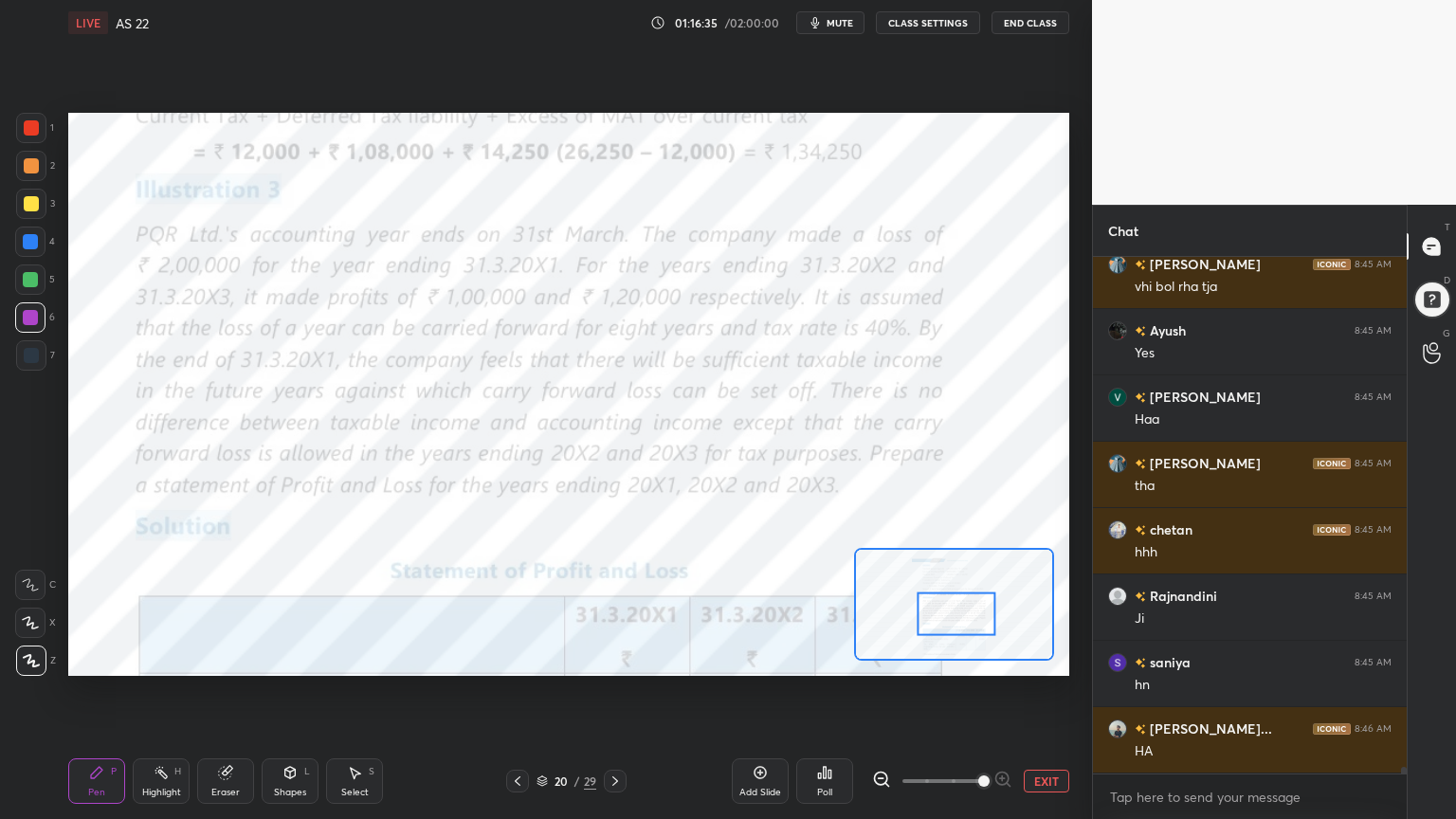 click 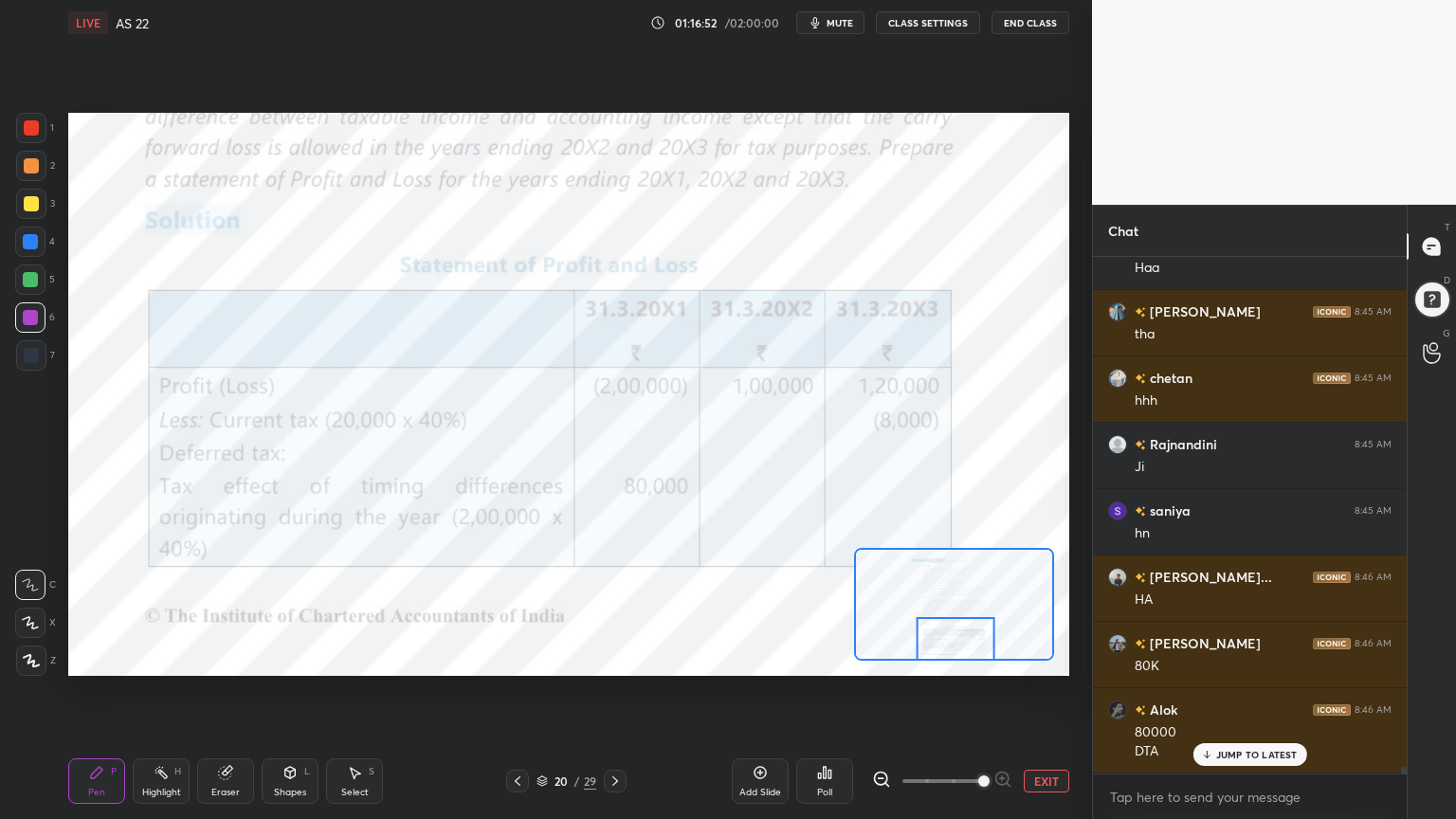 scroll, scrollTop: 41720, scrollLeft: 0, axis: vertical 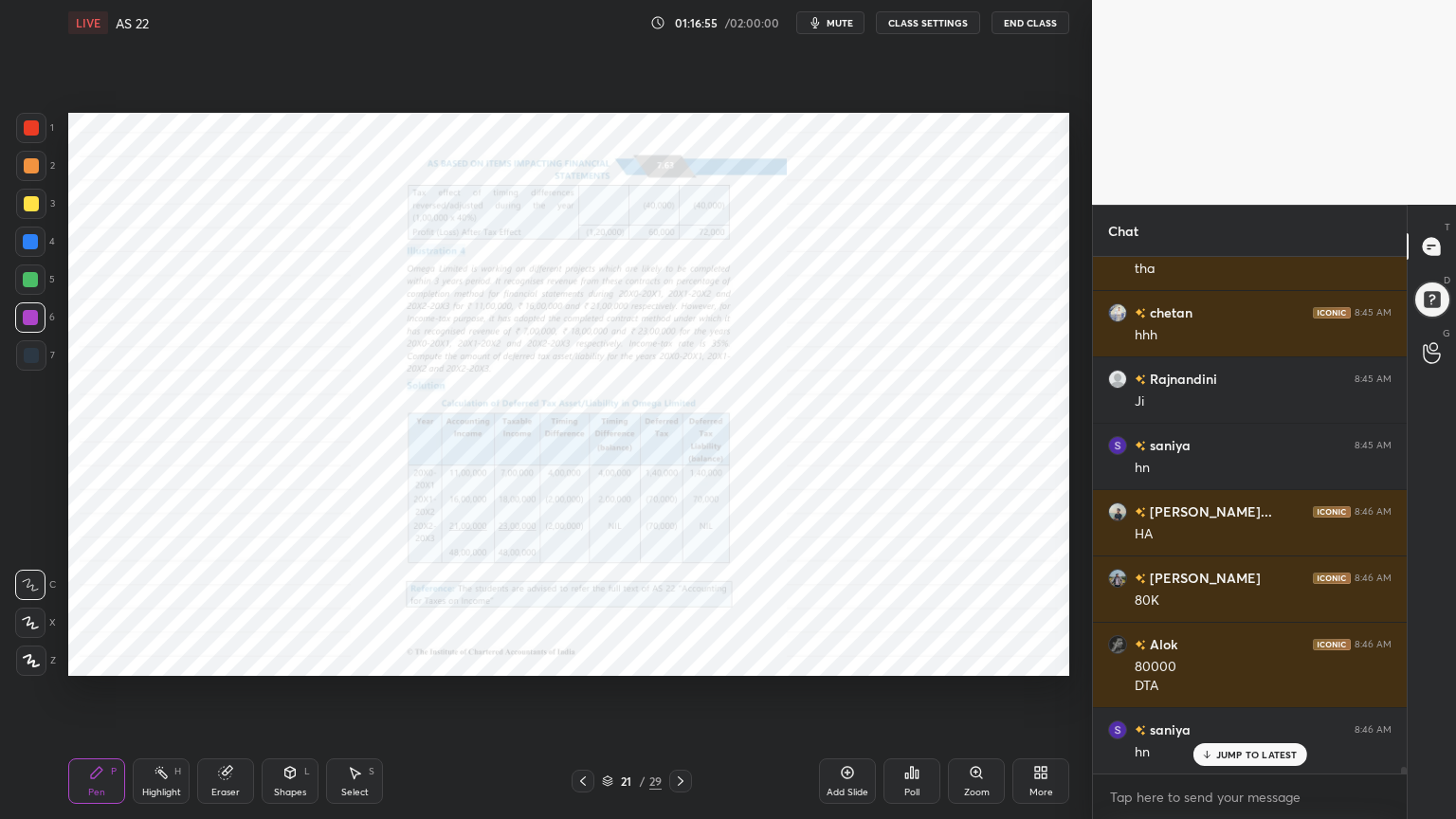 click 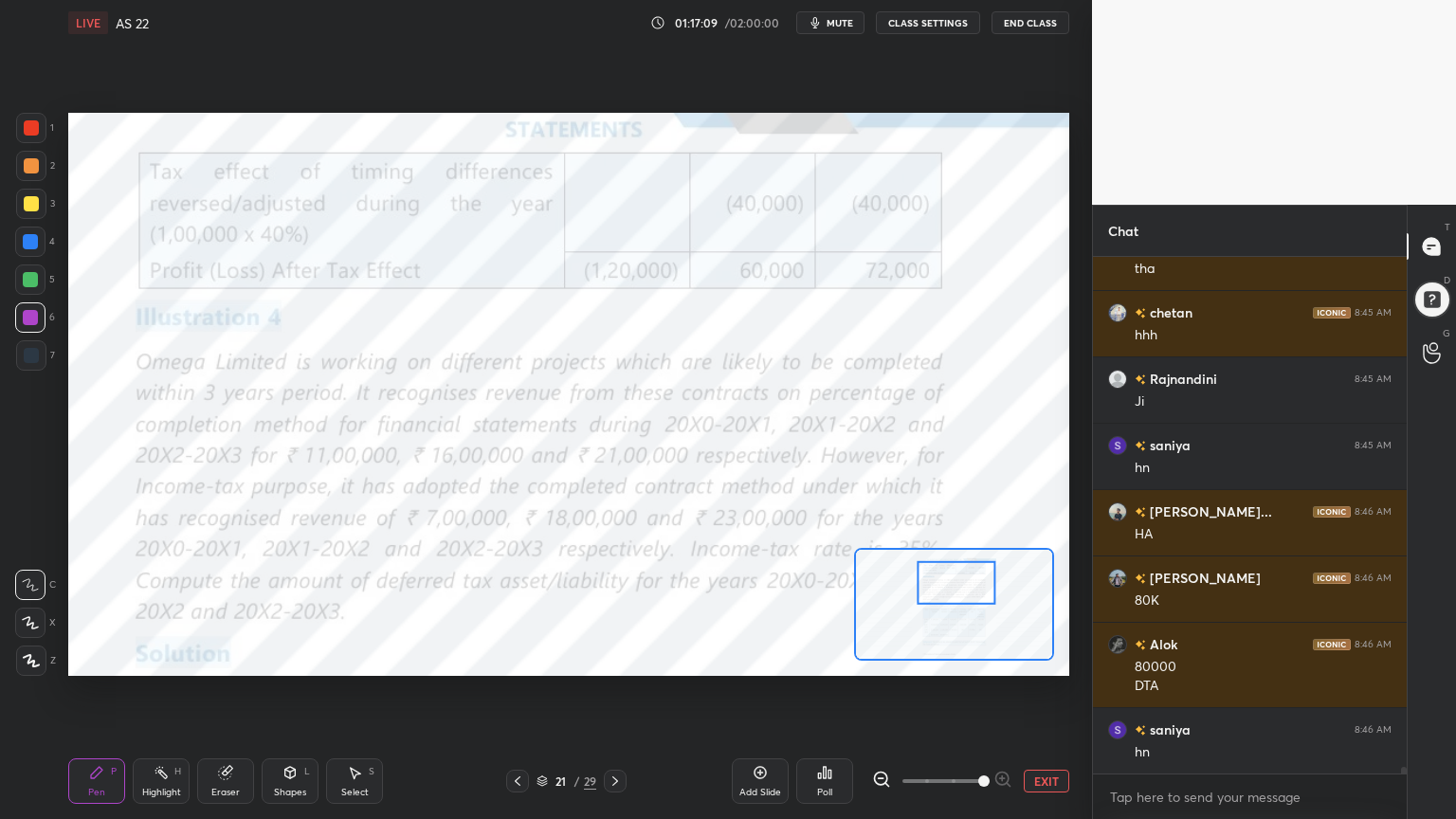 scroll, scrollTop: 41787, scrollLeft: 0, axis: vertical 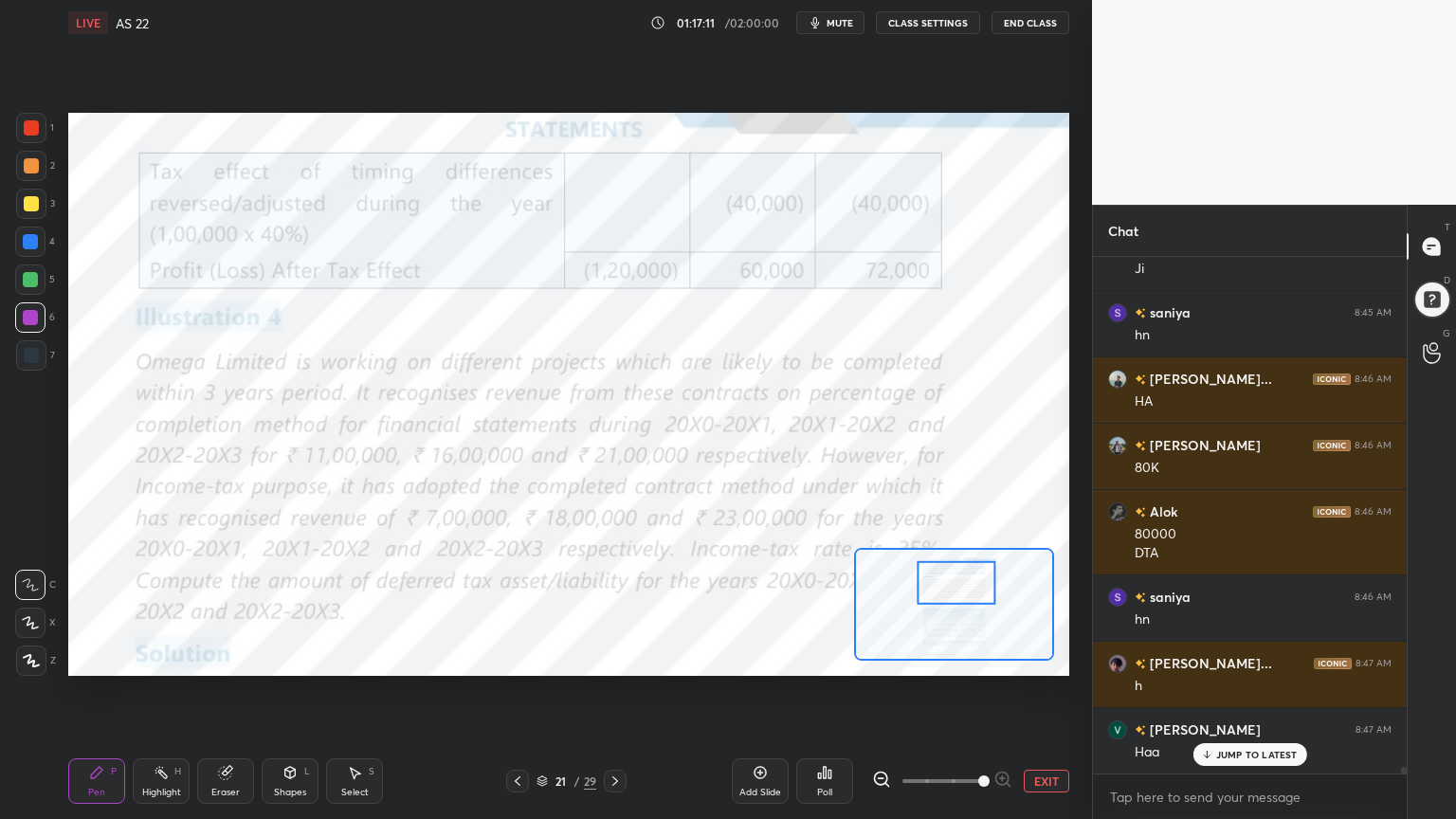 click at bounding box center [31, 128] 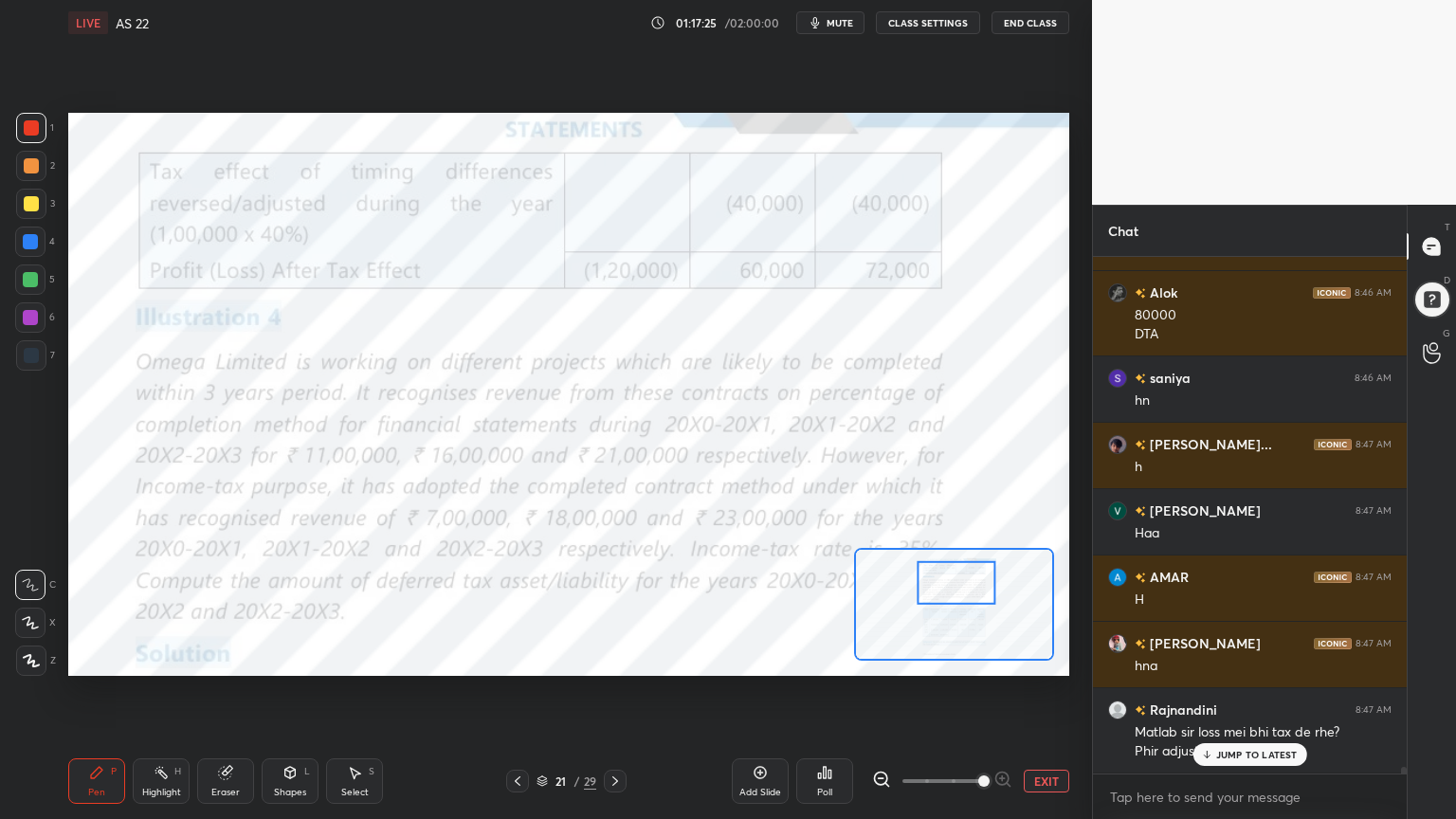 scroll, scrollTop: 42137, scrollLeft: 0, axis: vertical 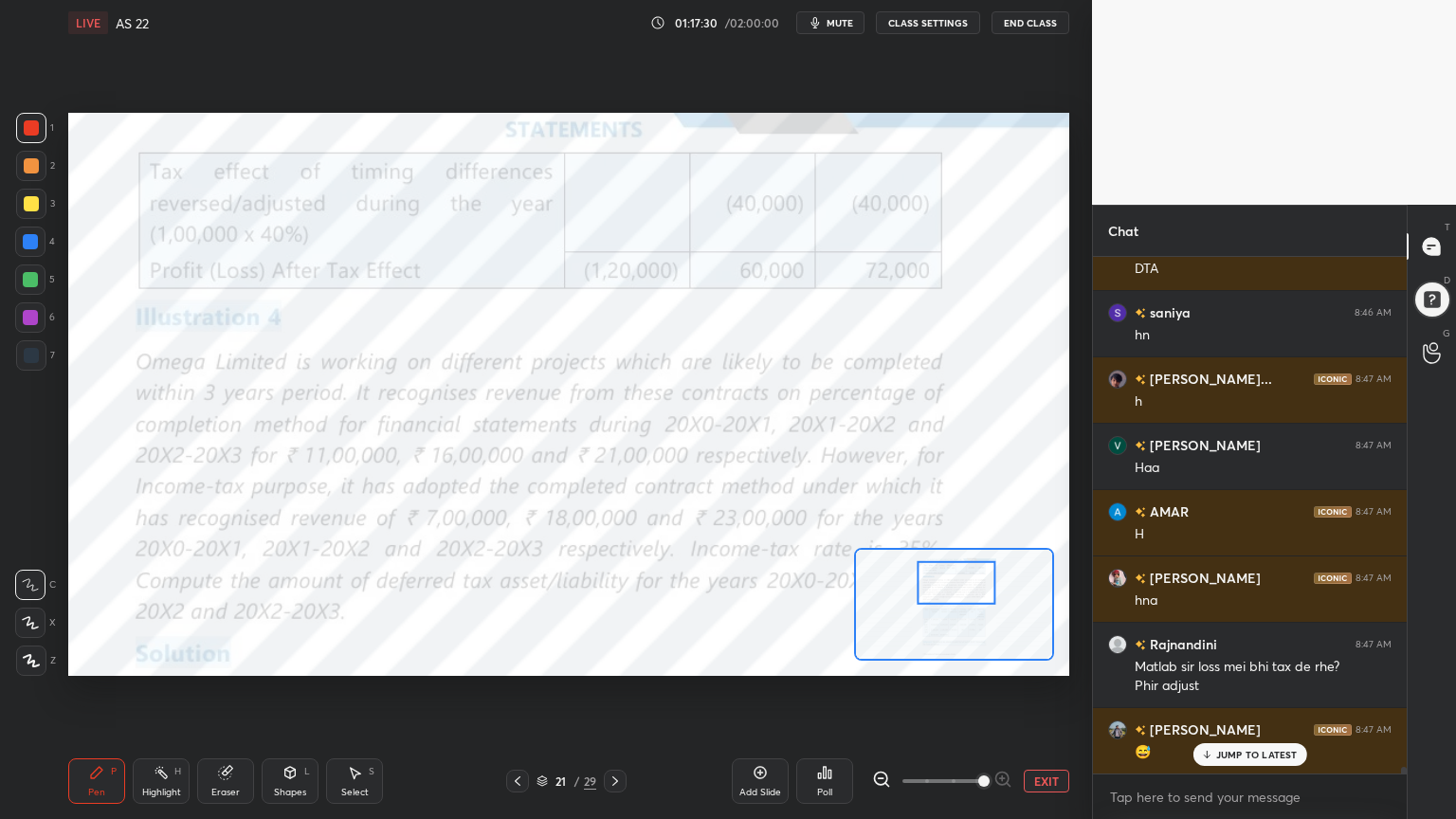 click on "Add Slide Poll EXIT" at bounding box center (901, 781) 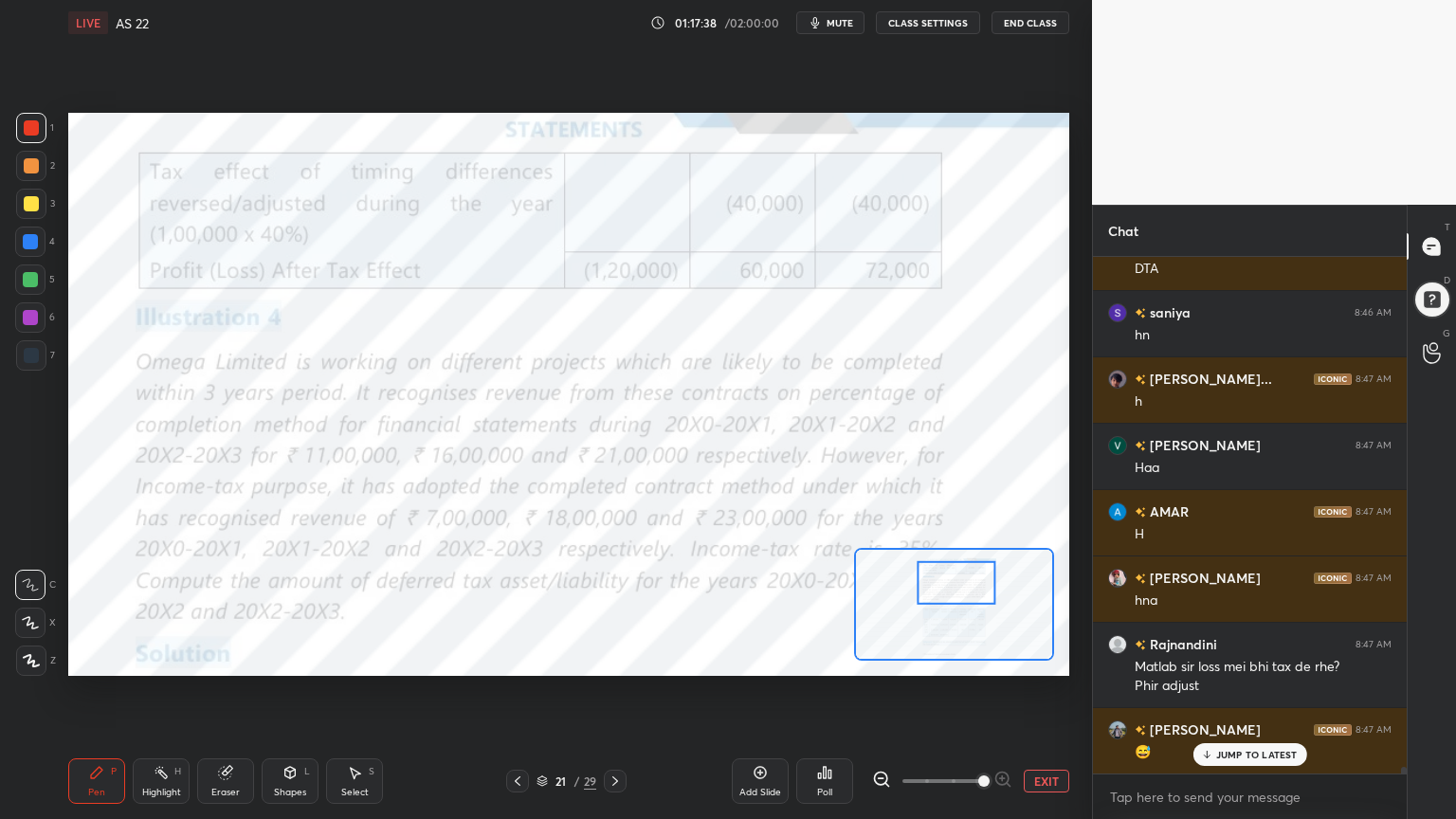 scroll, scrollTop: 42204, scrollLeft: 0, axis: vertical 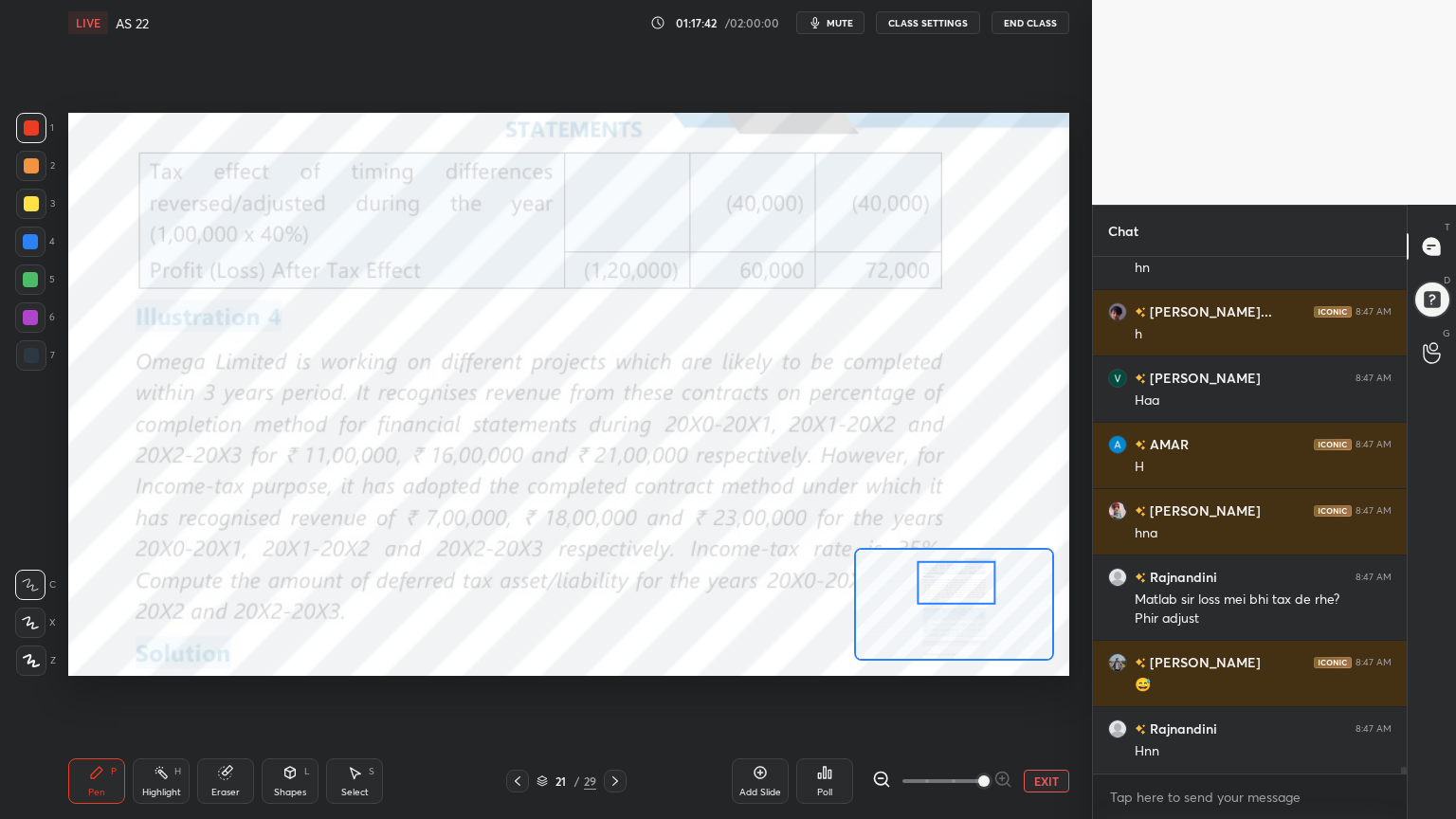 click at bounding box center [984, 781] 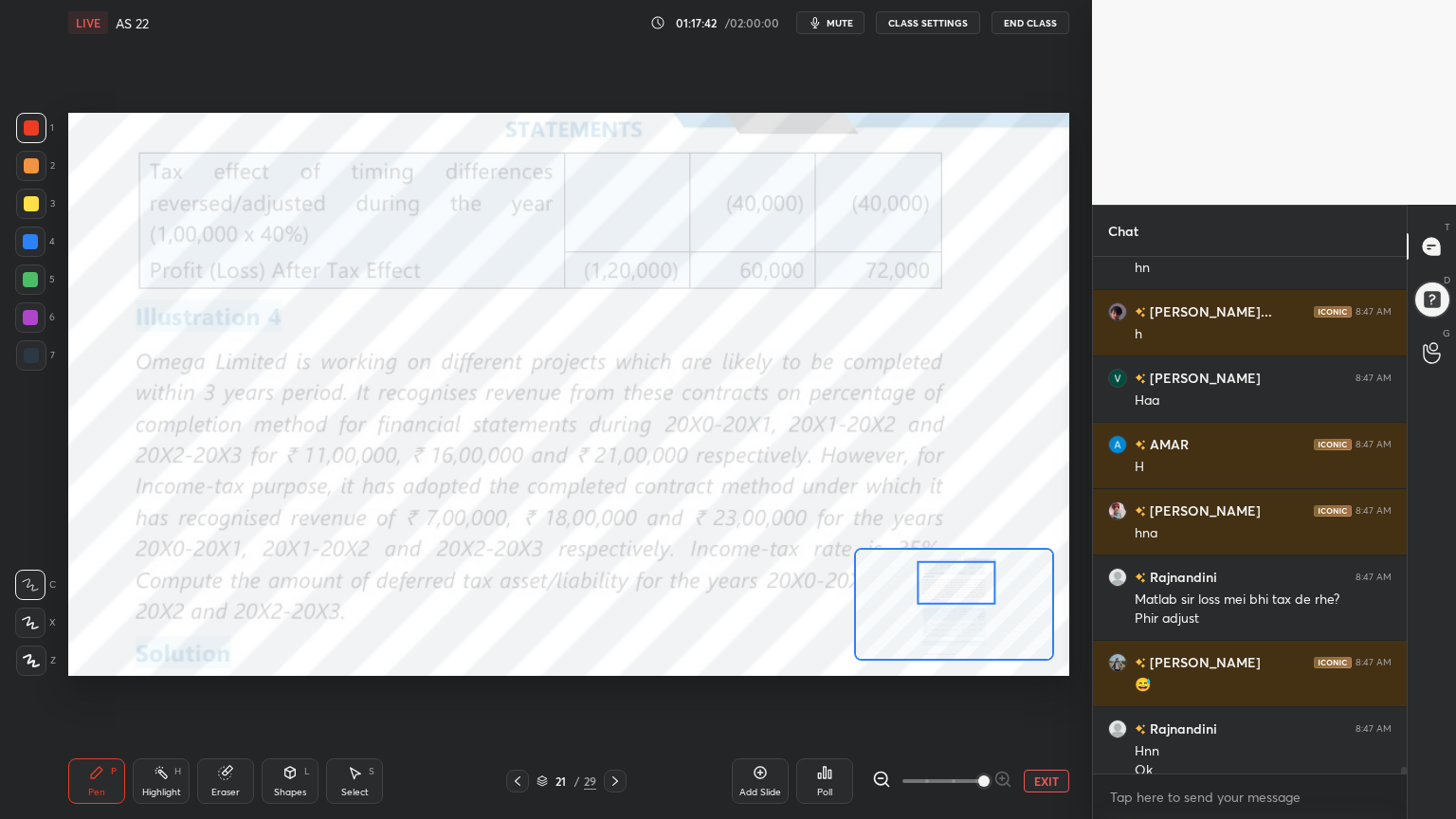 scroll, scrollTop: 42223, scrollLeft: 0, axis: vertical 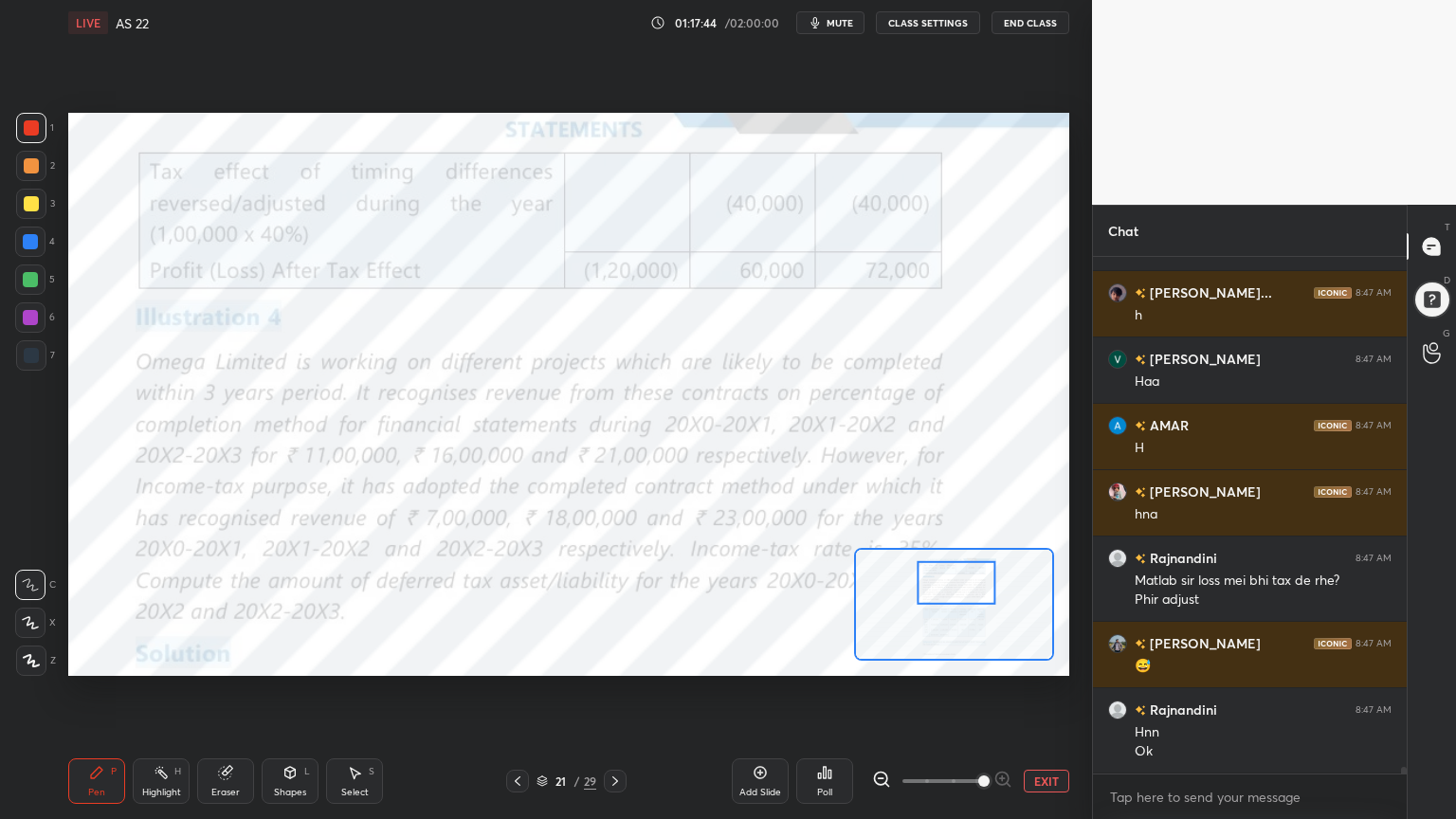 click at bounding box center (984, 781) 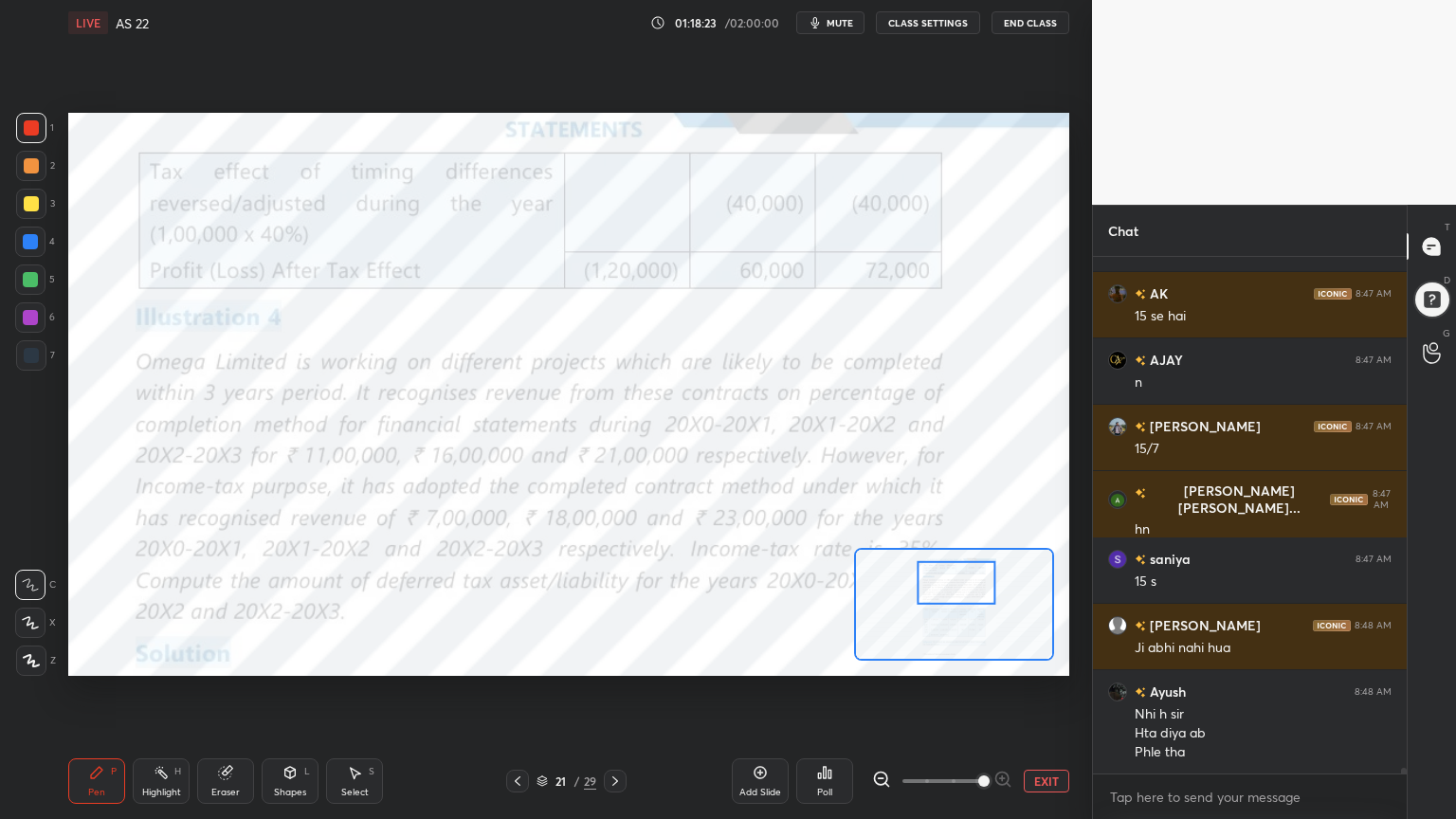 scroll, scrollTop: 43323, scrollLeft: 0, axis: vertical 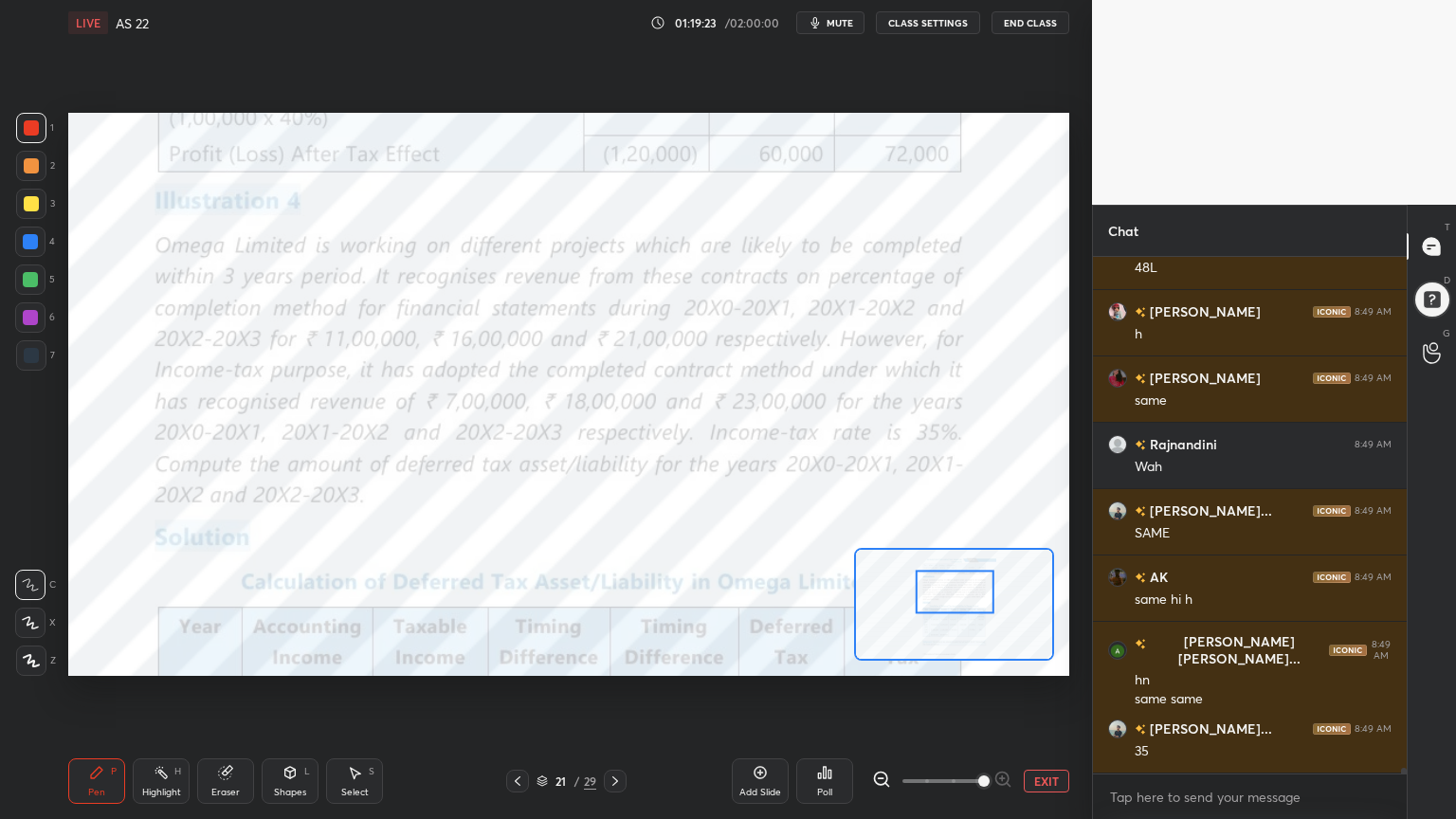 click at bounding box center (30, 280) 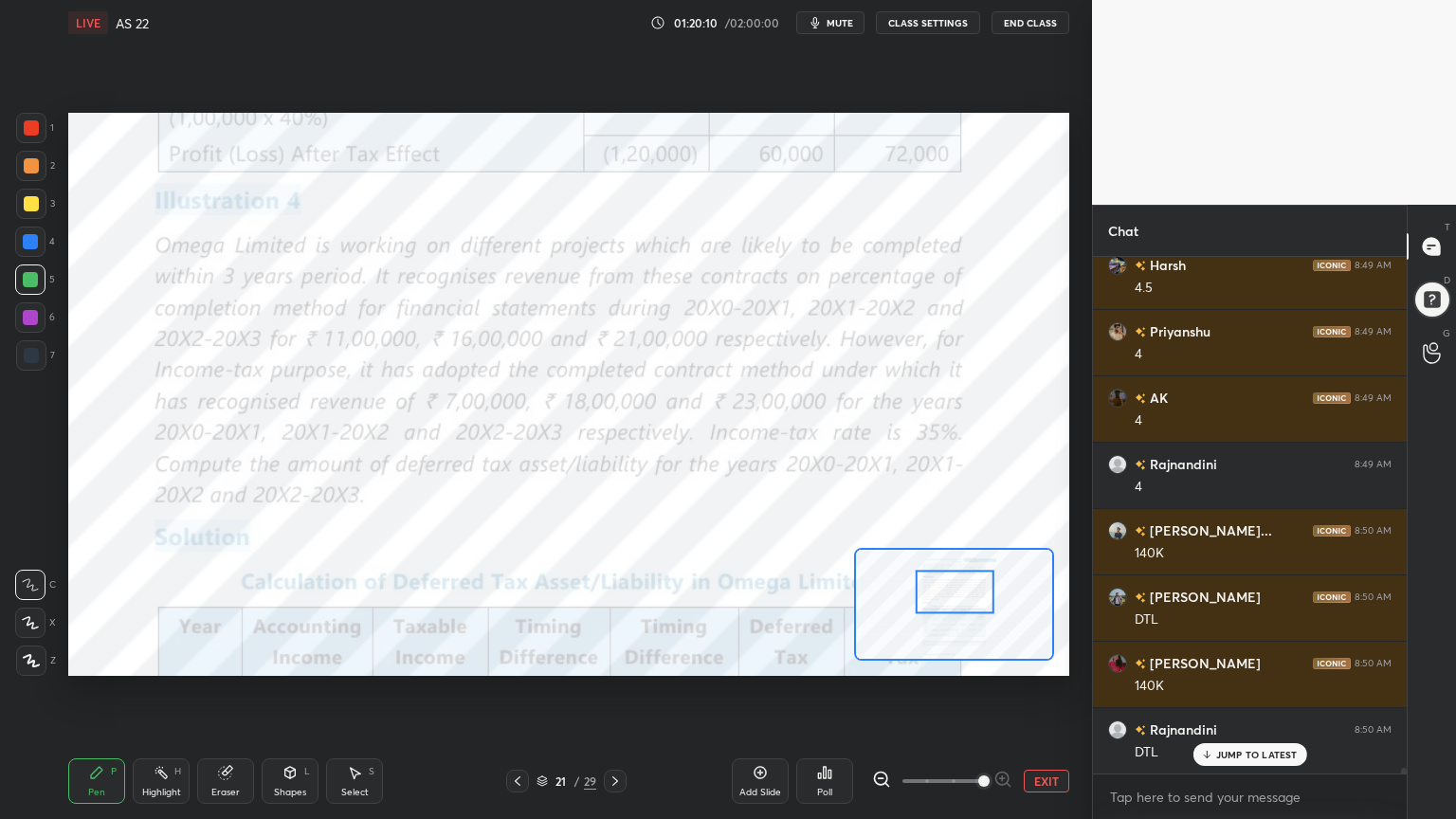 scroll, scrollTop: 45598, scrollLeft: 0, axis: vertical 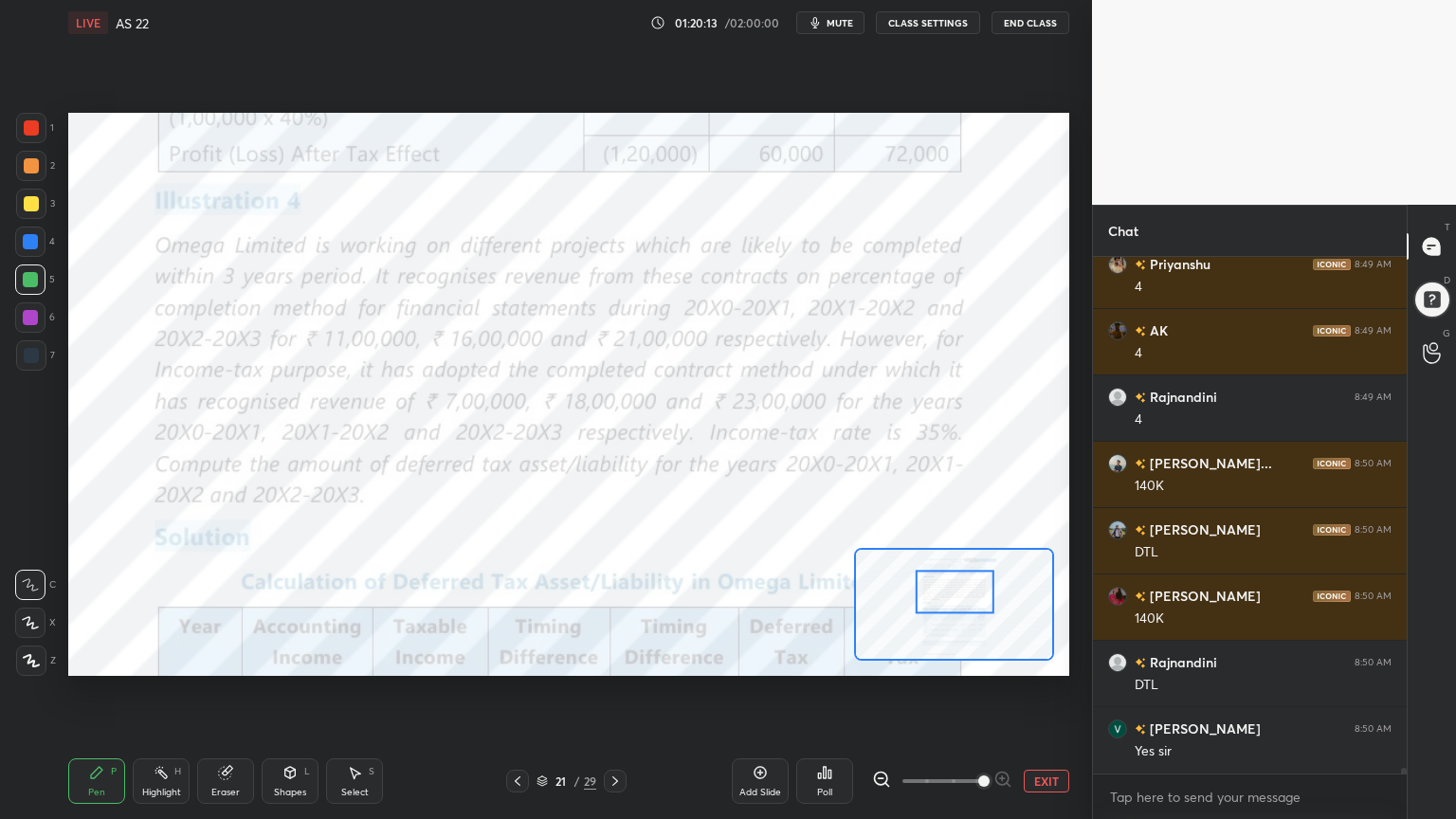 click at bounding box center [30, 318] 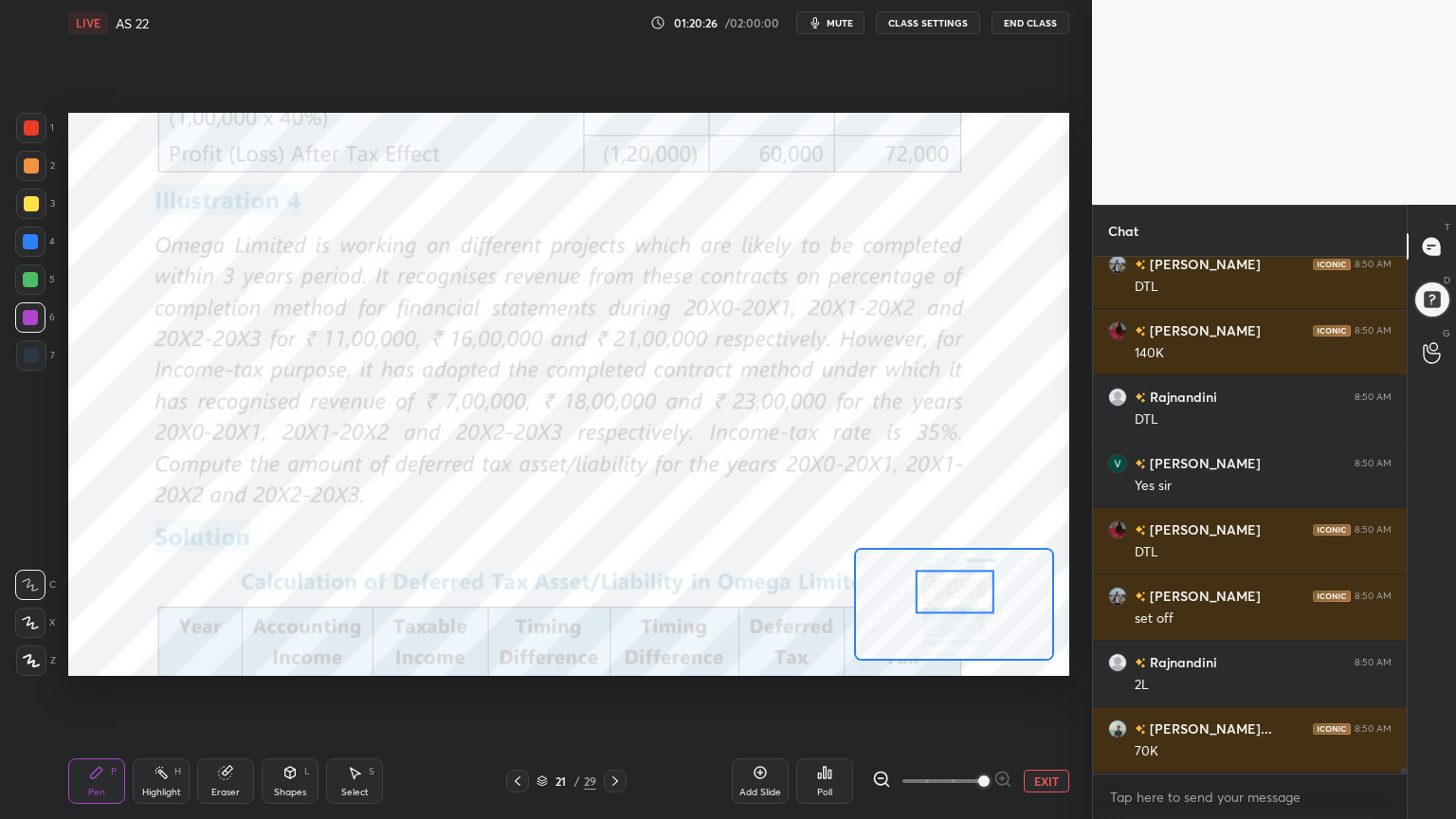 scroll, scrollTop: 45928, scrollLeft: 0, axis: vertical 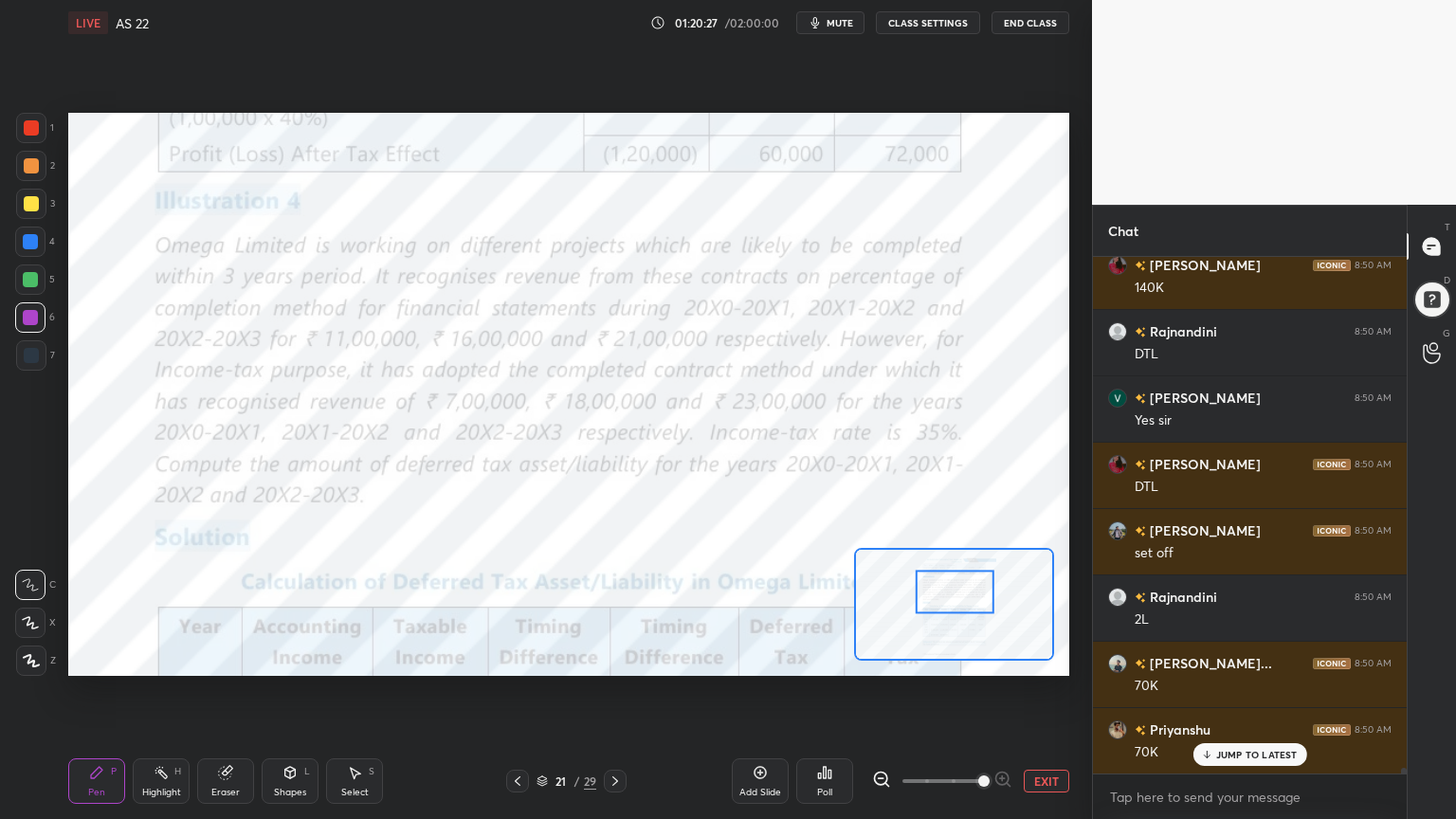 click on "Add Slide" at bounding box center [760, 792] 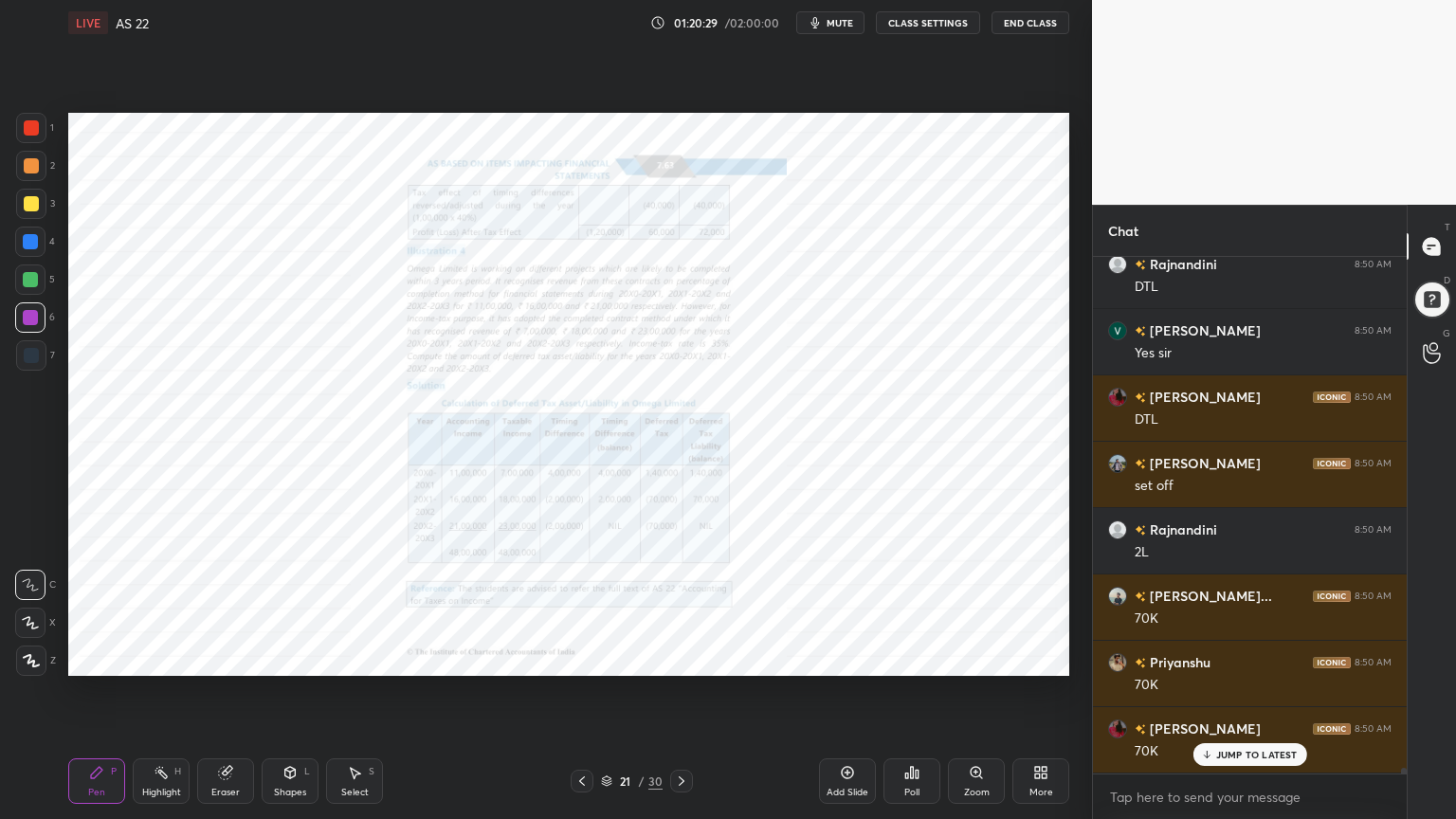 scroll, scrollTop: 46061, scrollLeft: 0, axis: vertical 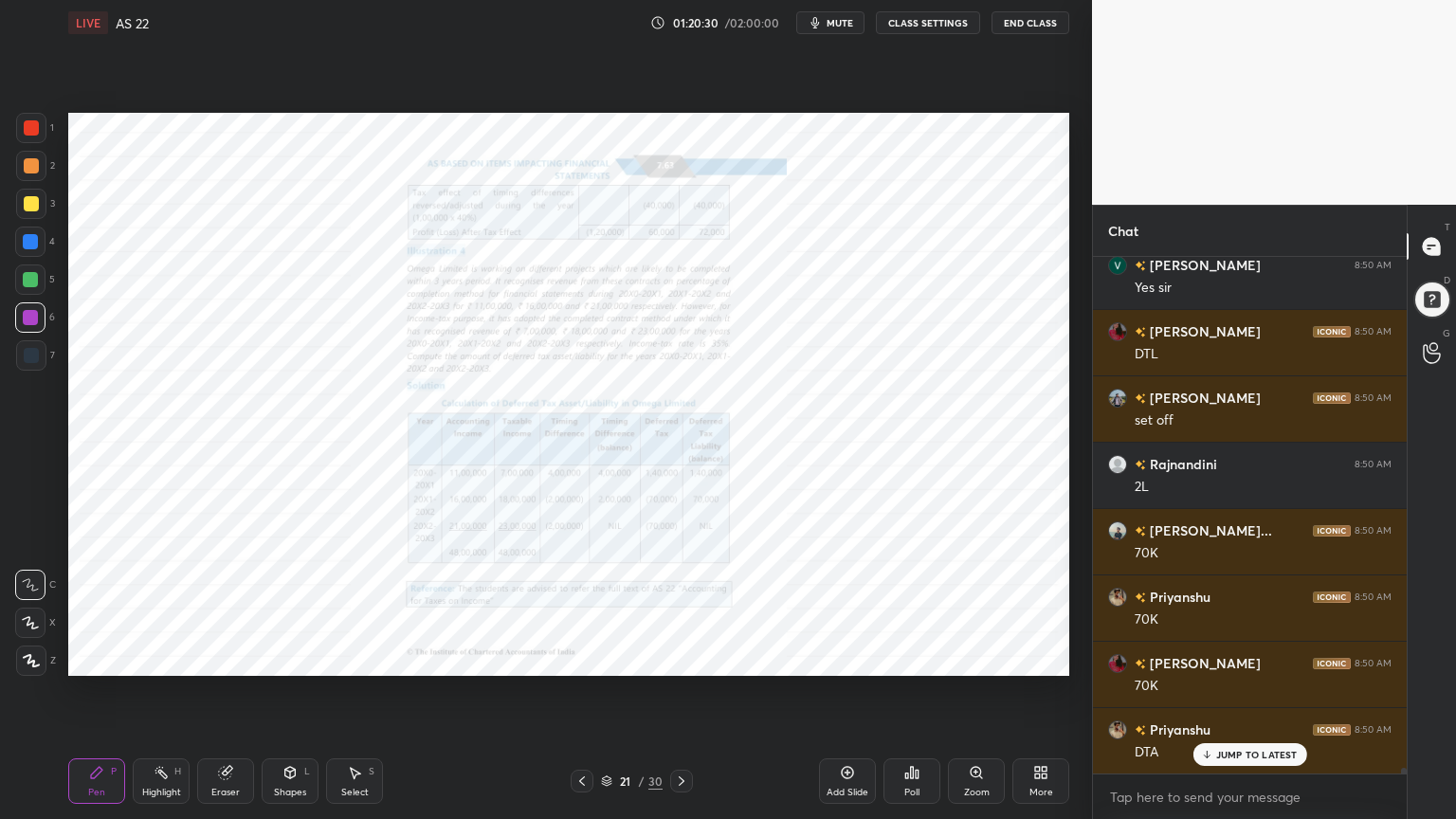 click 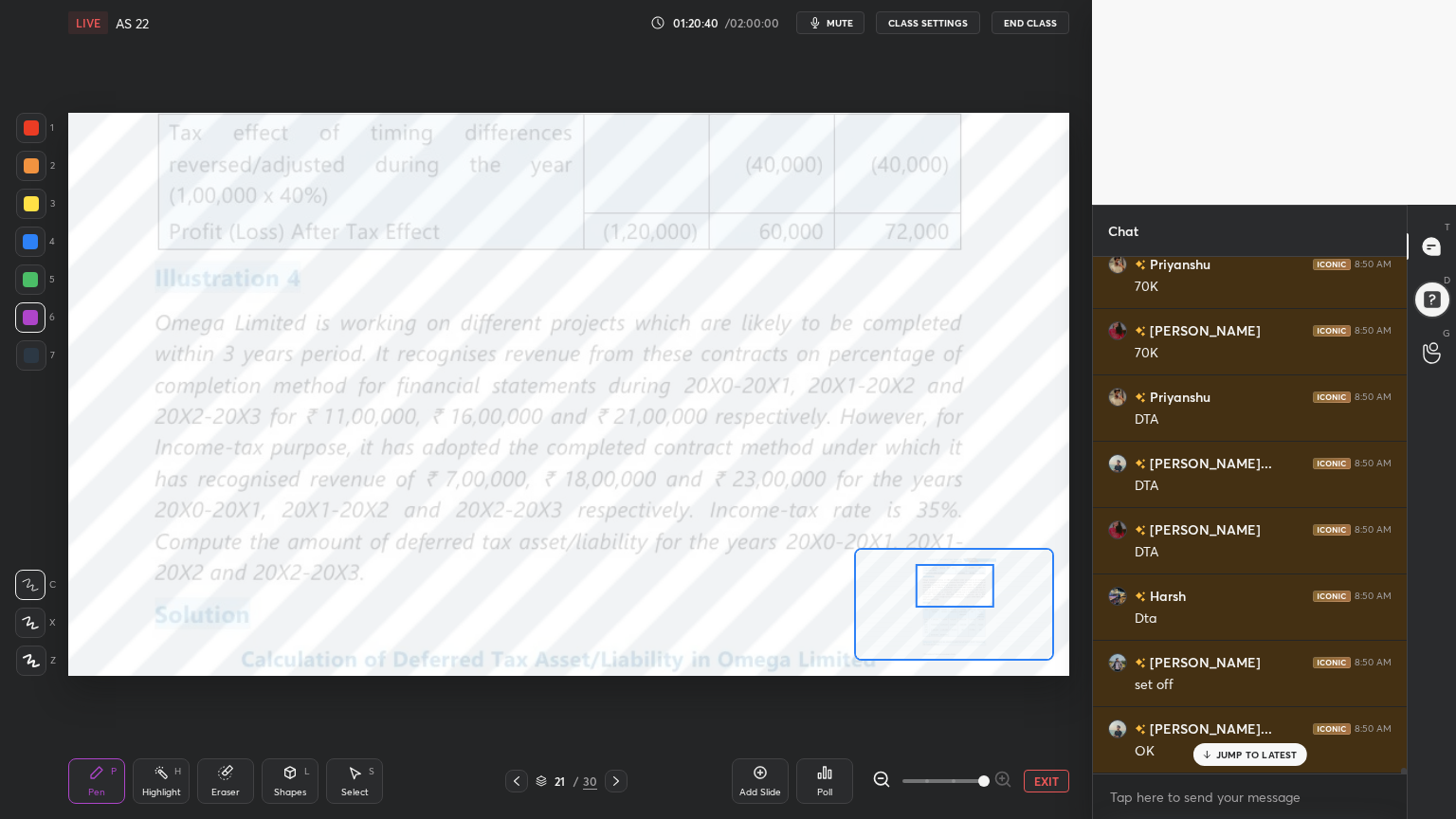 scroll, scrollTop: 46459, scrollLeft: 0, axis: vertical 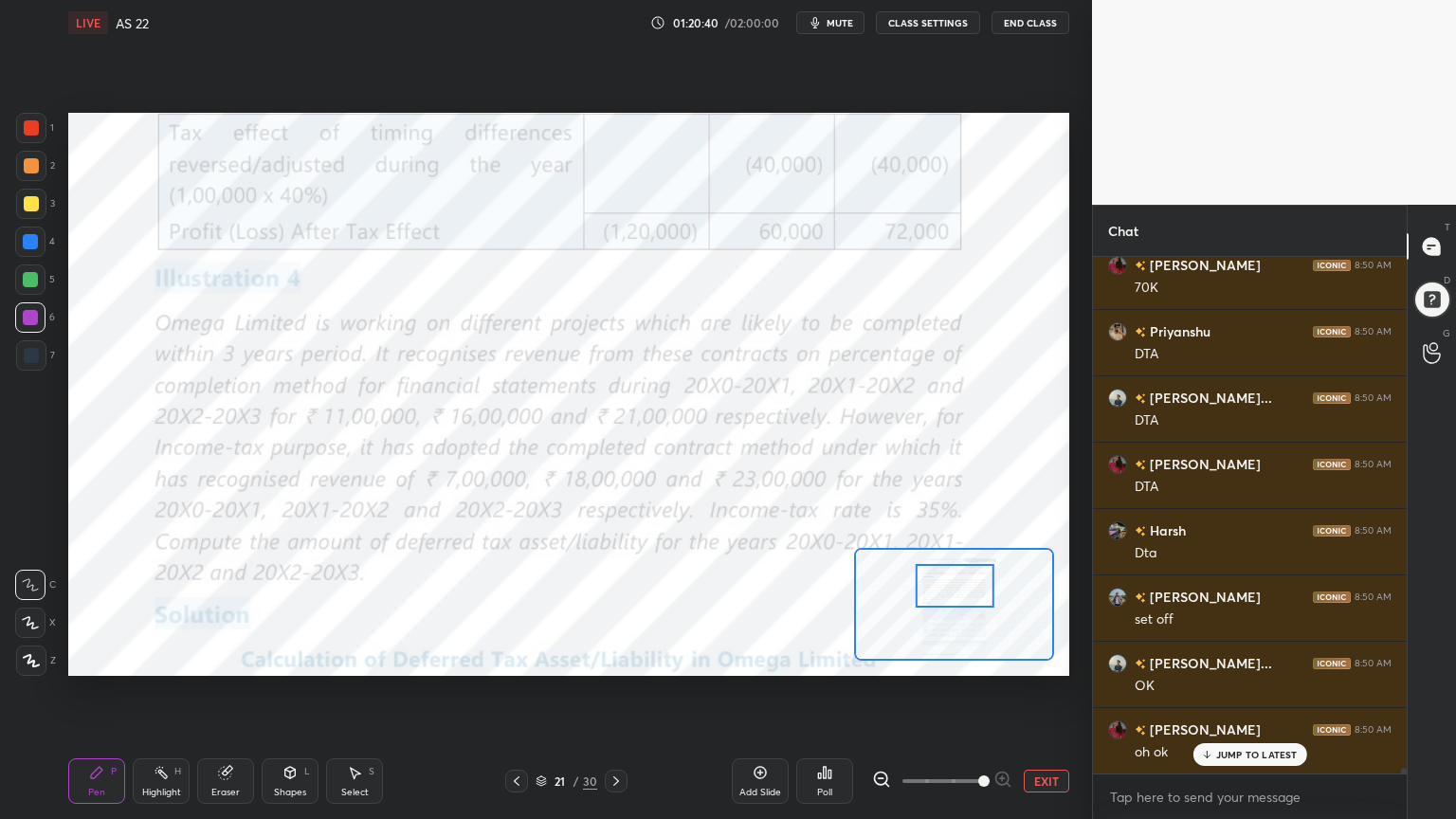 click at bounding box center (31, 128) 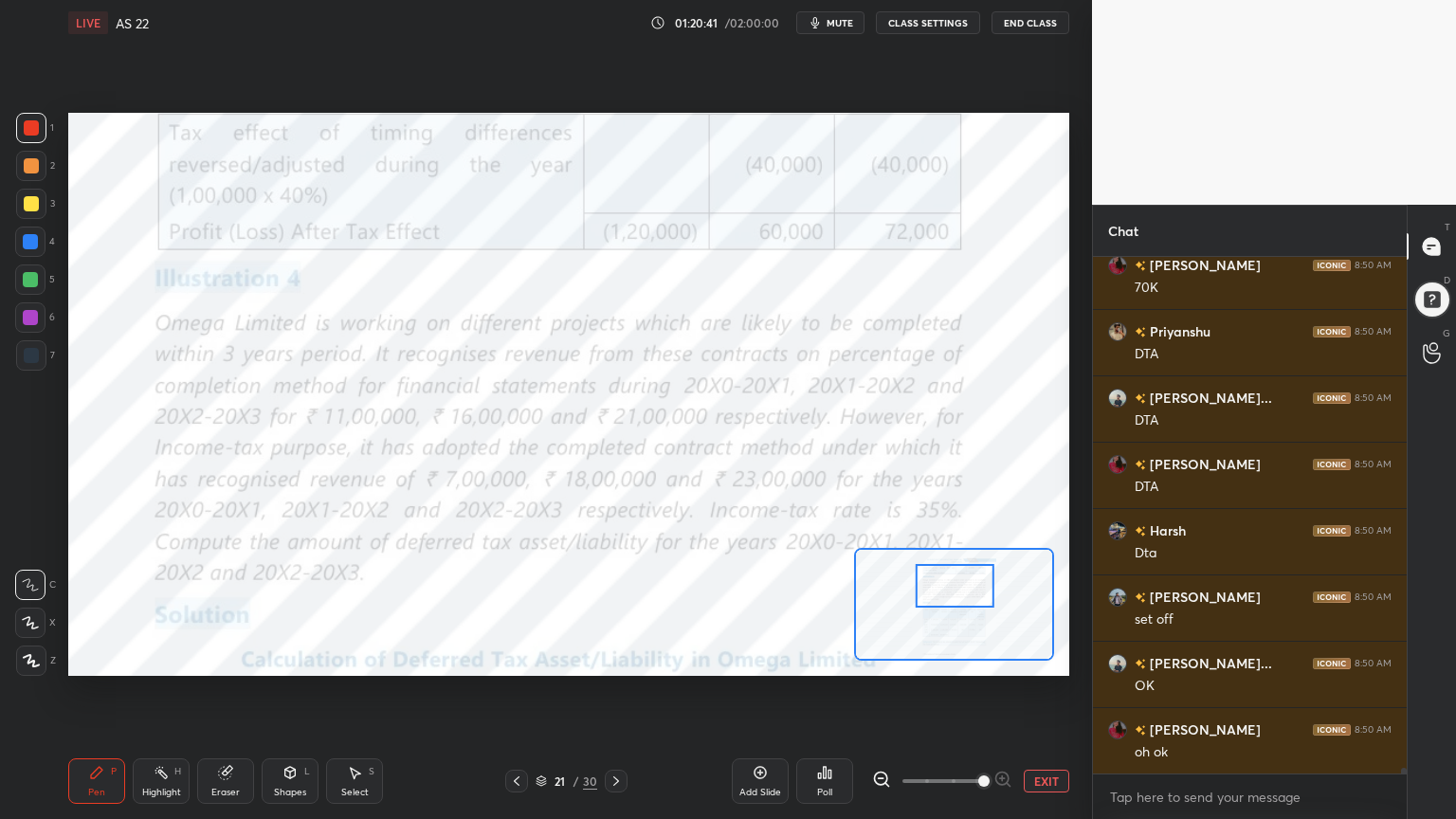 scroll, scrollTop: 46527, scrollLeft: 0, axis: vertical 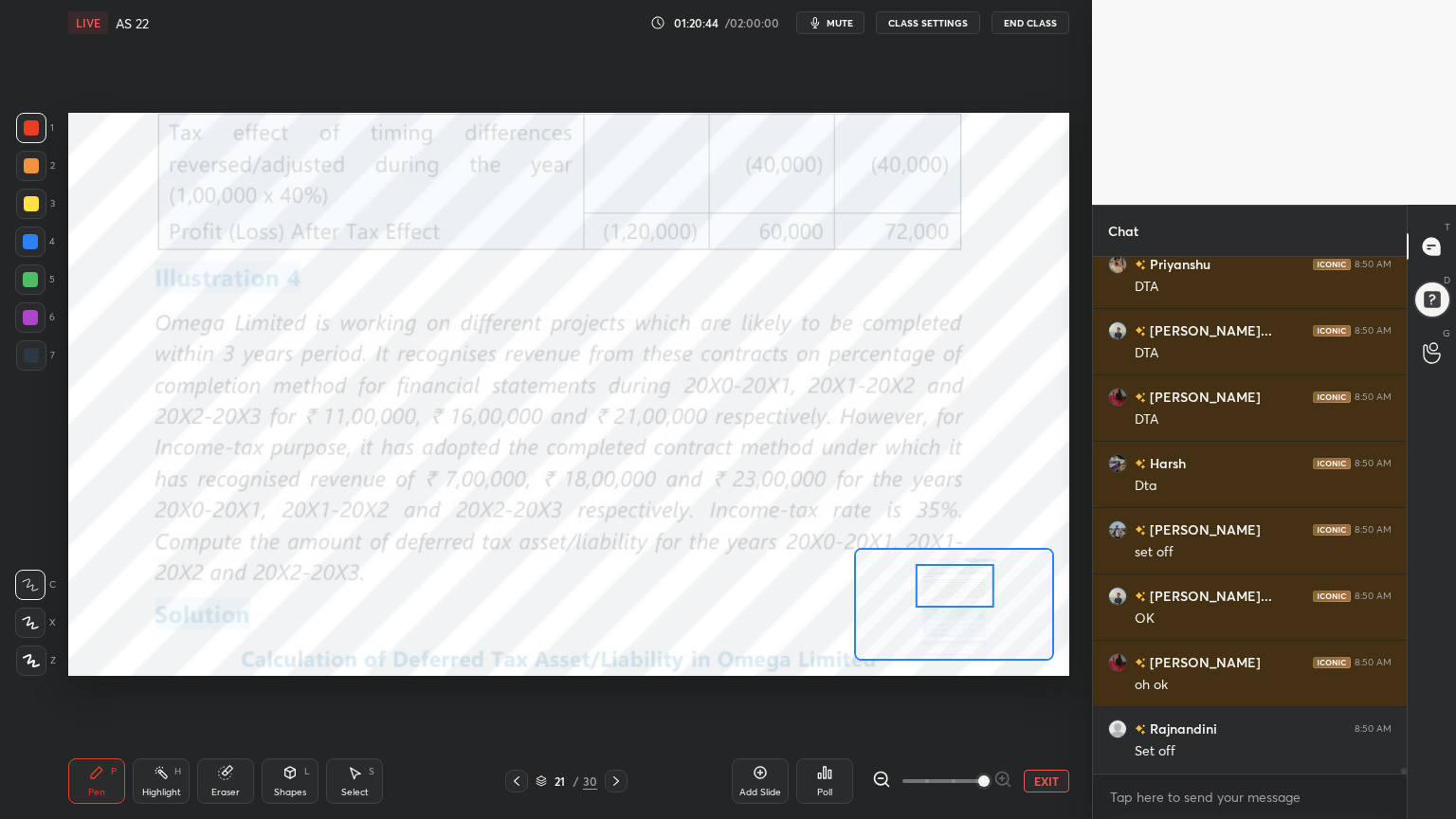 click at bounding box center [31, 355] 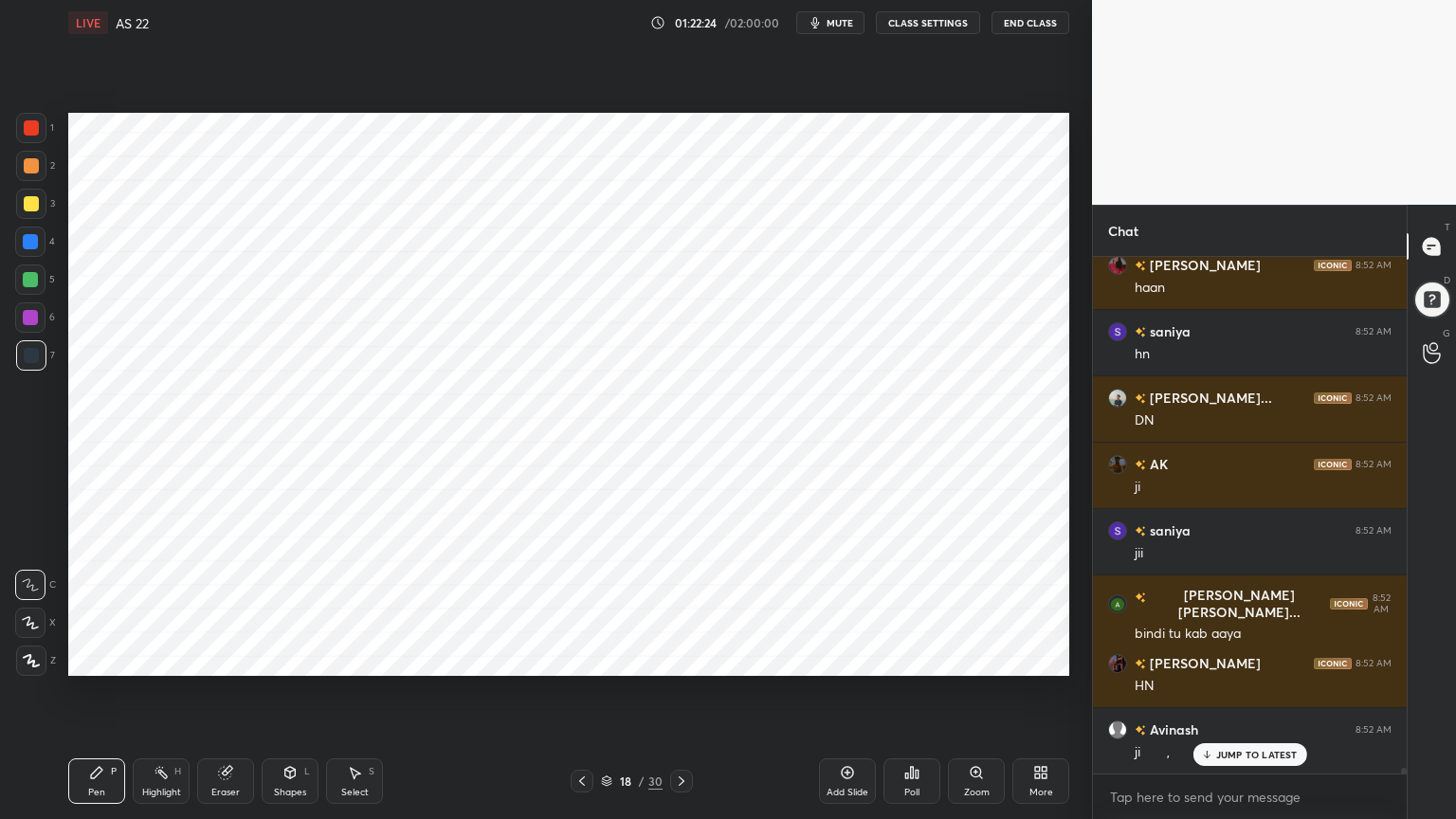 scroll, scrollTop: 49067, scrollLeft: 0, axis: vertical 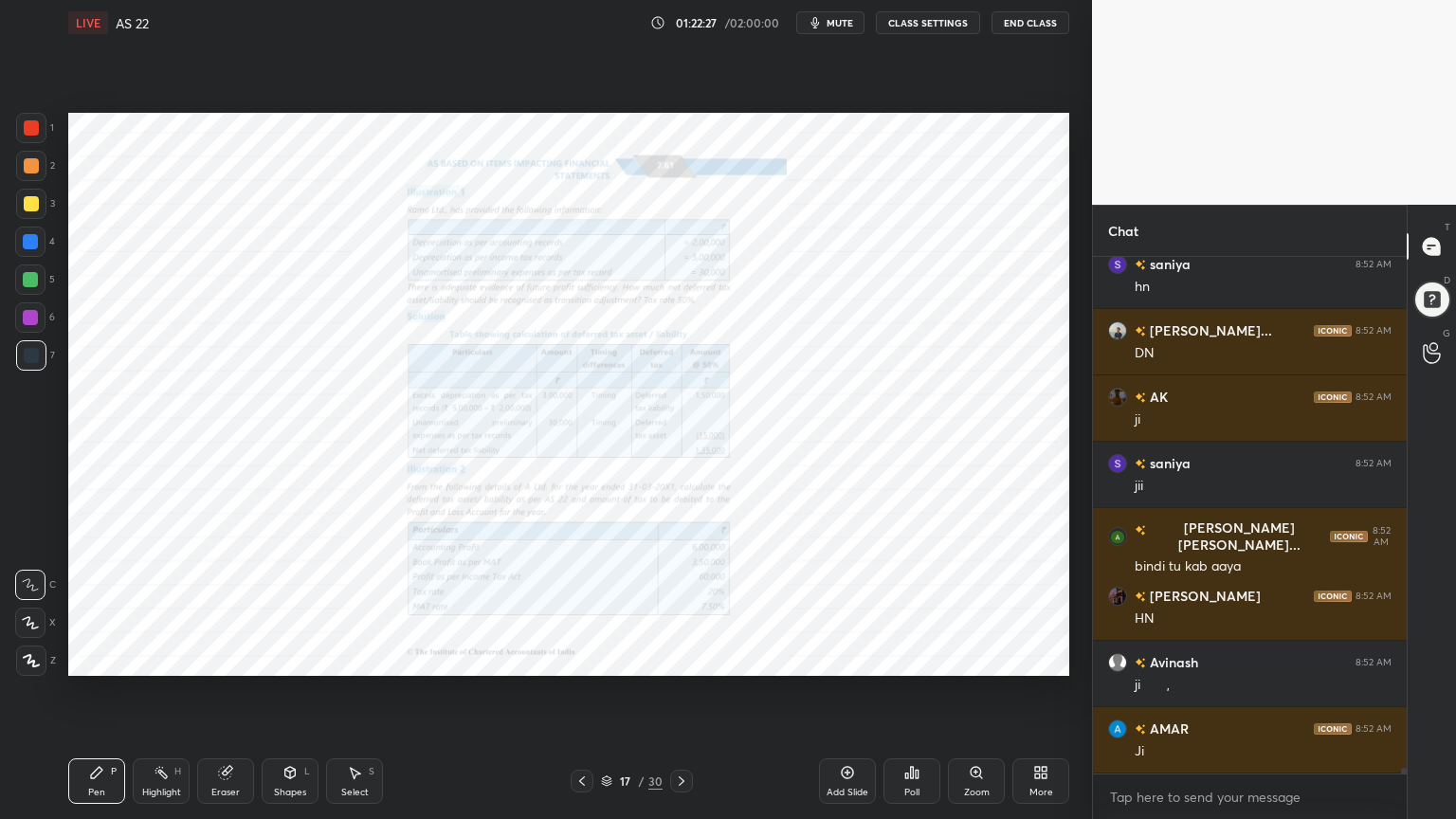 click on "Add Slide Poll Zoom More" at bounding box center (944, 781) 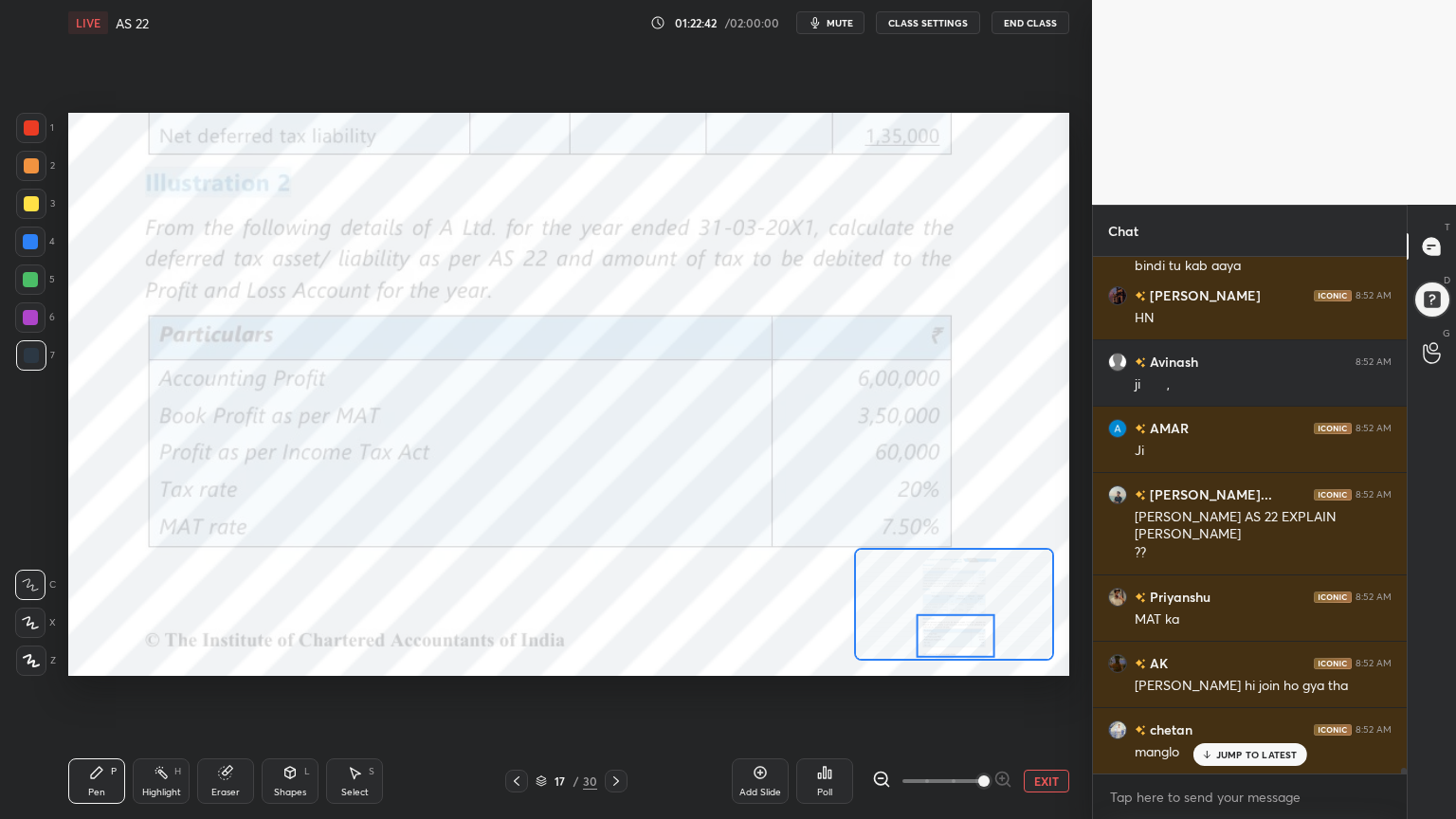 scroll, scrollTop: 49435, scrollLeft: 0, axis: vertical 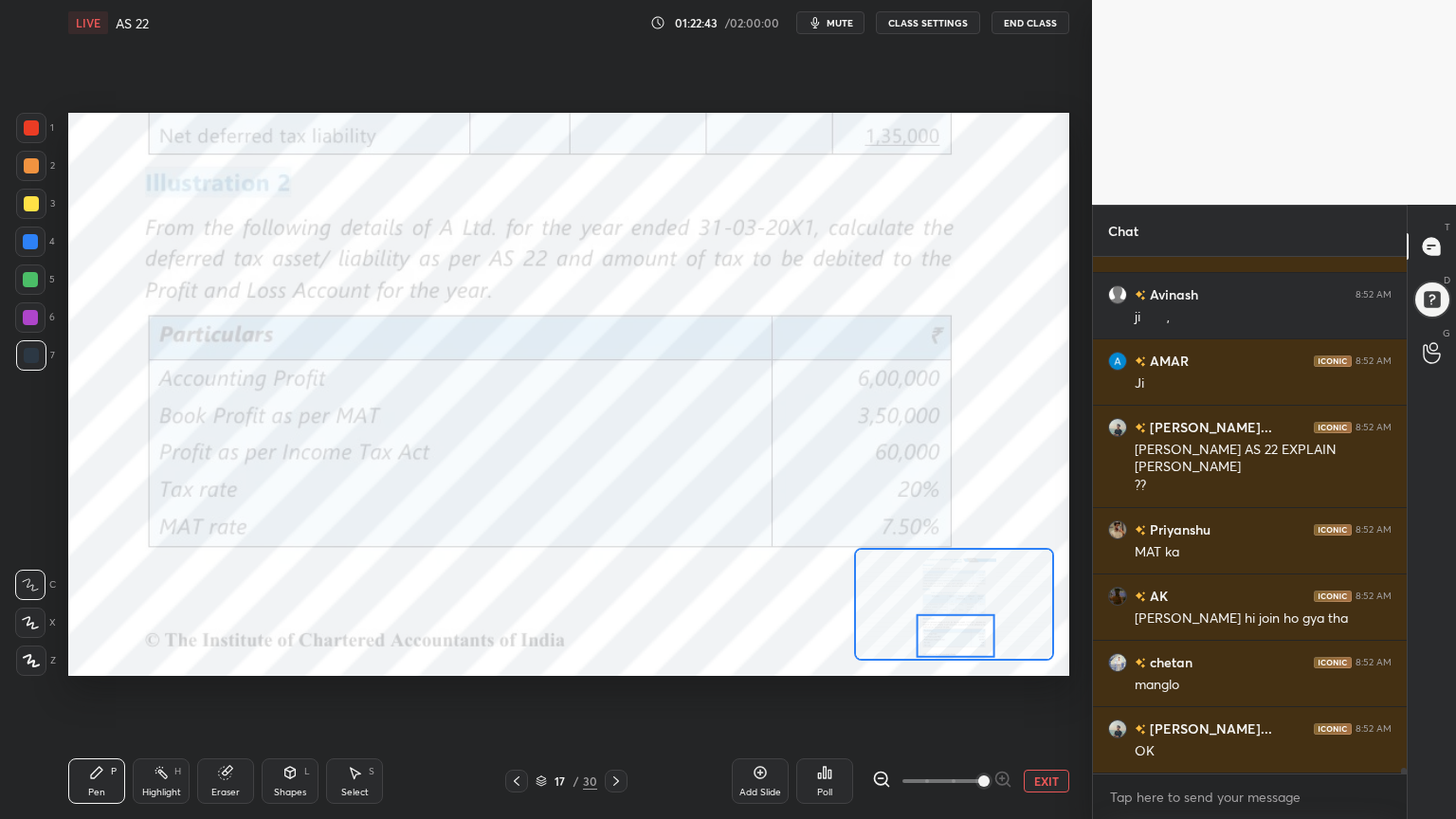 click at bounding box center [30, 318] 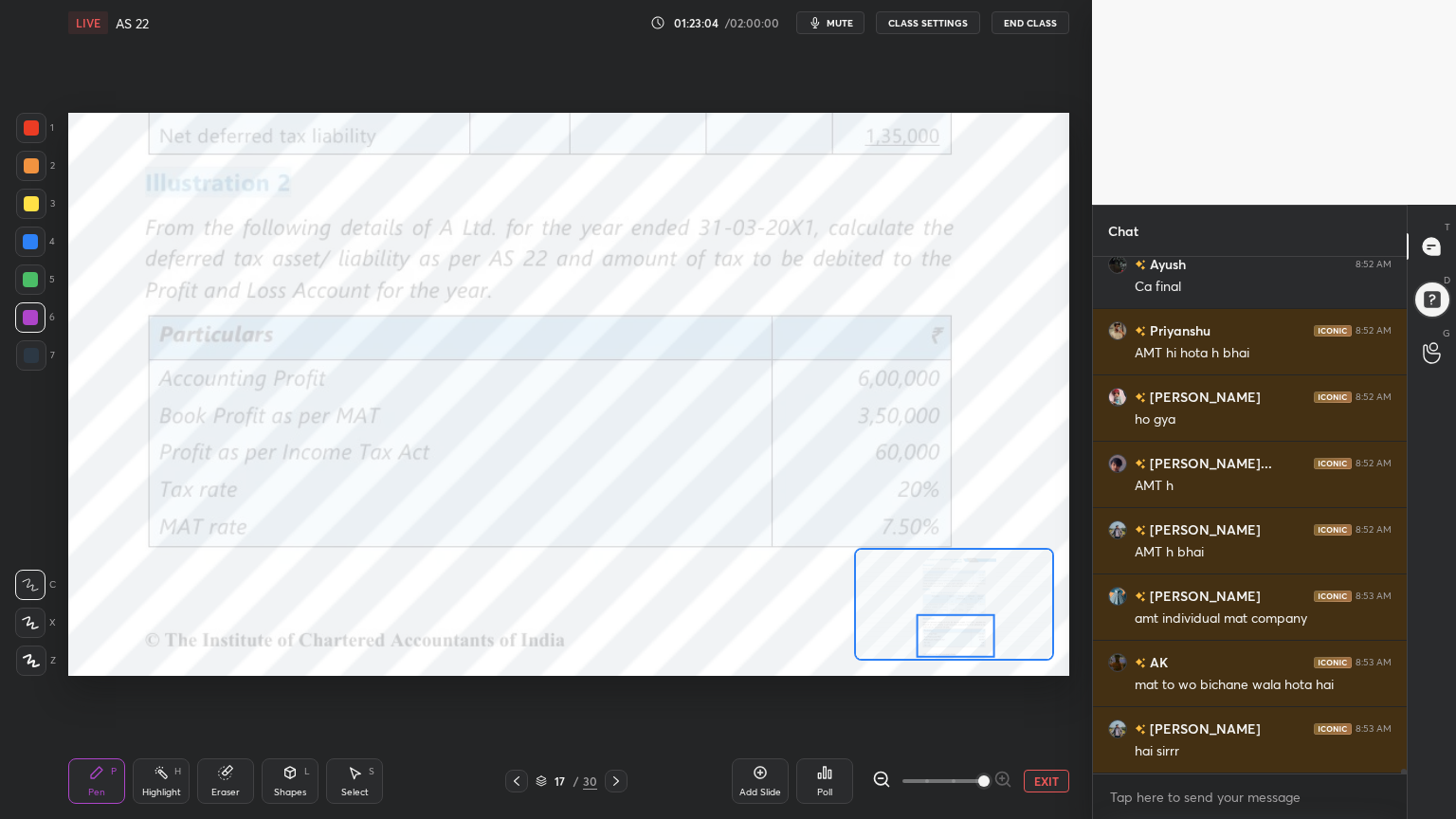 scroll, scrollTop: 51093, scrollLeft: 0, axis: vertical 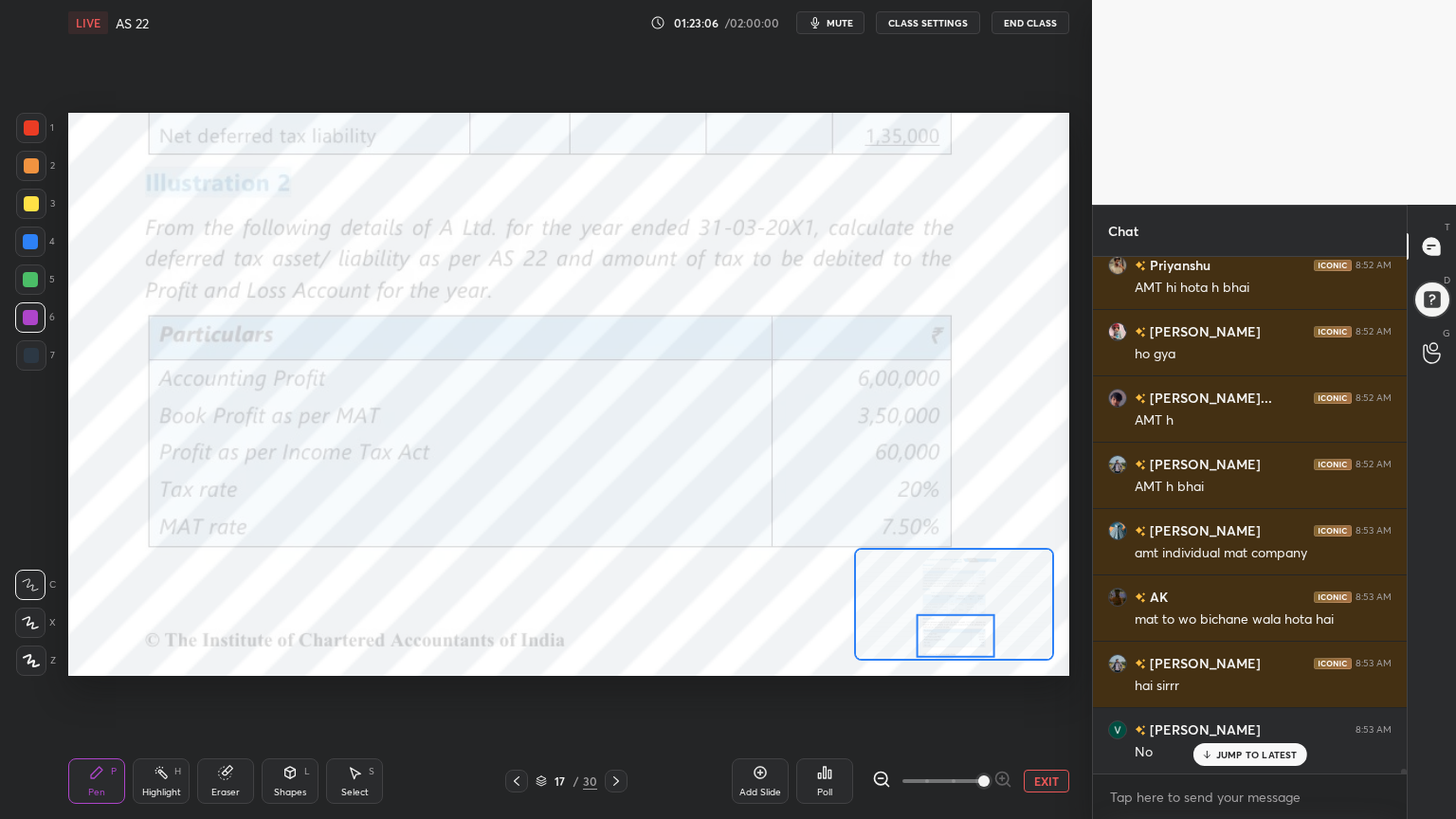 click at bounding box center [31, 128] 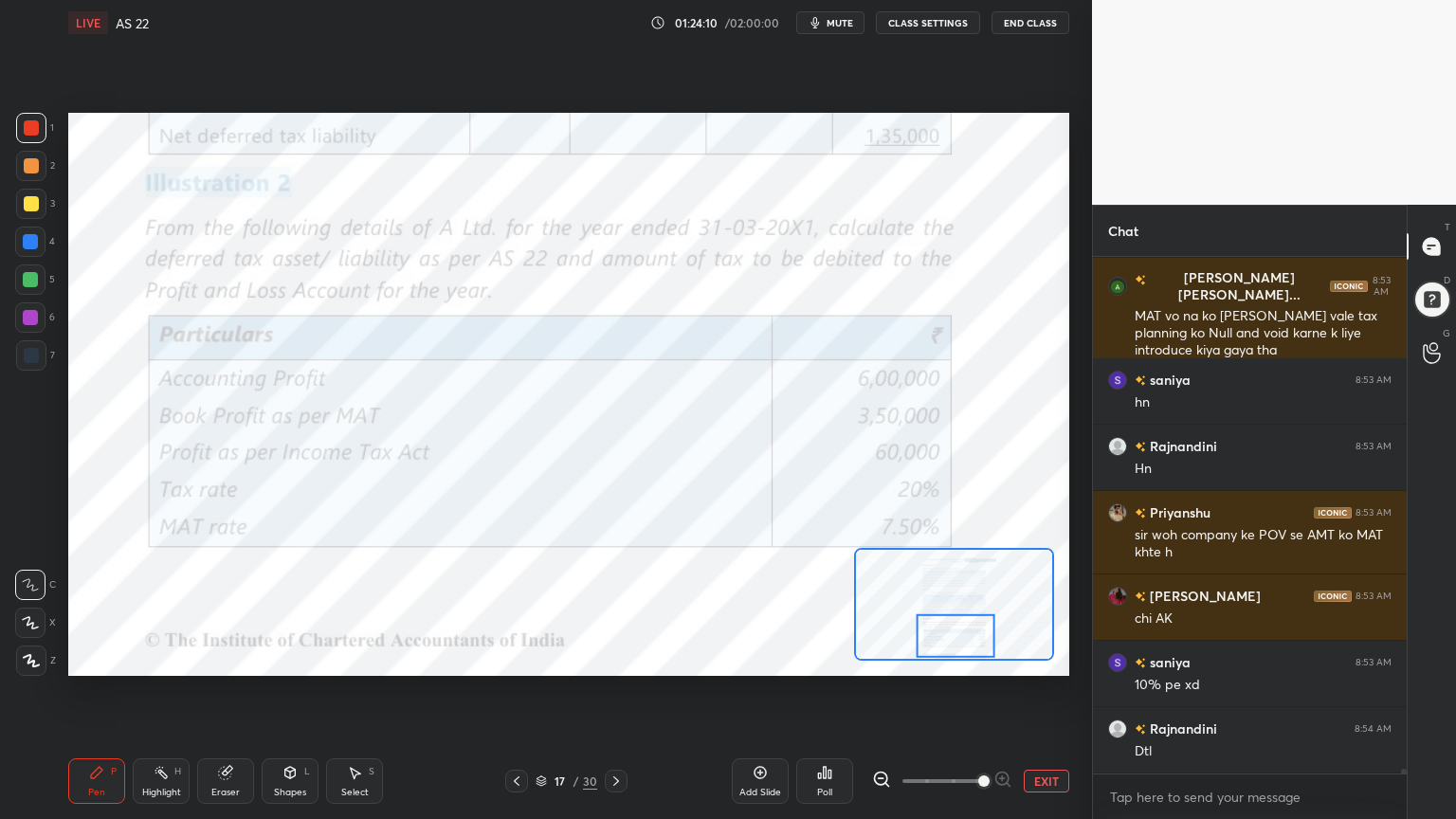 scroll, scrollTop: 52291, scrollLeft: 0, axis: vertical 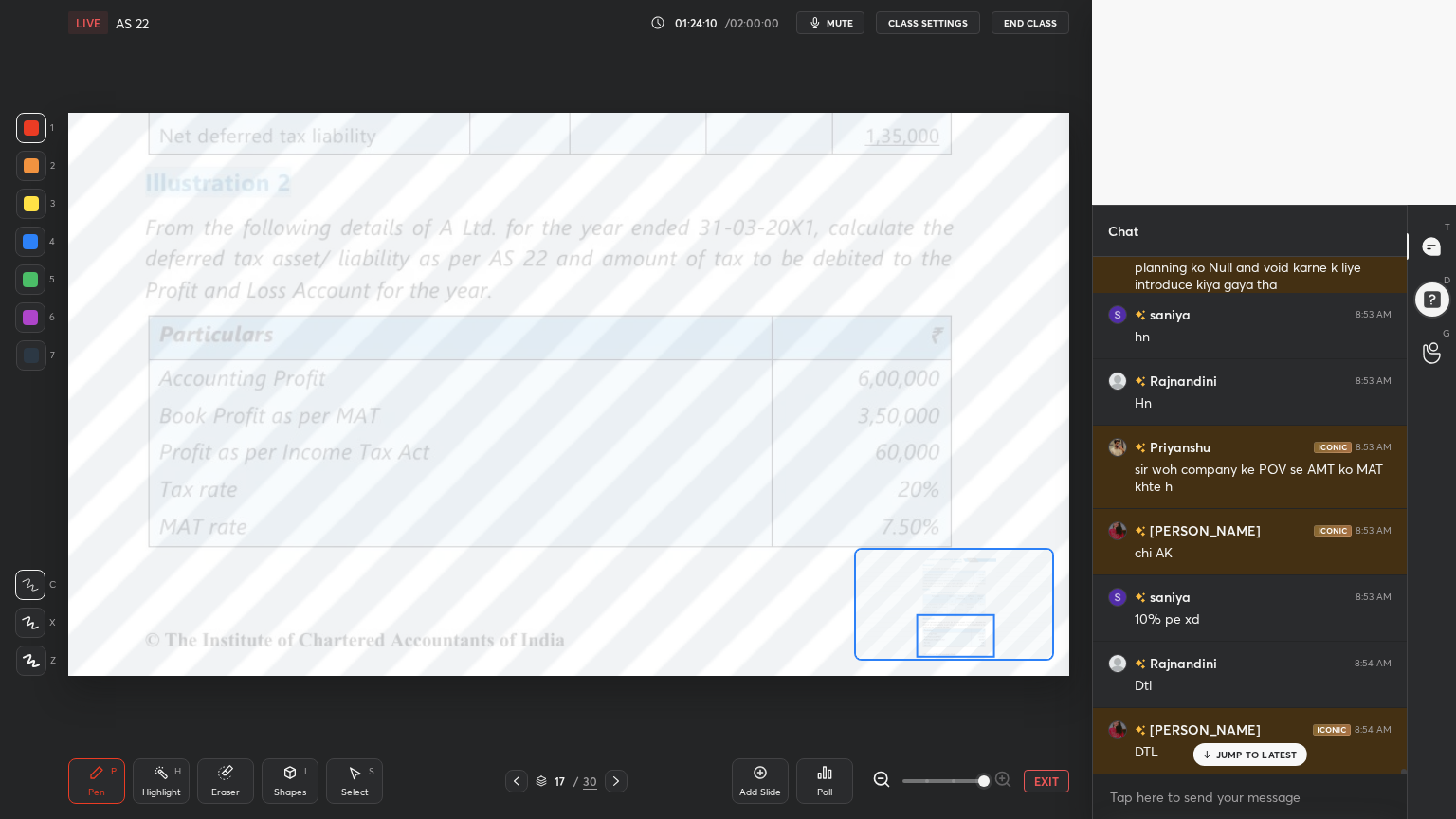click on "Add Slide" at bounding box center (760, 781) 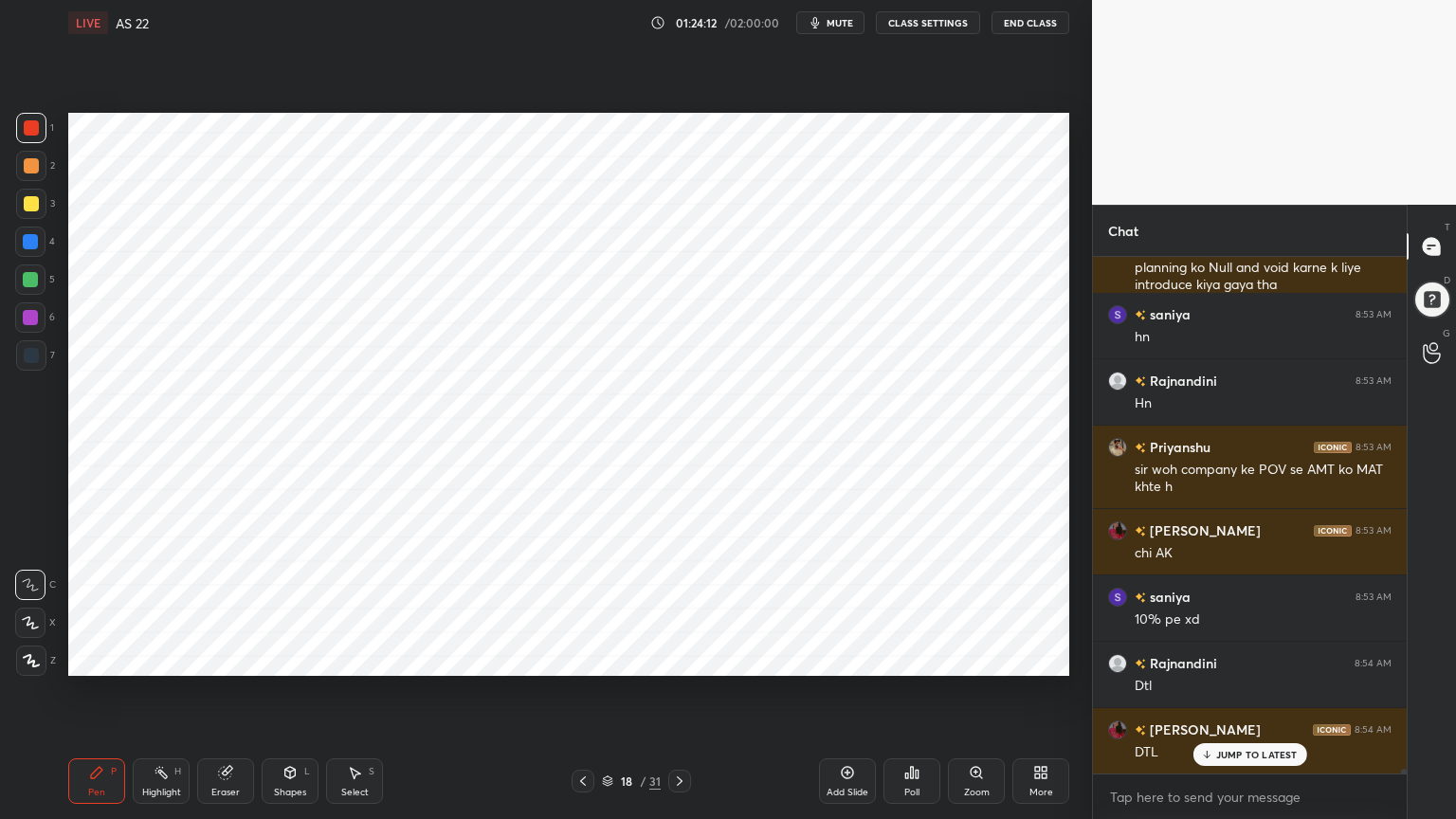 click at bounding box center (30, 242) 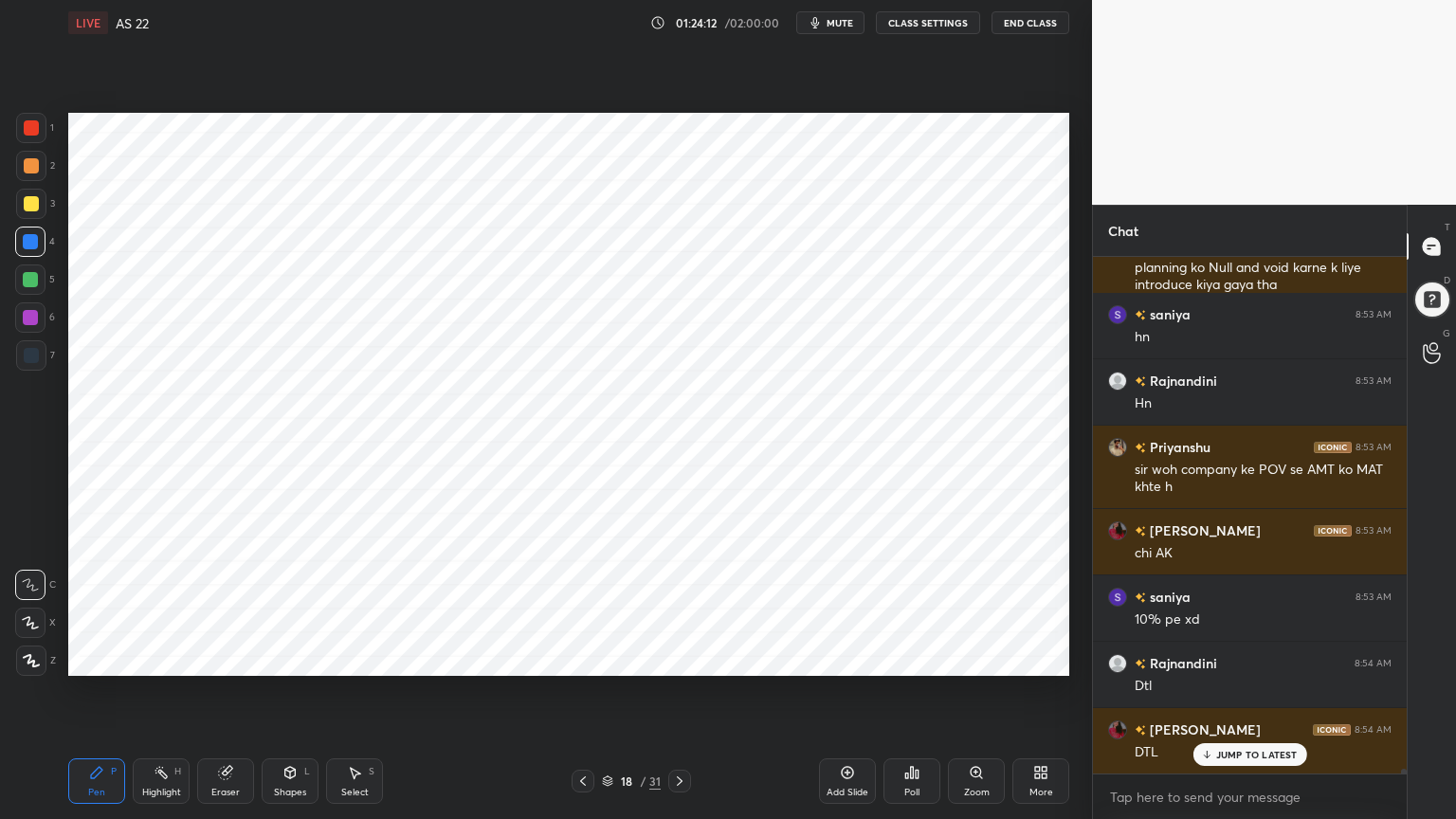 click at bounding box center (31, 661) 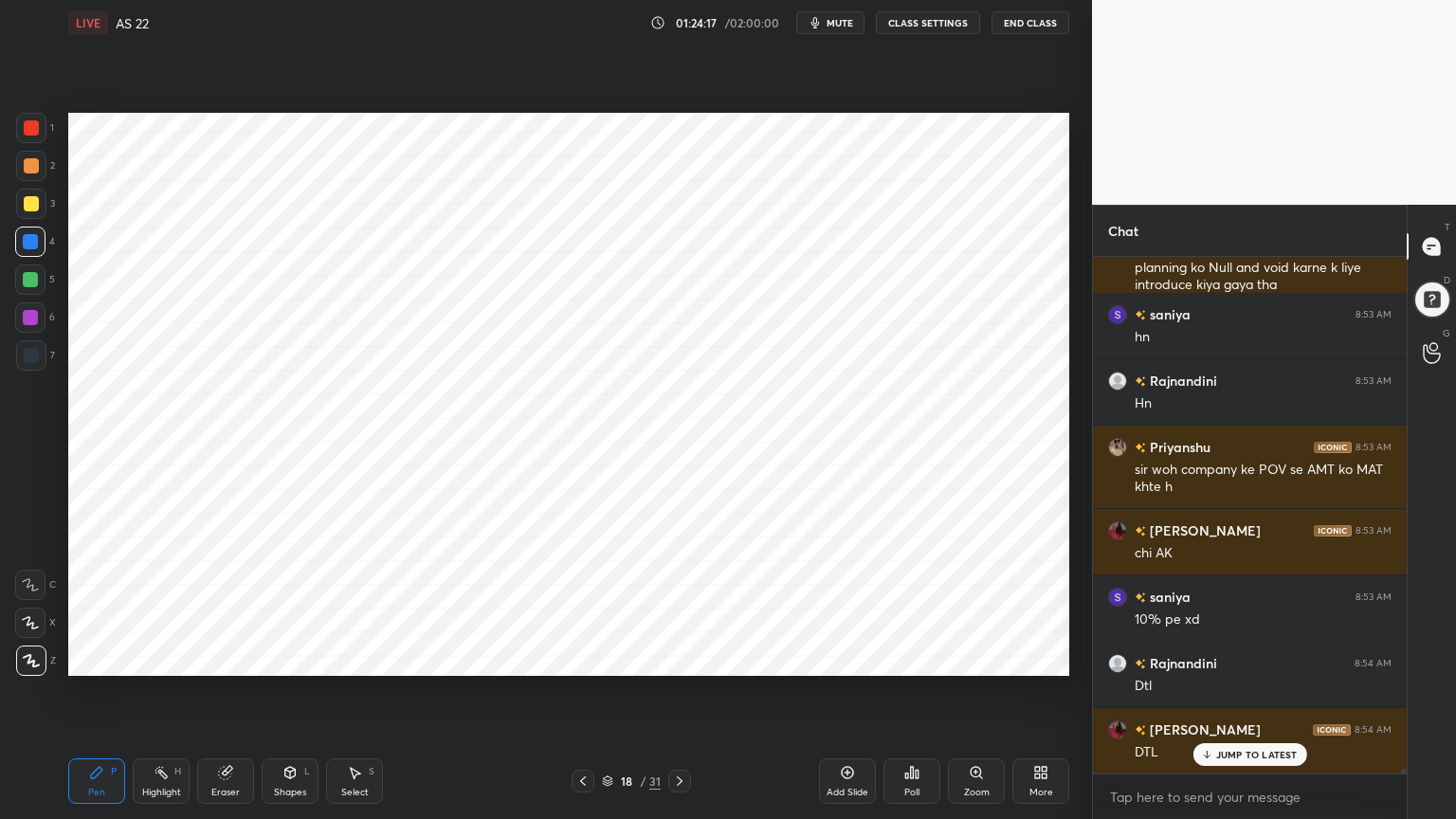 click on "Pen P Highlight H Eraser Shapes L Select S 18 / 31 Add Slide Poll Zoom More" at bounding box center (569, 781) 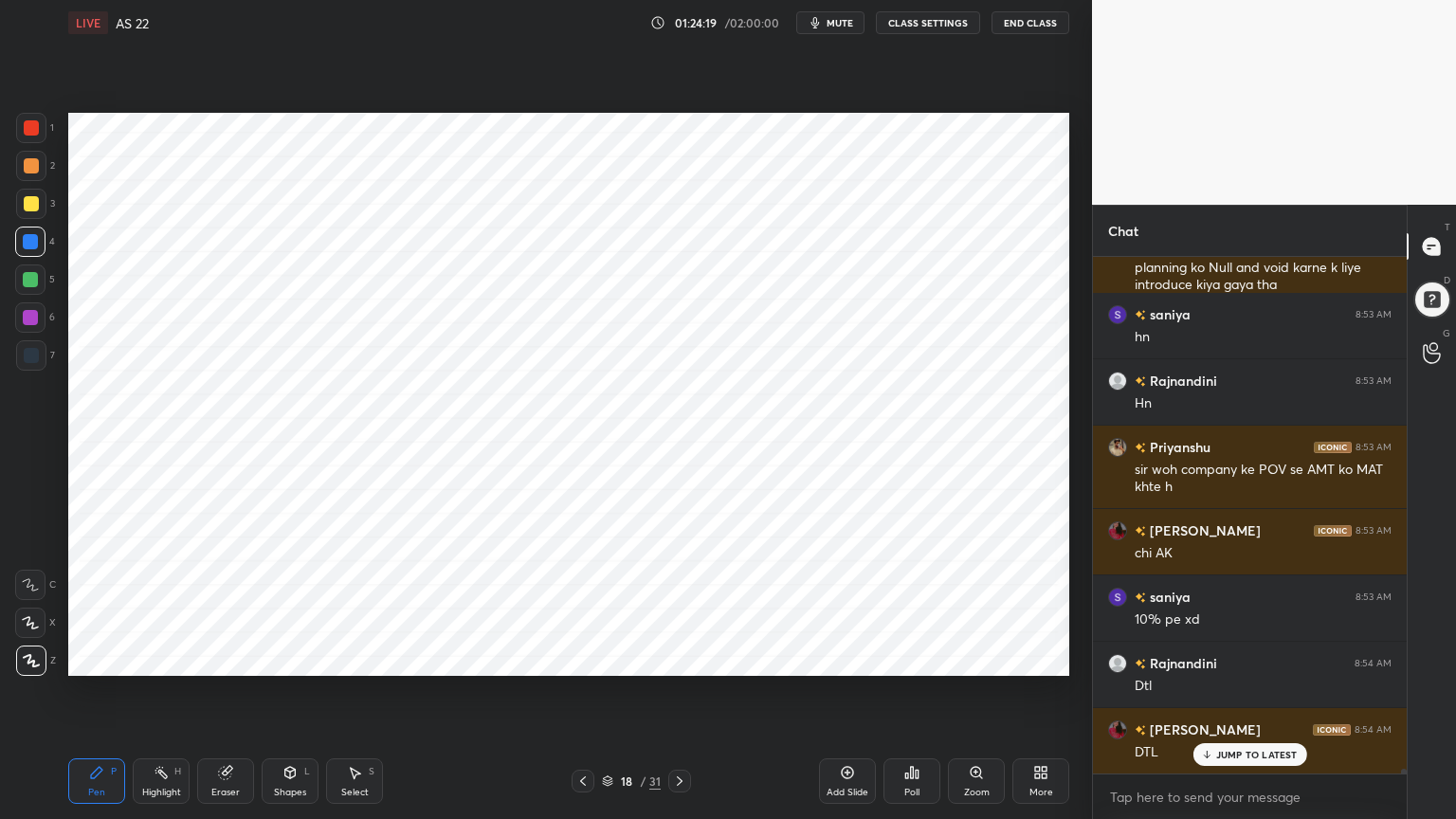 click on "7" at bounding box center (35, 359) 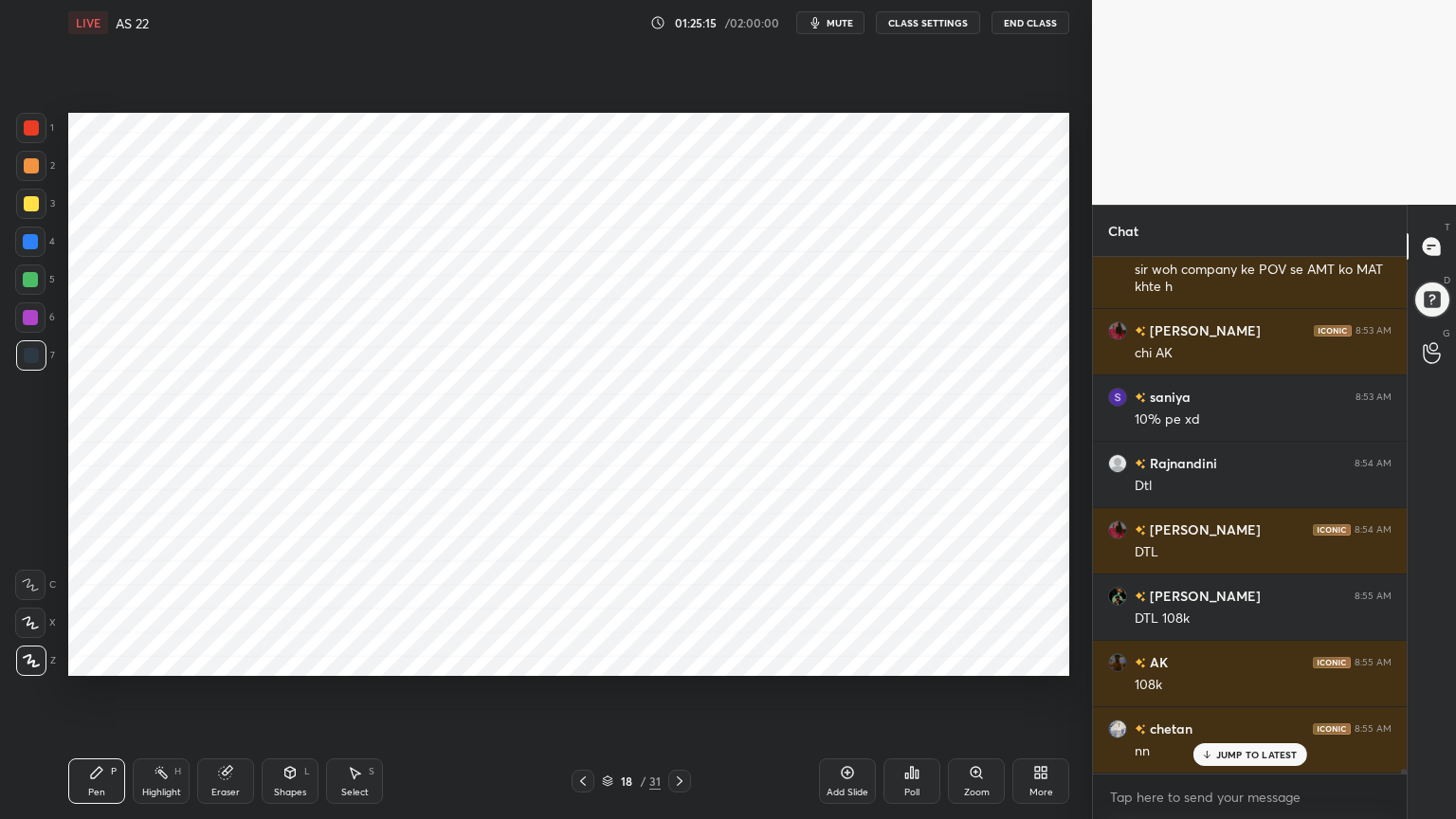scroll, scrollTop: 52556, scrollLeft: 0, axis: vertical 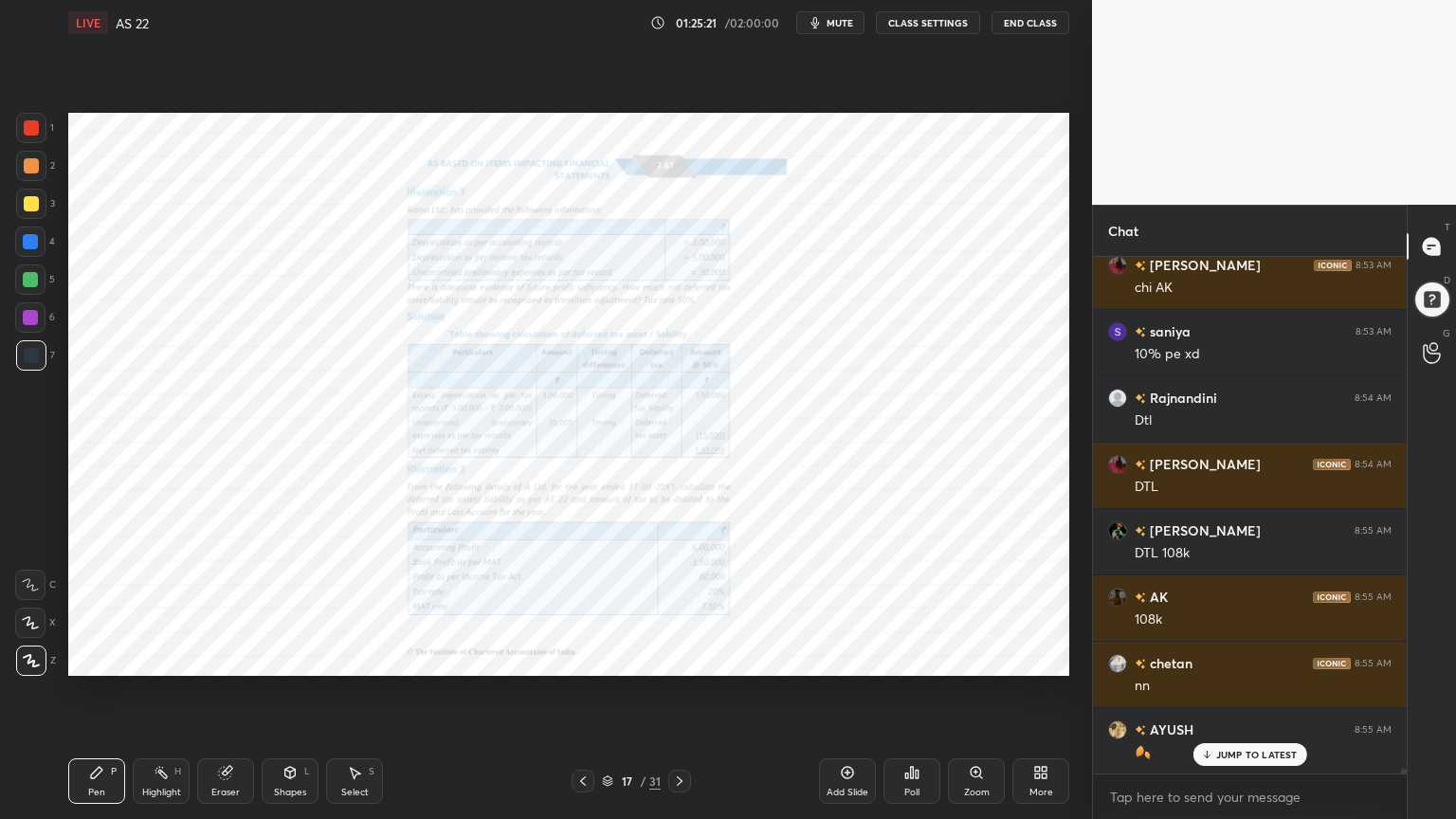 click on "Zoom" at bounding box center [976, 781] 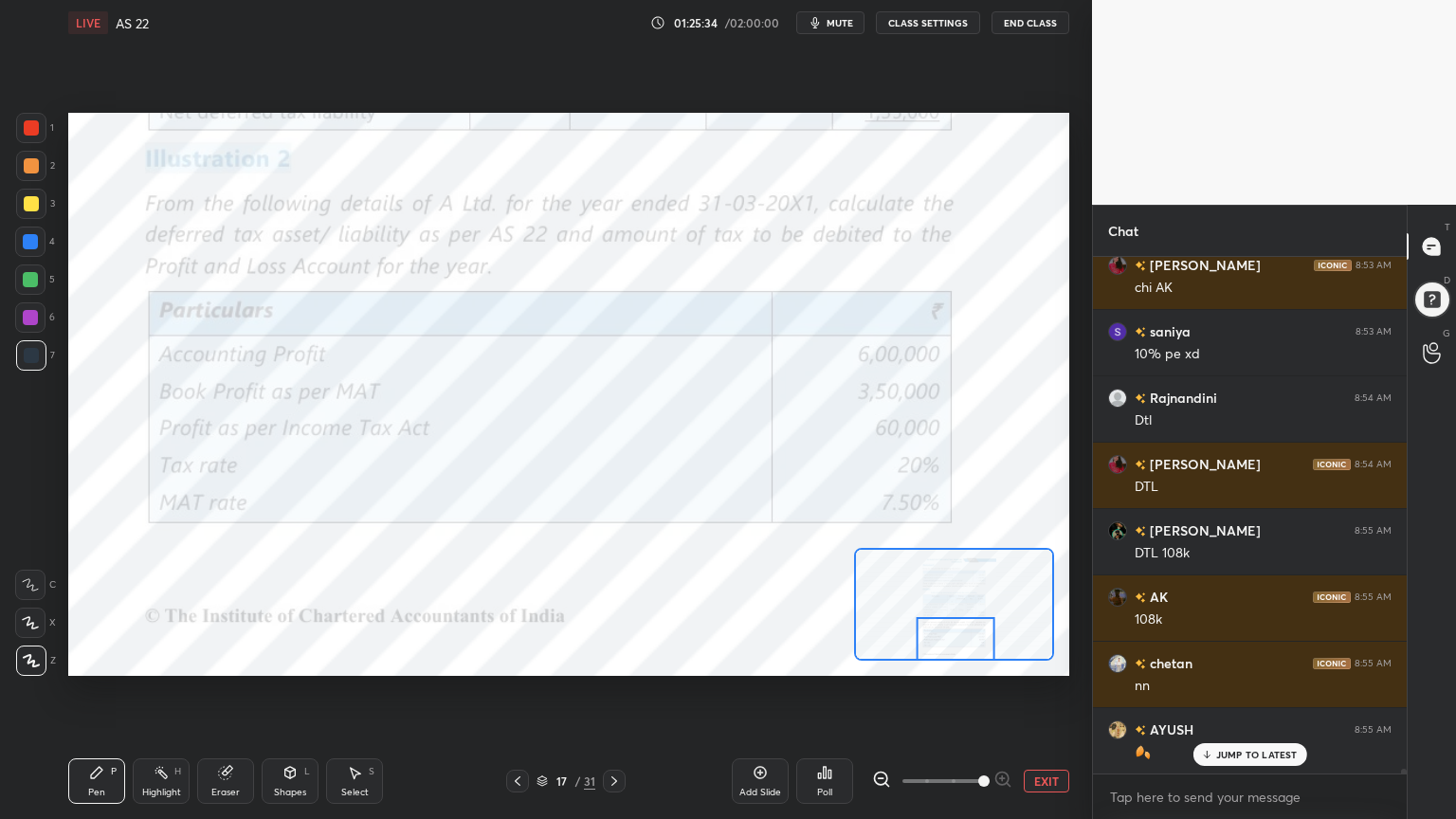 click on "1" at bounding box center [35, 128] 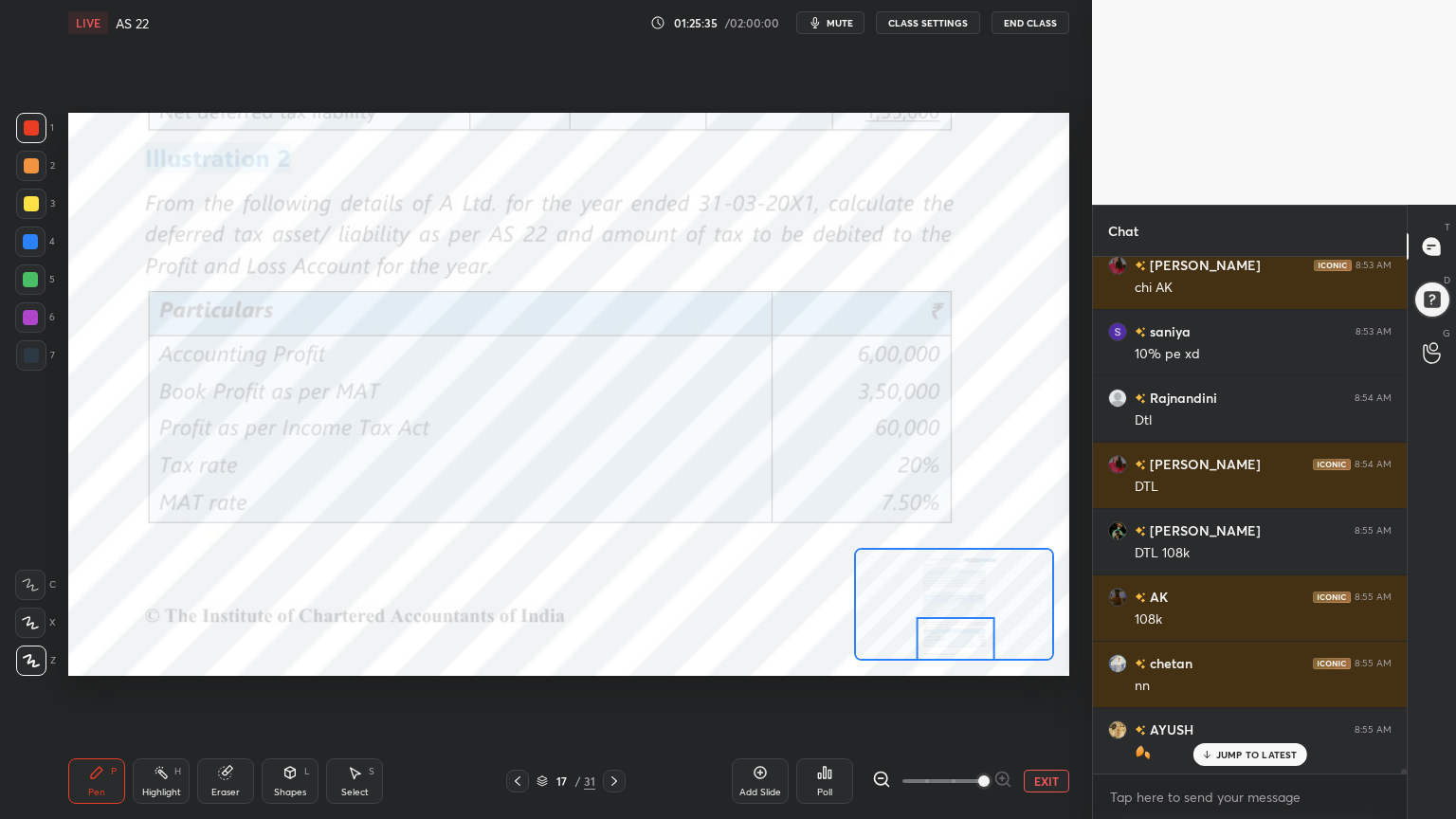click at bounding box center [30, 280] 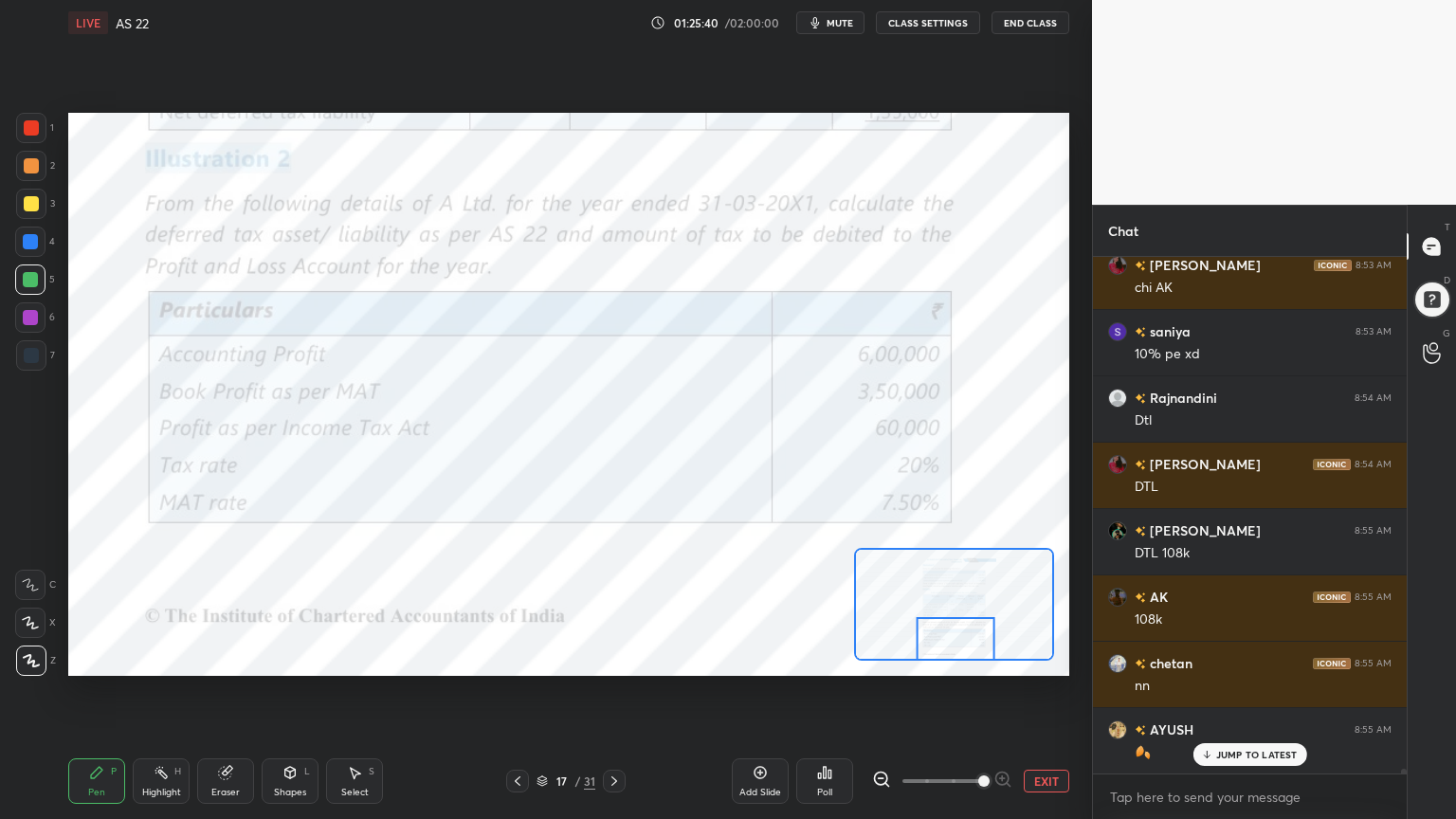 click at bounding box center [30, 585] 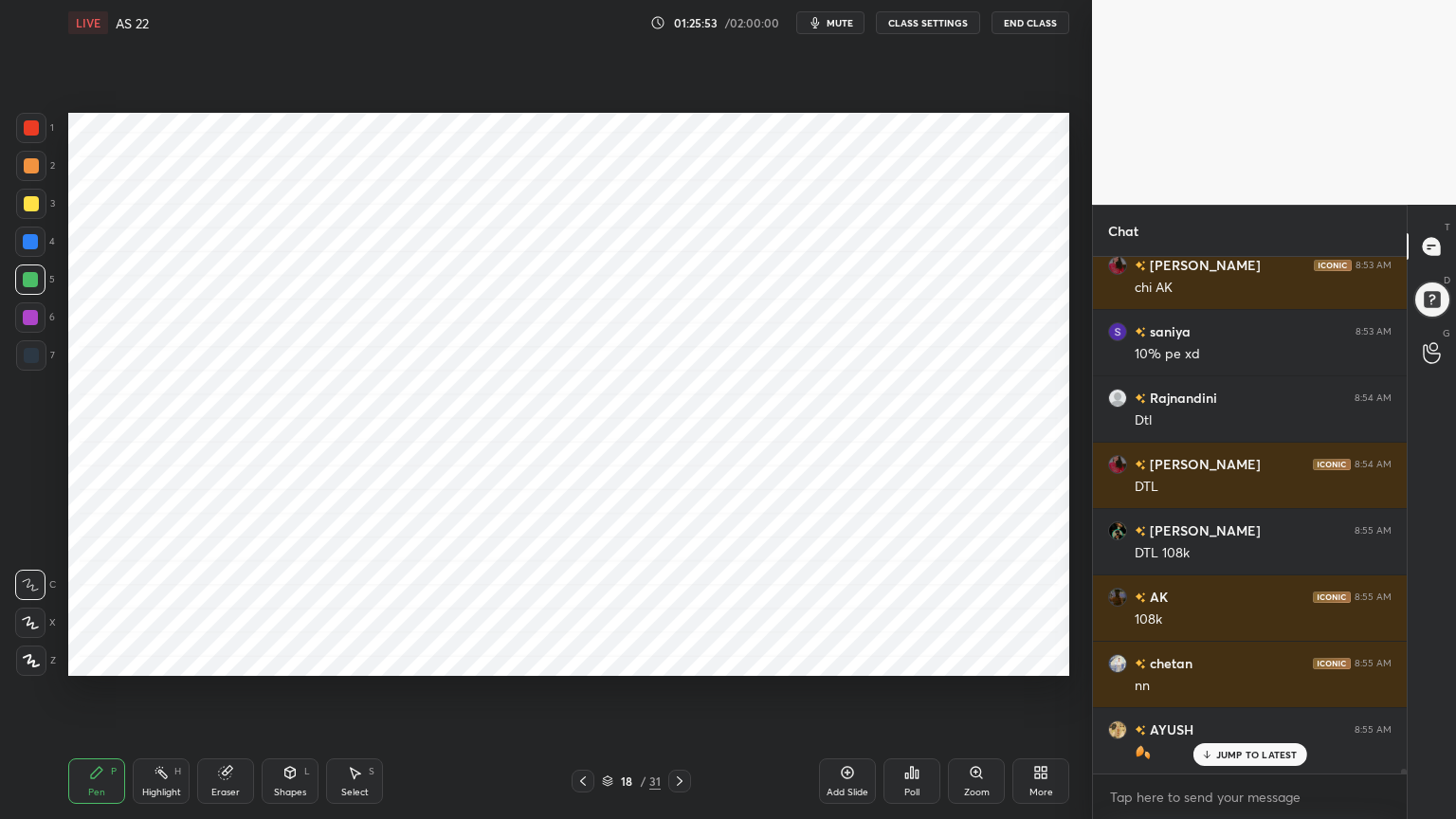 scroll, scrollTop: 52624, scrollLeft: 0, axis: vertical 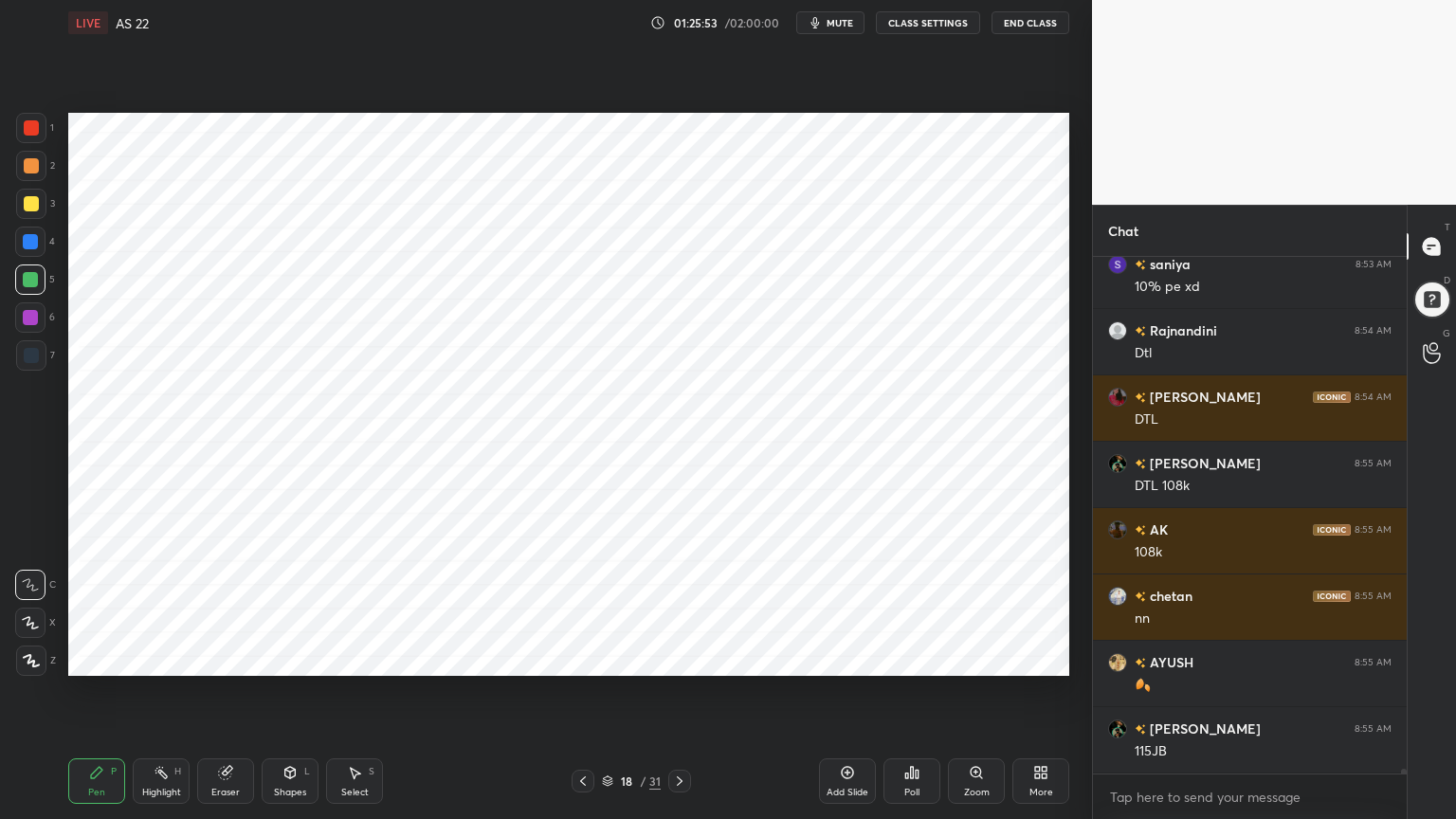click on "7" at bounding box center [35, 355] 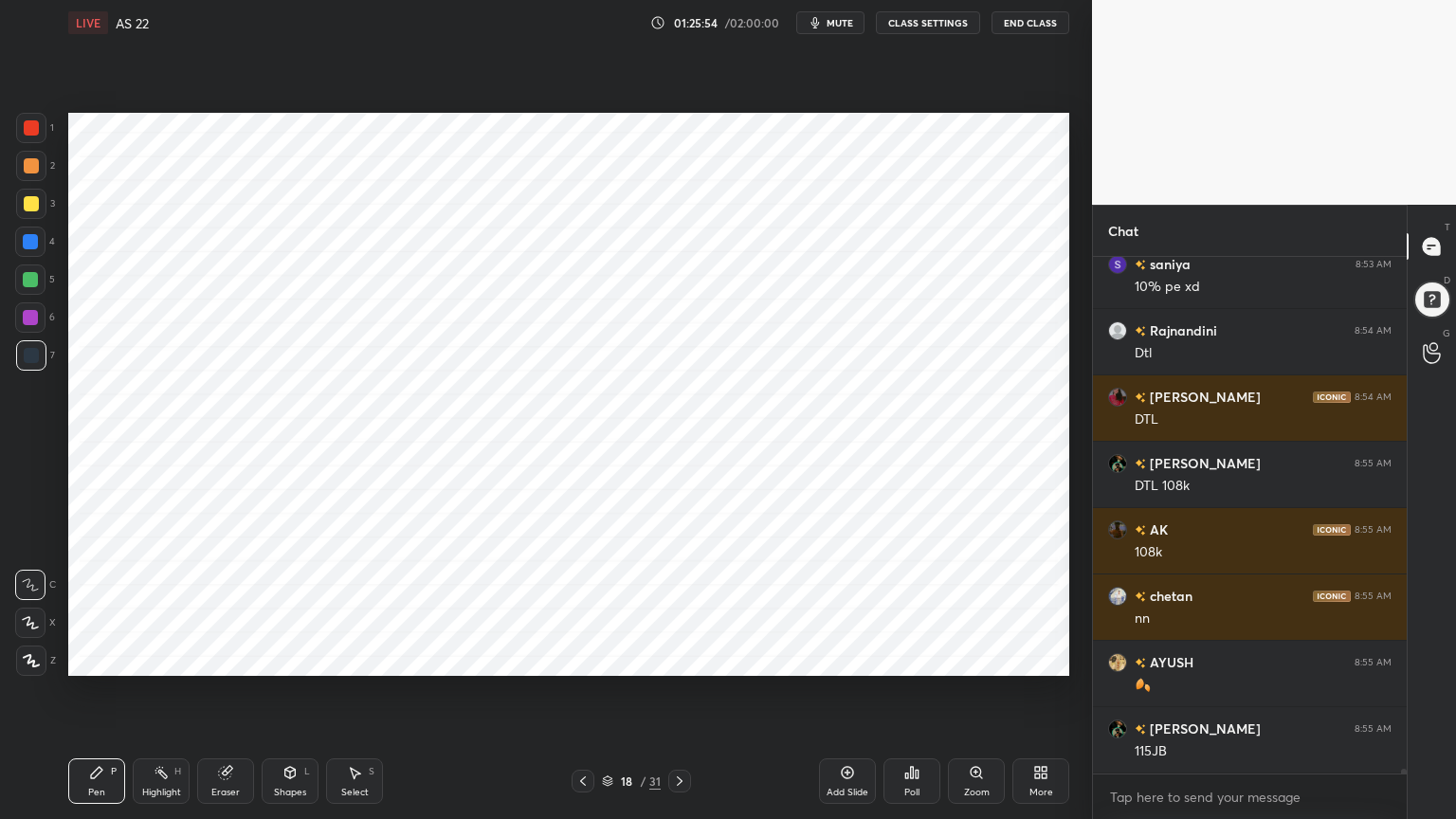 click on "1 2 3 4 5 6 7 C X Z C X Z E E Erase all   H H" at bounding box center (30, 394) 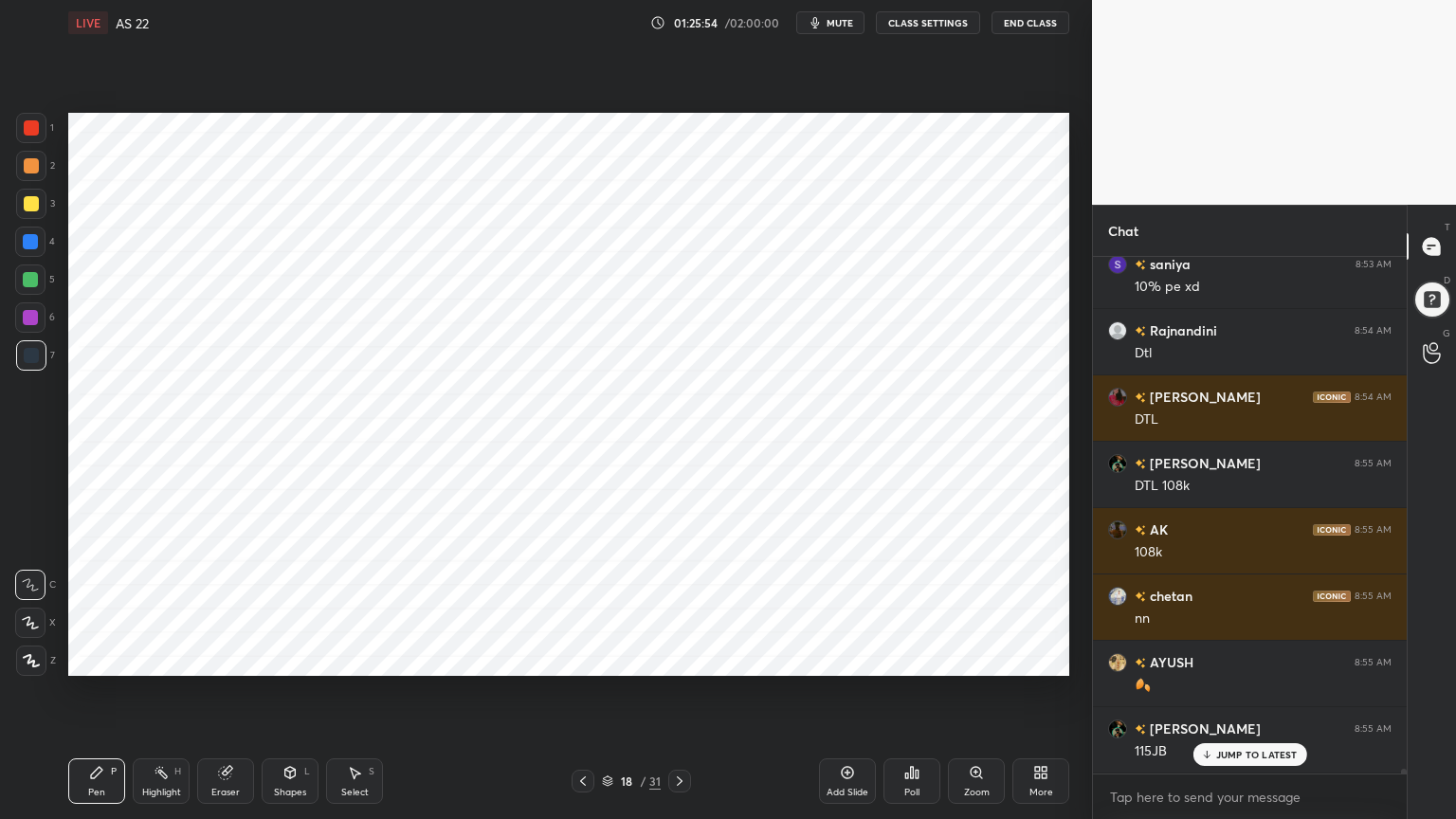 scroll, scrollTop: 52689, scrollLeft: 0, axis: vertical 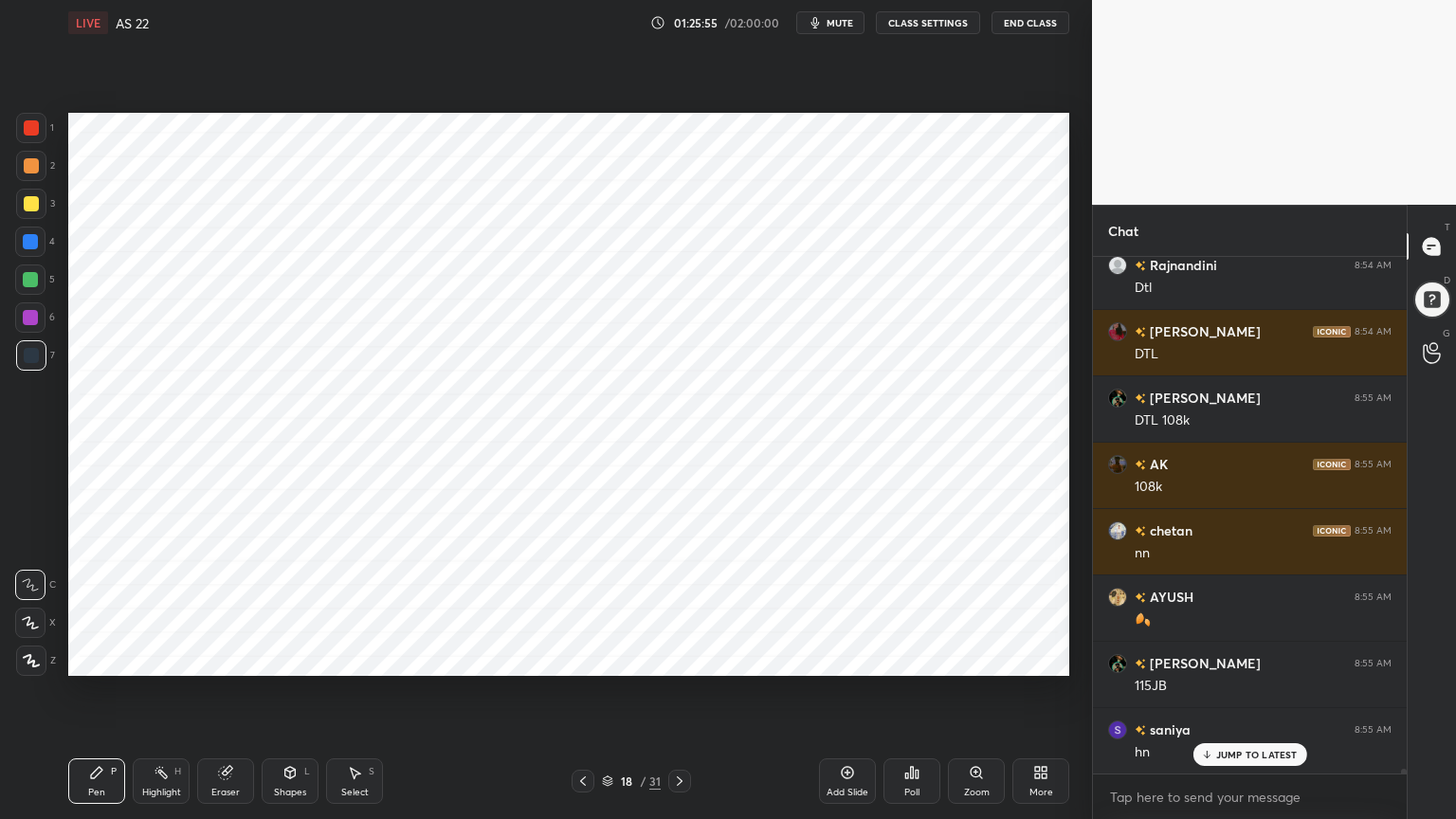 click at bounding box center [31, 661] 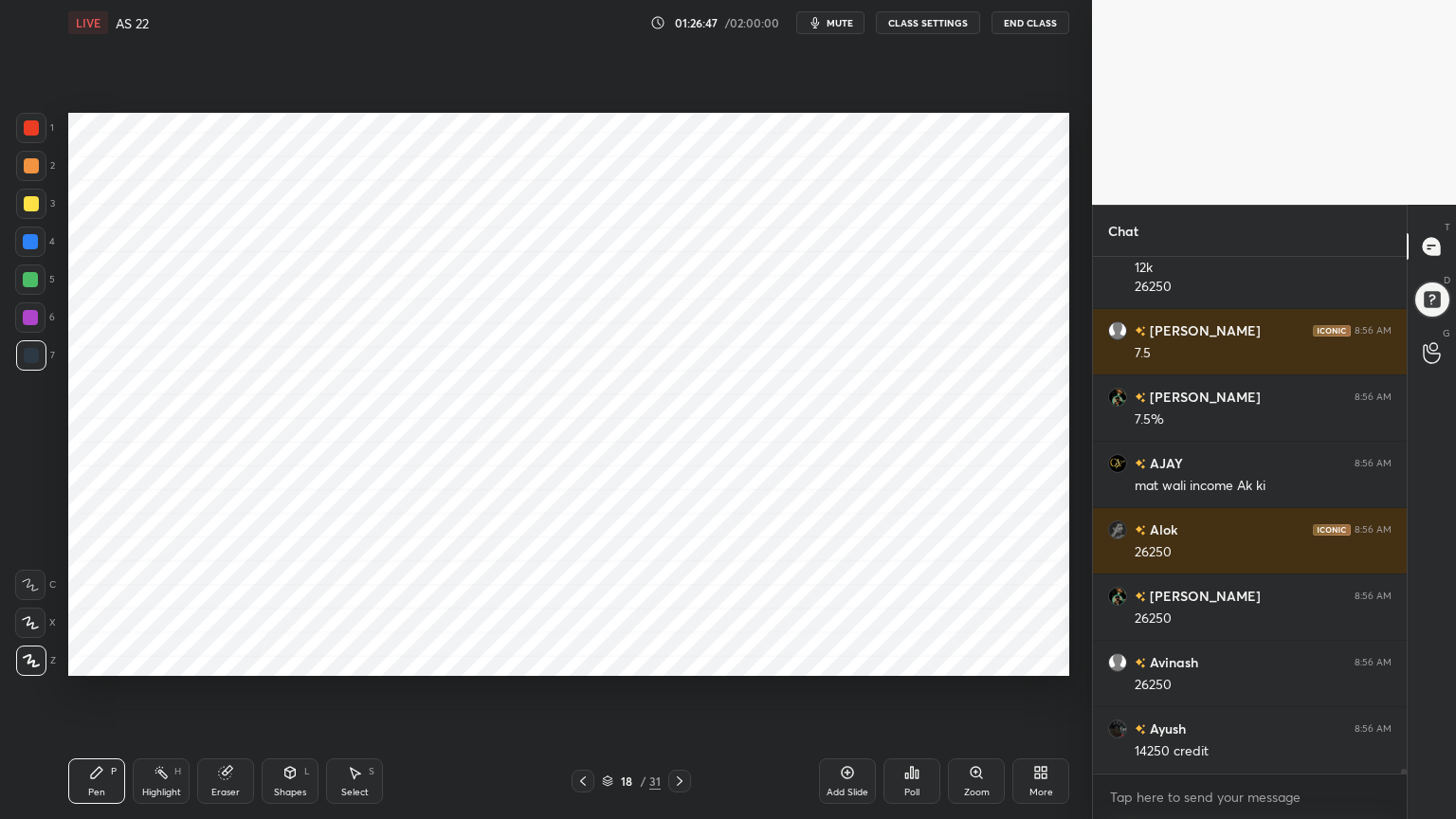 scroll, scrollTop: 53352, scrollLeft: 0, axis: vertical 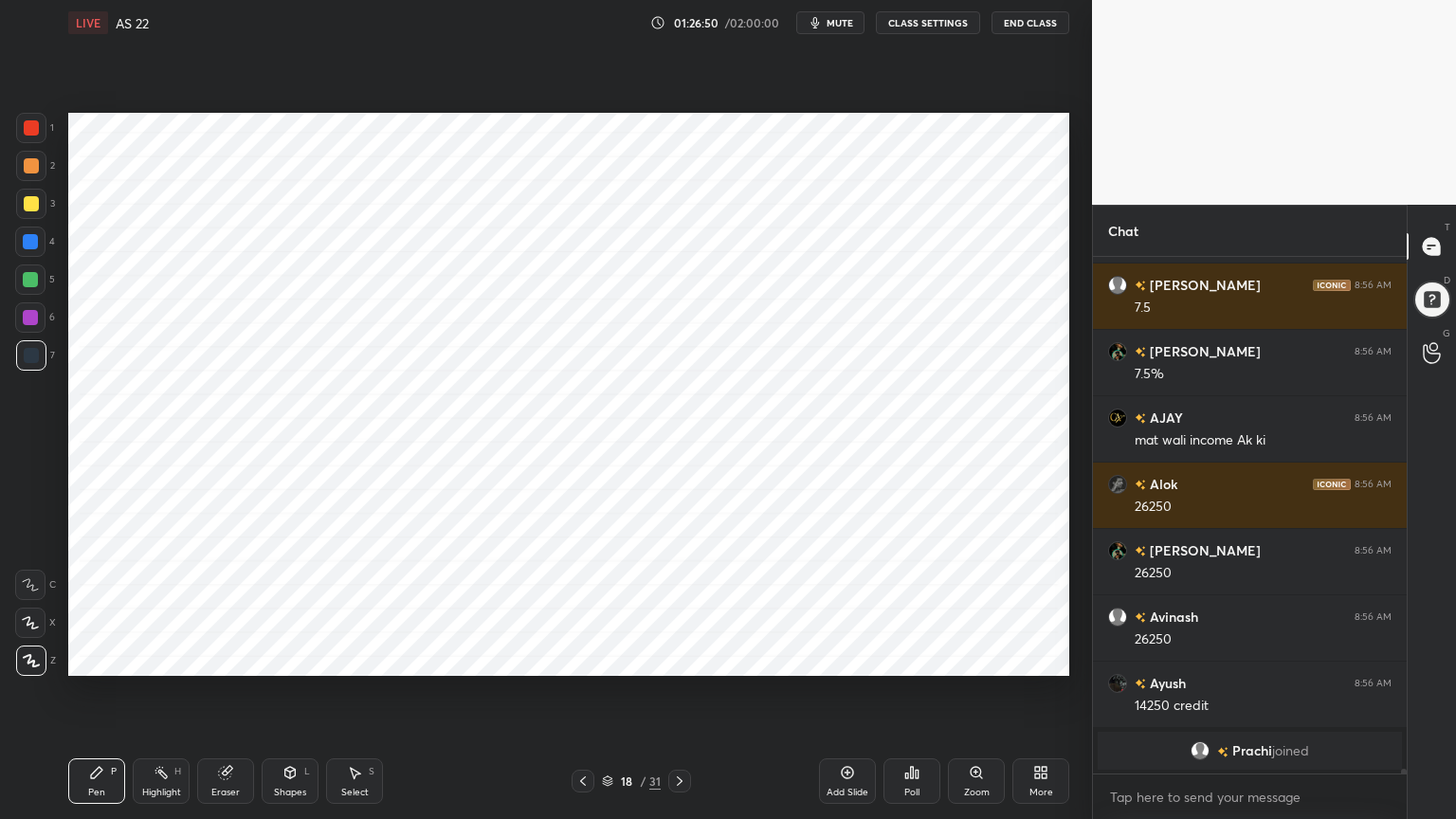 click on "Highlight" at bounding box center (161, 792) 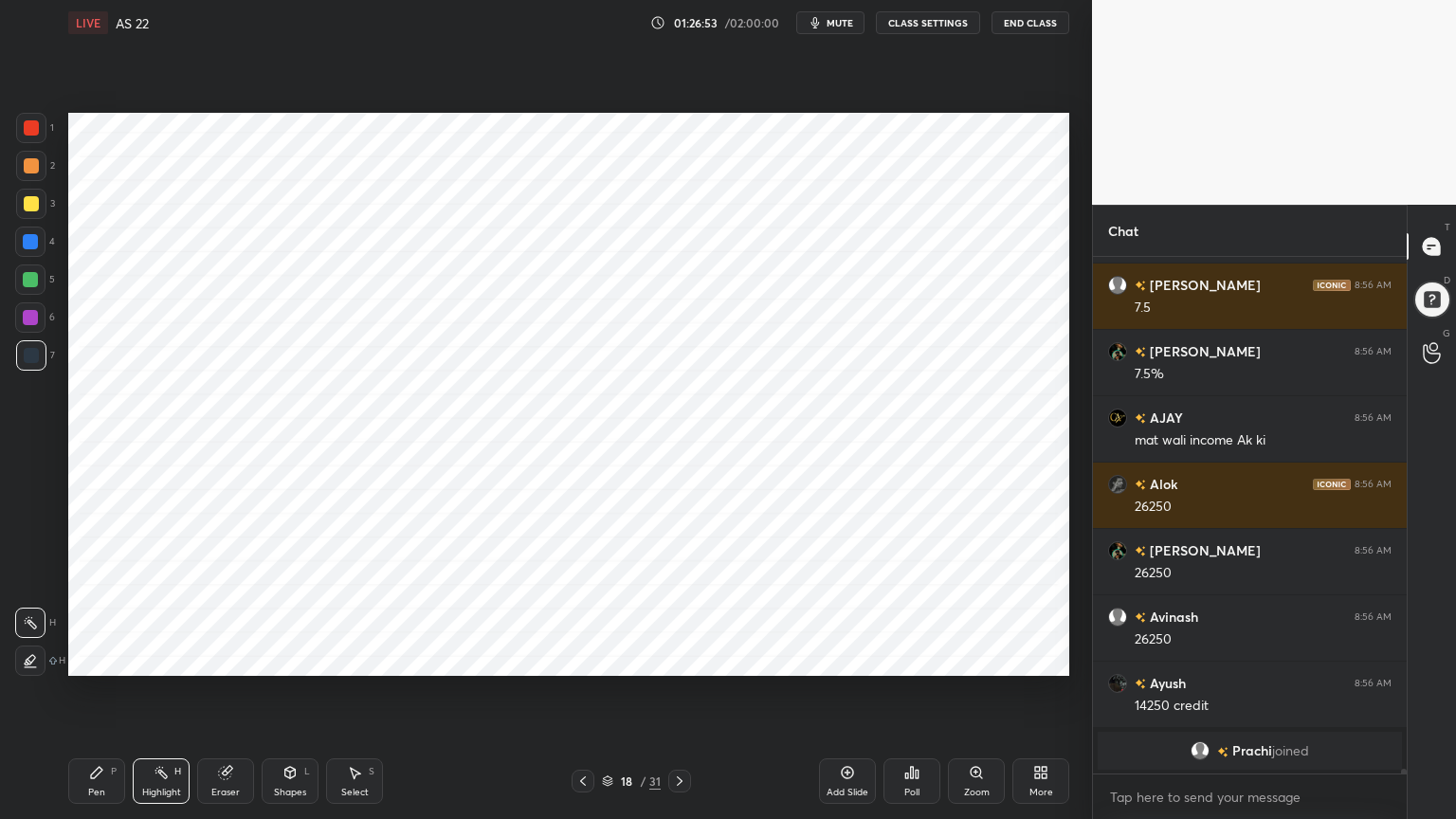 click on "Pen" at bounding box center [97, 792] 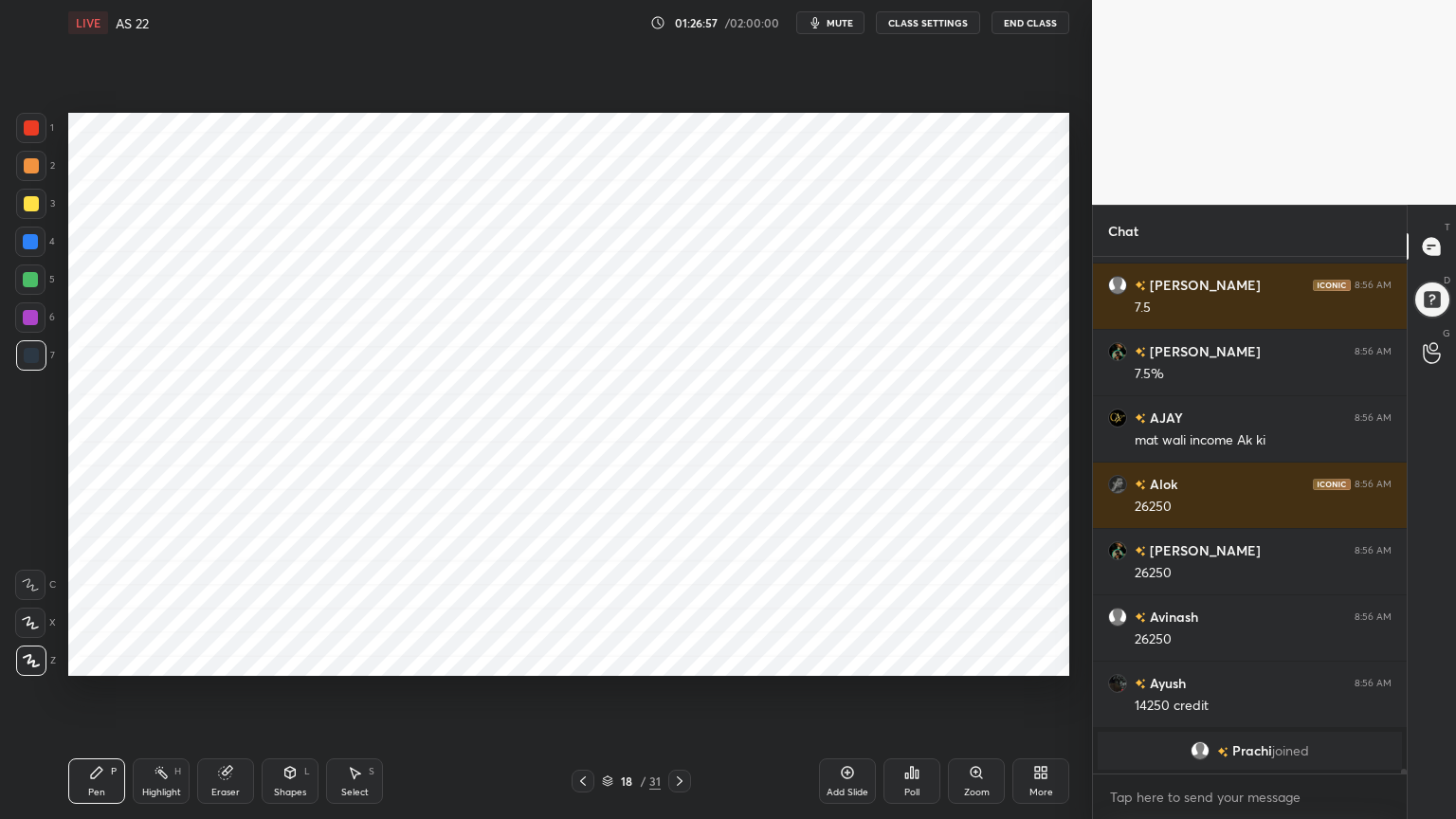 scroll, scrollTop: 49644, scrollLeft: 0, axis: vertical 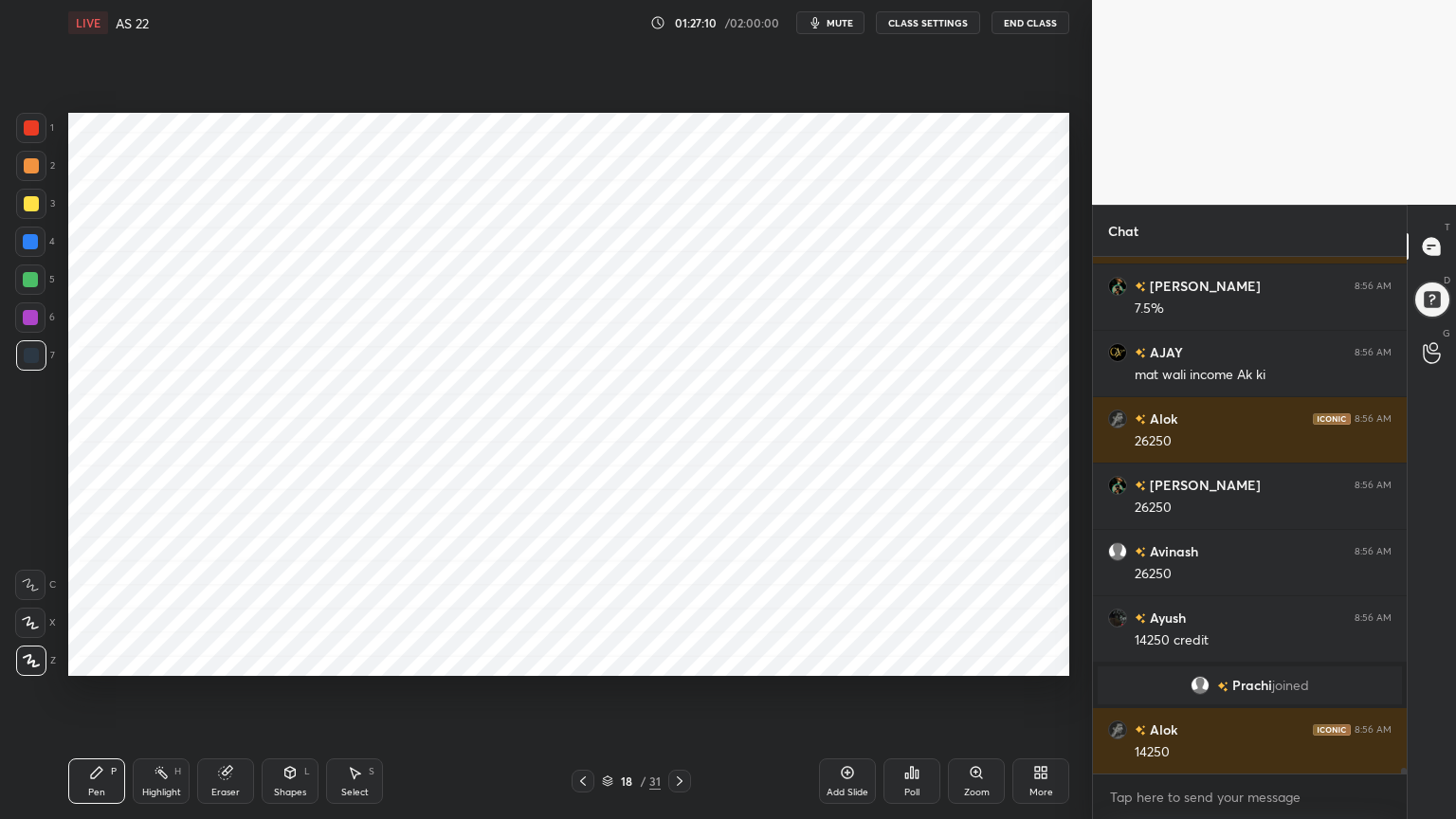 click on "Add Slide" at bounding box center [847, 781] 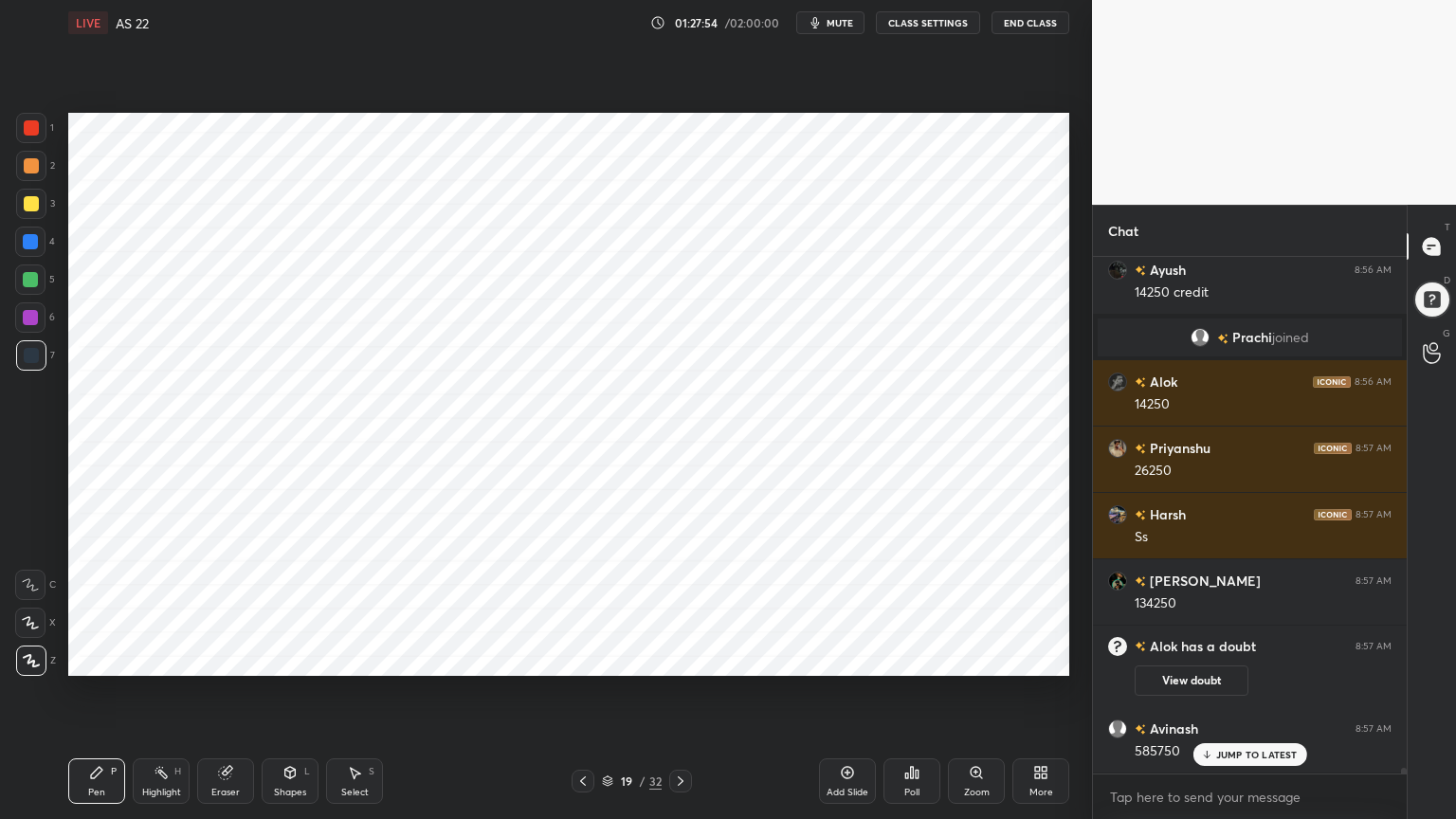 scroll, scrollTop: 49925, scrollLeft: 0, axis: vertical 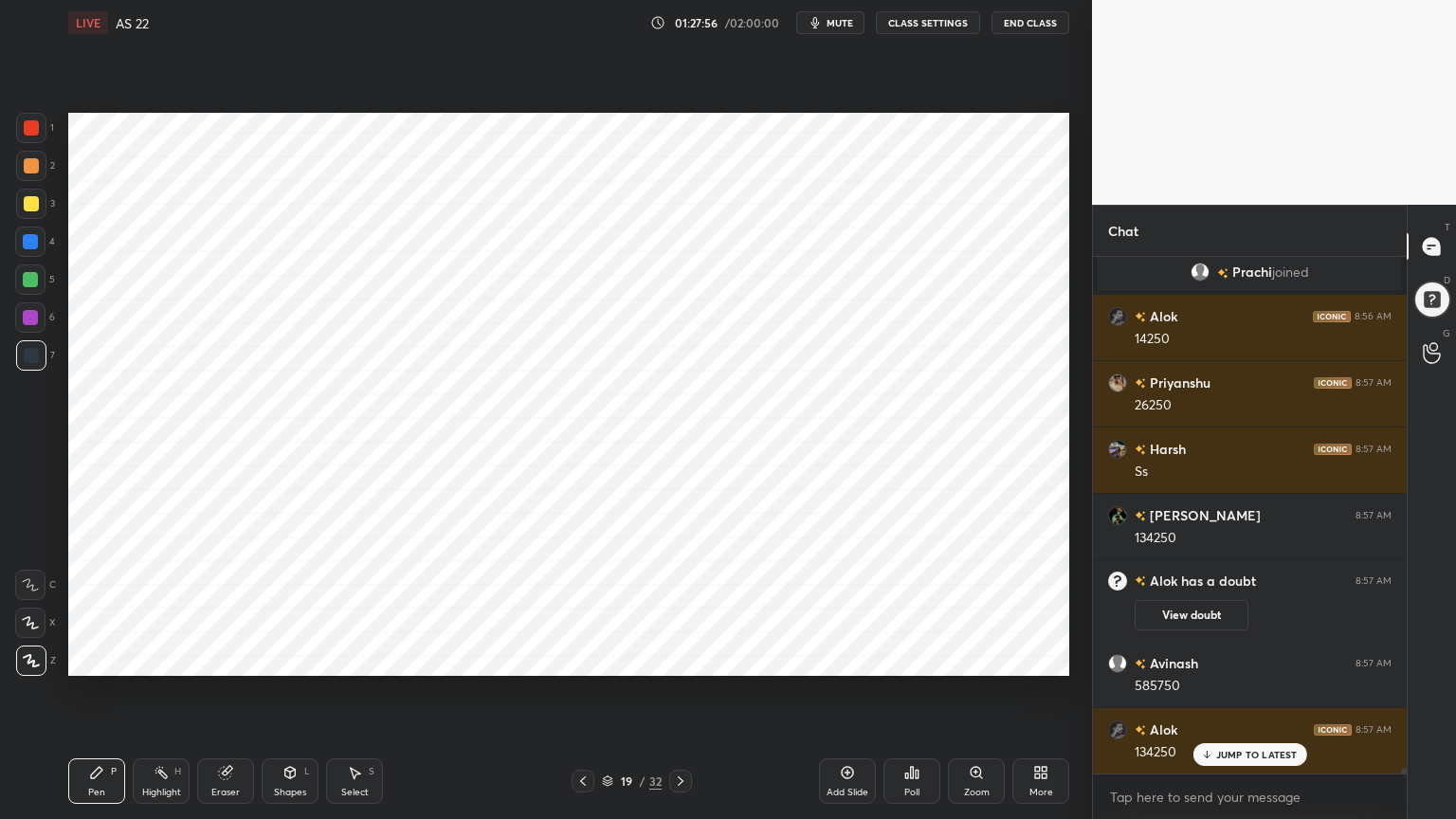 click on "Shapes" at bounding box center [290, 792] 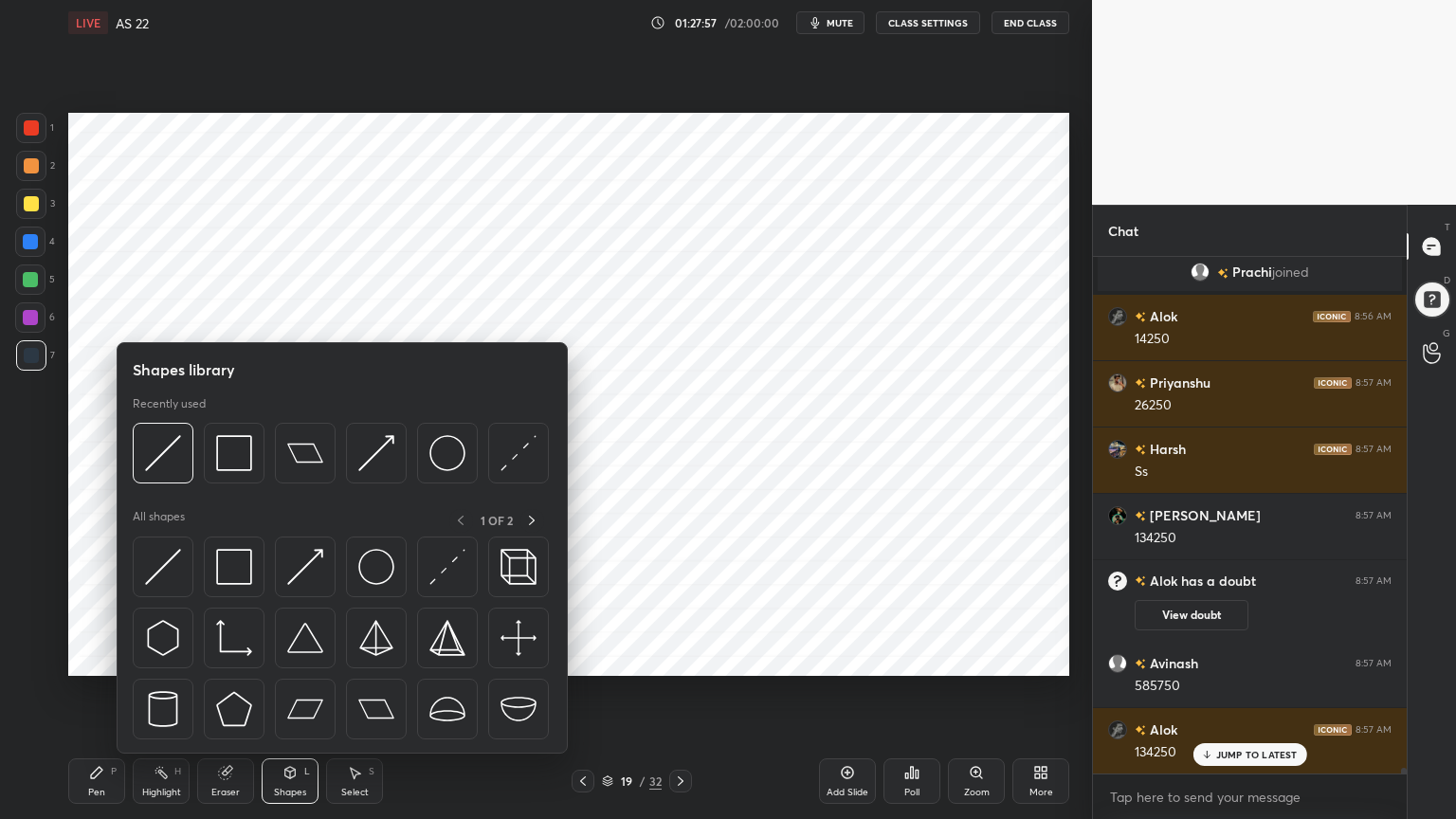 click at bounding box center (234, 453) 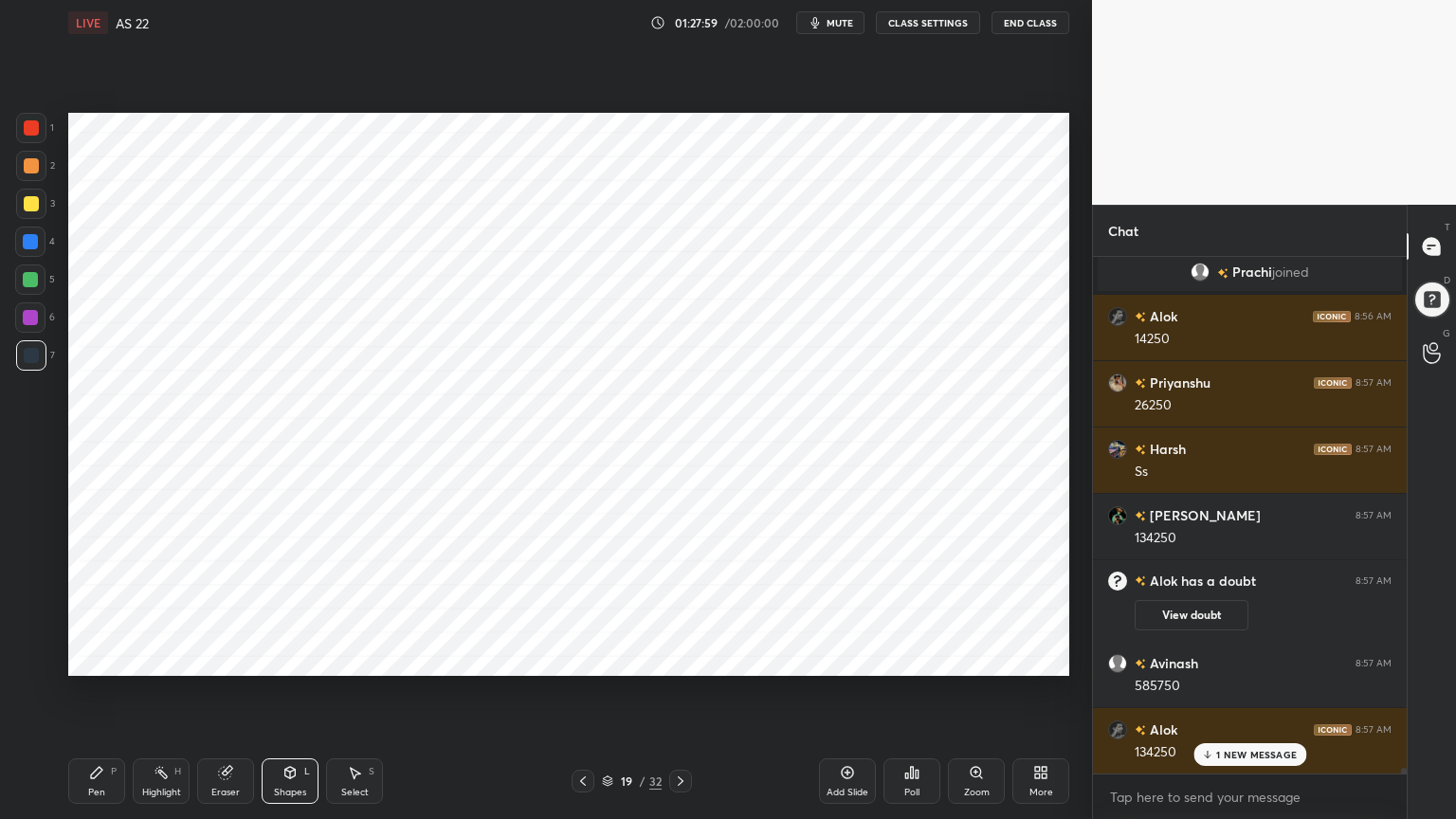 scroll, scrollTop: 49992, scrollLeft: 0, axis: vertical 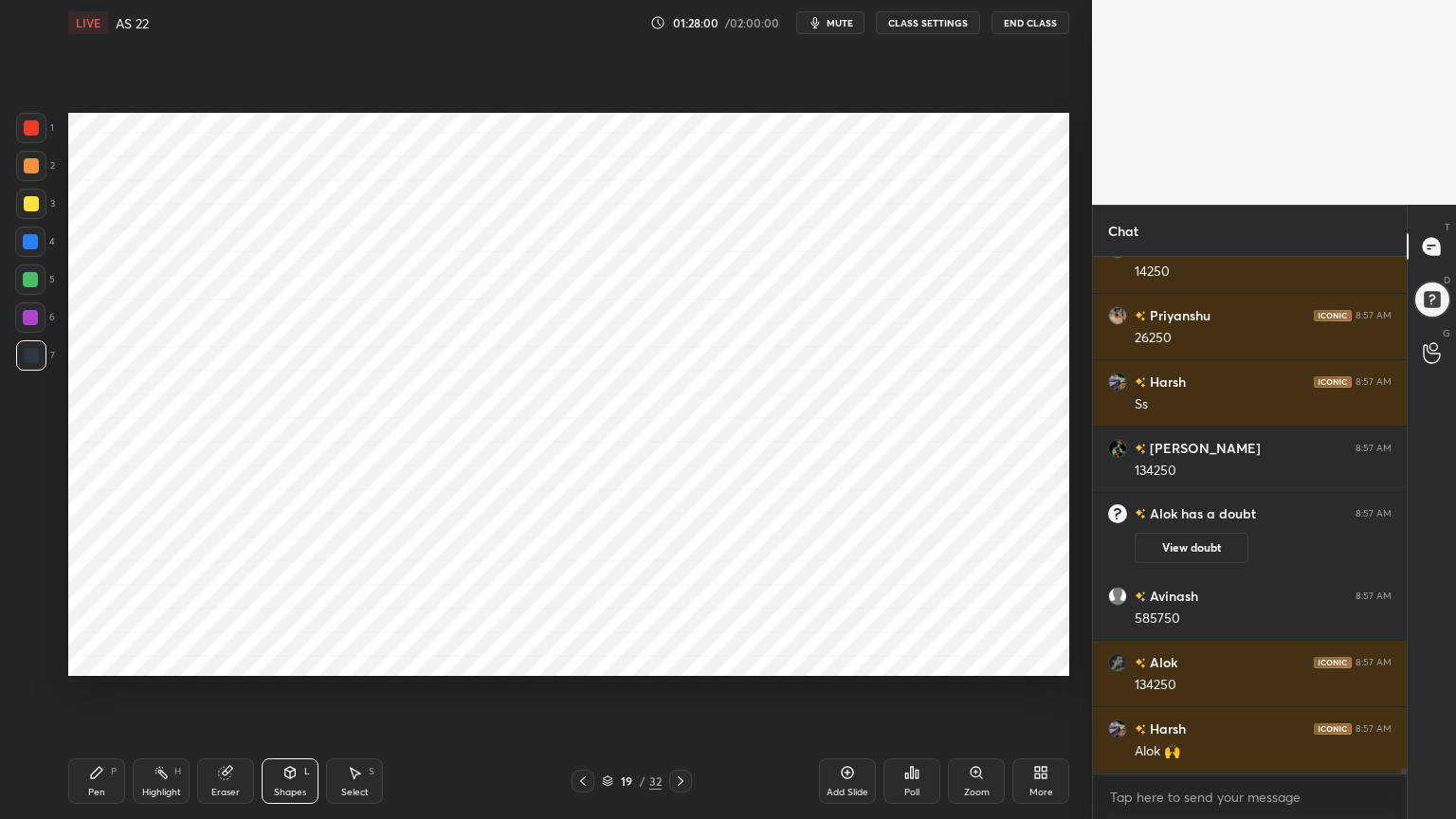 click on "Pen P" at bounding box center [97, 781] 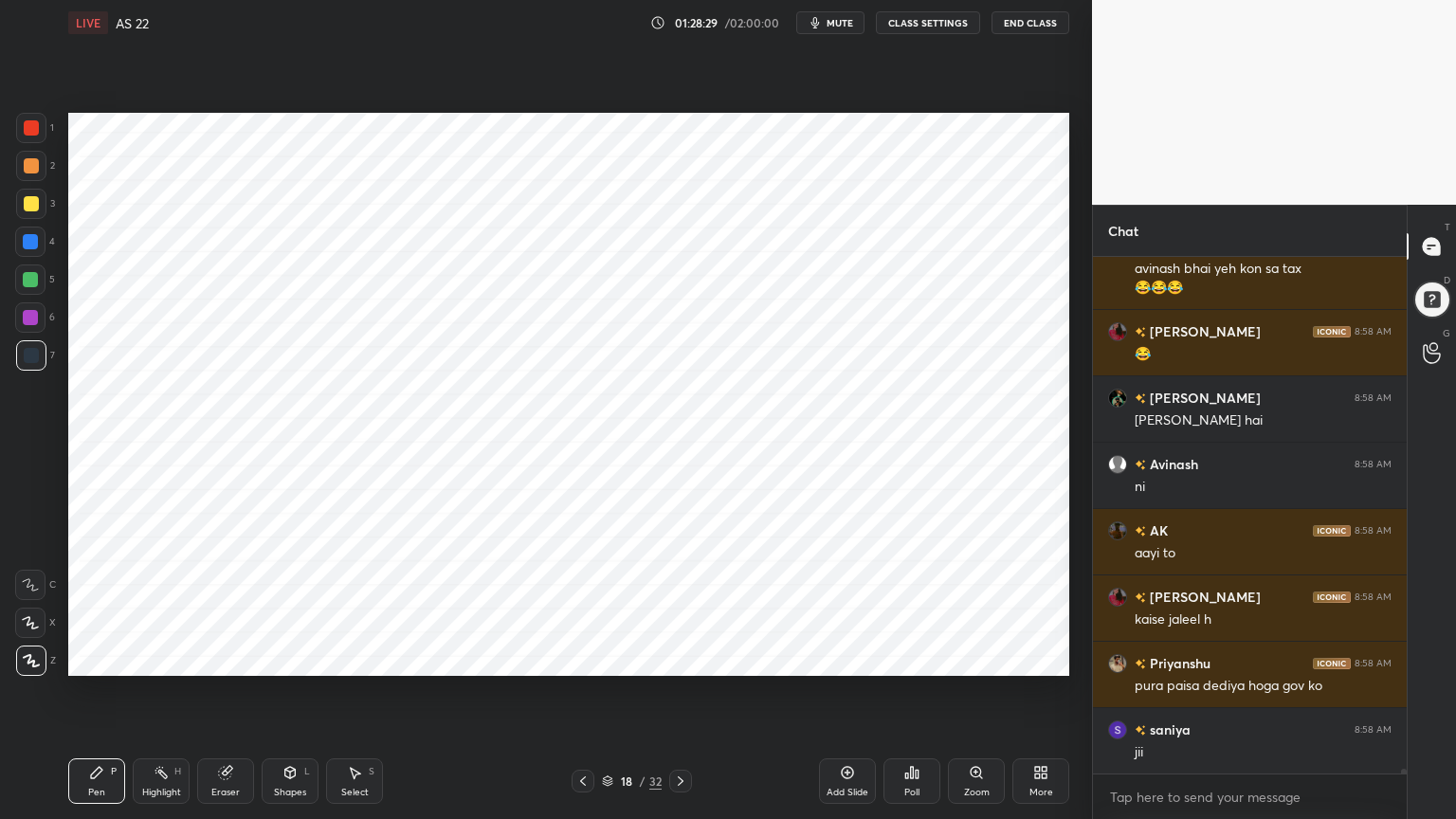 scroll, scrollTop: 50675, scrollLeft: 0, axis: vertical 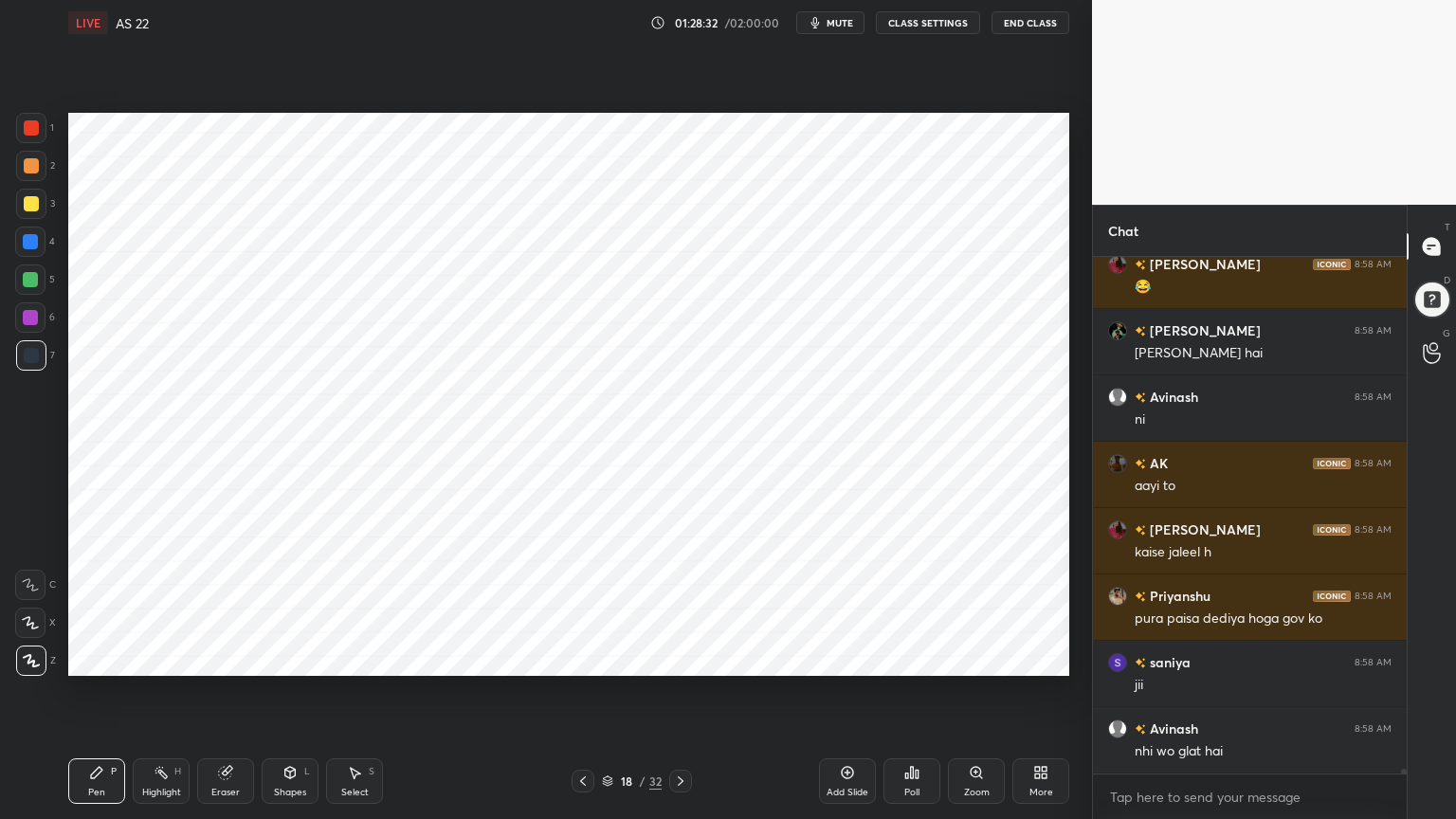 click at bounding box center [30, 318] 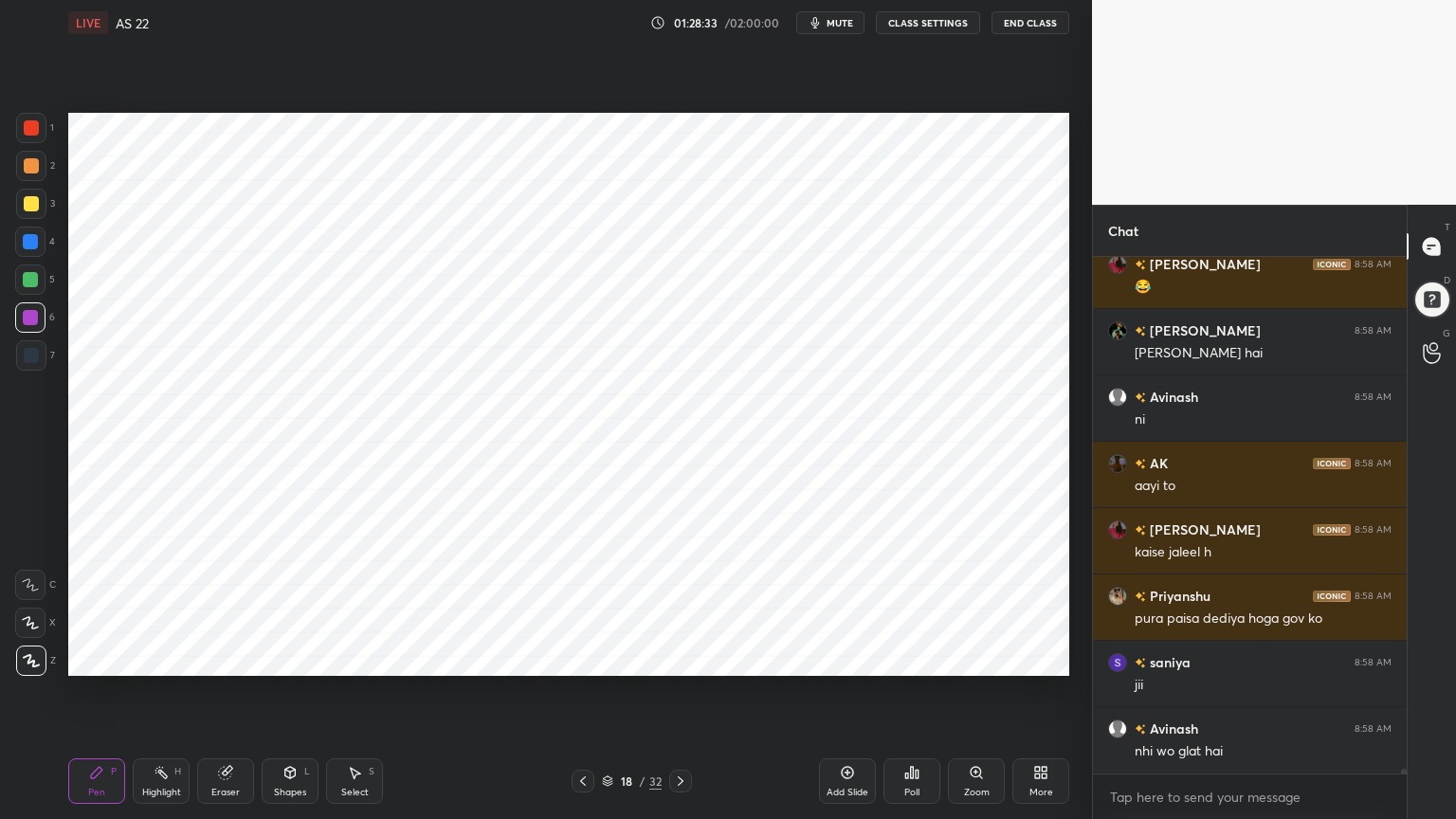 click 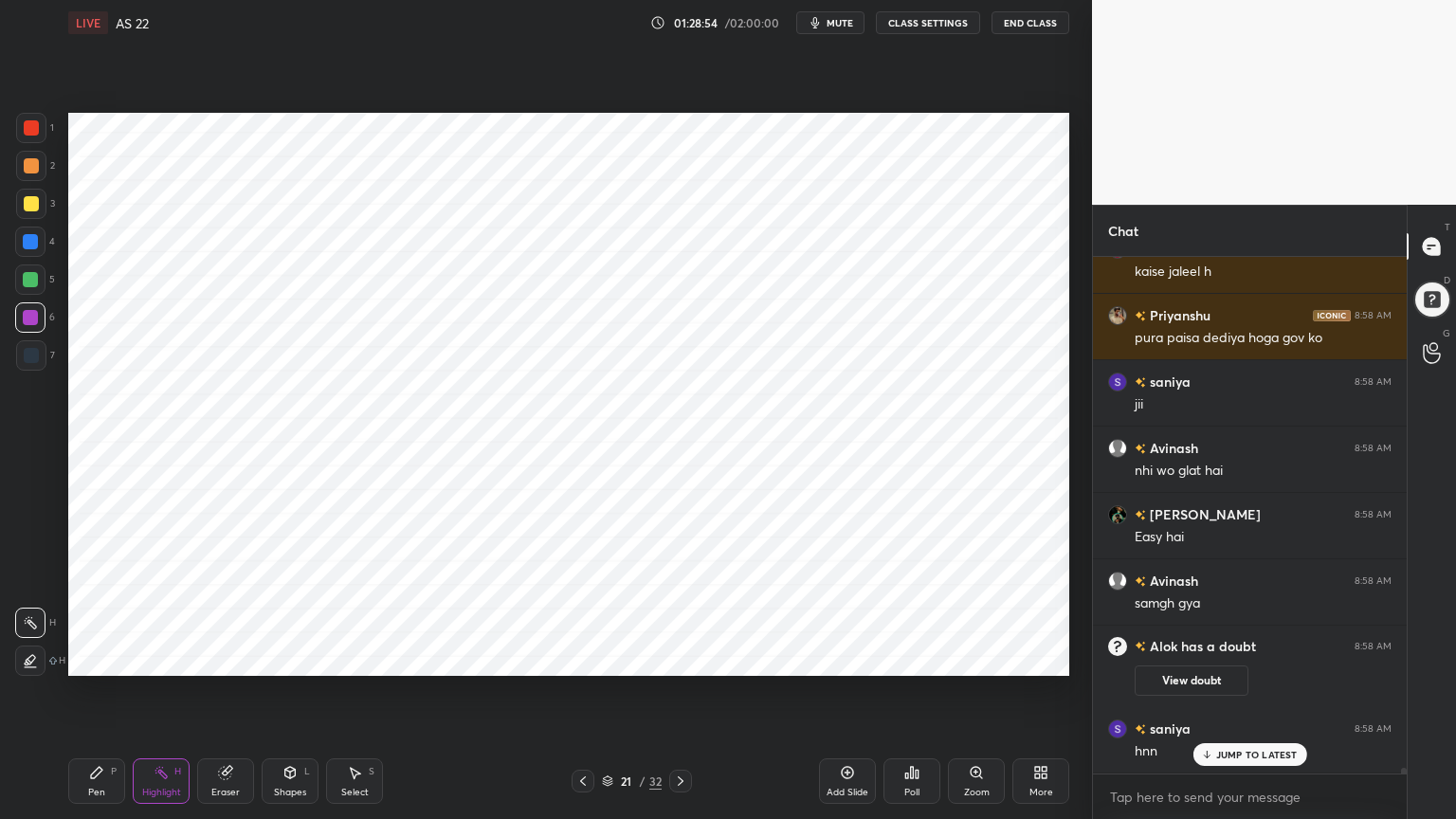 scroll, scrollTop: 50653, scrollLeft: 0, axis: vertical 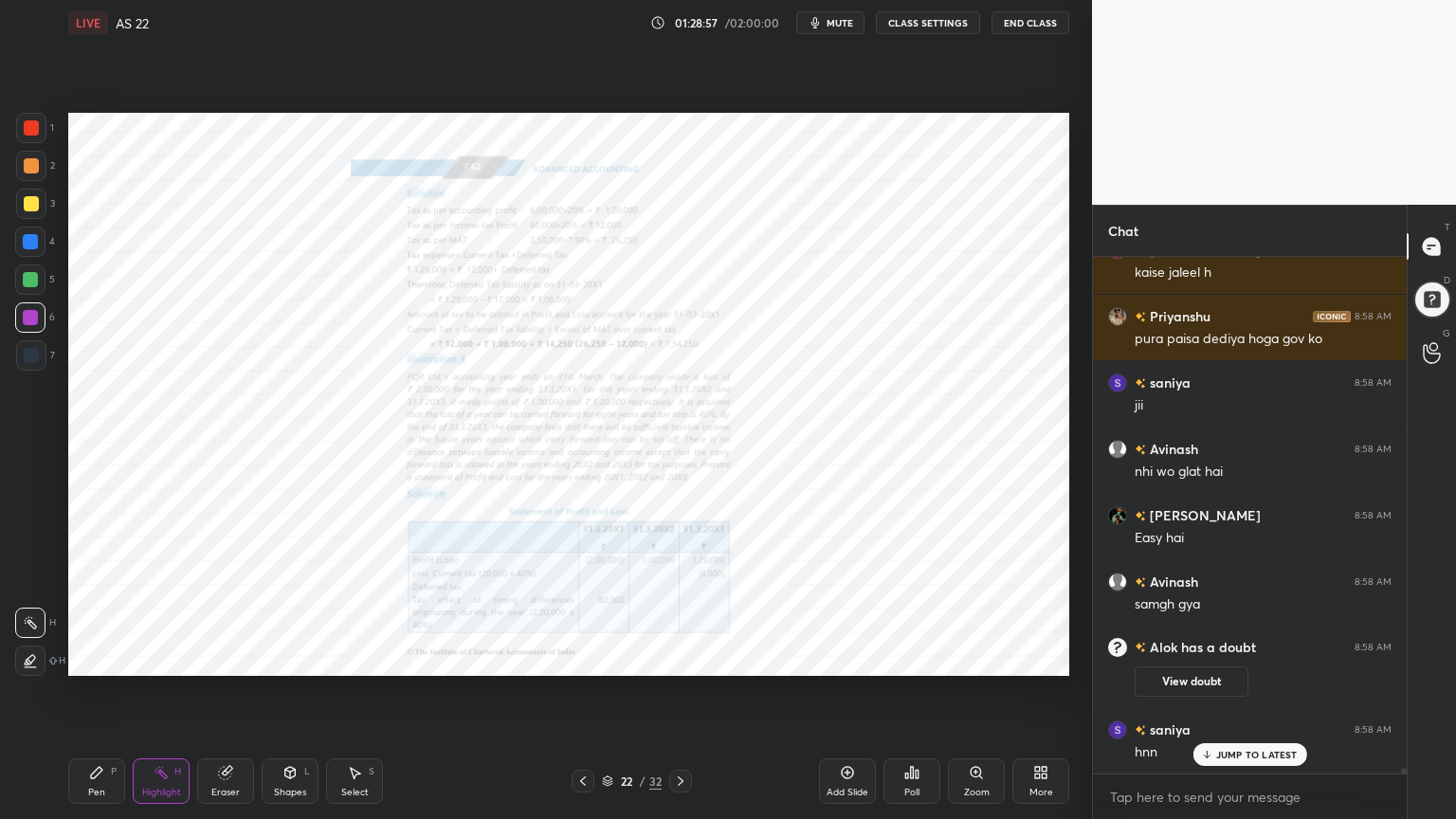 click on "Zoom" at bounding box center [976, 781] 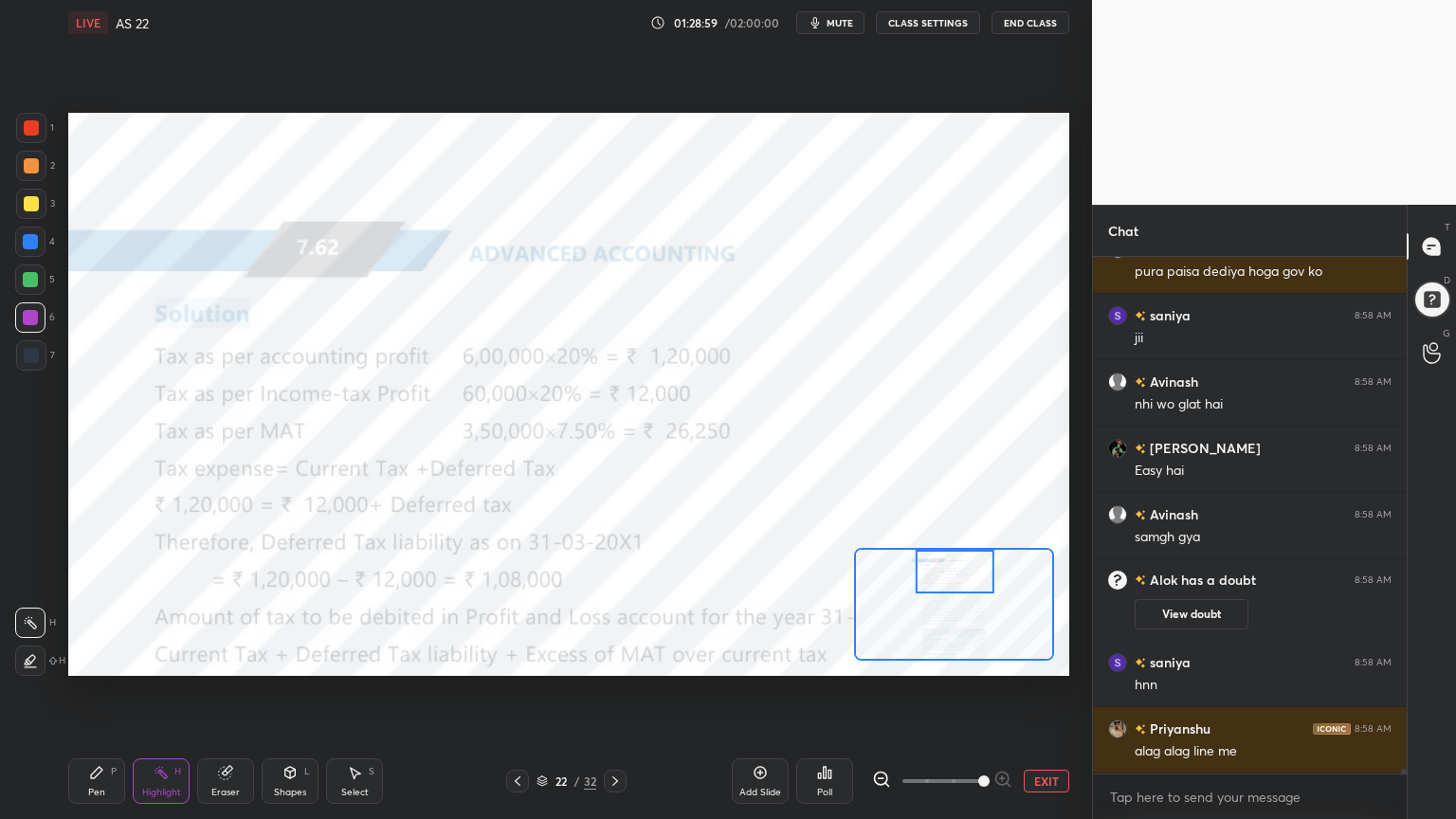 click at bounding box center (31, 128) 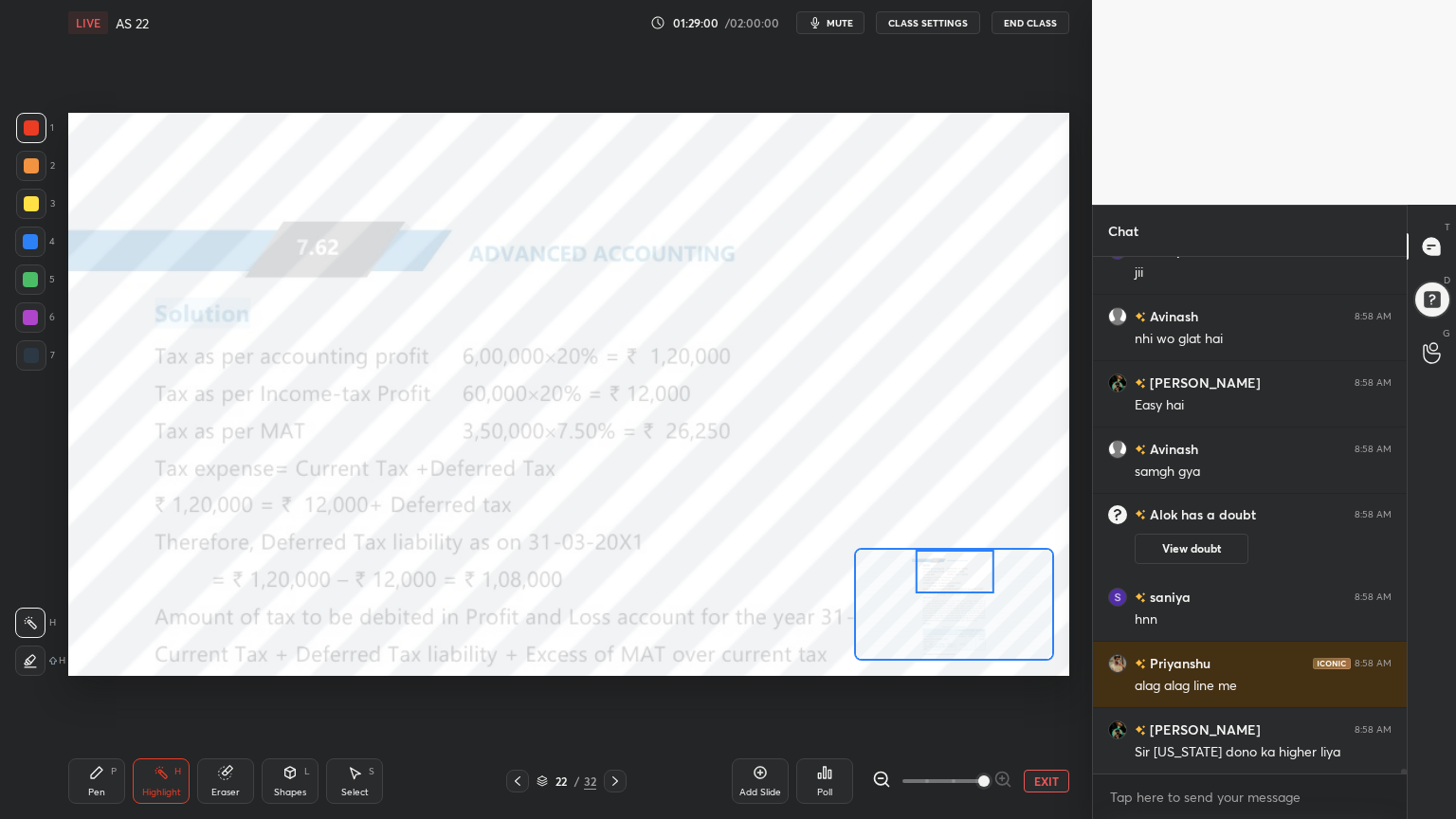 click 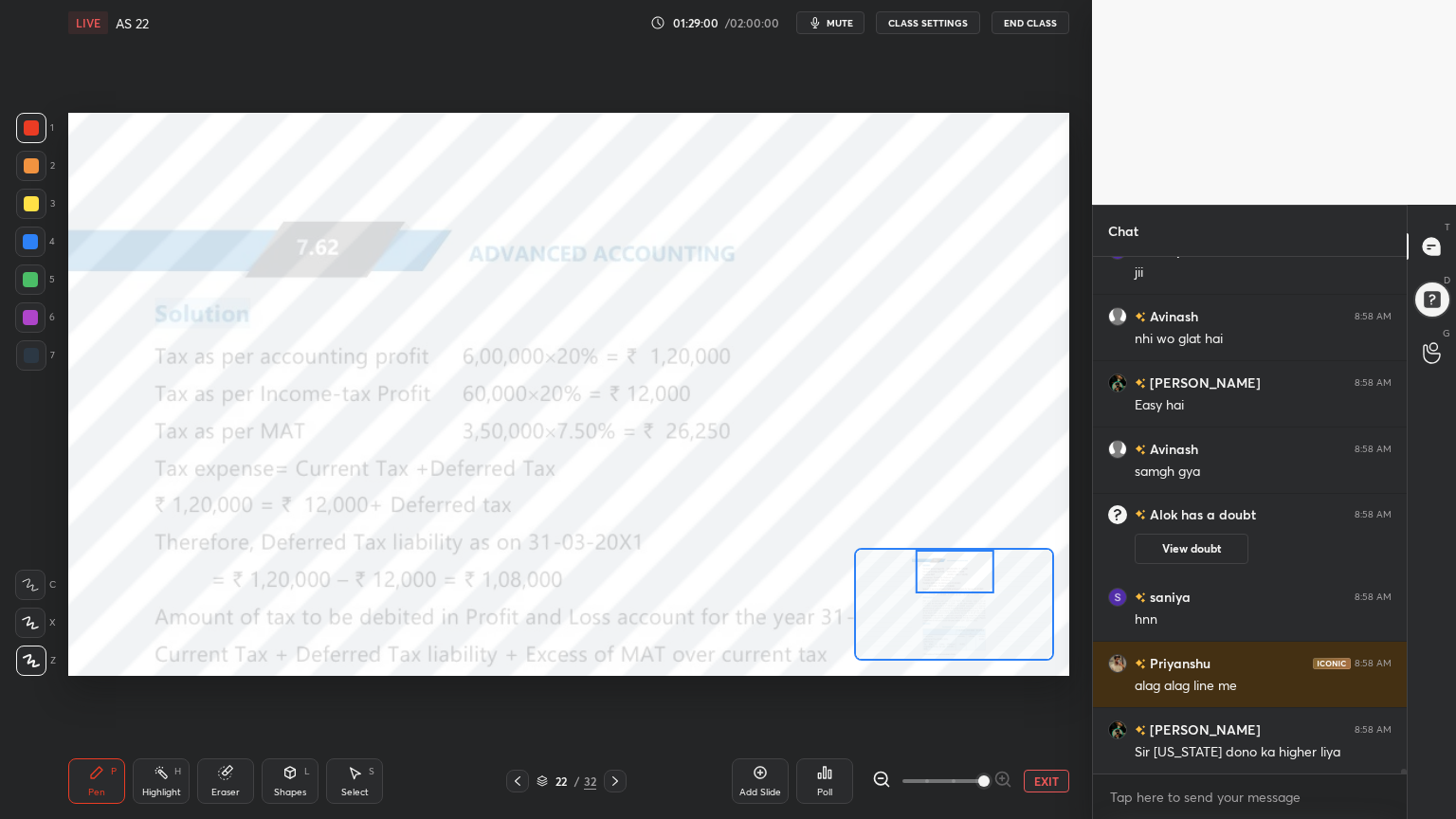 click 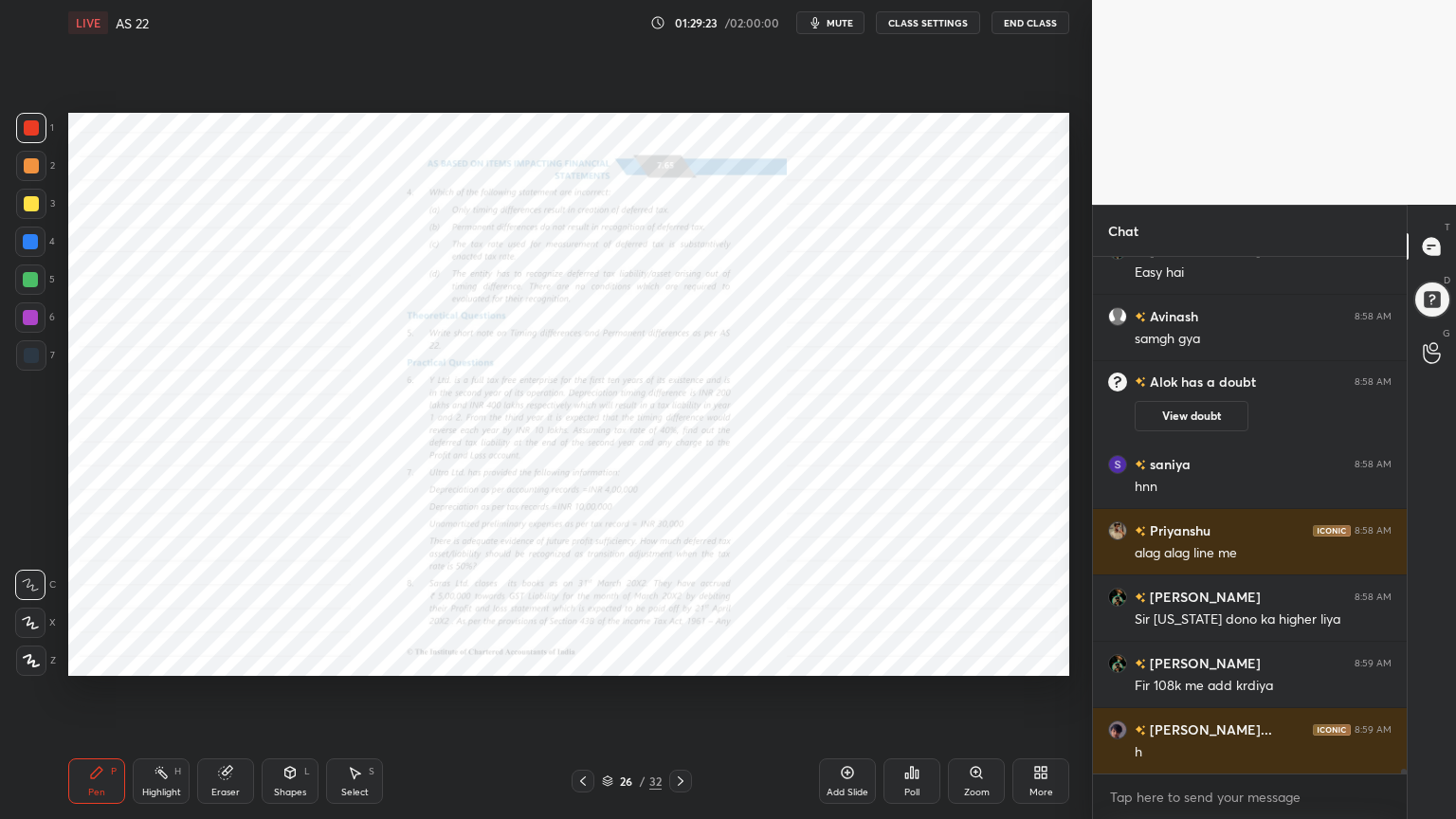 scroll, scrollTop: 50986, scrollLeft: 0, axis: vertical 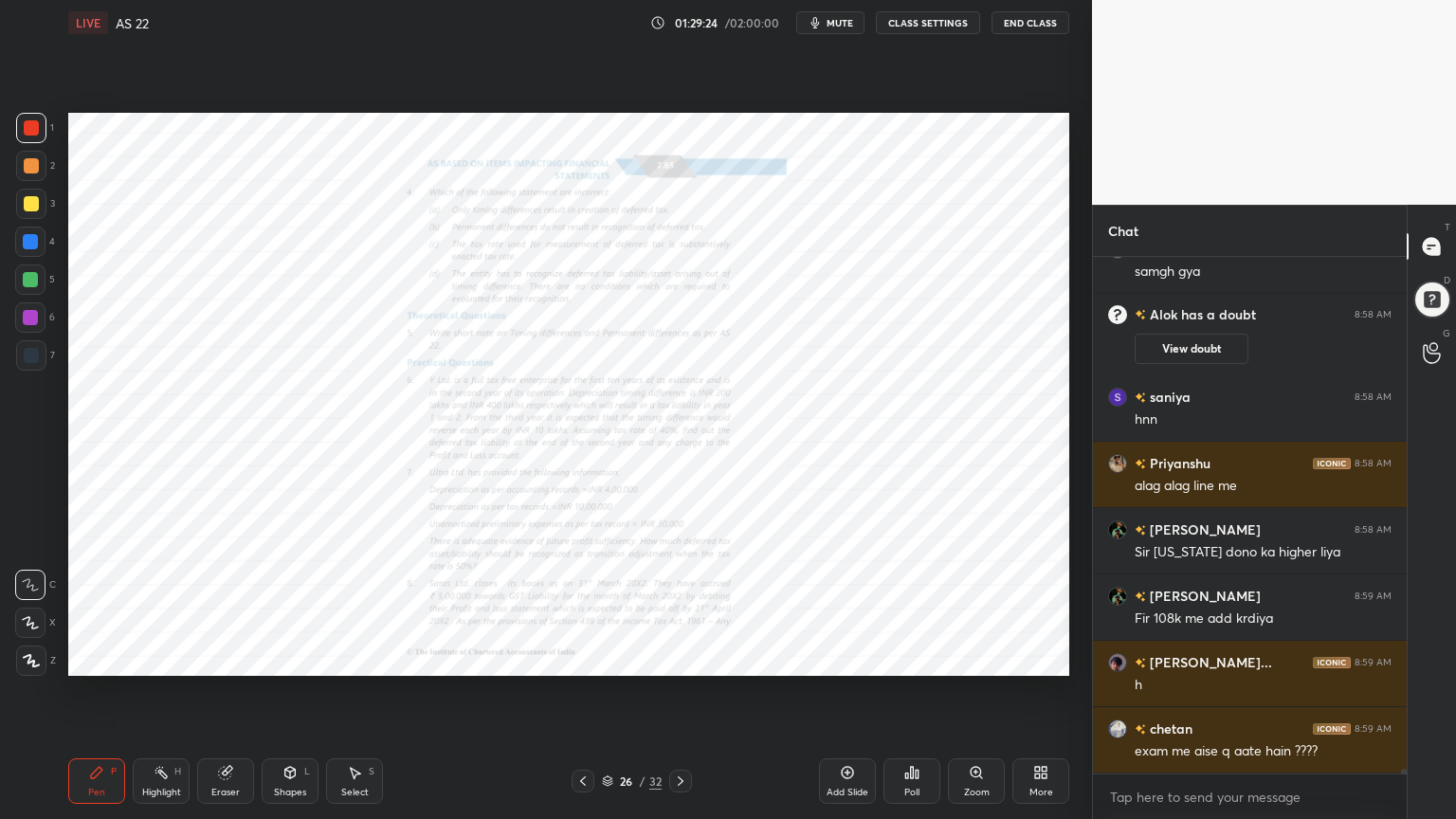 click on "Zoom" at bounding box center (976, 781) 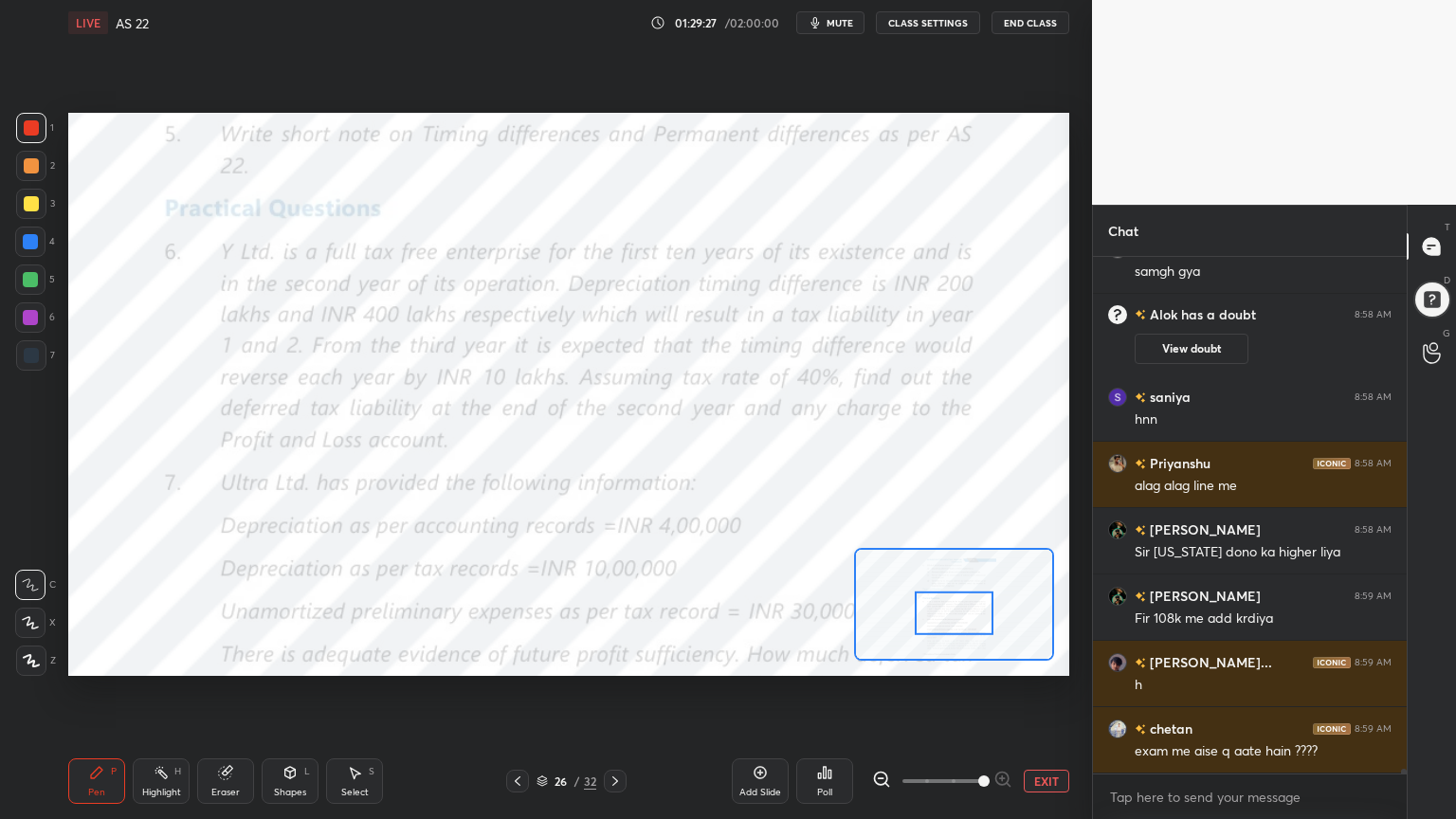 scroll, scrollTop: 51051, scrollLeft: 0, axis: vertical 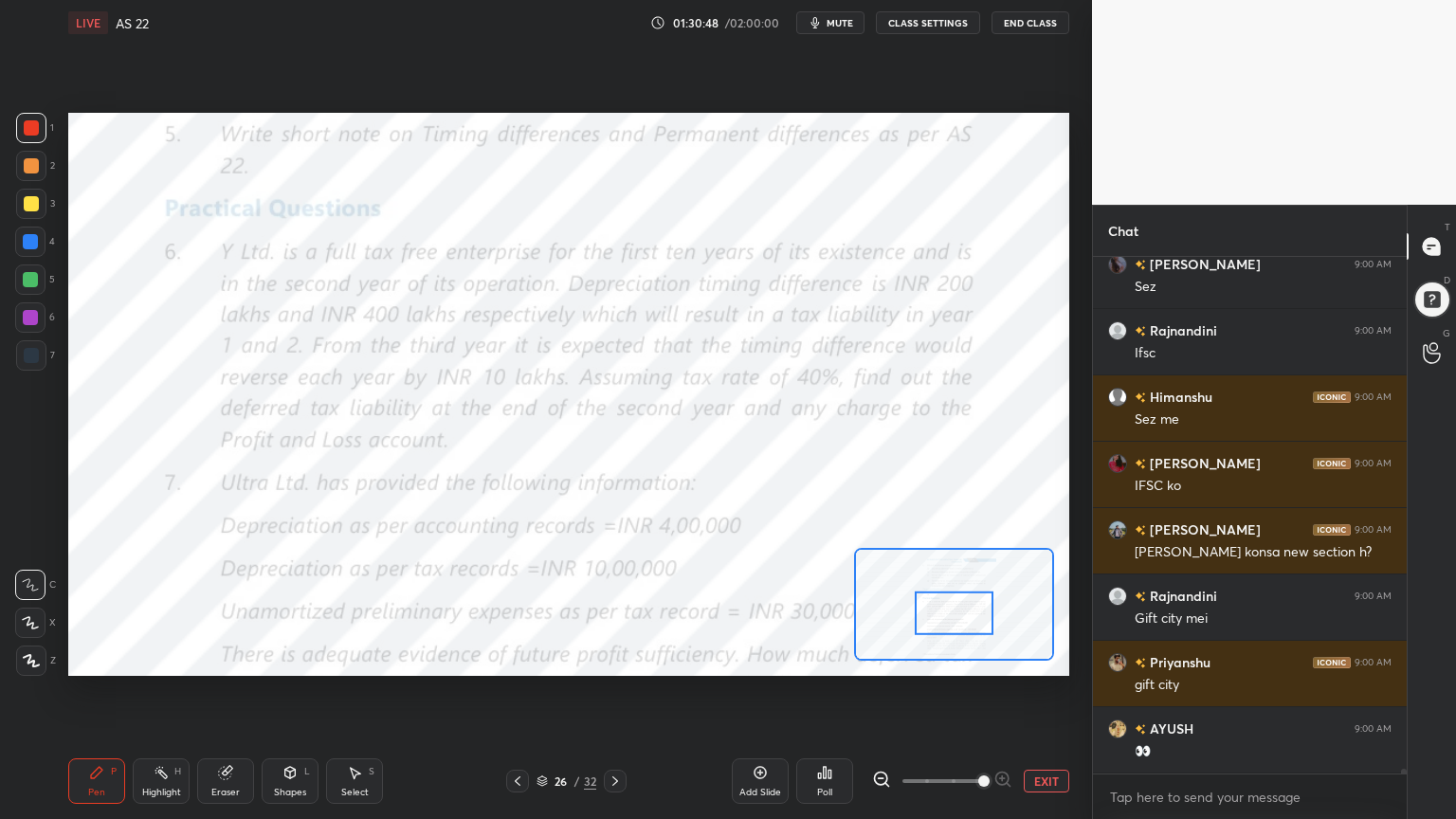 click 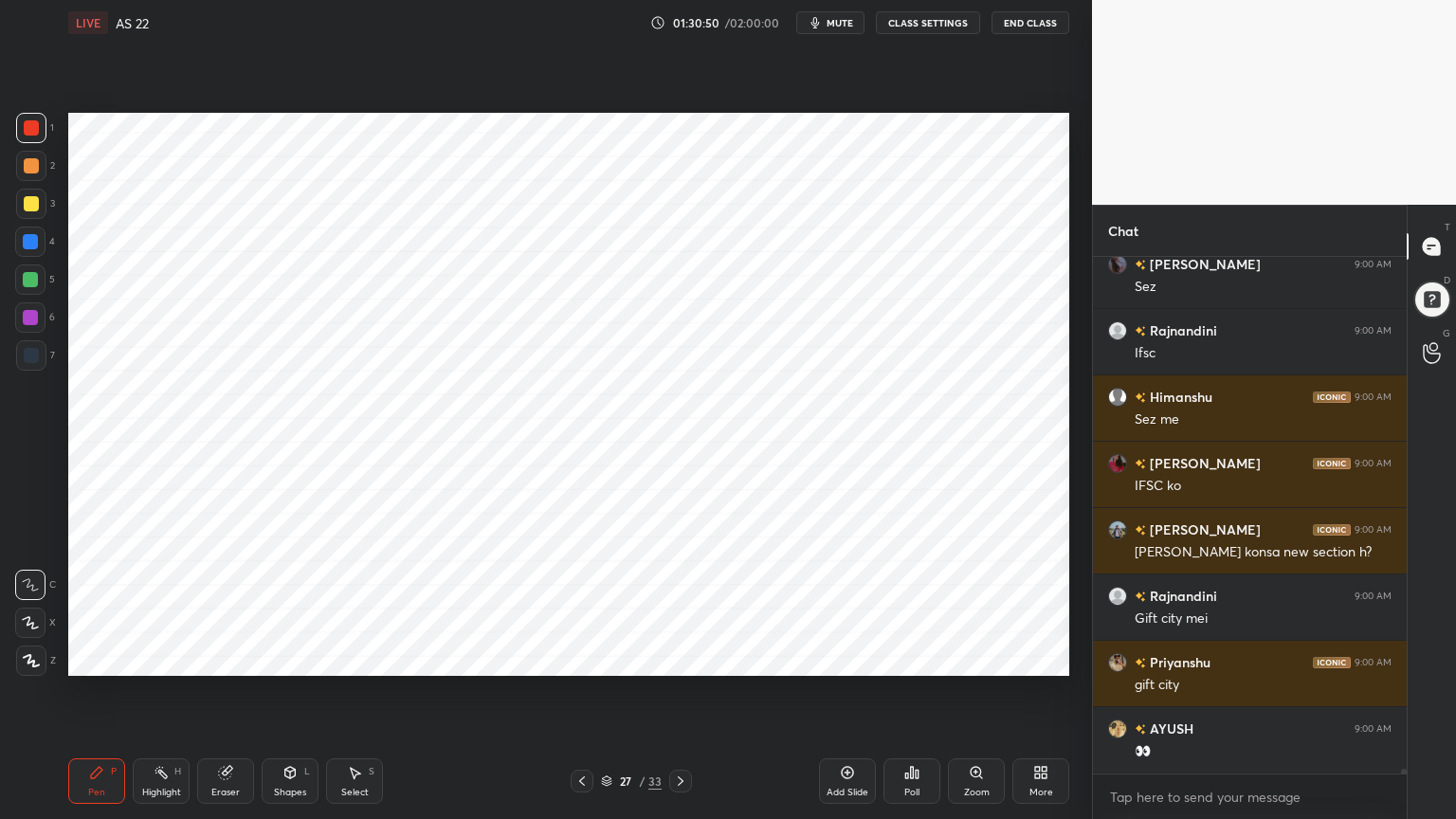 click at bounding box center (30, 242) 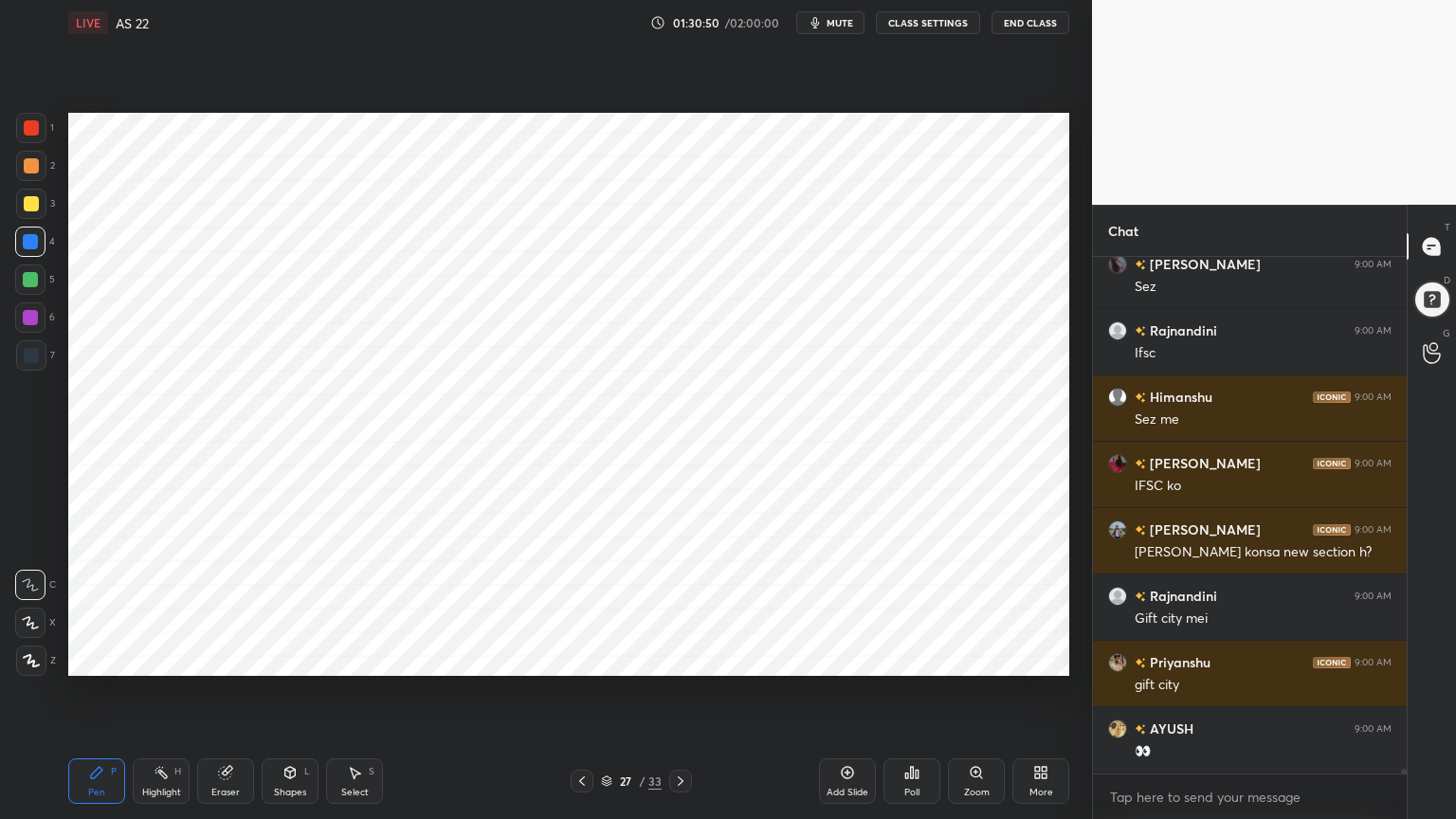 click at bounding box center (31, 661) 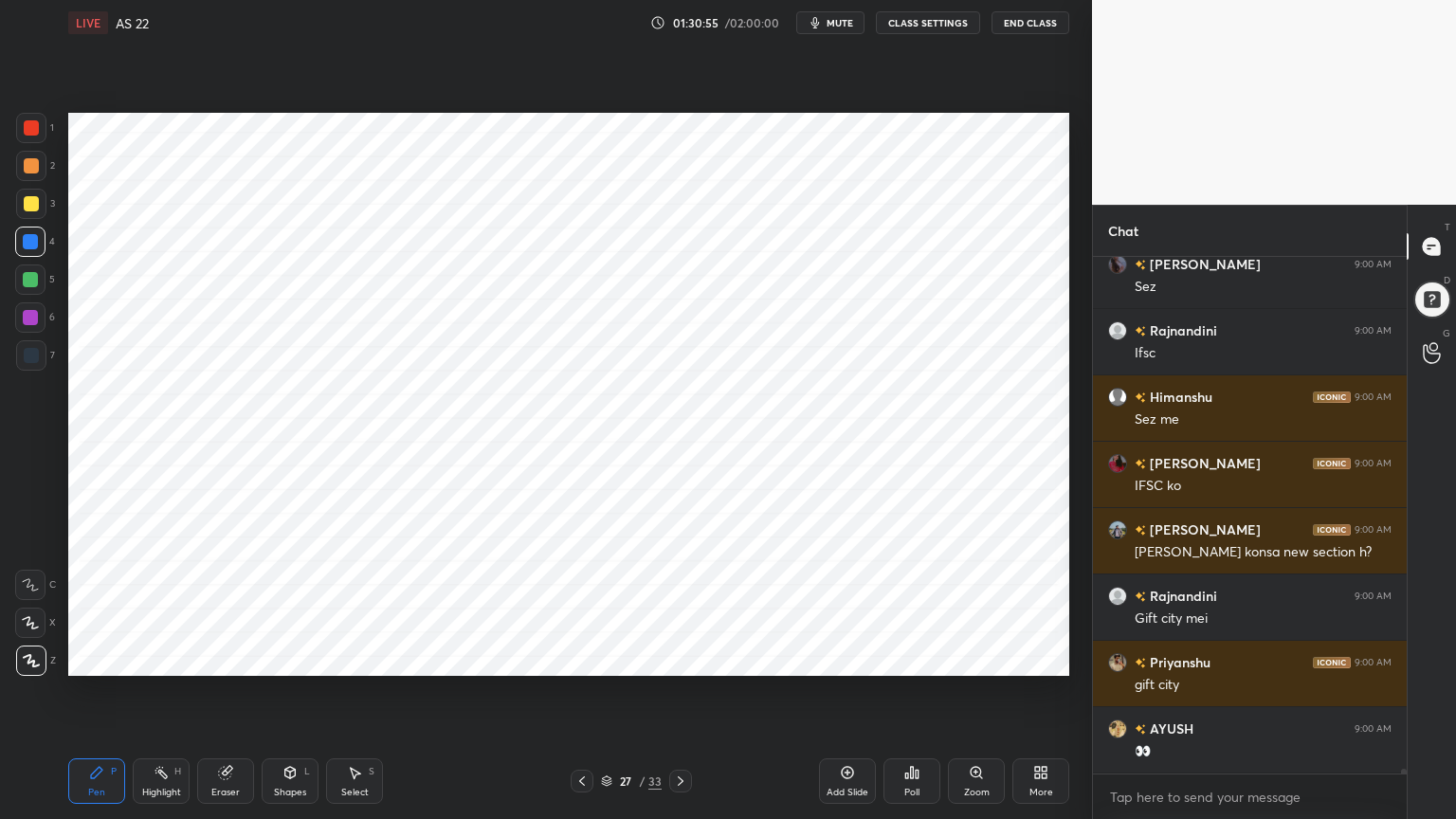 scroll, scrollTop: 52644, scrollLeft: 0, axis: vertical 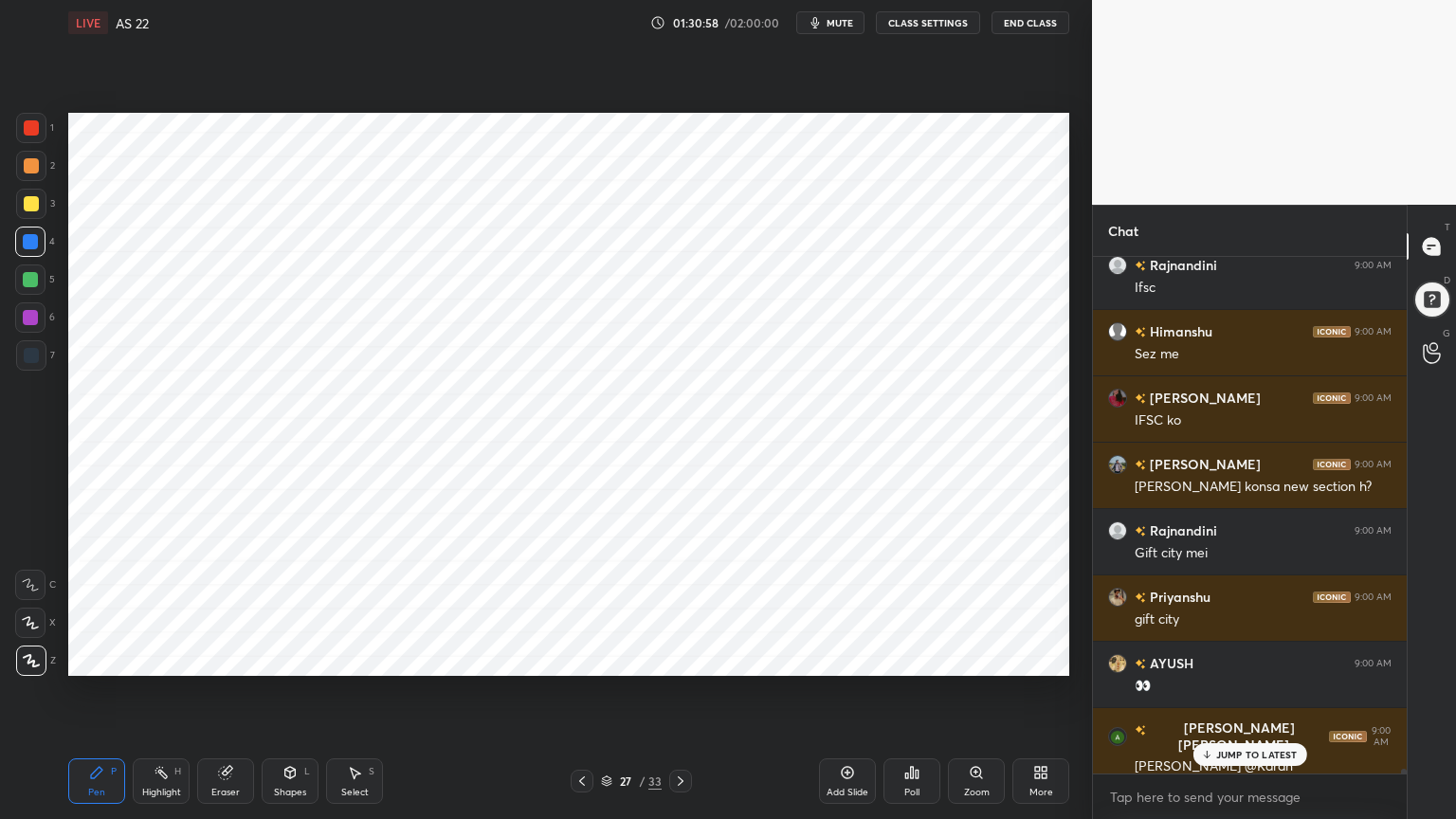 click at bounding box center [31, 355] 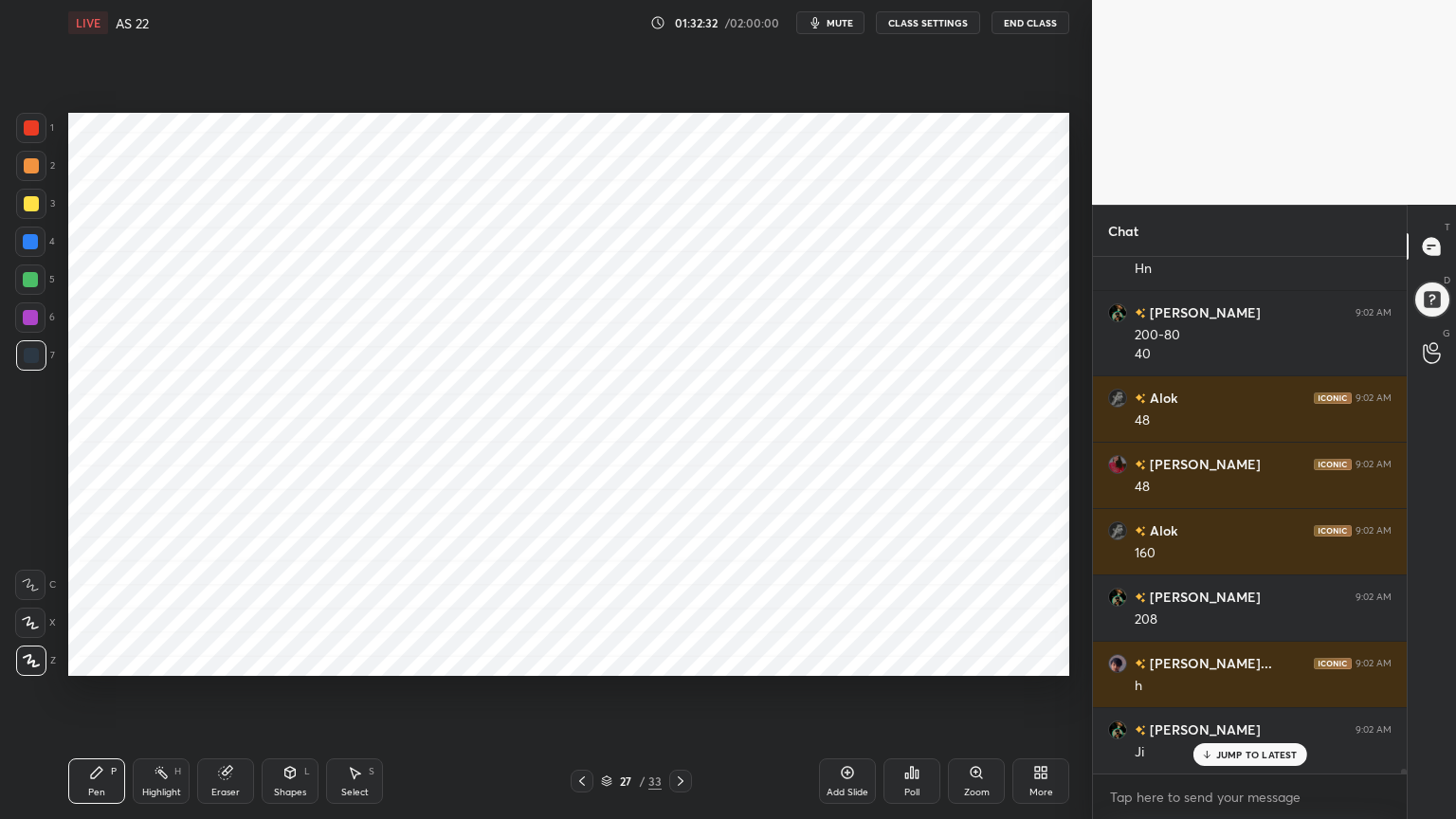 scroll, scrollTop: 53791, scrollLeft: 0, axis: vertical 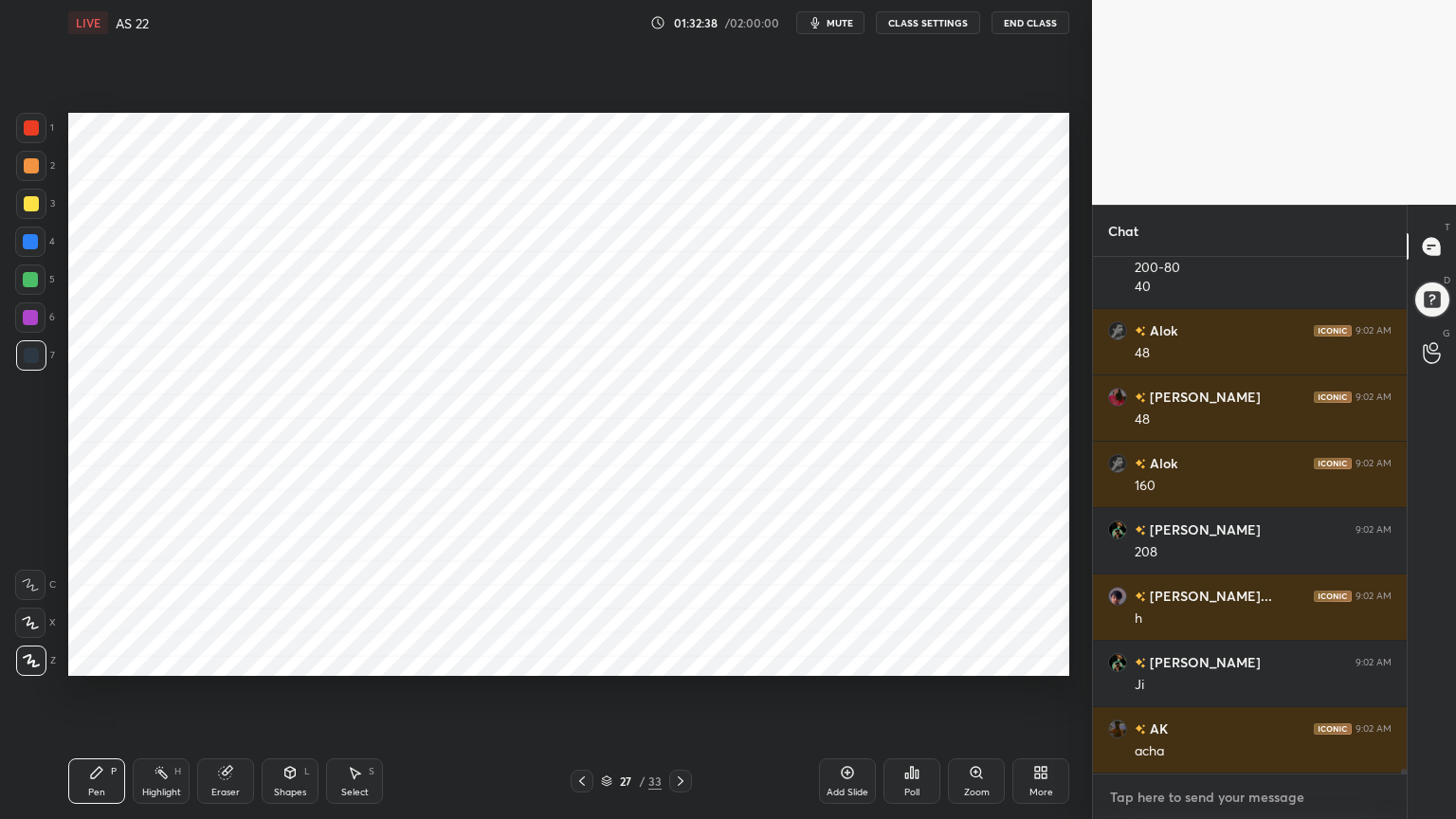 click at bounding box center (1249, 797) 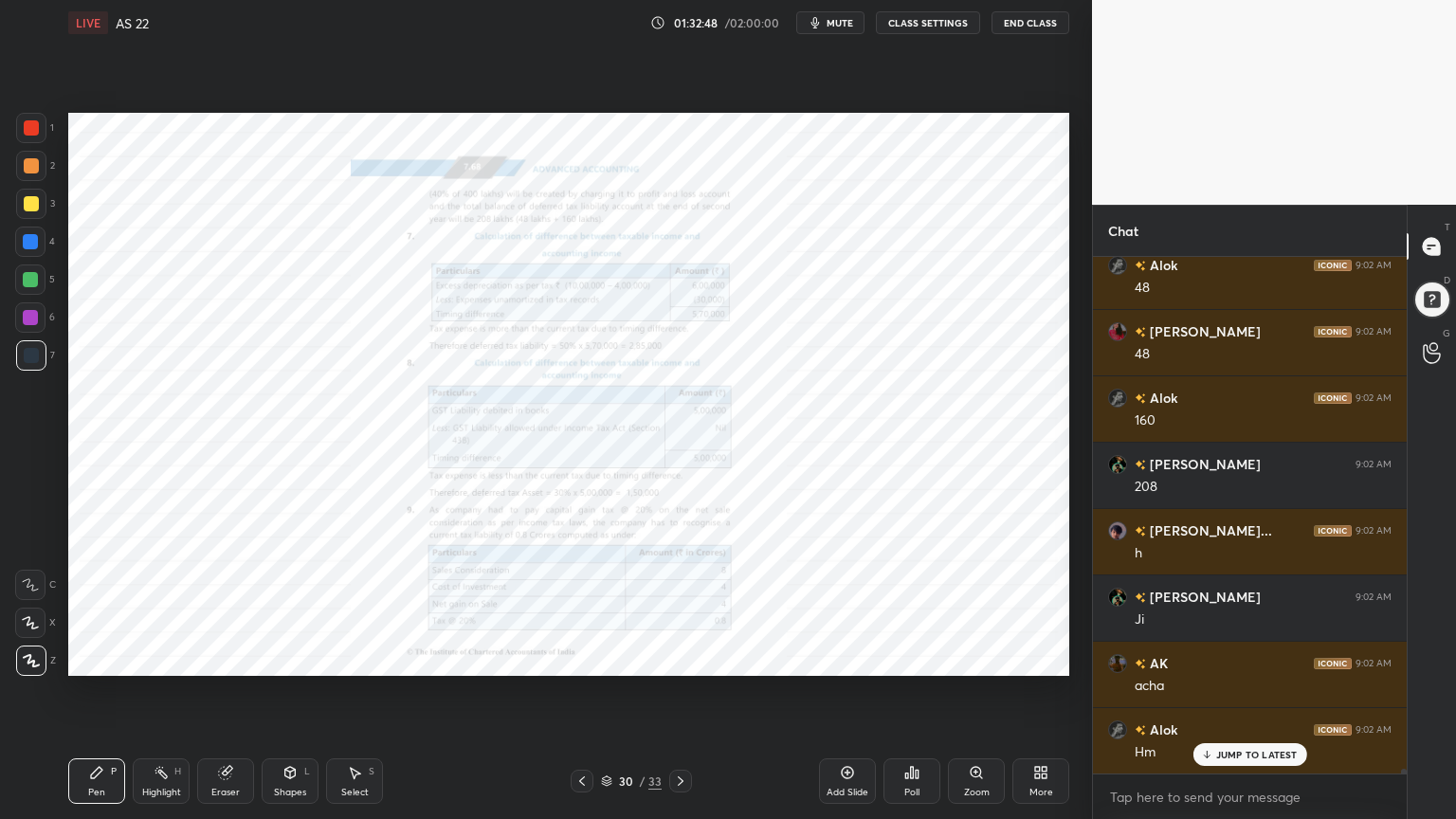 click 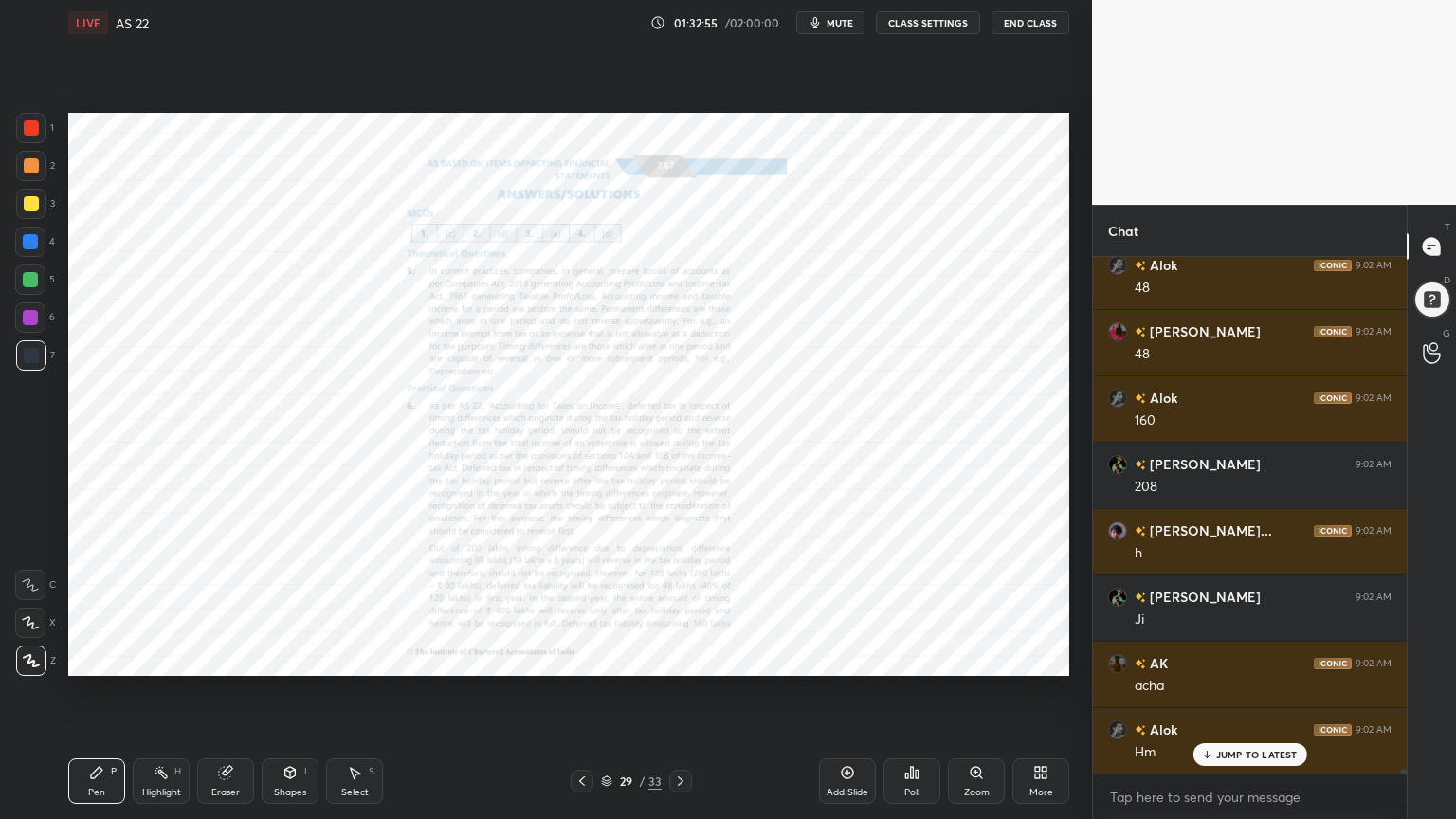 click on "Zoom" at bounding box center (976, 781) 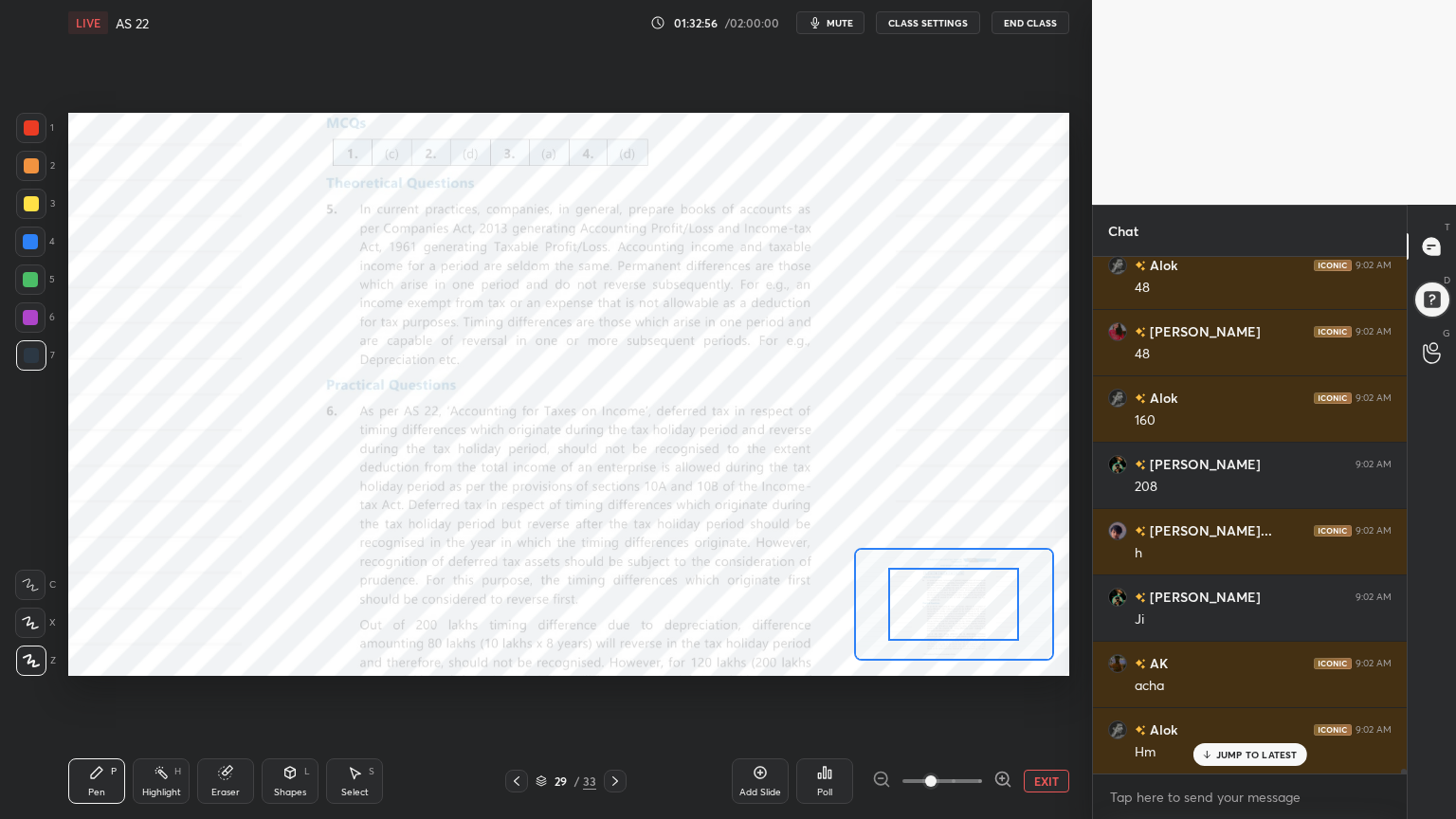 scroll, scrollTop: 53876, scrollLeft: 0, axis: vertical 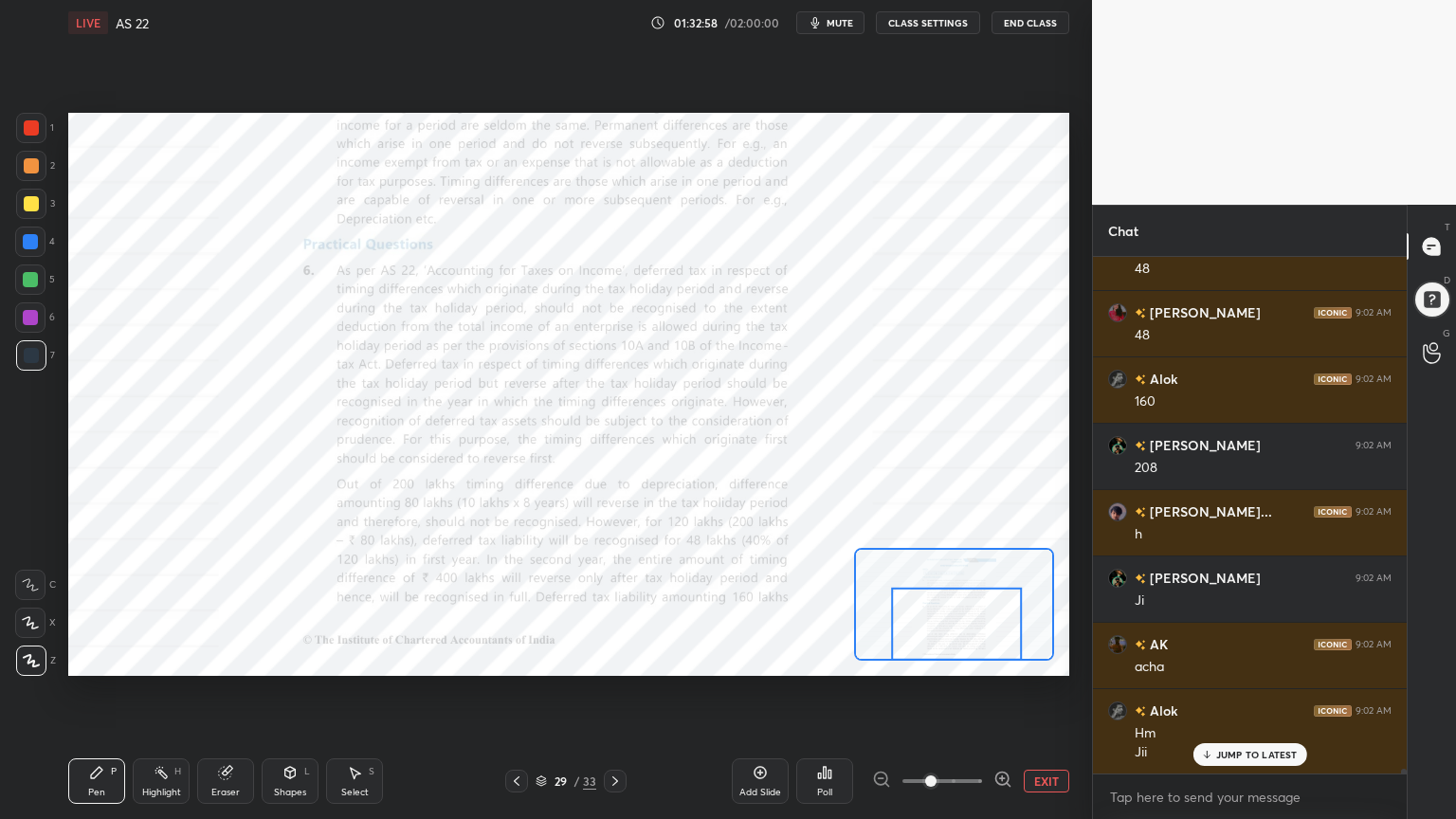 click 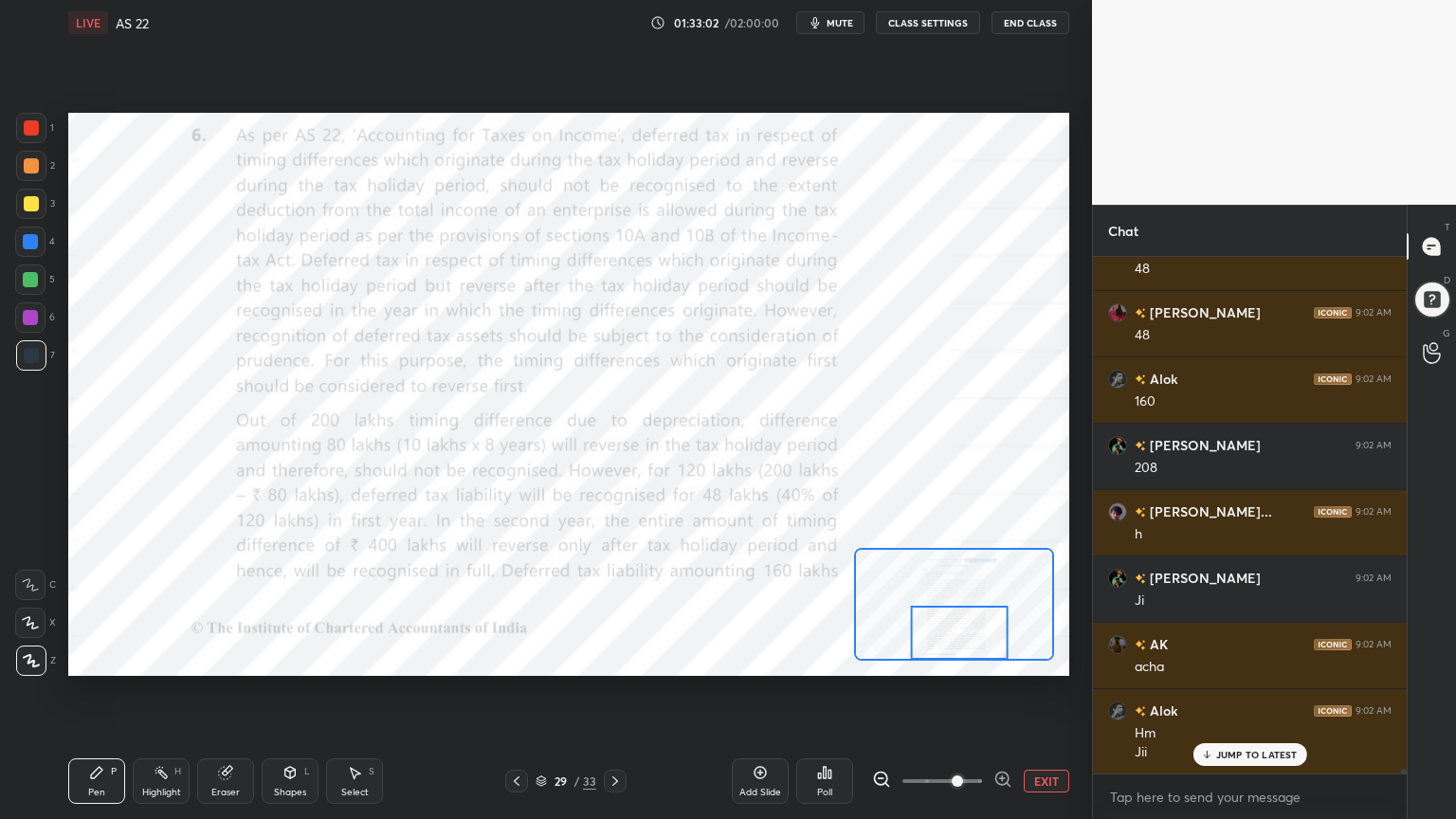 click on "Poll" at bounding box center [825, 781] 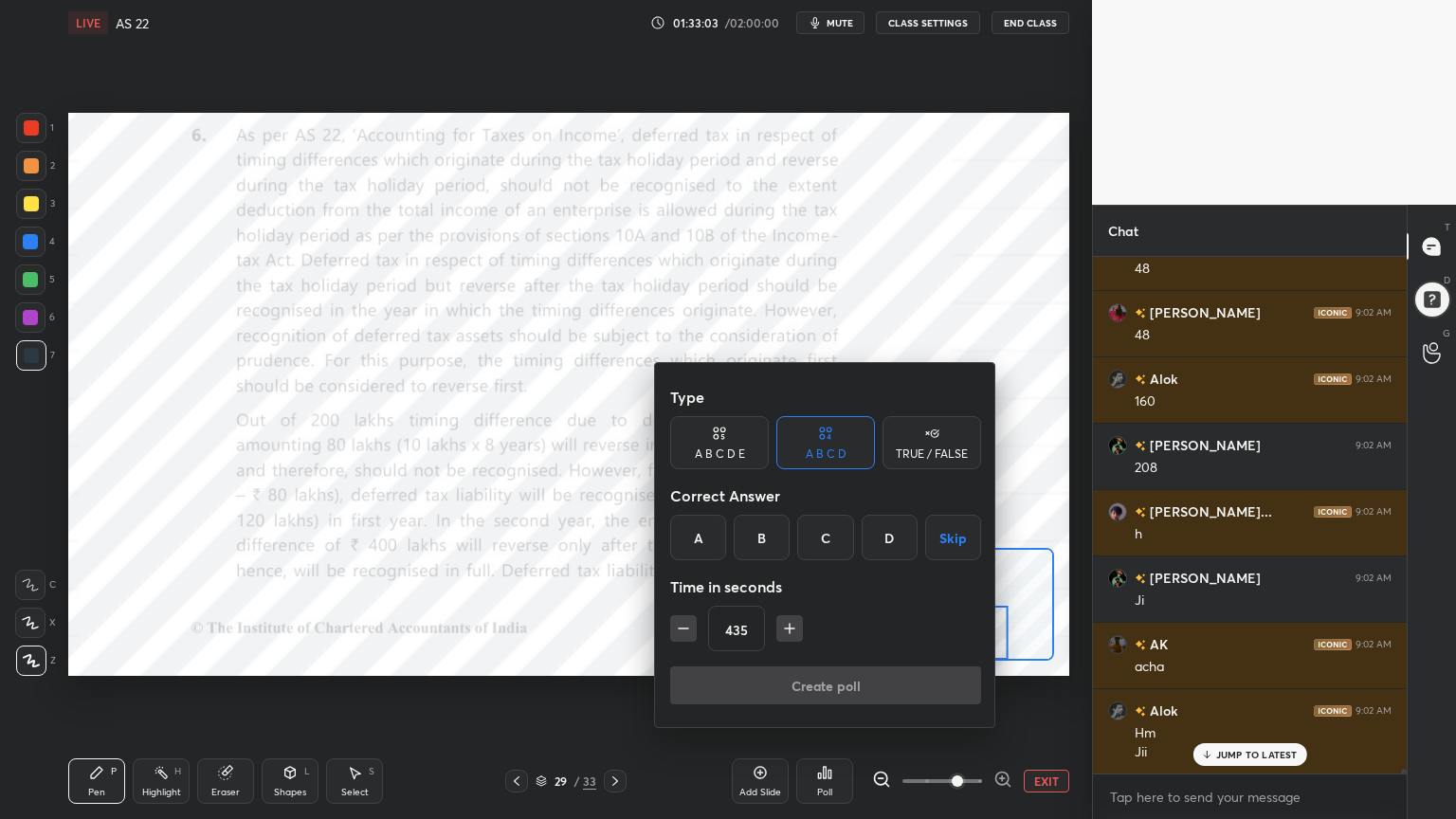 click on "Skip" at bounding box center (953, 537) 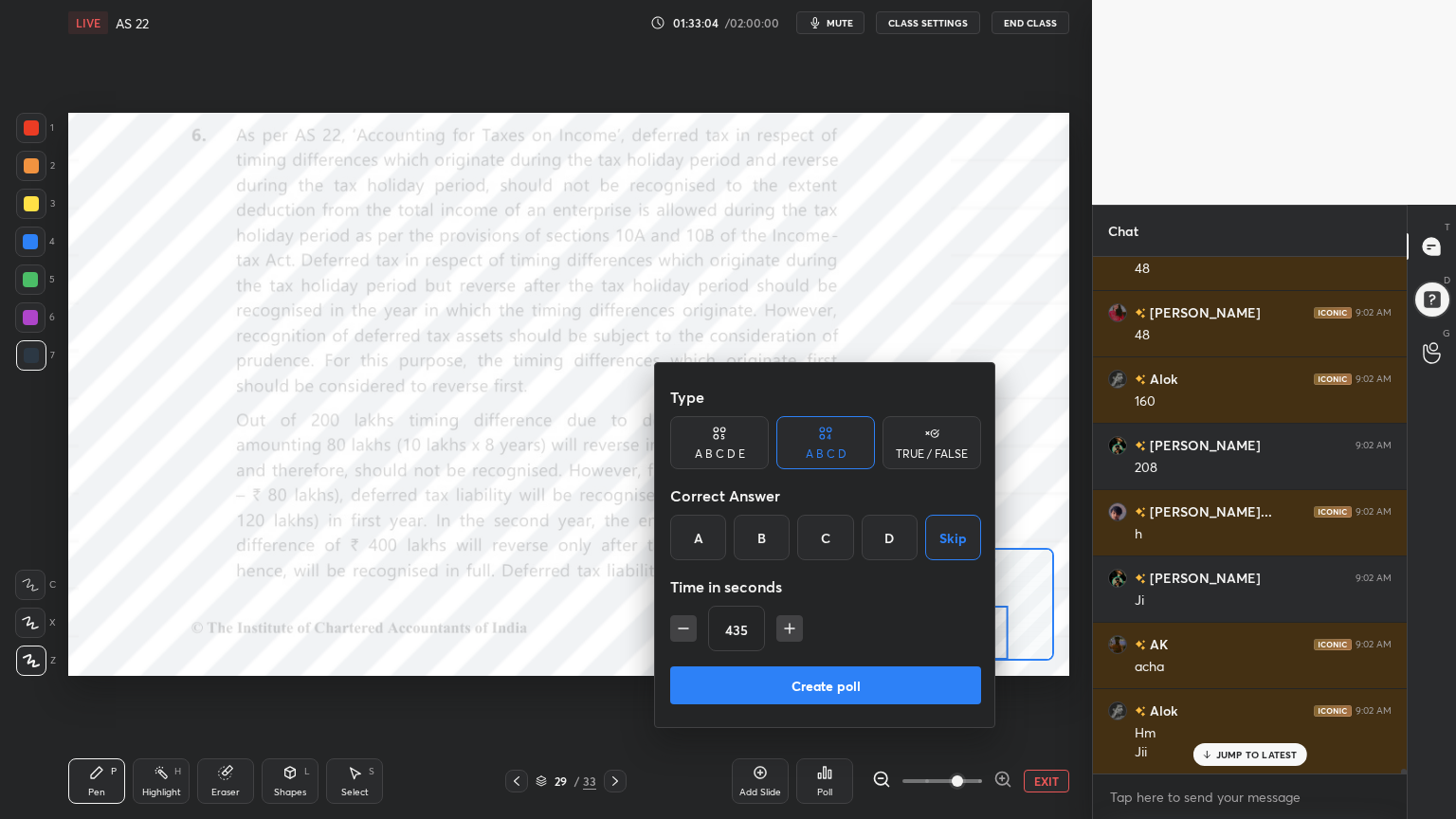 click on "Create poll" at bounding box center (826, 685) 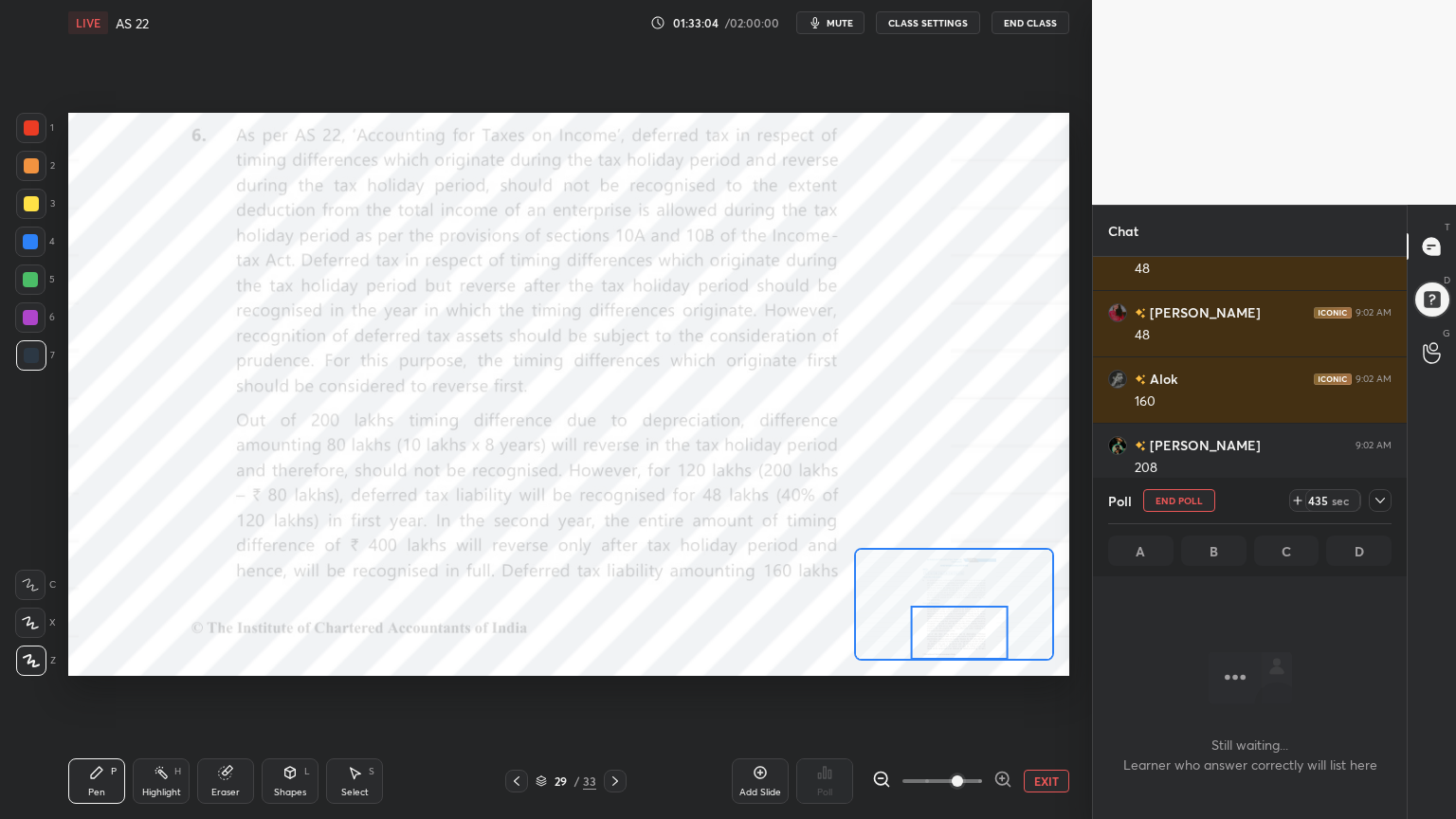 scroll, scrollTop: 471, scrollLeft: 308, axis: both 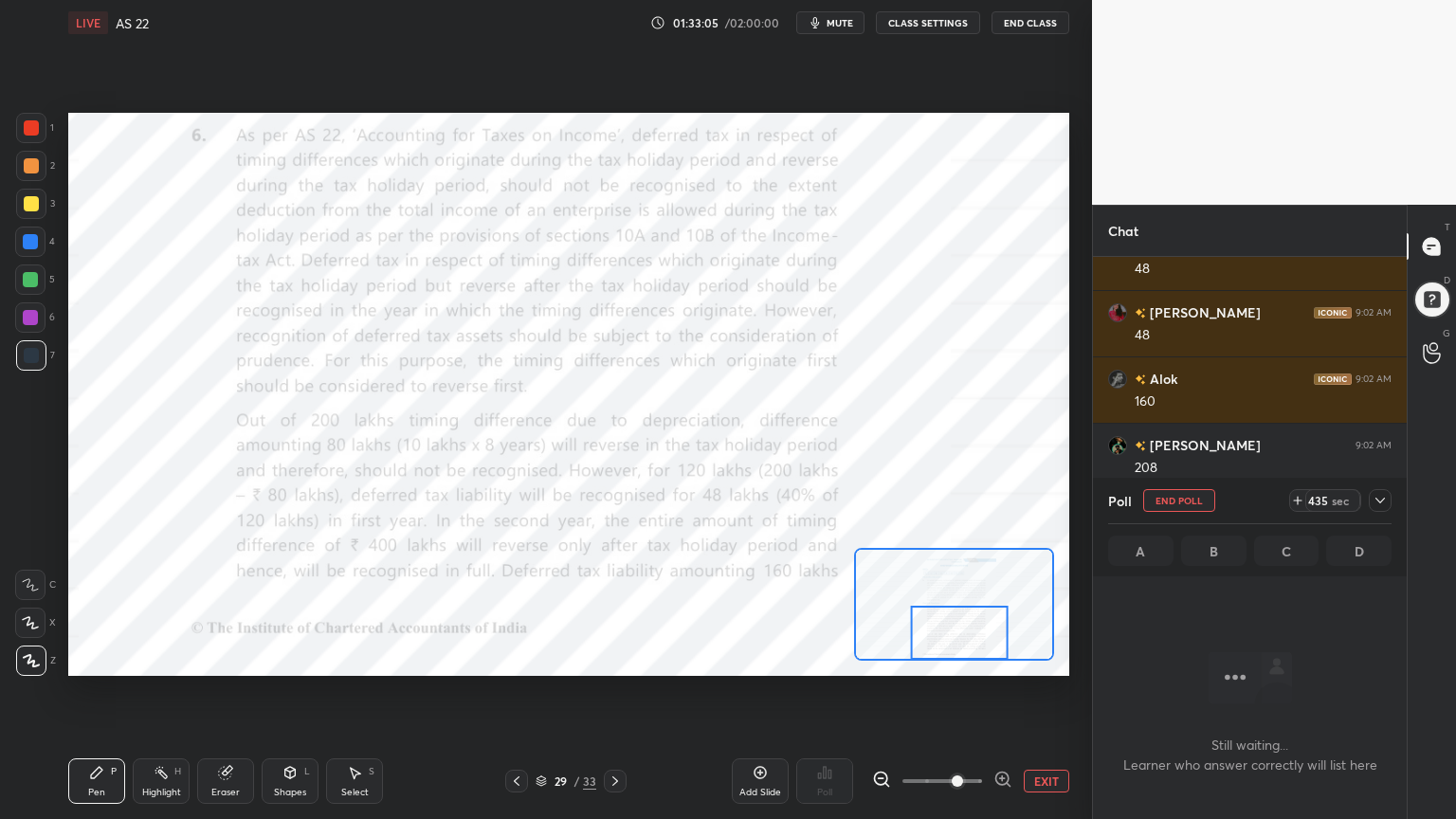 click 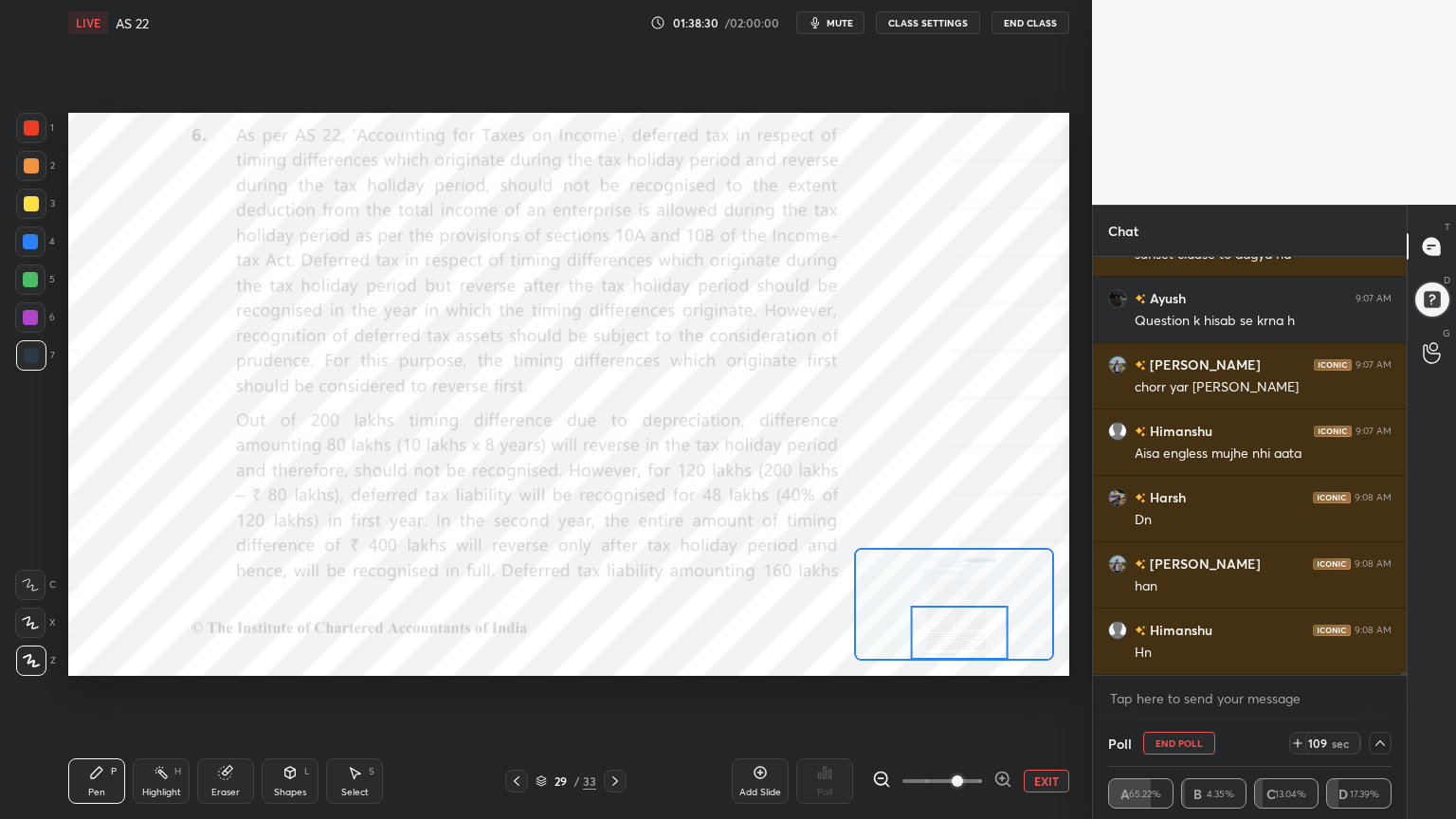 scroll, scrollTop: 56208, scrollLeft: 0, axis: vertical 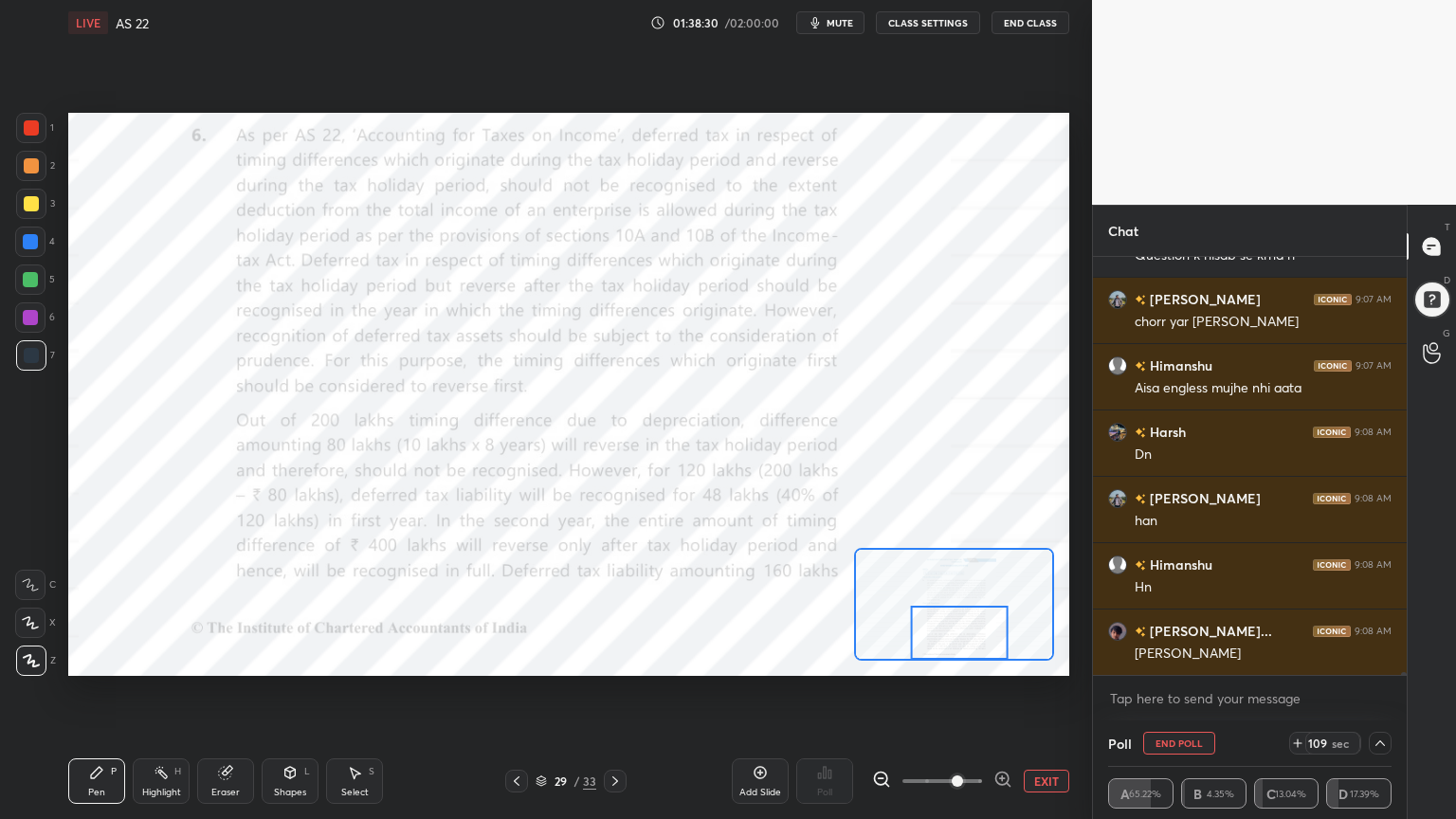 click on "End Poll" at bounding box center [1179, 743] 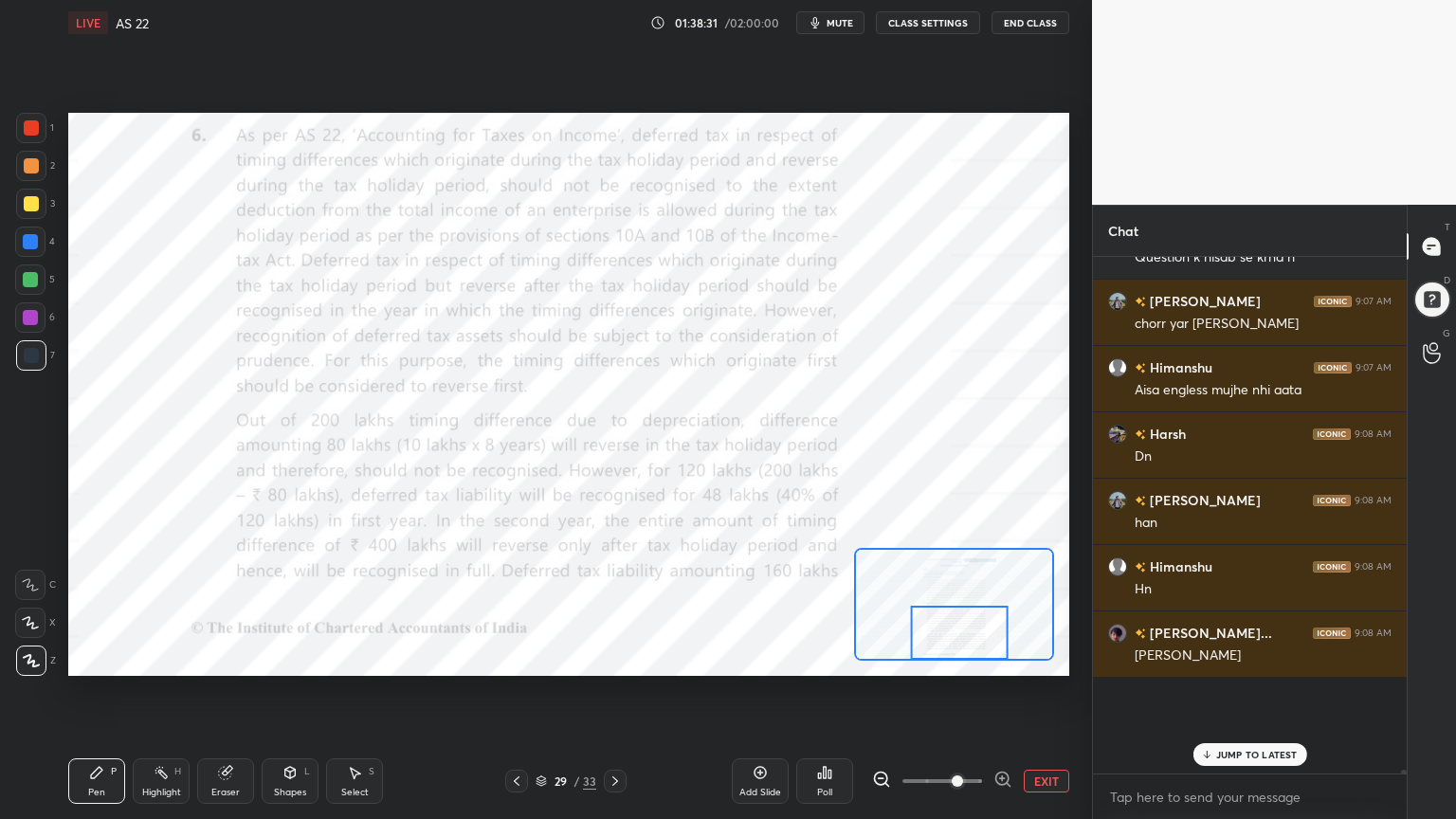 scroll, scrollTop: 7, scrollLeft: 6, axis: both 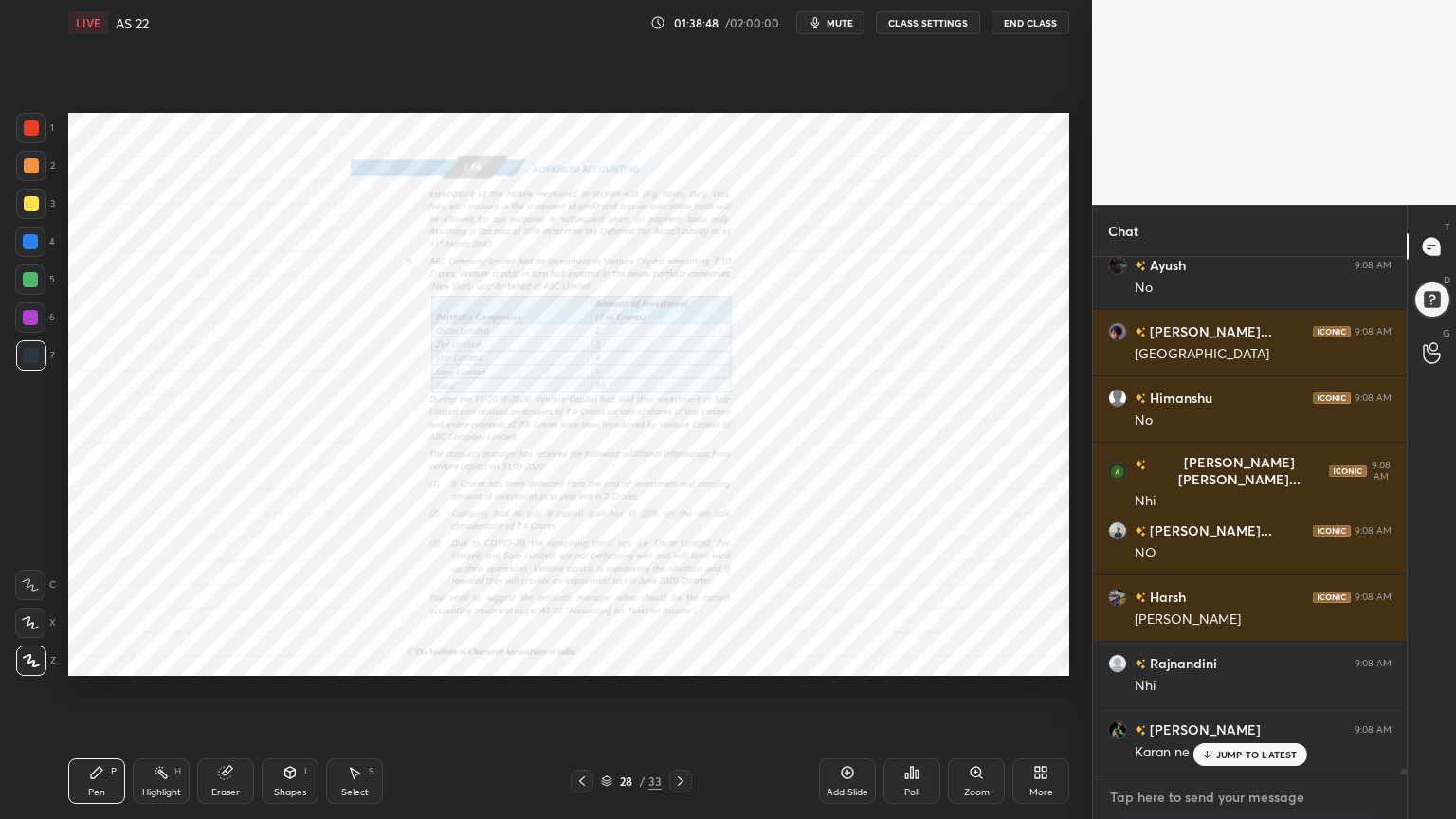 click at bounding box center [1249, 797] 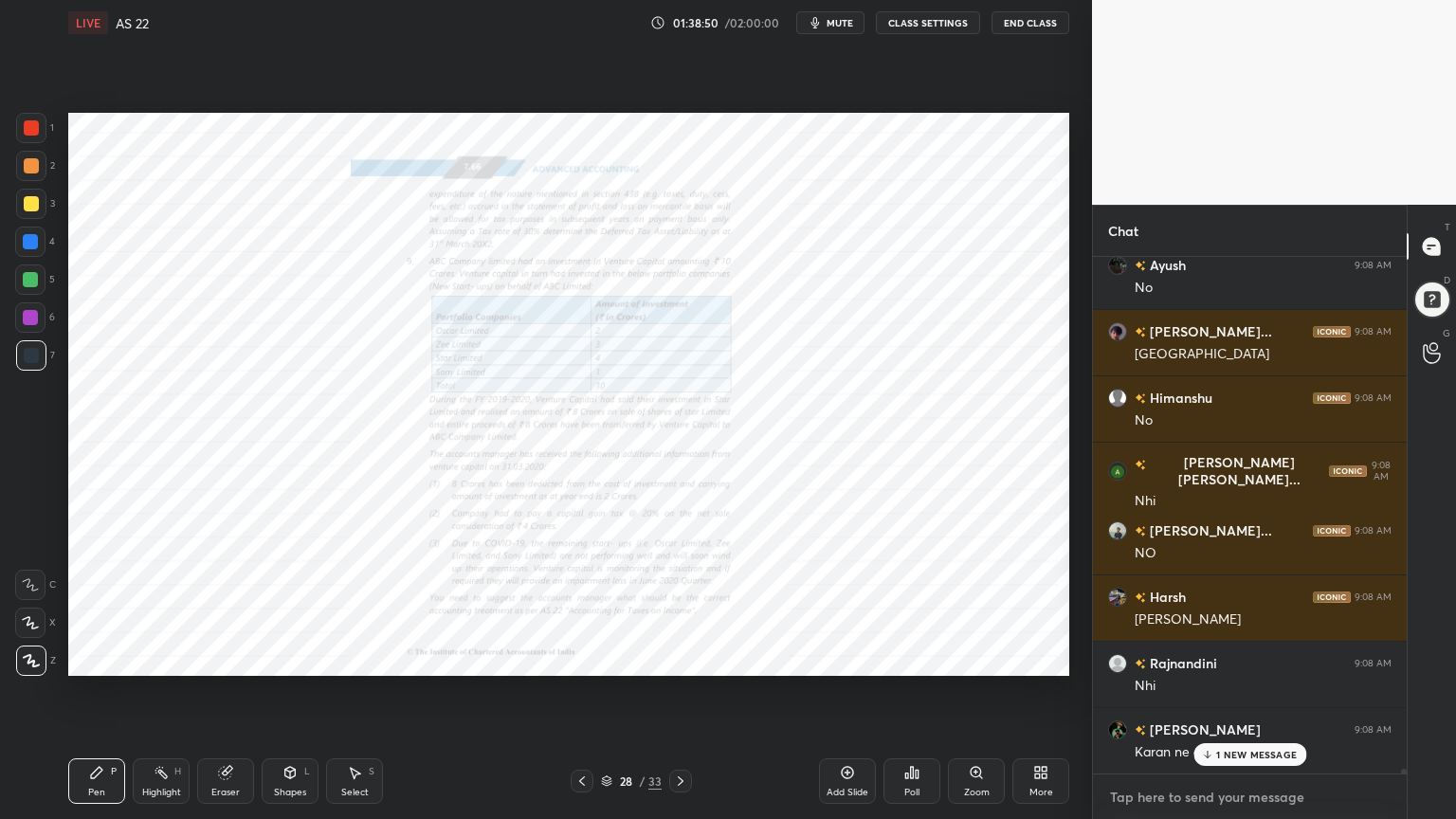 scroll, scrollTop: 56973, scrollLeft: 0, axis: vertical 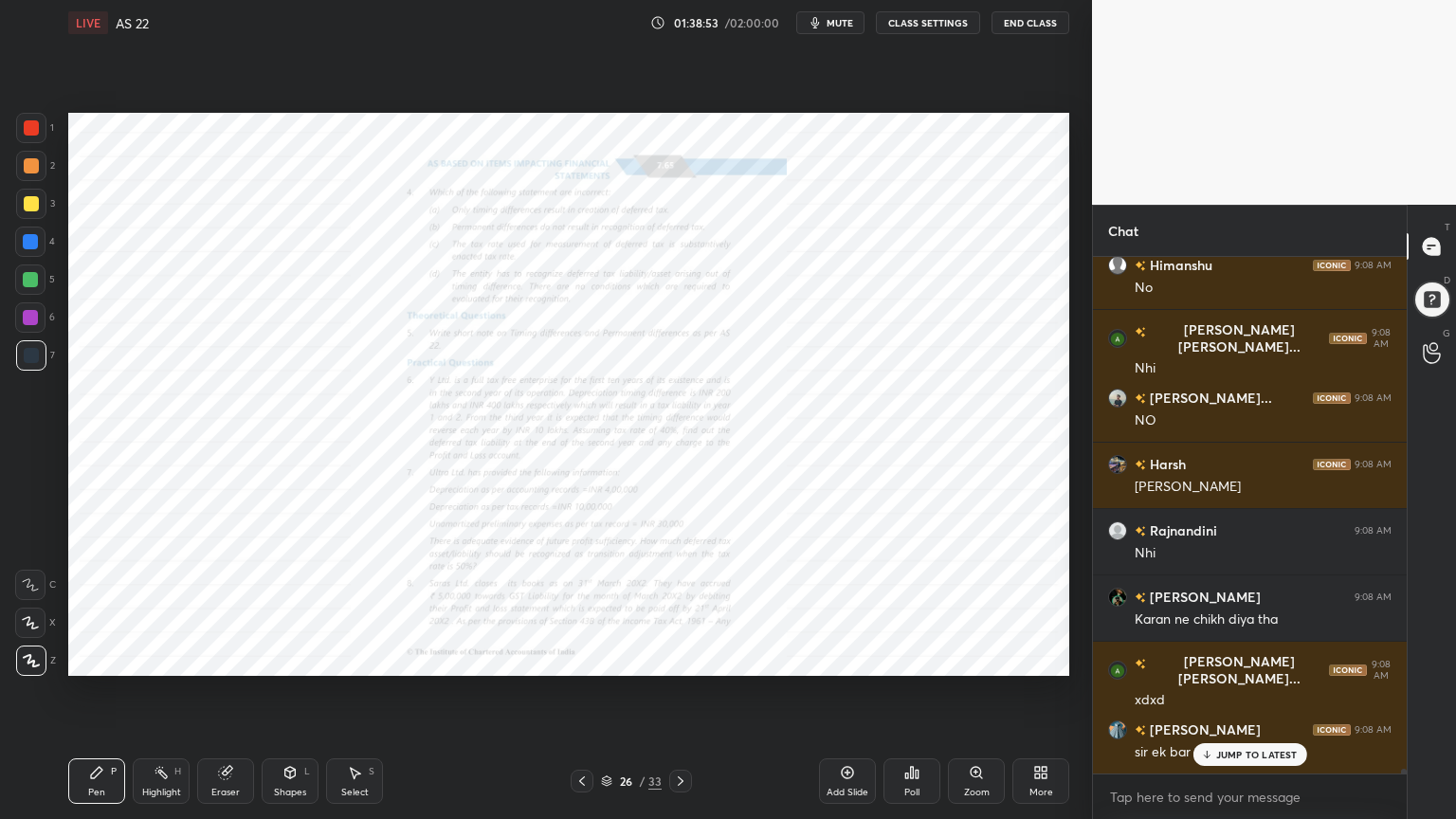 click 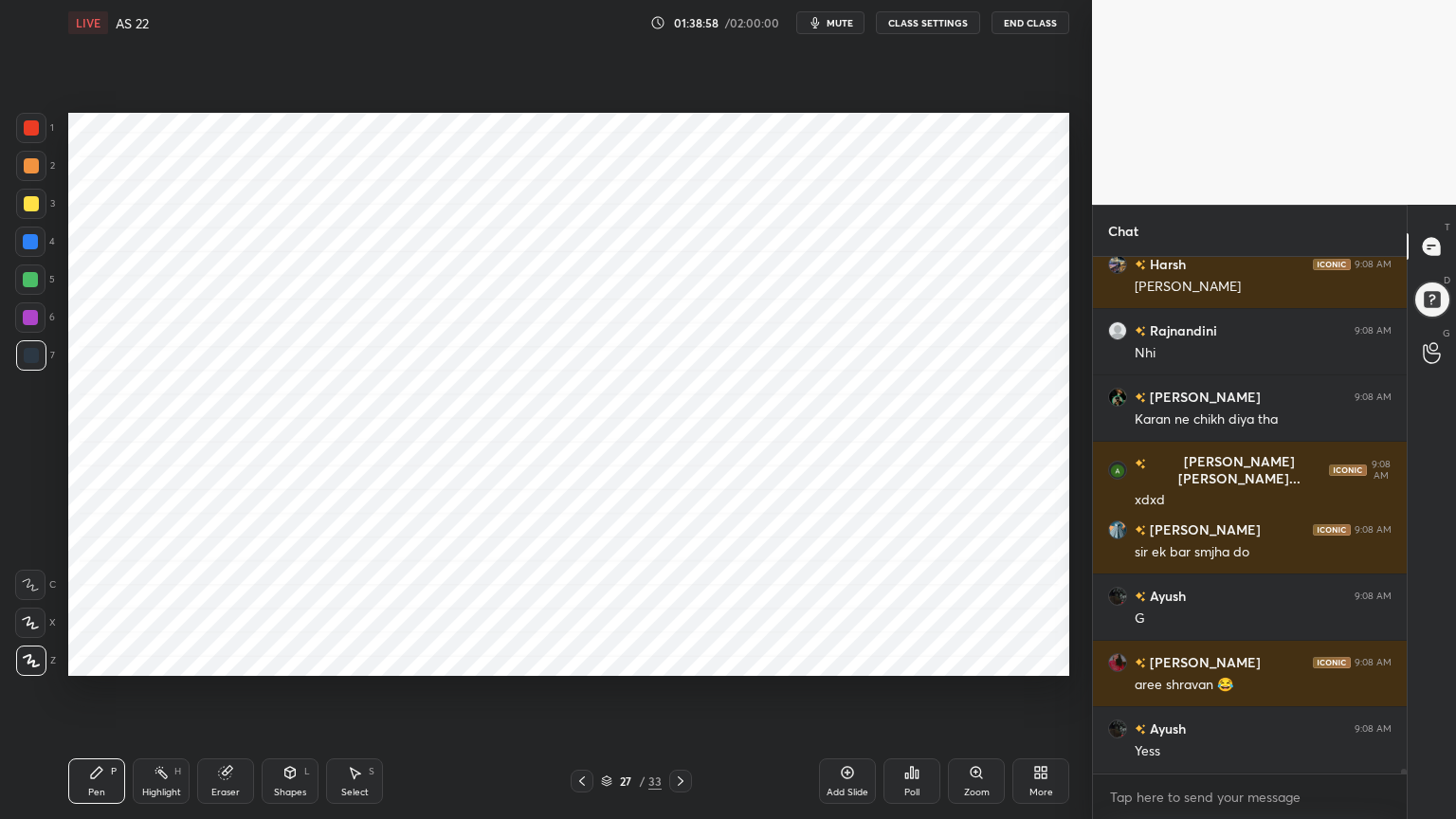 scroll, scrollTop: 57303, scrollLeft: 0, axis: vertical 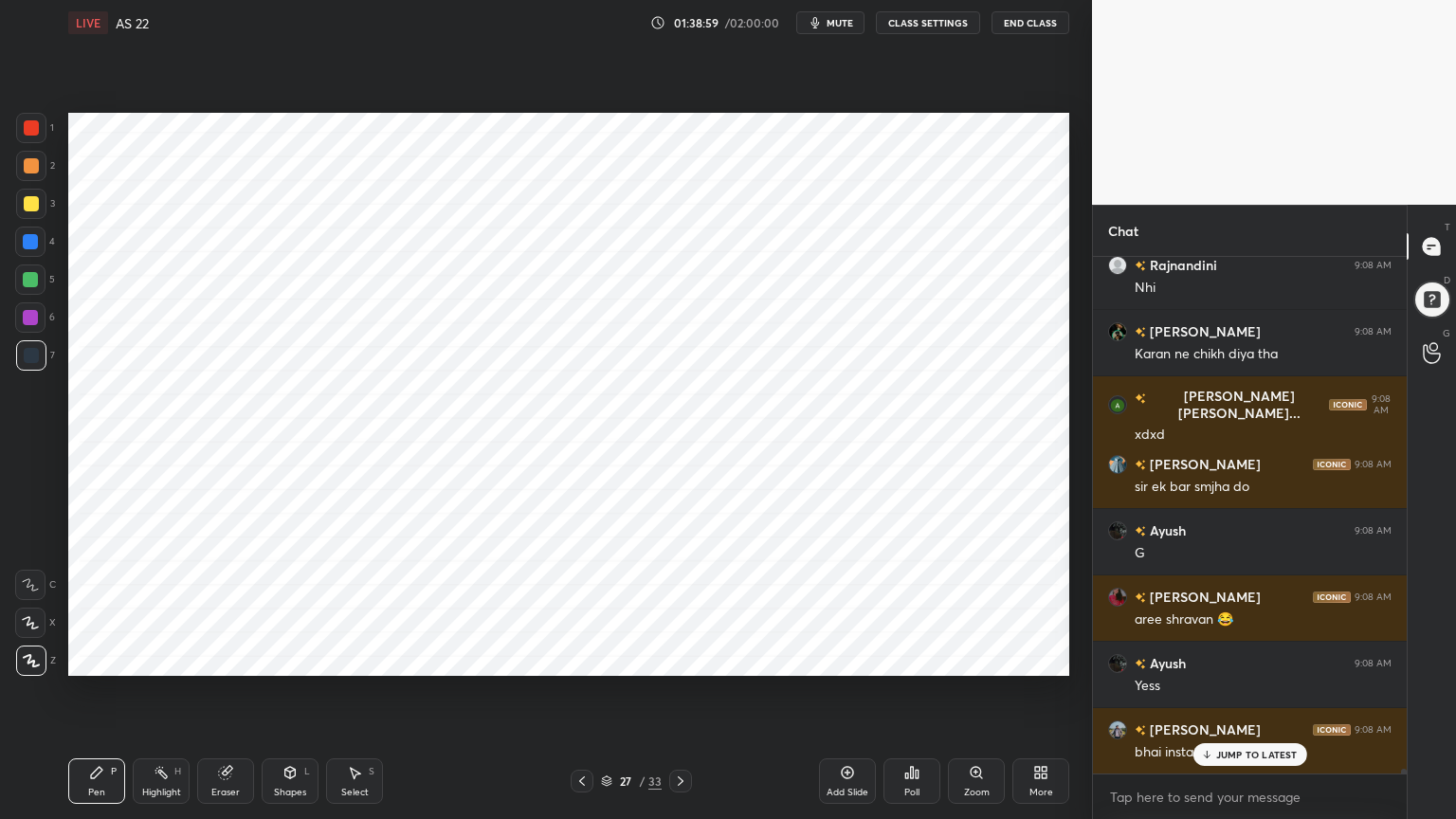 click on "Highlight H" at bounding box center [161, 781] 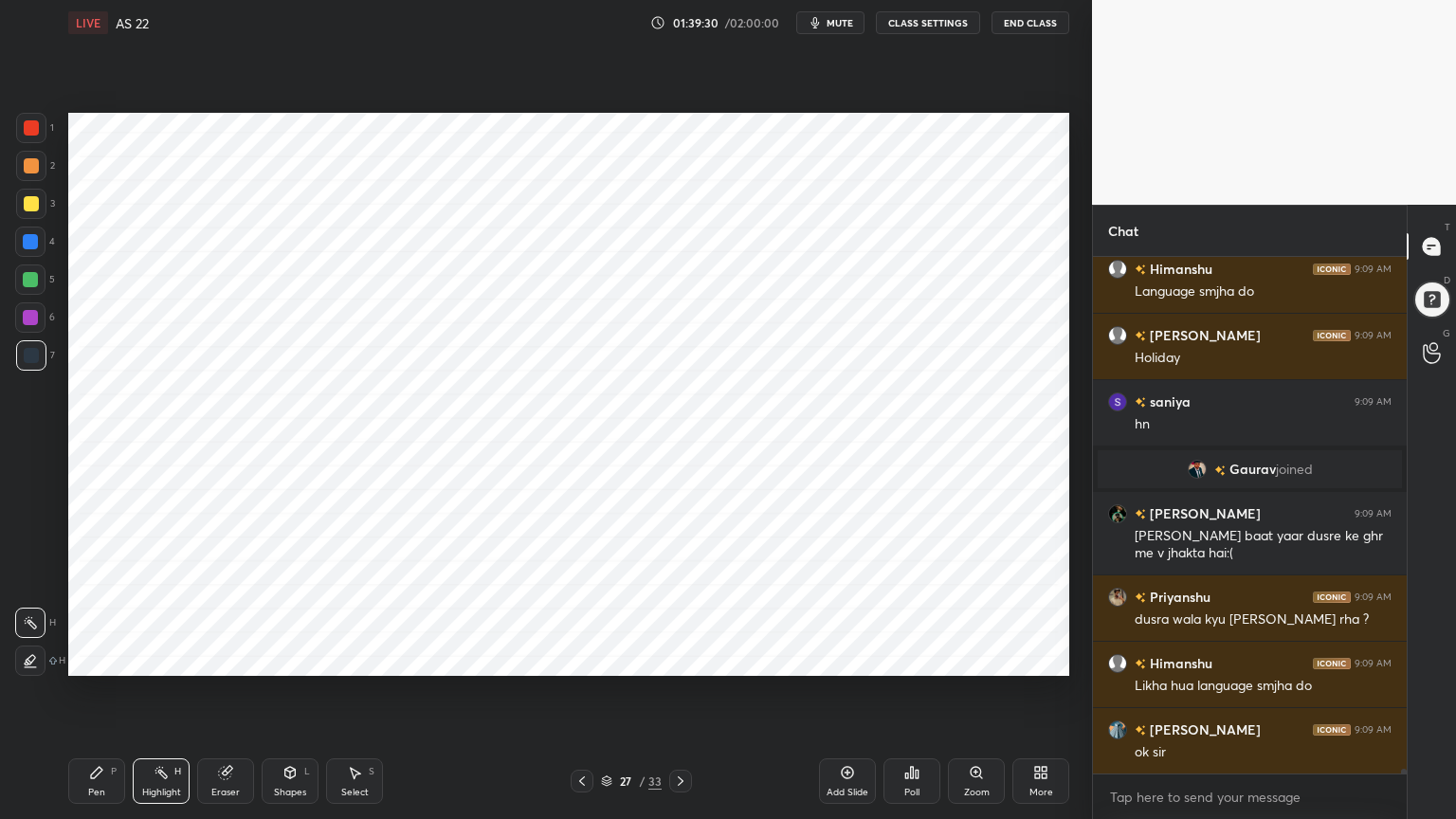 scroll, scrollTop: 56563, scrollLeft: 0, axis: vertical 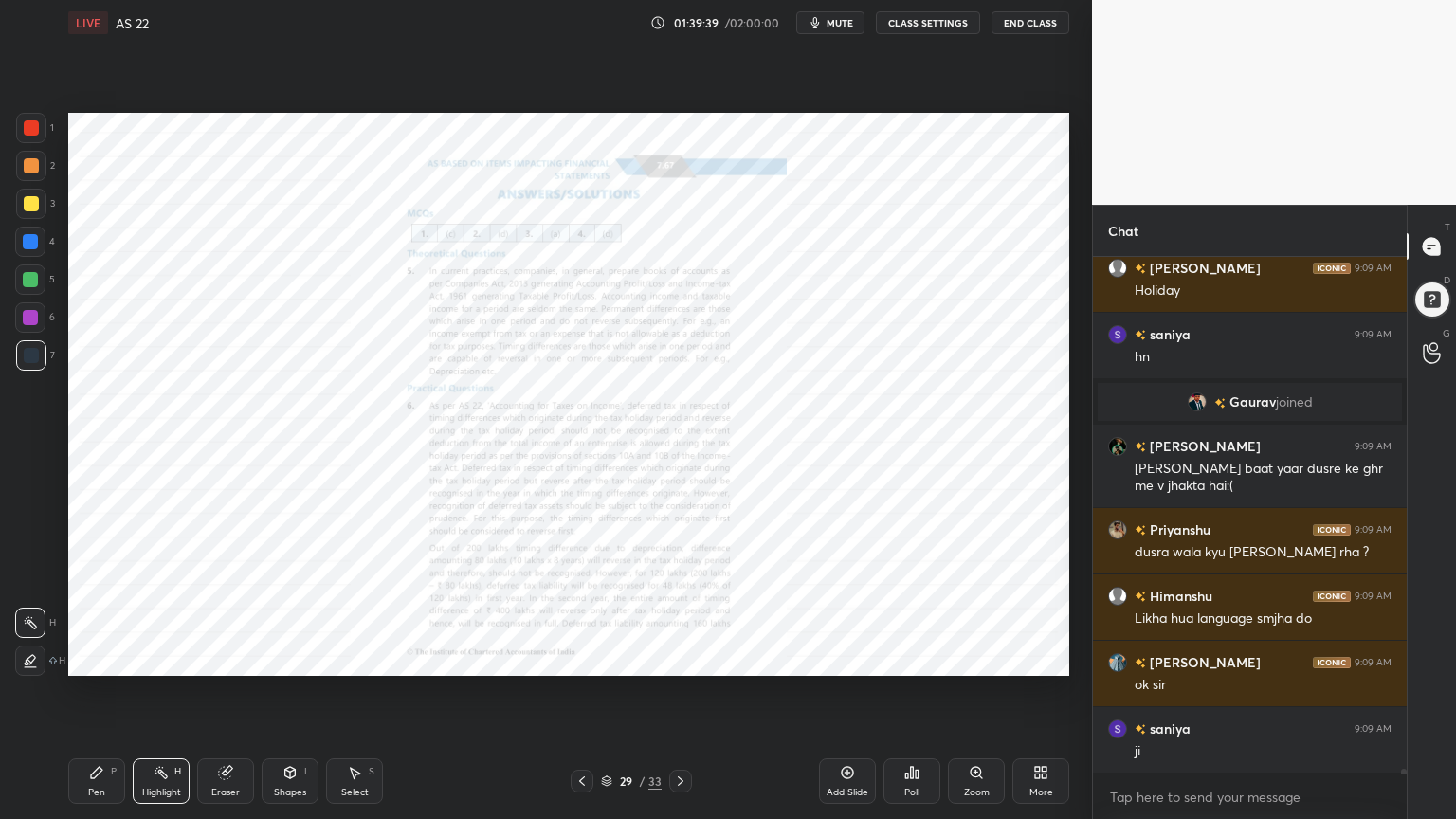 click on "Zoom" at bounding box center (976, 781) 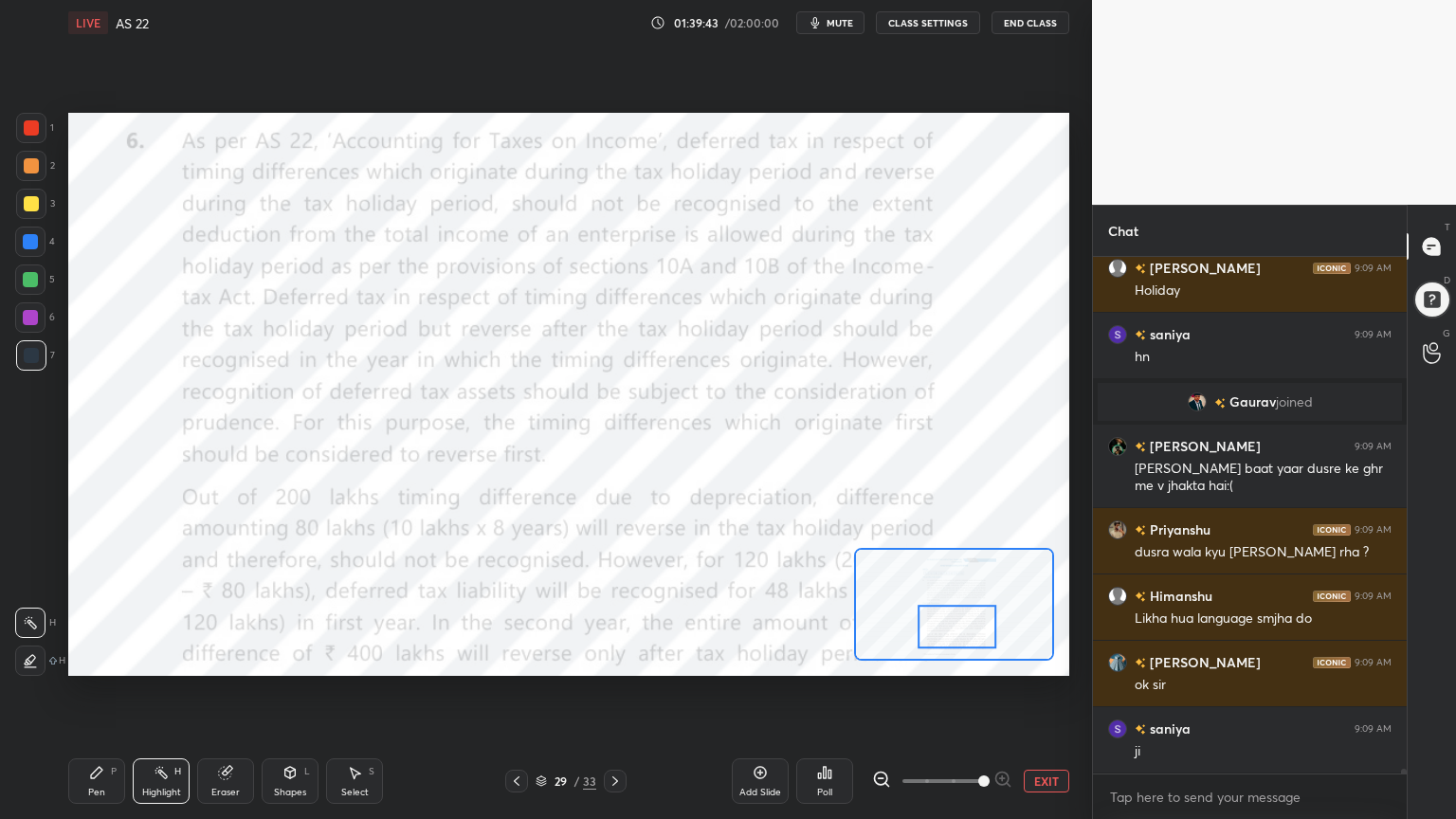click at bounding box center [31, 128] 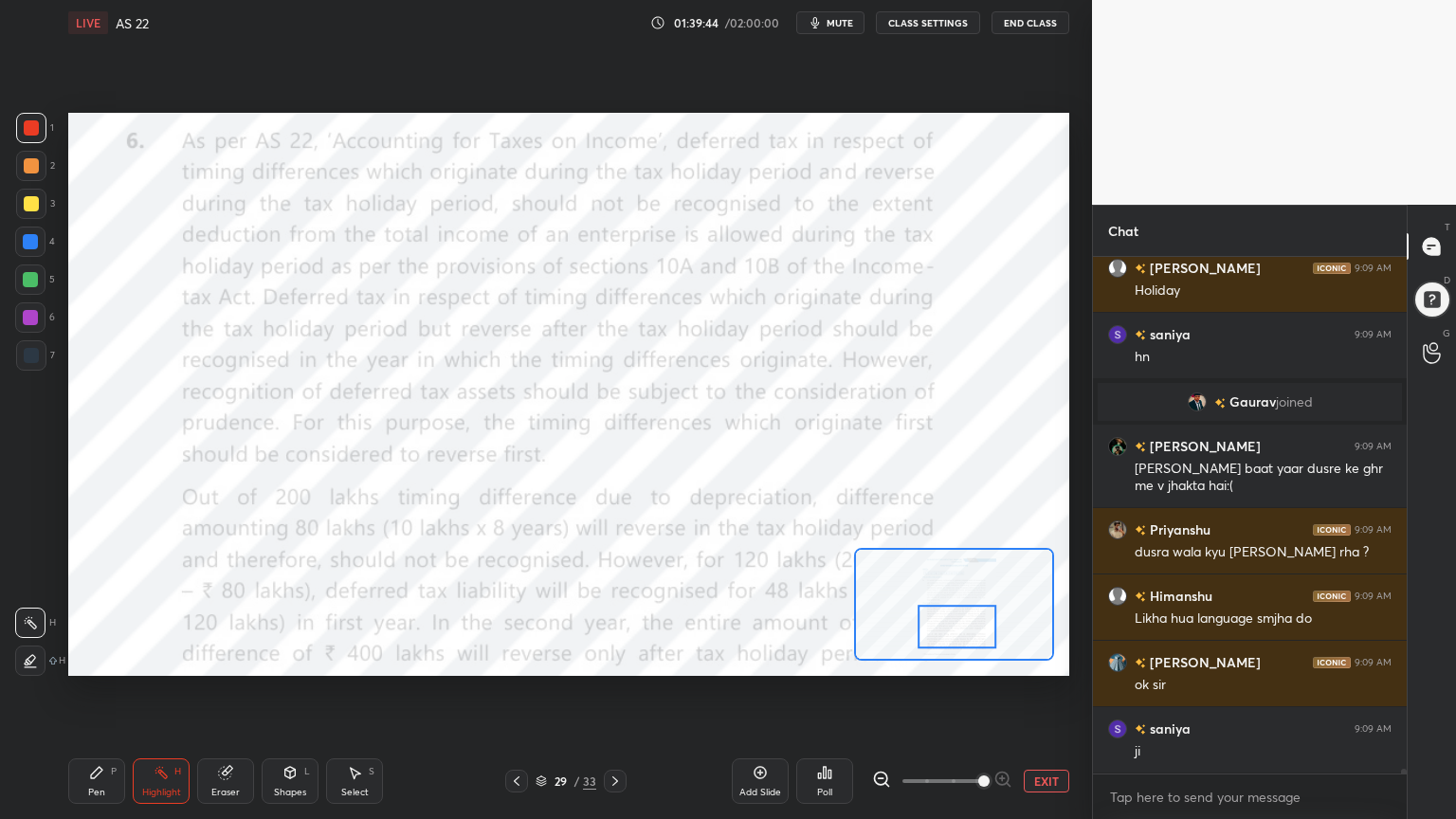 click 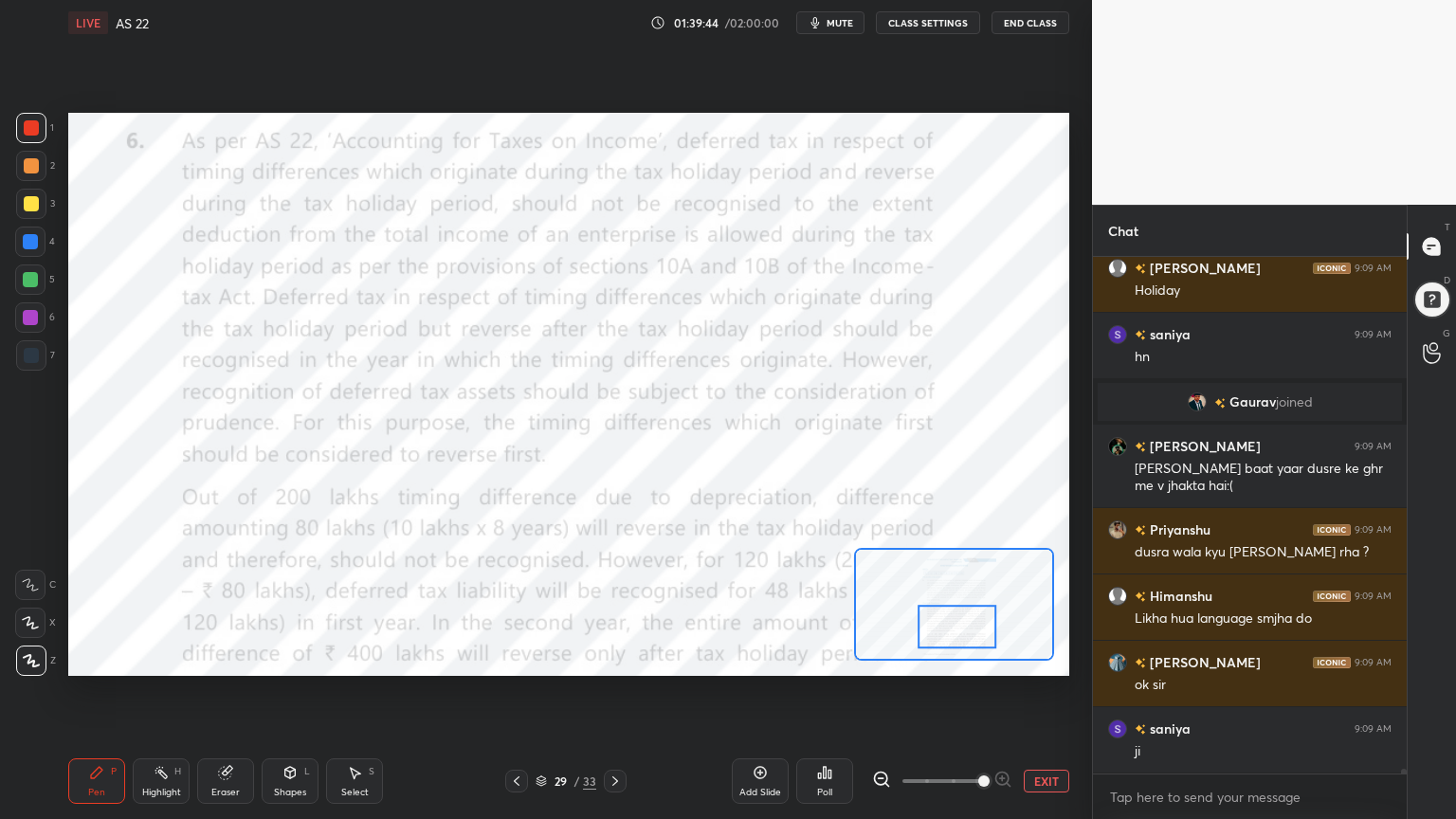 click at bounding box center (30, 585) 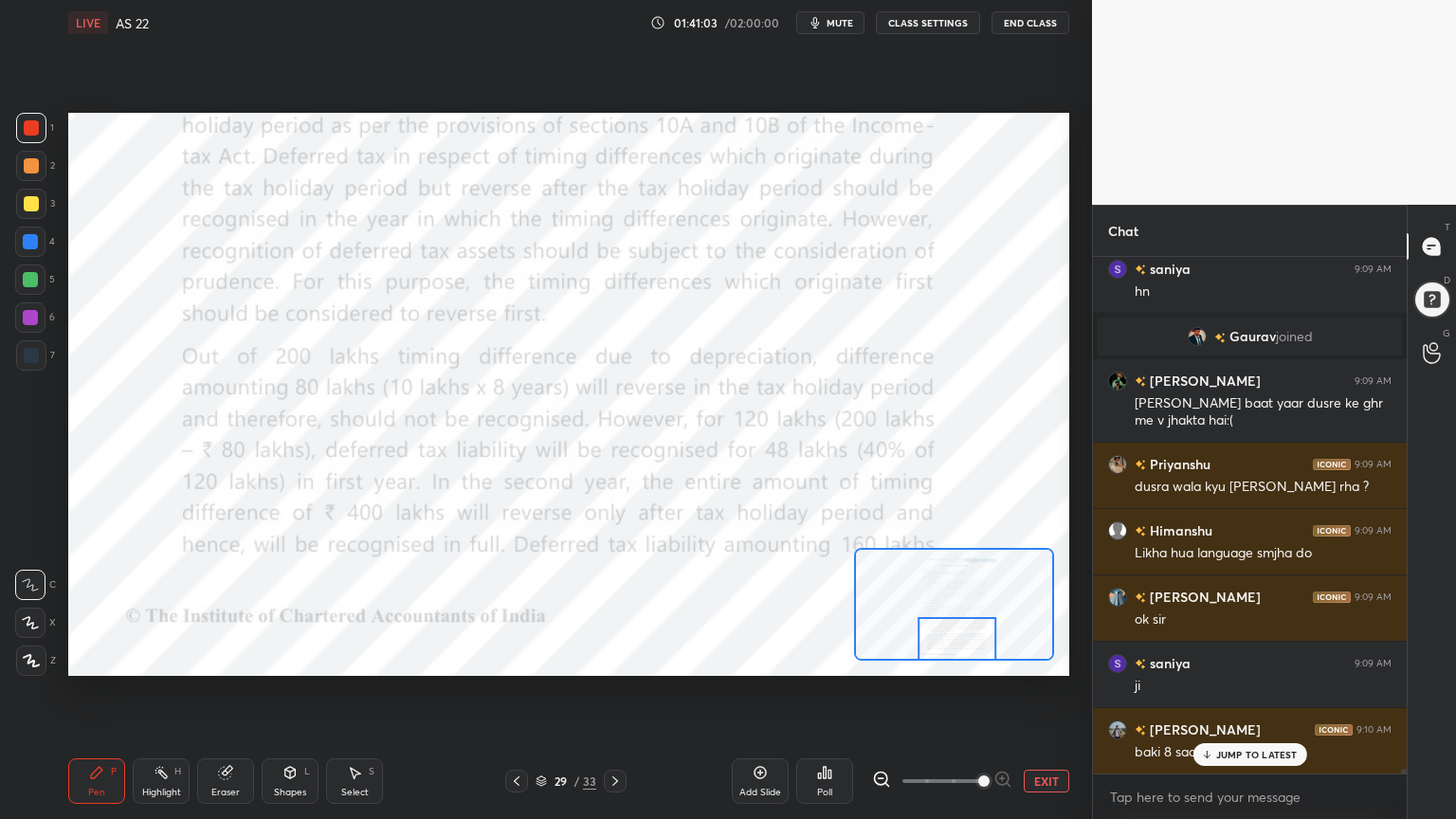 scroll, scrollTop: 56696, scrollLeft: 0, axis: vertical 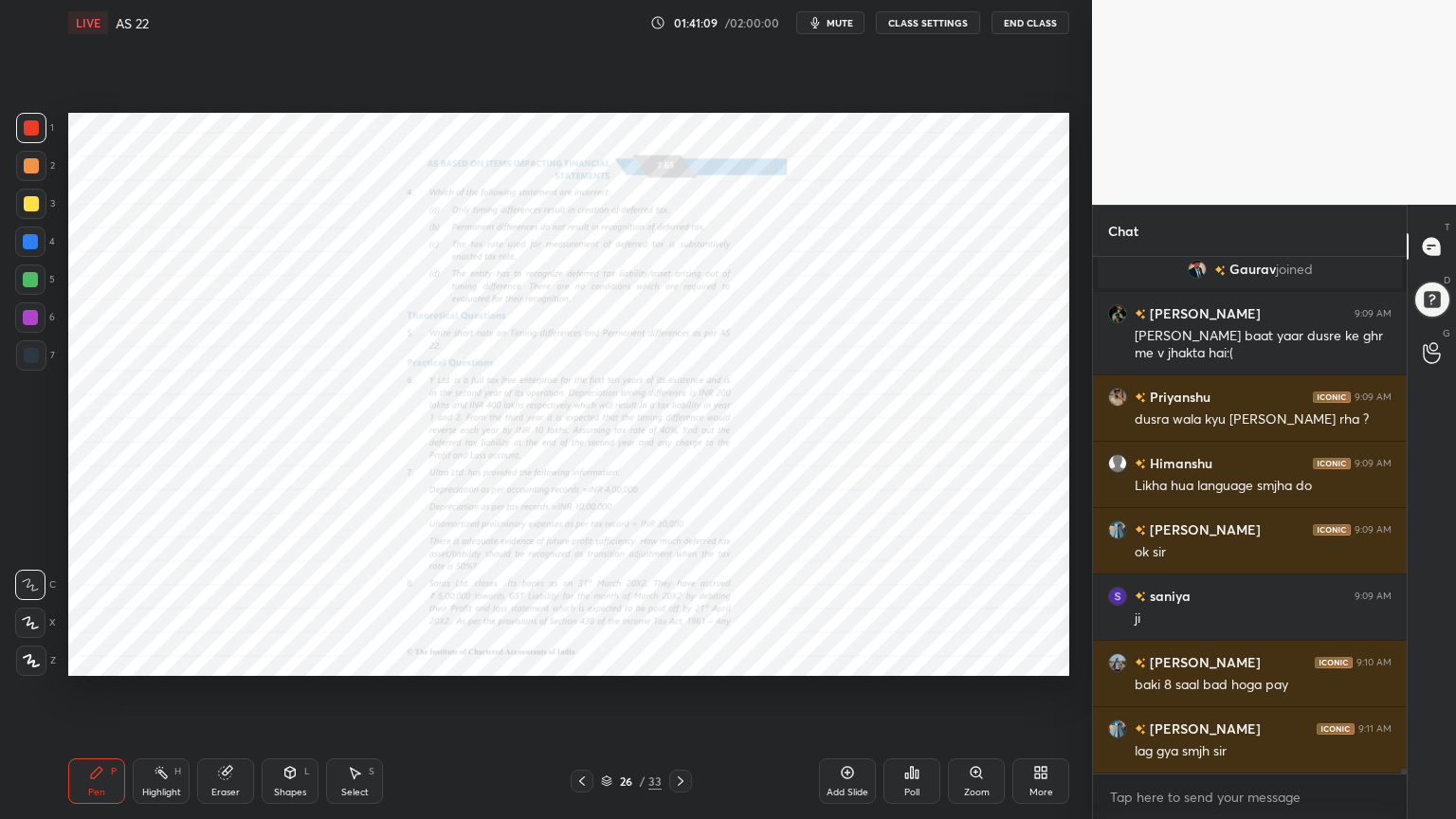 click on "Zoom" at bounding box center [976, 781] 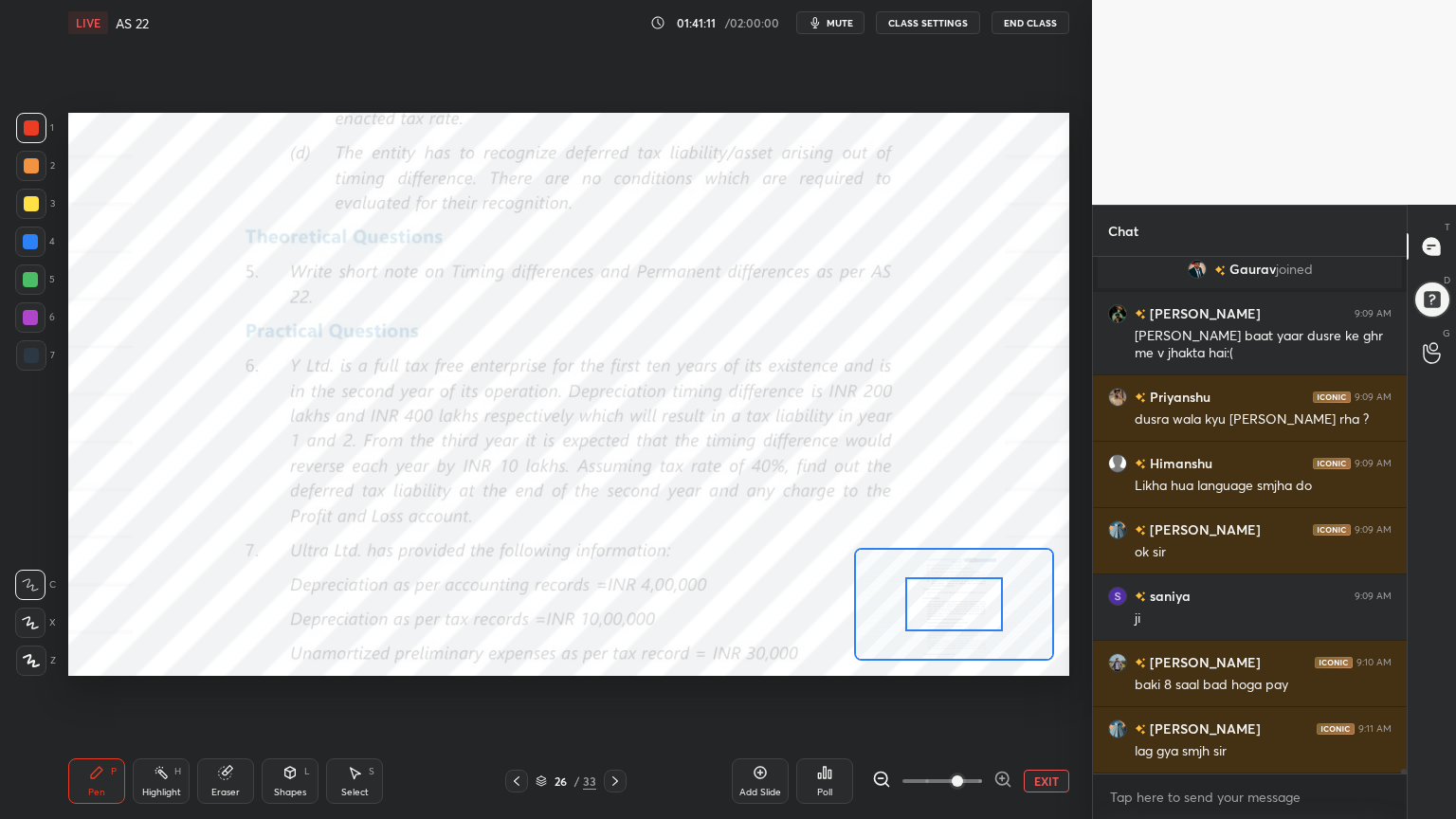 click 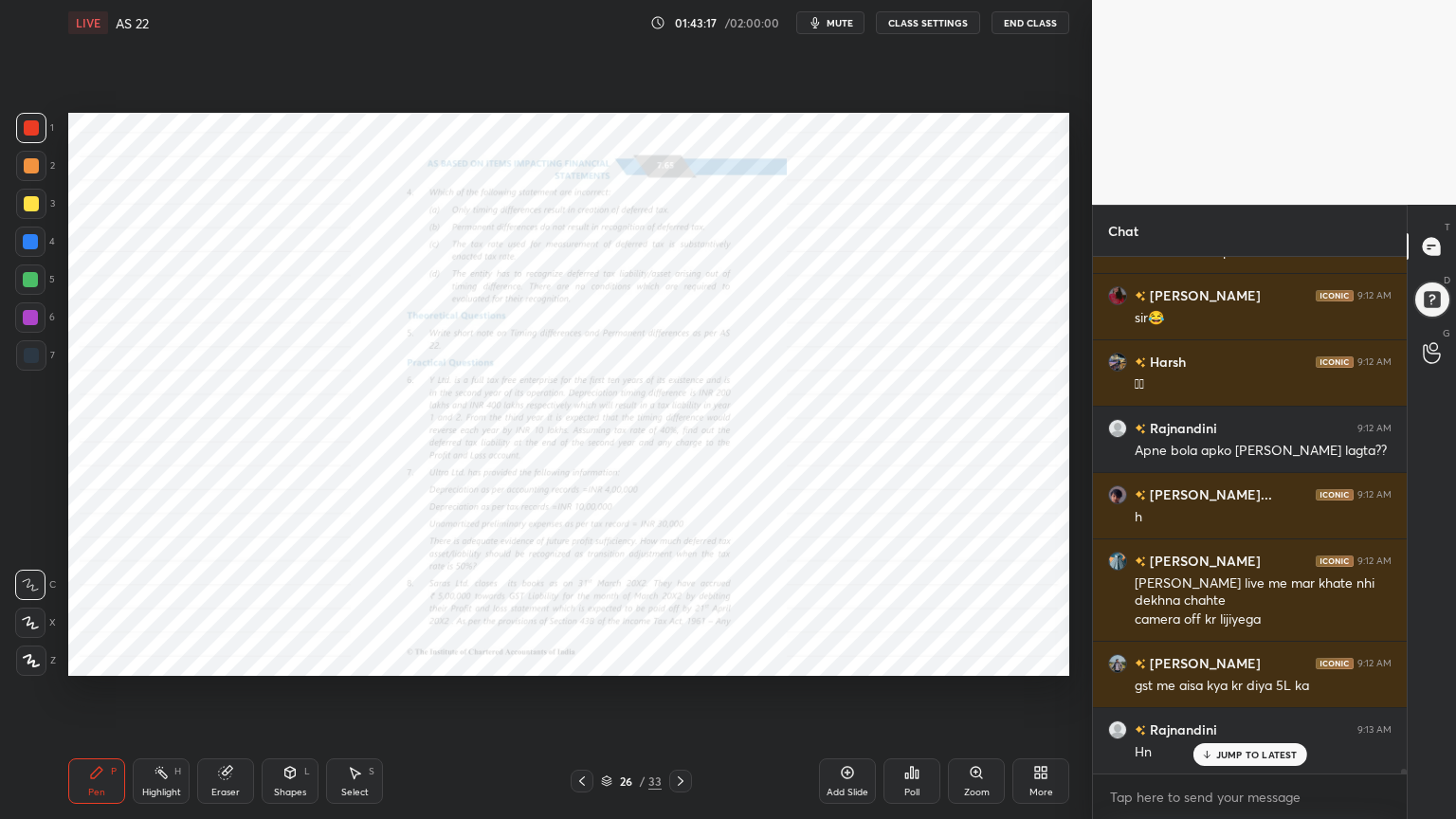 scroll, scrollTop: 58391, scrollLeft: 0, axis: vertical 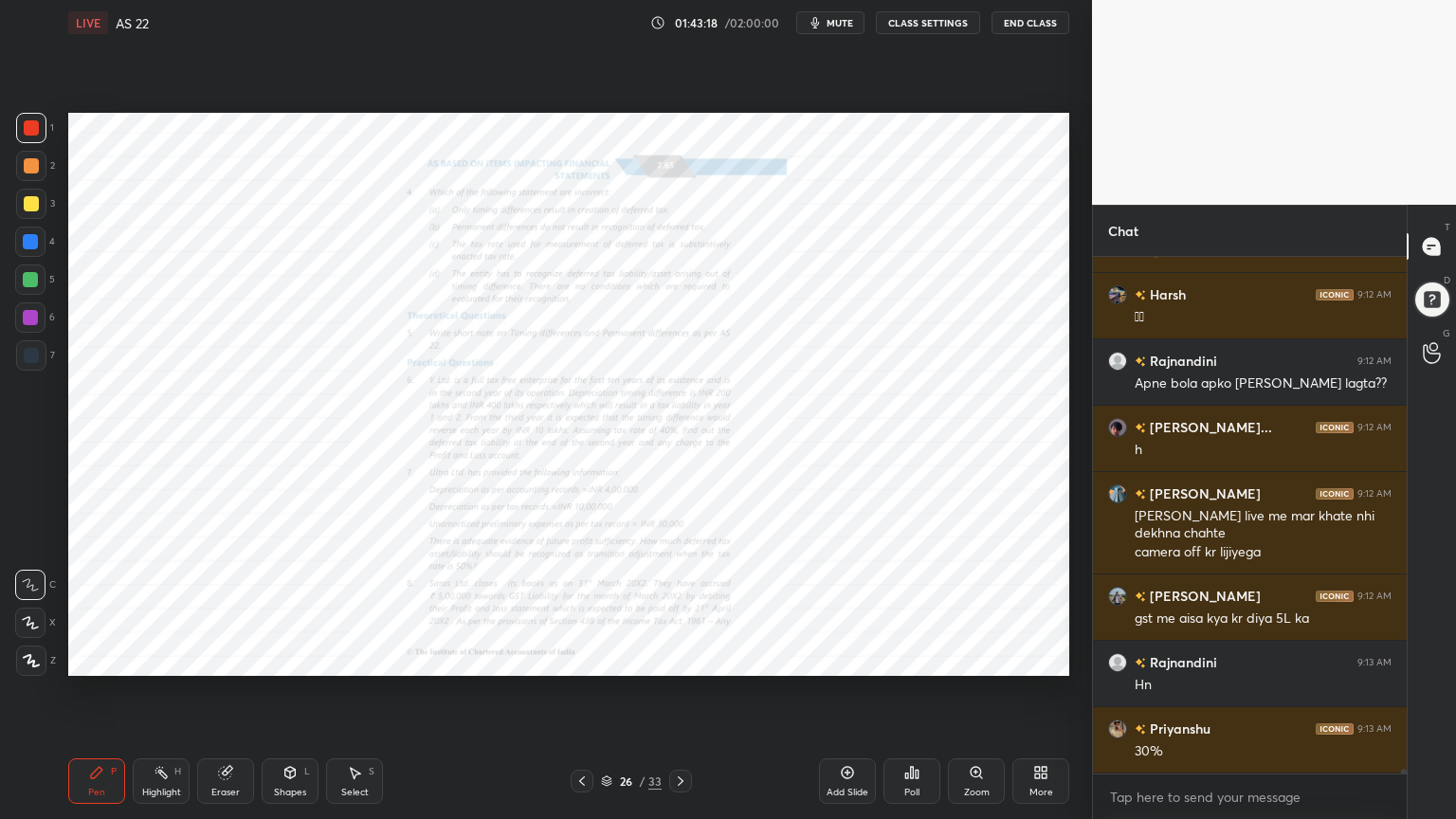 click on "Zoom" at bounding box center [976, 781] 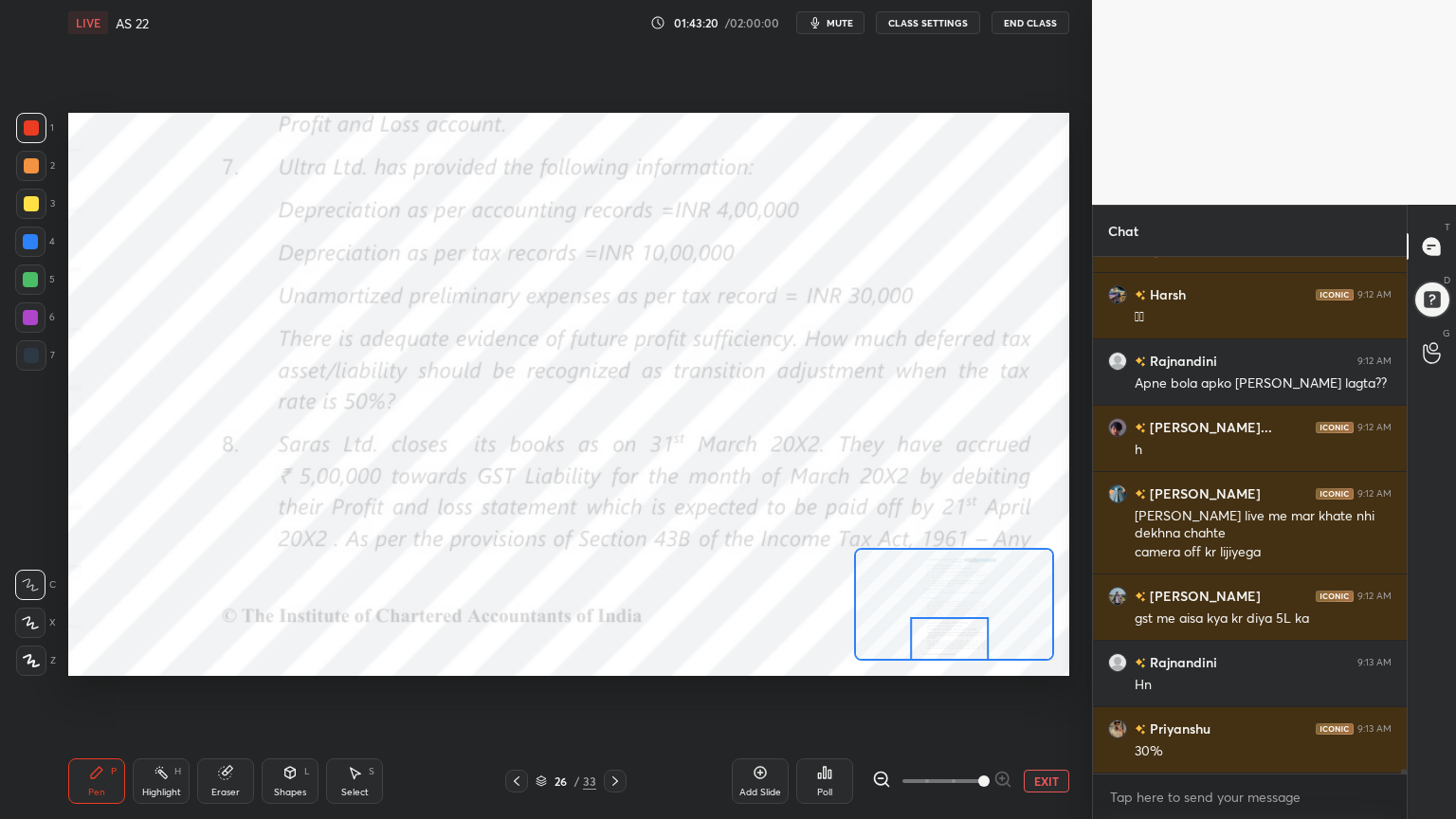 scroll, scrollTop: 58456, scrollLeft: 0, axis: vertical 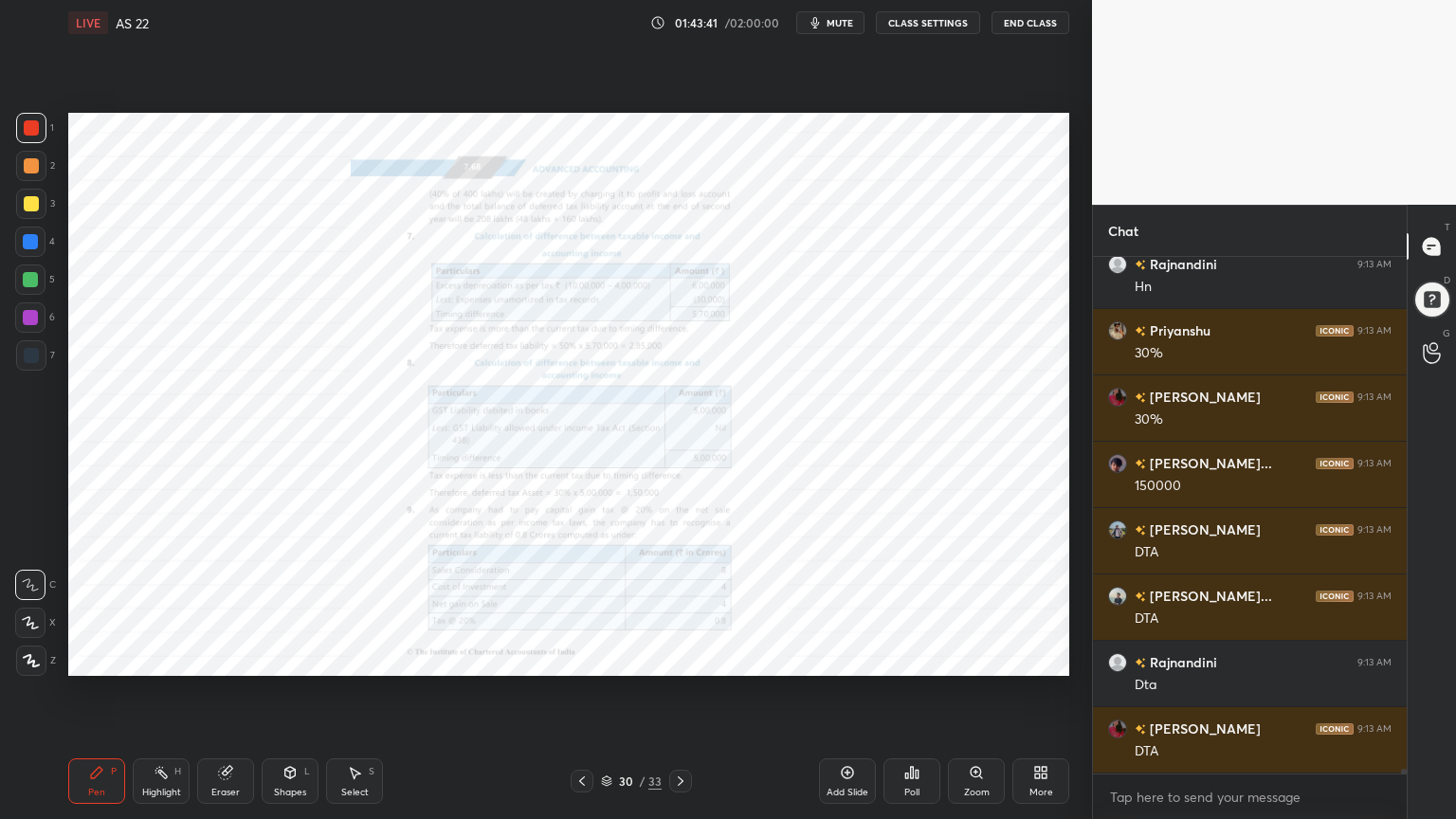 click 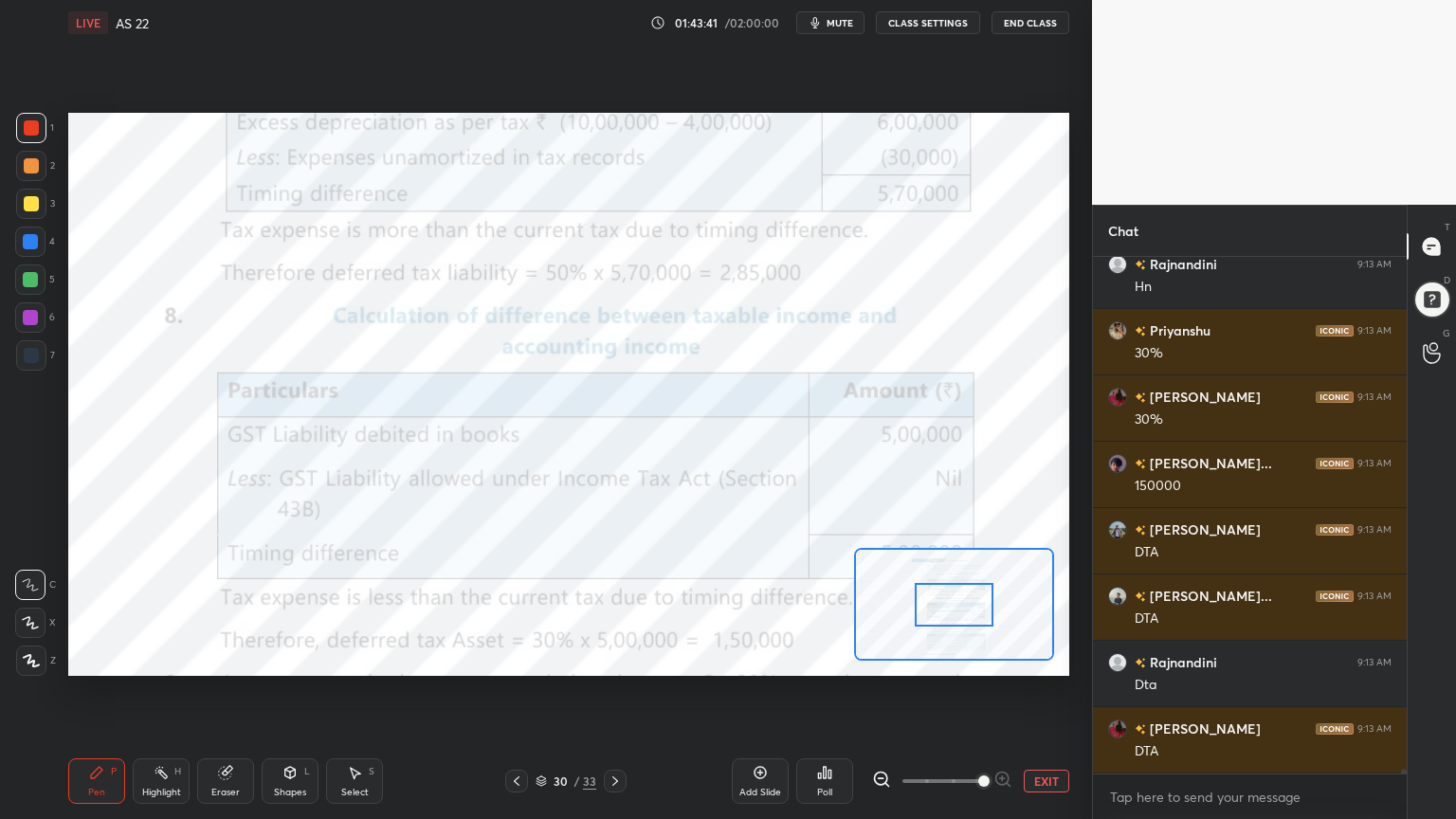 scroll, scrollTop: 58854, scrollLeft: 0, axis: vertical 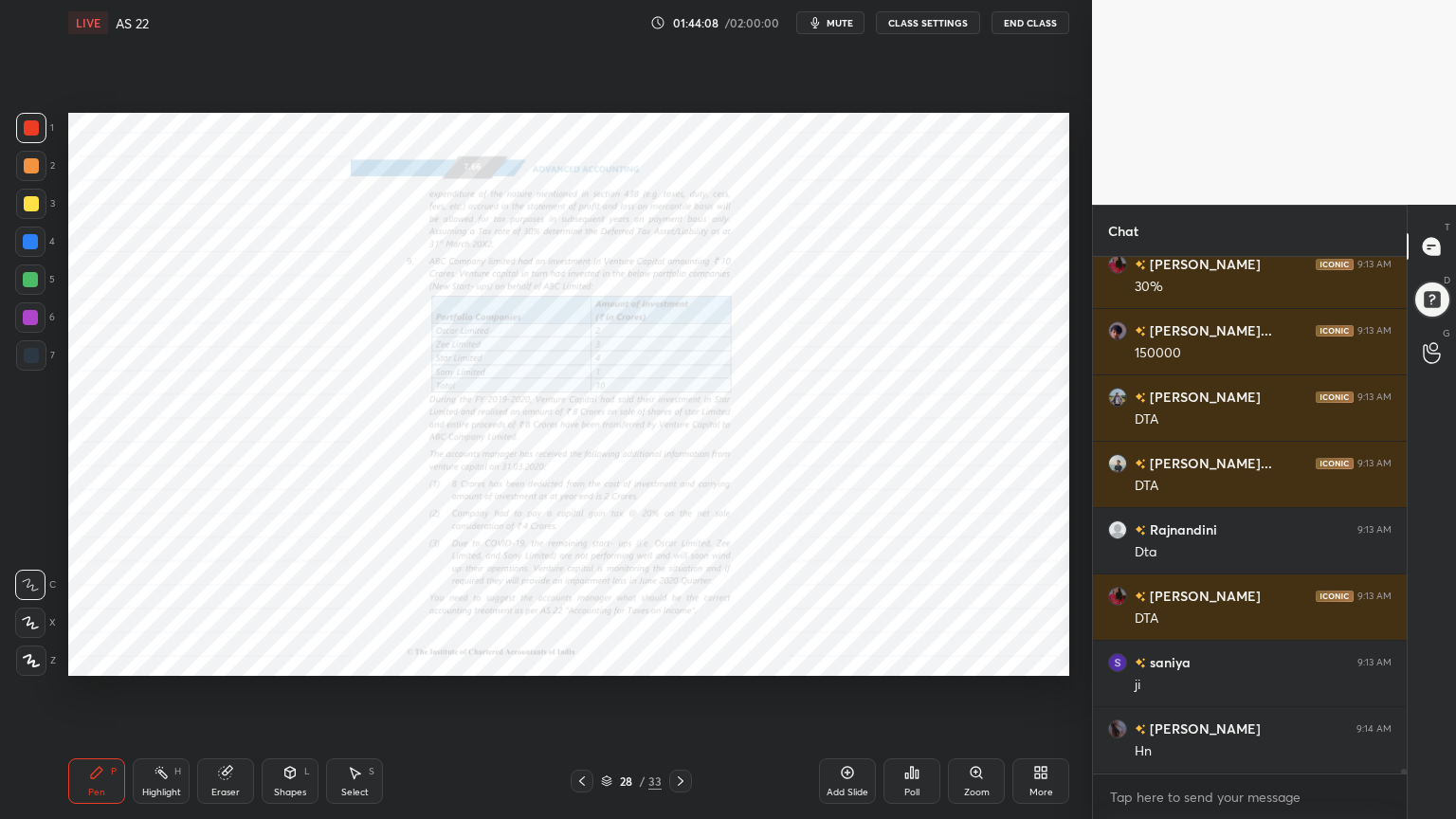 click on "Setting up your live class Poll for   secs No correct answer Start poll" at bounding box center (569, 394) 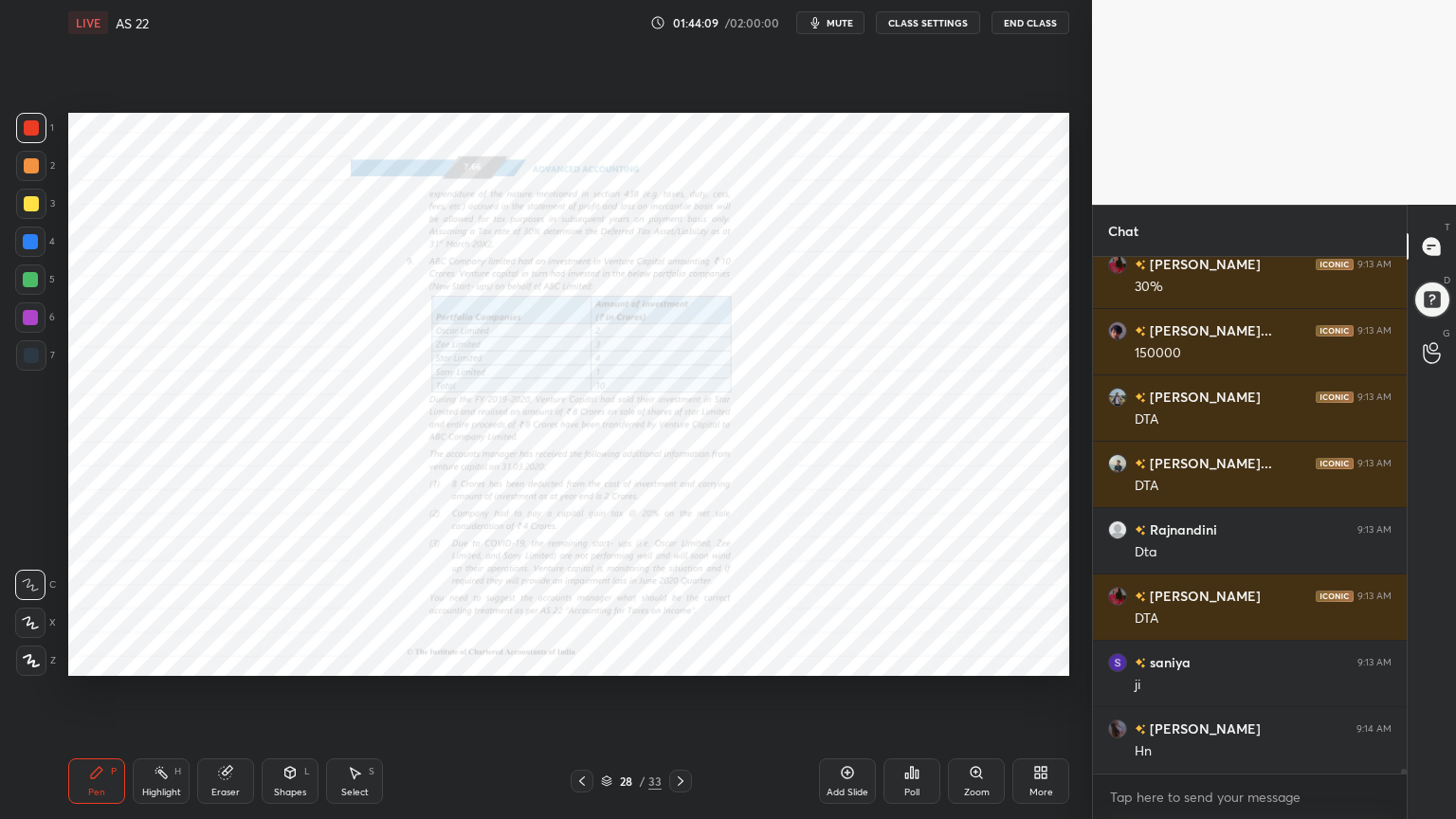 click on "Zoom" at bounding box center [976, 781] 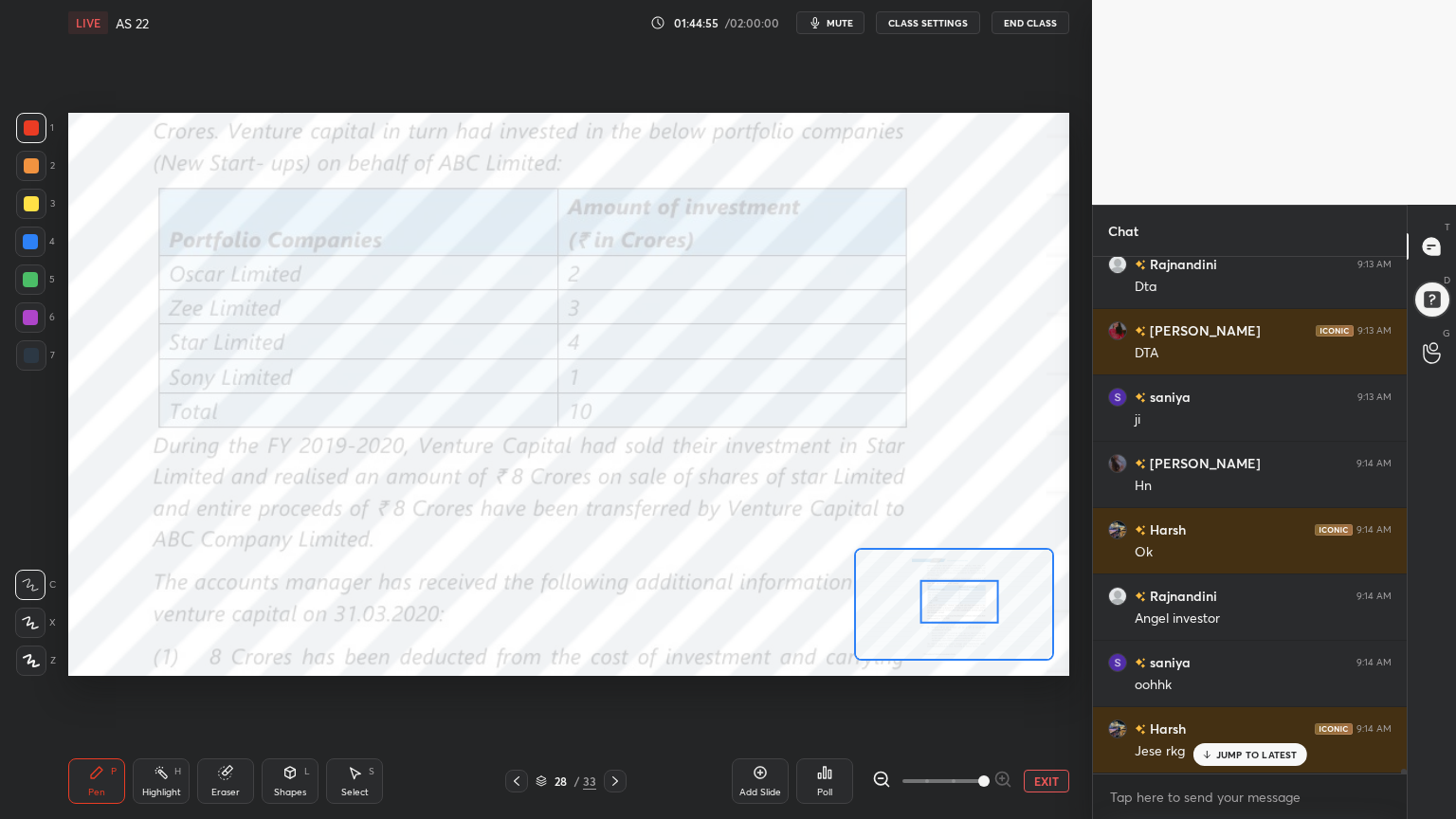 scroll, scrollTop: 59252, scrollLeft: 0, axis: vertical 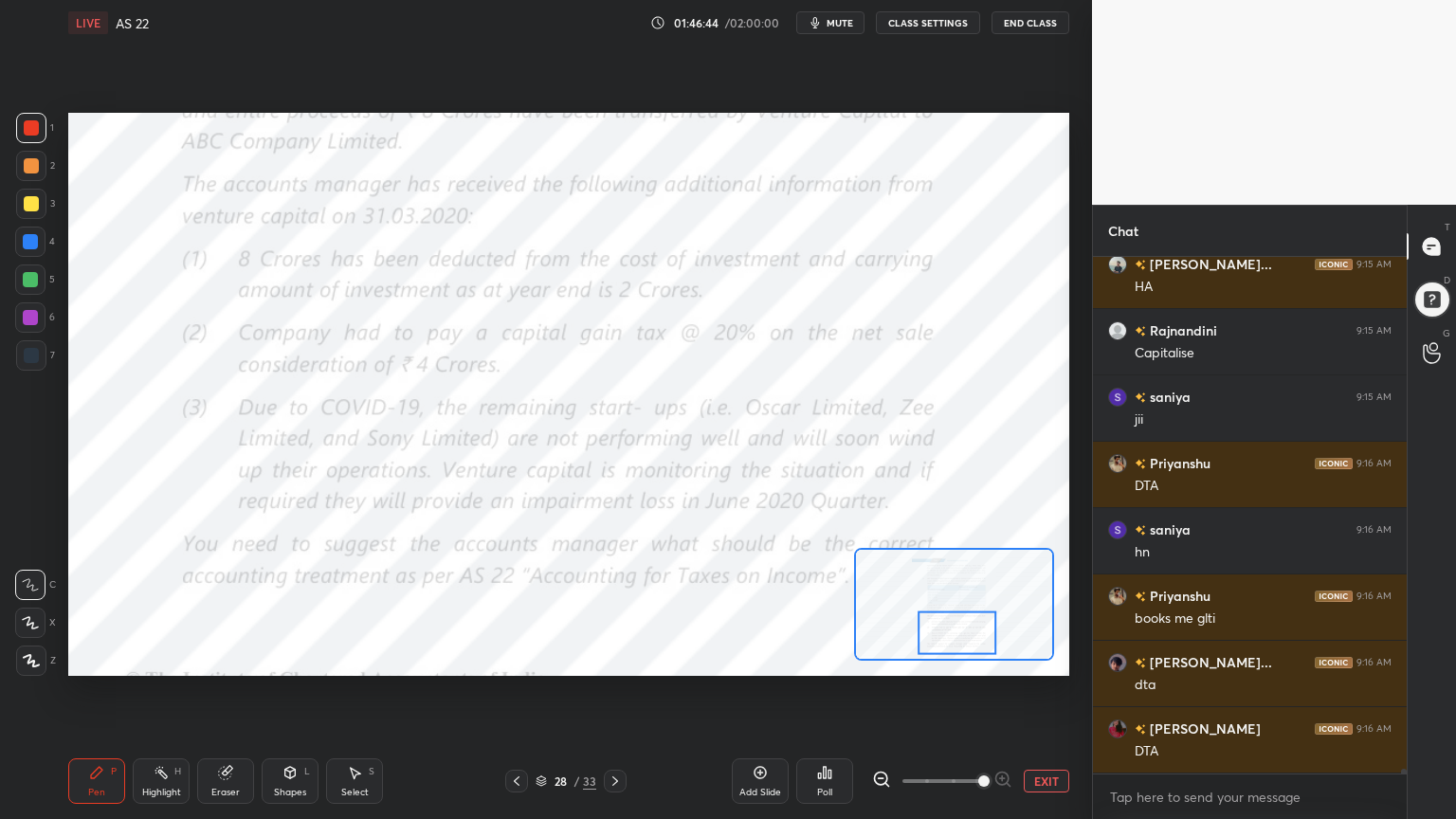 click at bounding box center [30, 318] 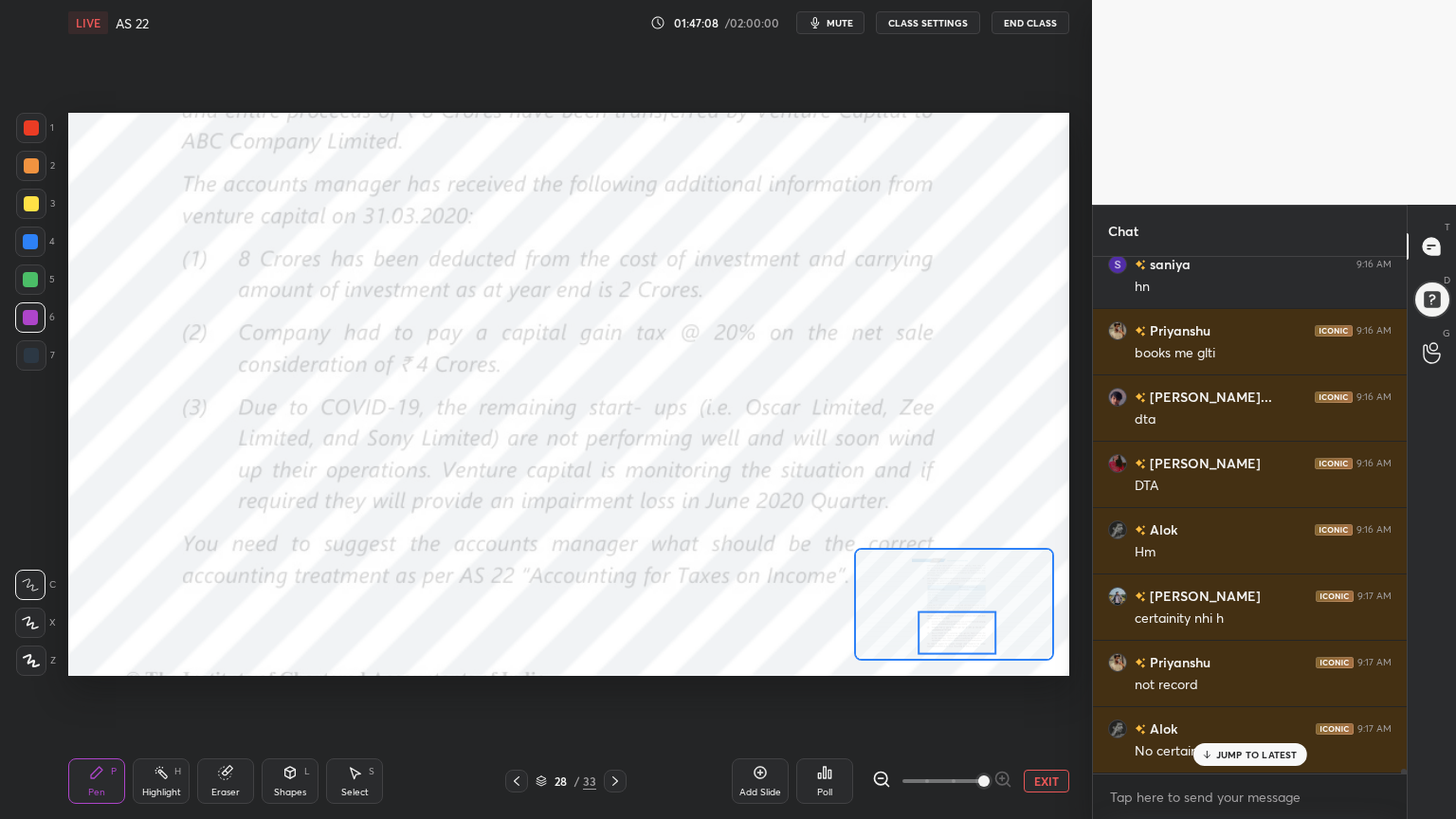 scroll, scrollTop: 60181, scrollLeft: 0, axis: vertical 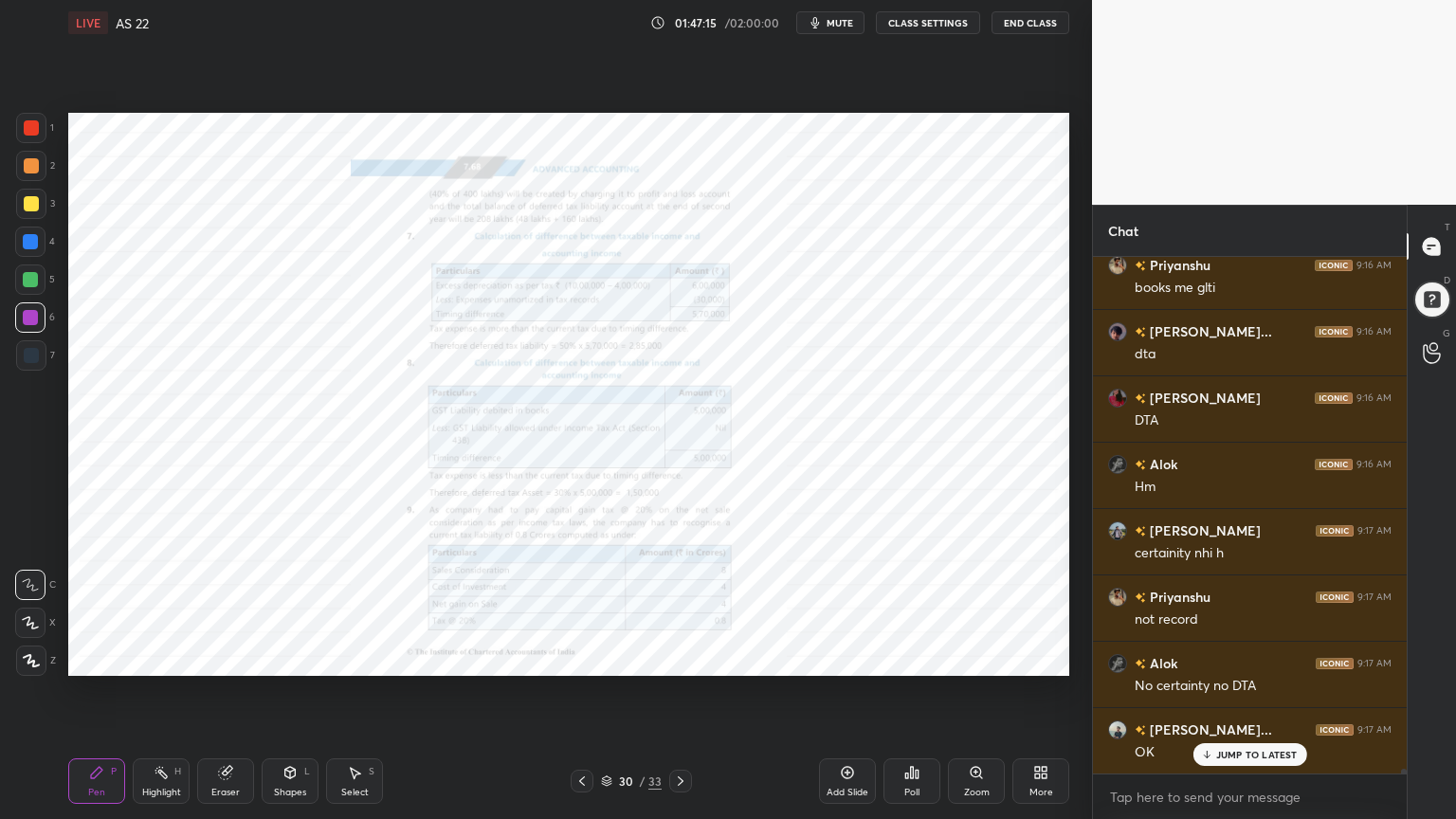 click on "Zoom" at bounding box center (976, 781) 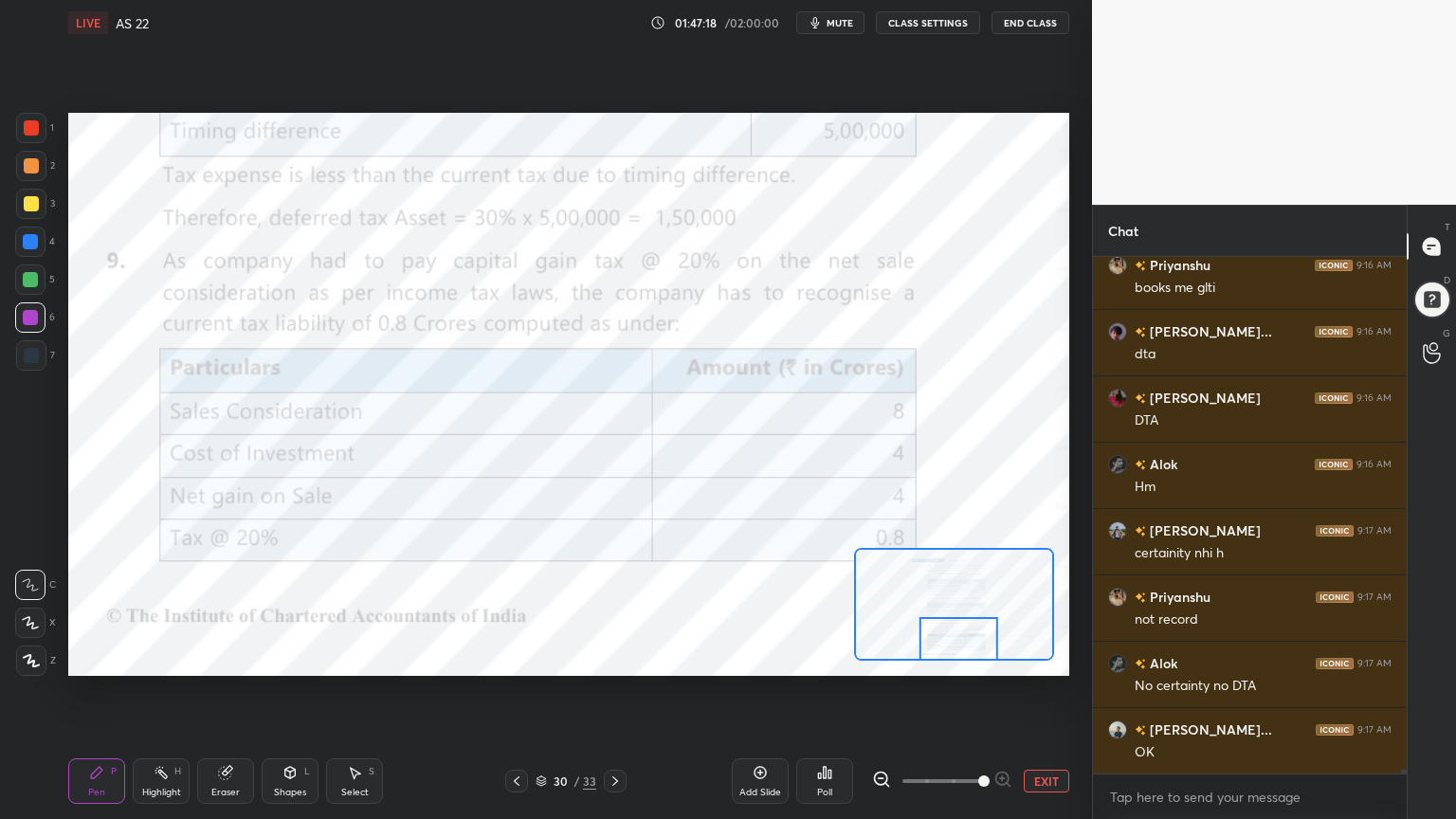 scroll, scrollTop: 60249, scrollLeft: 0, axis: vertical 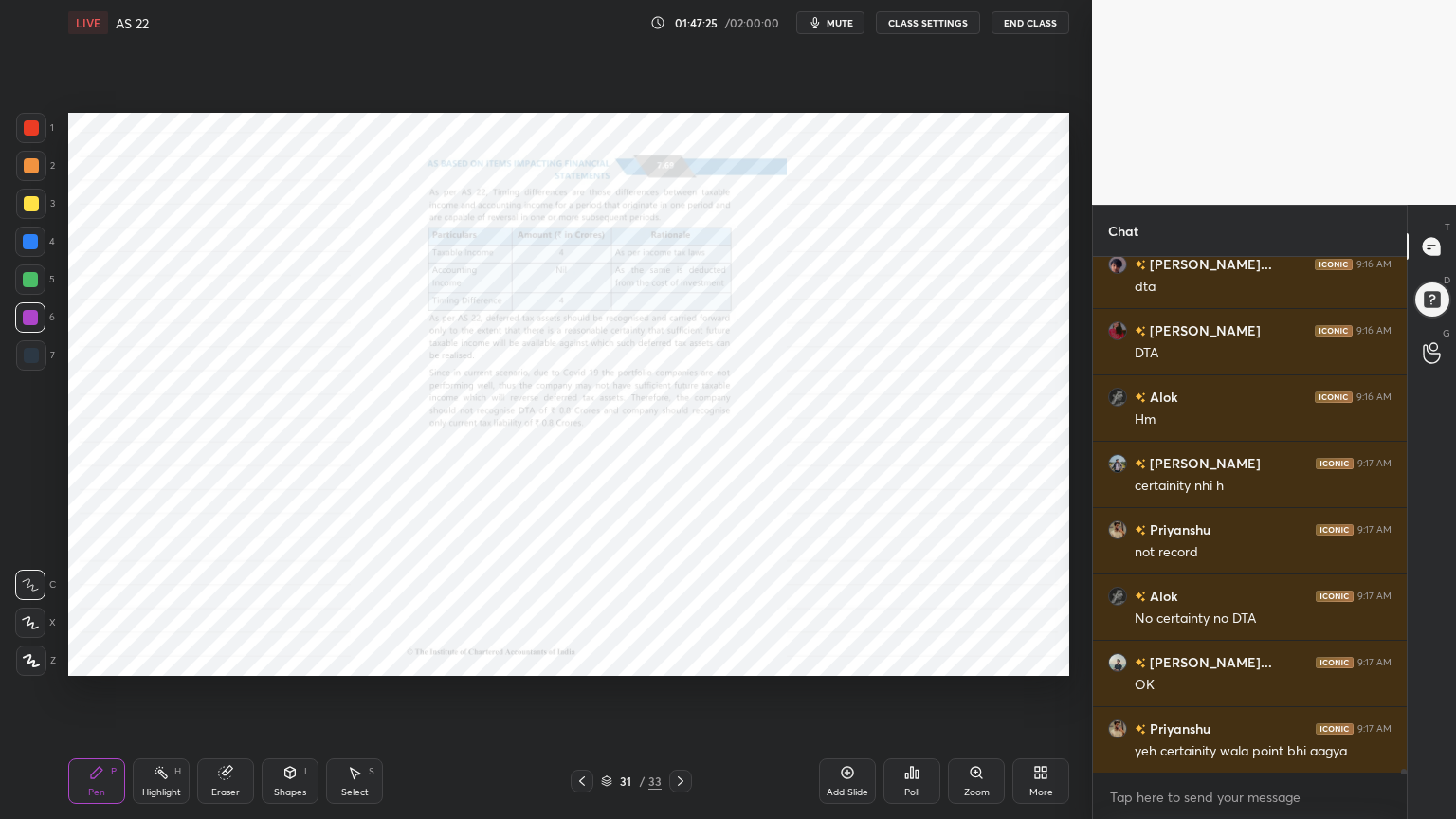 click 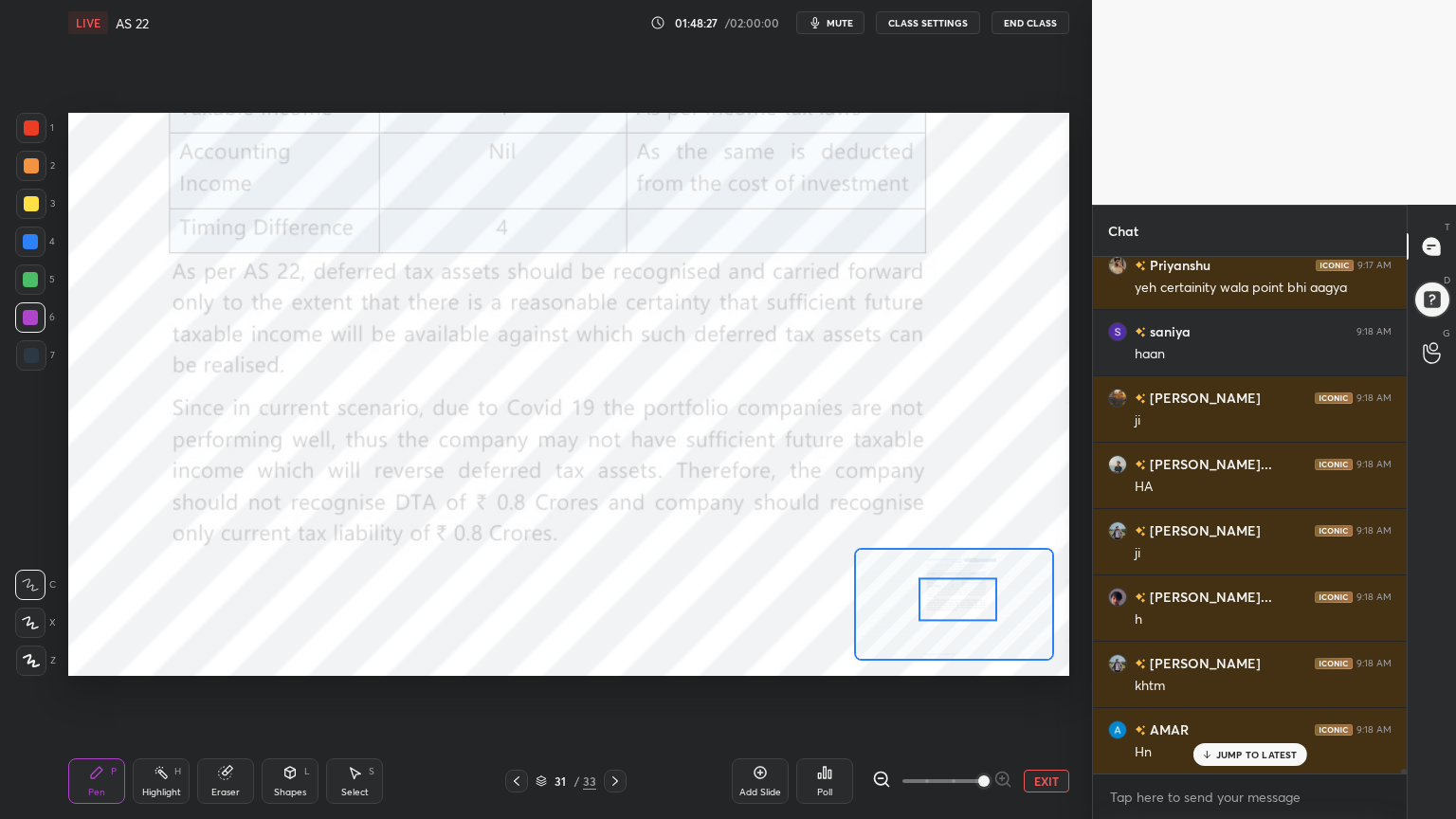 scroll, scrollTop: 60779, scrollLeft: 0, axis: vertical 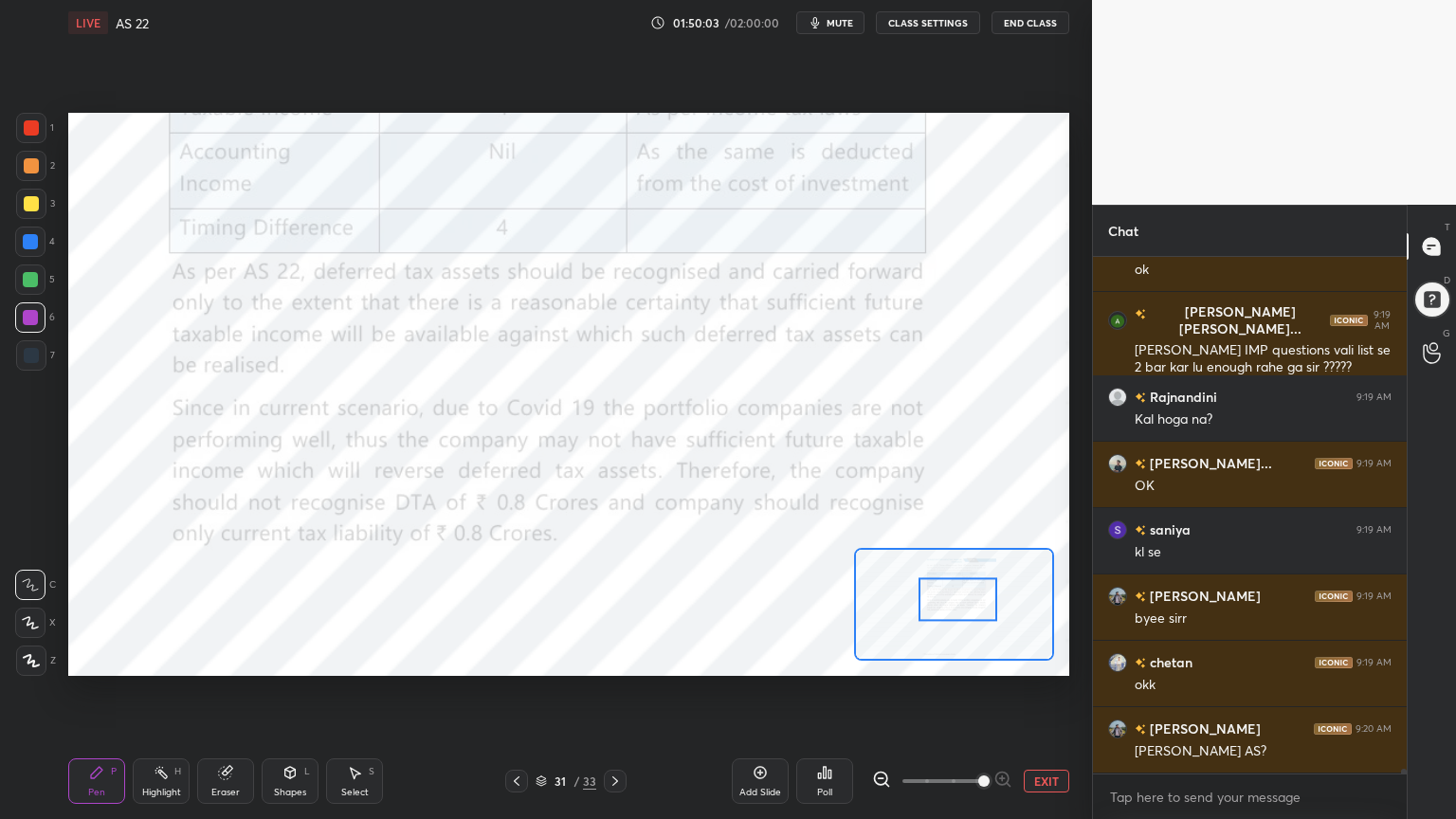 click 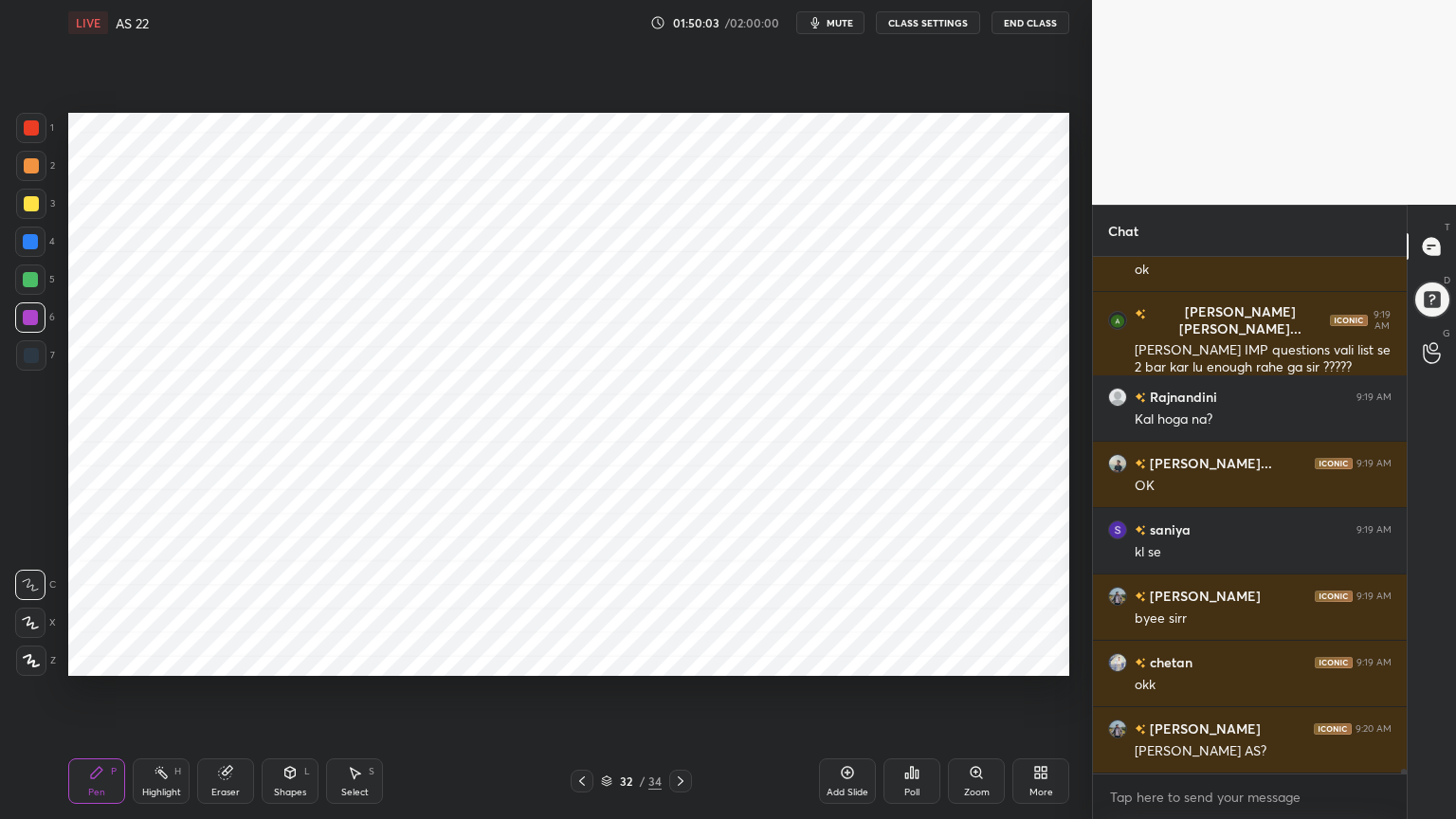 scroll, scrollTop: 61907, scrollLeft: 0, axis: vertical 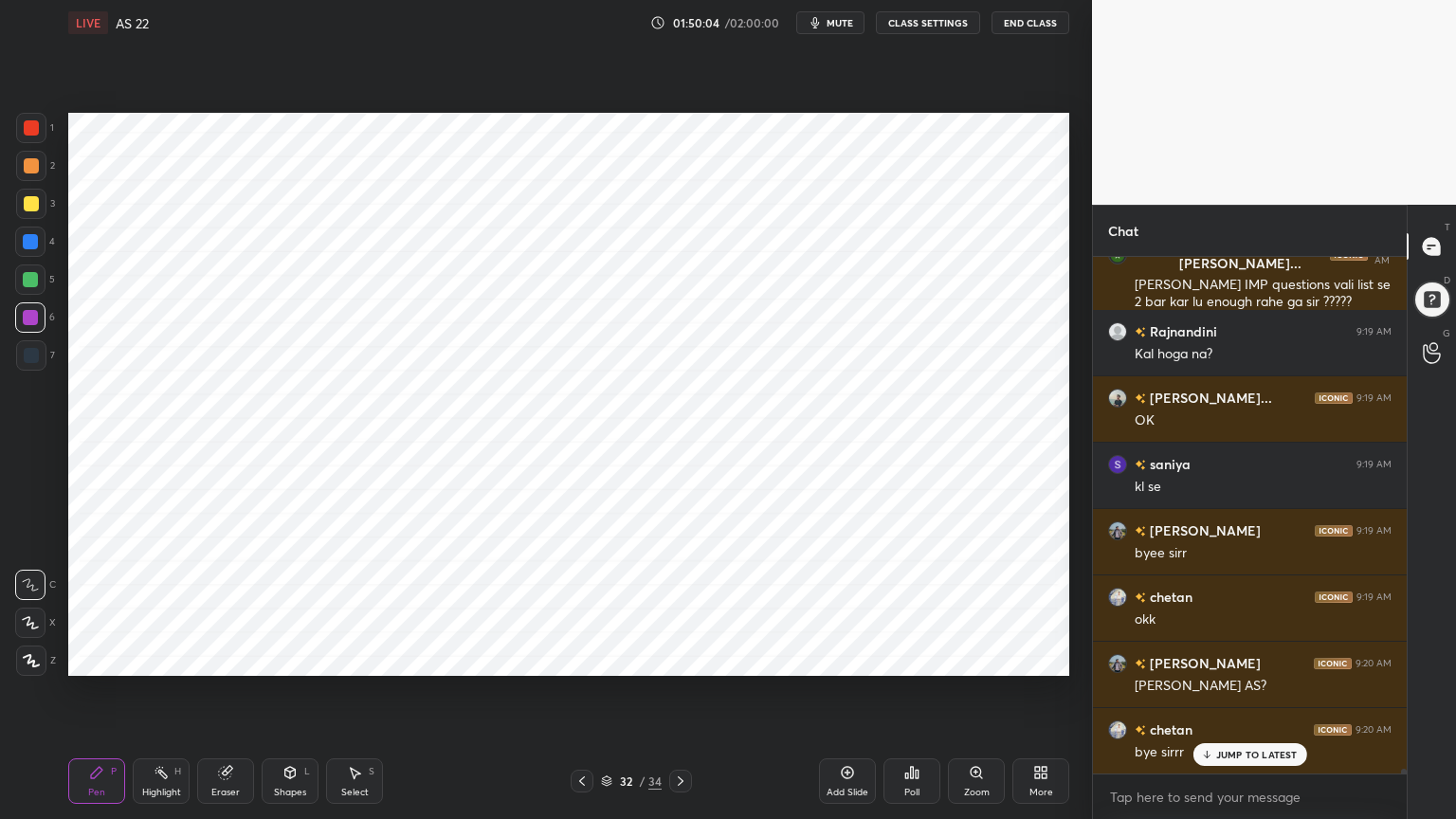 click at bounding box center [31, 128] 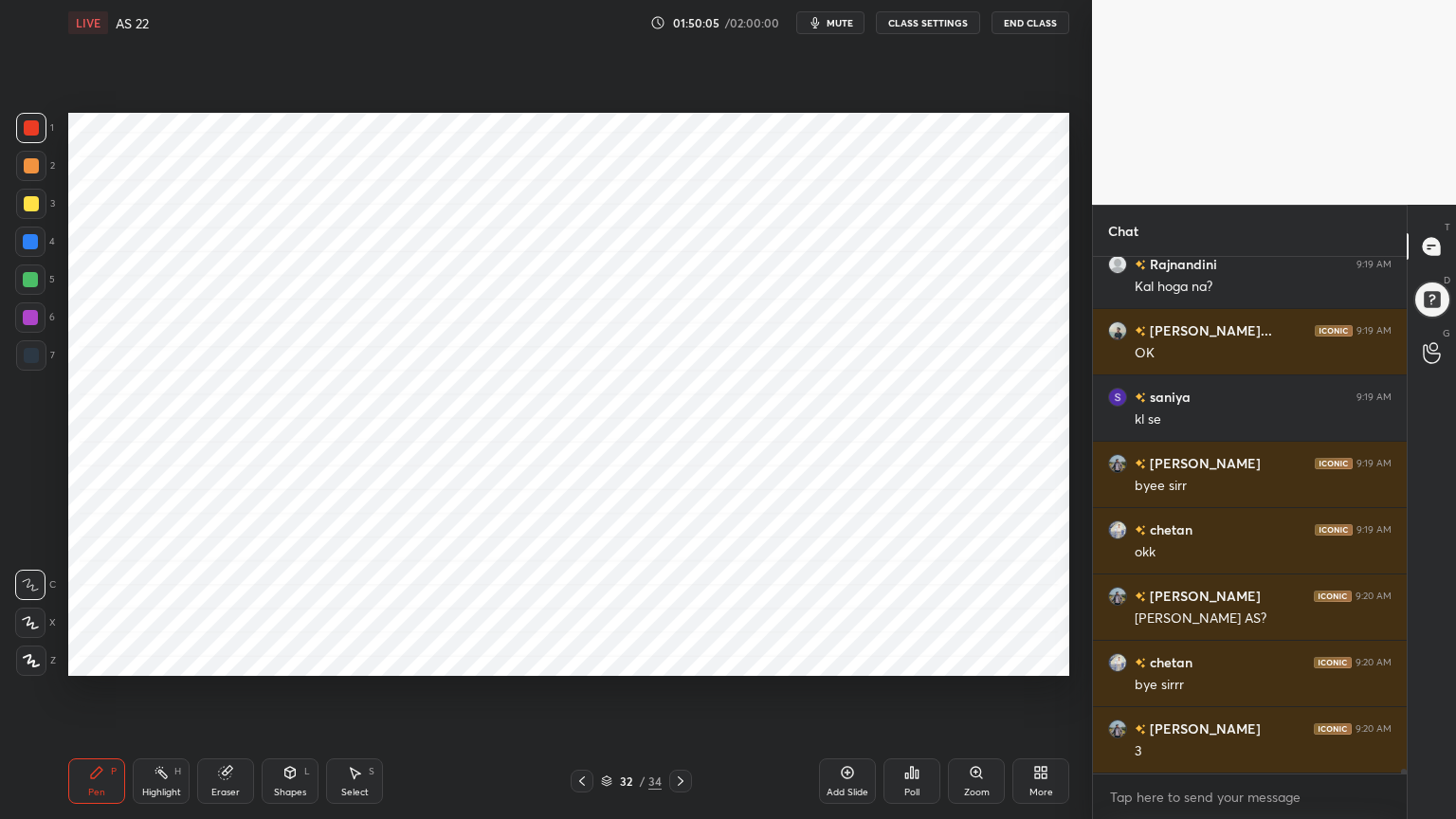 scroll, scrollTop: 62039, scrollLeft: 0, axis: vertical 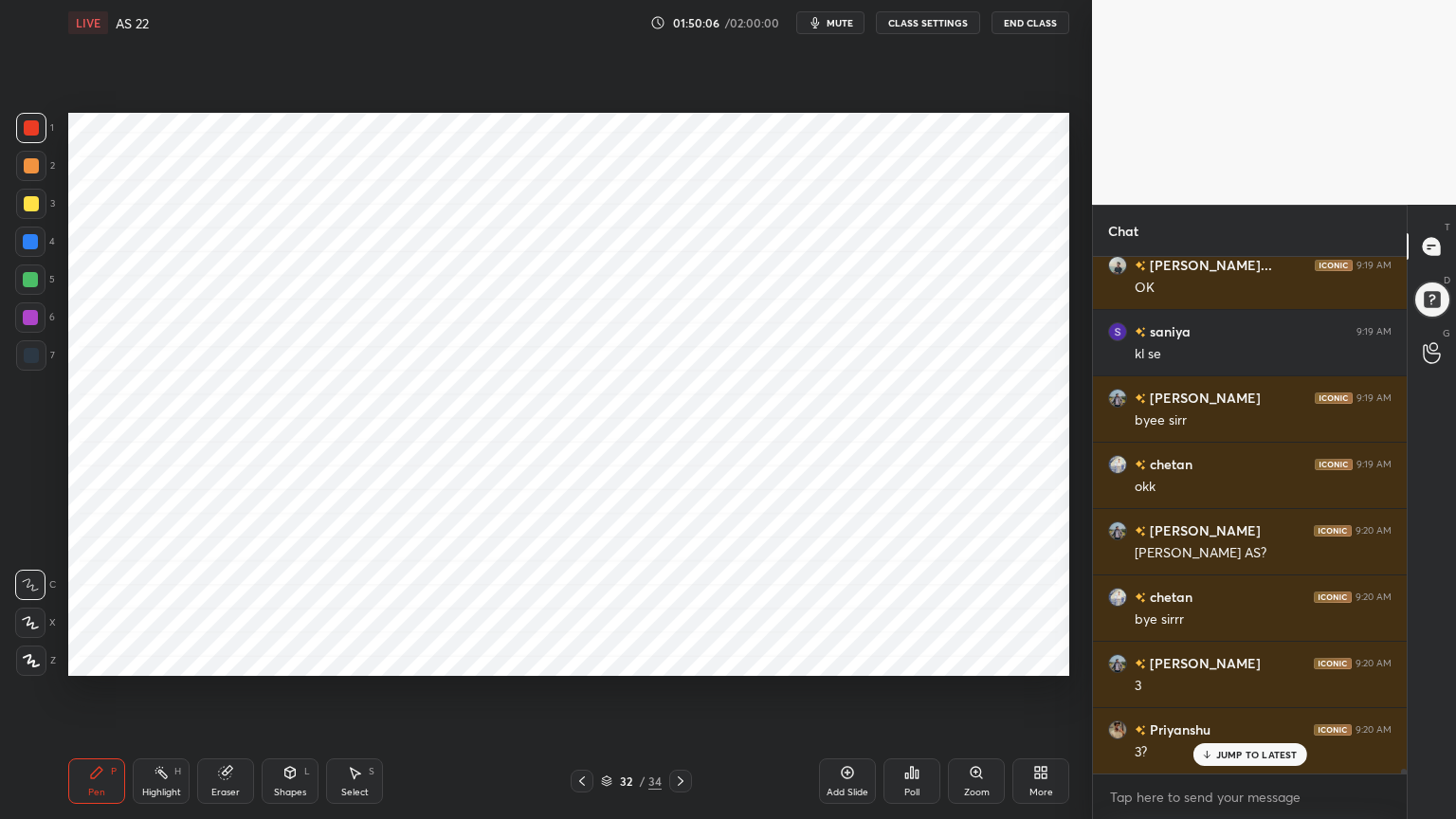 click at bounding box center [31, 661] 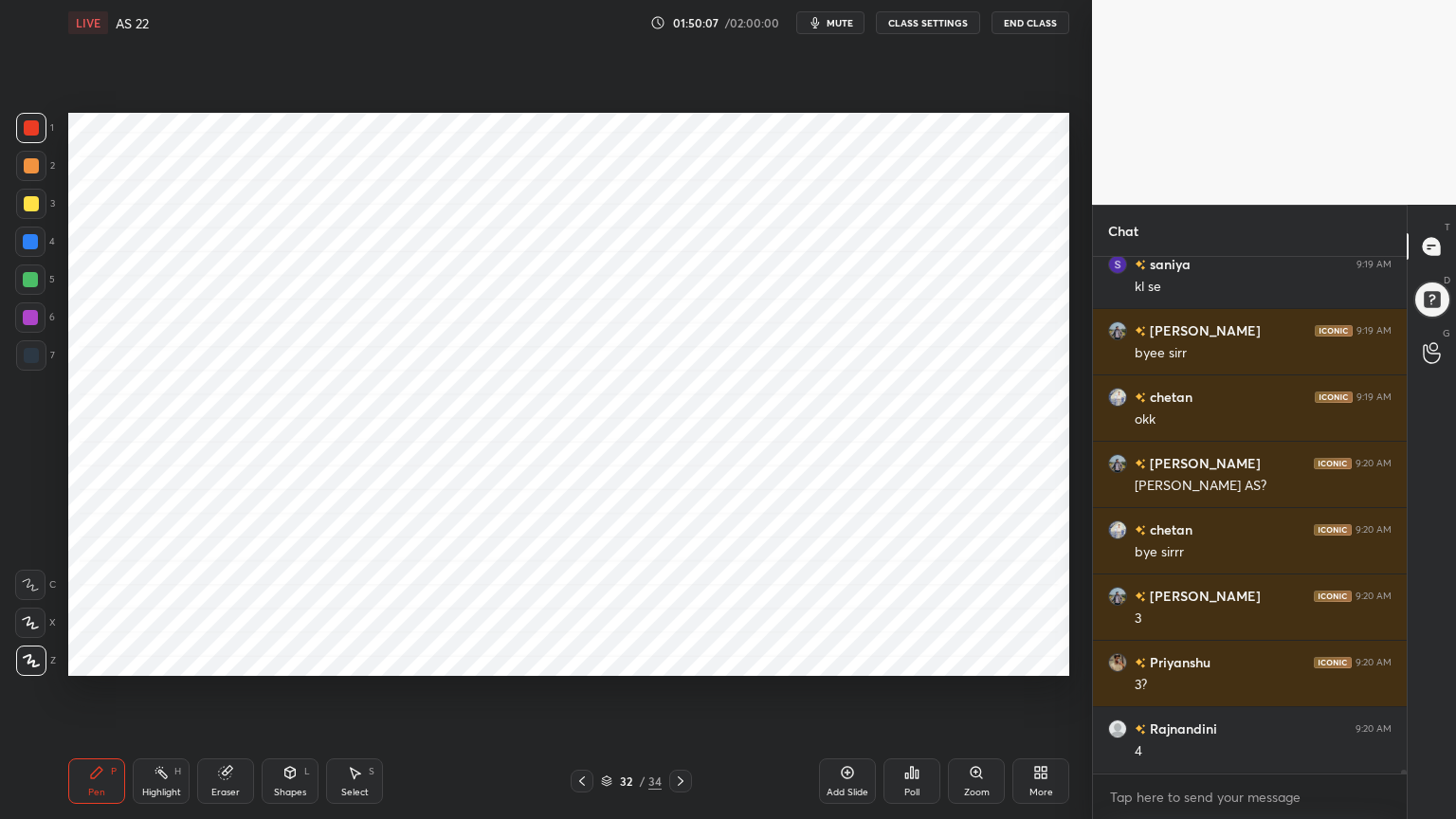 click at bounding box center (31, 355) 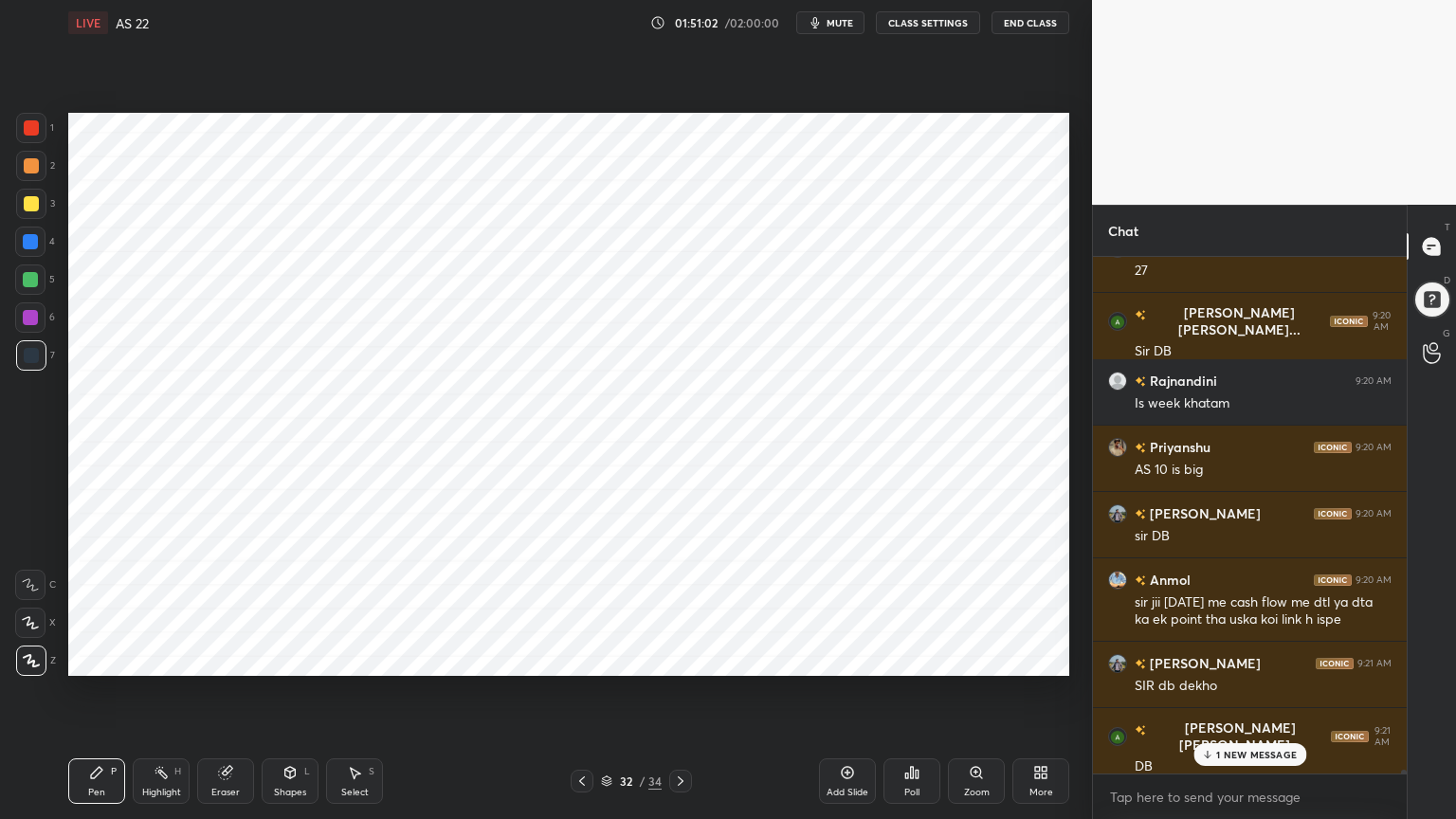scroll, scrollTop: 63252, scrollLeft: 0, axis: vertical 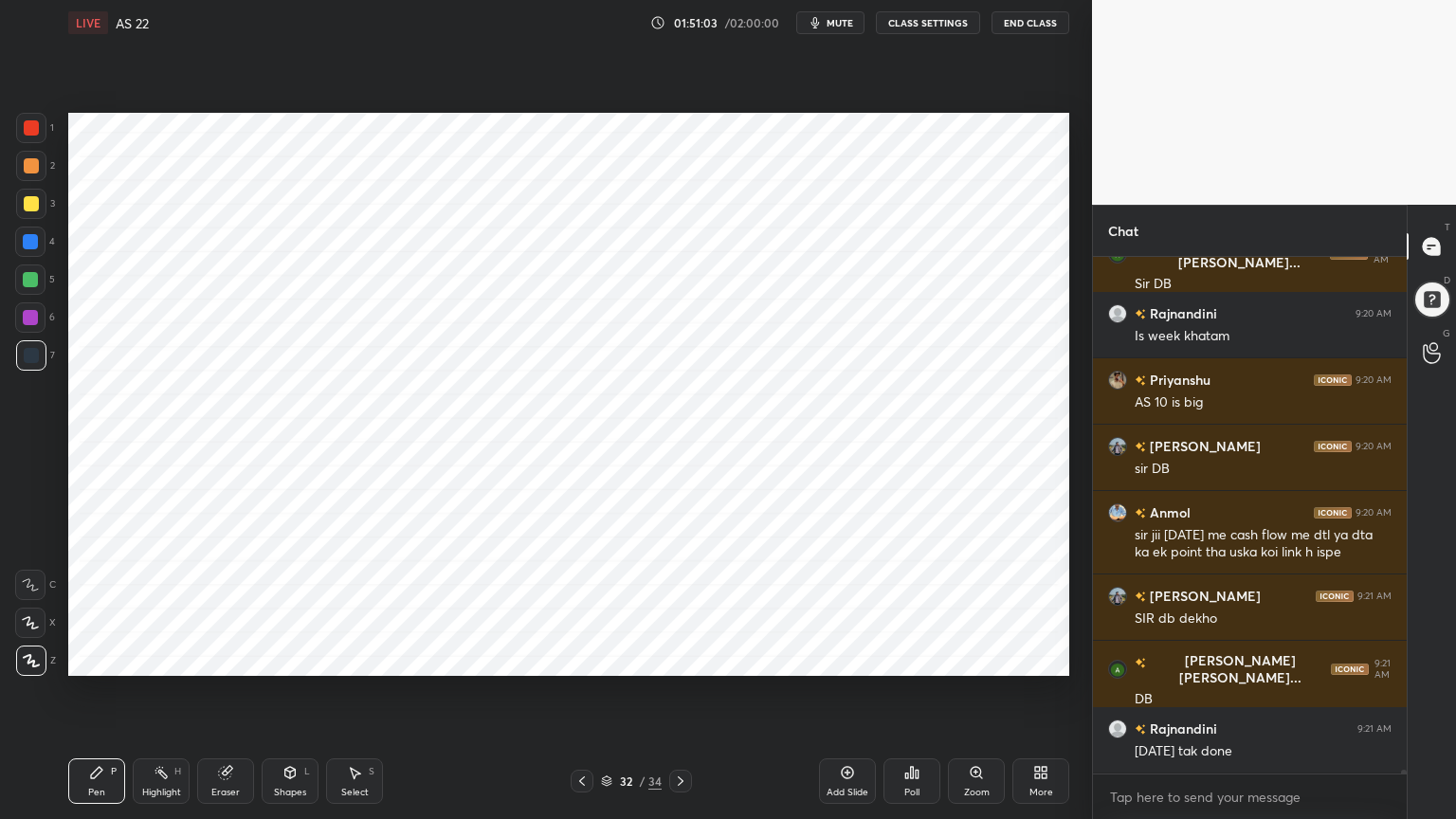 click at bounding box center (1431, 300) 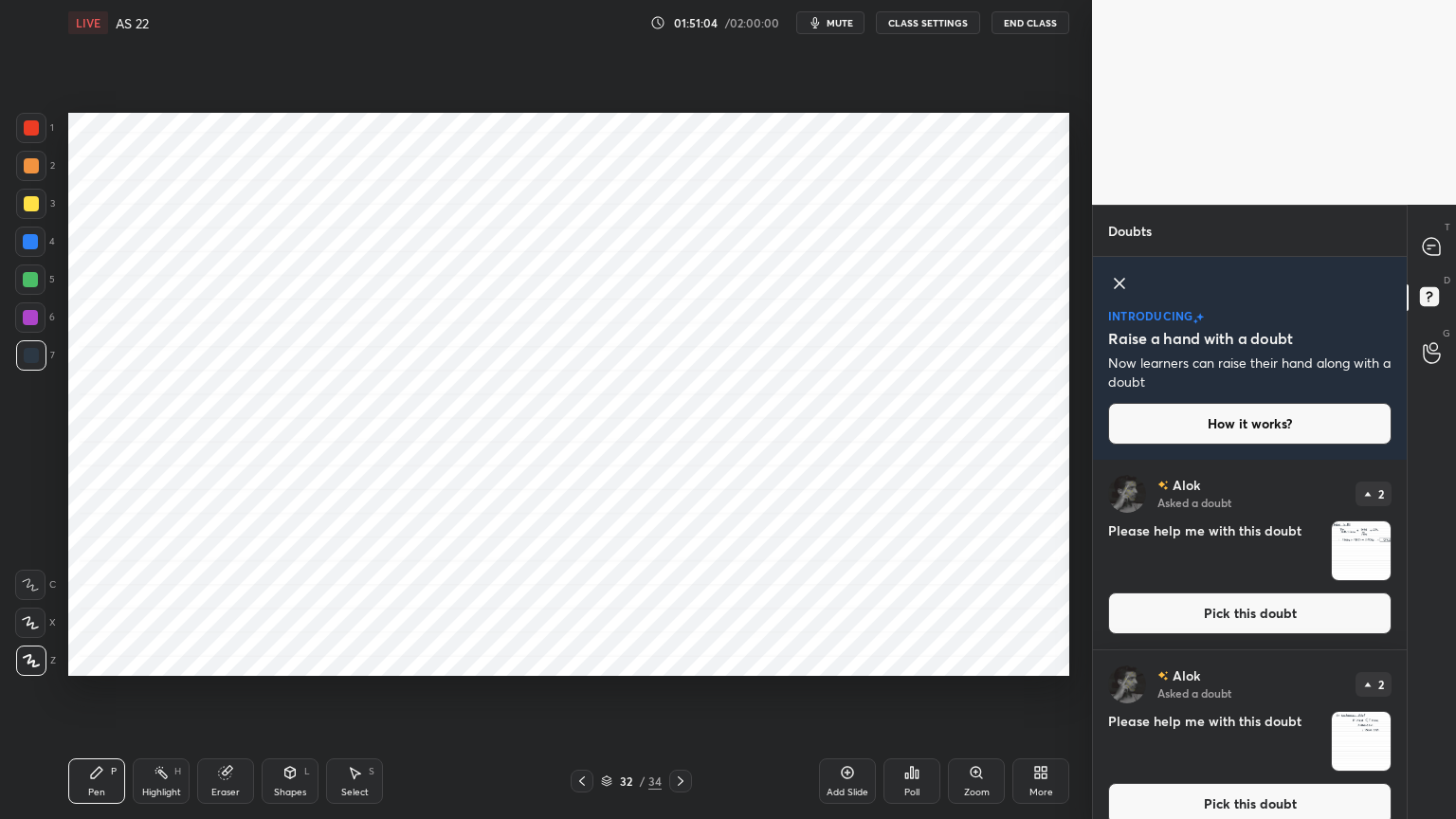 click at bounding box center [1361, 551] 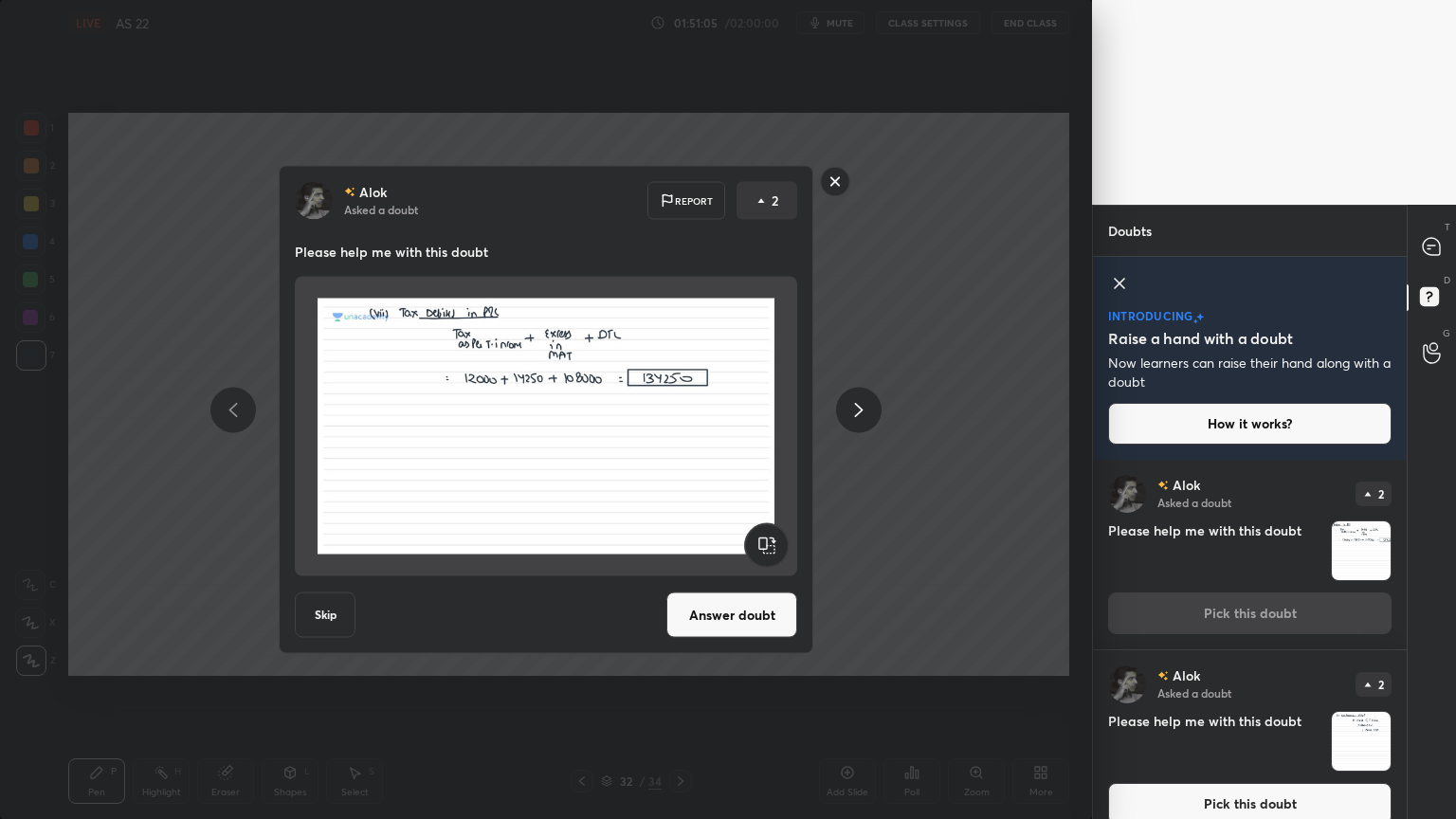 click on "[PERSON_NAME] Asked a doubt Report 2 Please help me with this doubt Skip Answer doubt" at bounding box center [546, 410] 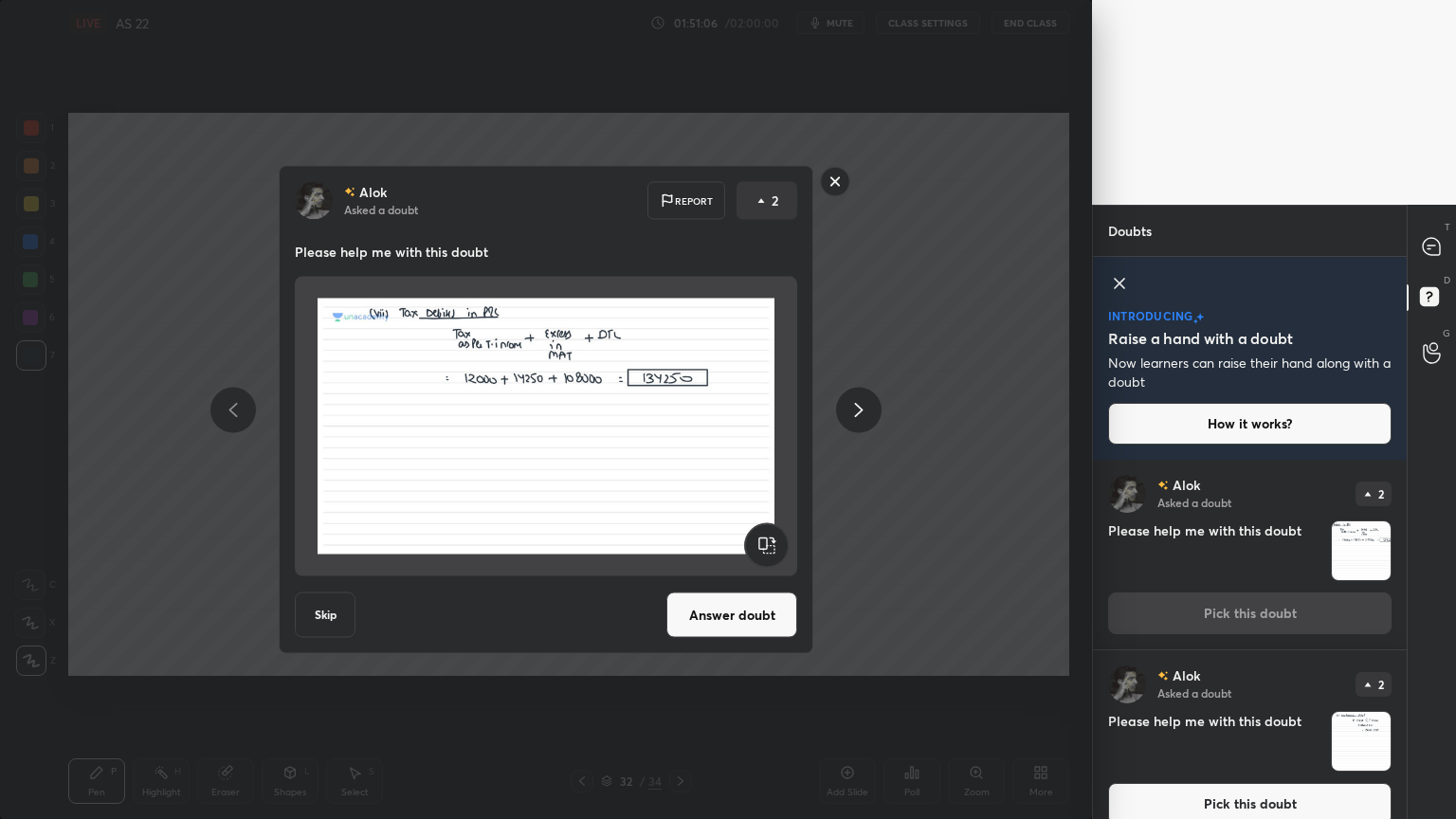 click on "[PERSON_NAME] Asked a doubt Report 2 Please help me with this doubt Skip Answer doubt" at bounding box center [546, 410] 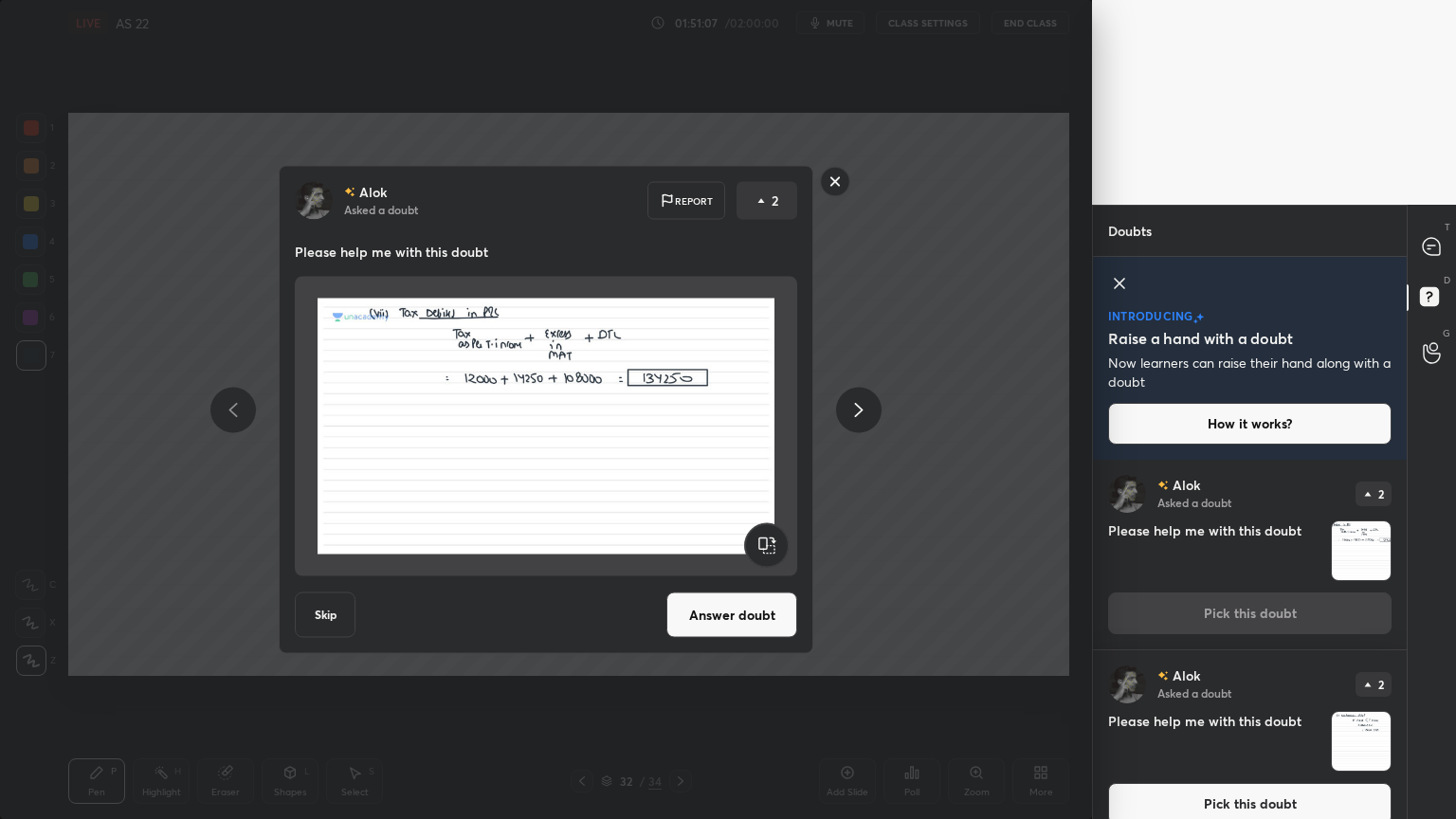 click 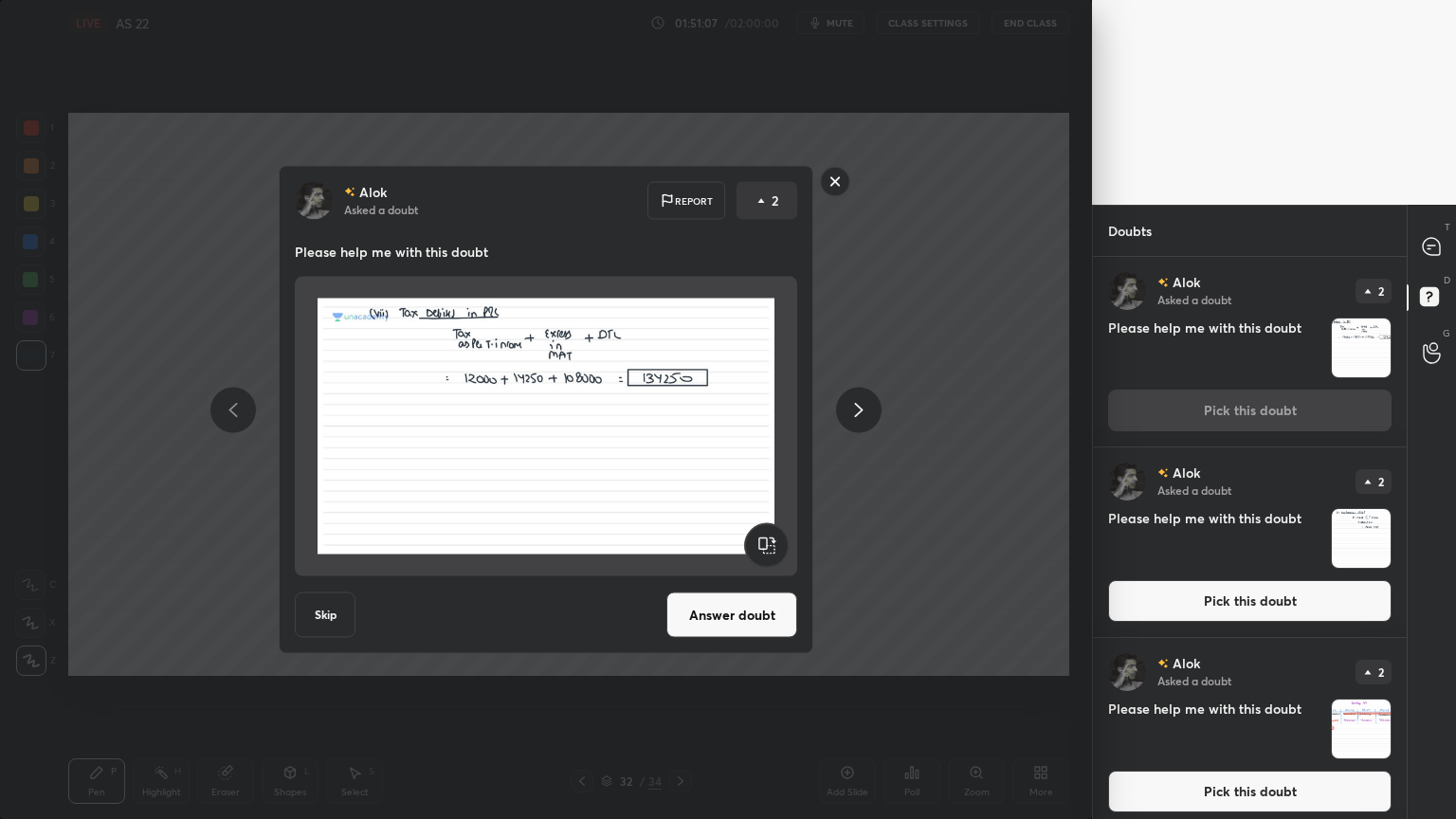 scroll, scrollTop: 6, scrollLeft: 6, axis: both 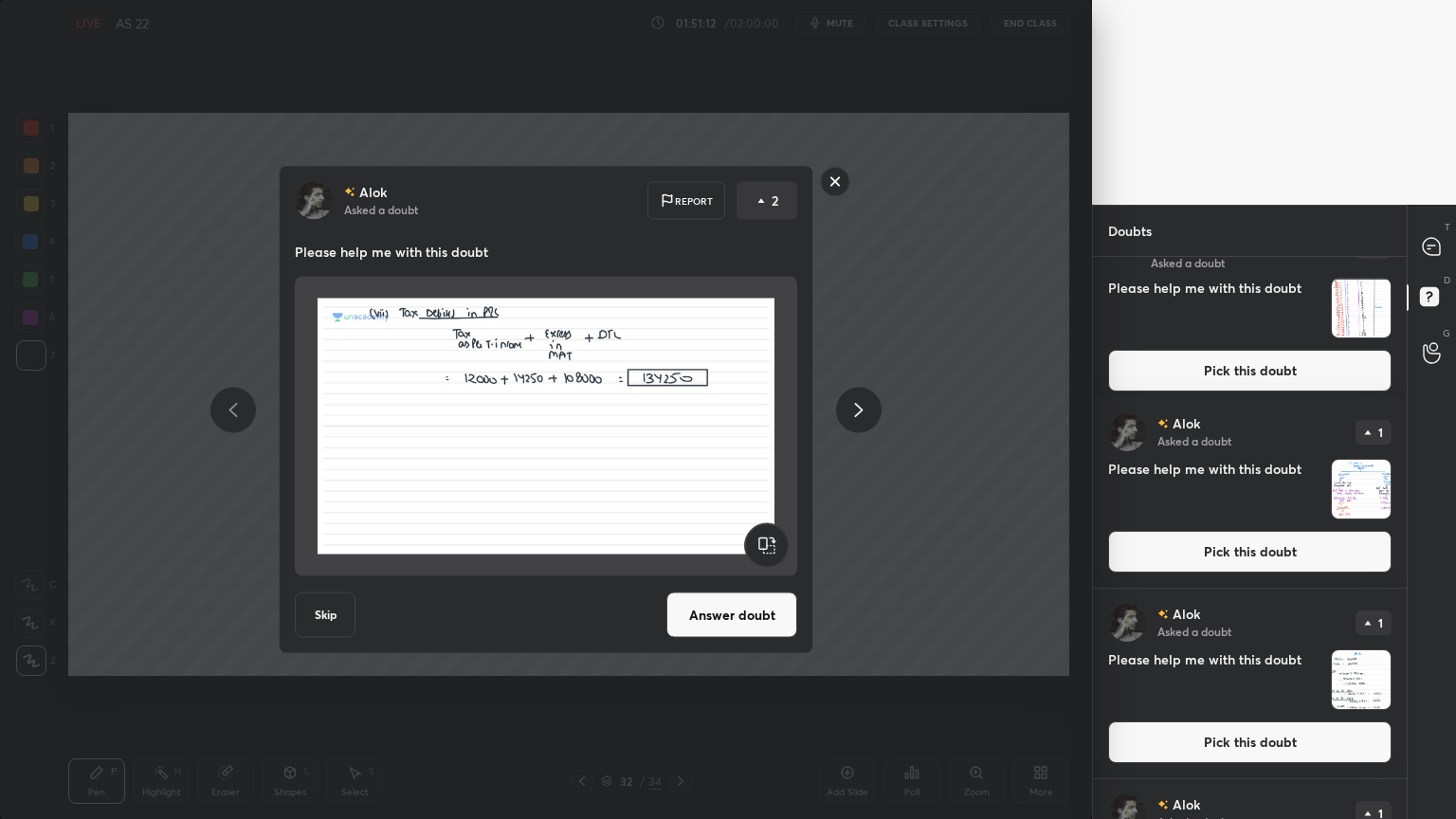click on "[PERSON_NAME] Asked a doubt Report 2 Please help me with this doubt Skip Answer doubt" at bounding box center (546, 410) 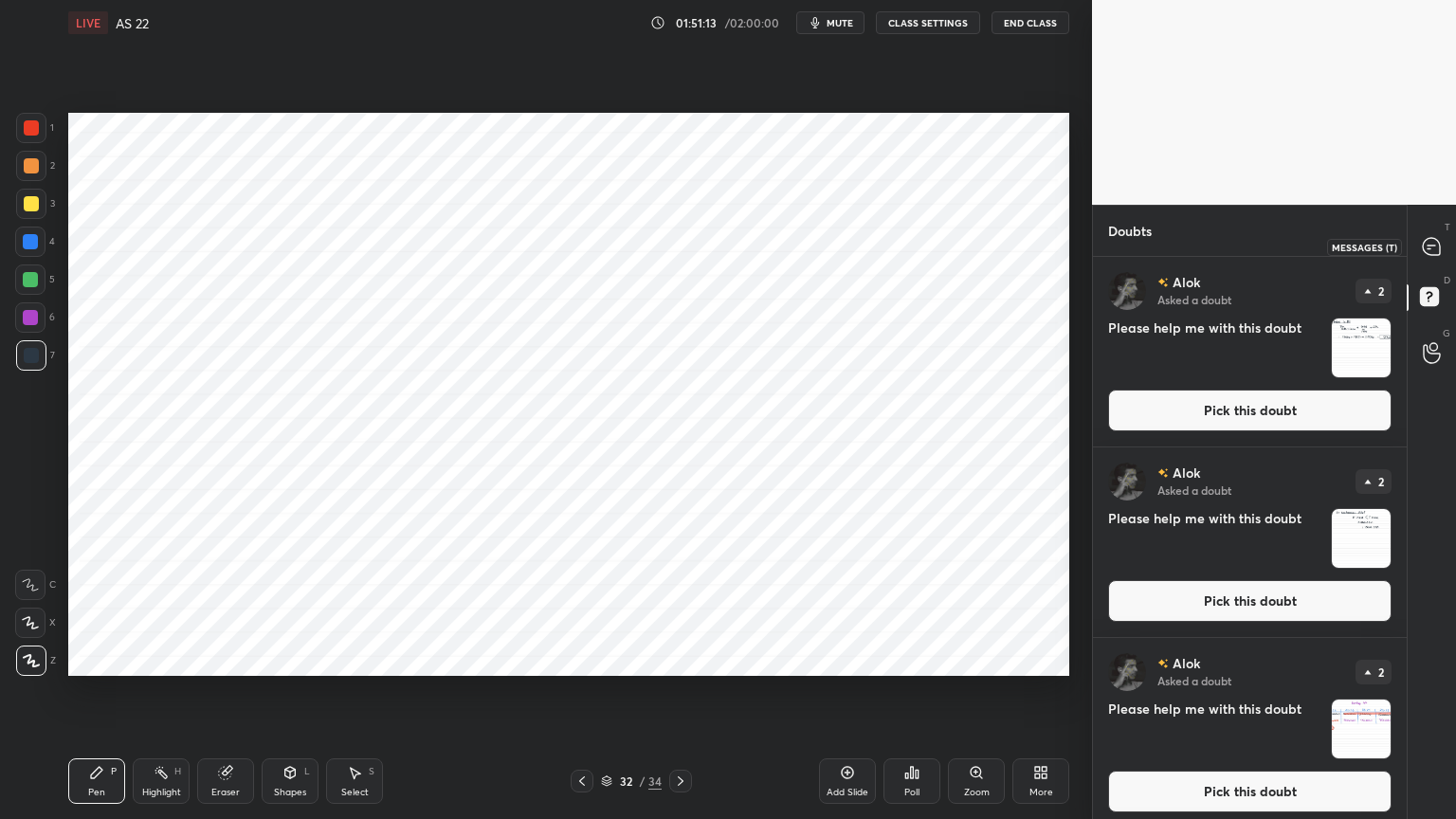 click 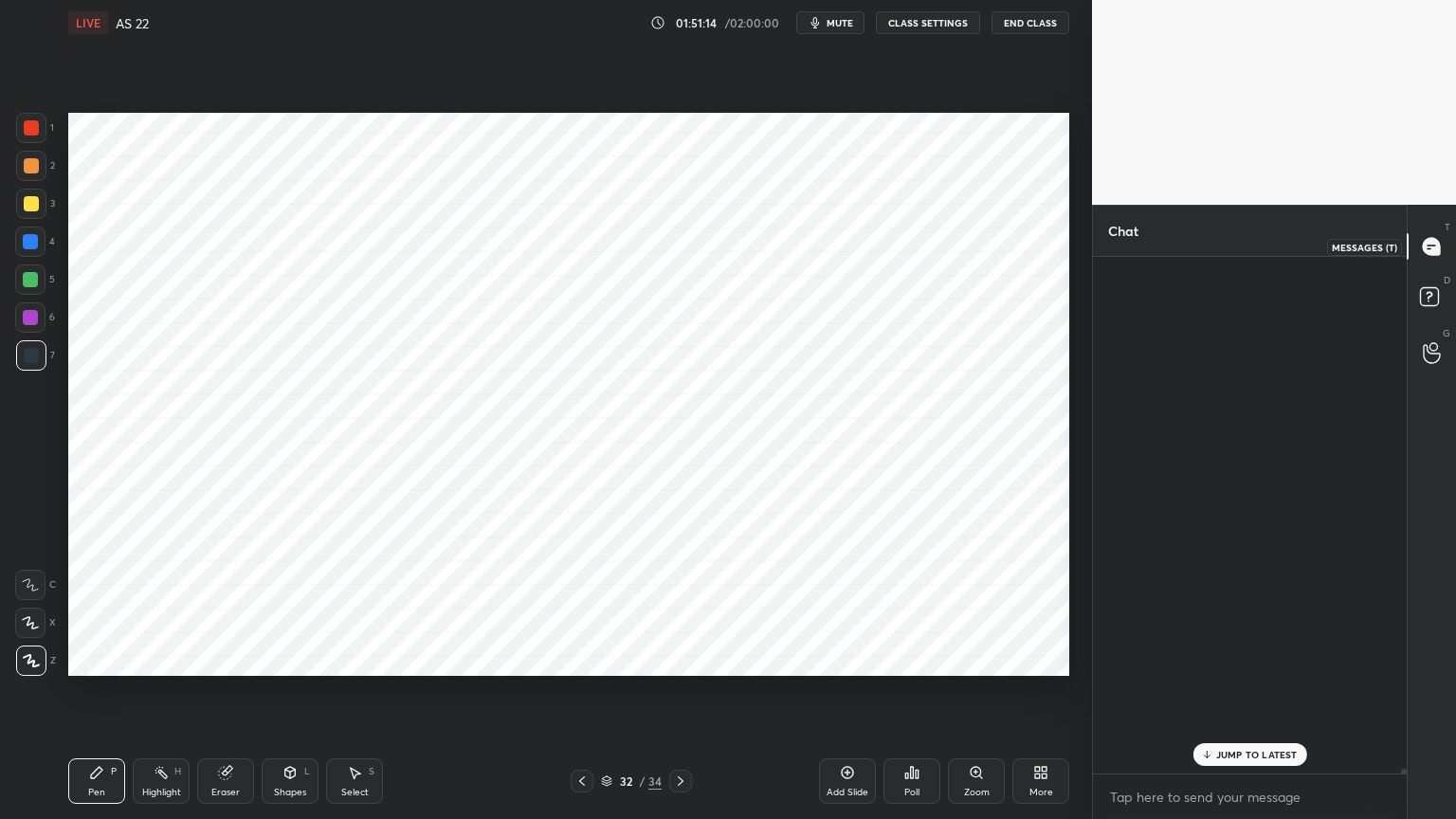 scroll, scrollTop: 63654, scrollLeft: 0, axis: vertical 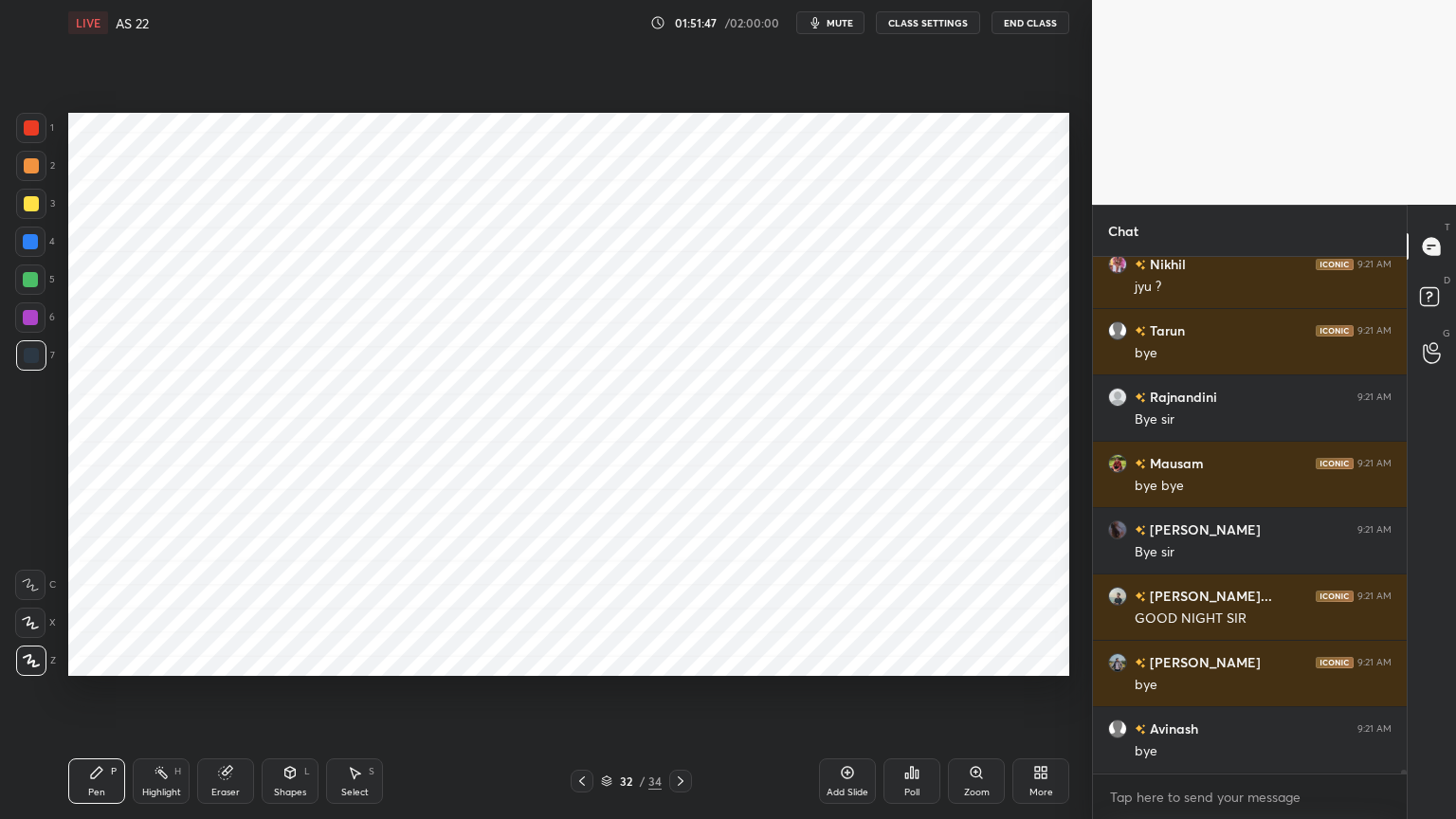 click on "End Class" at bounding box center [1030, 23] 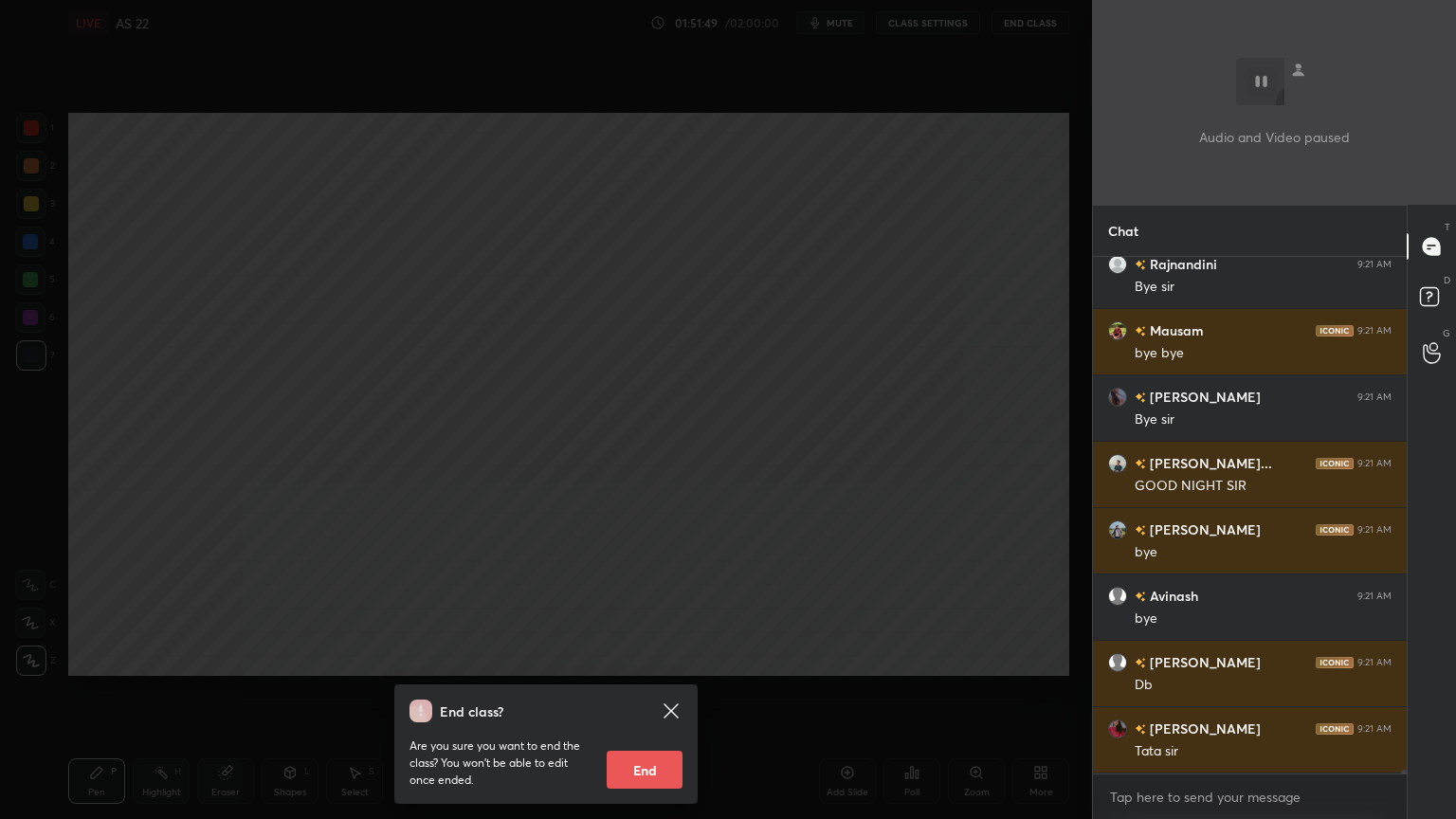 click on "End" at bounding box center (645, 770) 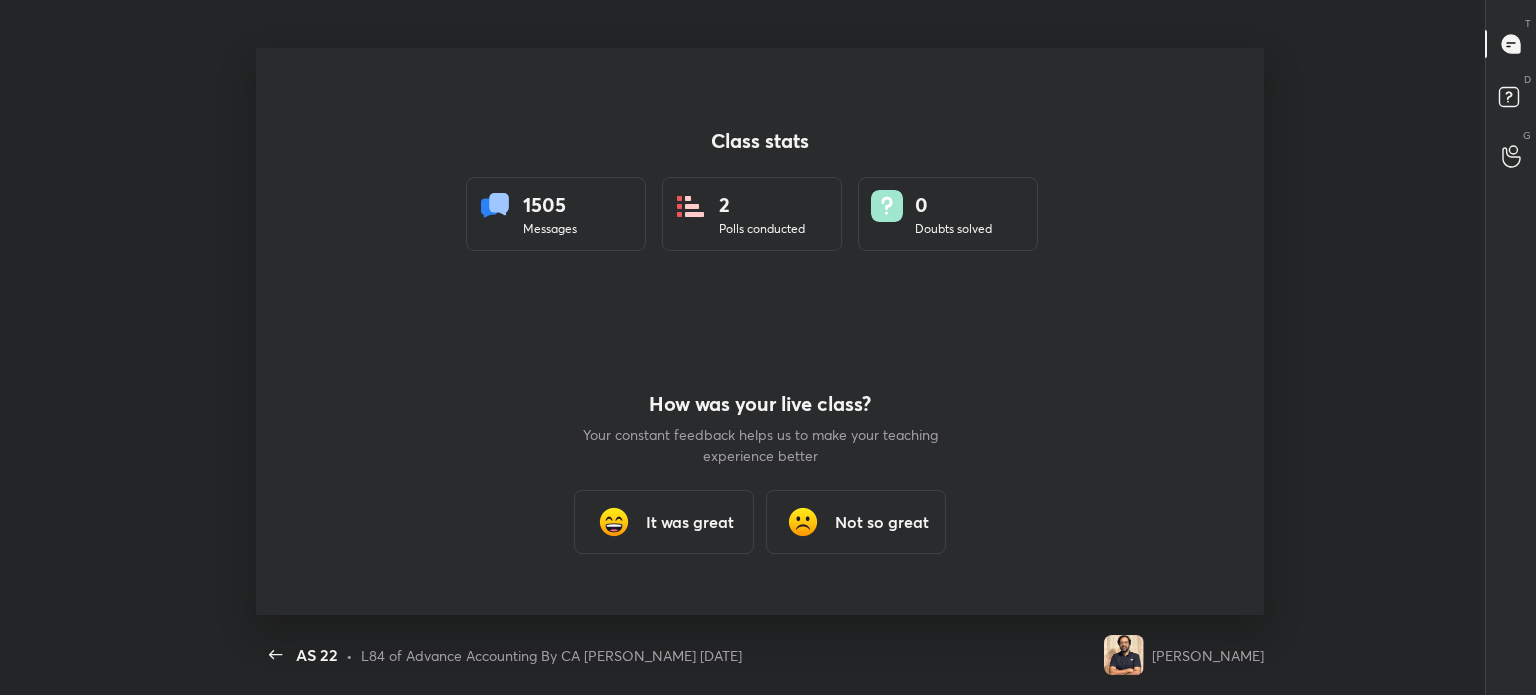 type on "x" 